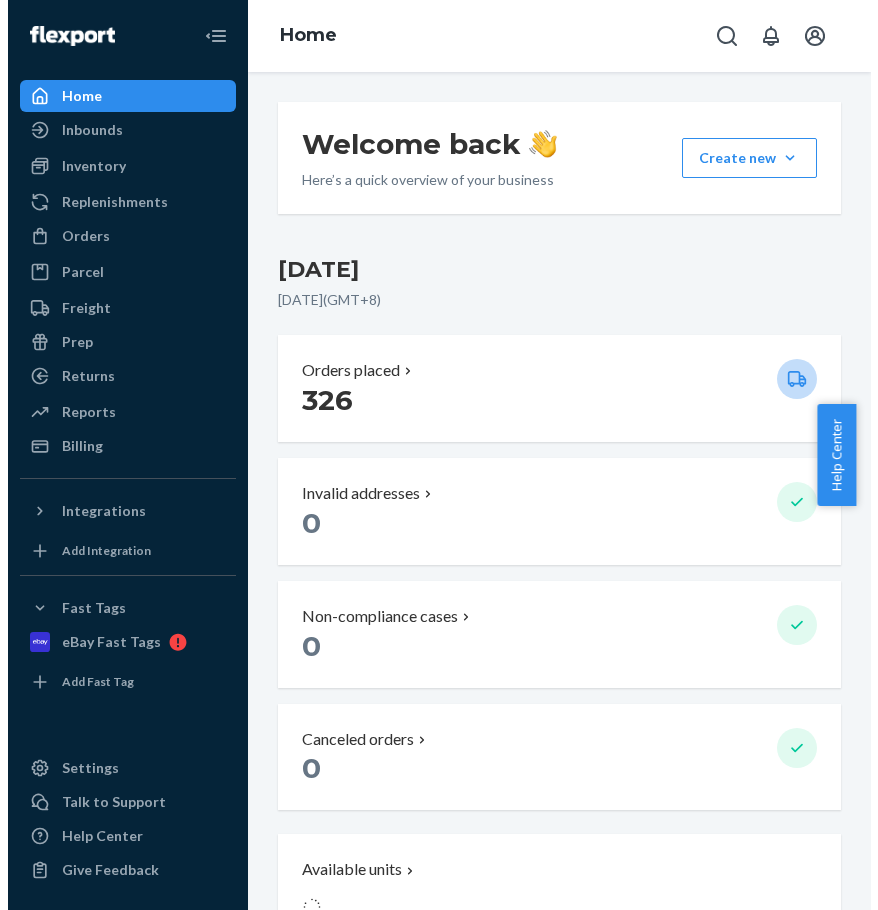 scroll, scrollTop: 0, scrollLeft: 0, axis: both 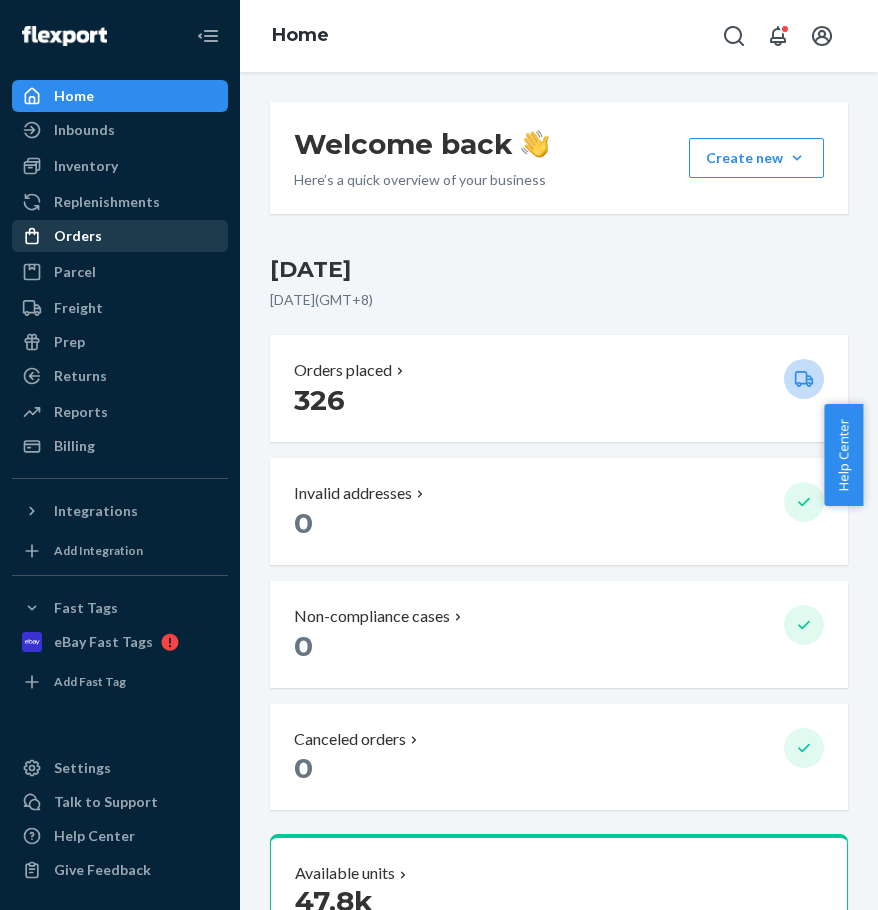 click on "Orders" at bounding box center (78, 236) 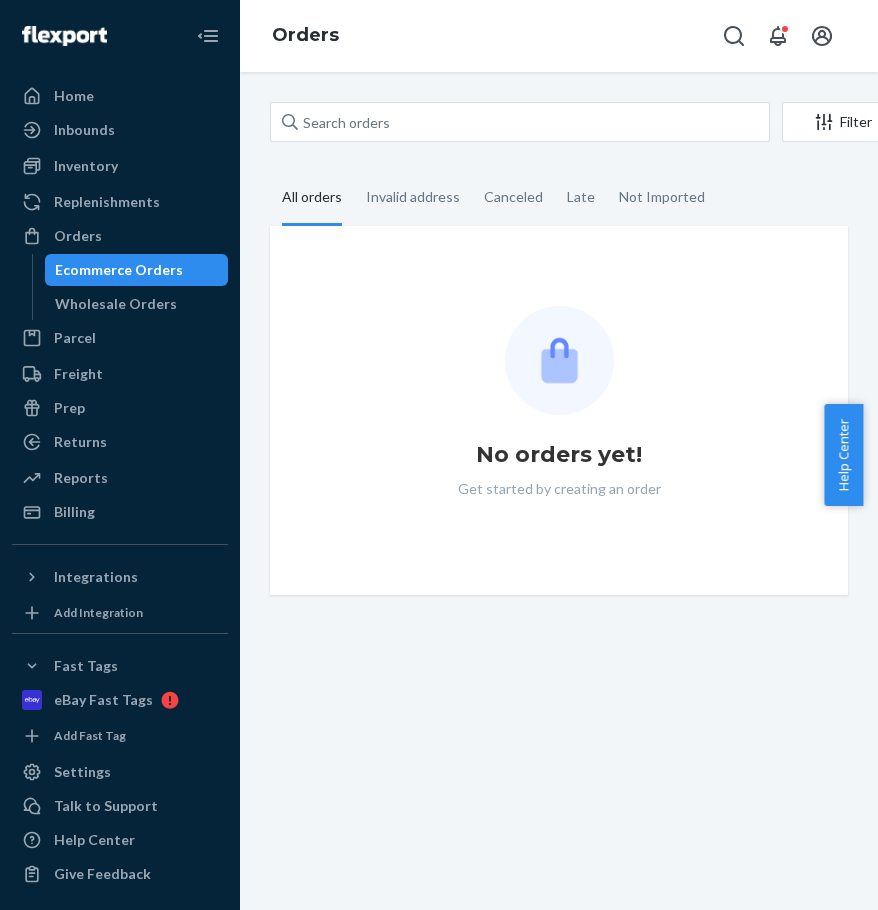 click on "Ecommerce Orders" at bounding box center (119, 270) 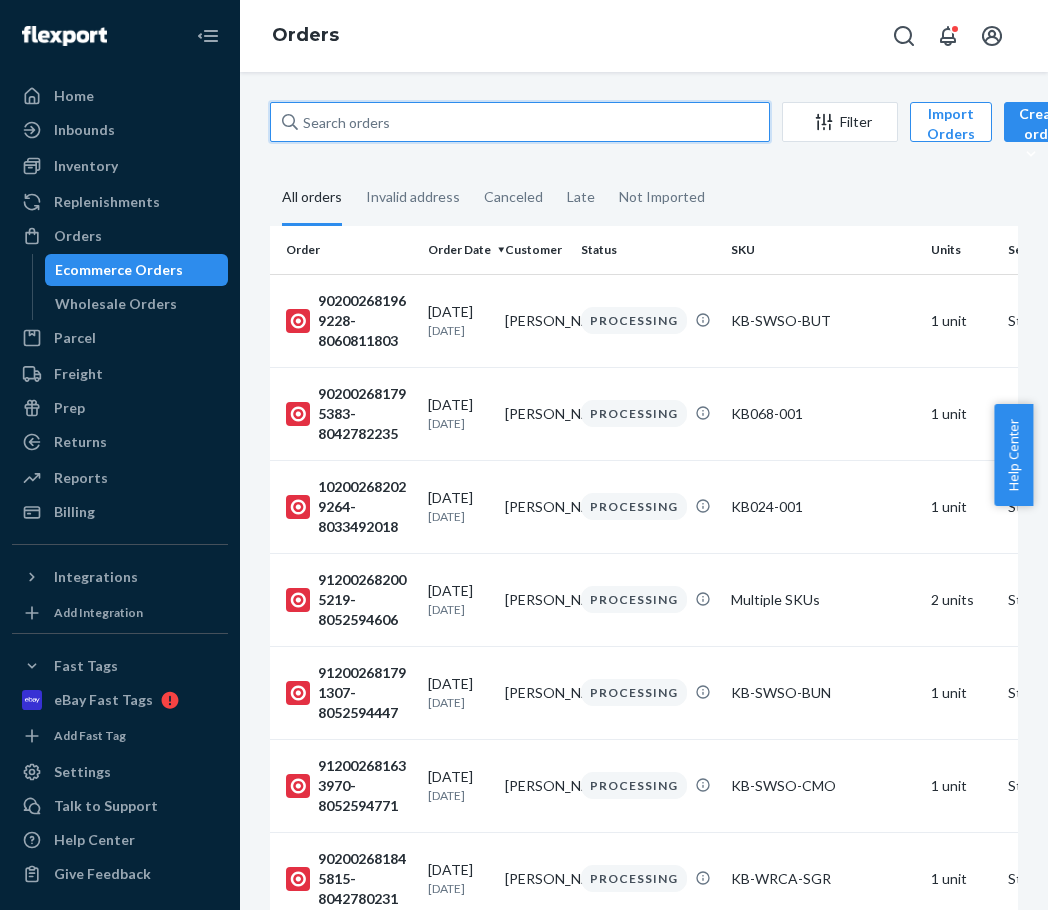 click at bounding box center (520, 122) 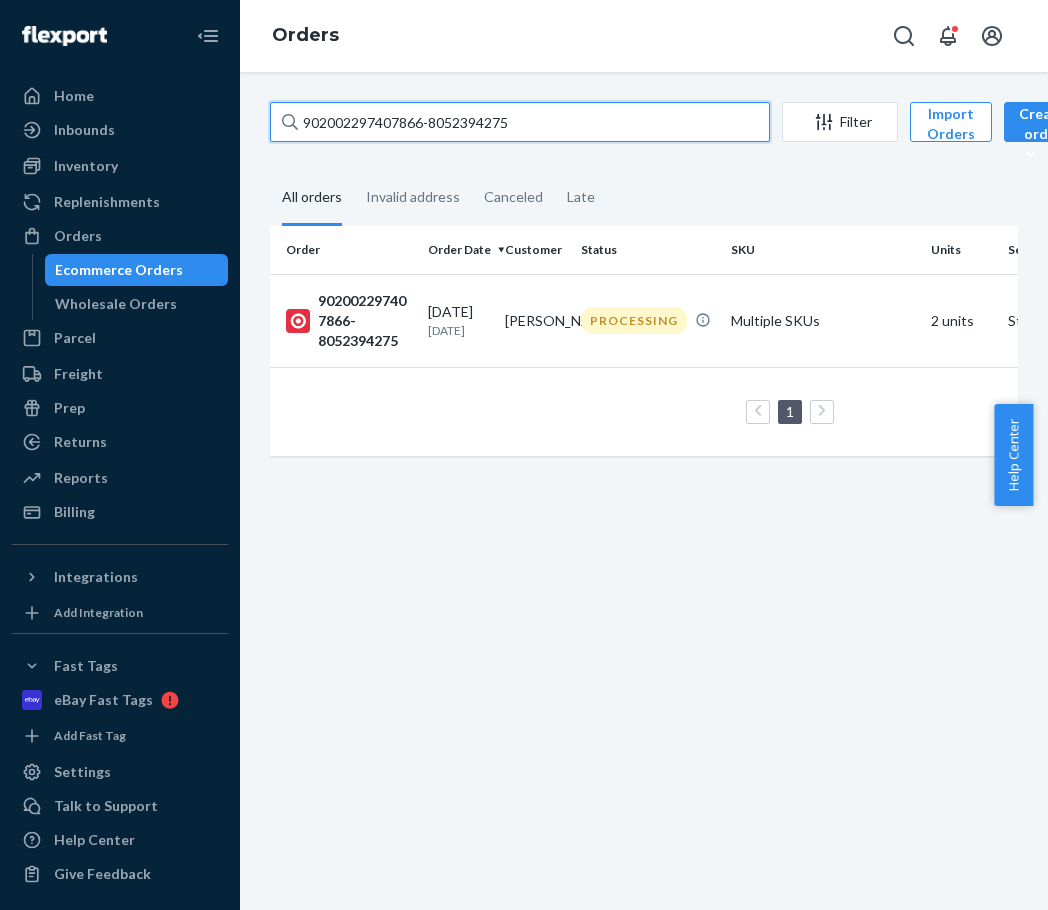 click on "902002297407866-8052394275" at bounding box center [520, 122] 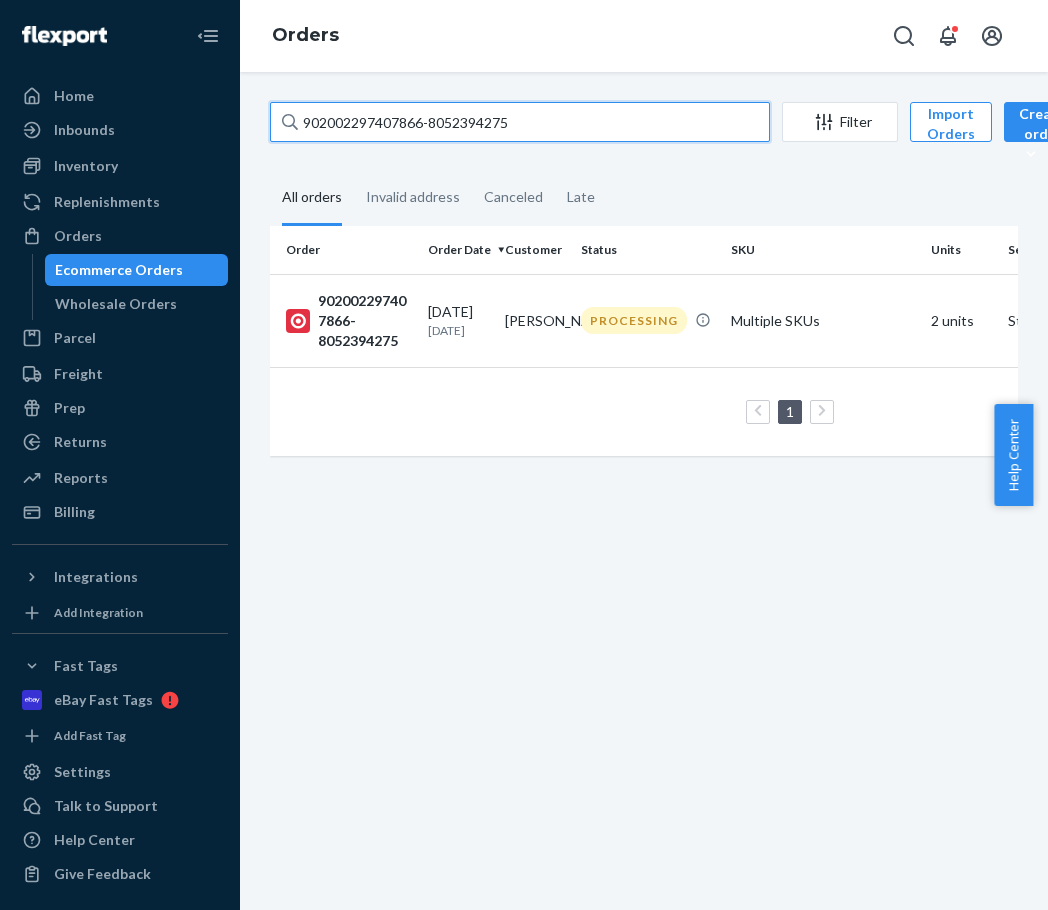 click on "902002297407866-8052394275" at bounding box center [520, 122] 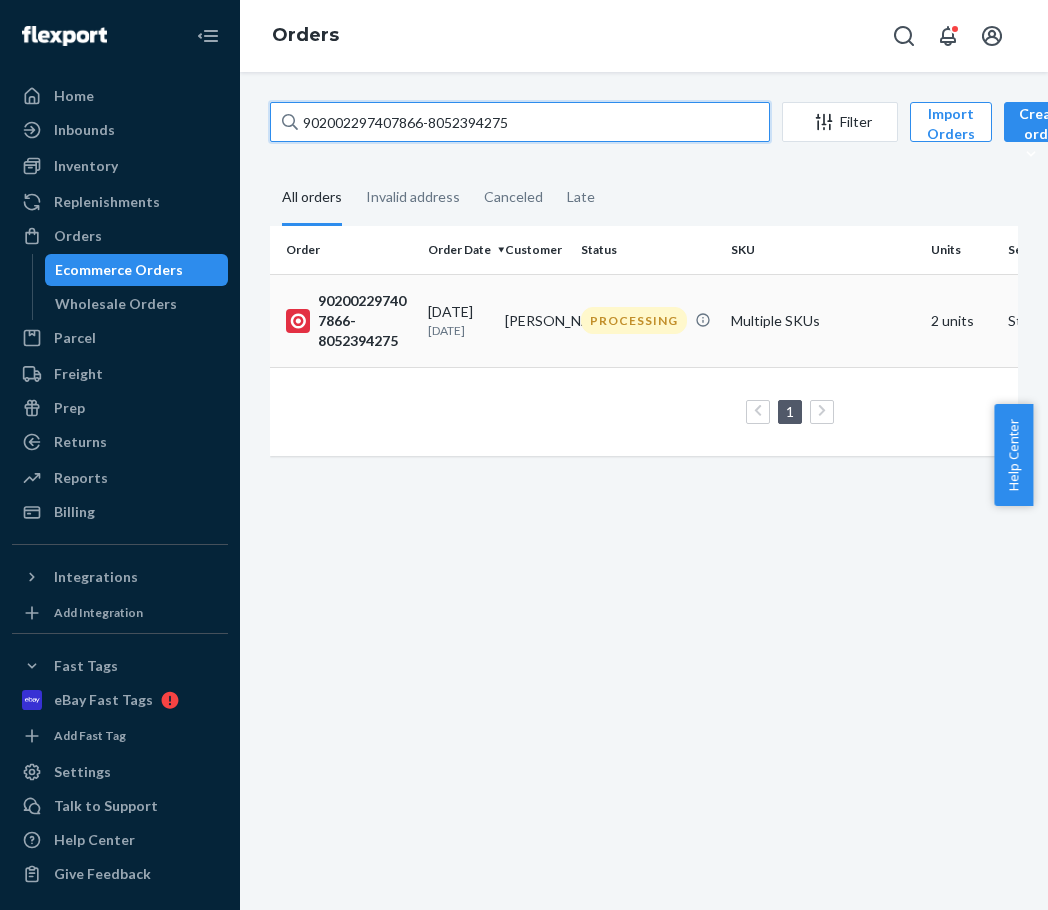 paste on "12002680717638-804260008" 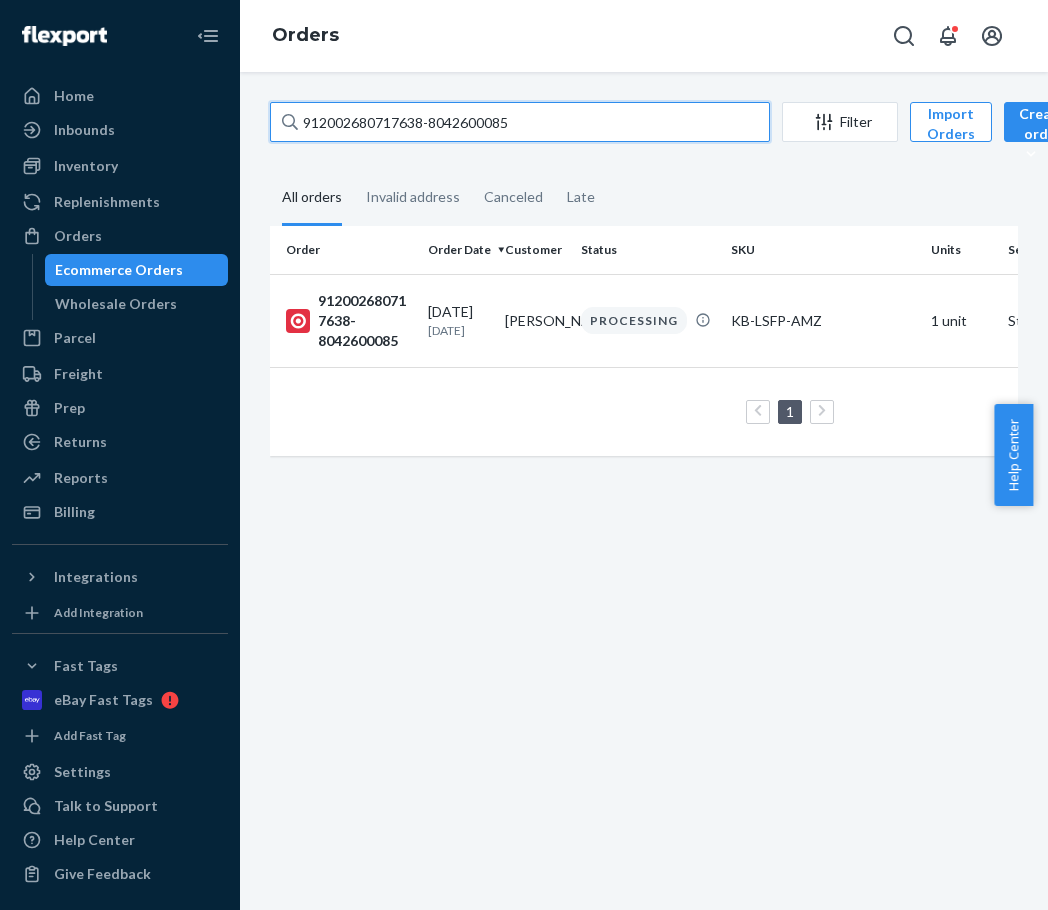 click on "912002680717638-8042600085" at bounding box center [520, 122] 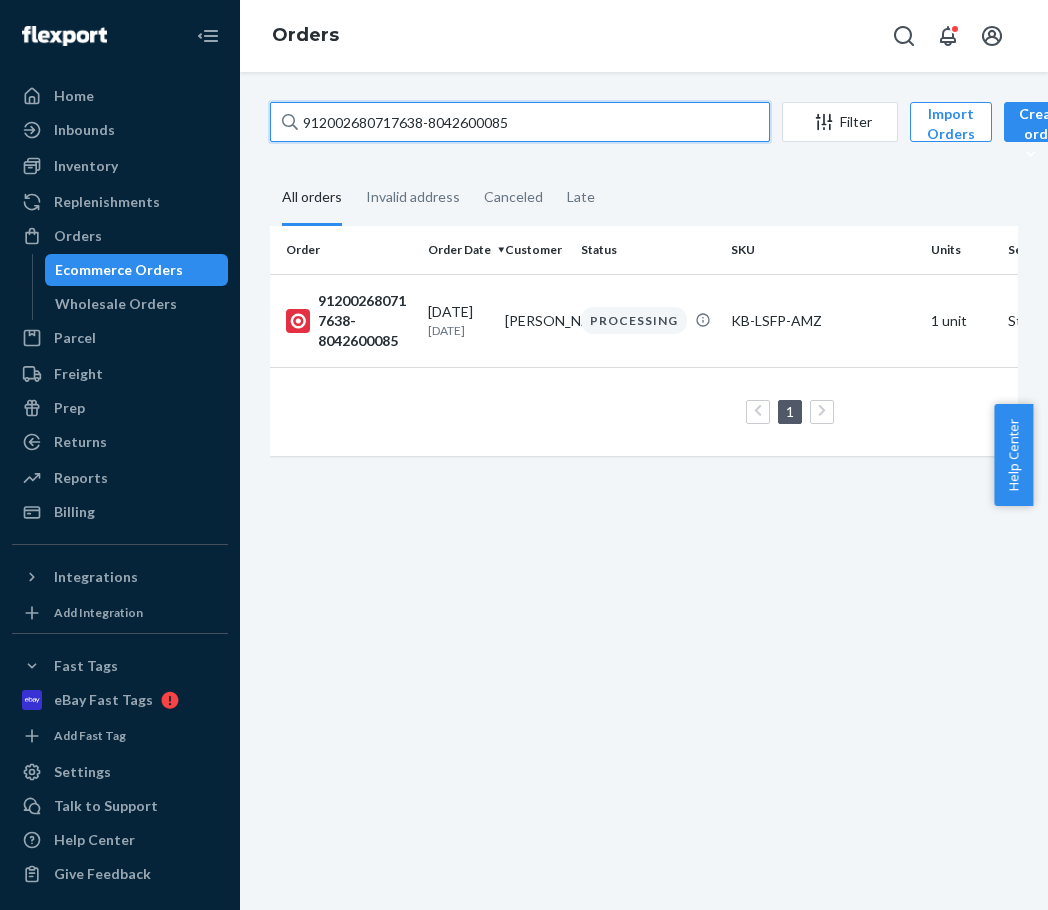 click on "912002680717638-8042600085" at bounding box center (520, 122) 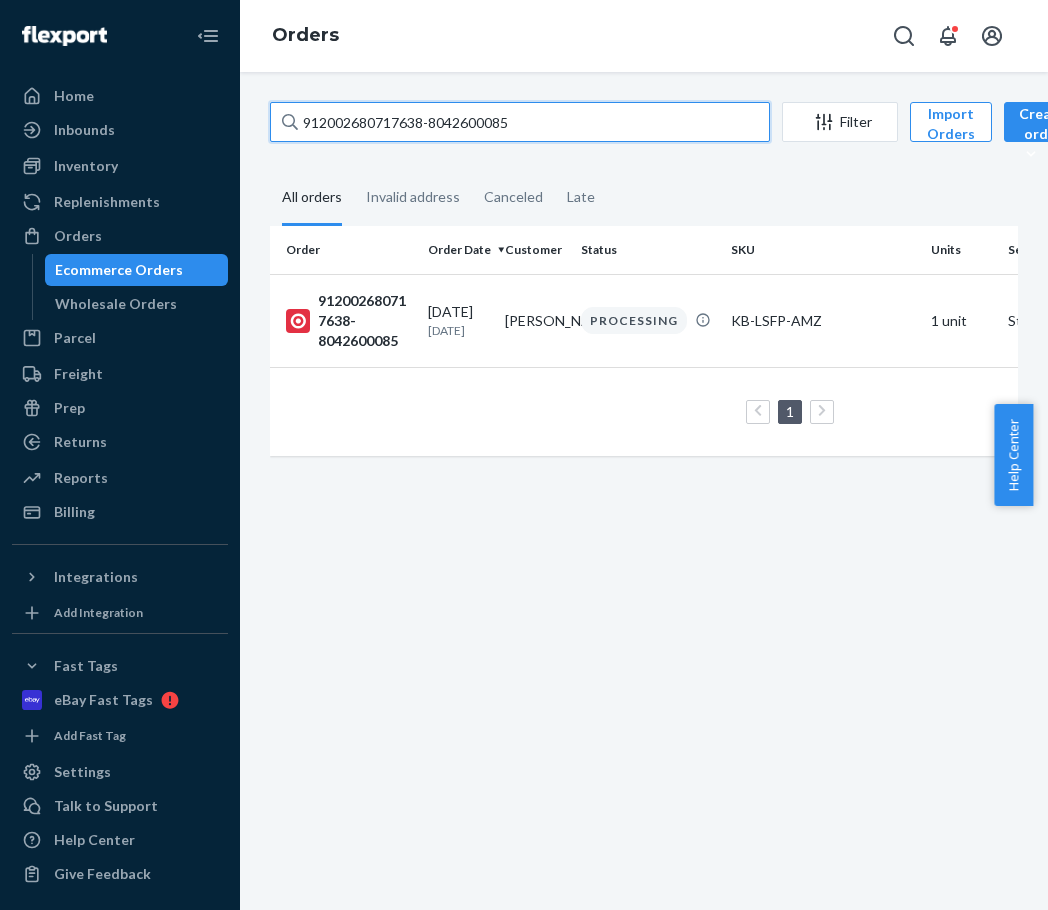 click on "912002680717638-8042600085" at bounding box center (520, 122) 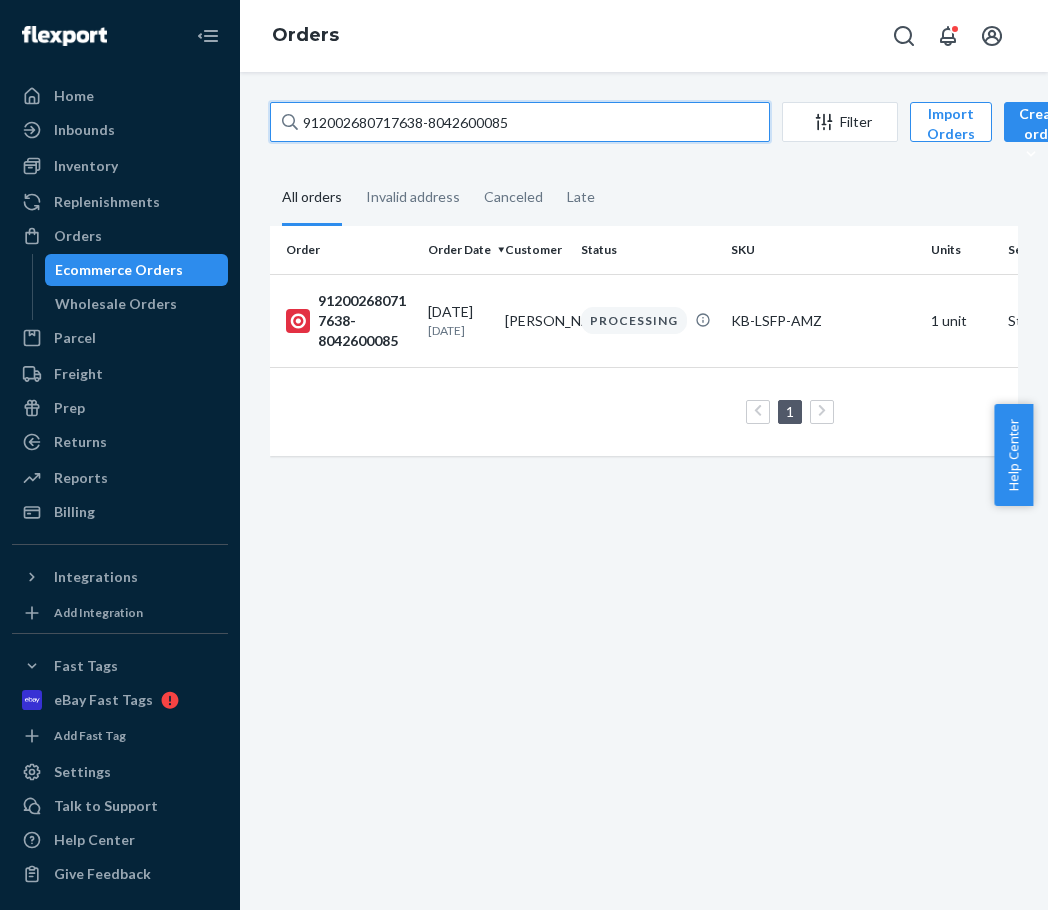 paste on "942880-8060617604" 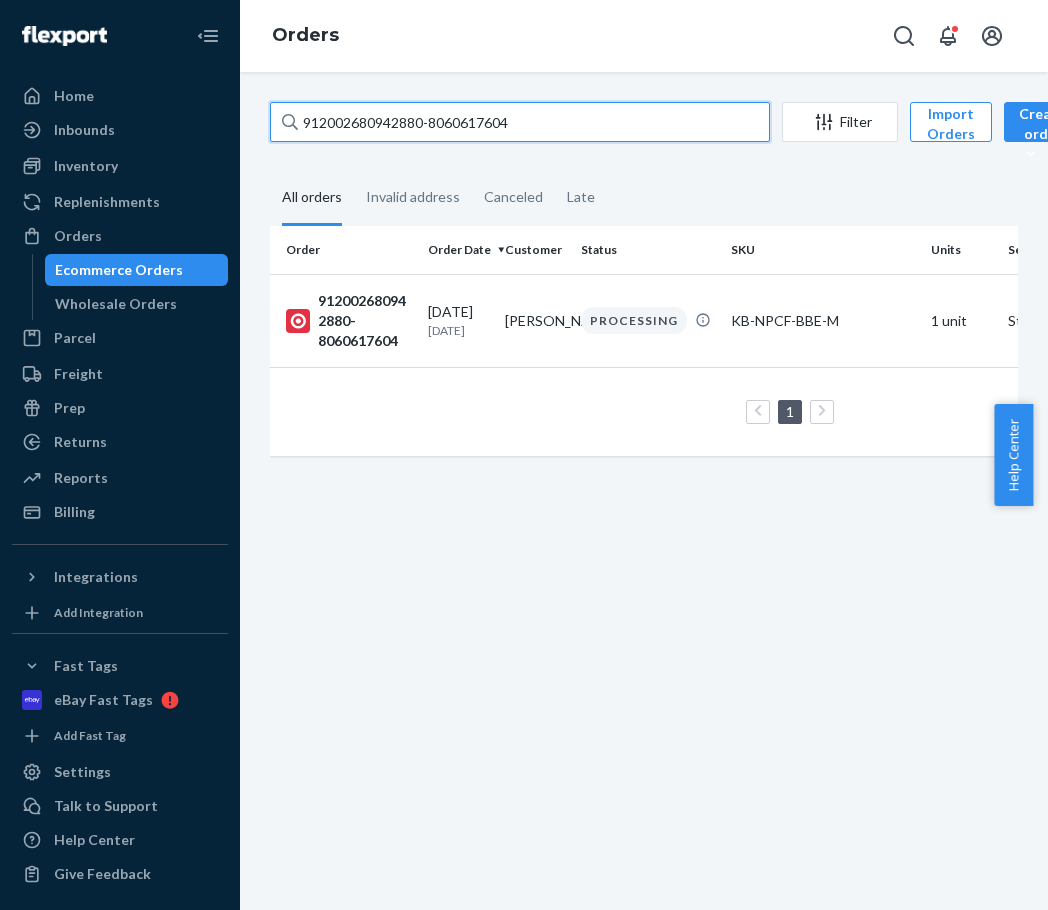 click on "912002680942880-8060617604" at bounding box center [520, 122] 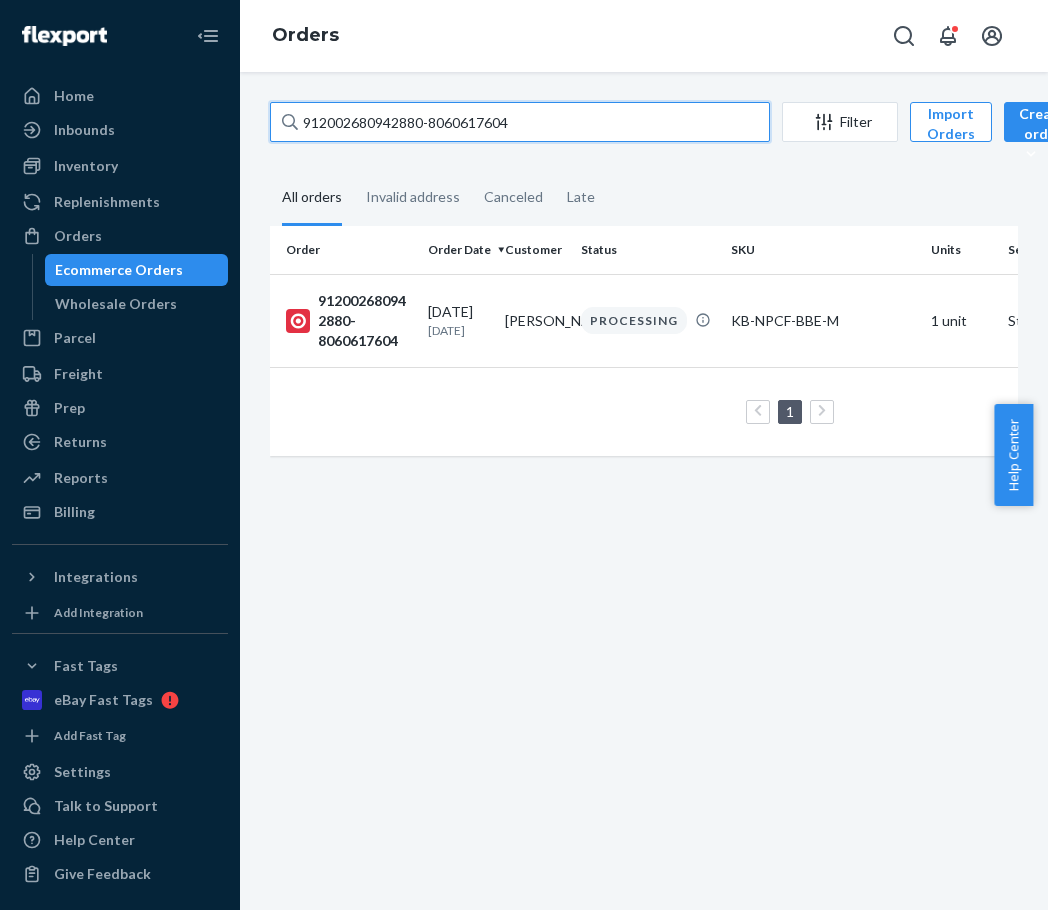 click on "912002680942880-8060617604" at bounding box center (520, 122) 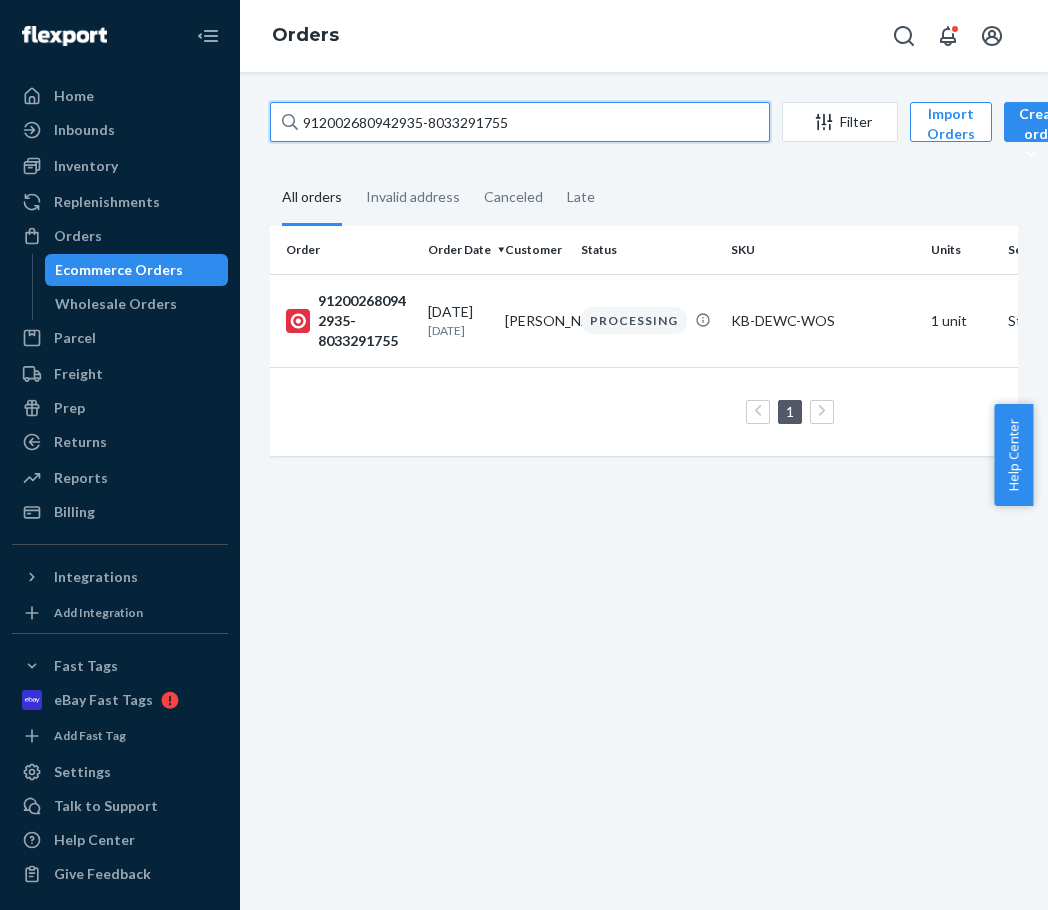 click on "912002680942935-8033291755" at bounding box center (520, 122) 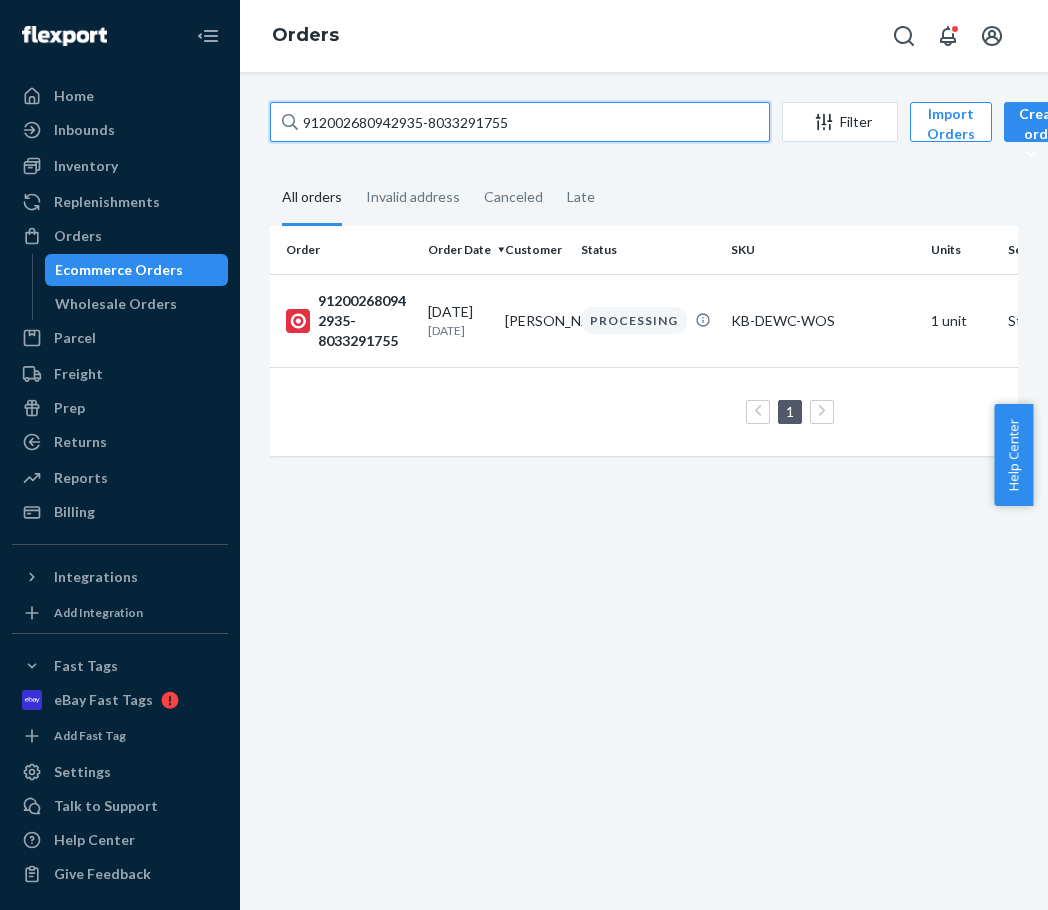 click on "912002680942935-8033291755" at bounding box center [520, 122] 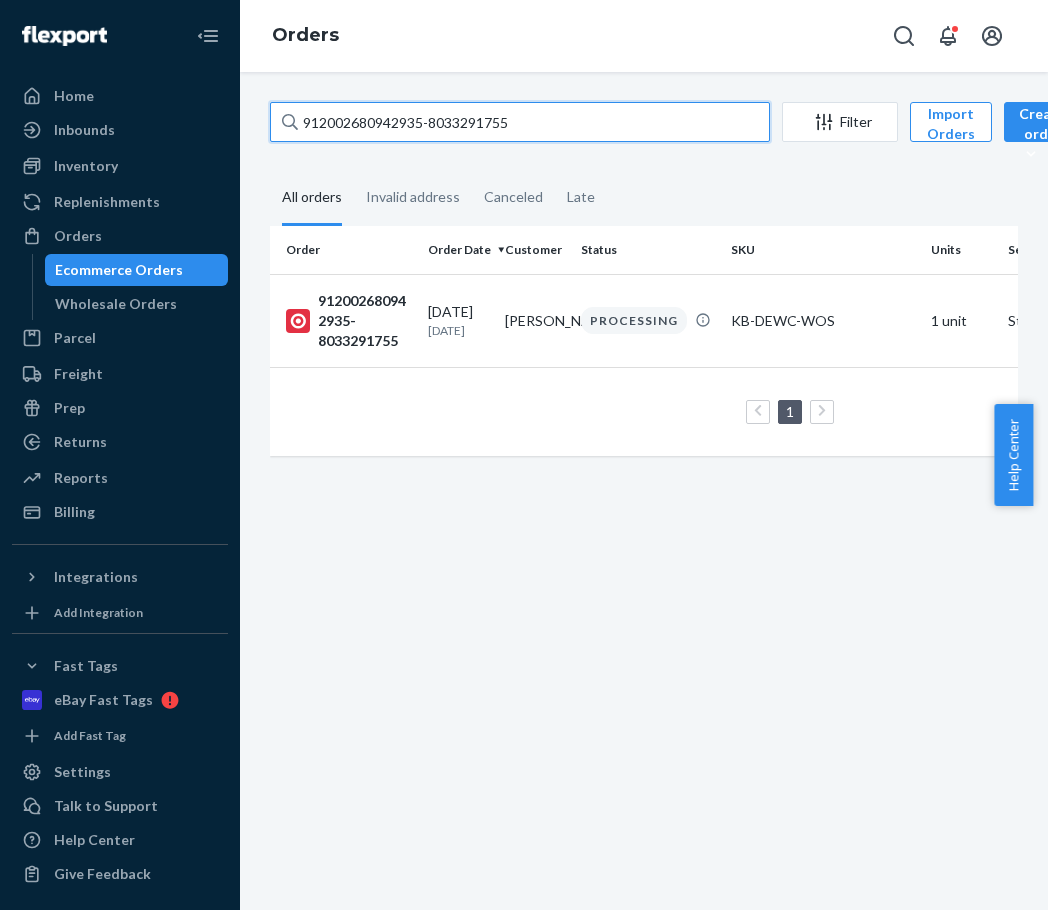 click on "912002680942935-8033291755" at bounding box center (520, 122) 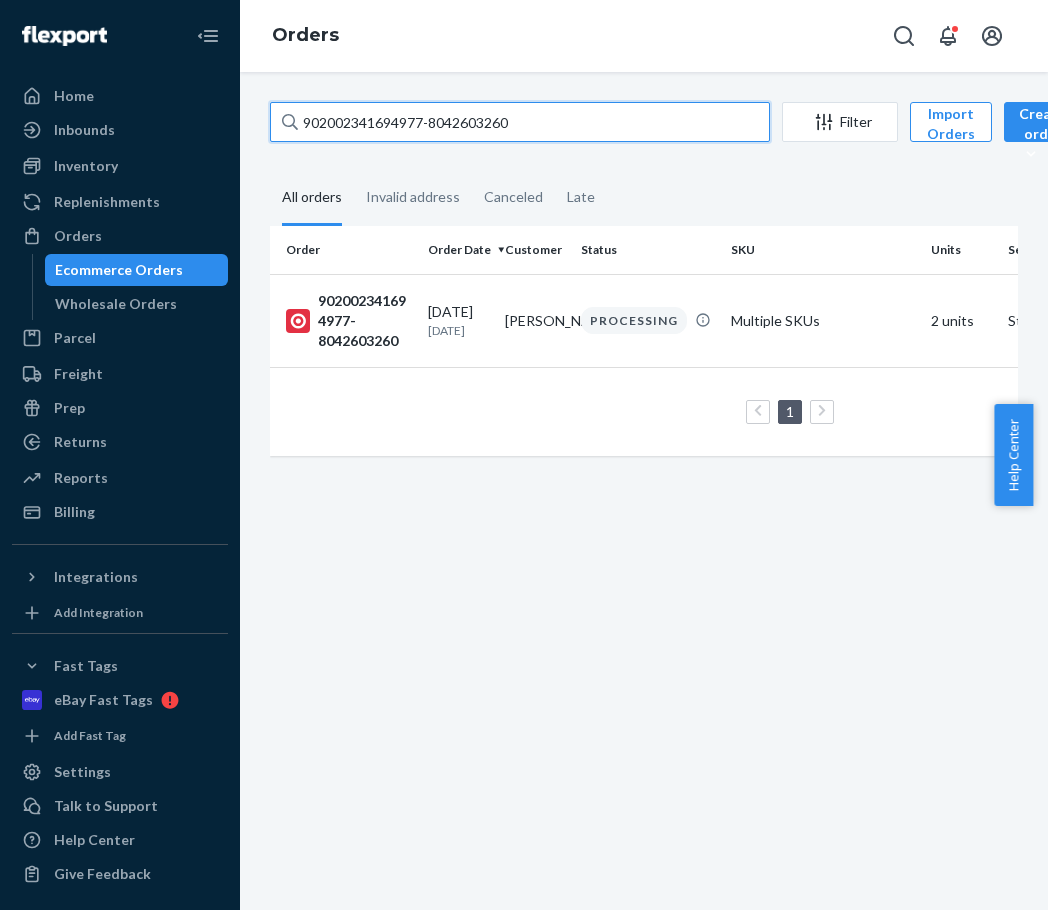 click on "902002341694977-8042603260" at bounding box center (520, 122) 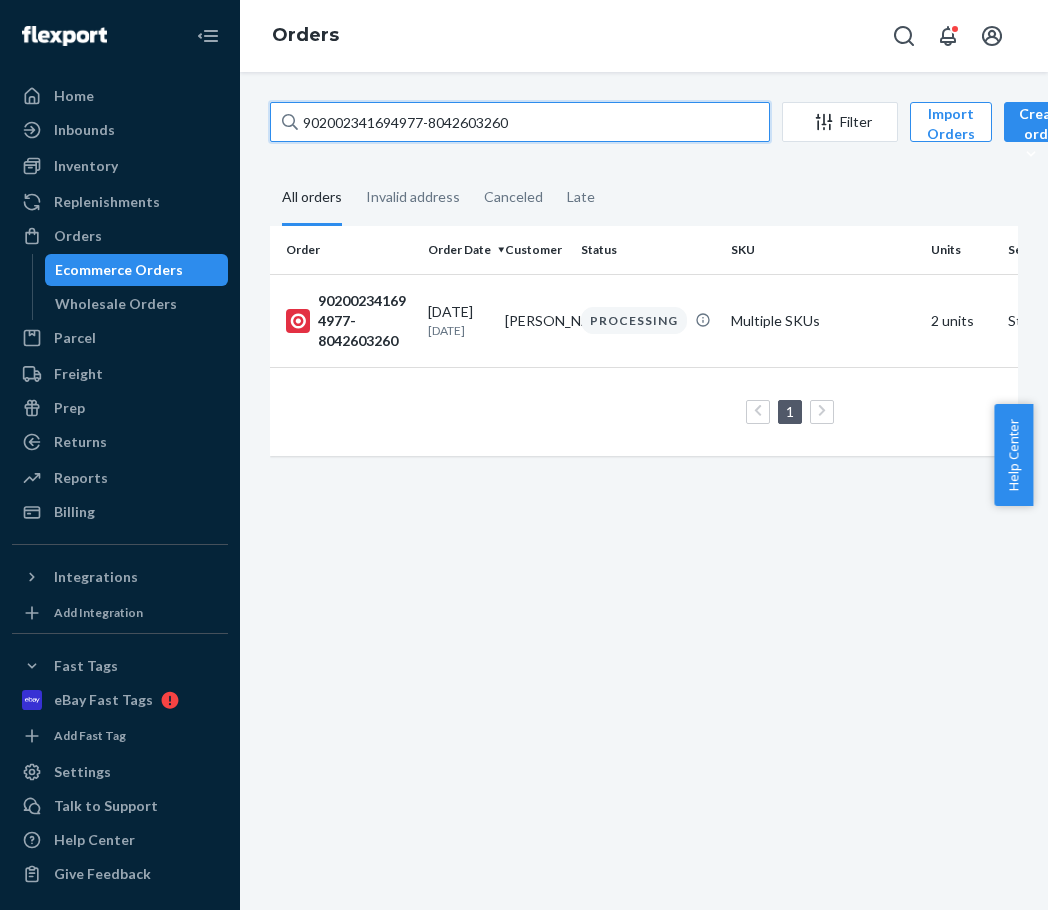 click on "902002341694977-8042603260" at bounding box center (520, 122) 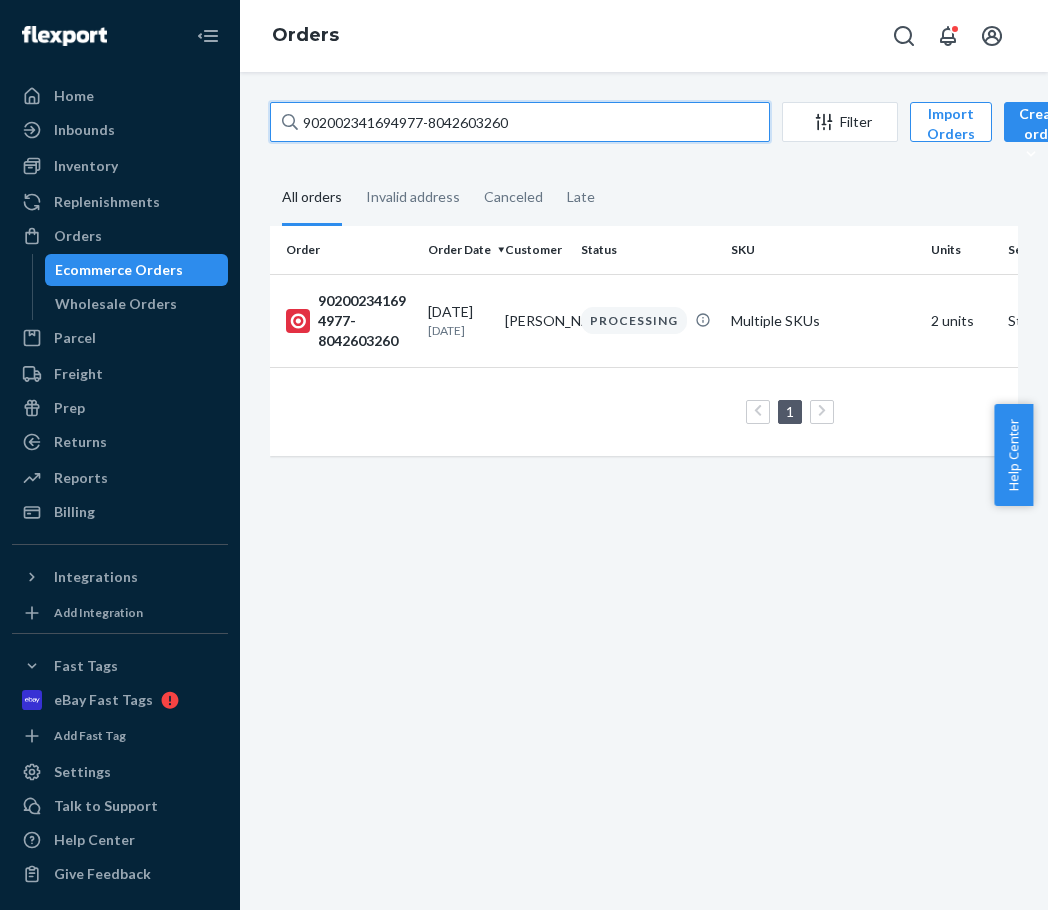 paste on "12002680749819-8060625841" 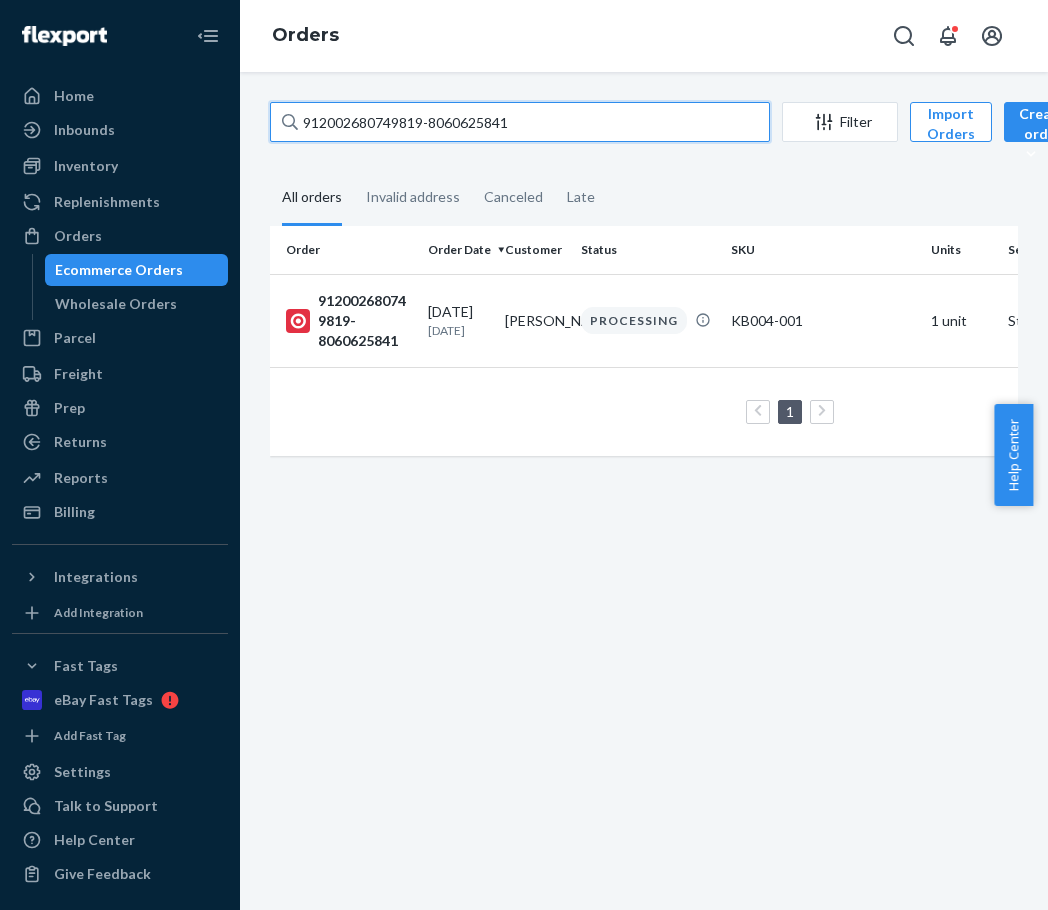 click on "912002680749819-8060625841" at bounding box center [520, 122] 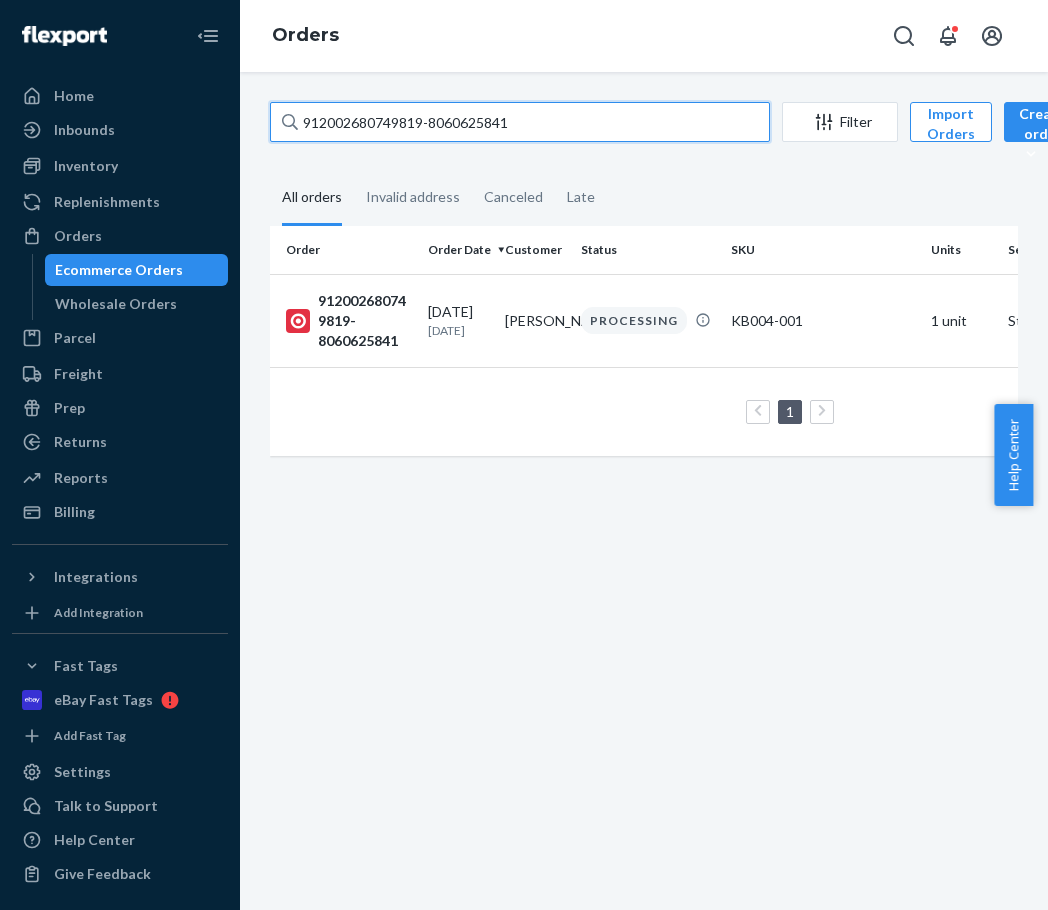 paste on "18823-8060627308" 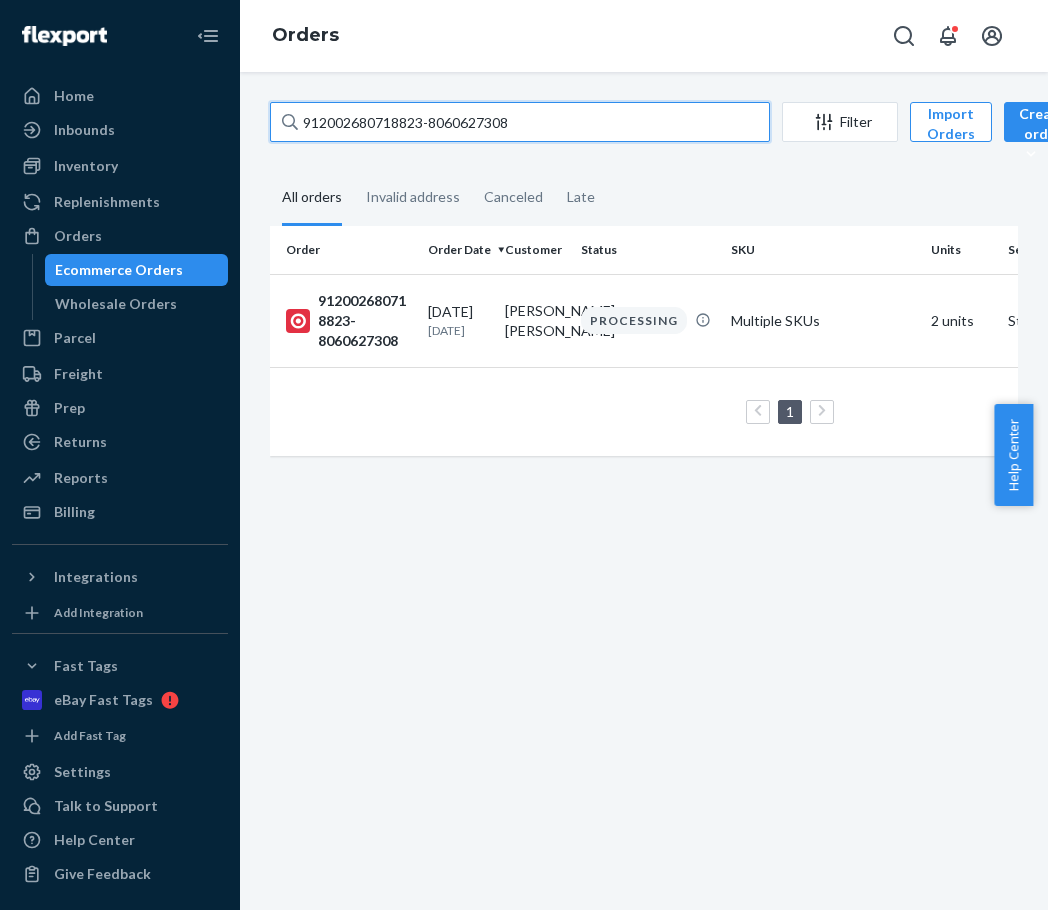 click on "912002680718823-8060627308" at bounding box center [520, 122] 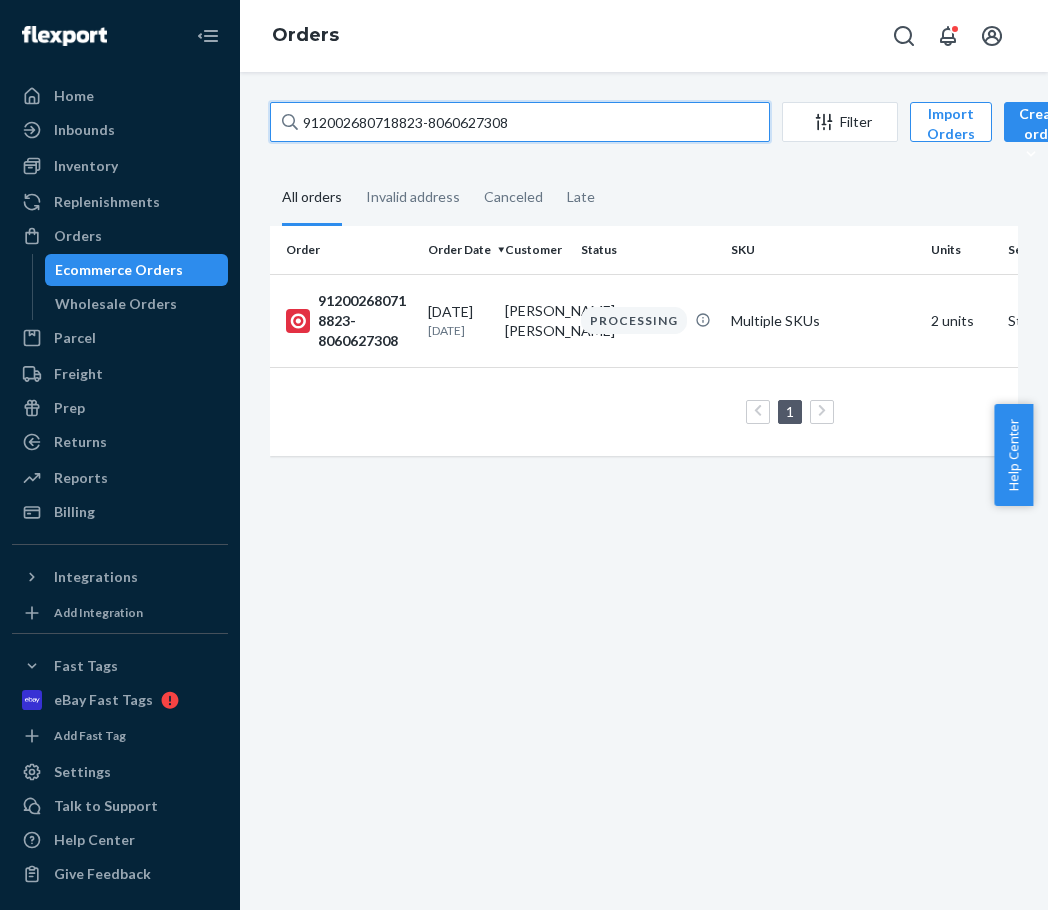 click on "912002680718823-8060627308" at bounding box center [520, 122] 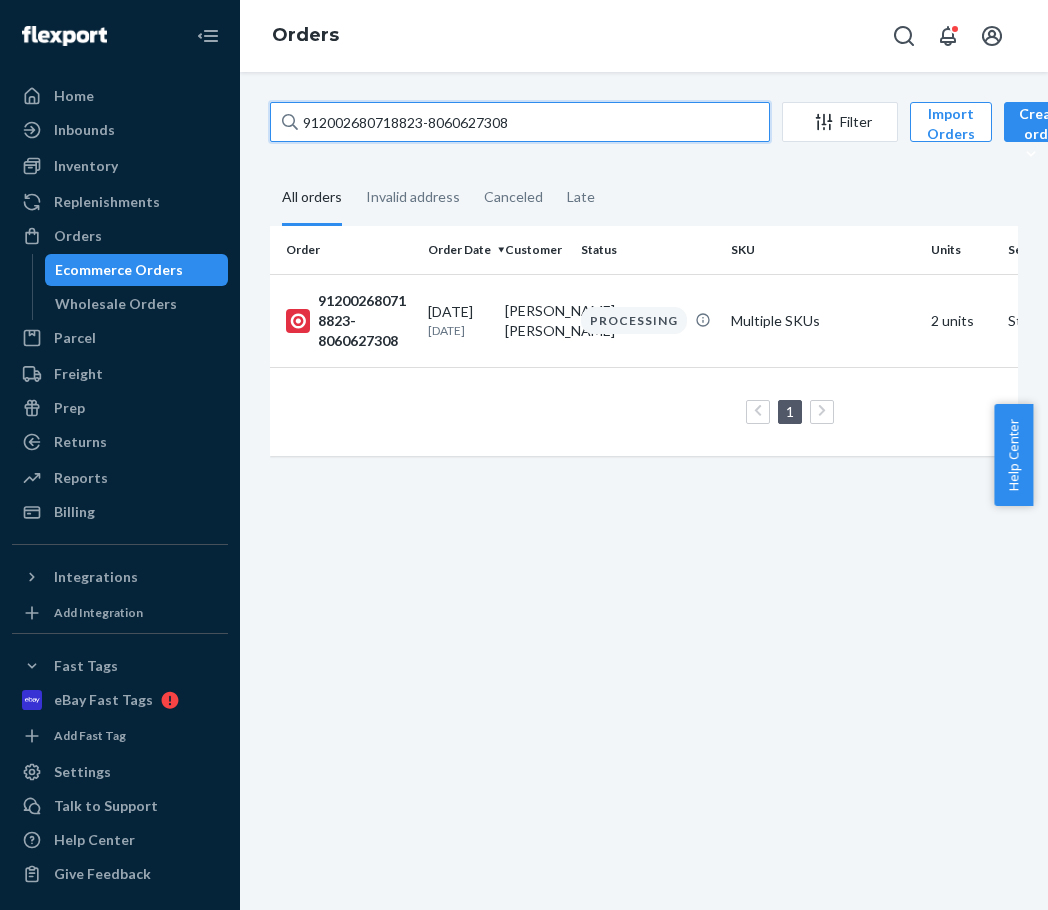 click on "912002680718823-8060627308" at bounding box center (520, 122) 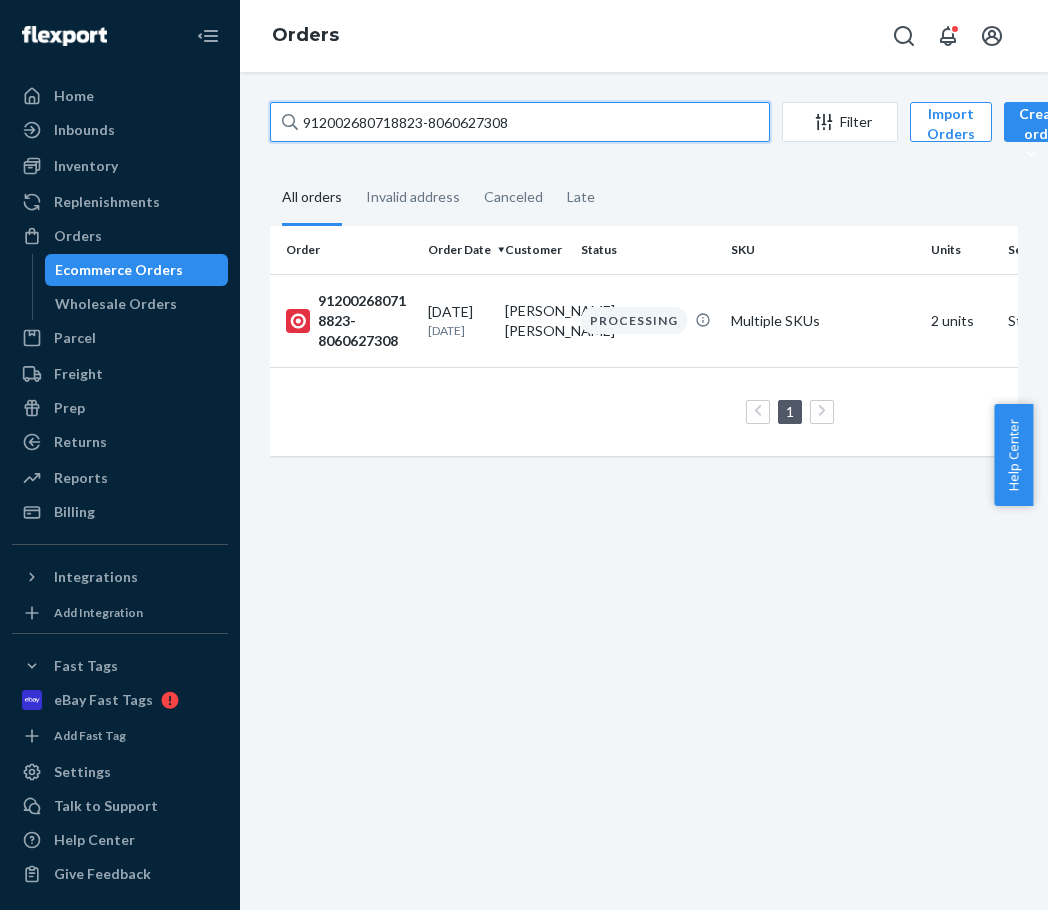 paste on "61686875-8042610015" 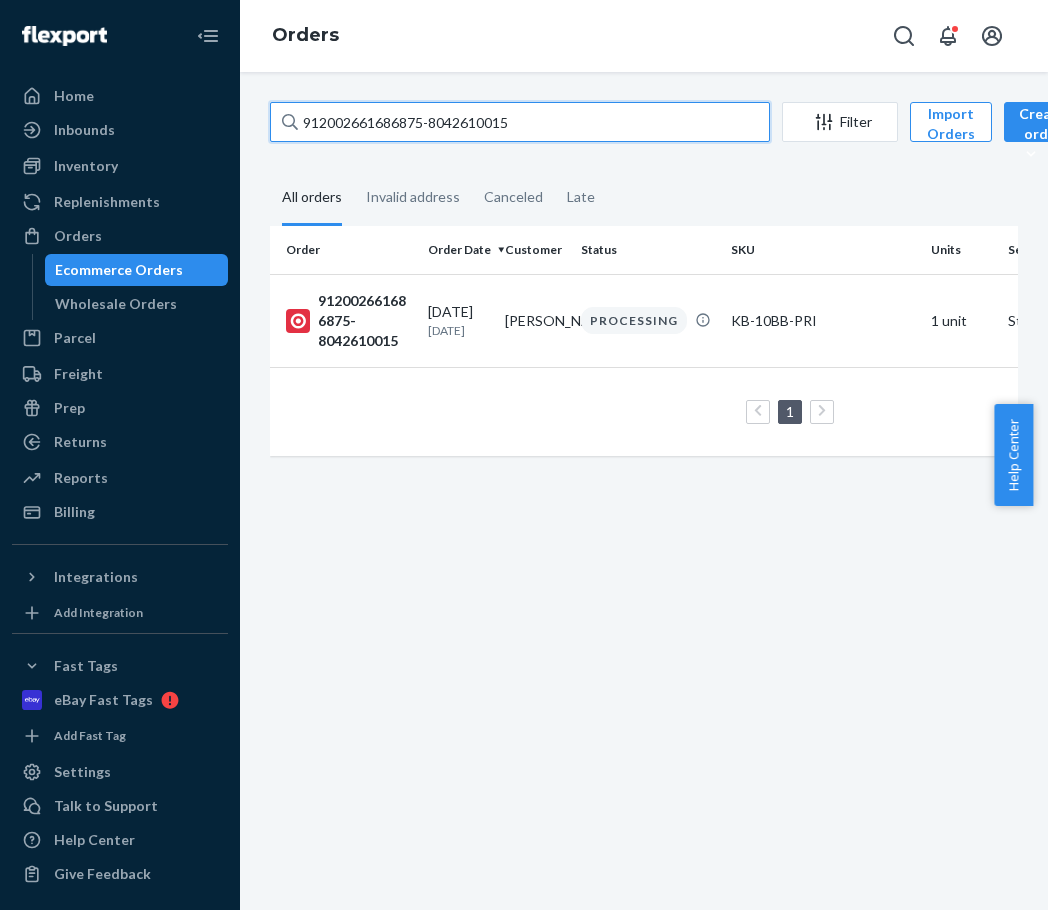 click on "912002661686875-8042610015" at bounding box center [520, 122] 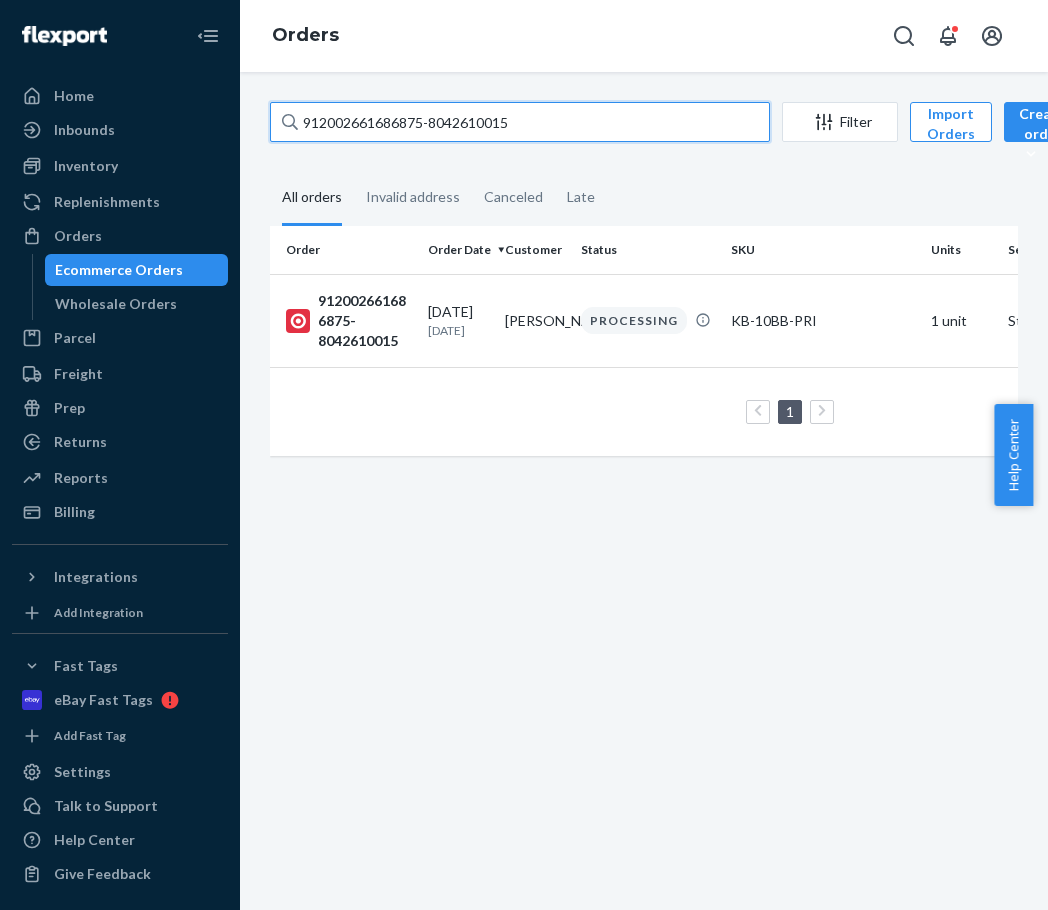 click on "912002661686875-8042610015" at bounding box center (520, 122) 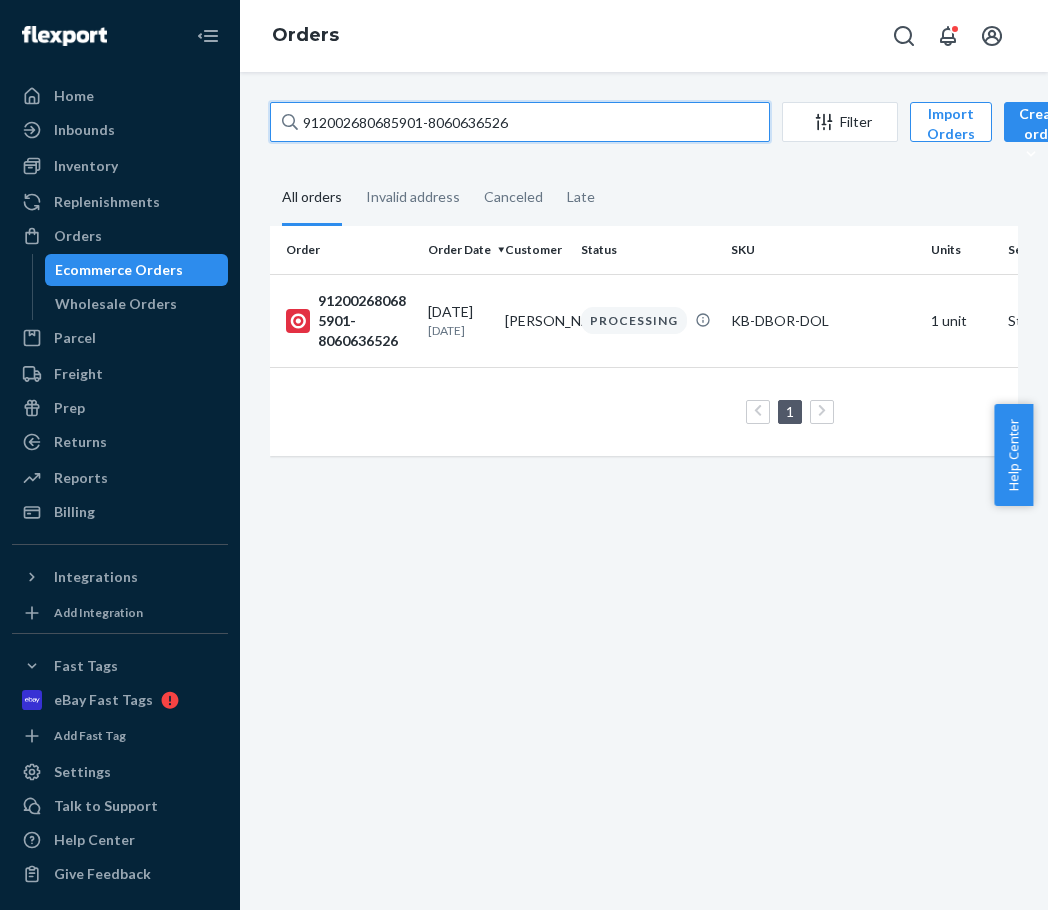 click on "912002680685901-8060636526" at bounding box center [520, 122] 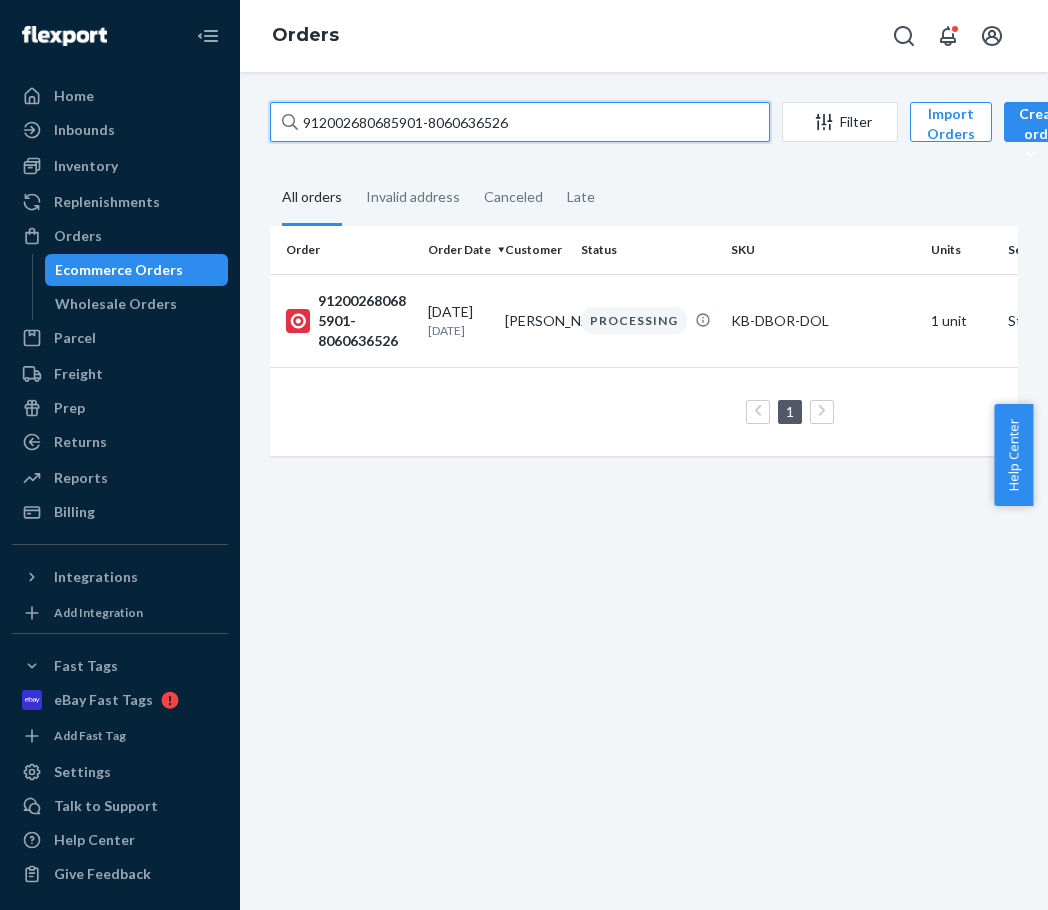 click on "912002680685901-8060636526" at bounding box center [520, 122] 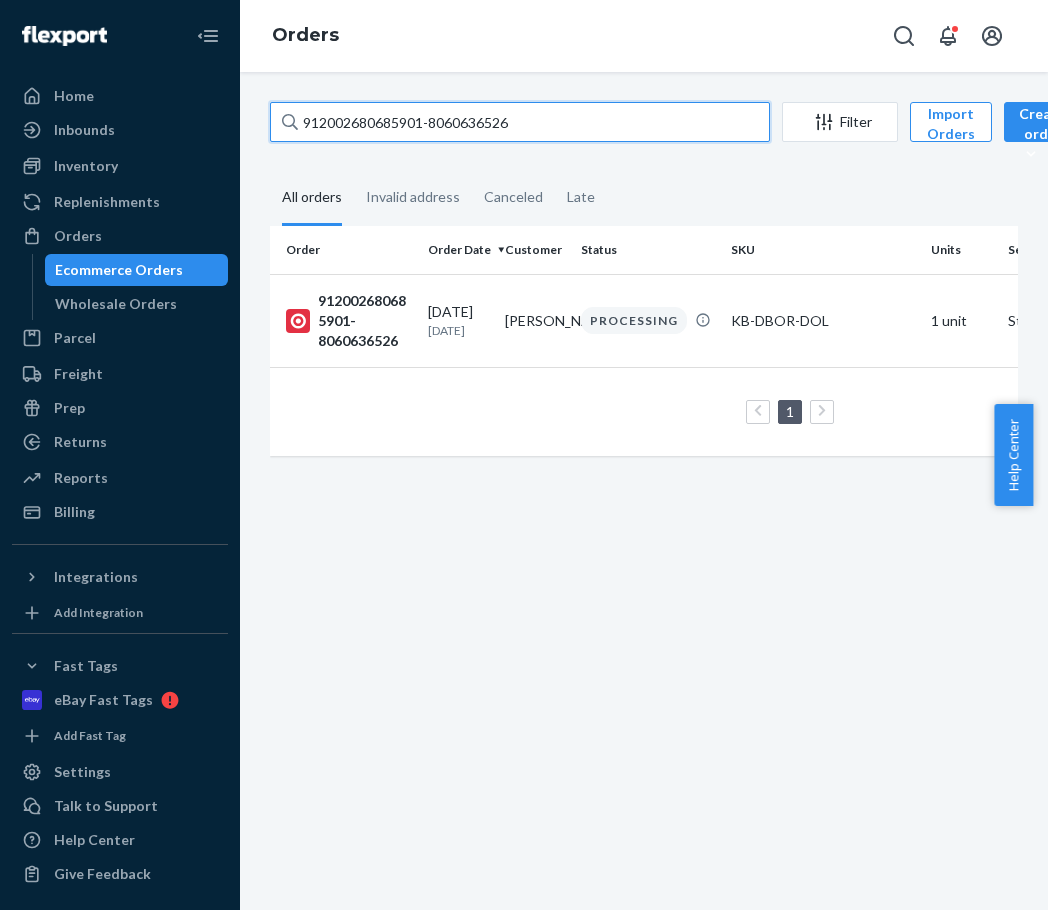 paste on "1121263-8033308557" 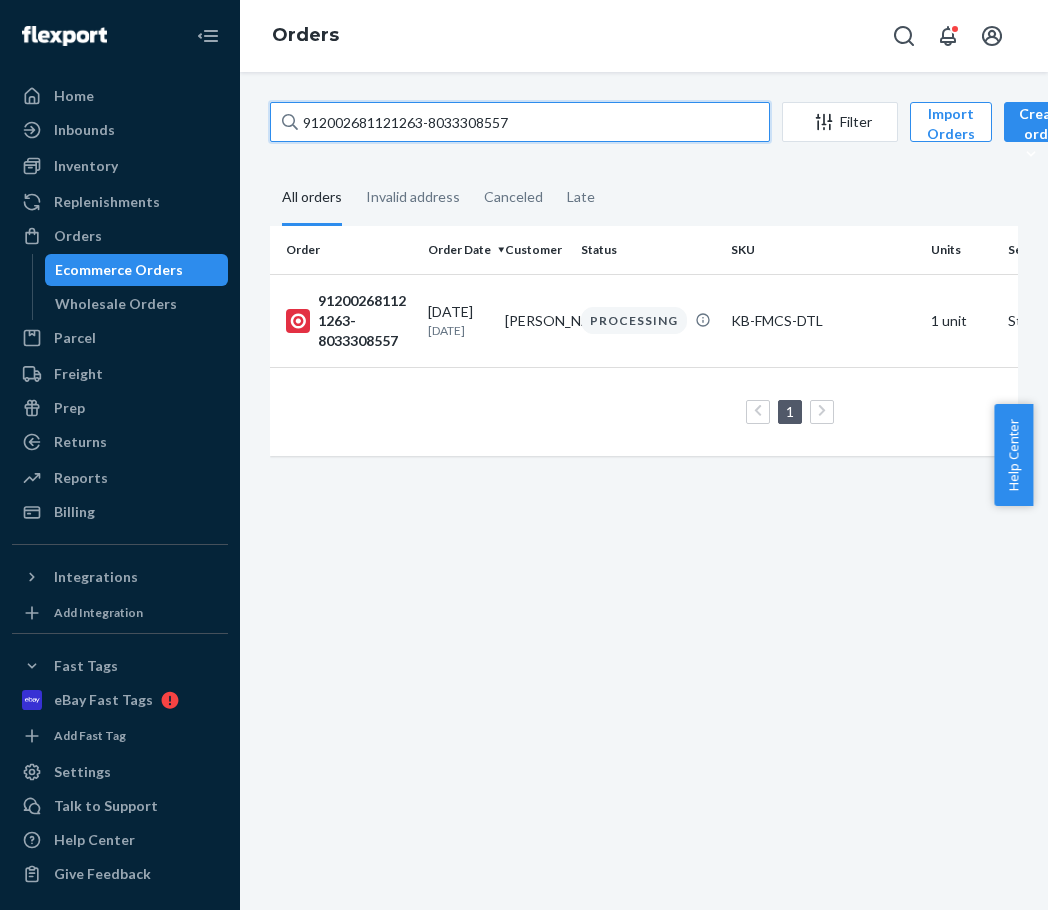 click on "912002681121263-8033308557" at bounding box center (520, 122) 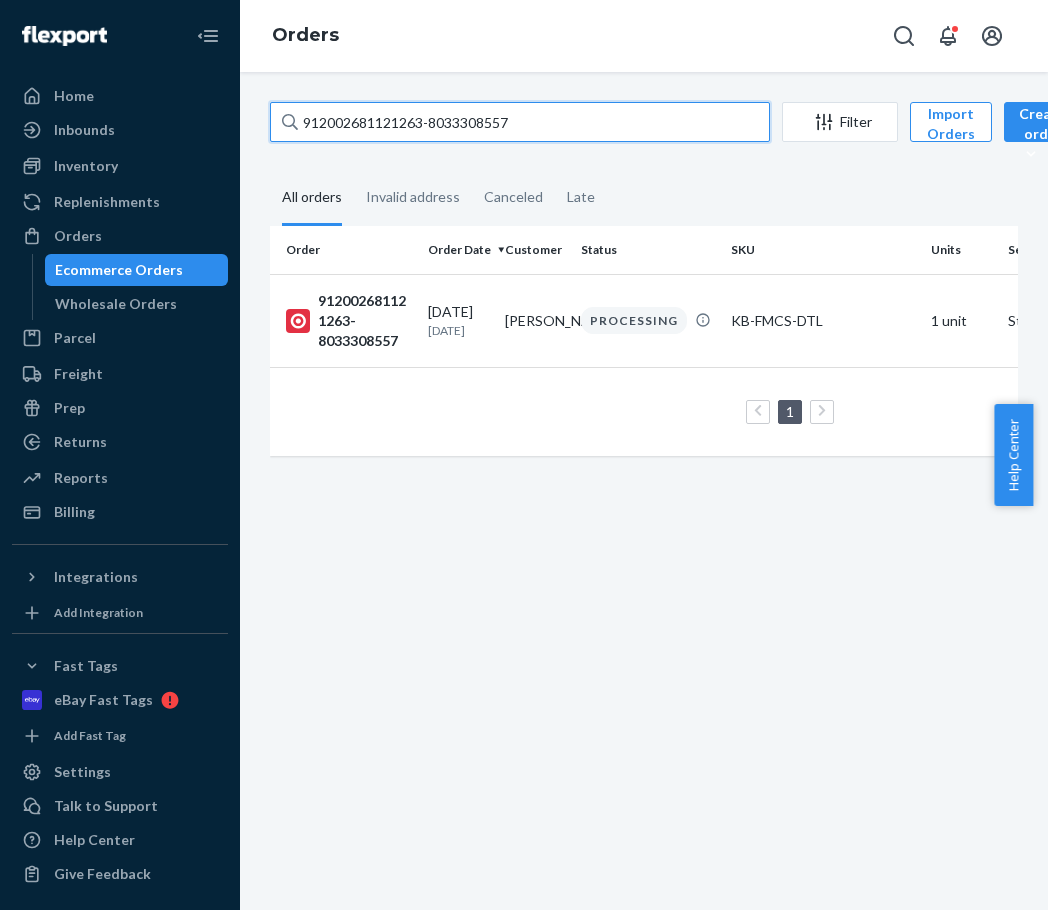 click on "912002681121263-8033308557" at bounding box center [520, 122] 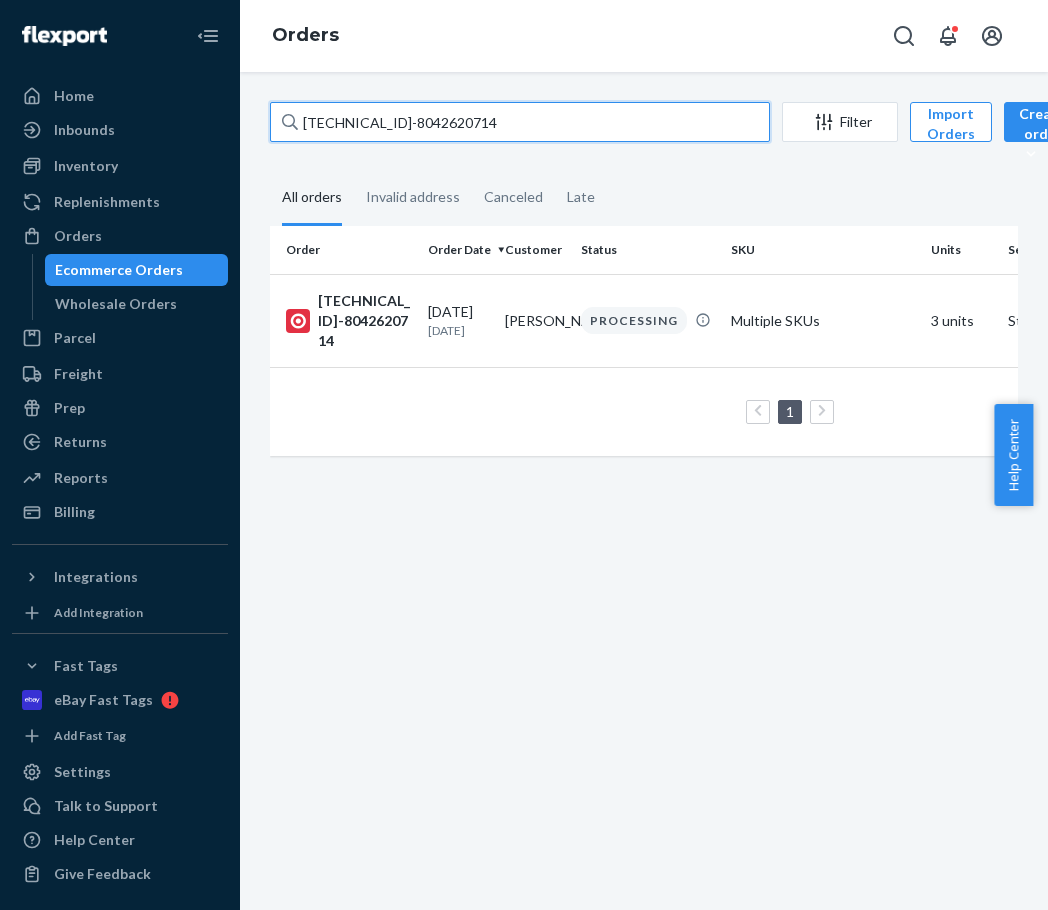 click on "[TECHNICAL_ID]-8042620714" at bounding box center (520, 122) 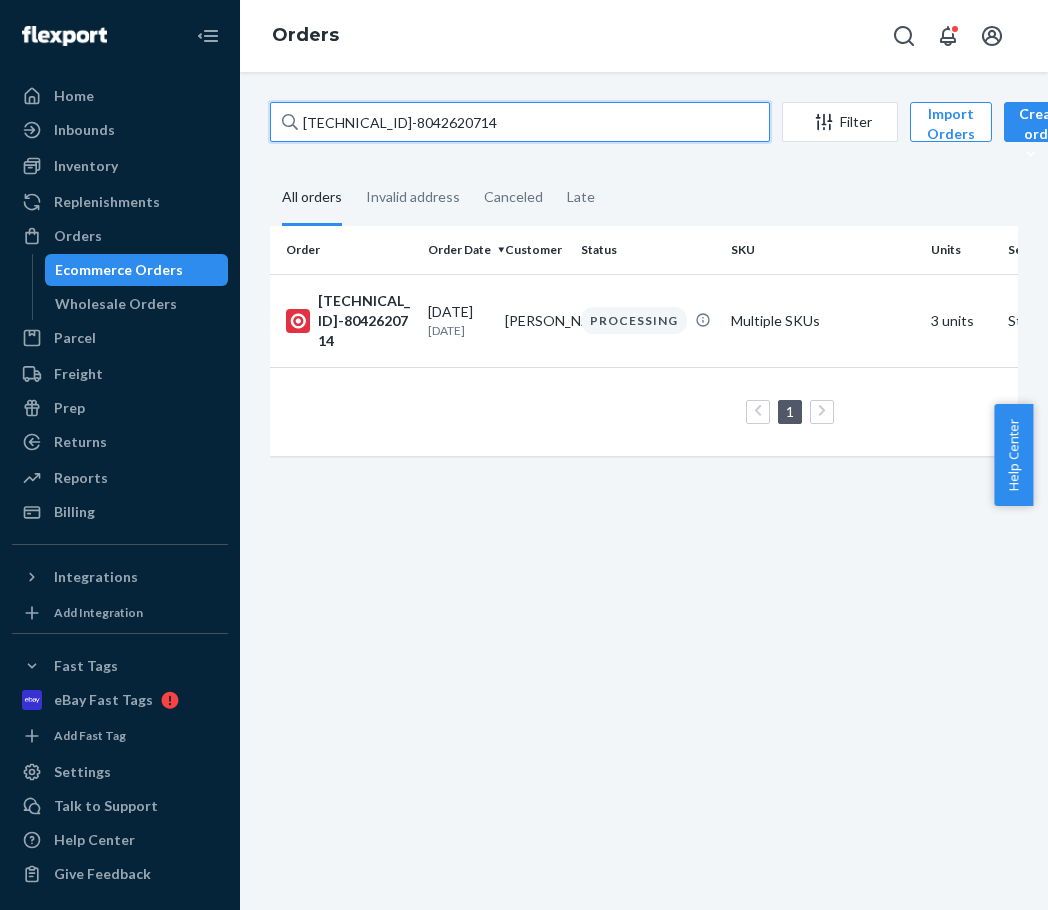click on "[TECHNICAL_ID]-8042620714" at bounding box center (520, 122) 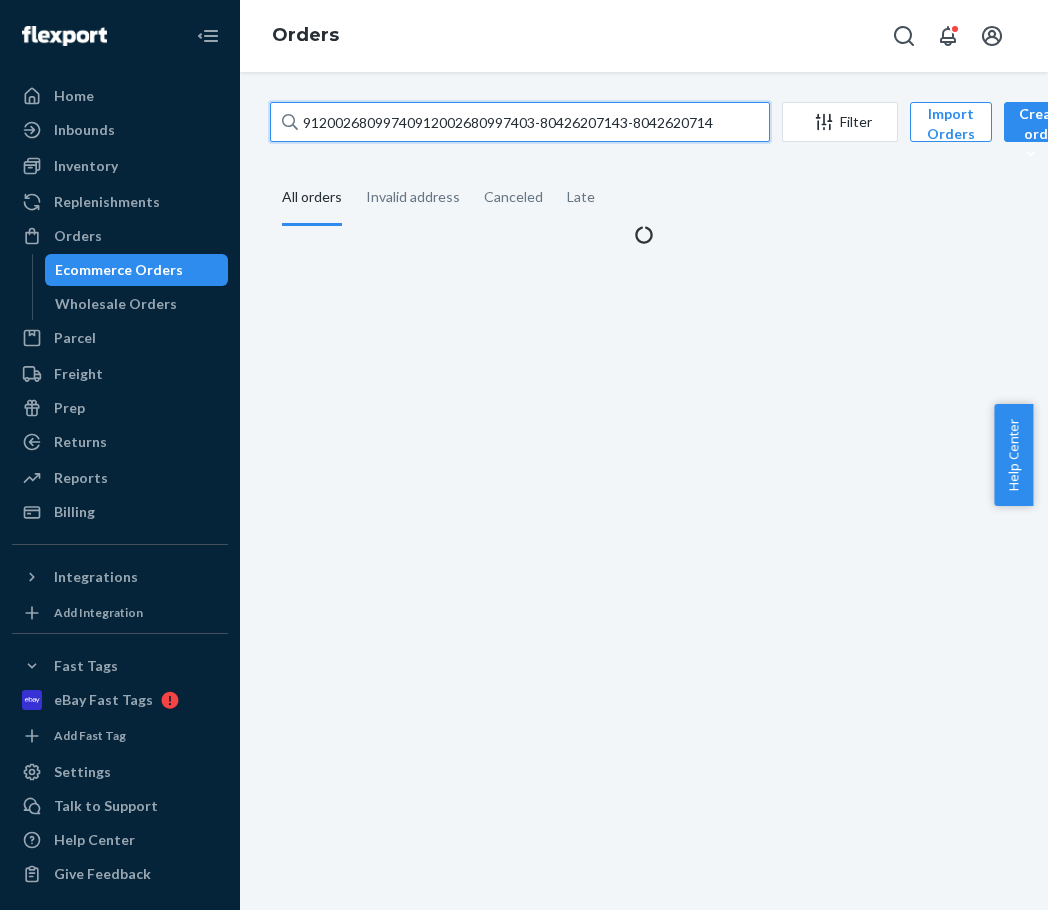 click on "91200268099740912002680997403-80426207143-8042620714" at bounding box center [520, 122] 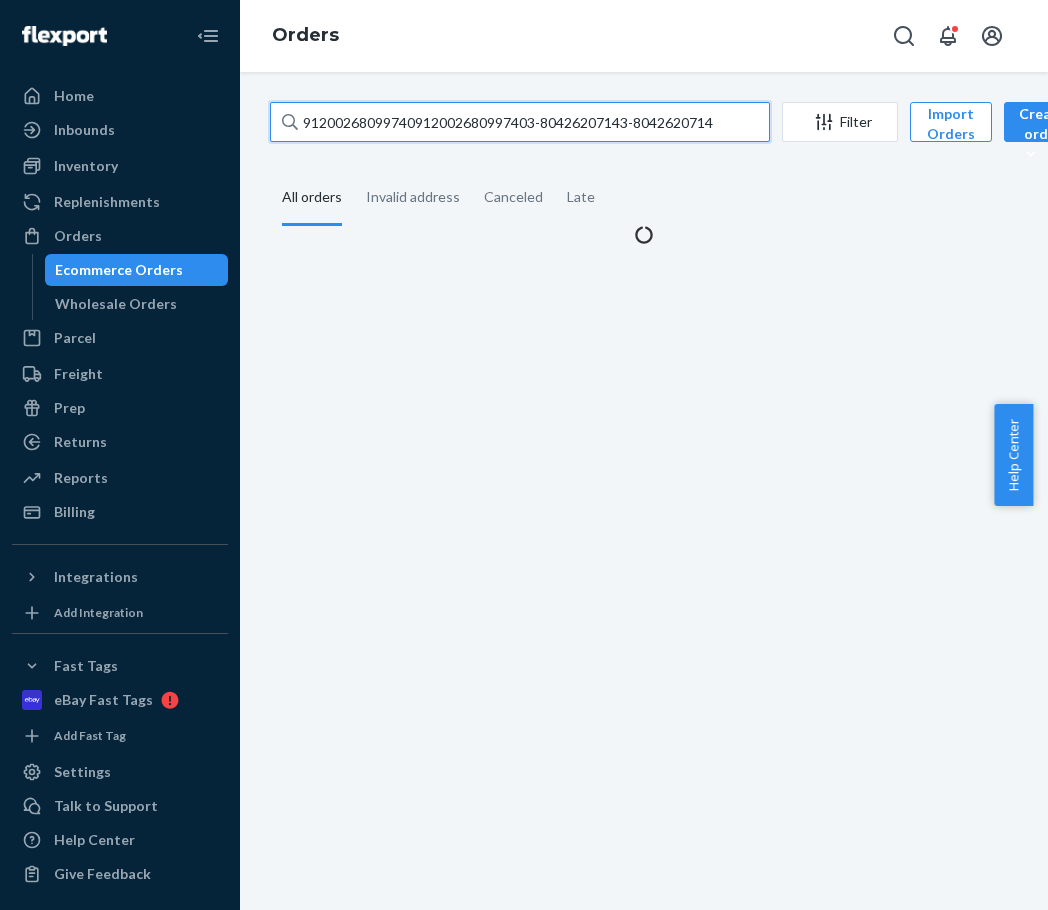 click on "91200268099740912002680997403-80426207143-8042620714" at bounding box center [520, 122] 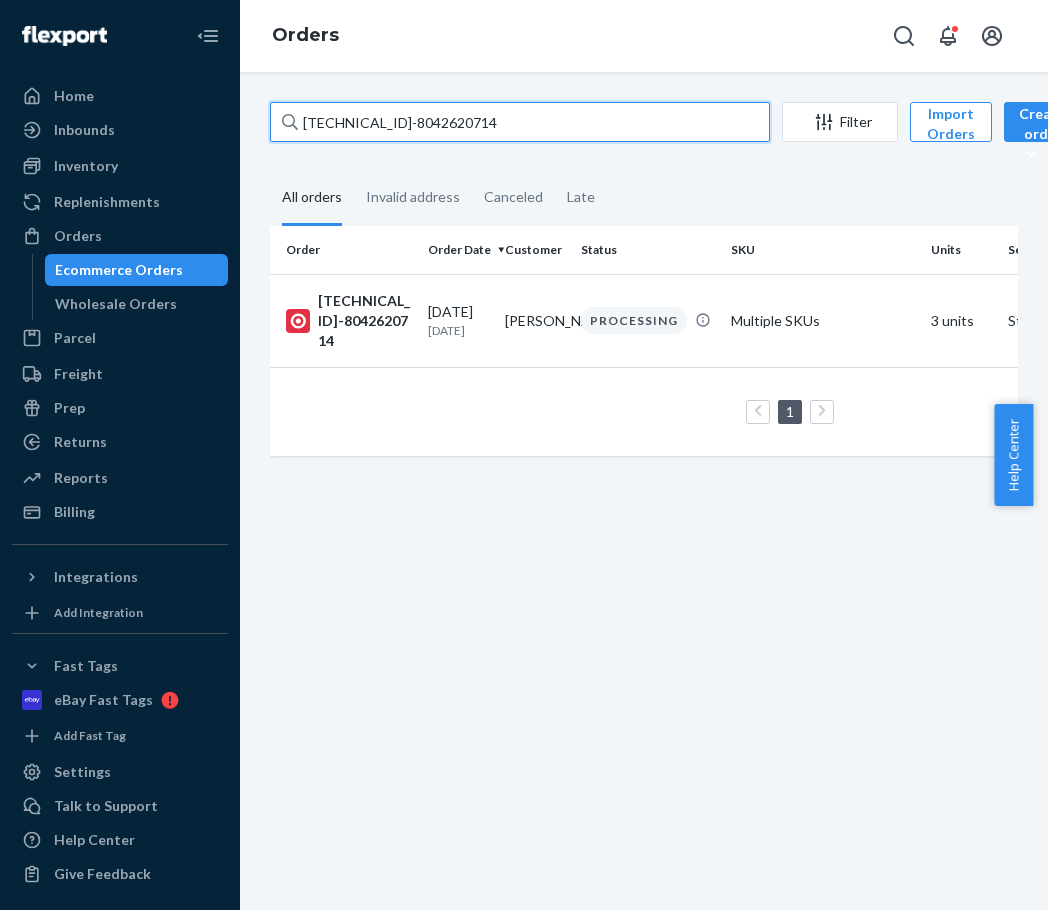 click on "[TECHNICAL_ID]-8042620714" at bounding box center (520, 122) 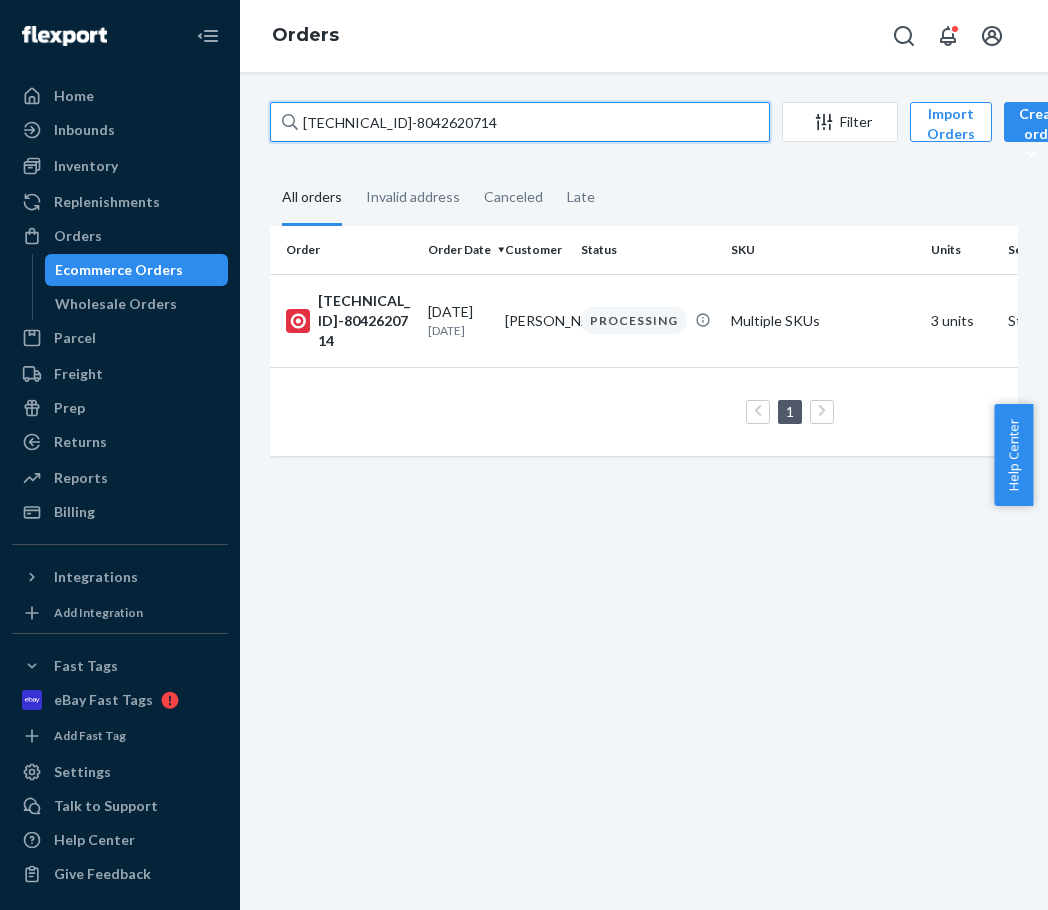 click on "[TECHNICAL_ID]-8042620714" at bounding box center (520, 122) 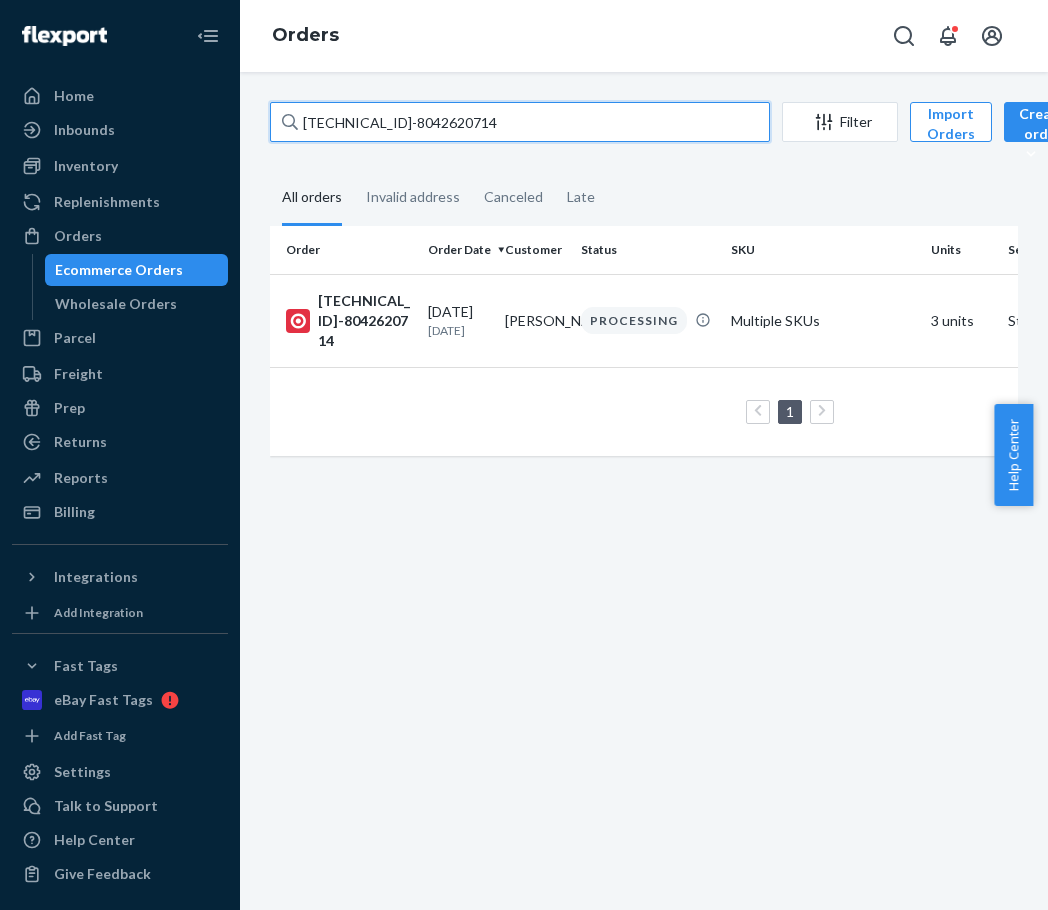 click on "[TECHNICAL_ID]-8042620714" at bounding box center [520, 122] 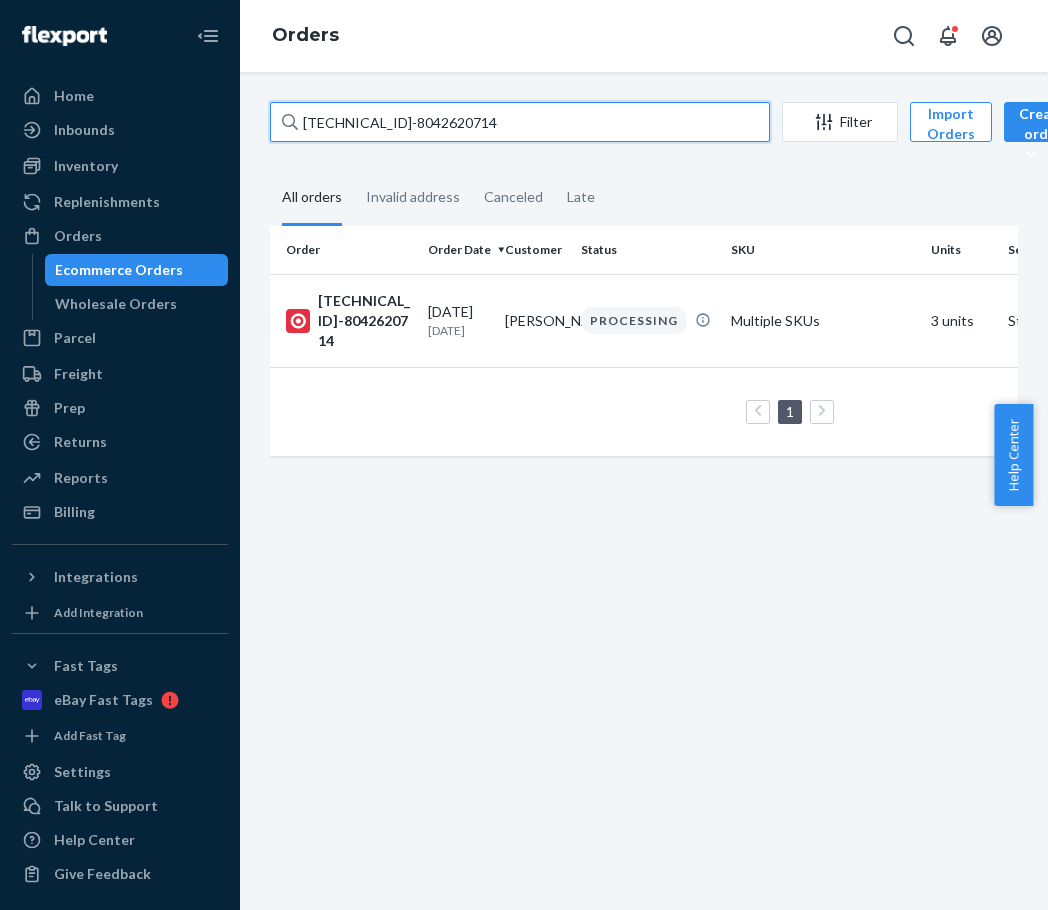 paste on "1118346-8042620712" 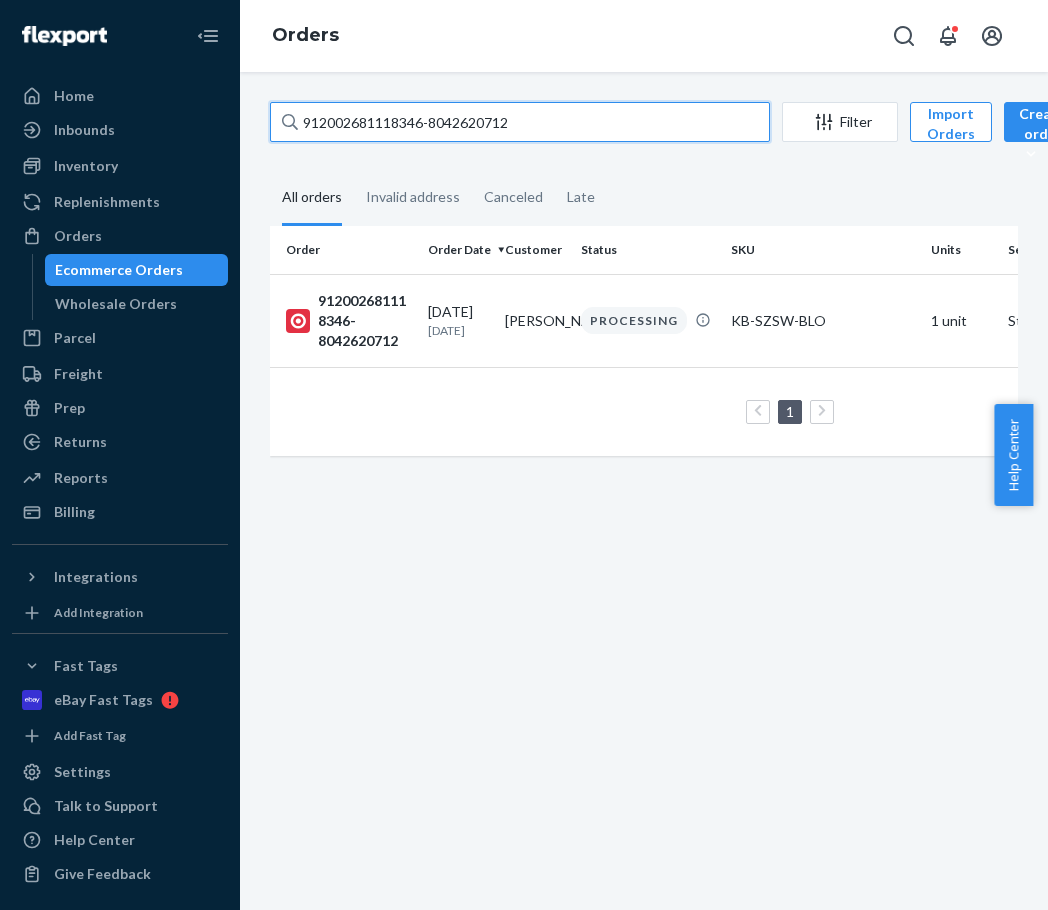 click on "912002681118346-8042620712" at bounding box center (520, 122) 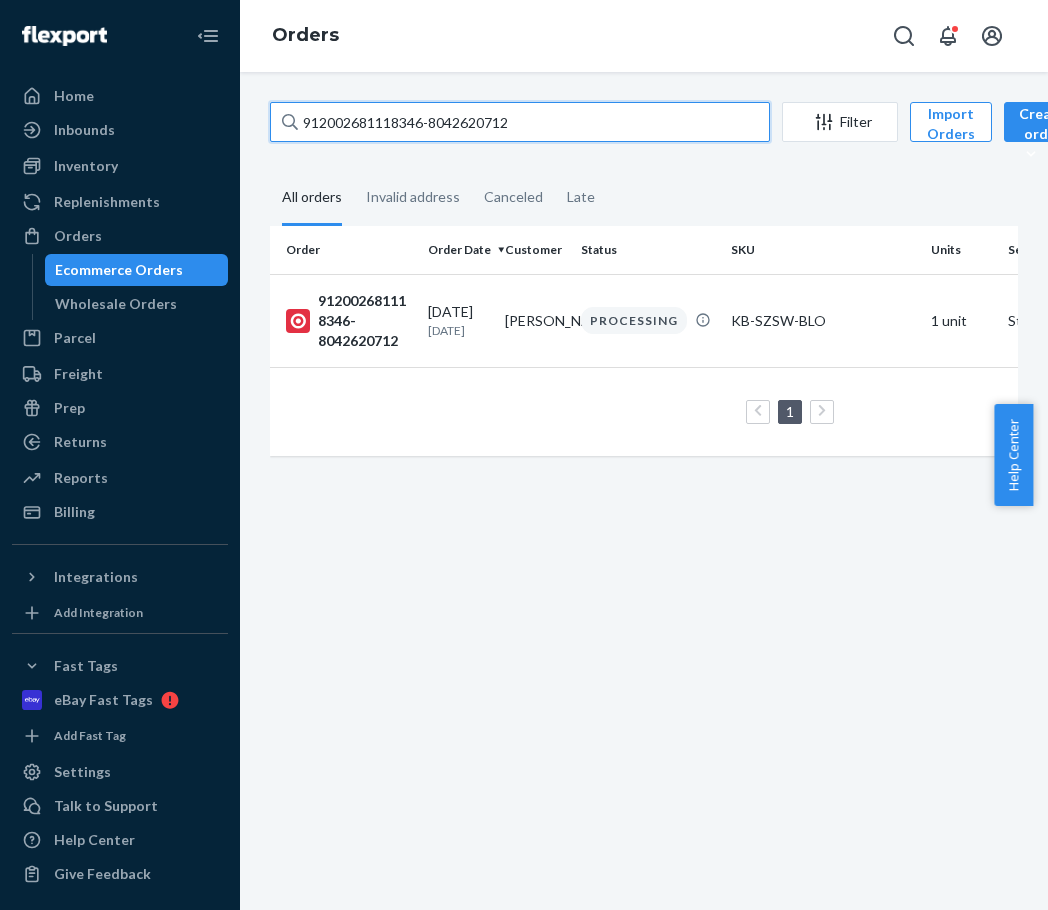 click on "912002681118346-8042620712" at bounding box center [520, 122] 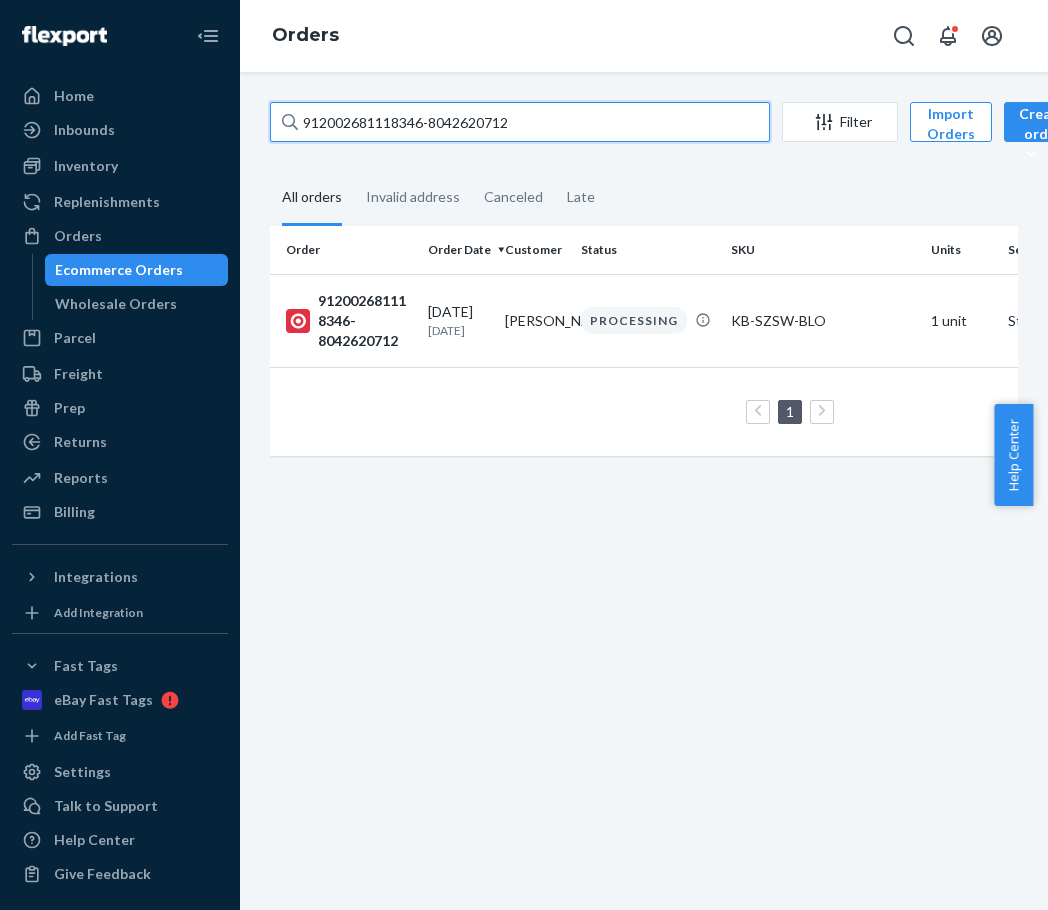 click on "912002681118346-8042620712" at bounding box center [520, 122] 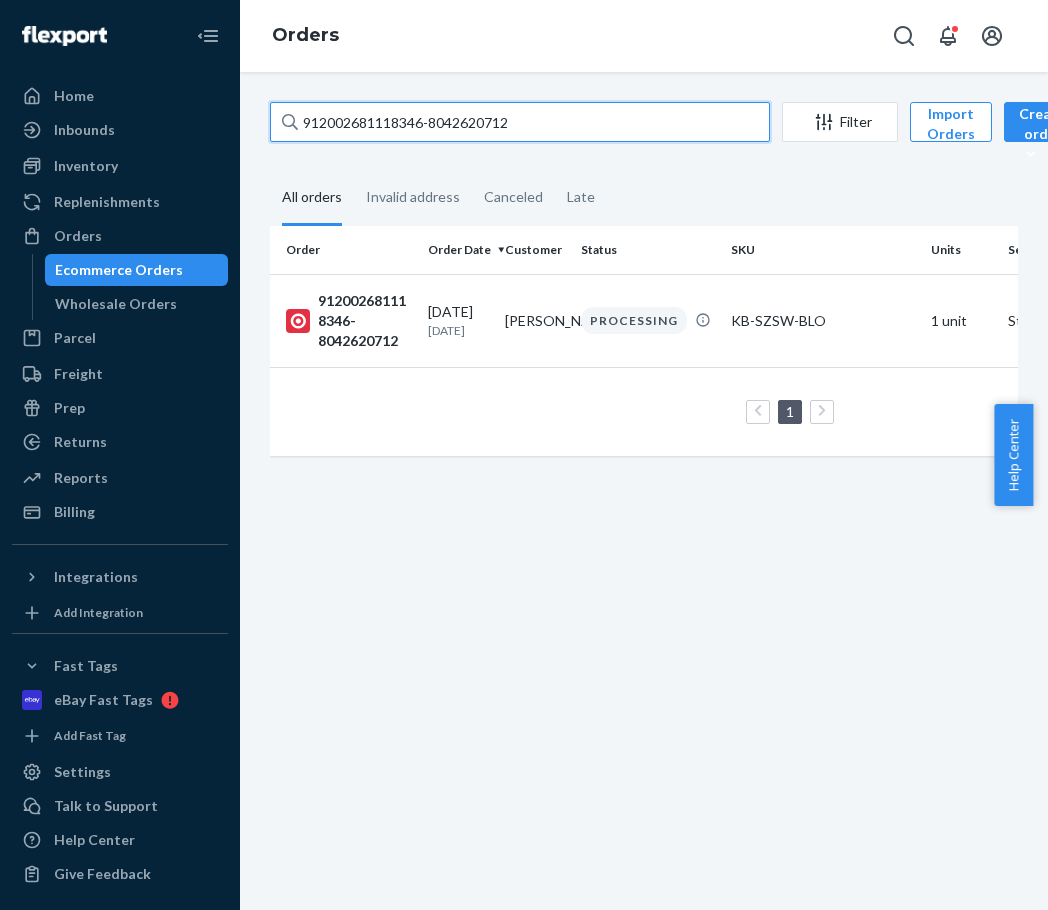 paste on "0990459-8033311451" 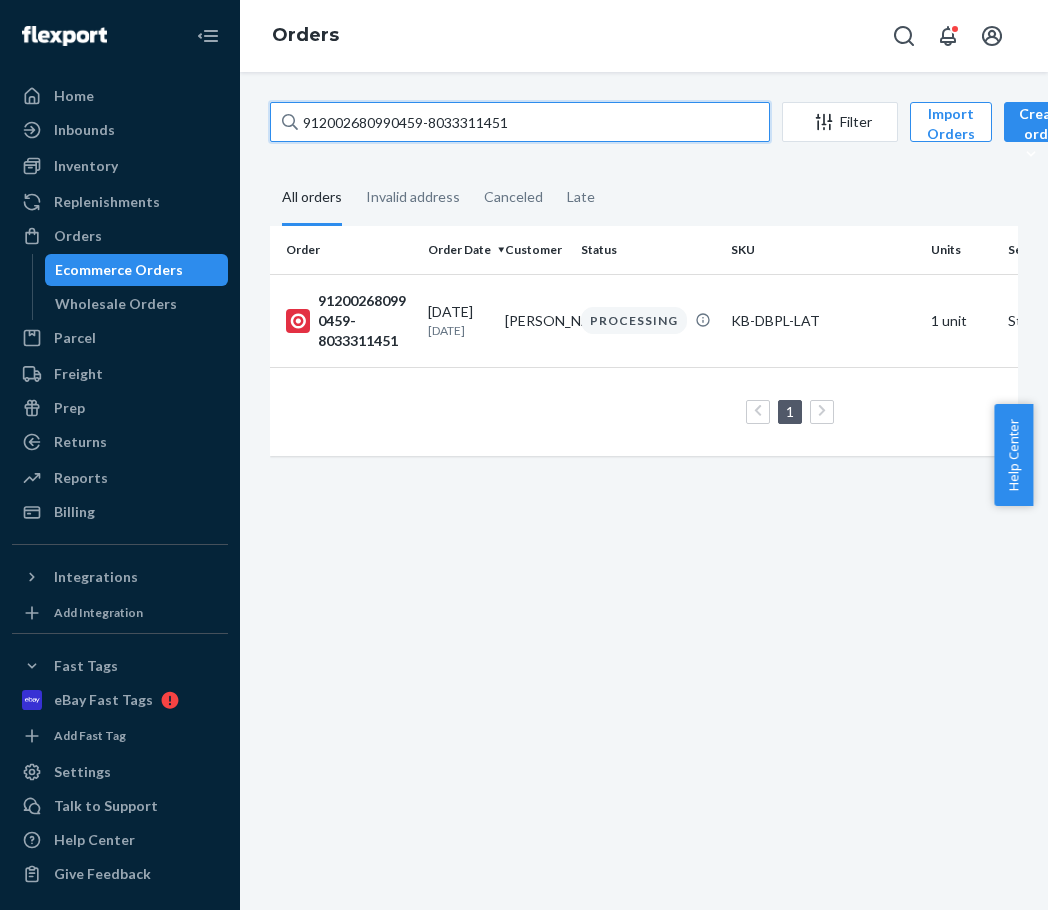 click on "912002680990459-8033311451" at bounding box center (520, 122) 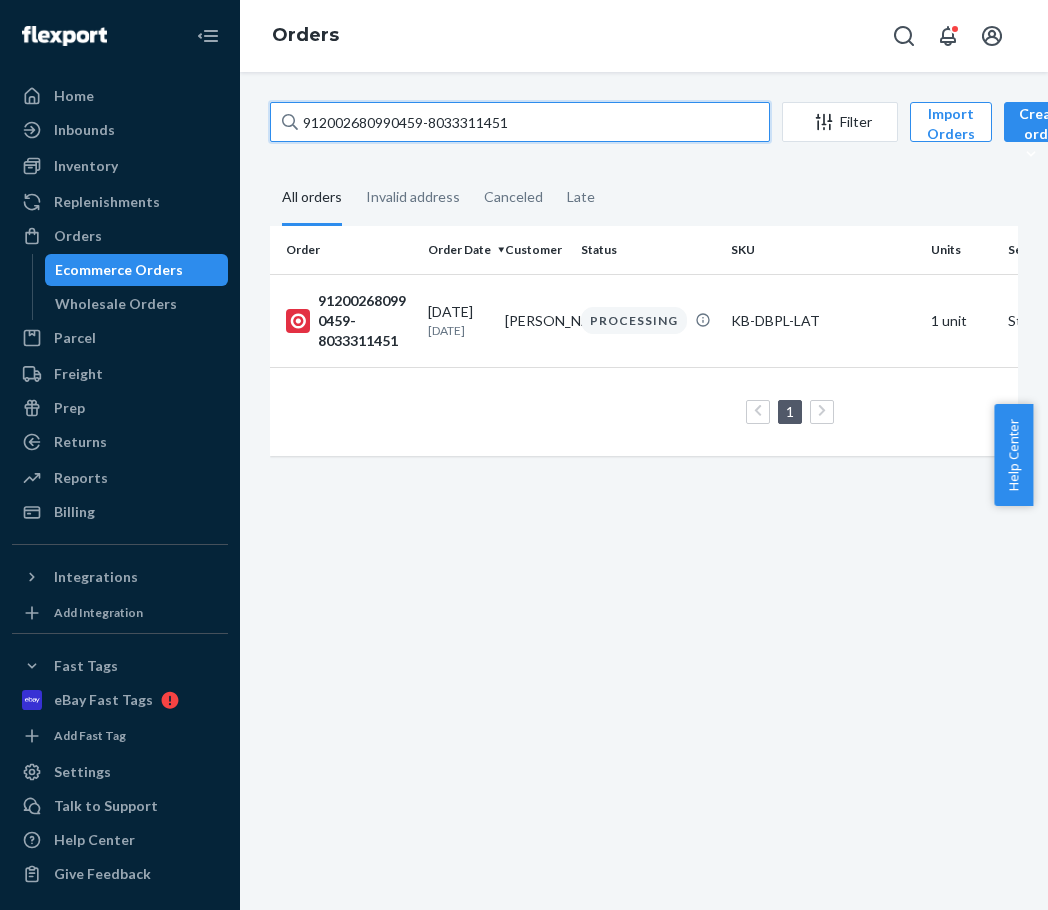 click on "912002680990459-8033311451" at bounding box center (520, 122) 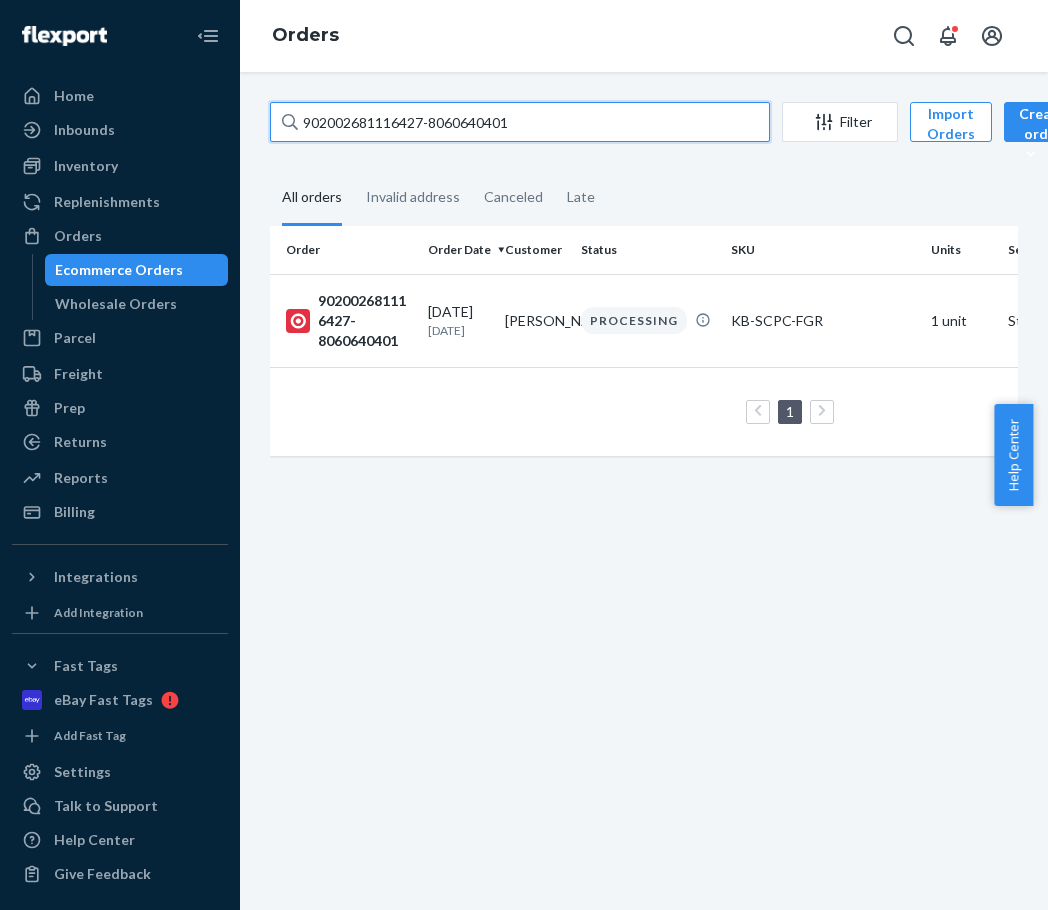 click on "902002681116427-8060640401" at bounding box center [520, 122] 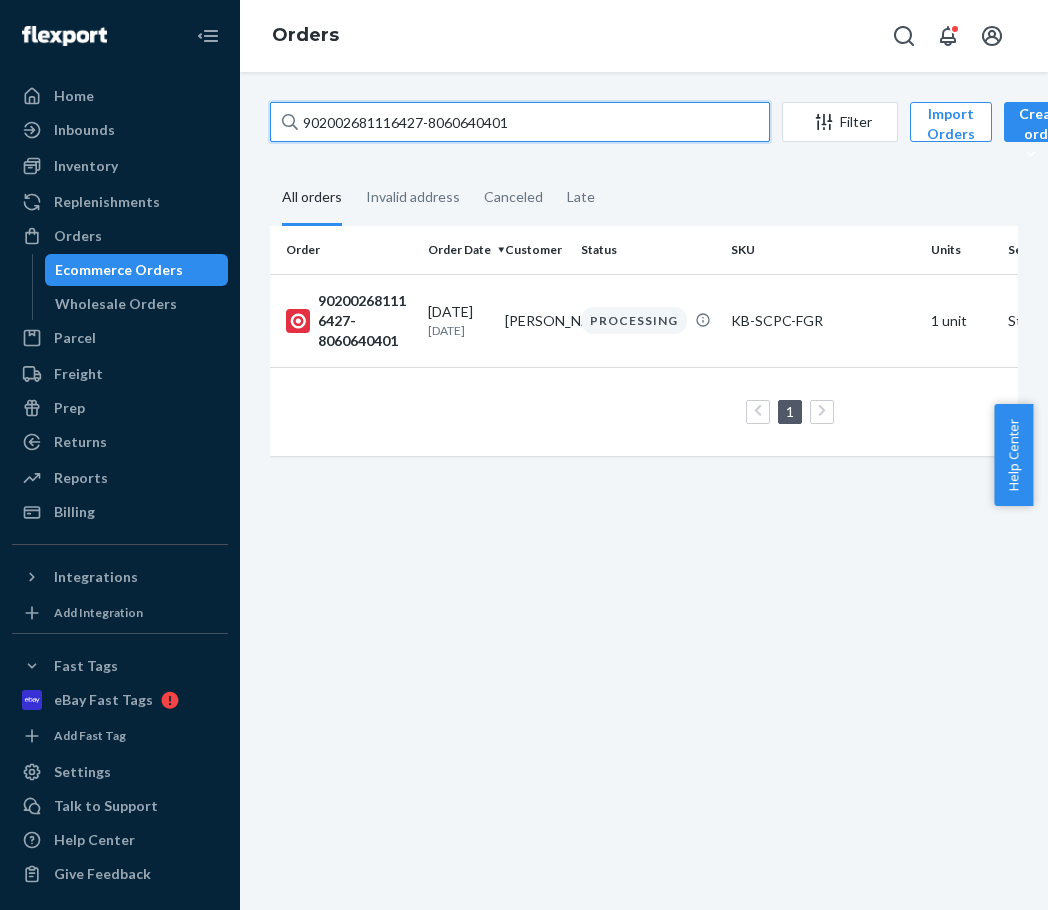 click on "902002681116427-8060640401" at bounding box center [520, 122] 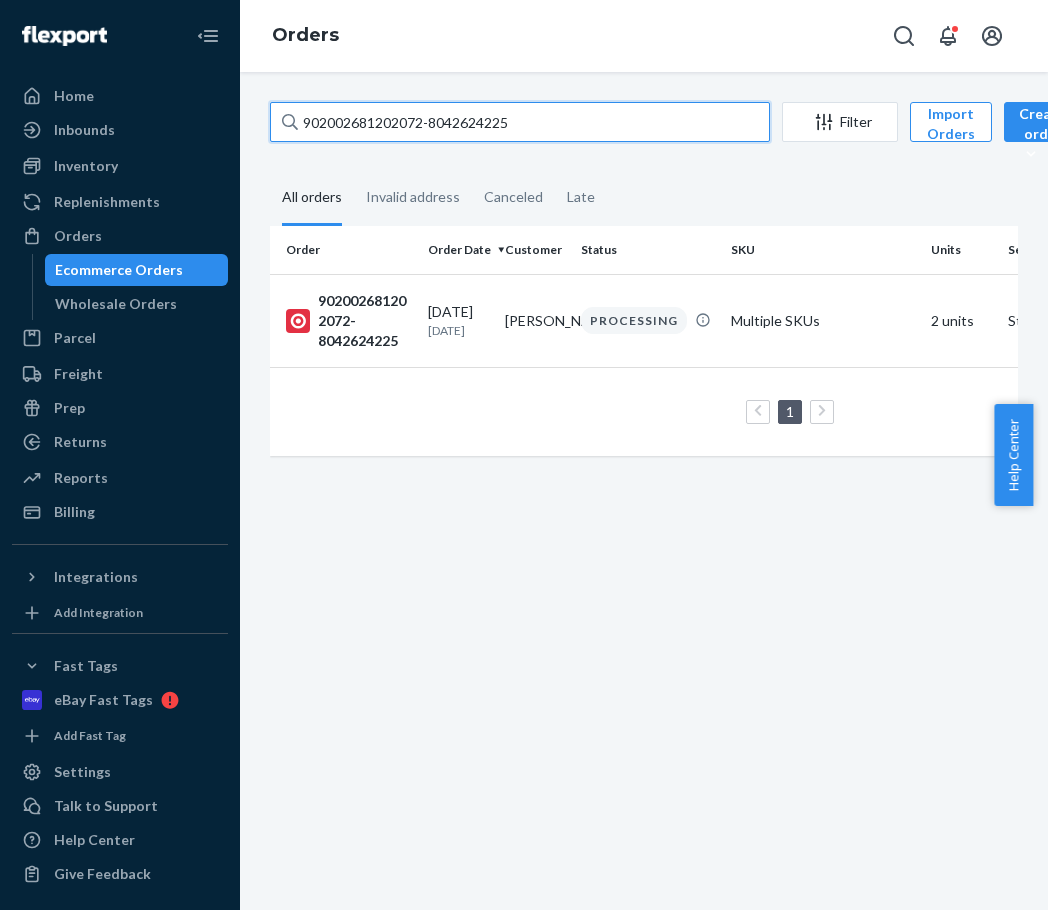 click on "902002681202072-8042624225" at bounding box center [520, 122] 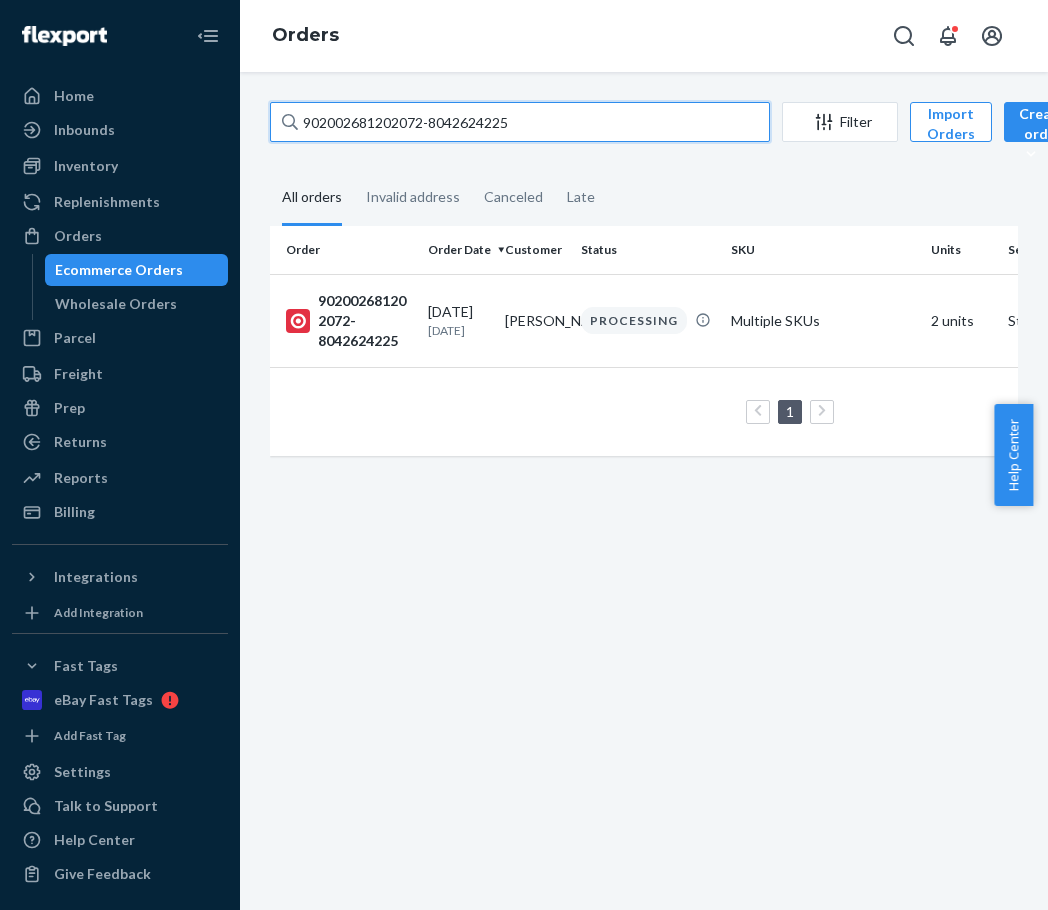 click on "902002681202072-8042624225" at bounding box center (520, 122) 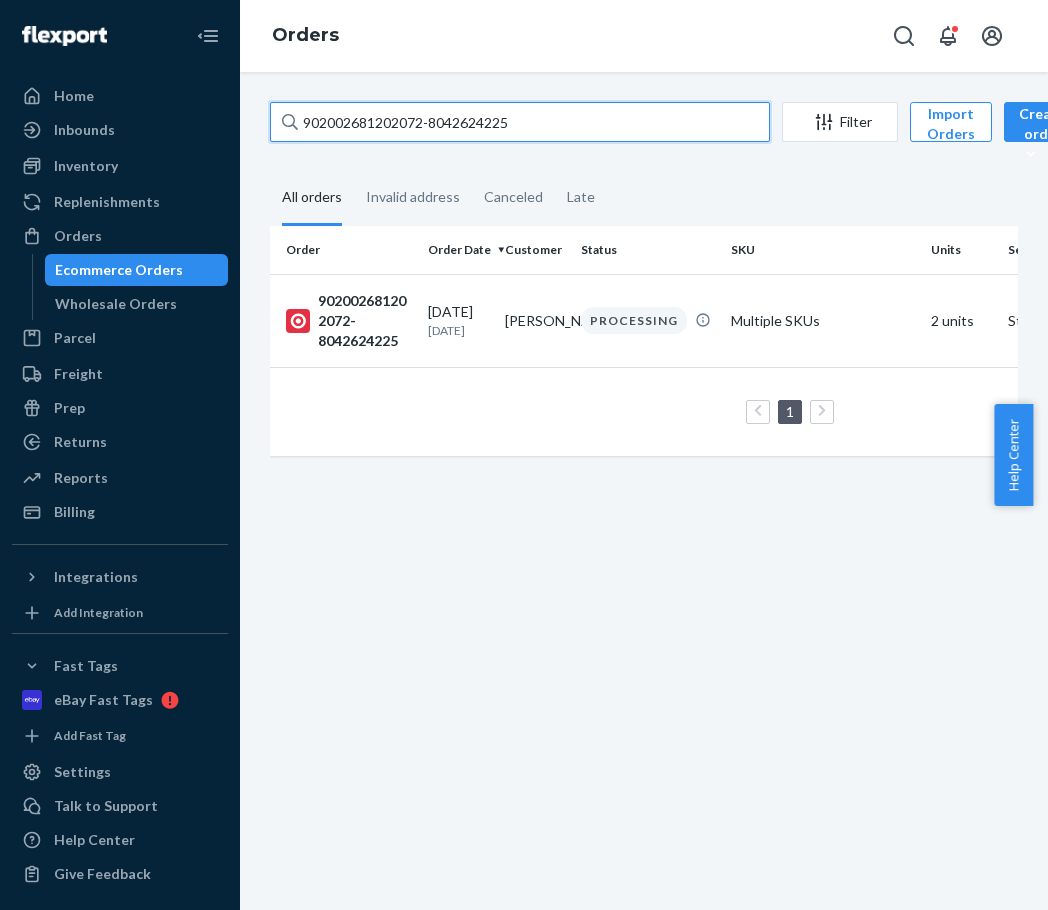 click on "902002681202072-8042624225" at bounding box center (520, 122) 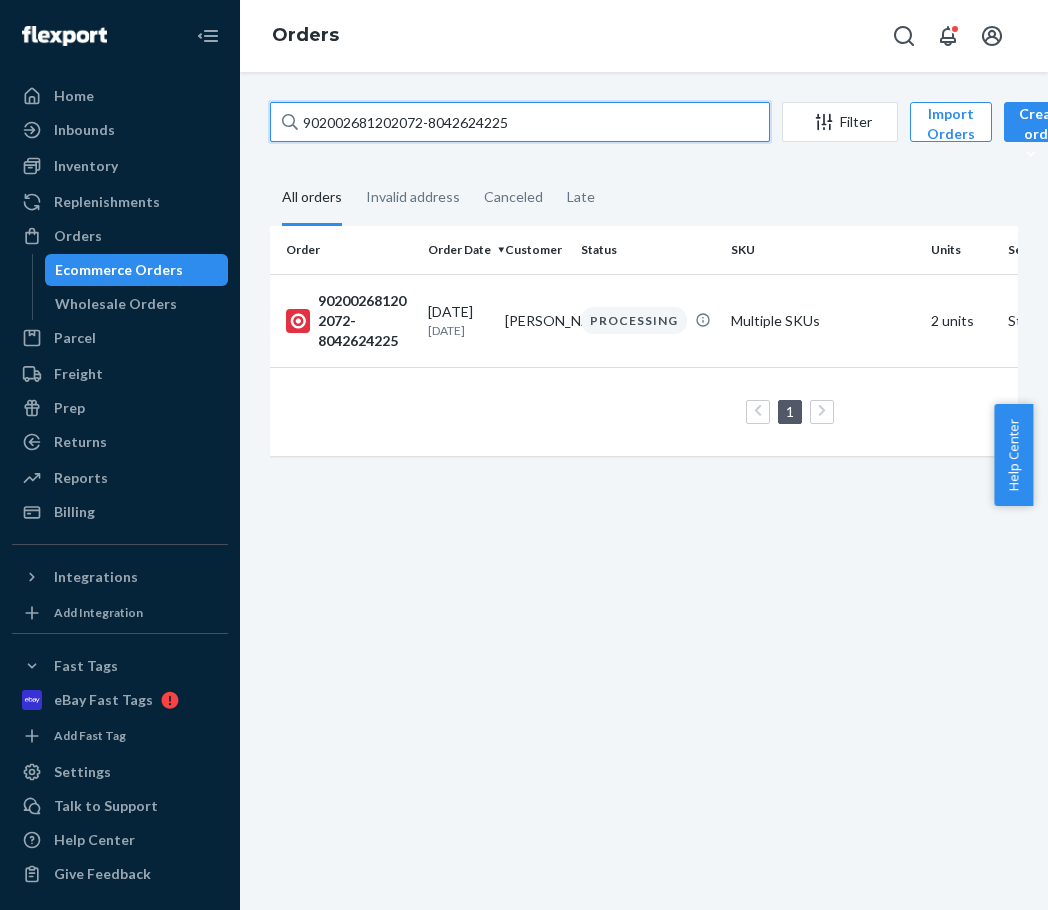 paste on "27019-8033312993" 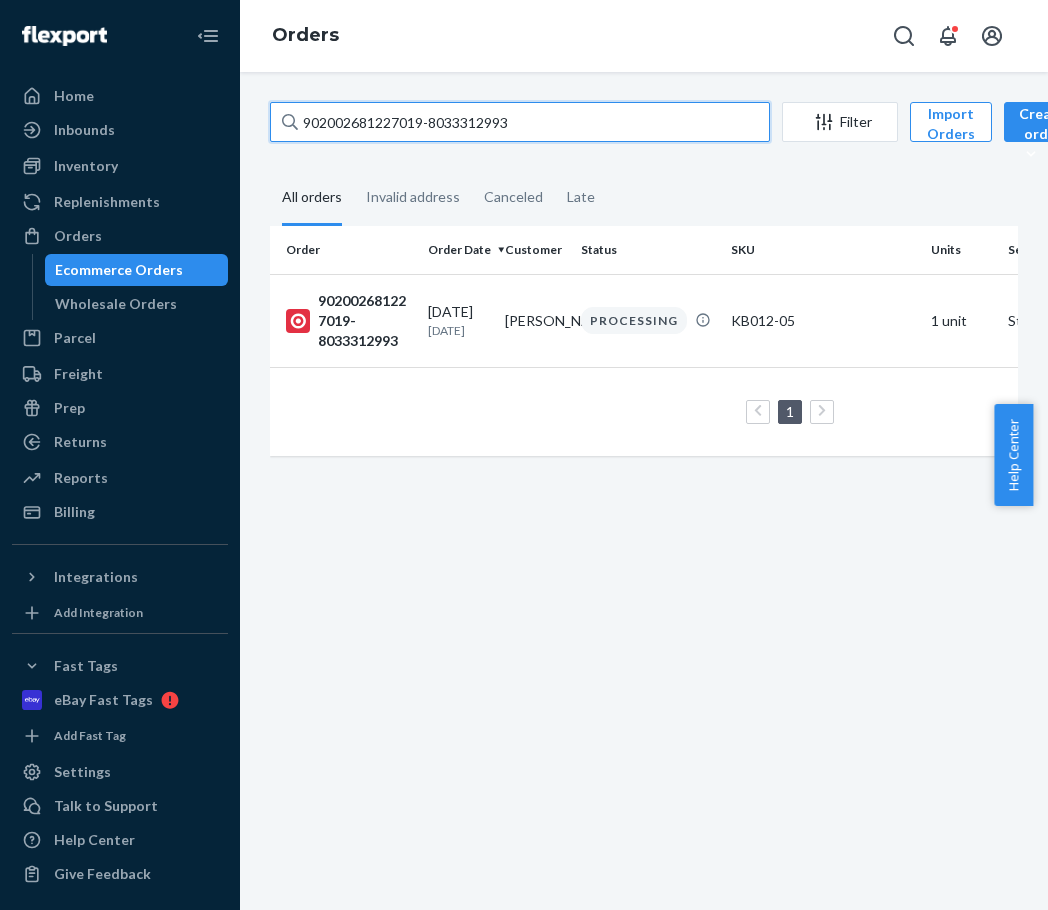 click on "902002681227019-8033312993" at bounding box center [520, 122] 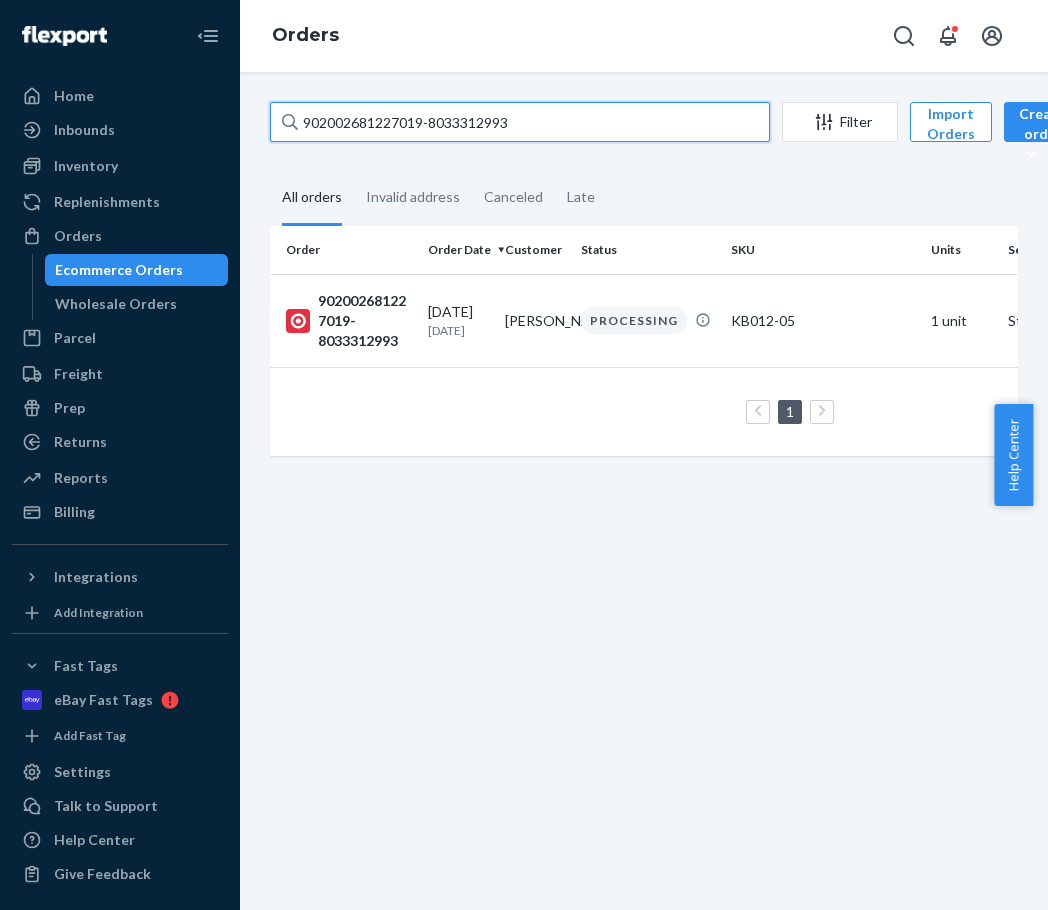 click on "902002681227019-8033312993" at bounding box center [520, 122] 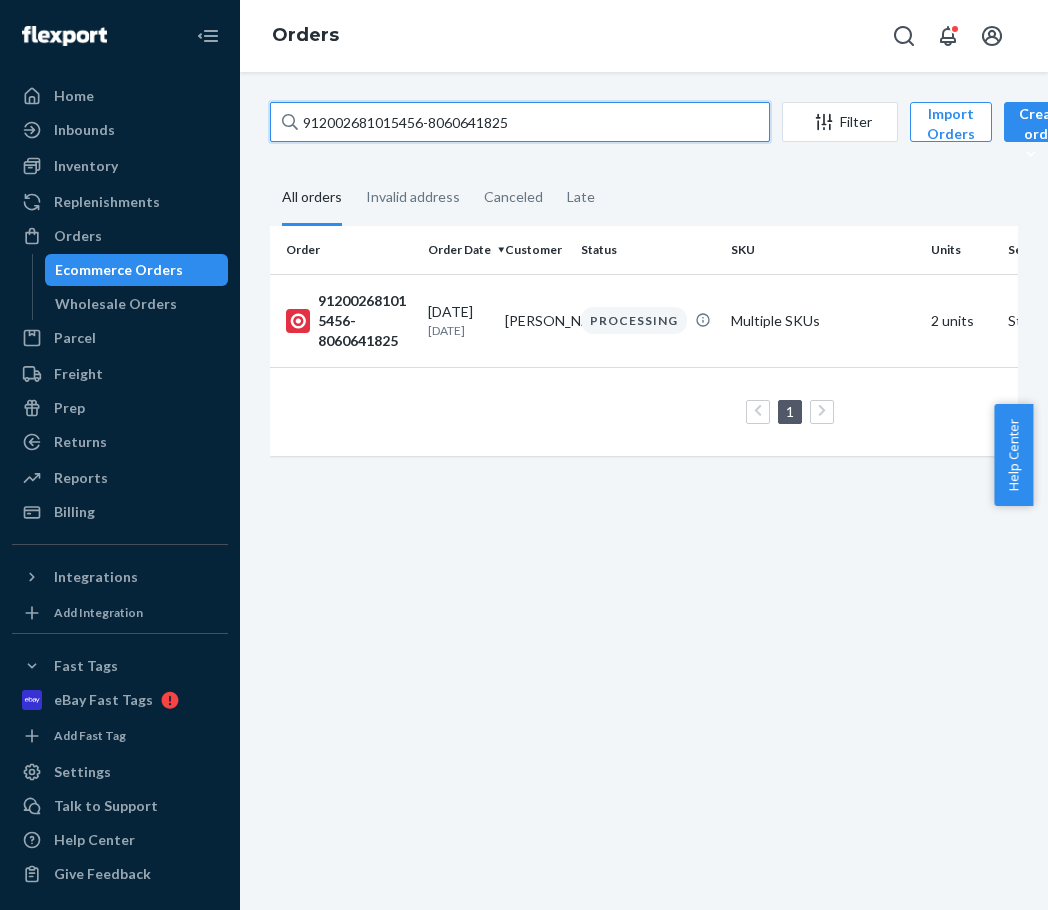 click on "912002681015456-8060641825" at bounding box center (520, 122) 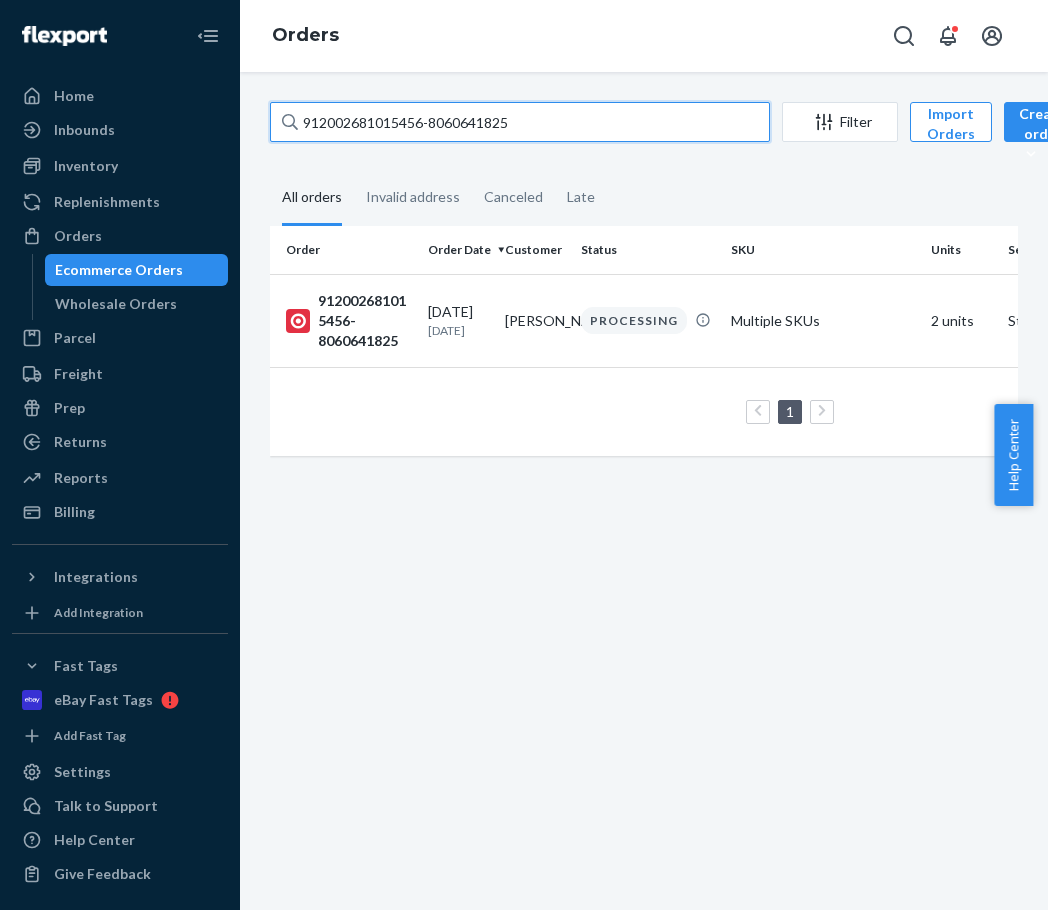 click on "912002681015456-8060641825" at bounding box center [520, 122] 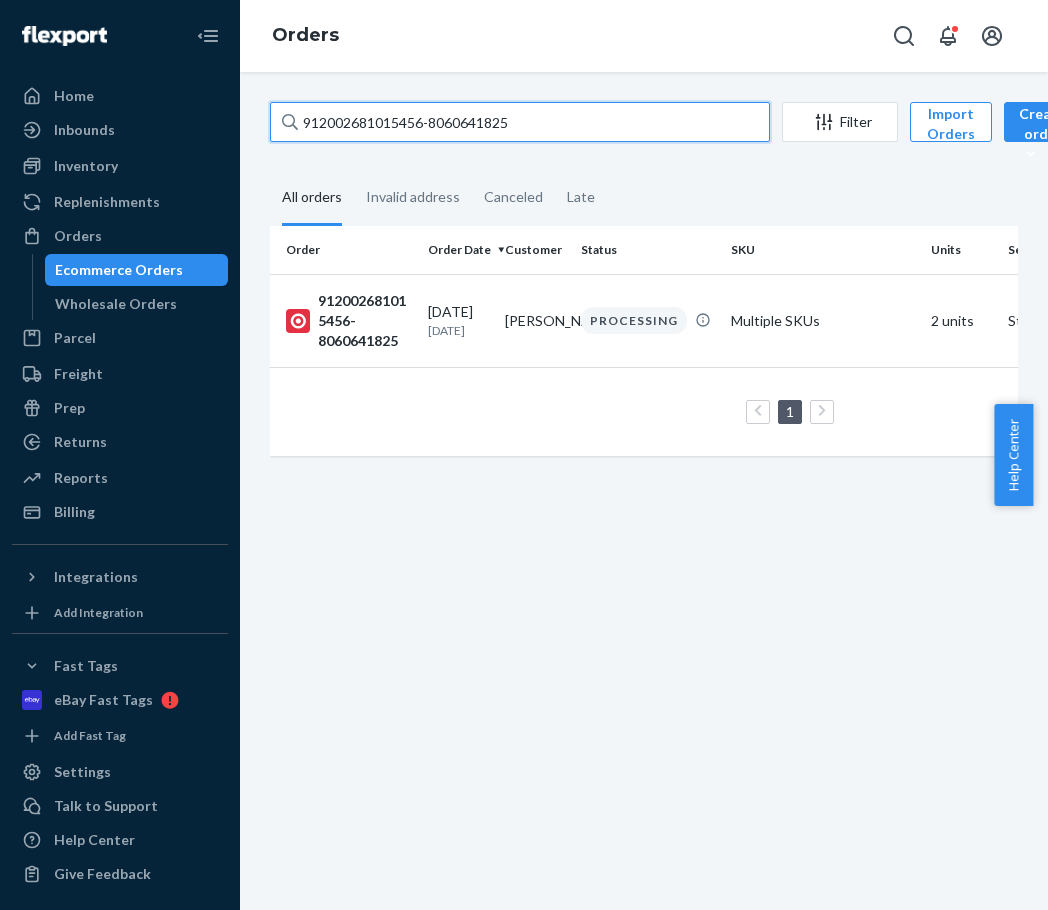 click on "912002681015456-8060641825" at bounding box center (520, 122) 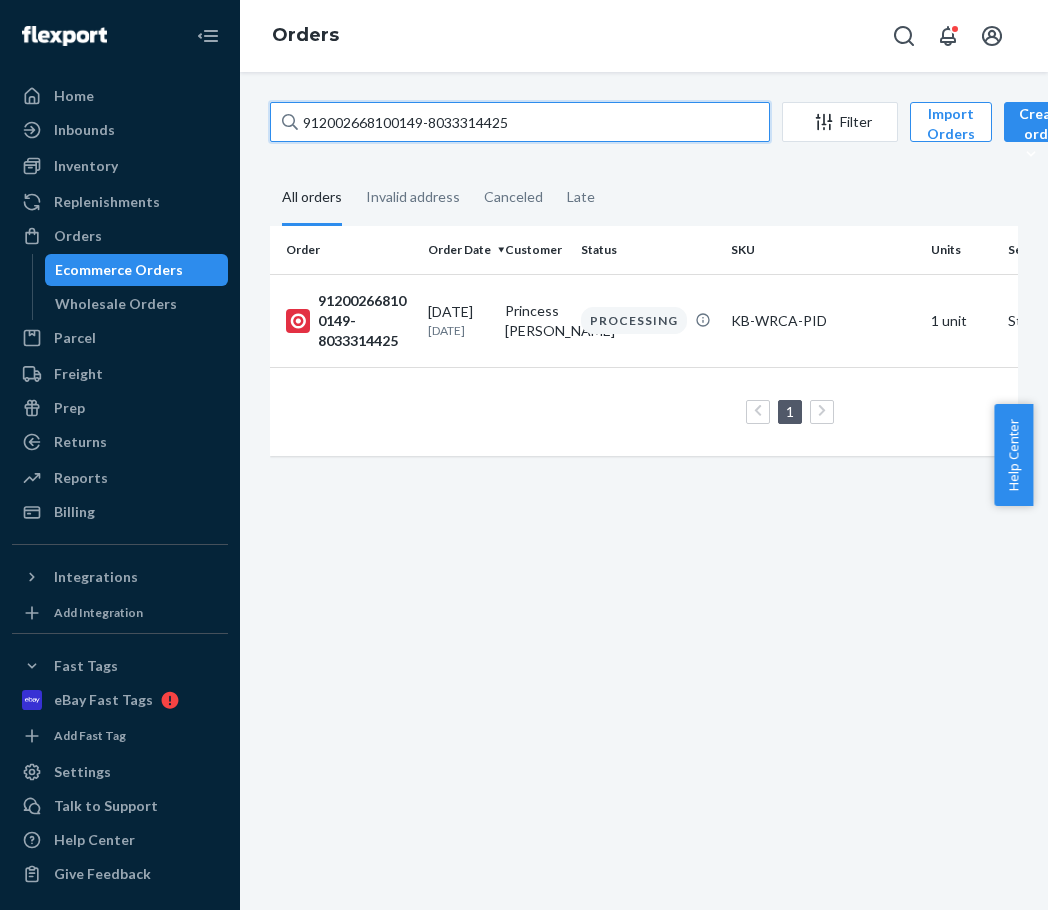 click on "912002668100149-8033314425" at bounding box center (520, 122) 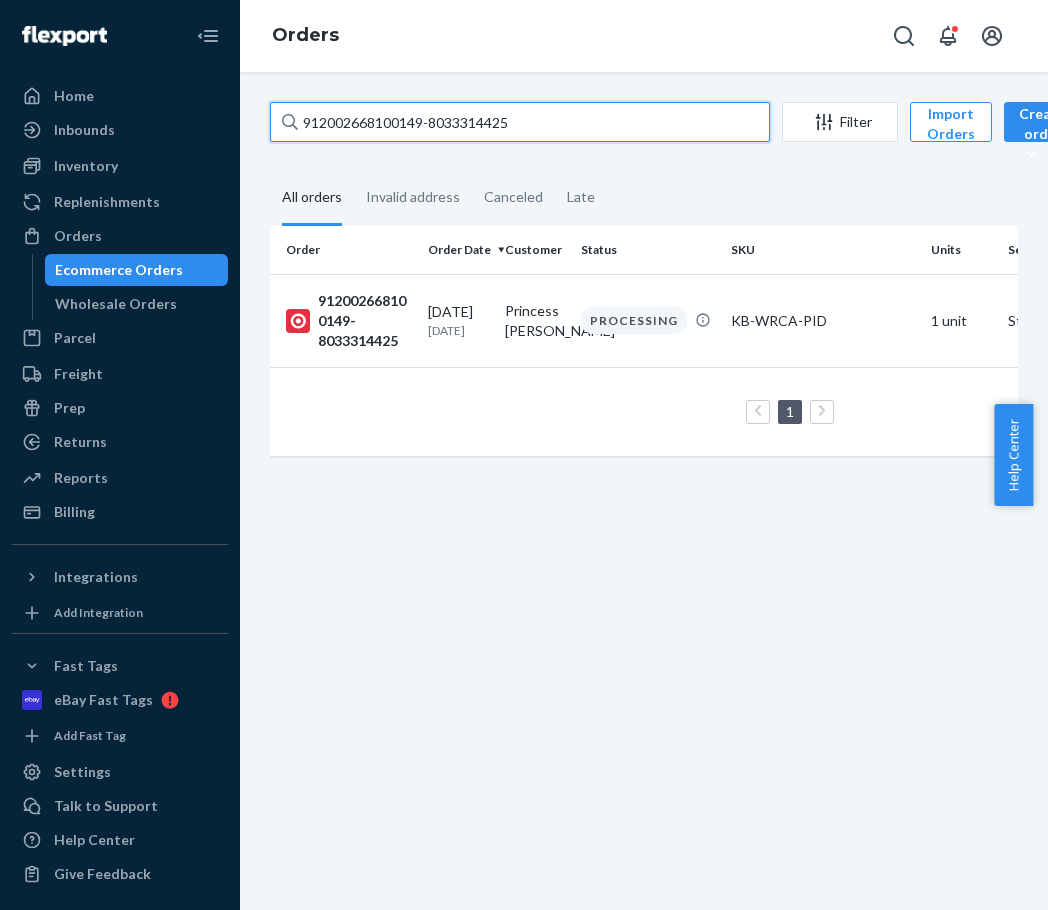 click on "912002668100149-8033314425" at bounding box center (520, 122) 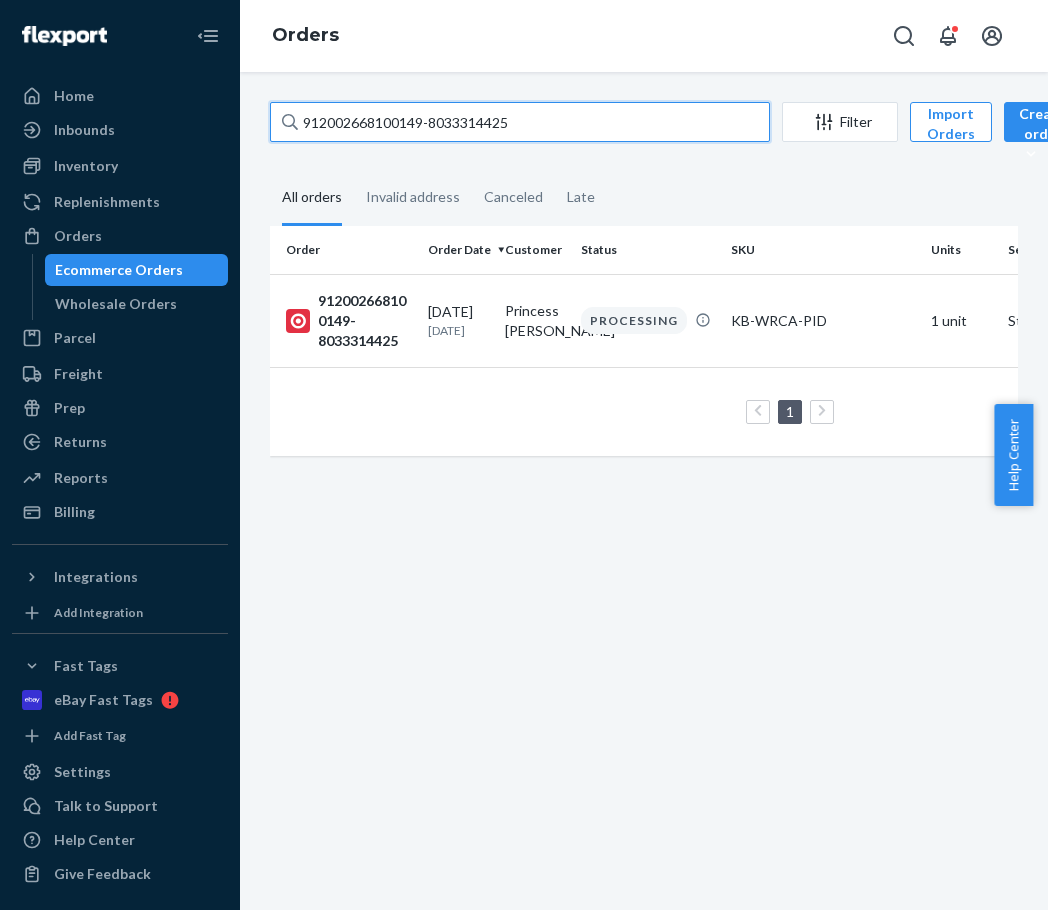 click on "912002668100149-8033314425" at bounding box center (520, 122) 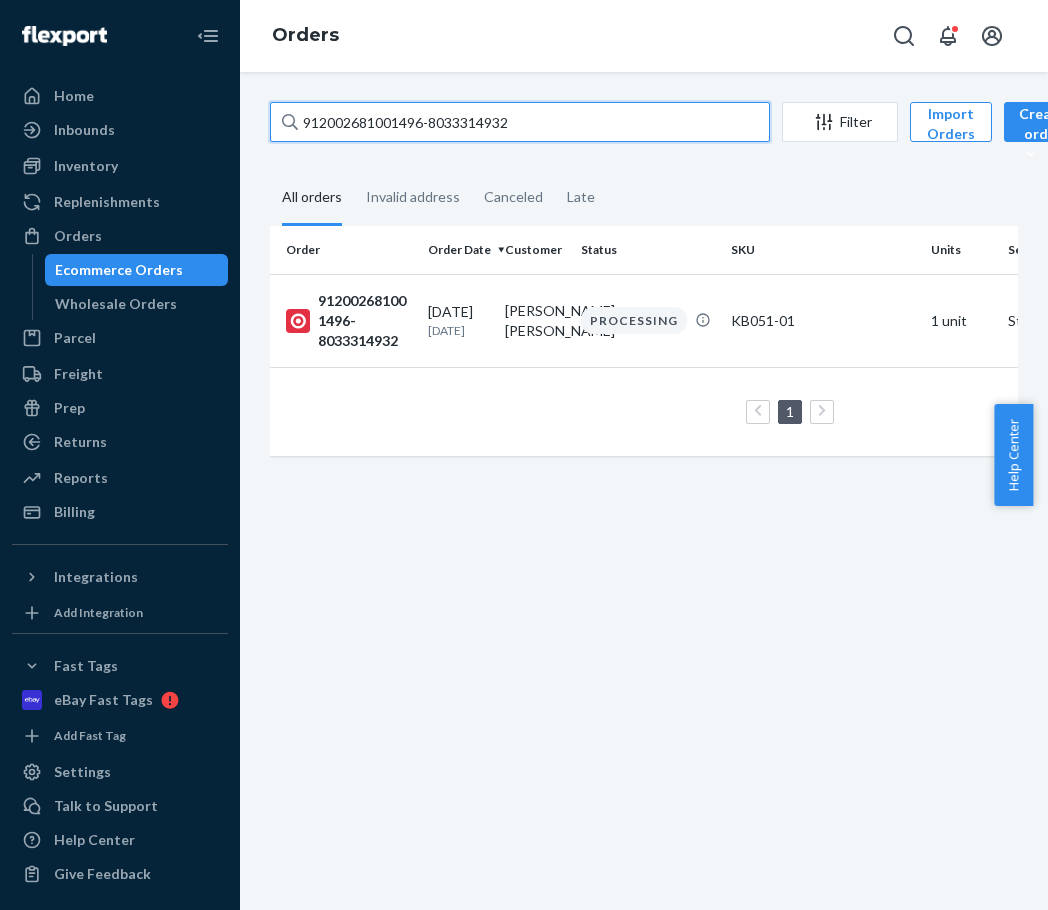 click on "912002681001496-8033314932" at bounding box center (520, 122) 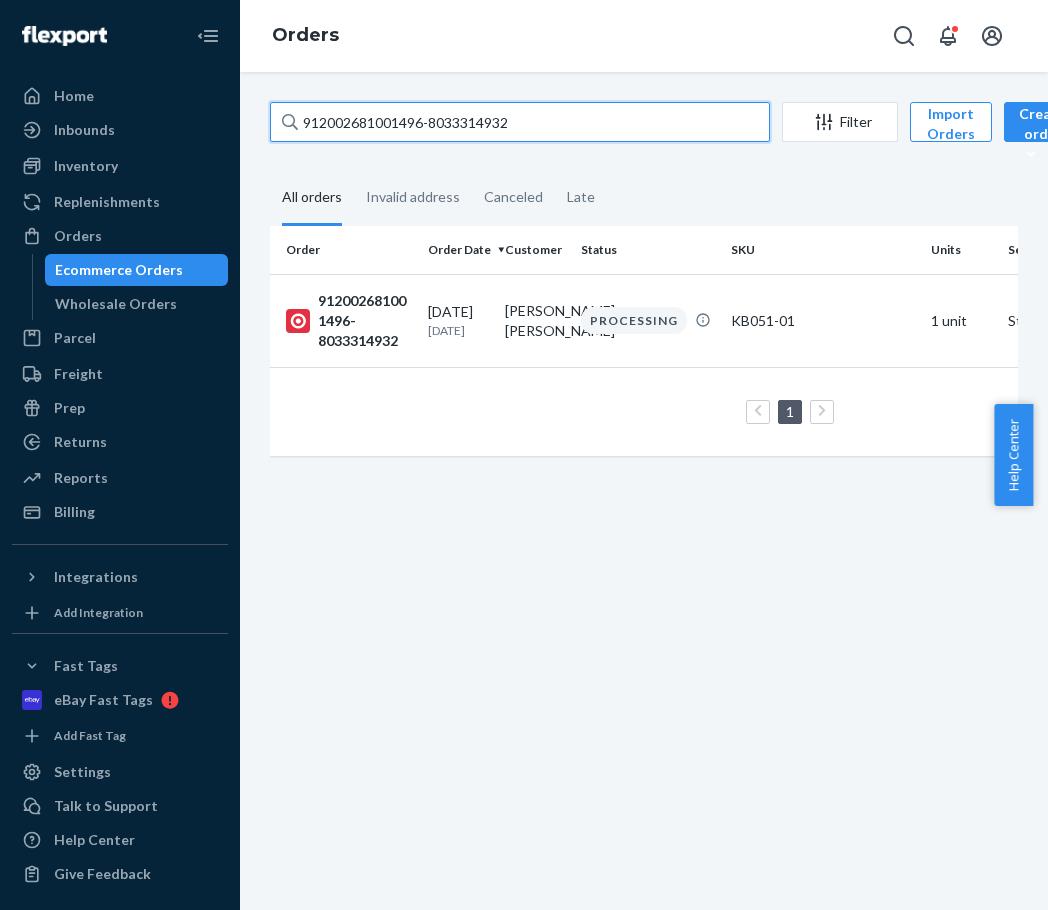 click on "912002681001496-8033314932" at bounding box center (520, 122) 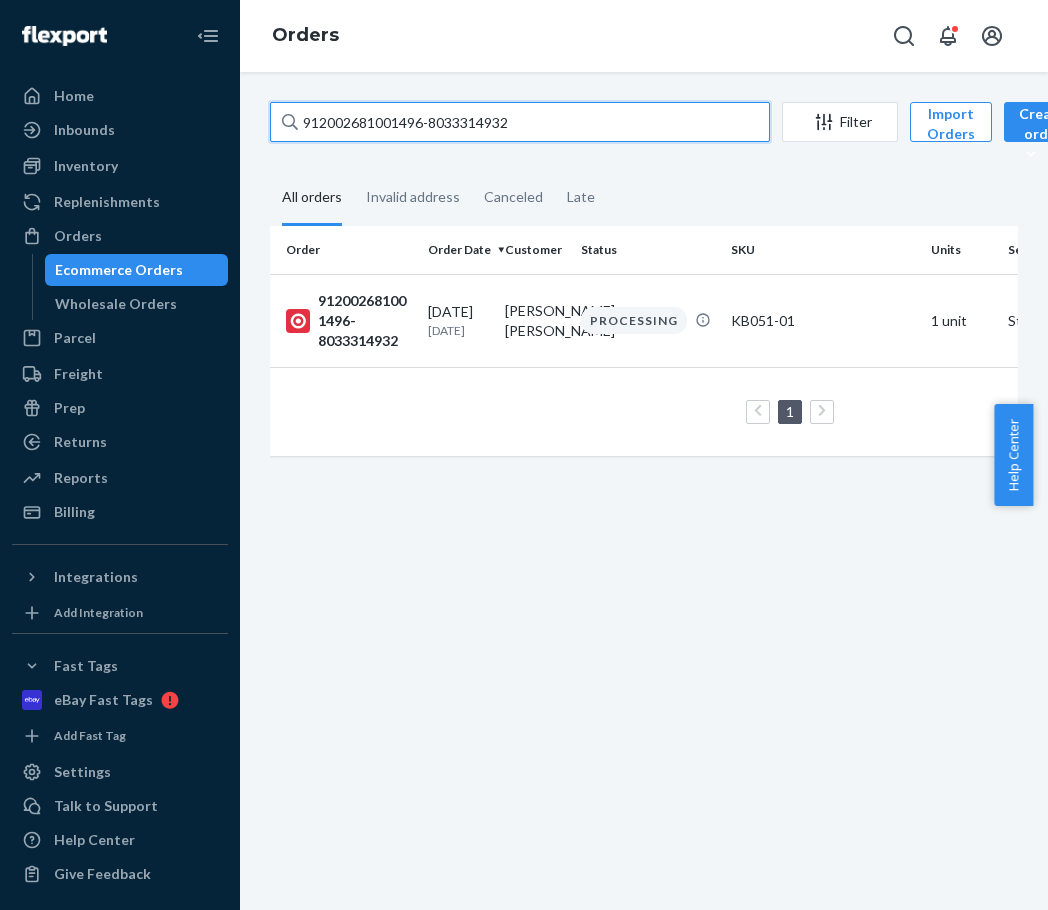 click on "912002681001496-8033314932" at bounding box center (520, 122) 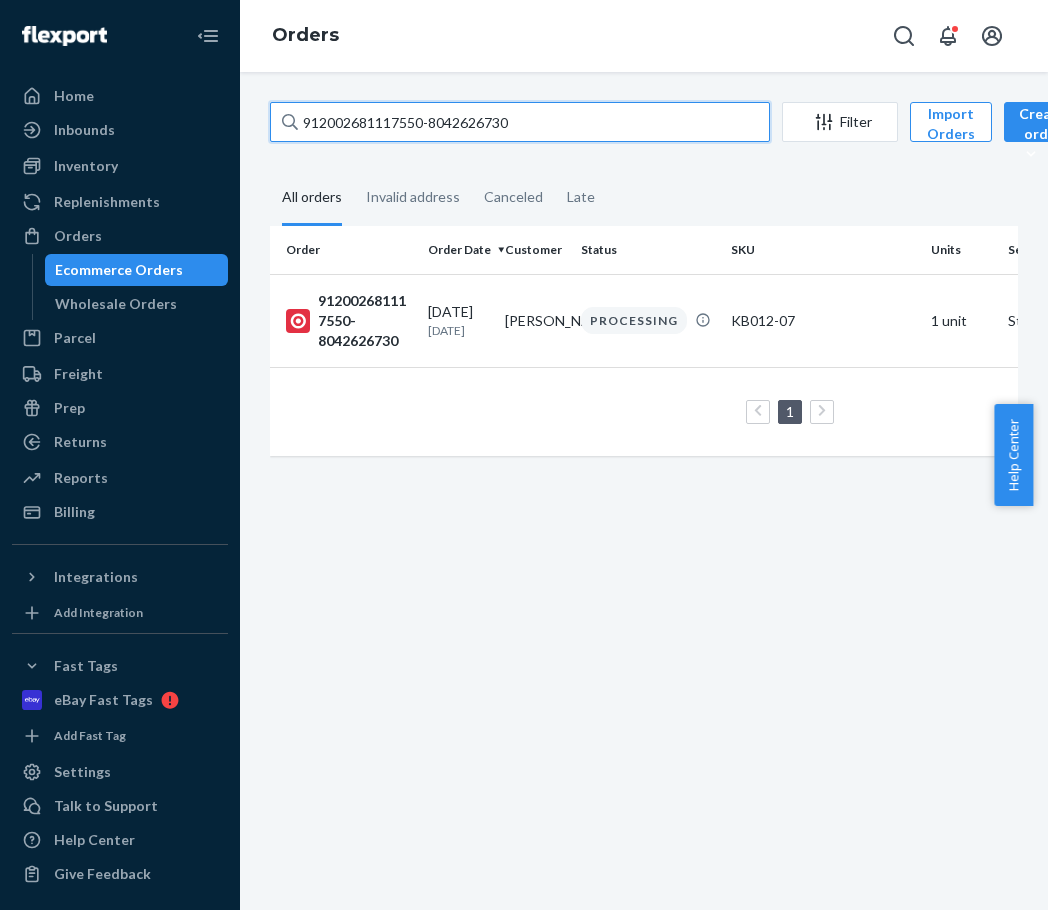 click on "912002681117550-8042626730" at bounding box center [520, 122] 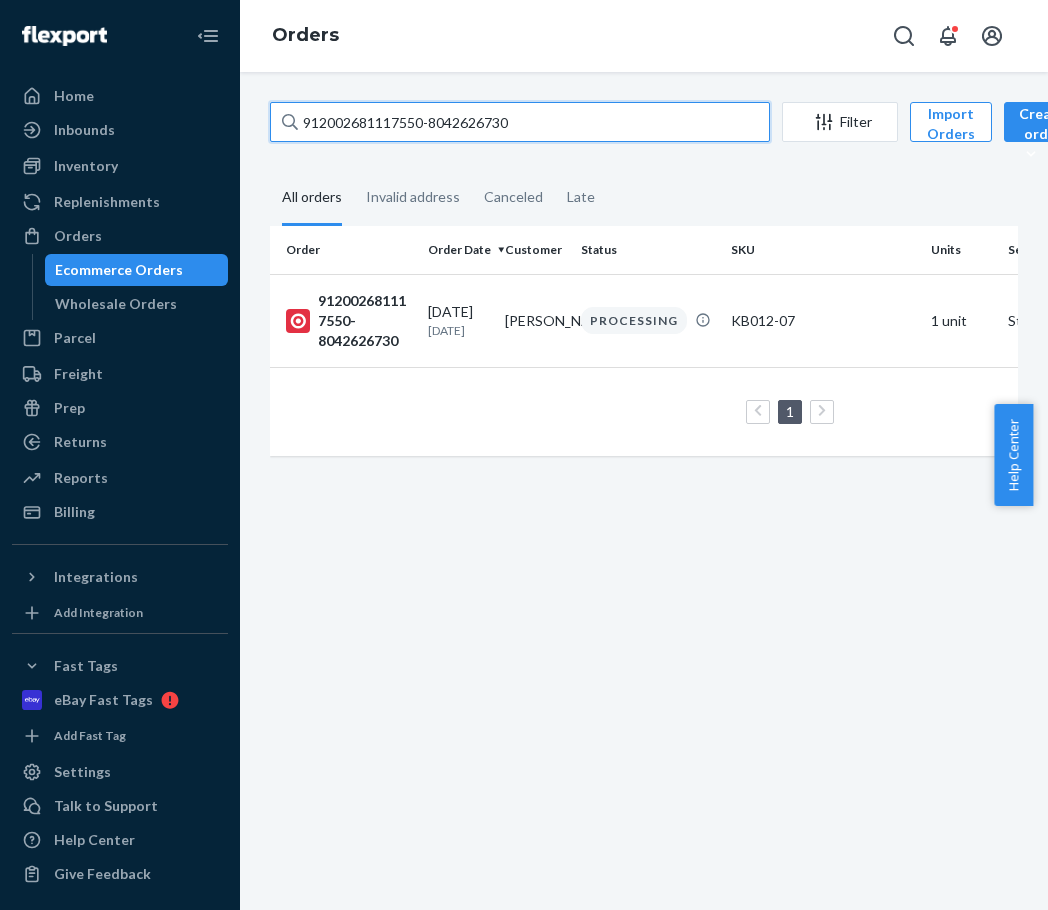 click on "912002681117550-8042626730" at bounding box center (520, 122) 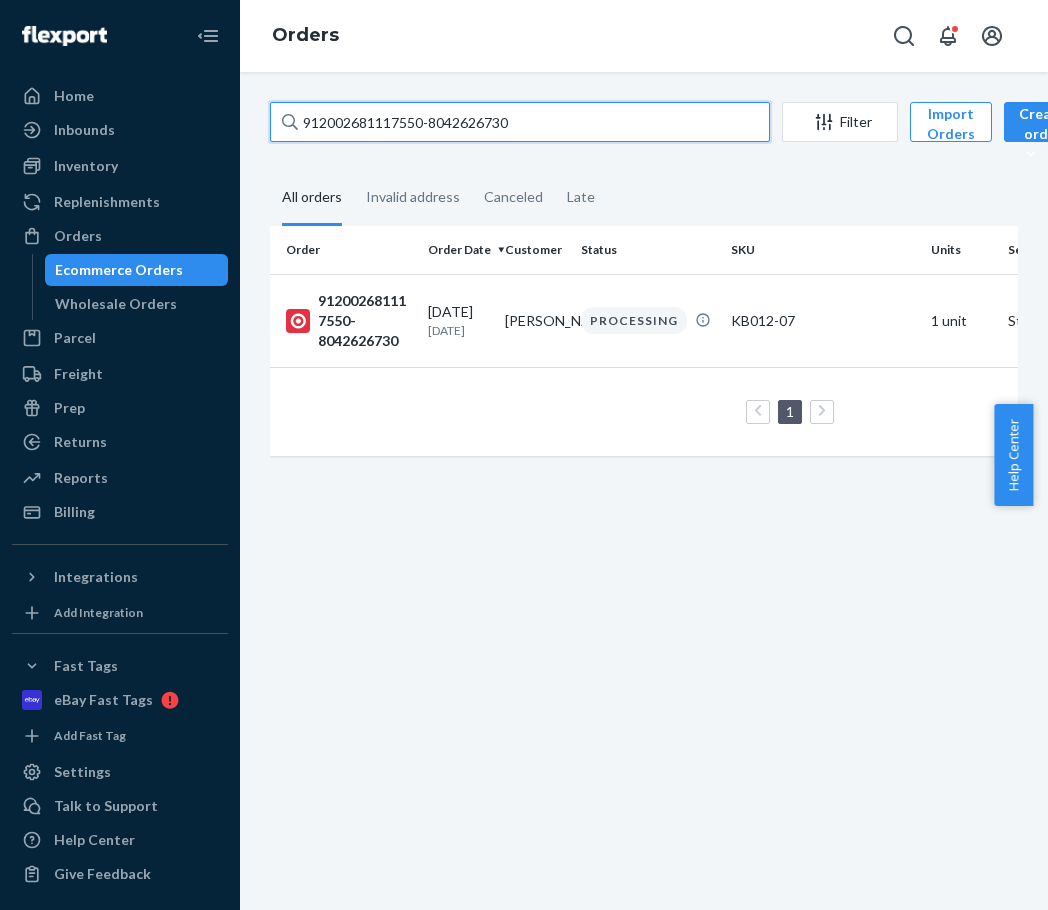 paste on "527621908-8033316643" 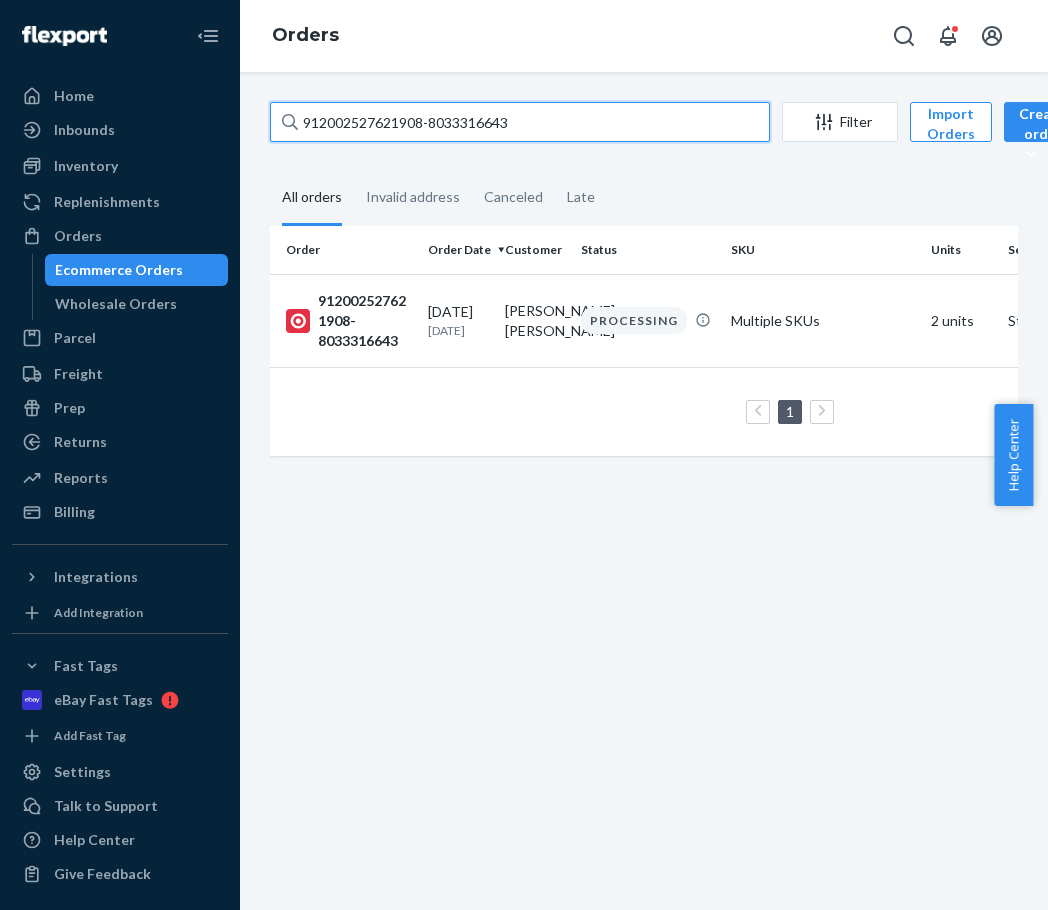 click on "912002527621908-8033316643" at bounding box center [520, 122] 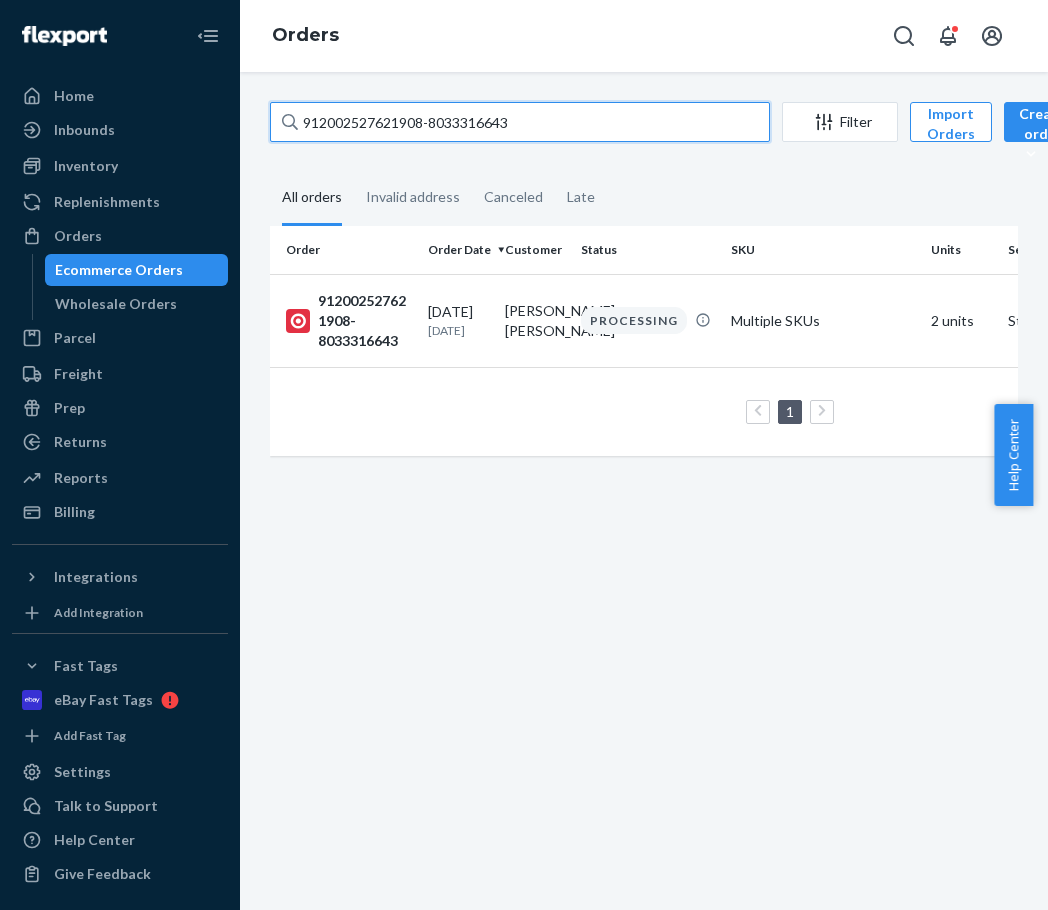 click on "912002527621908-8033316643" at bounding box center [520, 122] 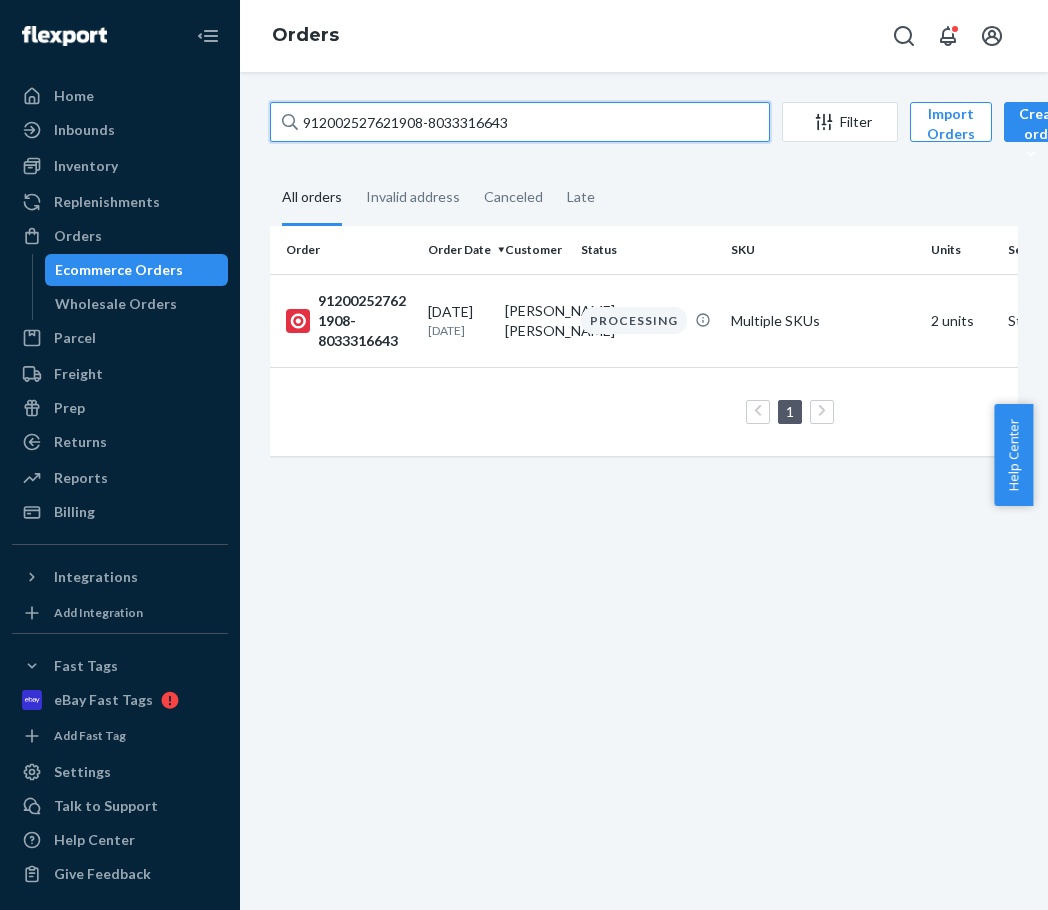 click on "912002527621908-8033316643" at bounding box center [520, 122] 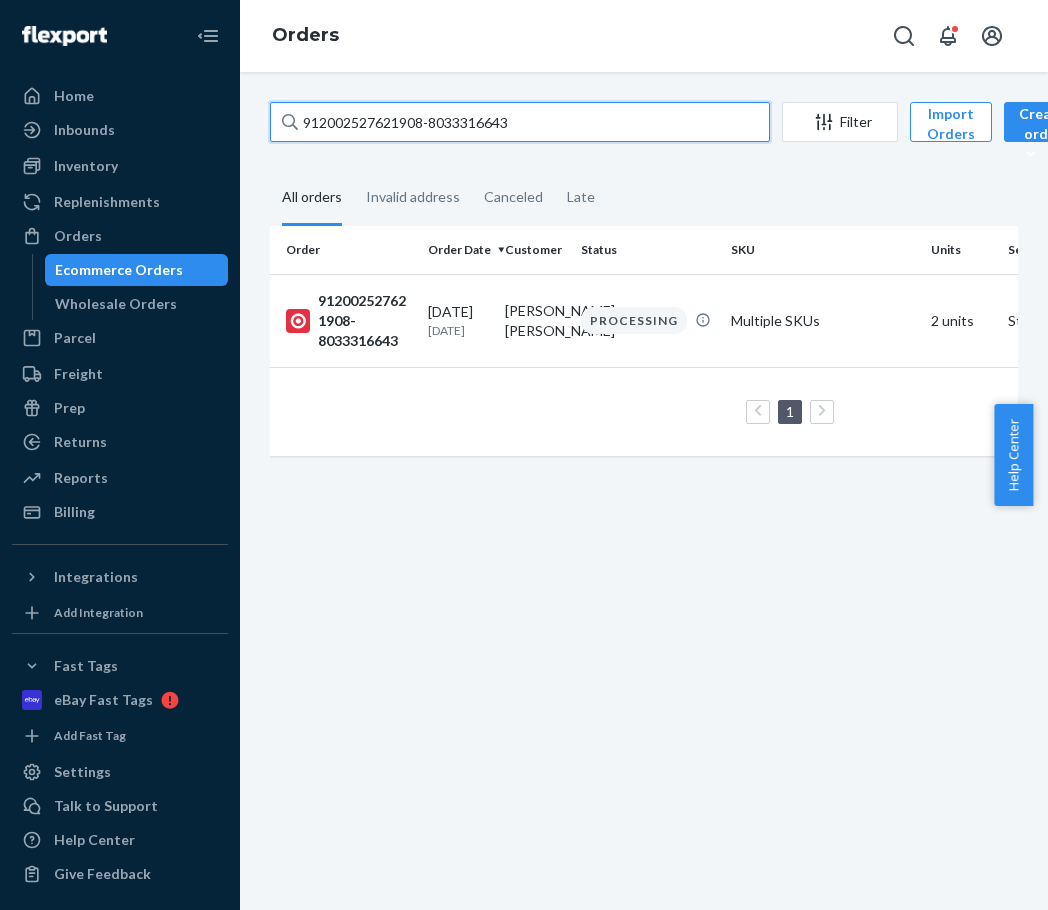 paste on "650590470-8033316710" 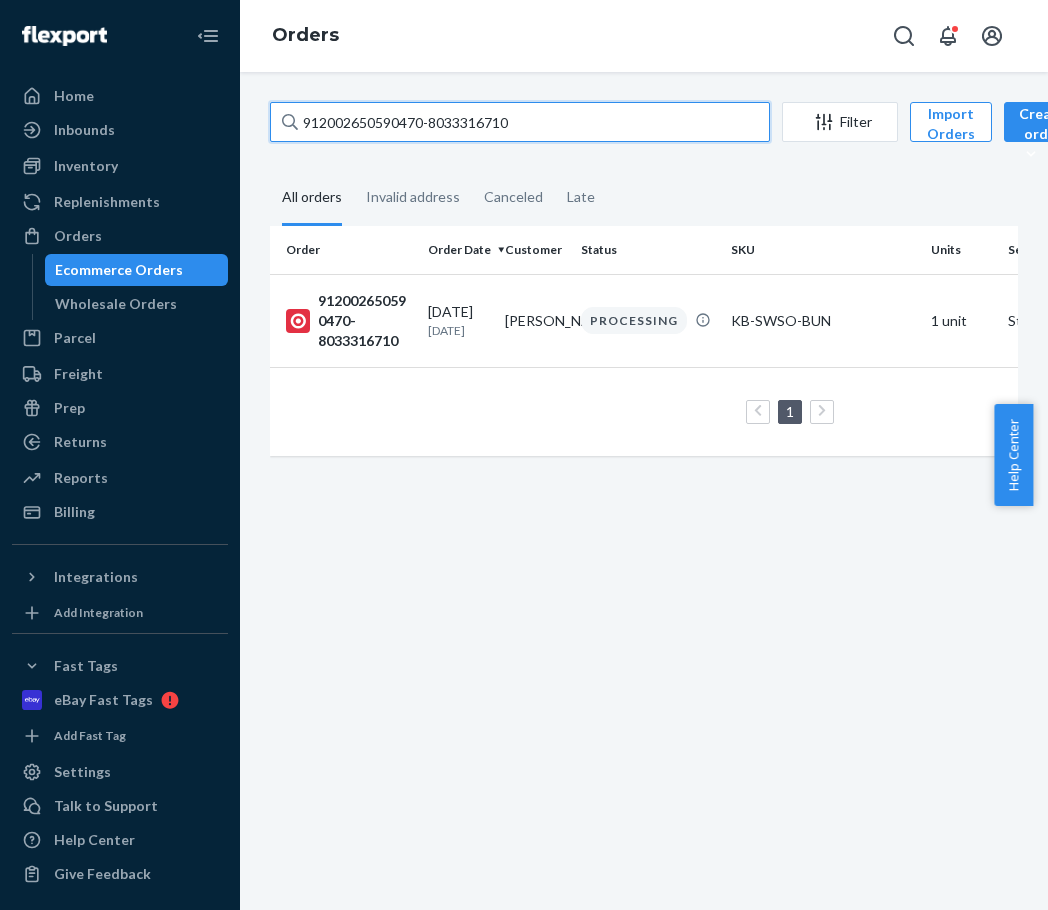 click on "912002650590470-8033316710" at bounding box center [520, 122] 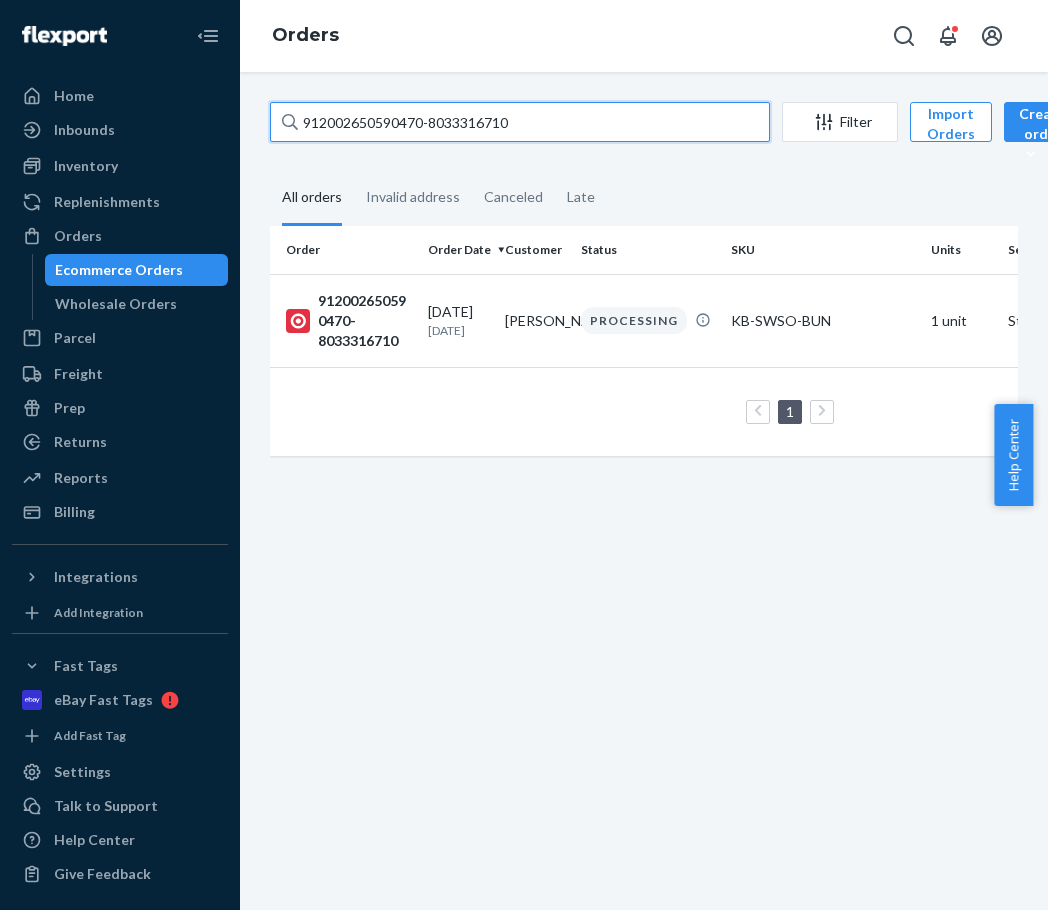 click on "912002650590470-8033316710" at bounding box center (520, 122) 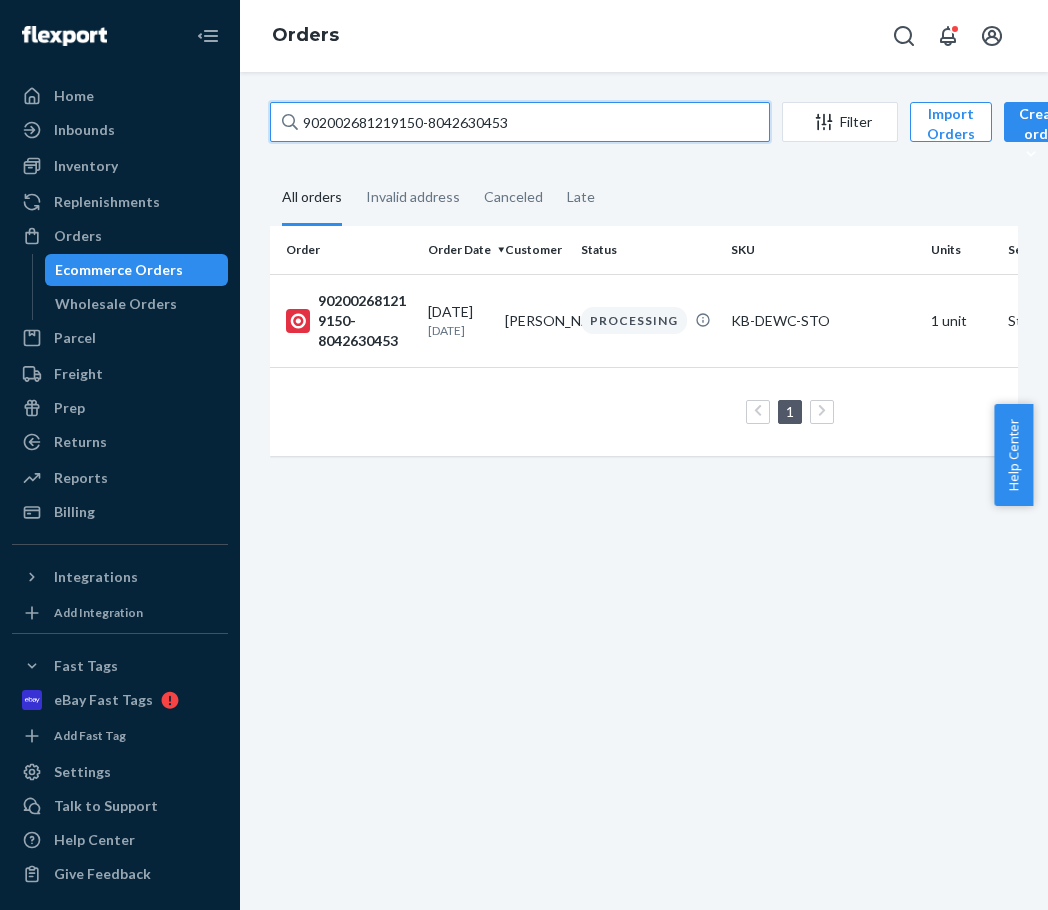click on "902002681219150-8042630453" at bounding box center [520, 122] 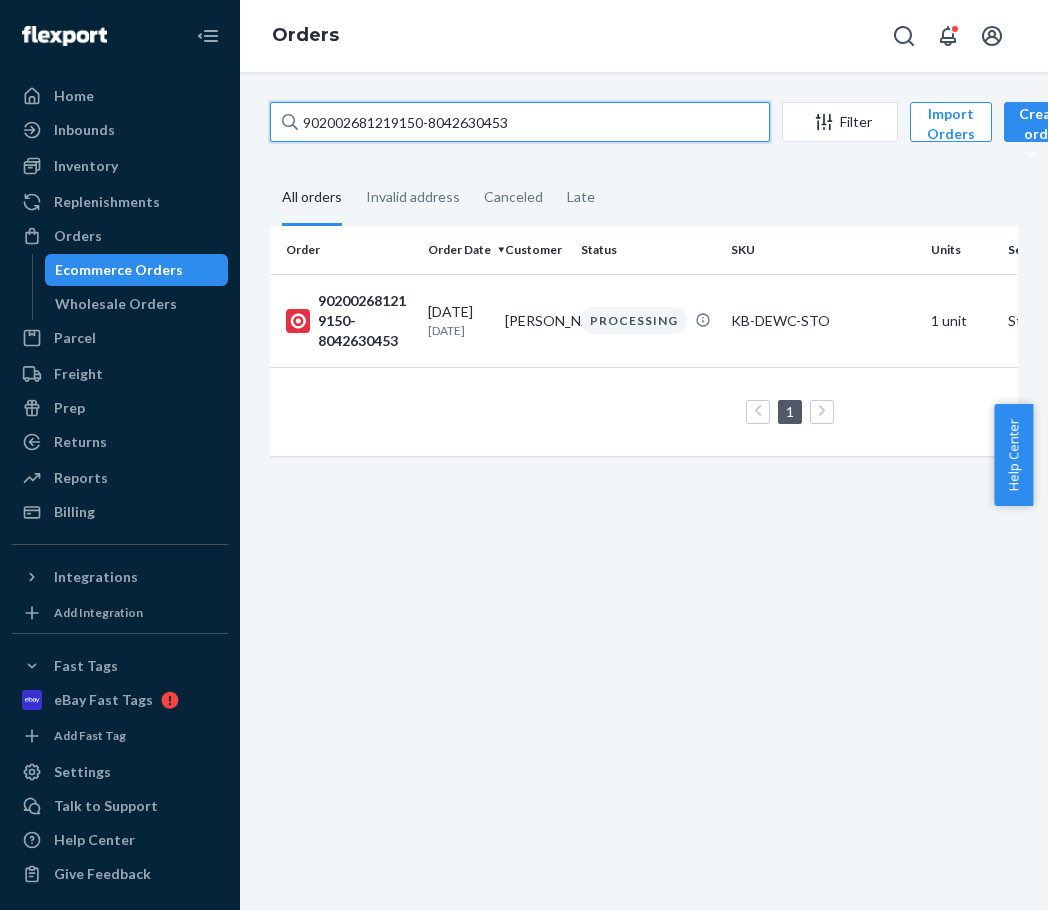 click on "902002681219150-8042630453" at bounding box center [520, 122] 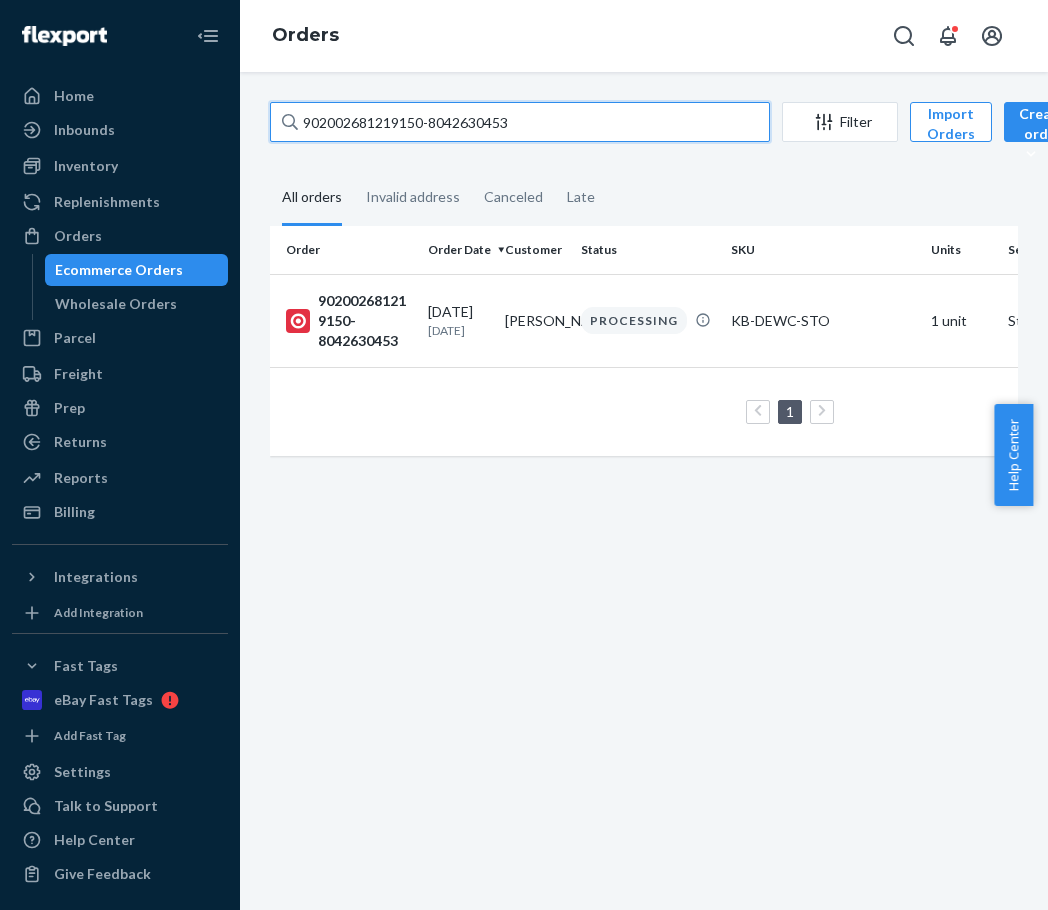 click on "902002681219150-8042630453" at bounding box center [520, 122] 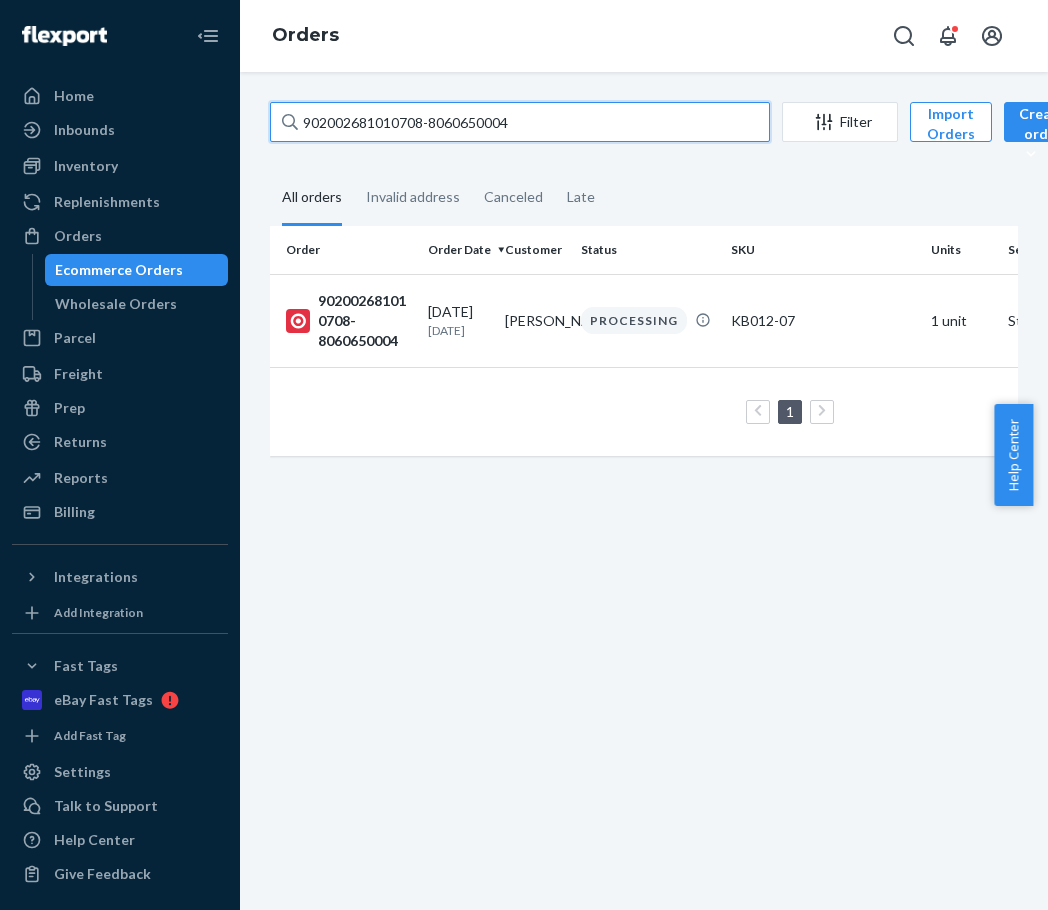 click on "902002681010708-8060650004" at bounding box center [520, 122] 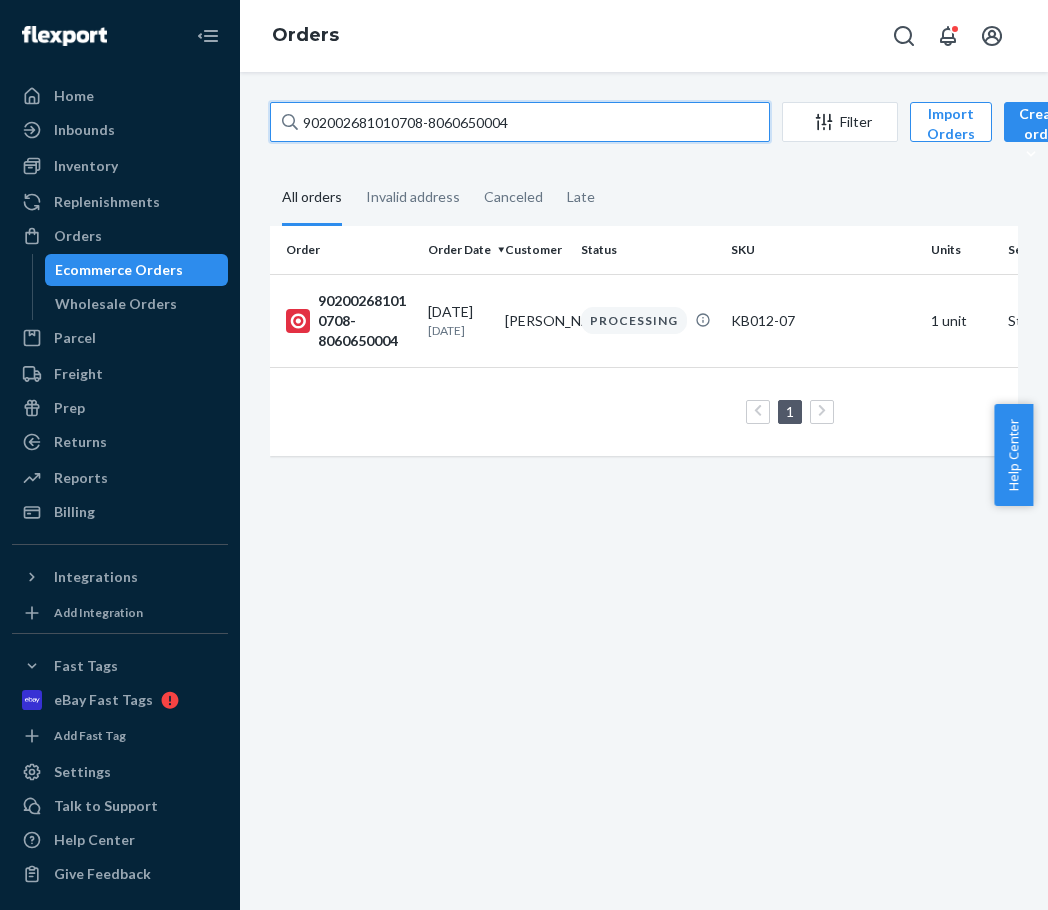 click on "902002681010708-8060650004" at bounding box center (520, 122) 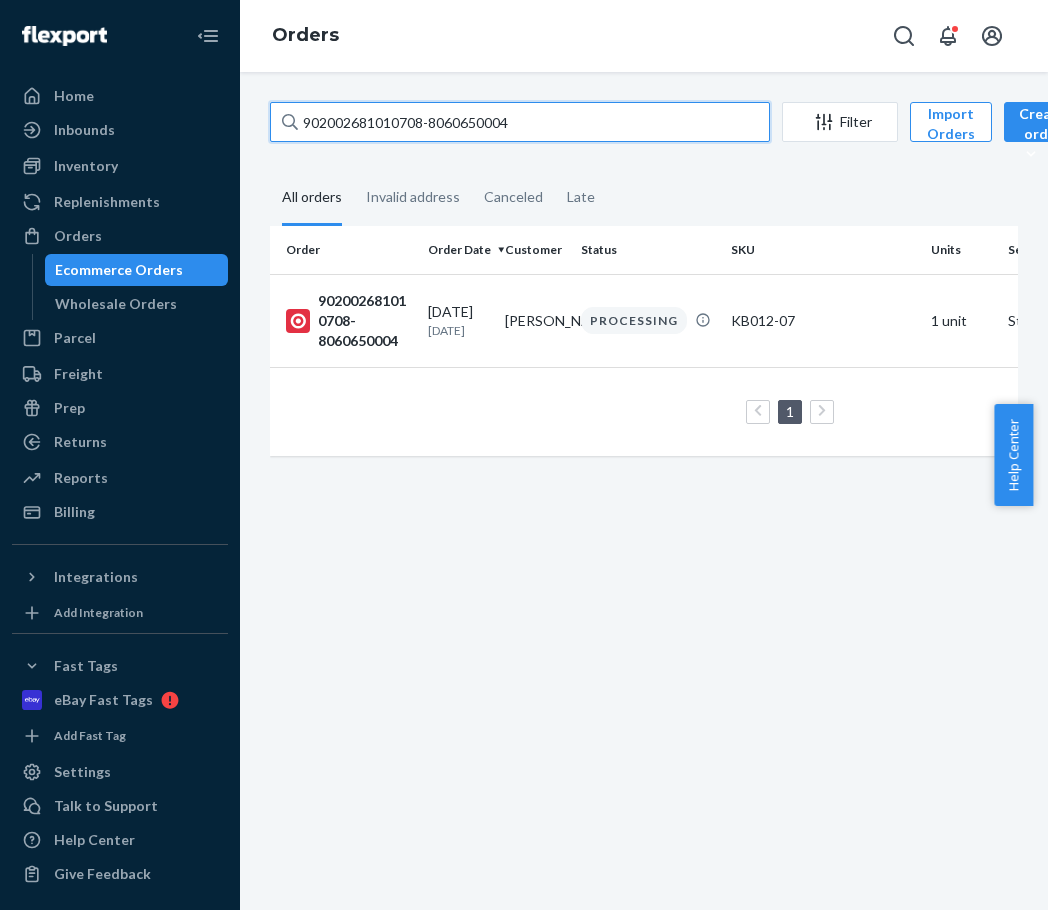 click on "902002681010708-8060650004" at bounding box center [520, 122] 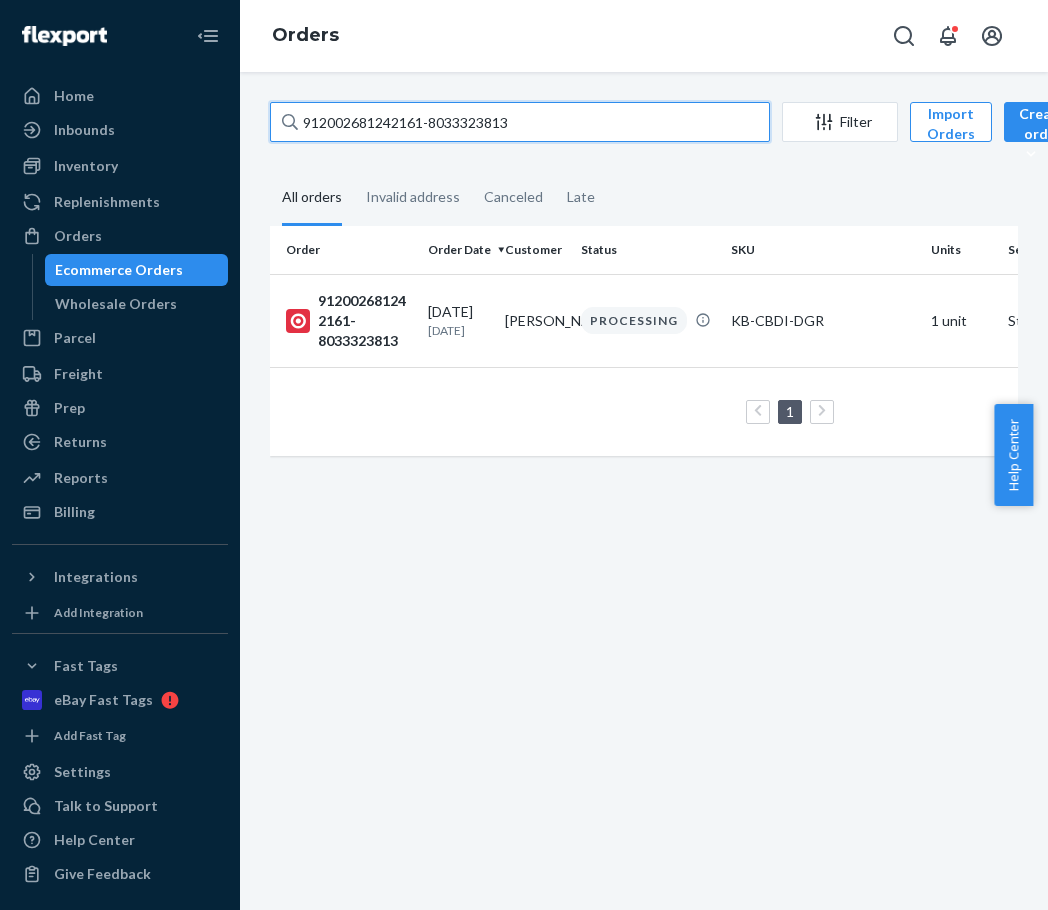 click on "912002681242161-8033323813" at bounding box center [520, 122] 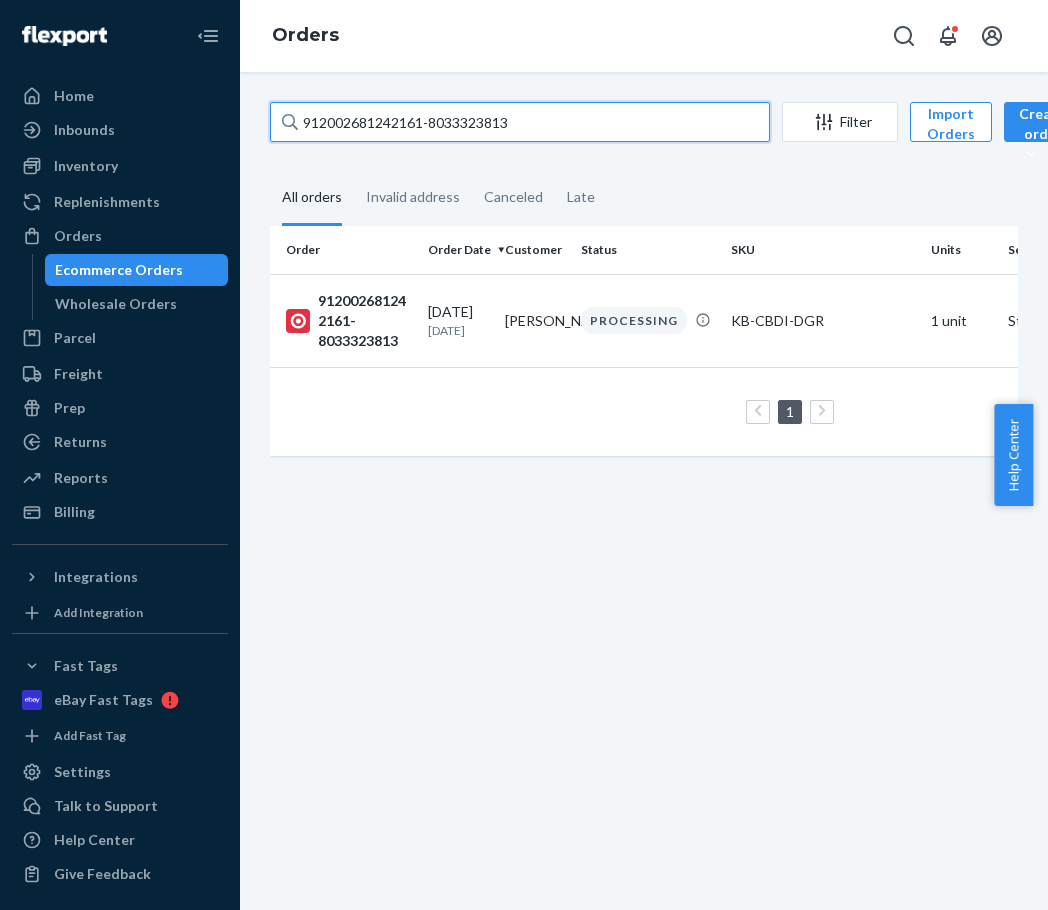 click on "912002681242161-8033323813" at bounding box center (520, 122) 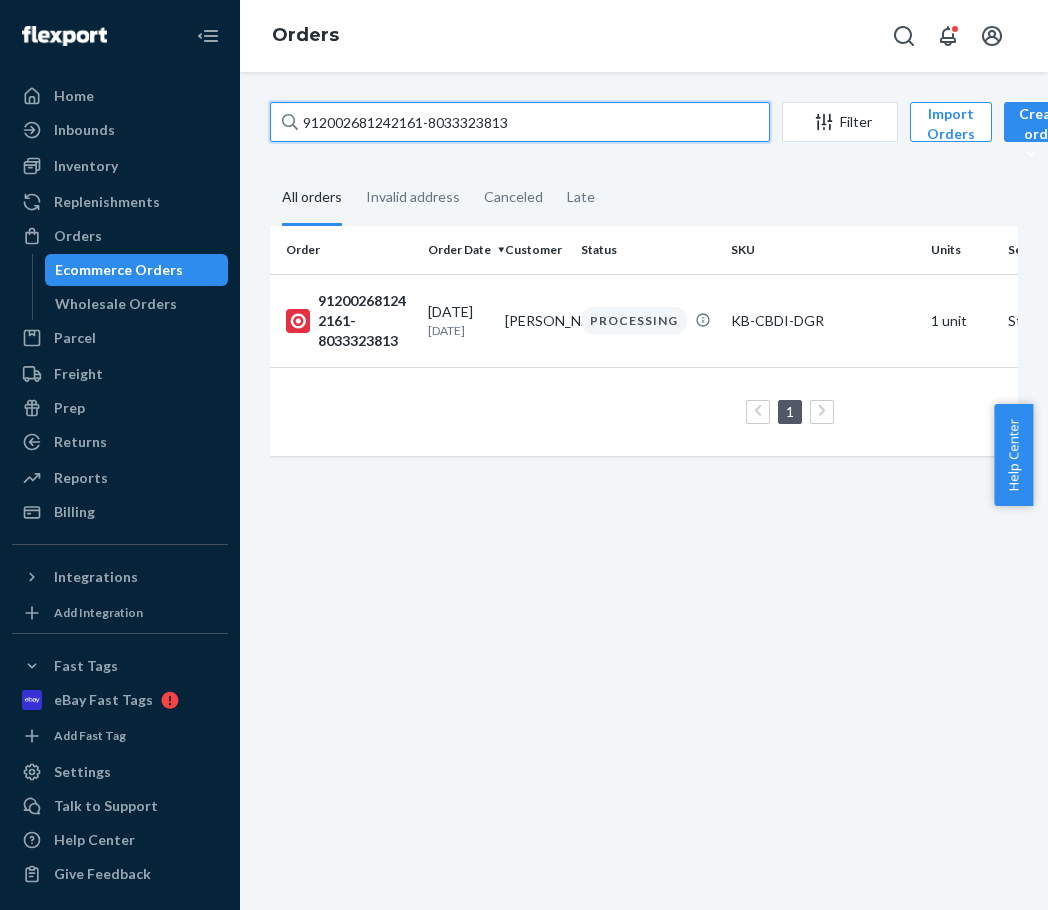 paste on "584534666-8042635640" 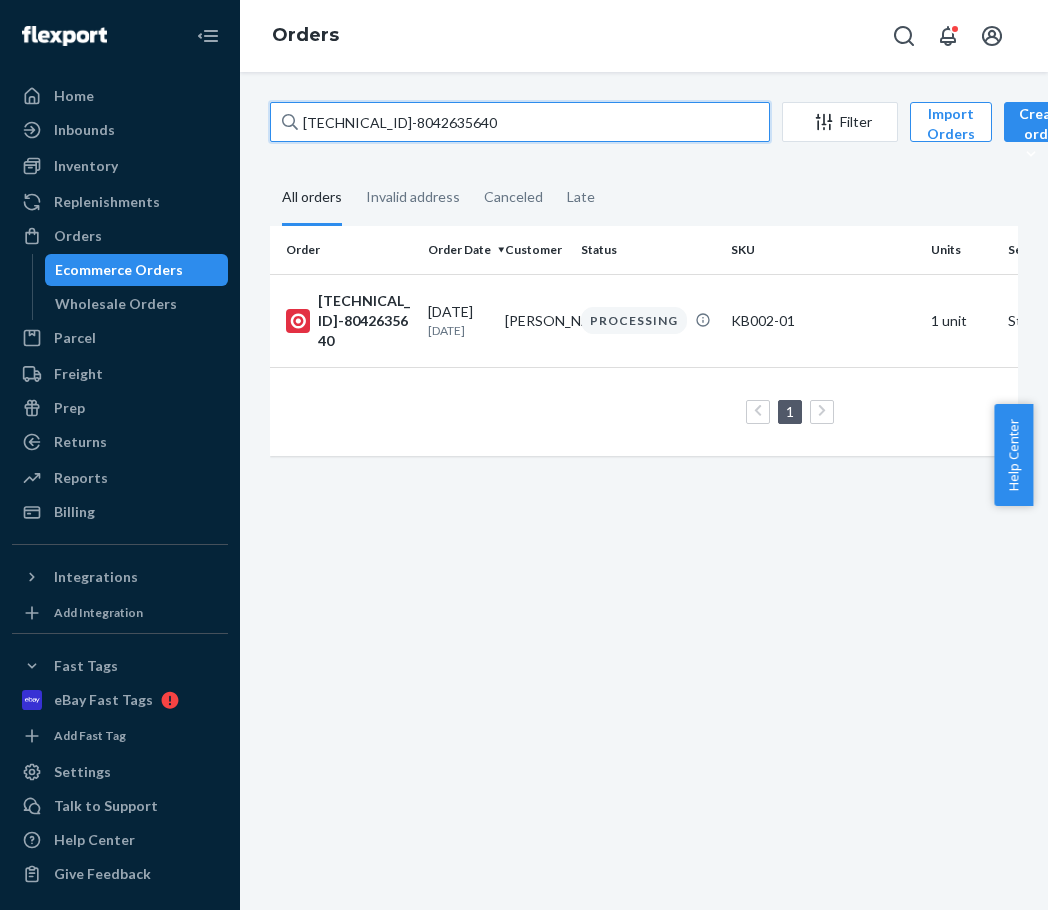 click on "[TECHNICAL_ID]-8042635640" at bounding box center [520, 122] 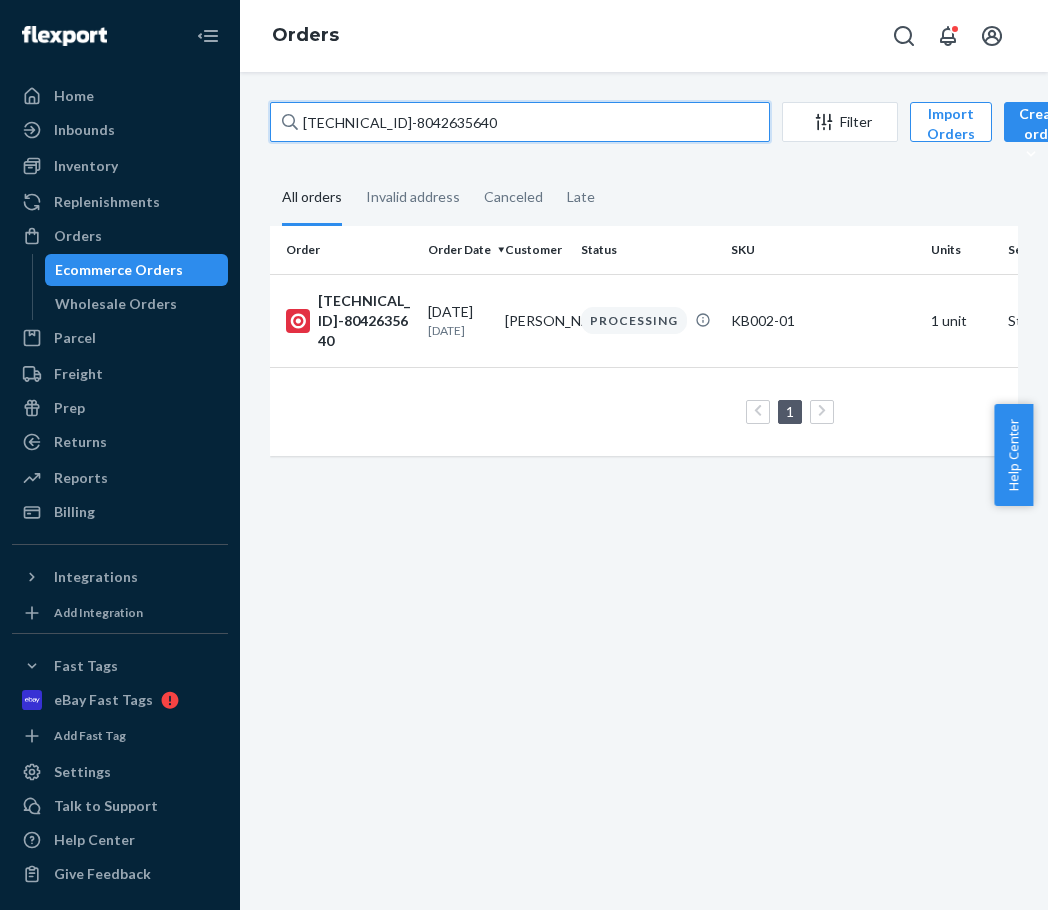 click on "[TECHNICAL_ID]-8042635640" at bounding box center (520, 122) 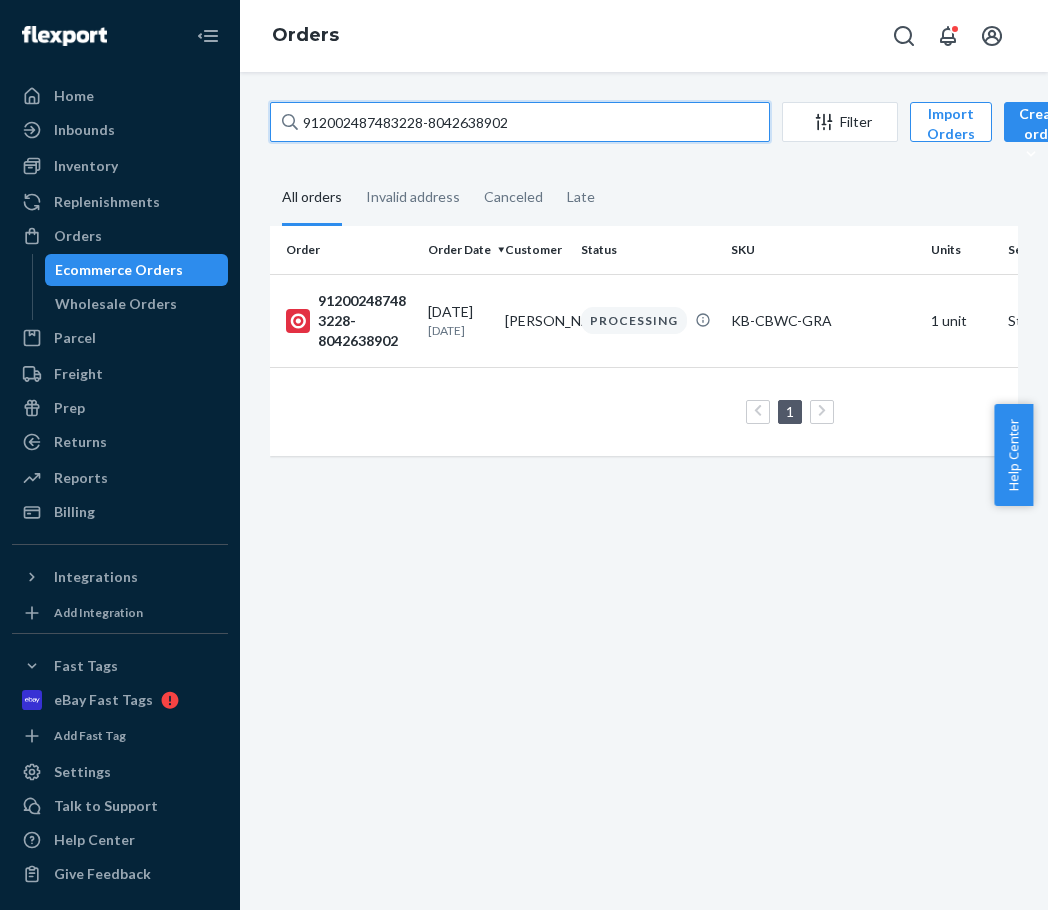 click on "912002487483228-8042638902" at bounding box center [520, 122] 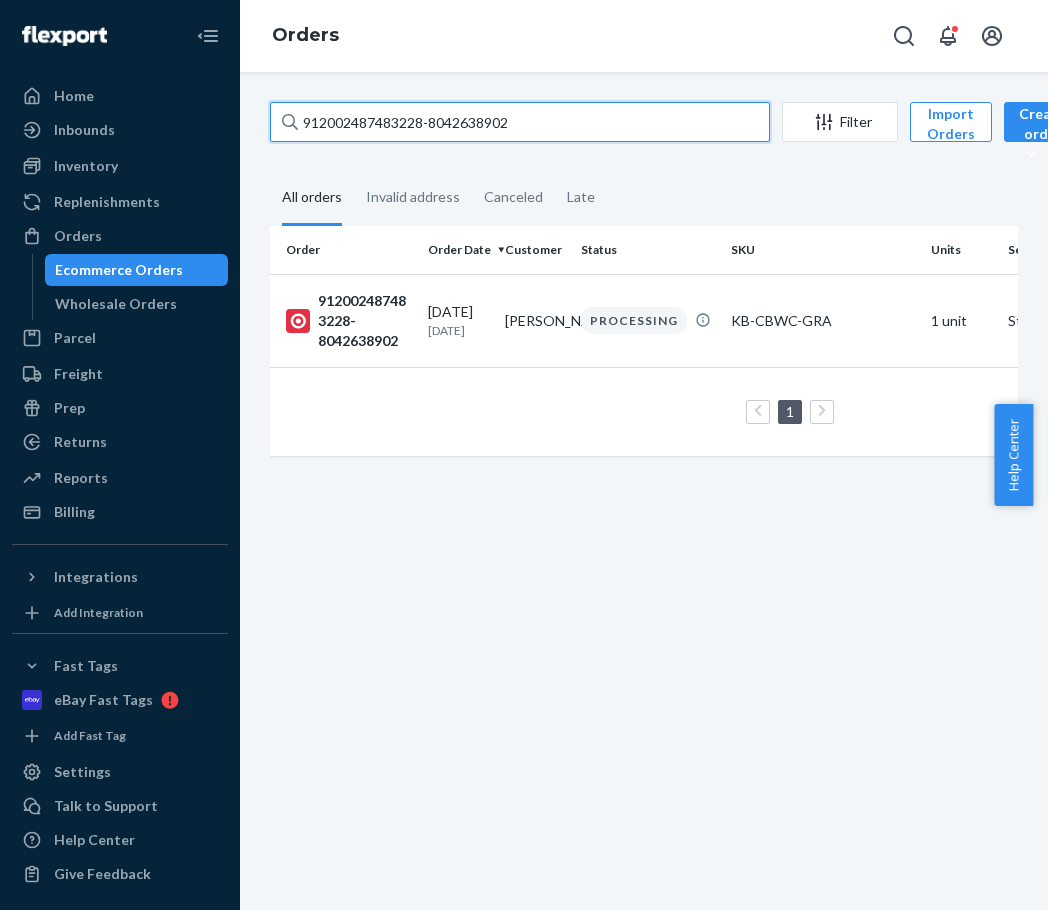 click on "912002487483228-8042638902" at bounding box center [520, 122] 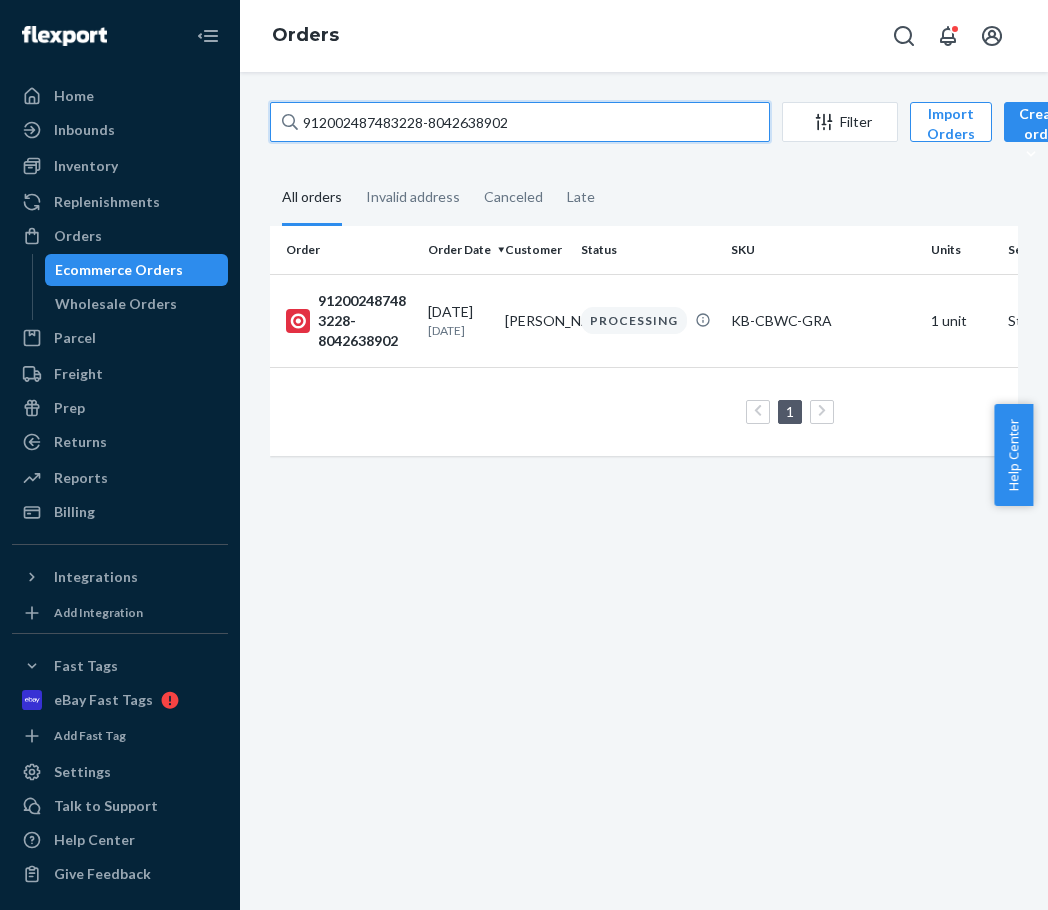click on "912002487483228-8042638902" at bounding box center [520, 122] 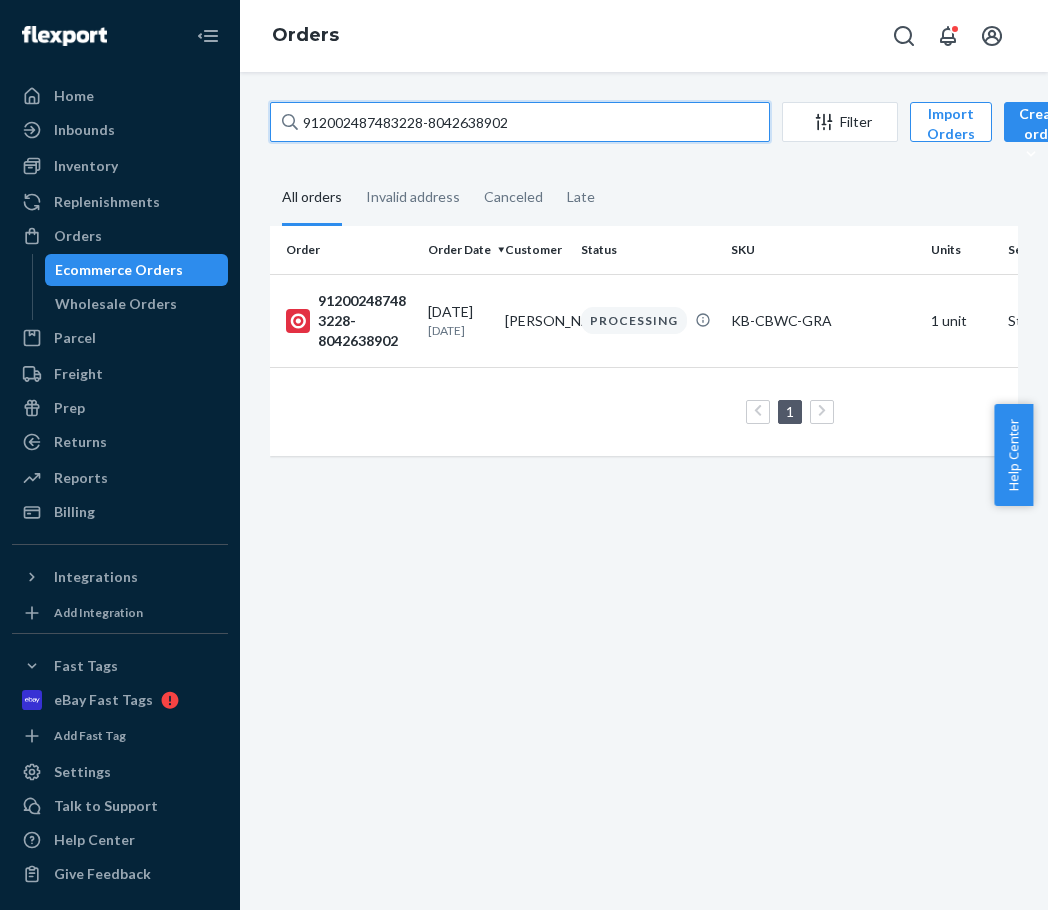 click on "912002487483228-8042638902" at bounding box center [520, 122] 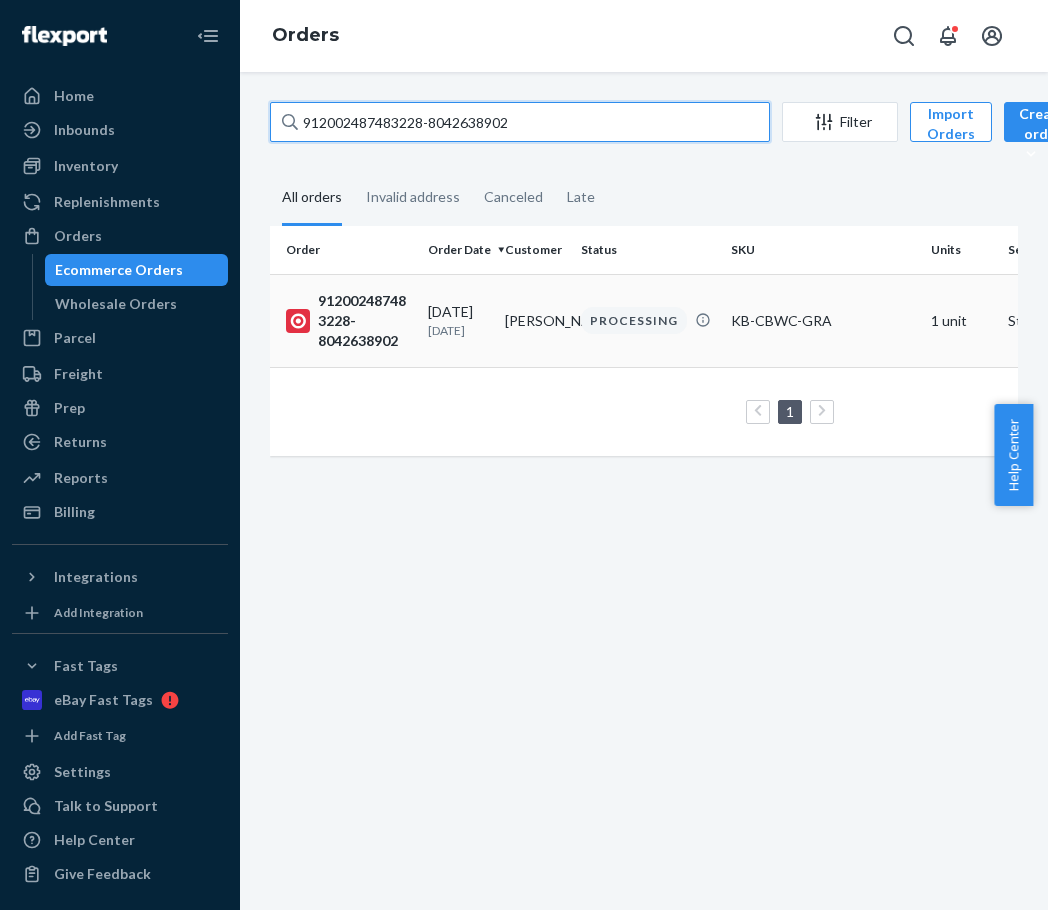 paste on "681110804-8052464244" 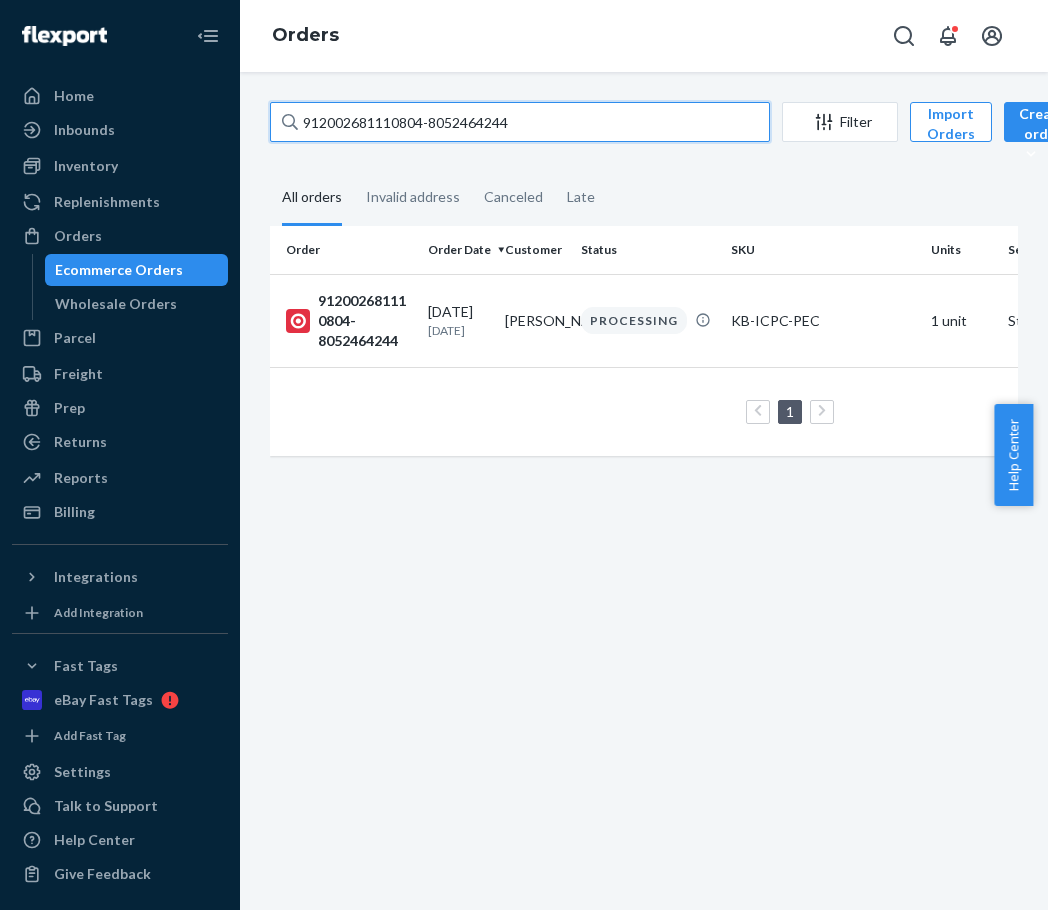 click on "912002681110804-8052464244" at bounding box center (520, 122) 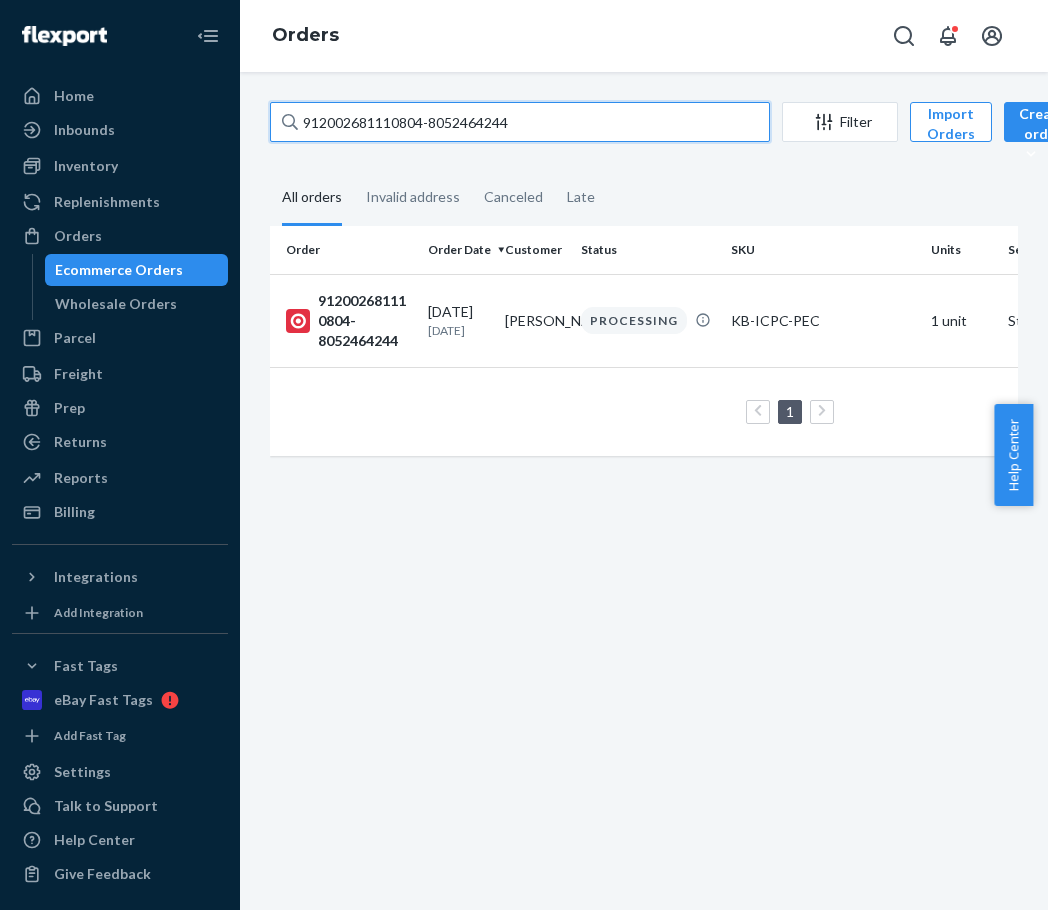 click on "912002681110804-8052464244" at bounding box center [520, 122] 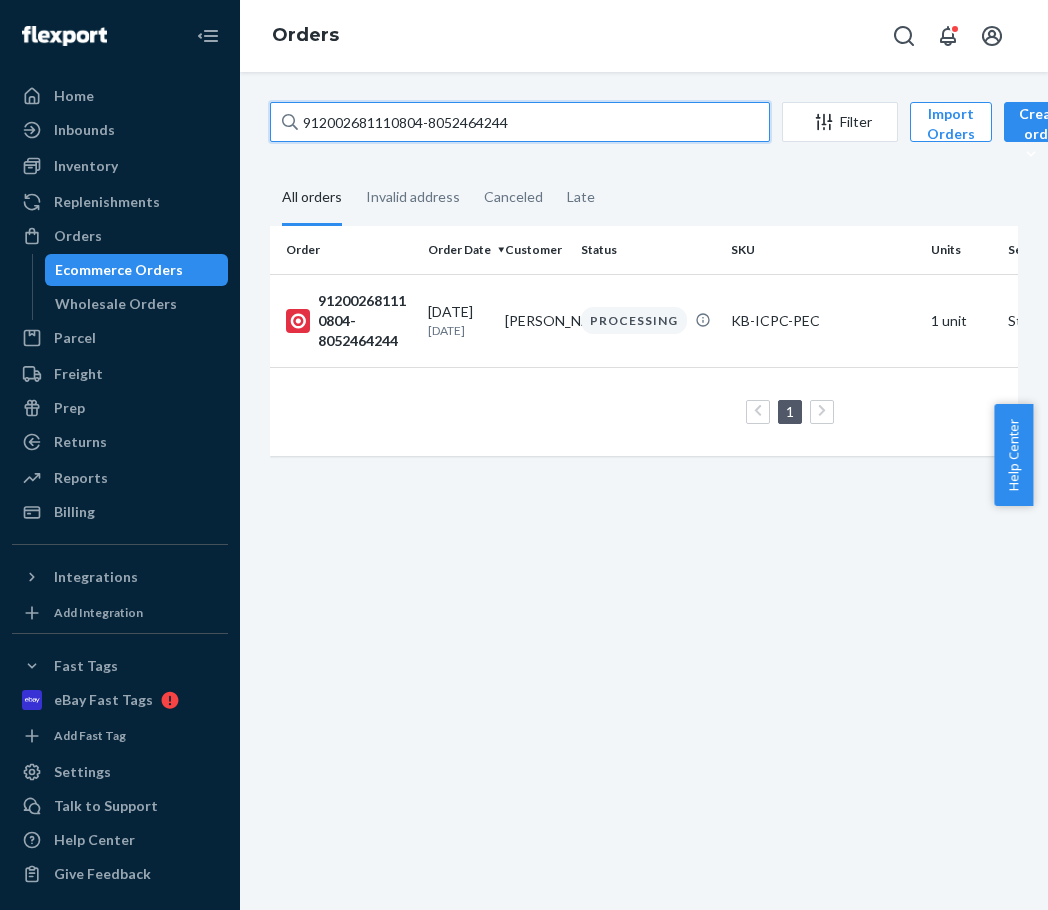 click on "912002681110804-8052464244" at bounding box center [520, 122] 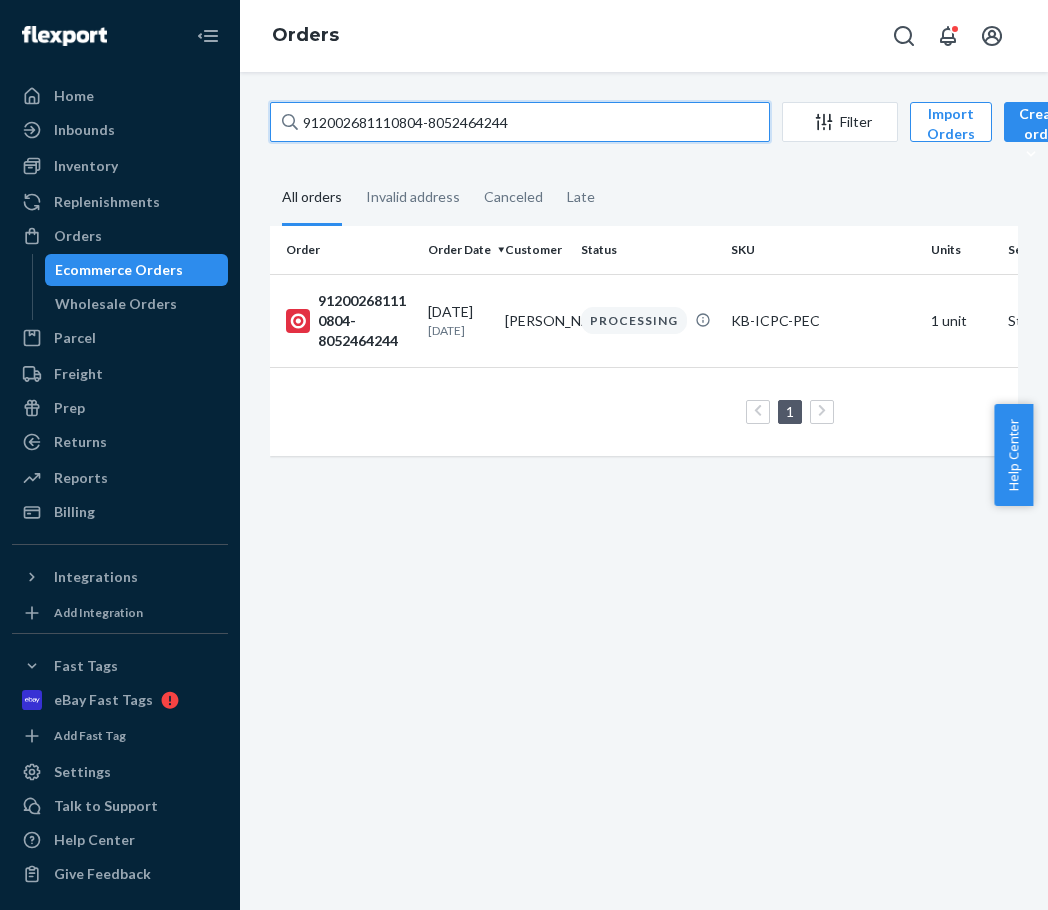 click on "912002681110804-8052464244" at bounding box center (520, 122) 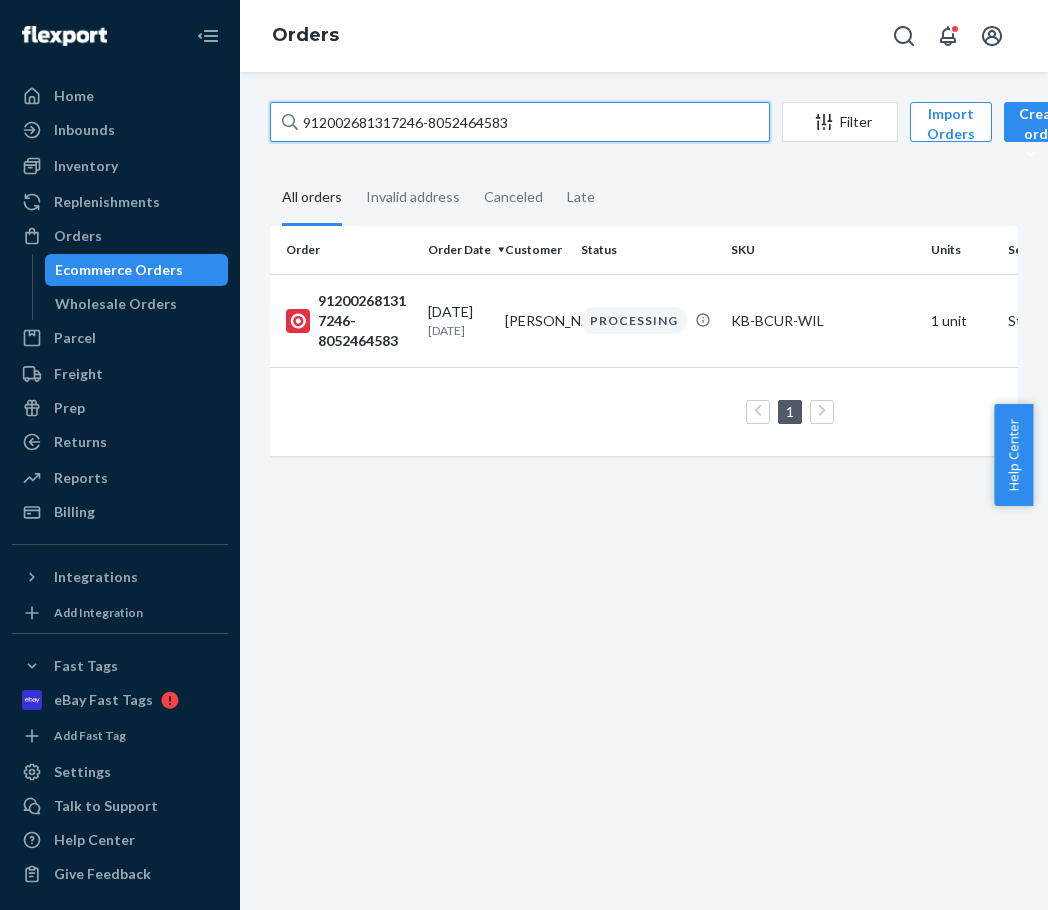 click on "912002681317246-8052464583" at bounding box center [520, 122] 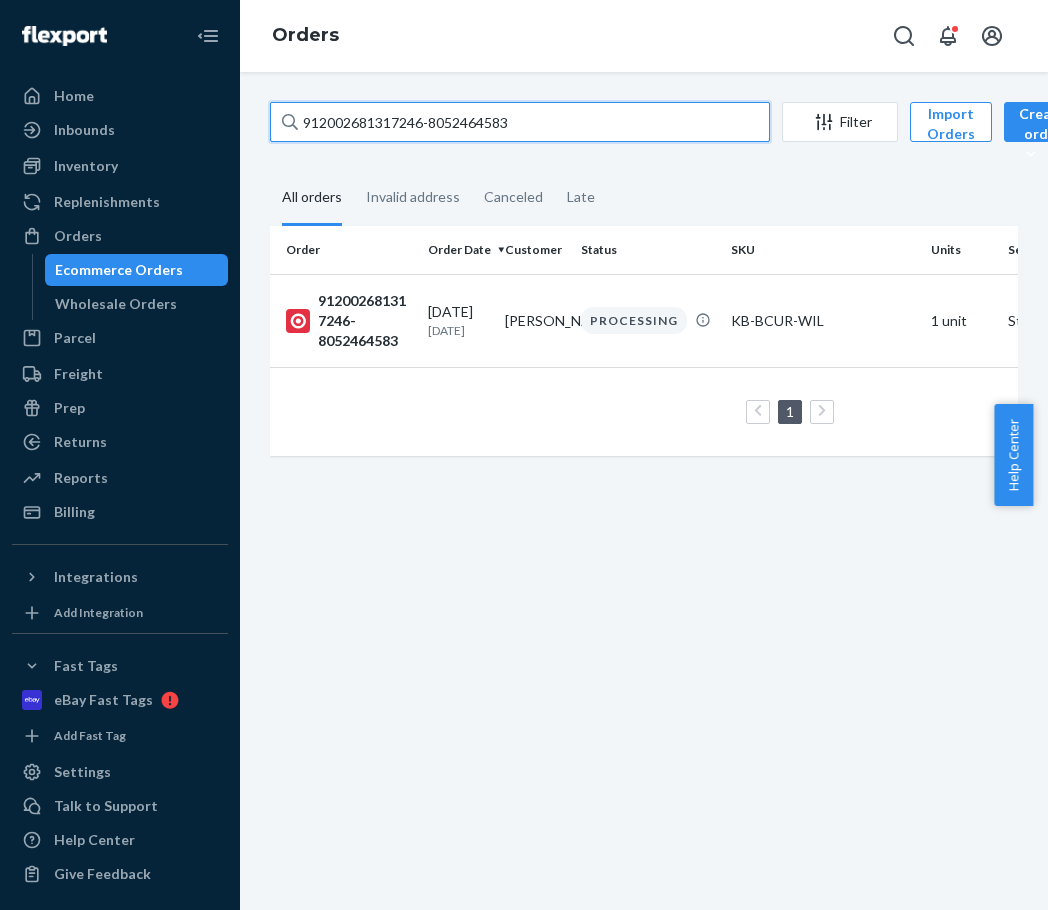 click on "912002681317246-8052464583" at bounding box center (520, 122) 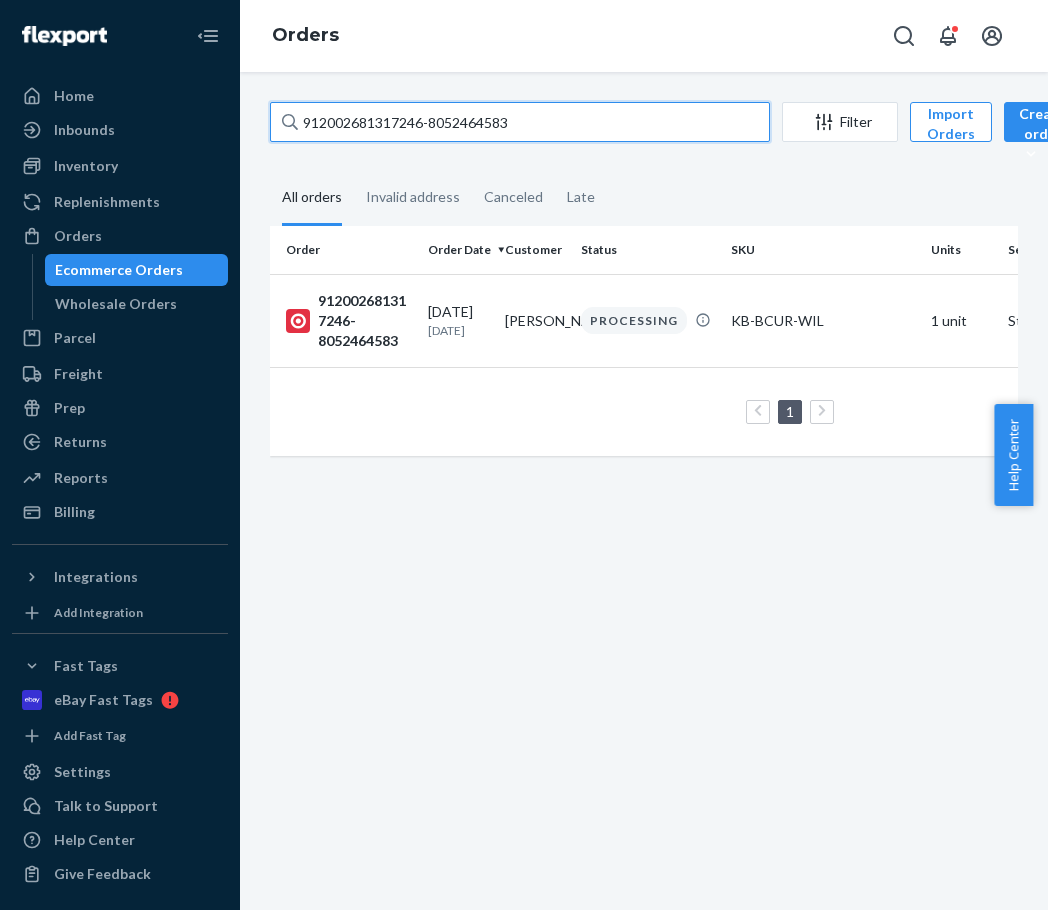 paste on "0783334-8060657227" 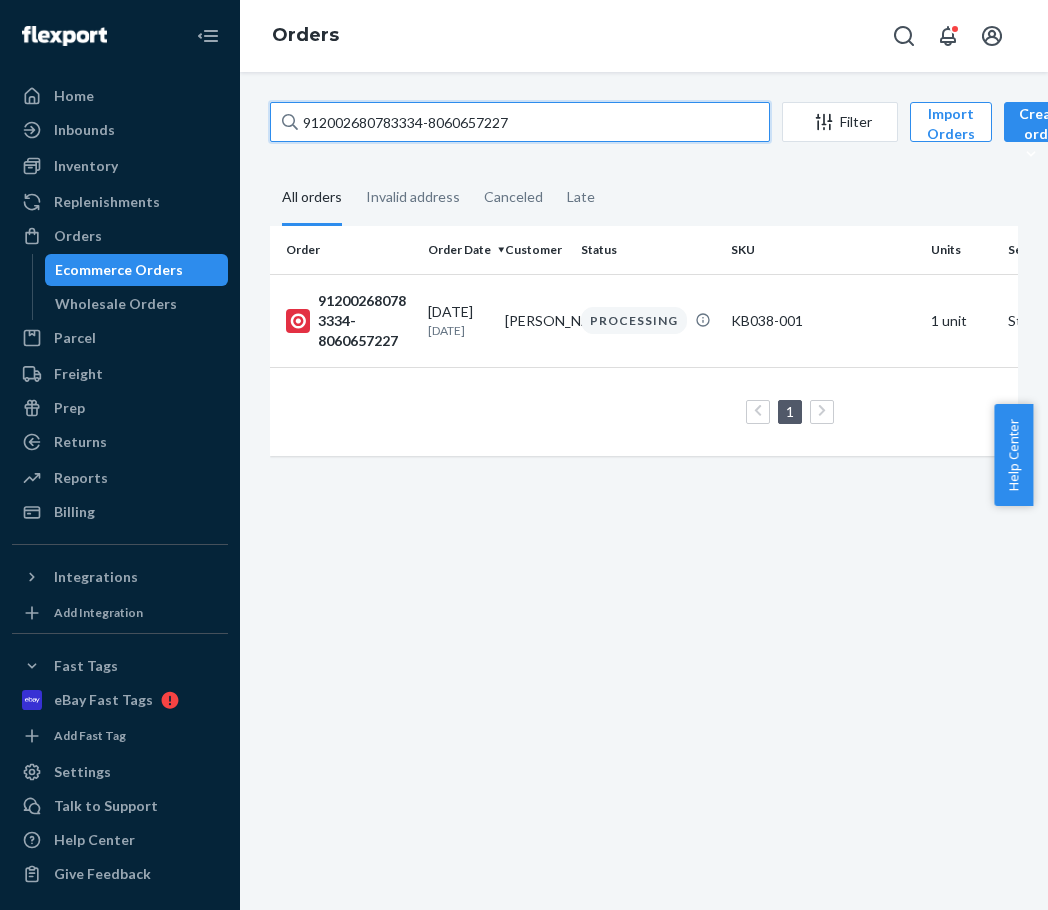 click on "912002680783334-8060657227" at bounding box center (520, 122) 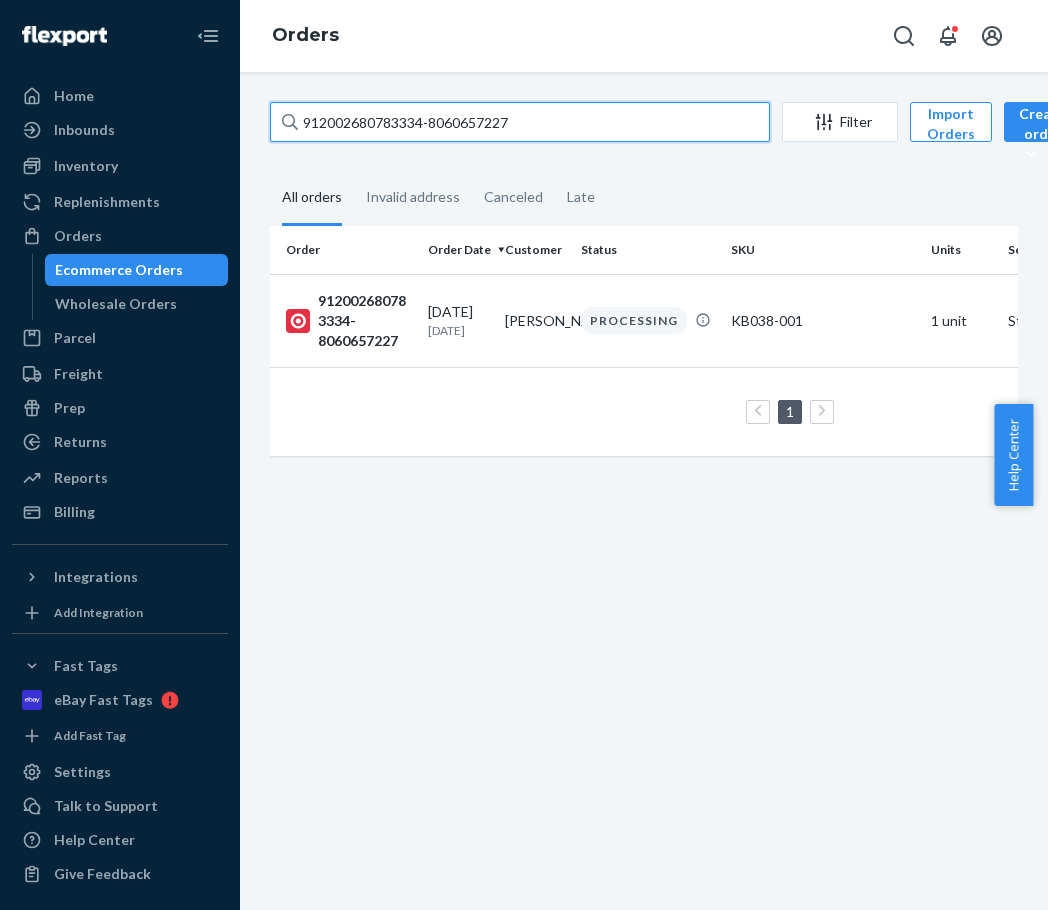 click on "912002680783334-8060657227" at bounding box center (520, 122) 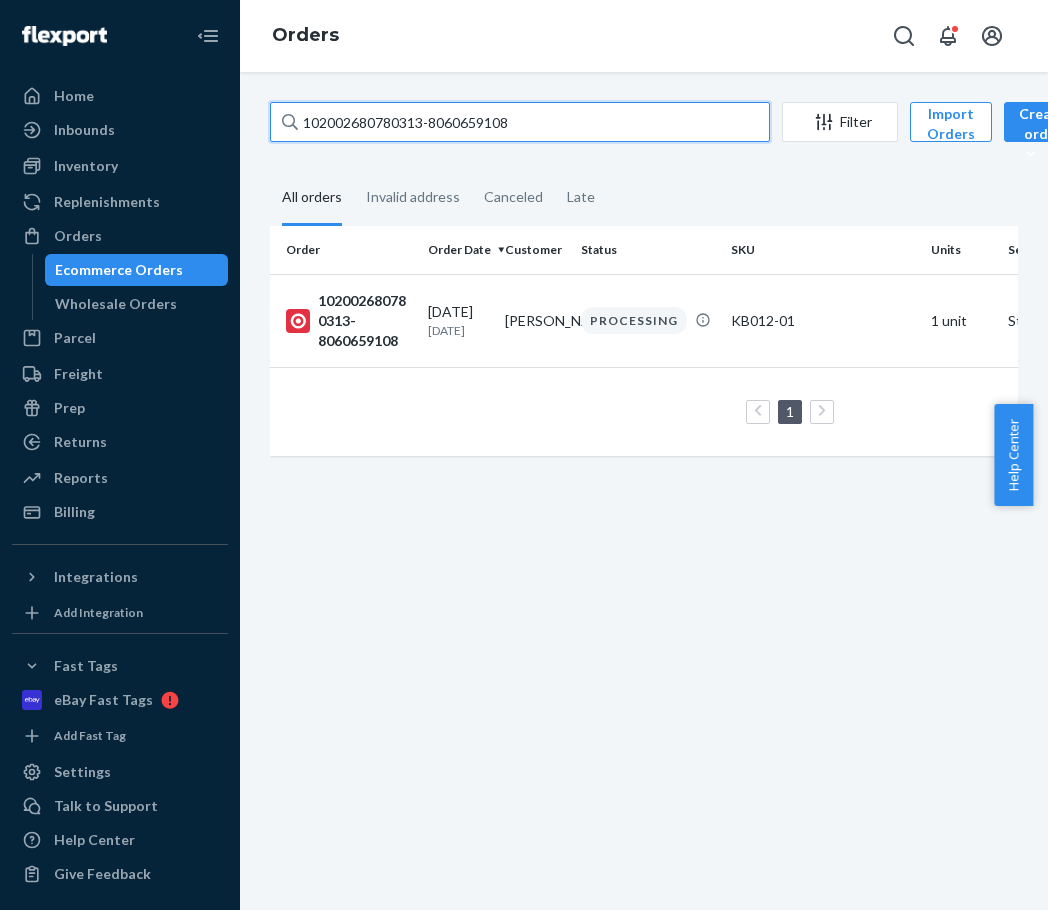 click on "102002680780313-8060659108" at bounding box center [520, 122] 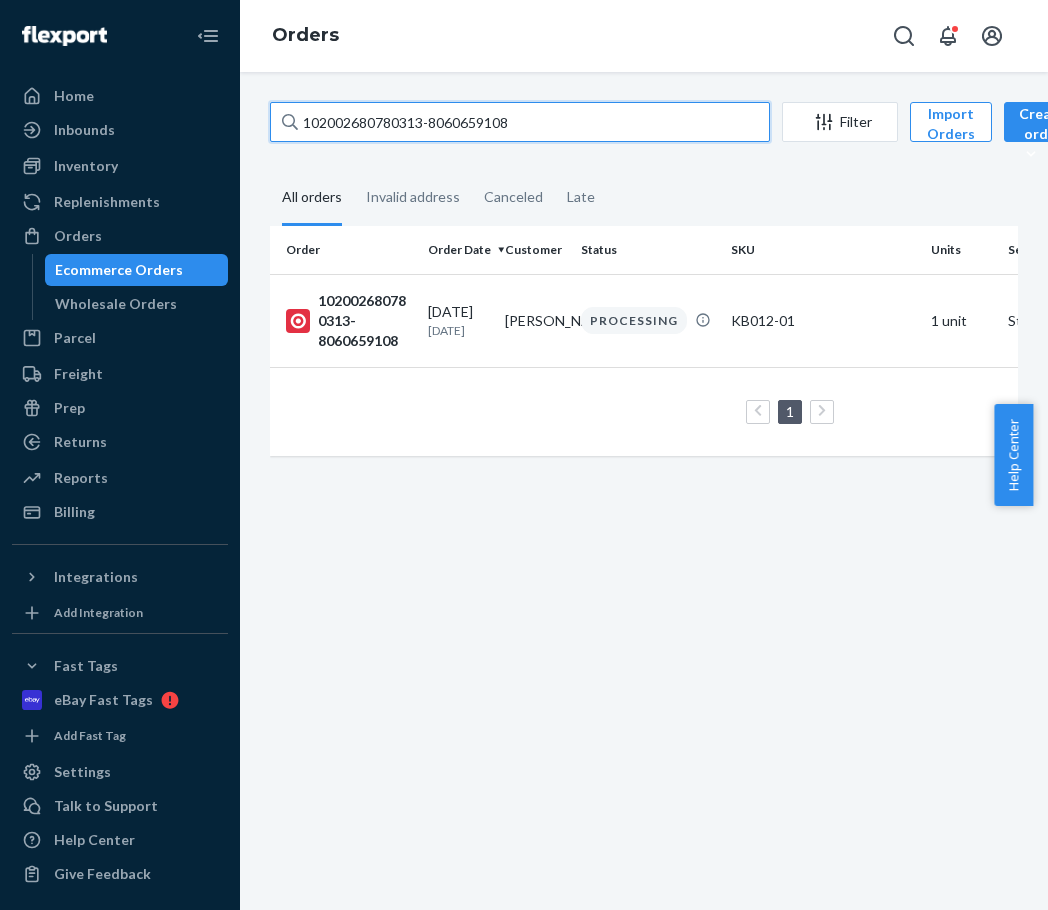 click on "102002680780313-8060659108" at bounding box center (520, 122) 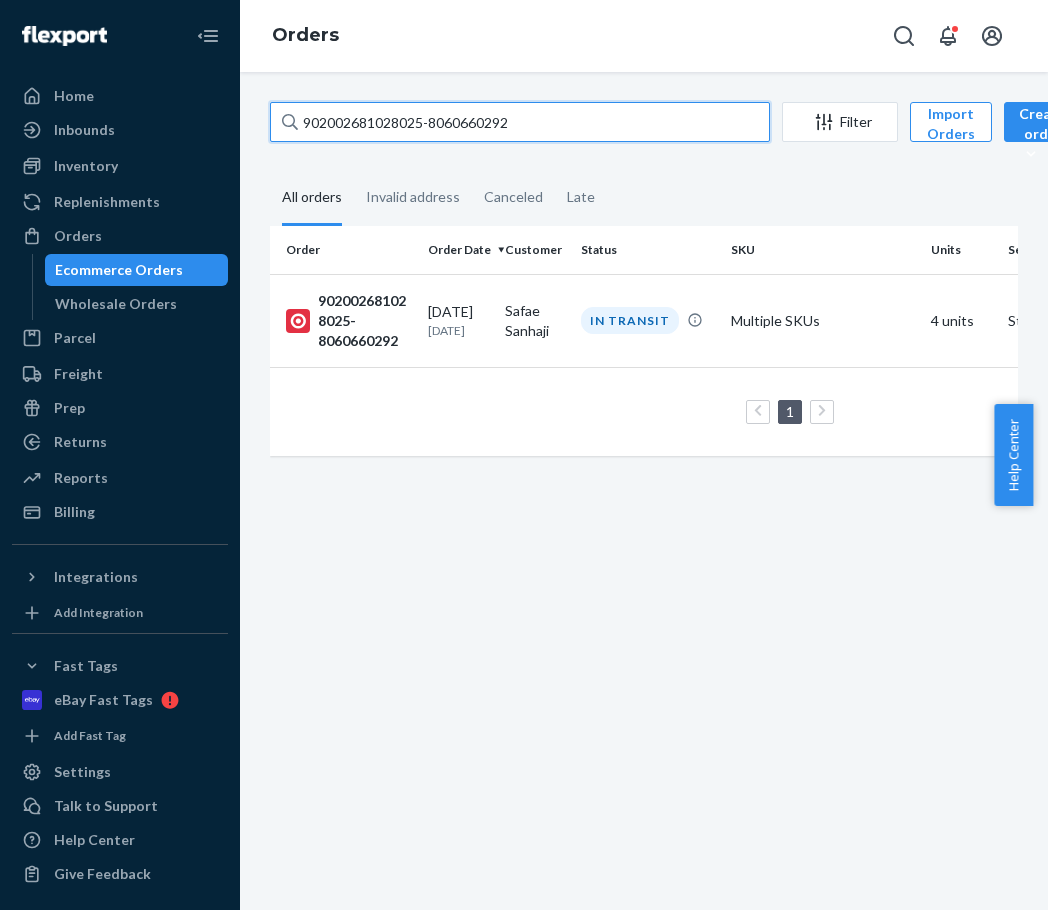 click on "902002681028025-8060660292" at bounding box center (520, 122) 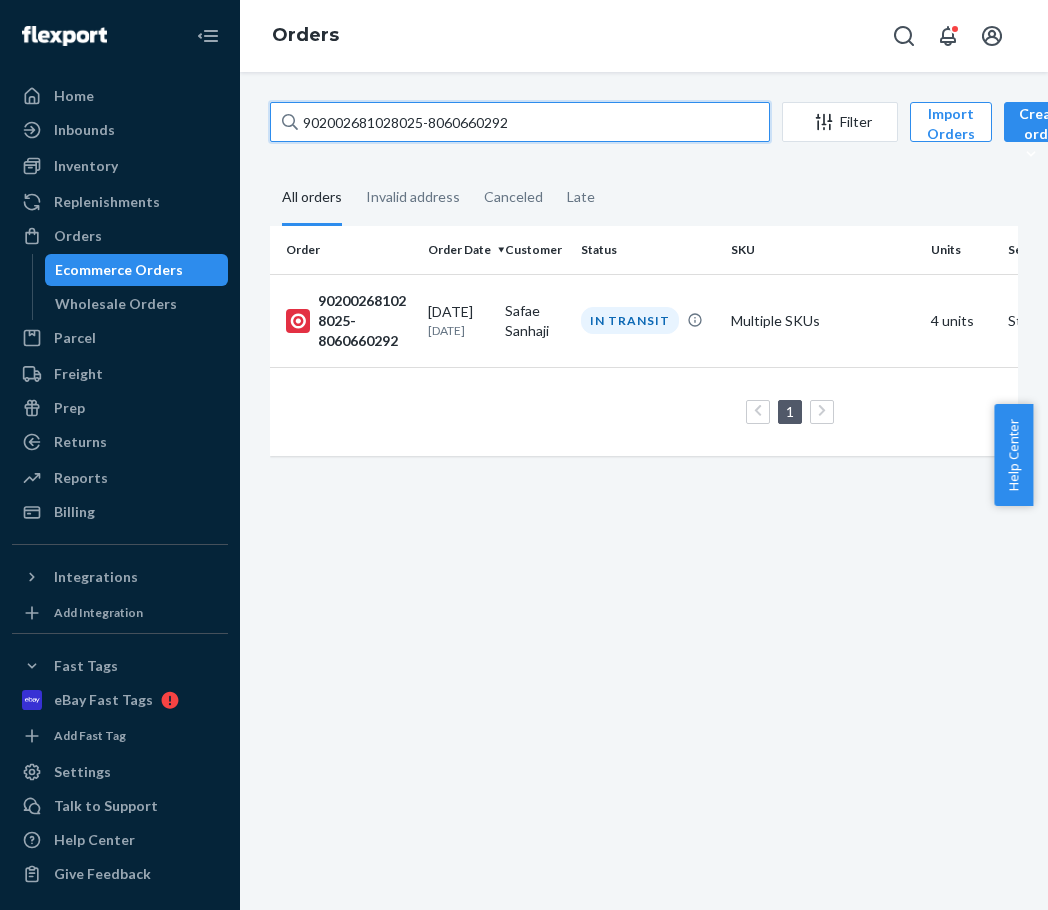click on "902002681028025-8060660292" at bounding box center [520, 122] 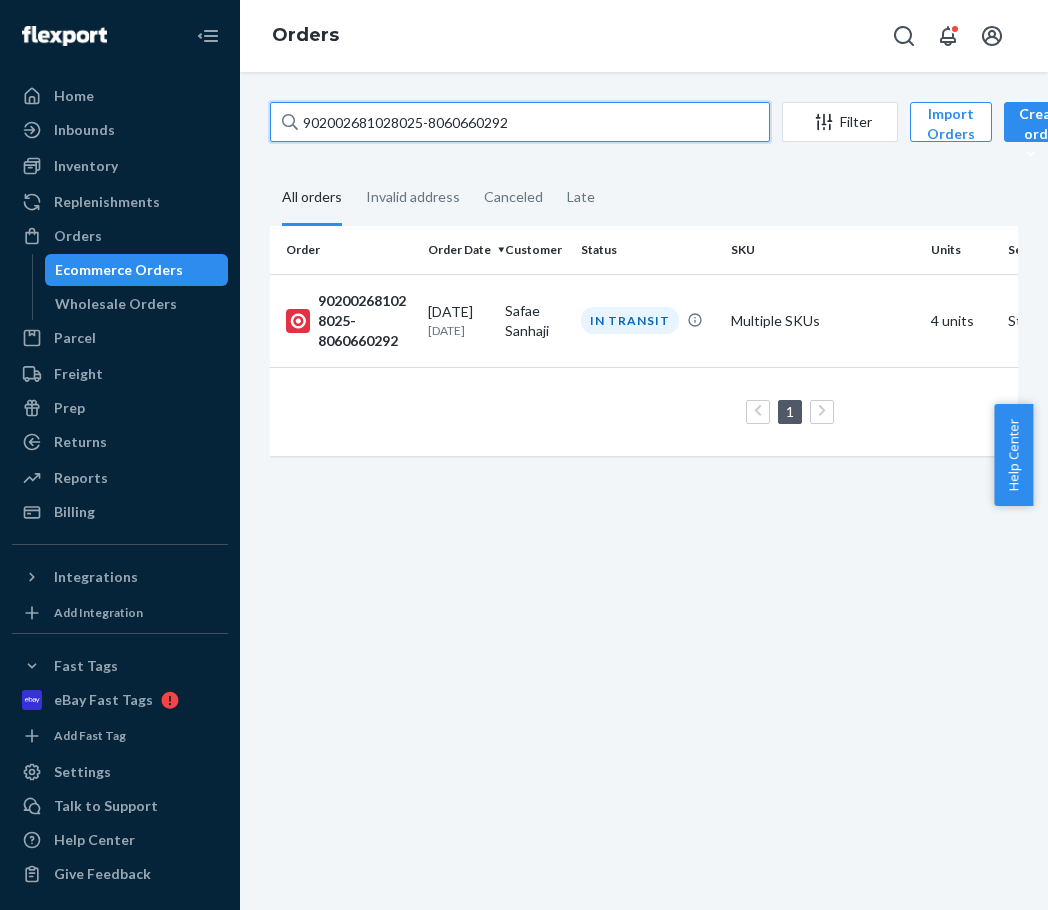 click on "902002681028025-8060660292" at bounding box center [520, 122] 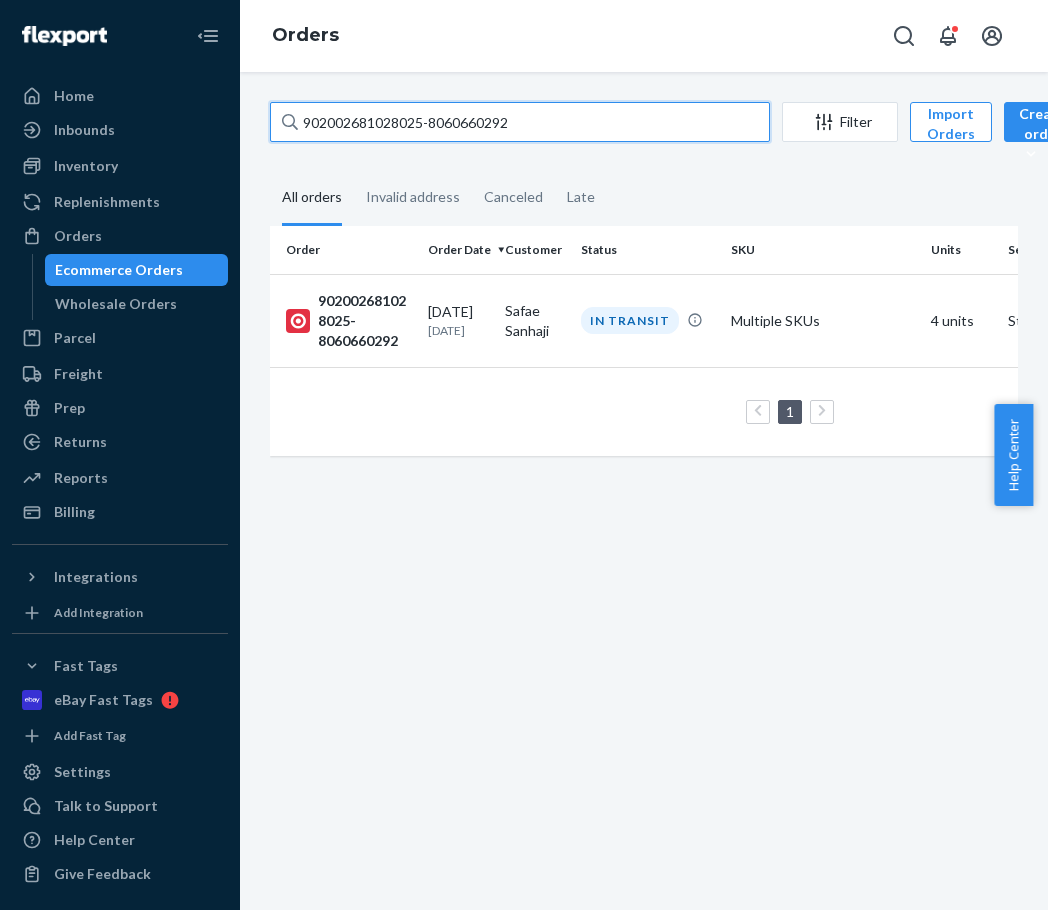 paste on "102002680780313-8060659108" 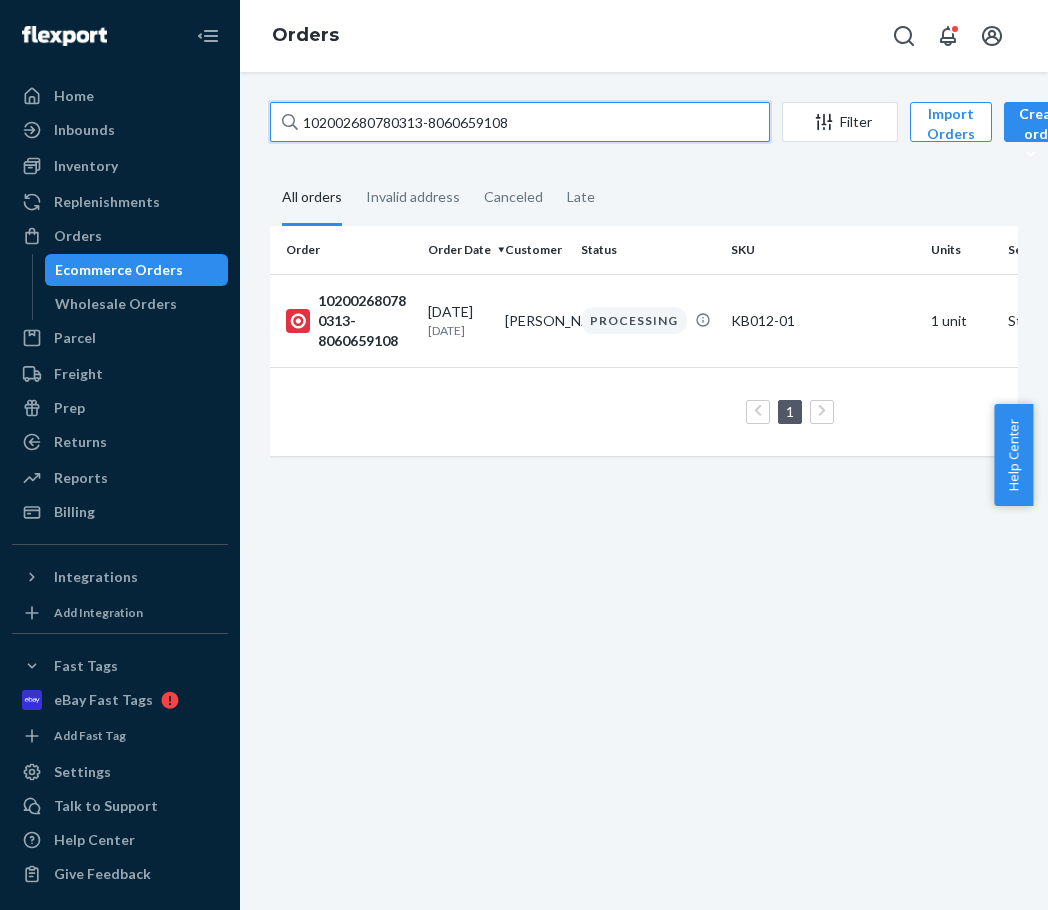 click on "102002680780313-8060659108" at bounding box center [520, 122] 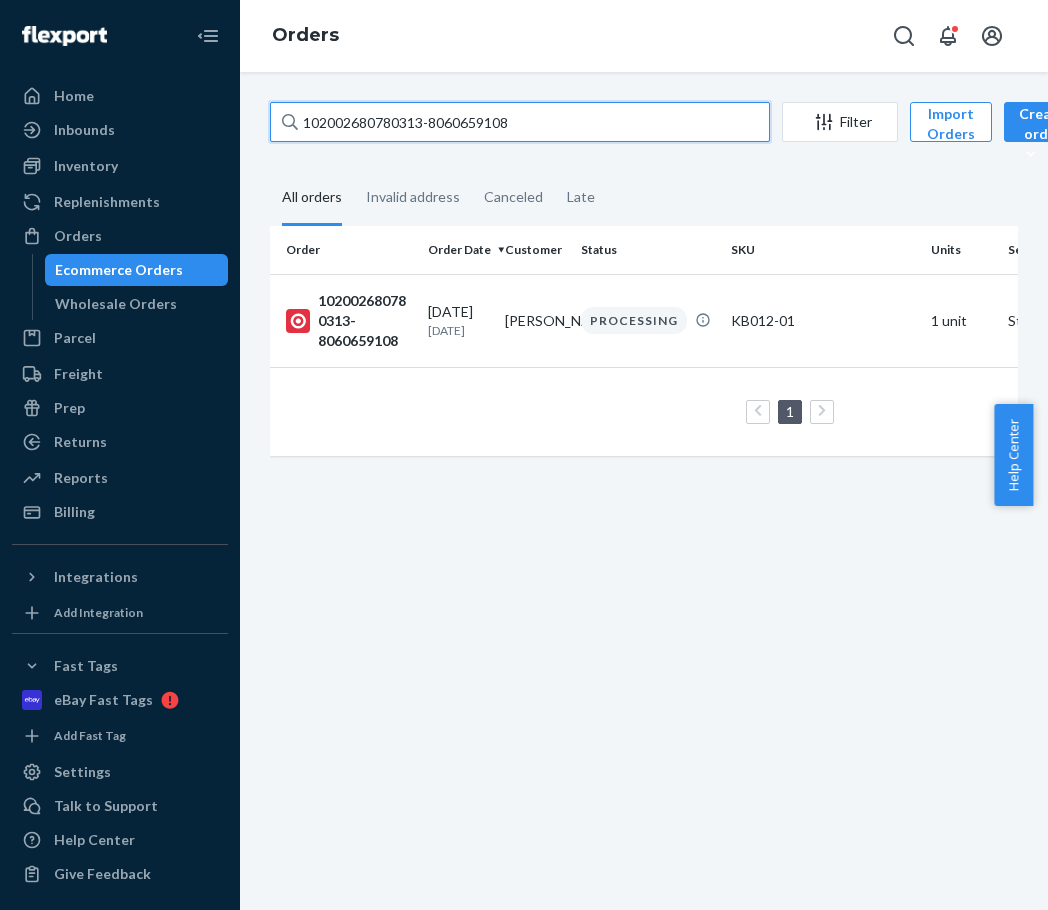 click on "102002680780313-8060659108" at bounding box center [520, 122] 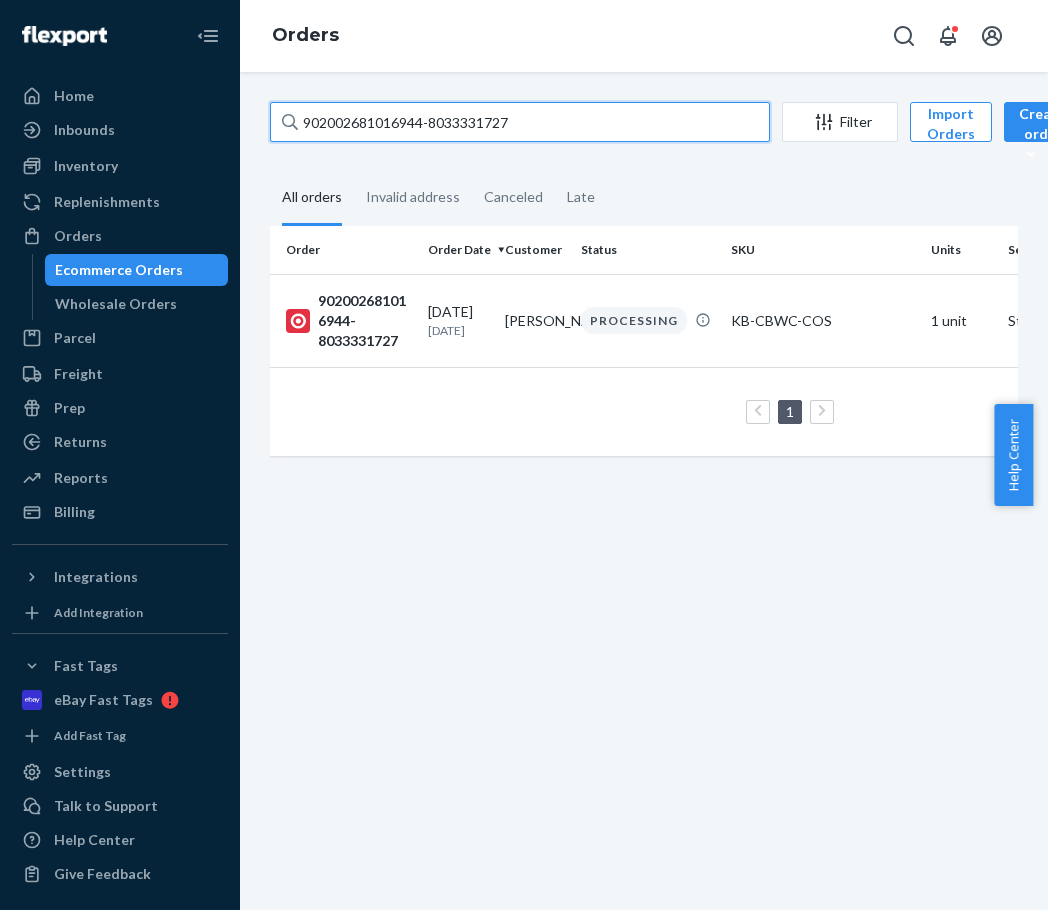 click on "902002681016944-8033331727" at bounding box center [520, 122] 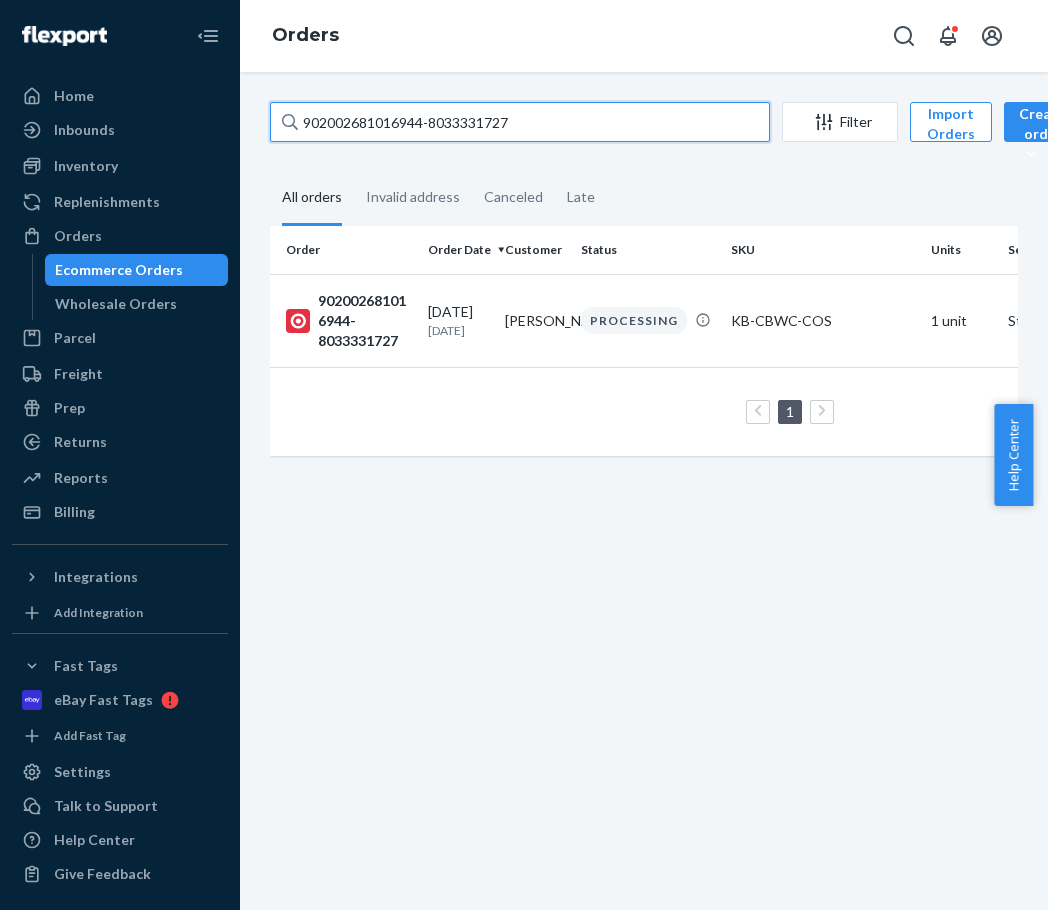 click on "902002681016944-8033331727" at bounding box center [520, 122] 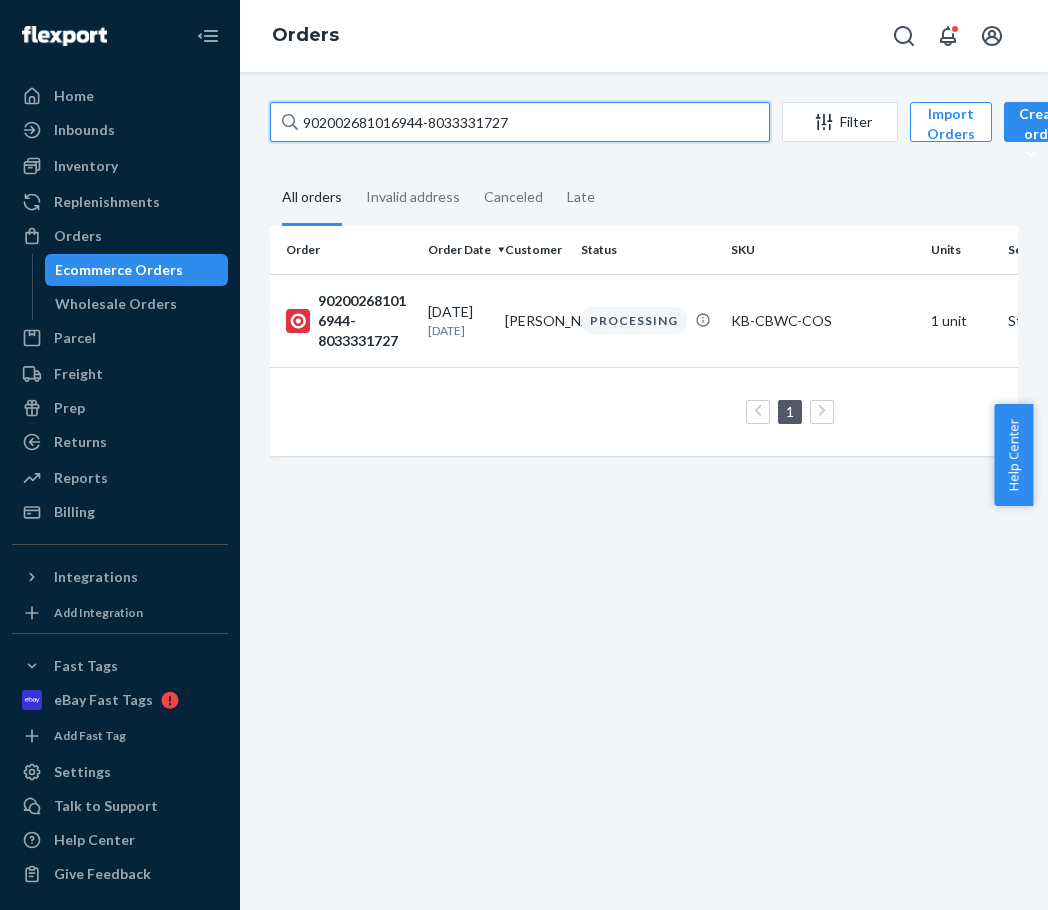paste on "12002681321294-8033332704" 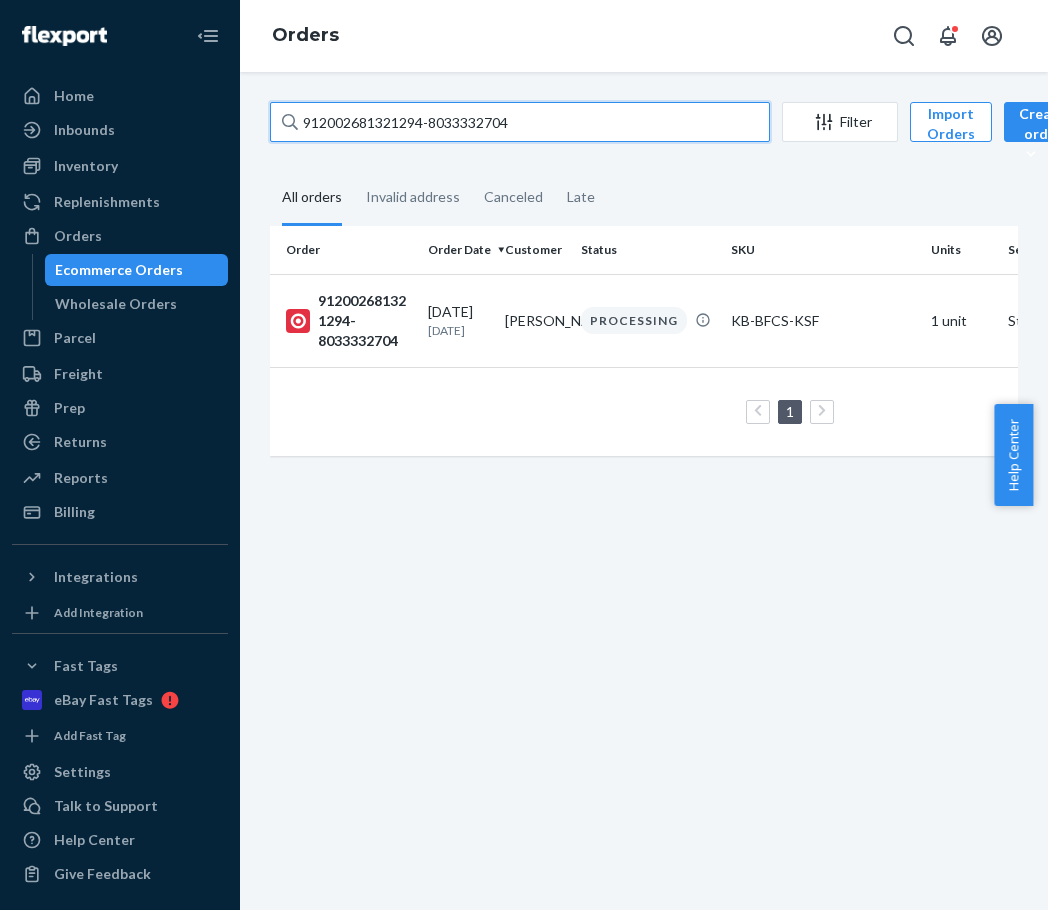 click on "912002681321294-8033332704" at bounding box center (520, 122) 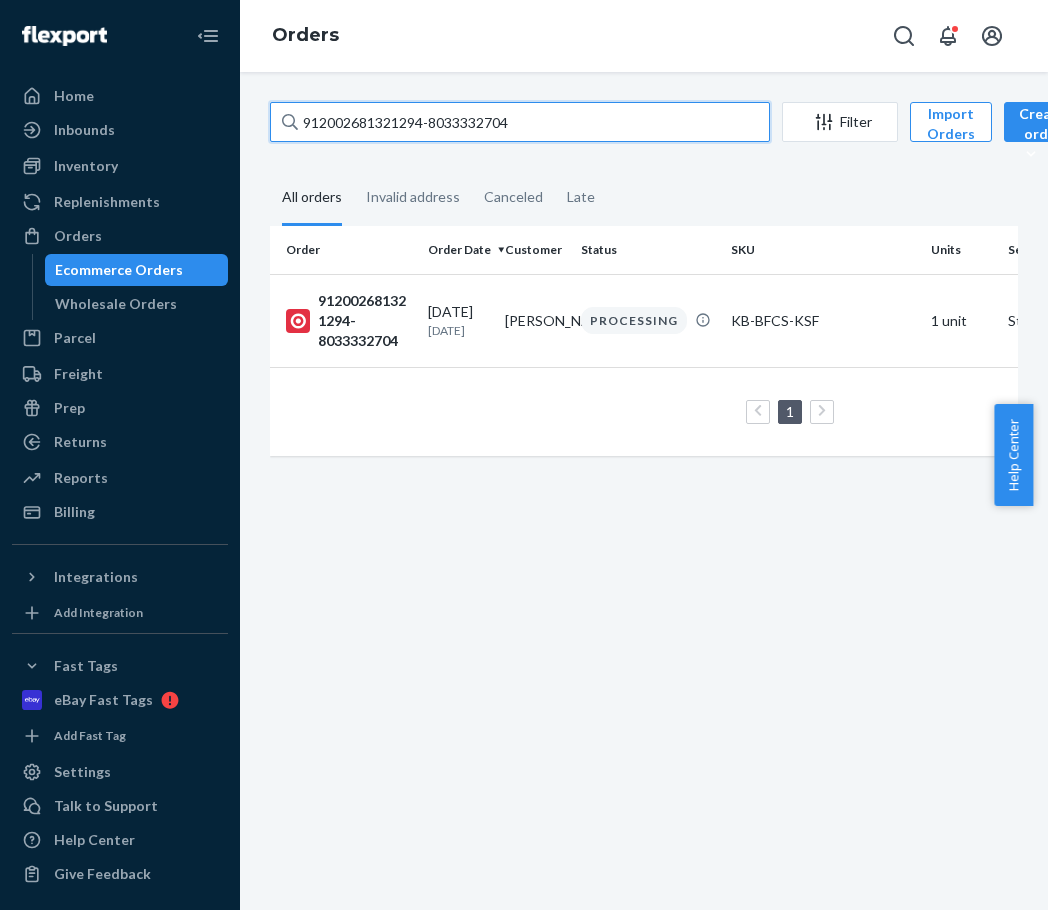 click on "912002681321294-8033332704" at bounding box center (520, 122) 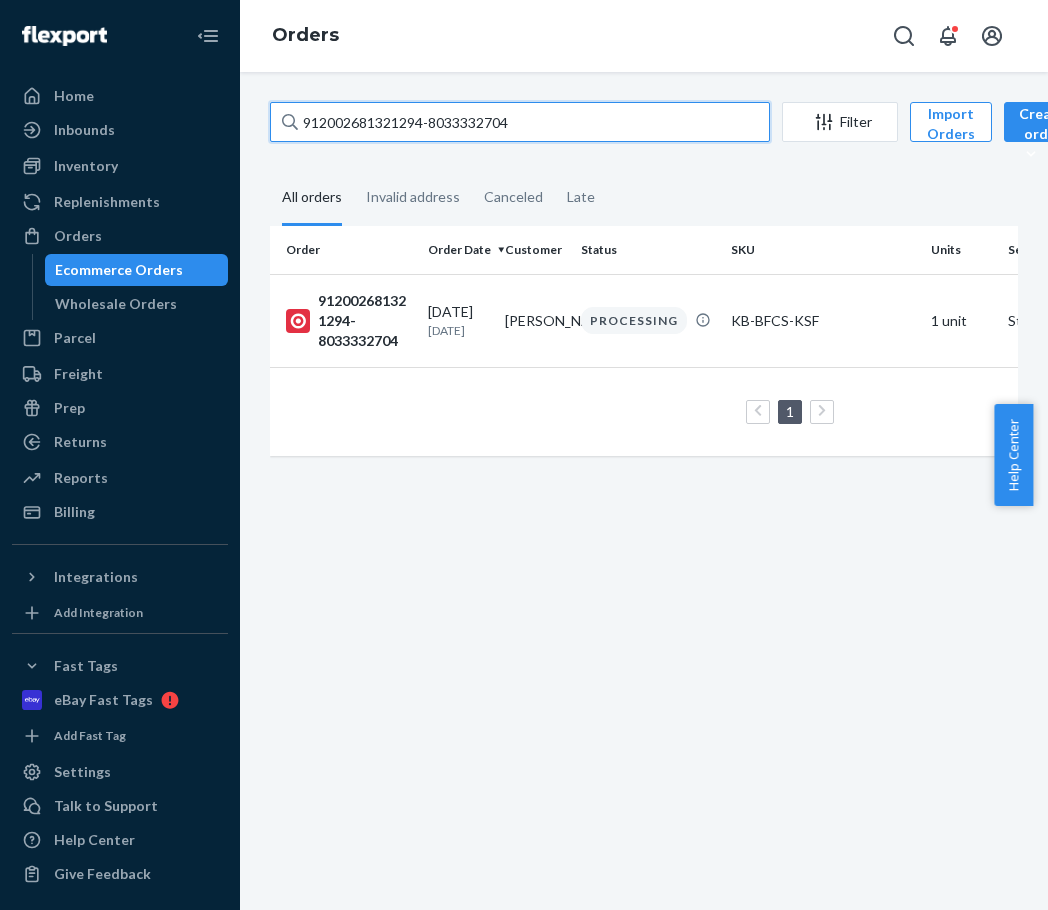 paste on "02002681117977-8060661421" 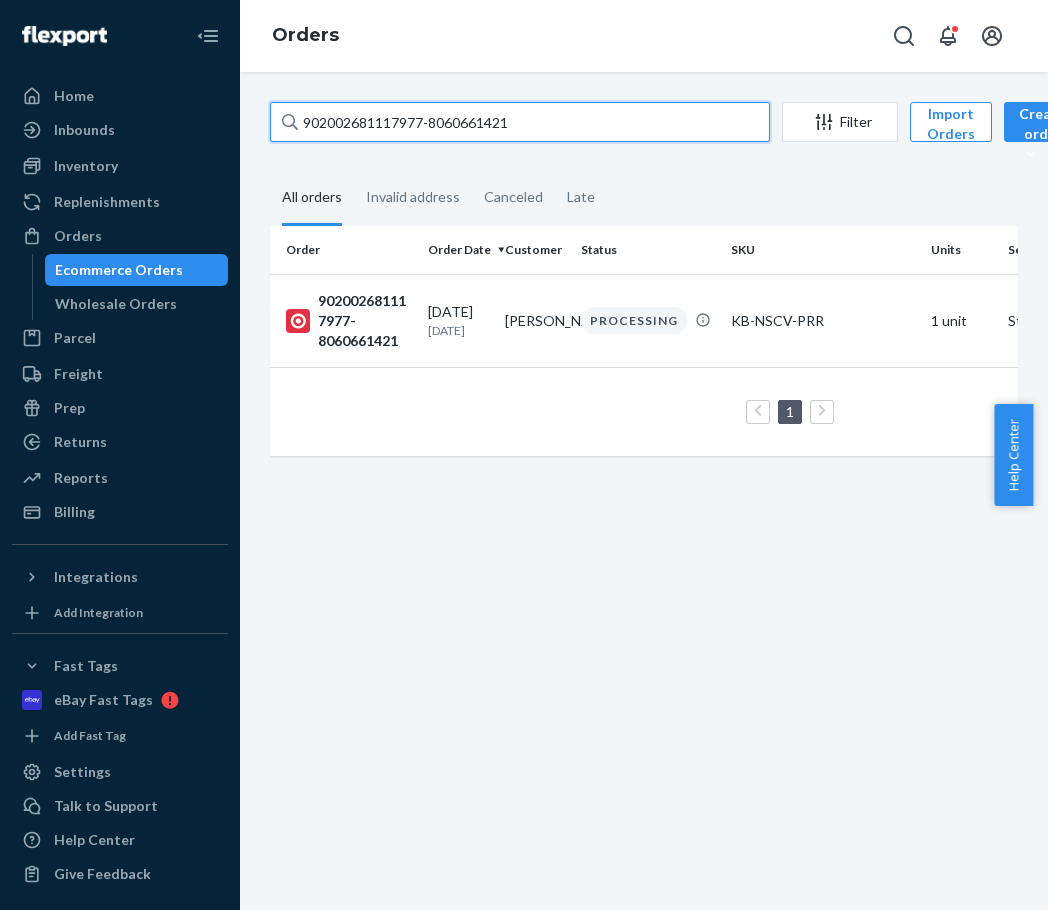 click on "902002681117977-8060661421" at bounding box center [520, 122] 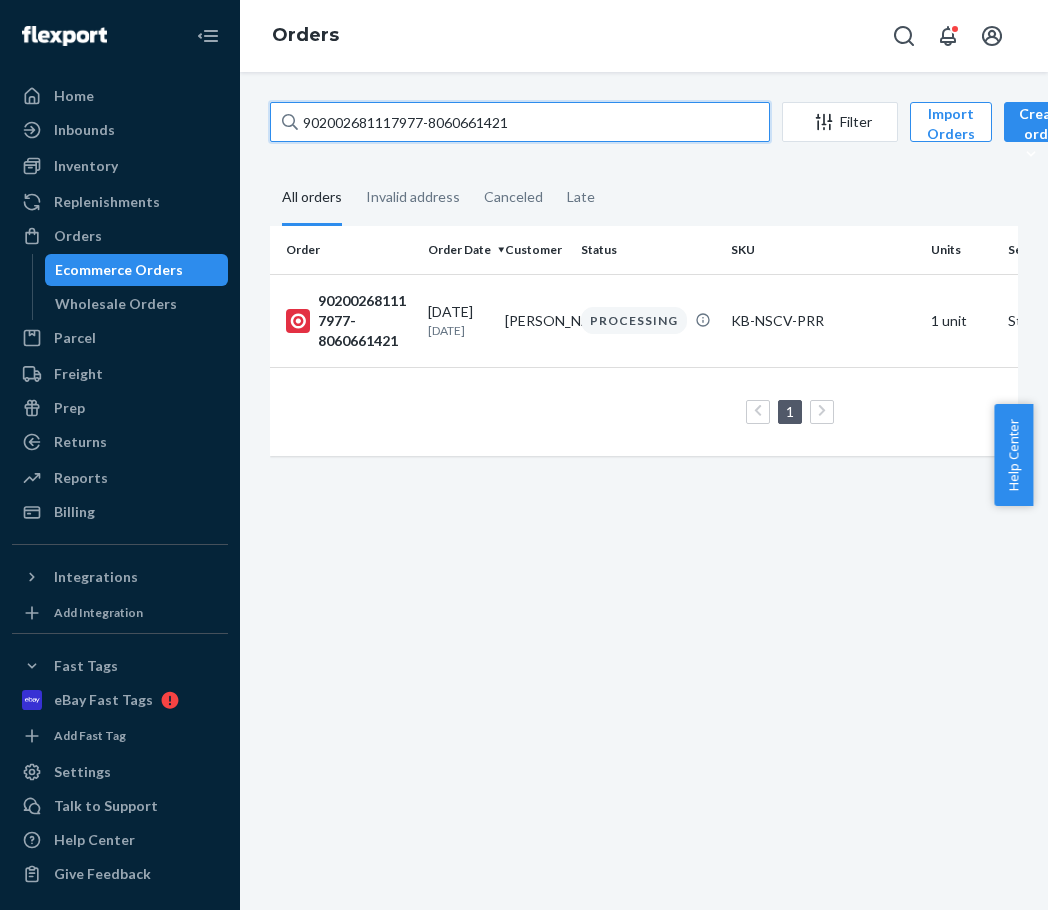 click on "902002681117977-8060661421" at bounding box center (520, 122) 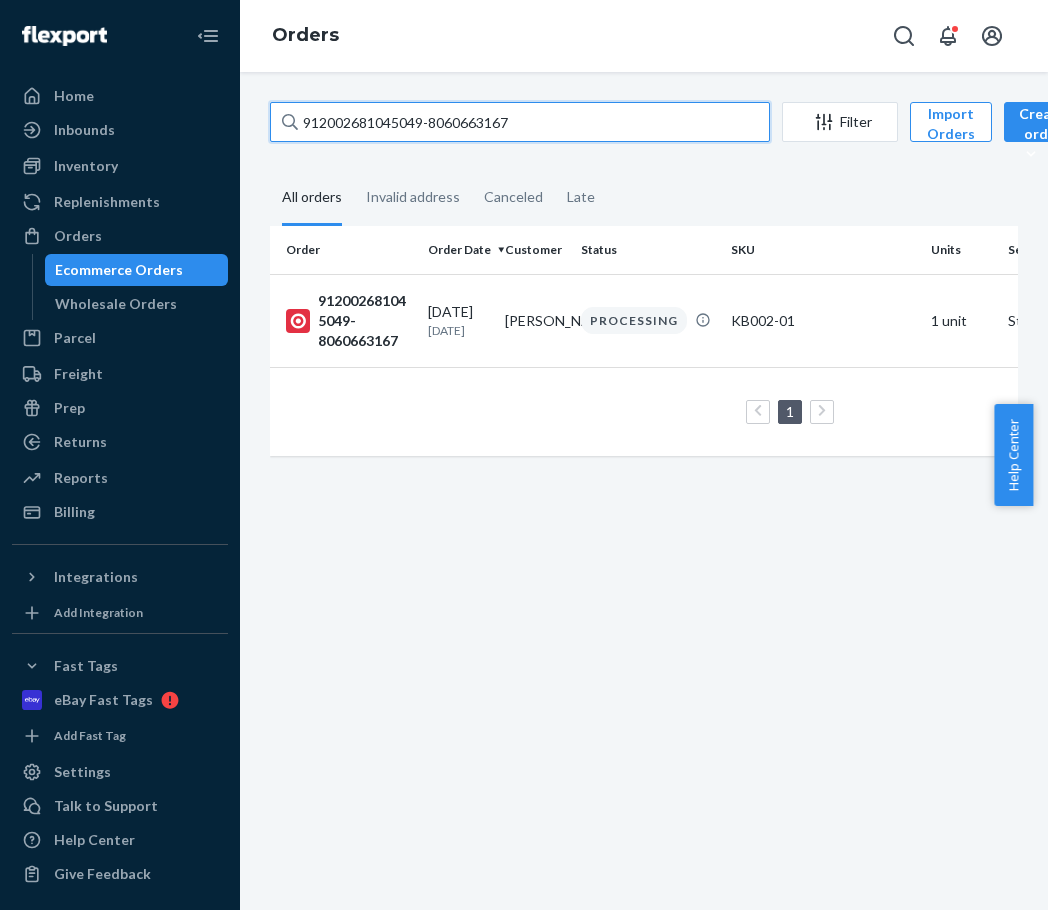click on "912002681045049-8060663167" at bounding box center (520, 122) 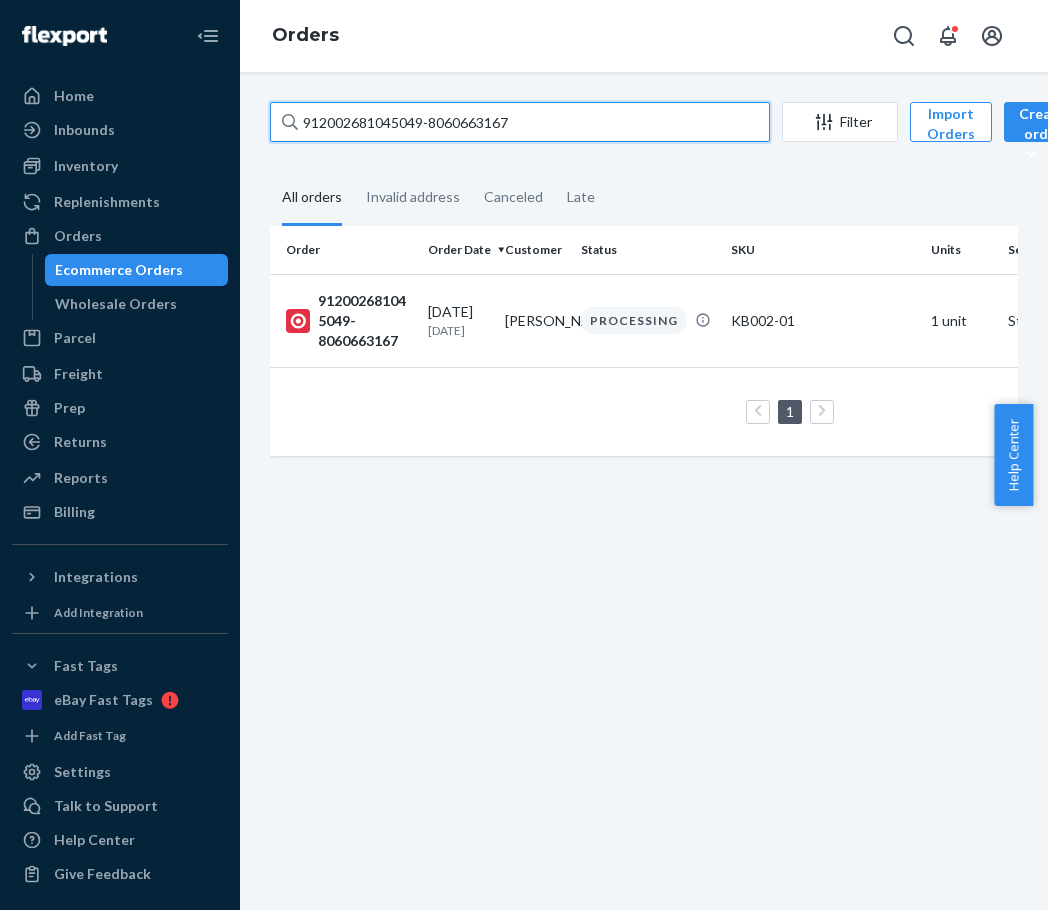 click on "912002681045049-8060663167" at bounding box center (520, 122) 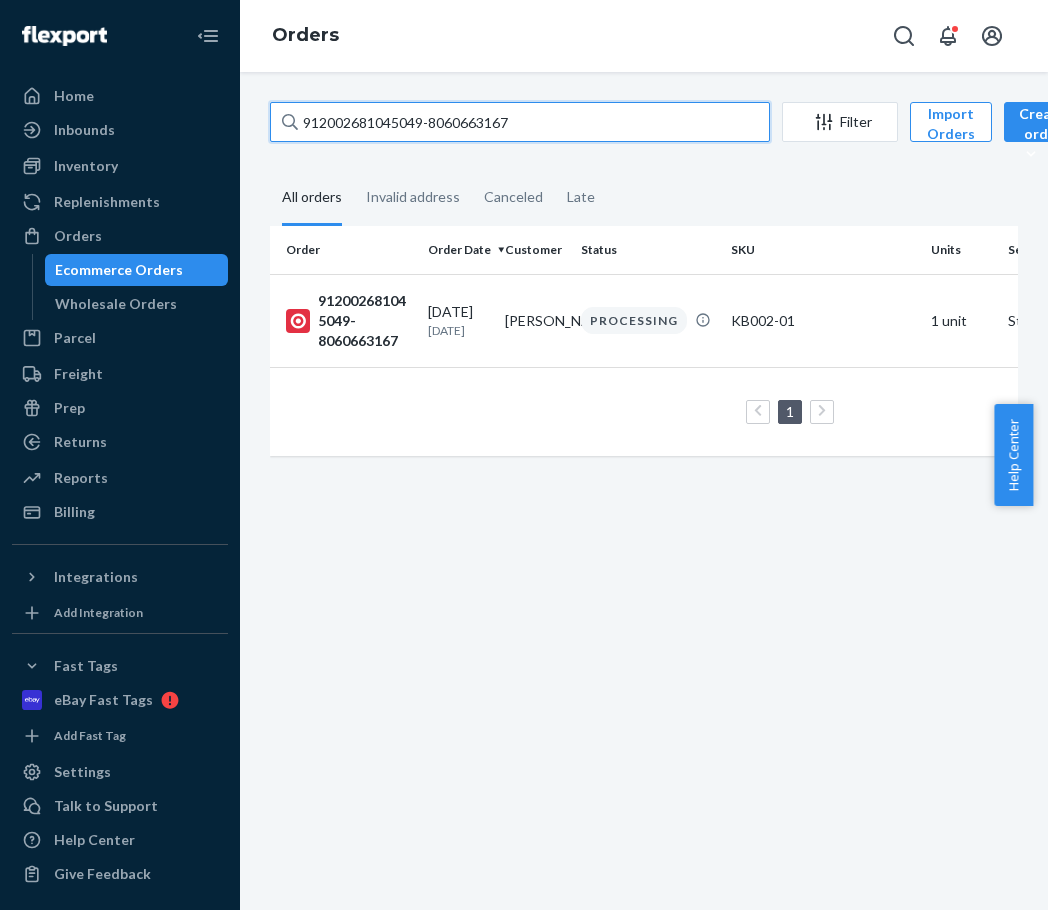 paste on "0774476-8060663328" 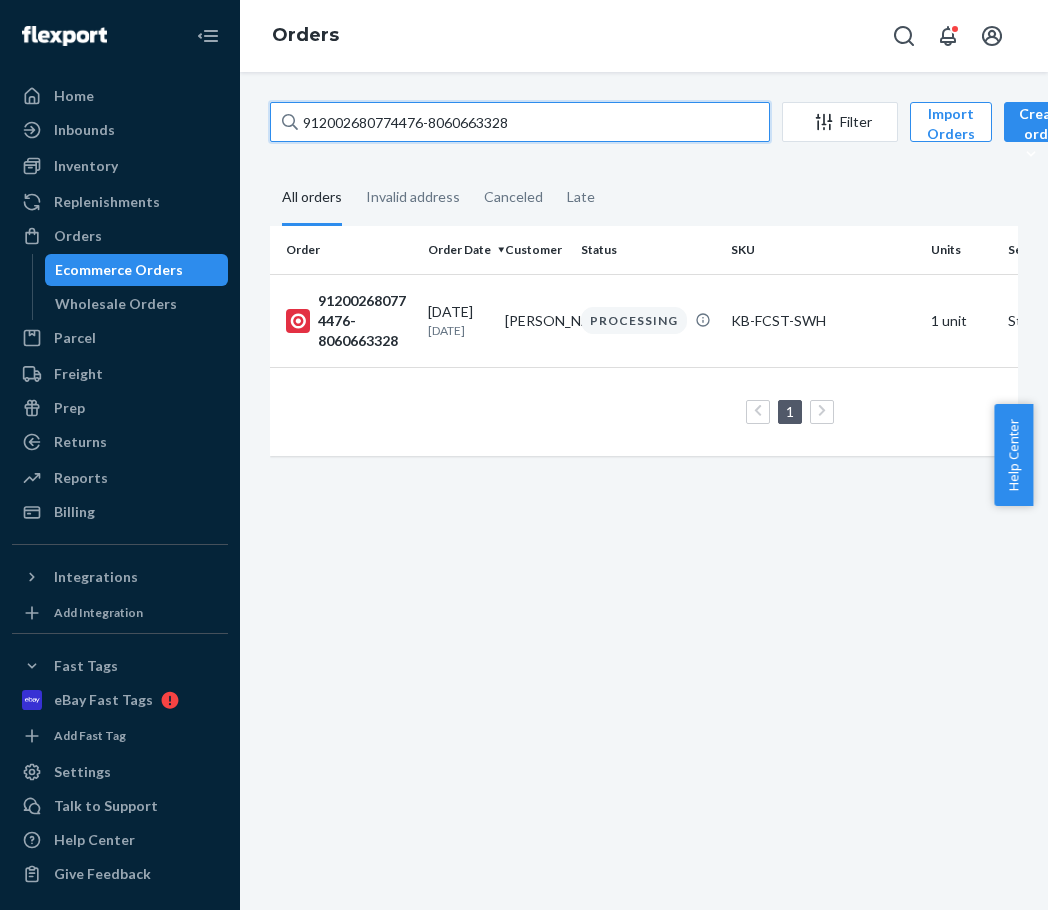 click on "912002680774476-8060663328" at bounding box center (520, 122) 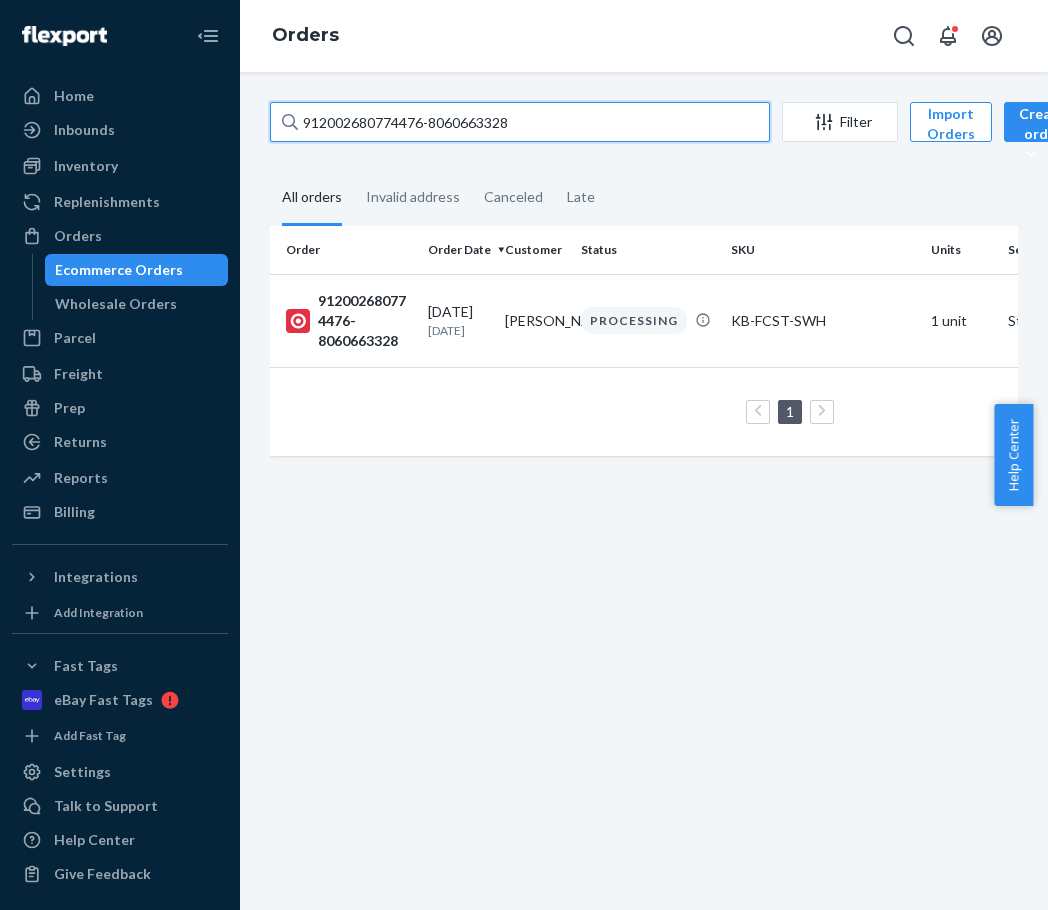 click on "912002680774476-8060663328" at bounding box center (520, 122) 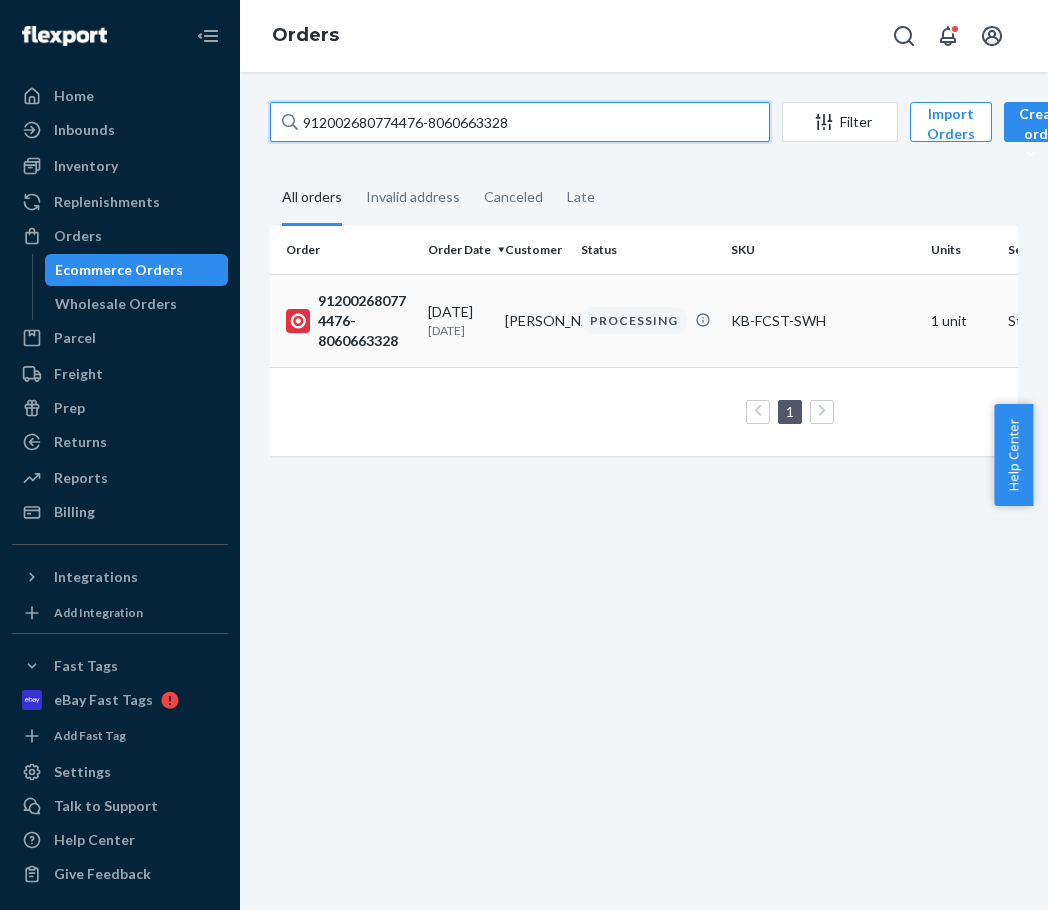 paste on "94418-8042646554" 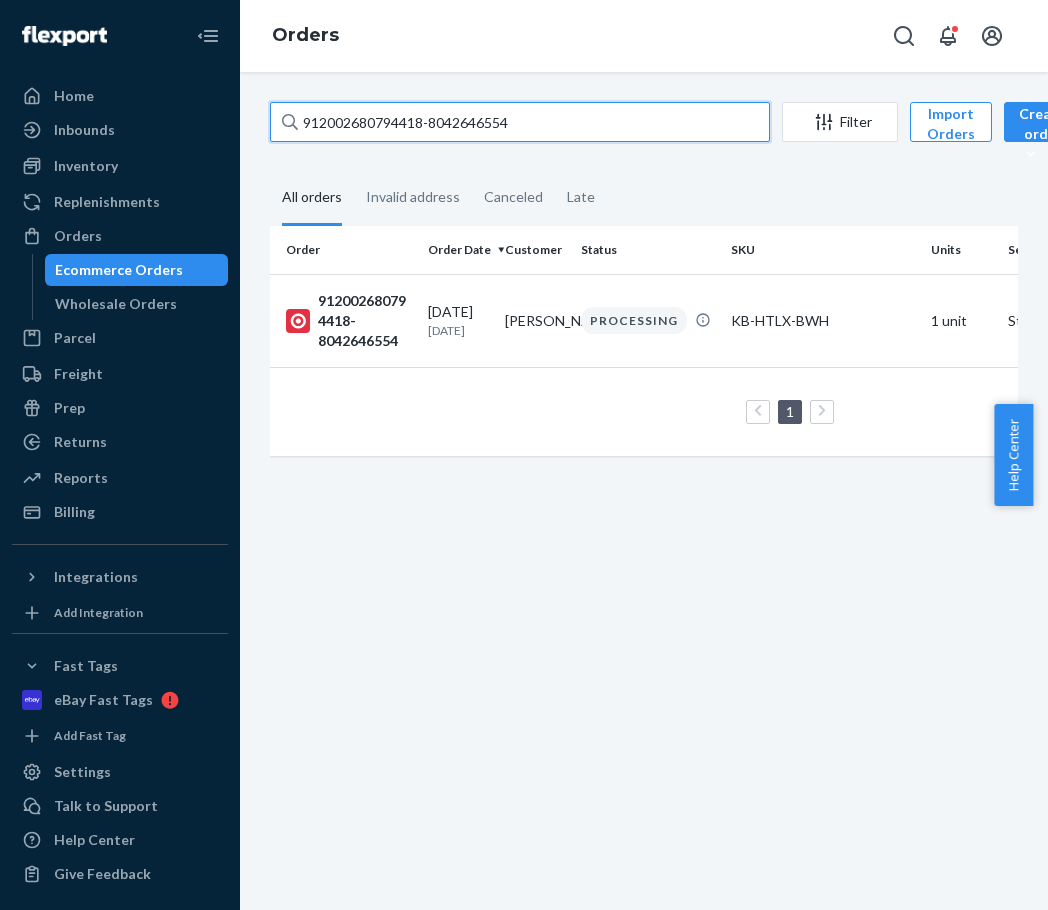 click on "912002680794418-8042646554" at bounding box center [520, 122] 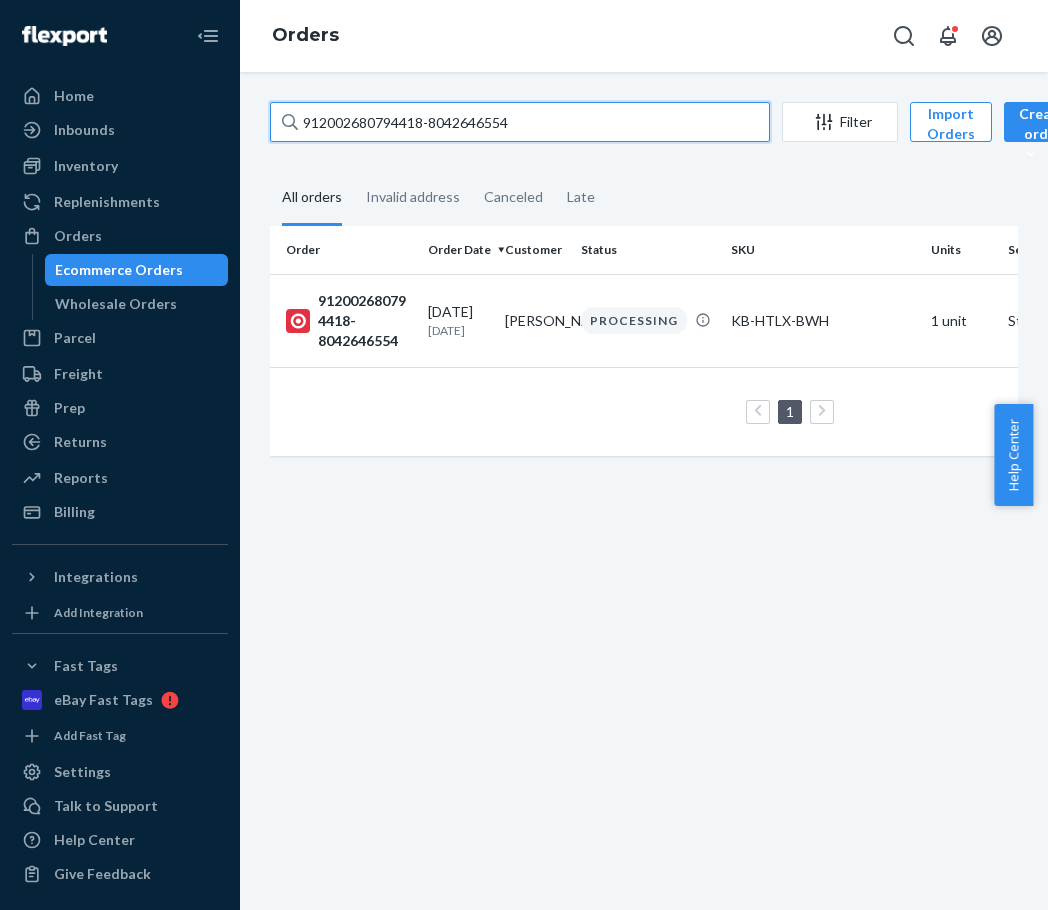 click on "912002680794418-8042646554" at bounding box center (520, 122) 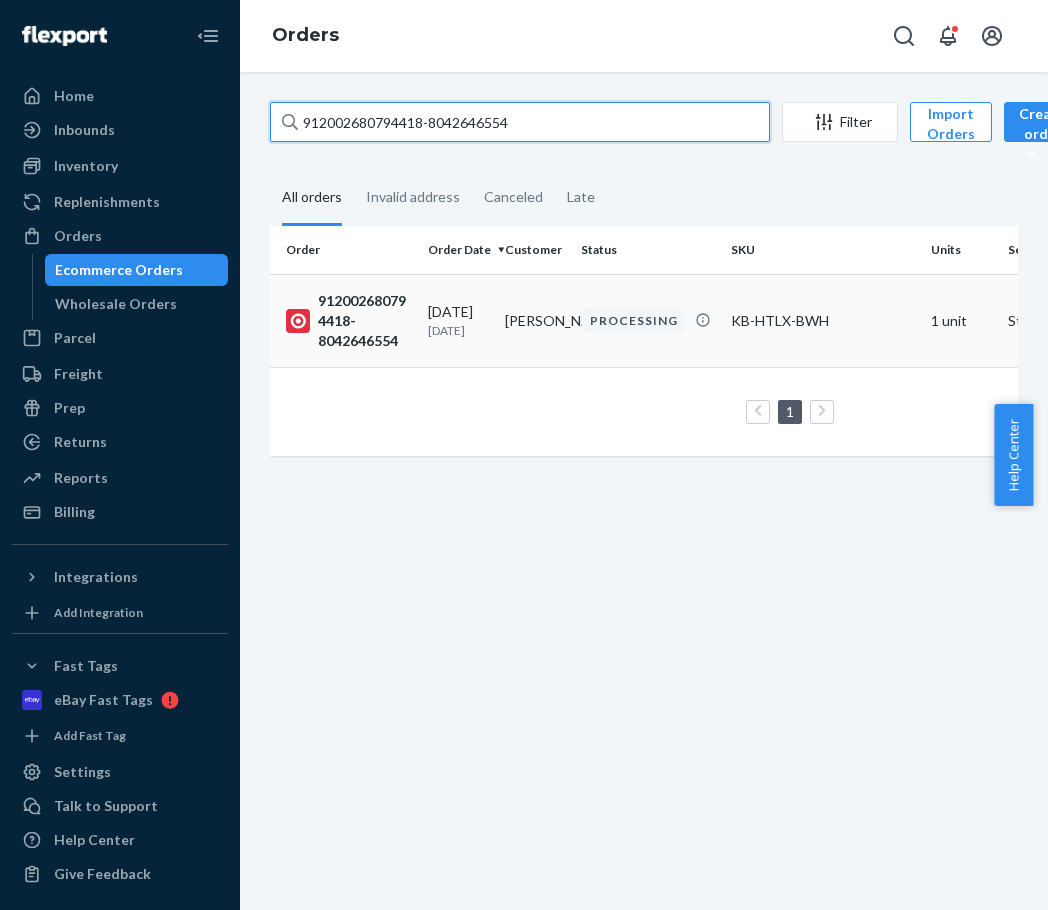 paste on "02002680775454-8052470469" 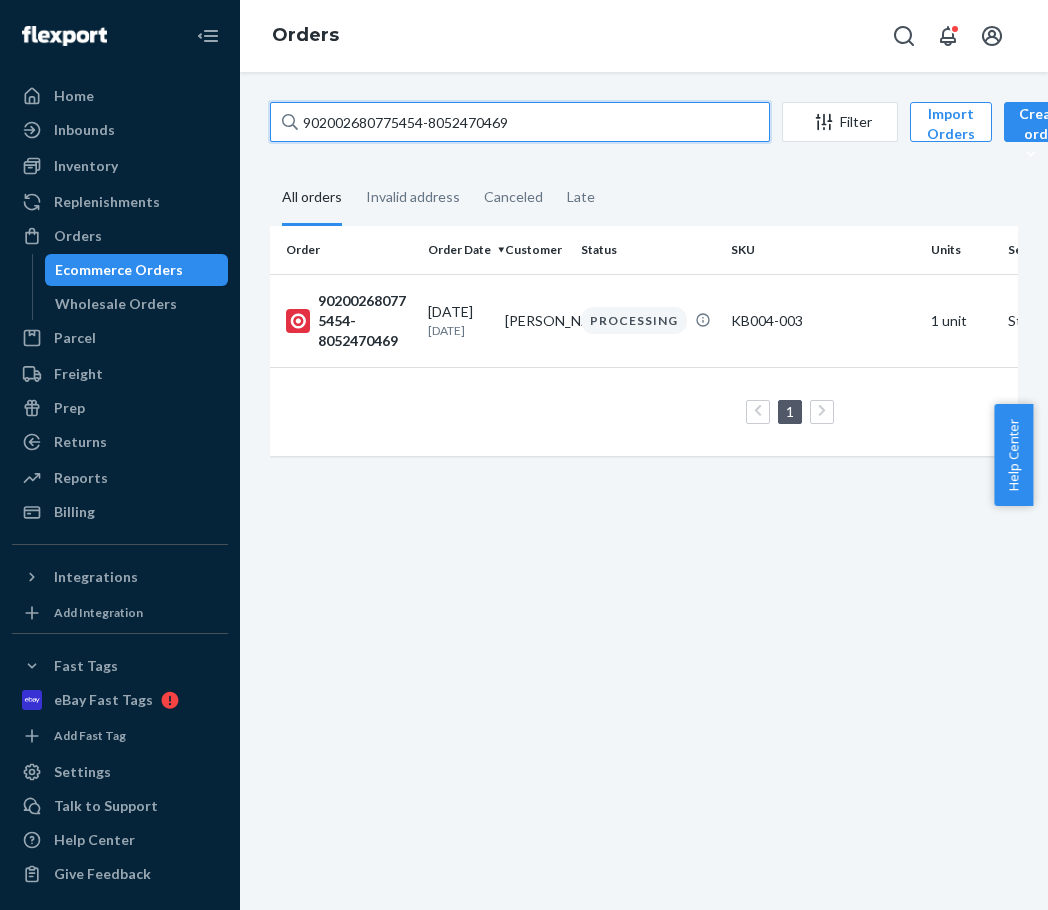 click on "902002680775454-8052470469" at bounding box center [520, 122] 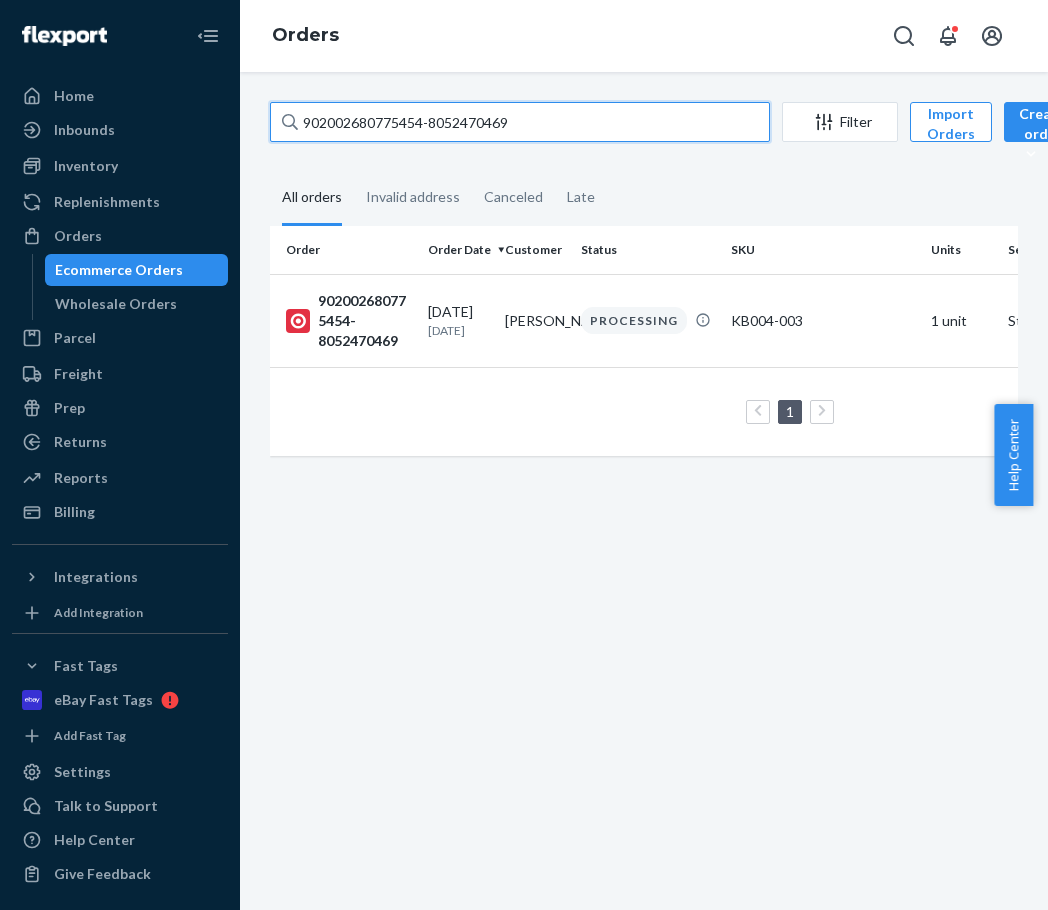 click on "902002680775454-8052470469" at bounding box center (520, 122) 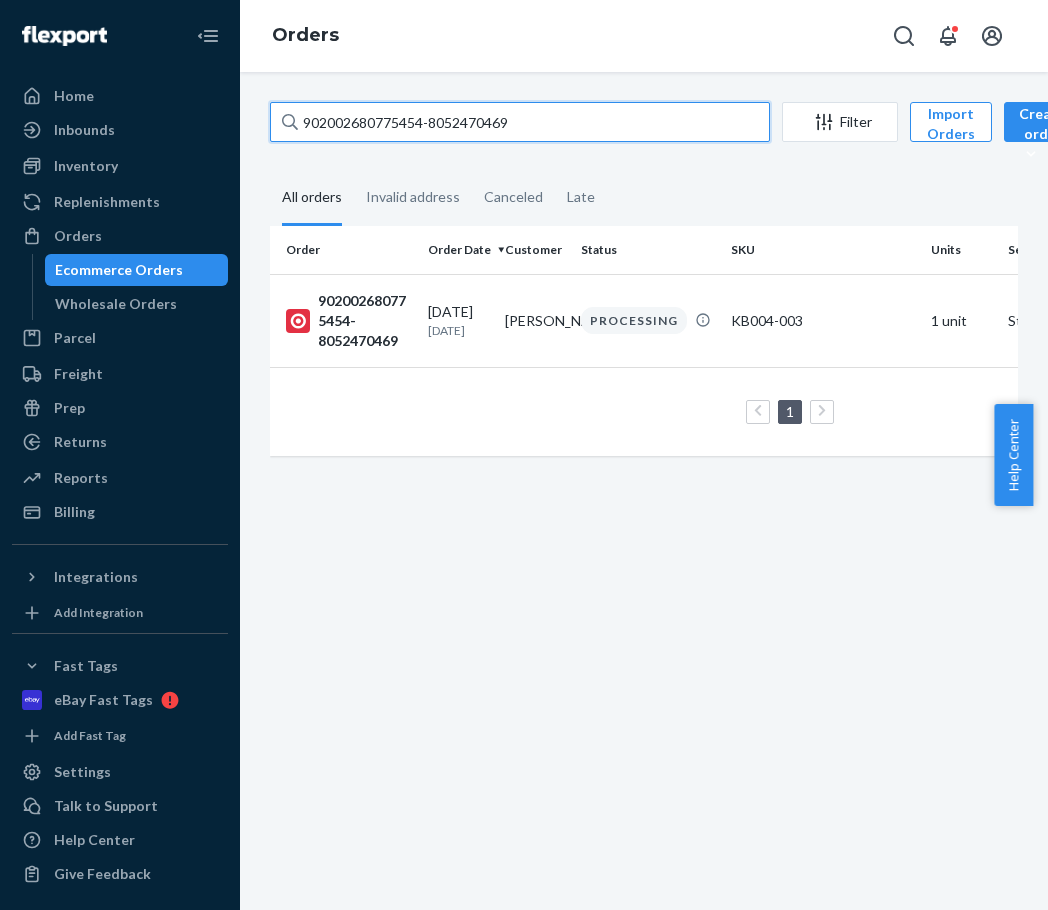 paste on "12002681163037-8060663848" 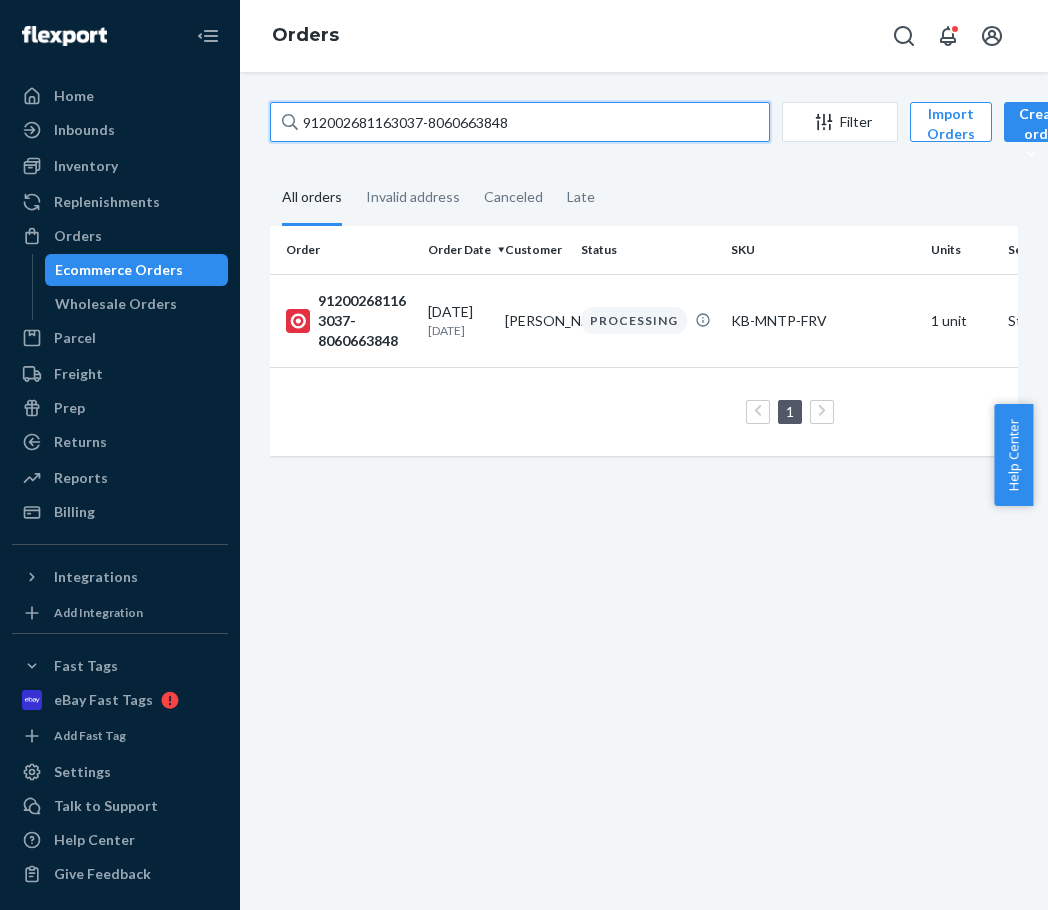 click on "912002681163037-8060663848" at bounding box center [520, 122] 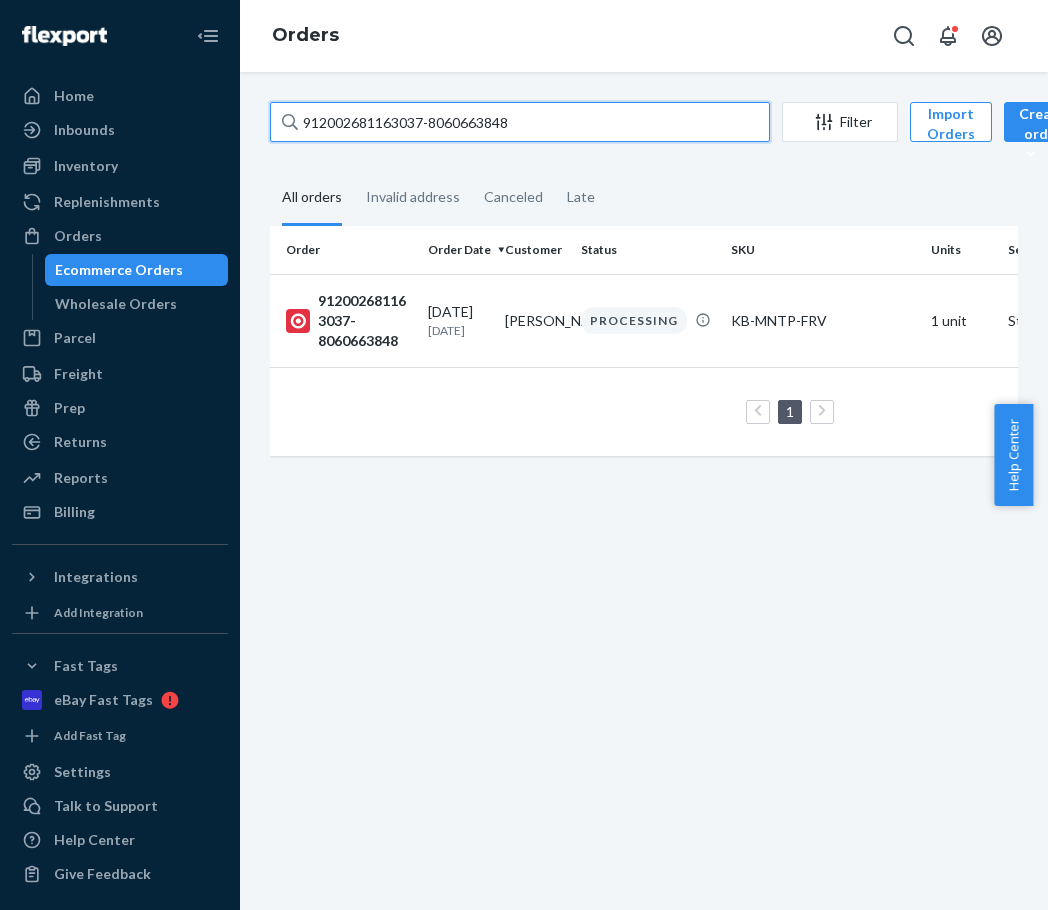 click on "912002681163037-8060663848" at bounding box center [520, 122] 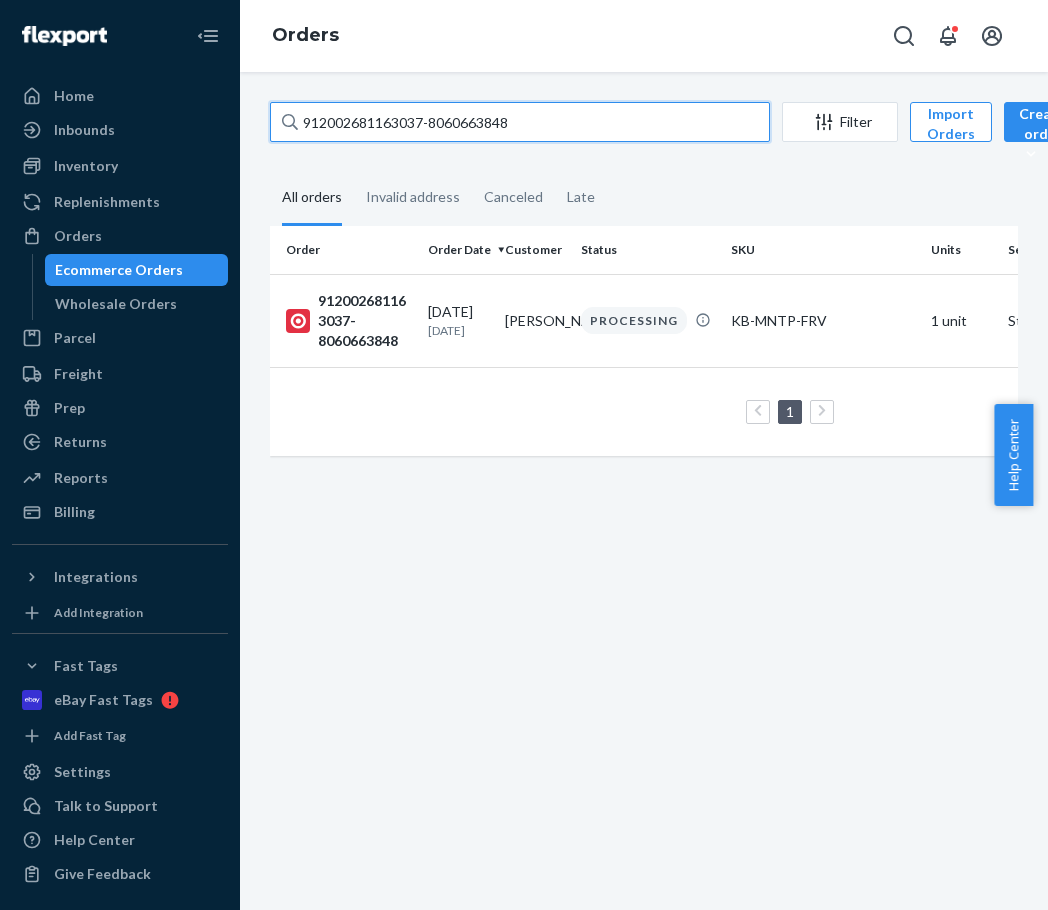 click on "912002681163037-8060663848" at bounding box center (520, 122) 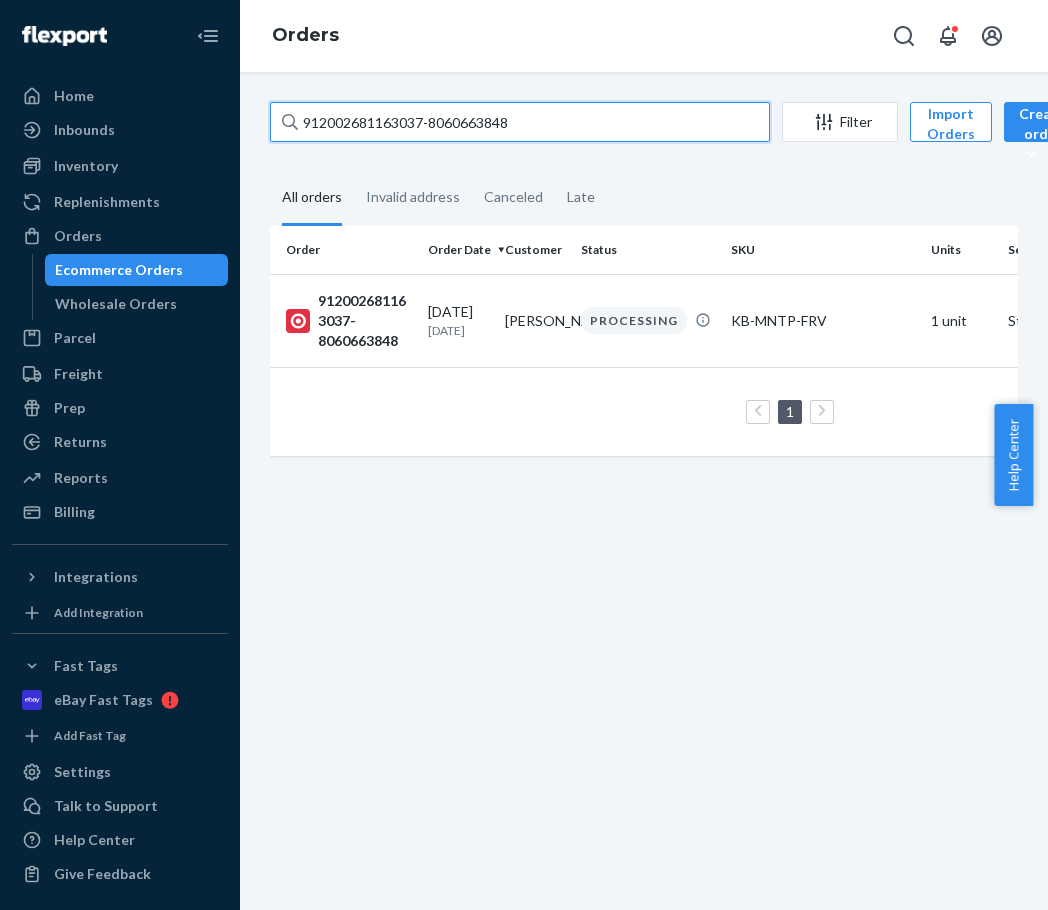click on "912002681163037-8060663848" at bounding box center [520, 122] 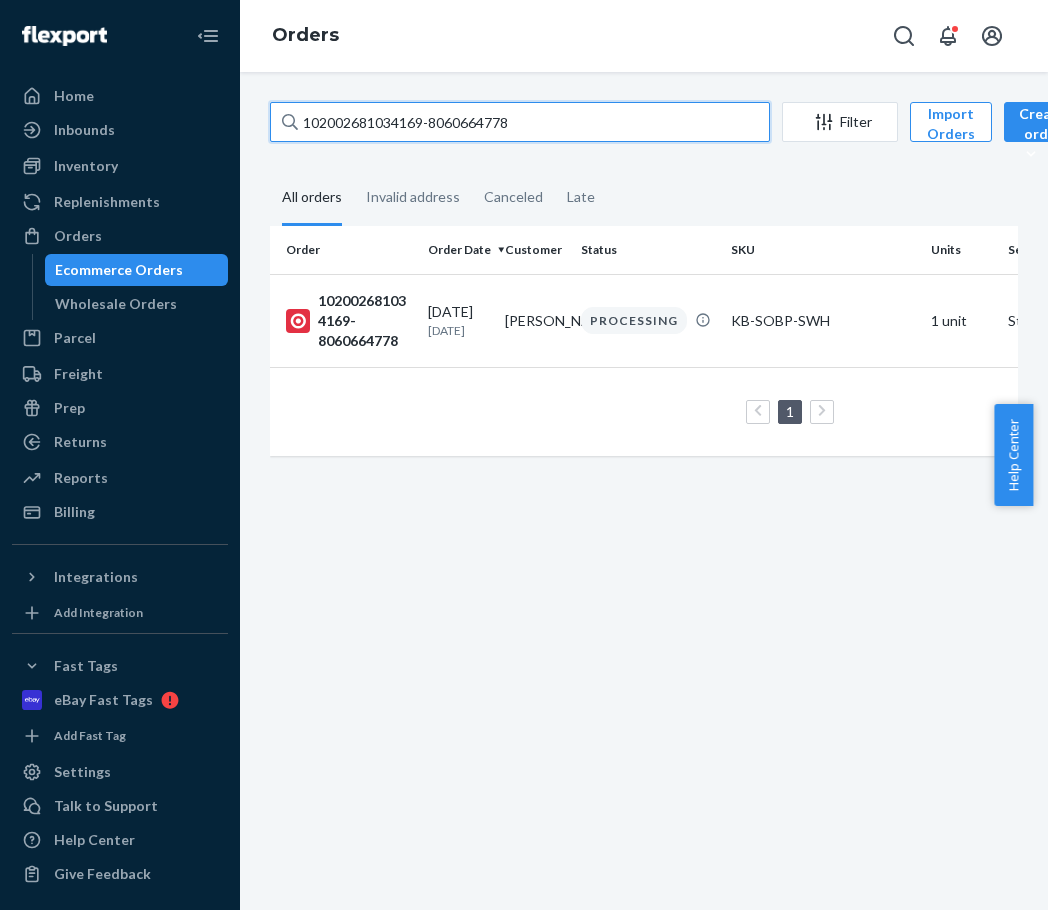 click on "102002681034169-8060664778" at bounding box center (520, 122) 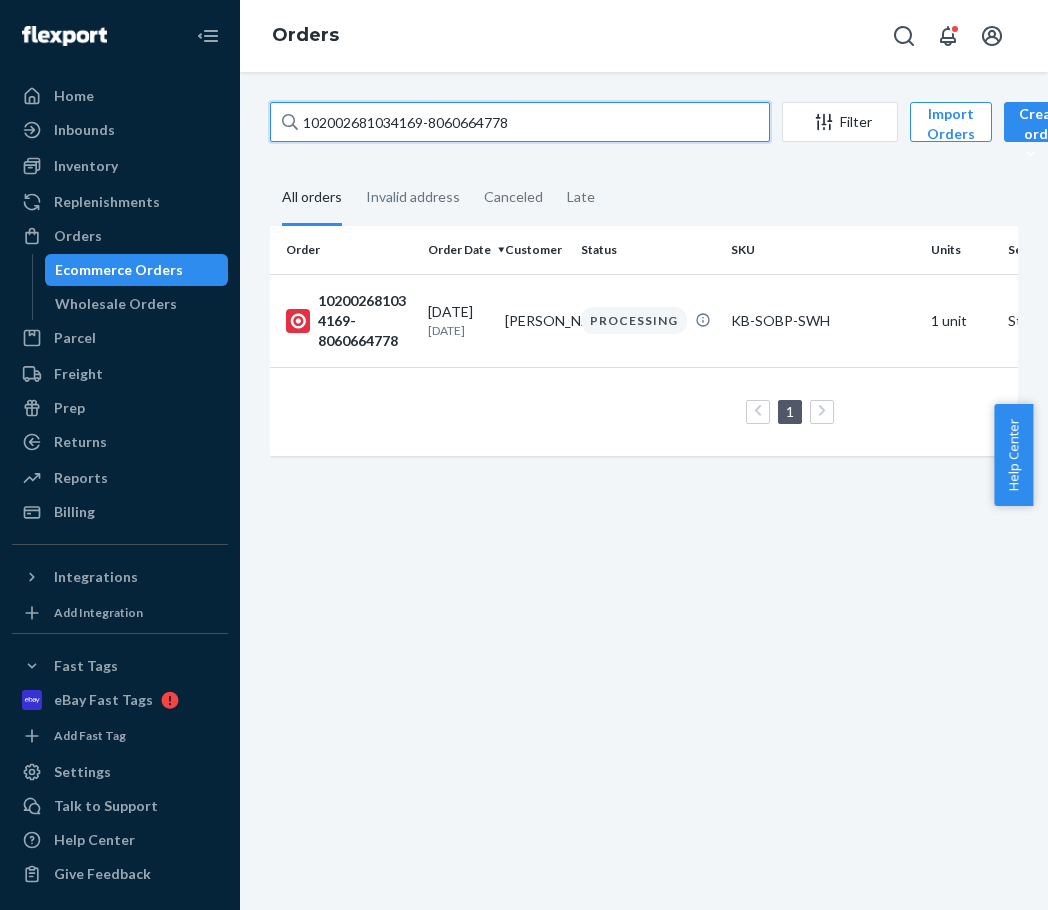 click on "102002681034169-8060664778" at bounding box center (520, 122) 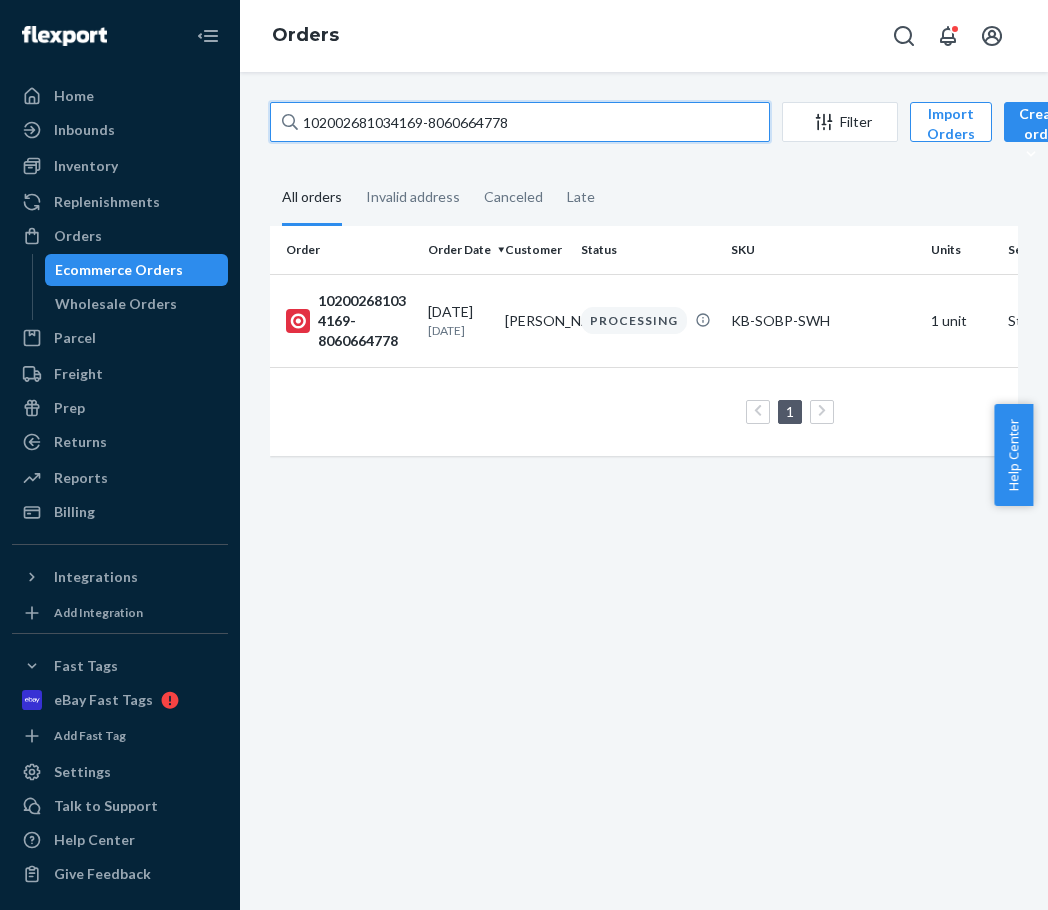 click on "102002681034169-8060664778" at bounding box center [520, 122] 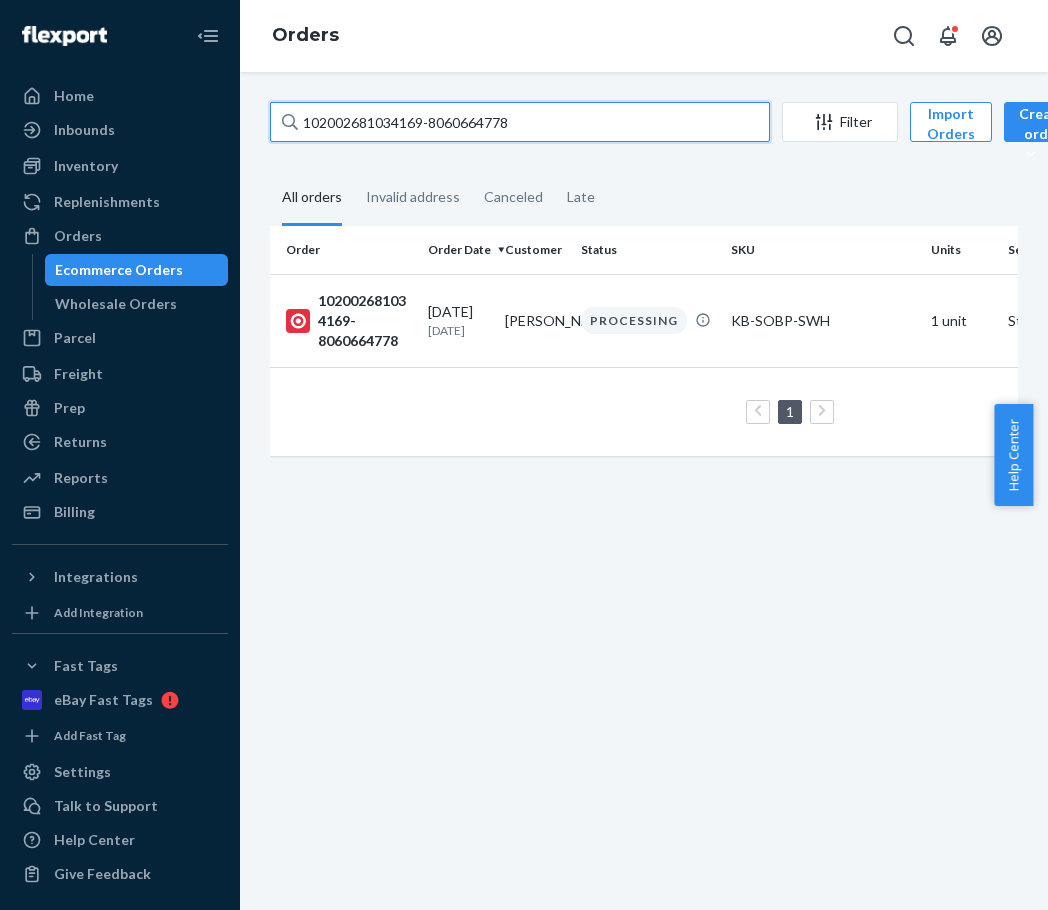paste on "912002681061091-805247255" 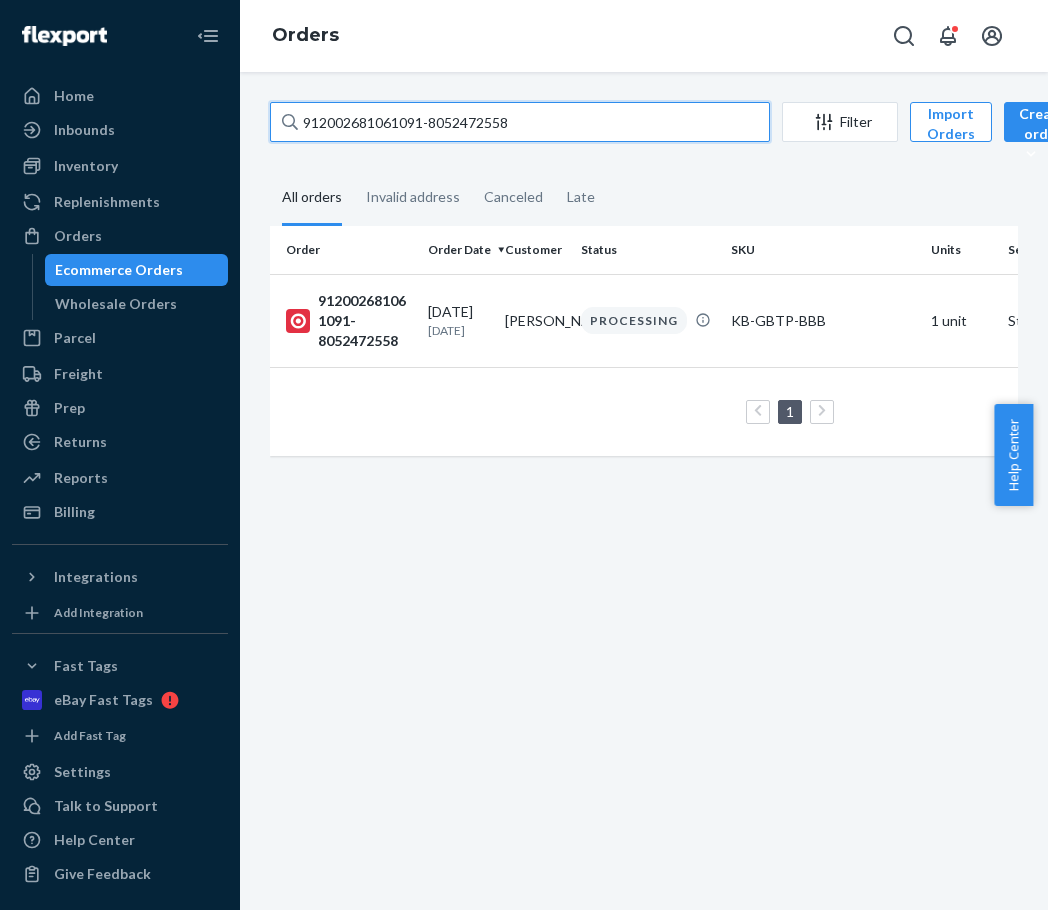 click on "912002681061091-8052472558" at bounding box center [520, 122] 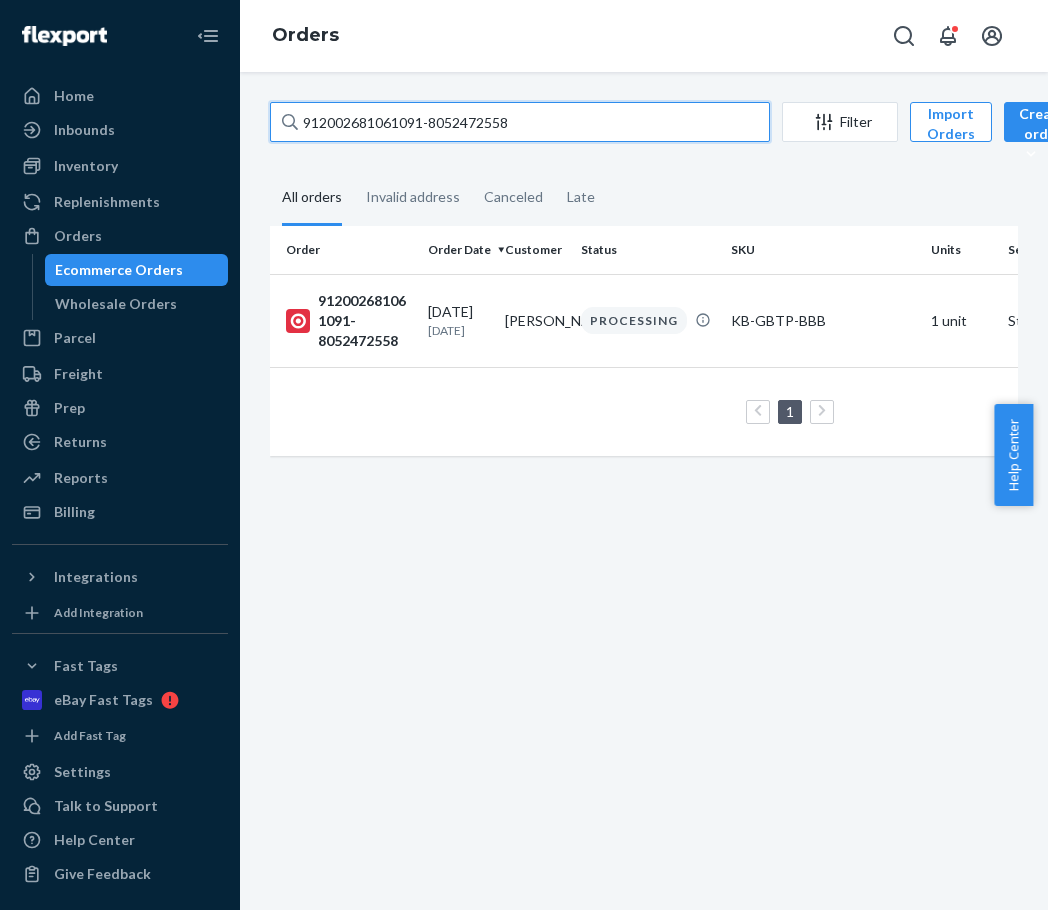 click on "912002681061091-8052472558" at bounding box center (520, 122) 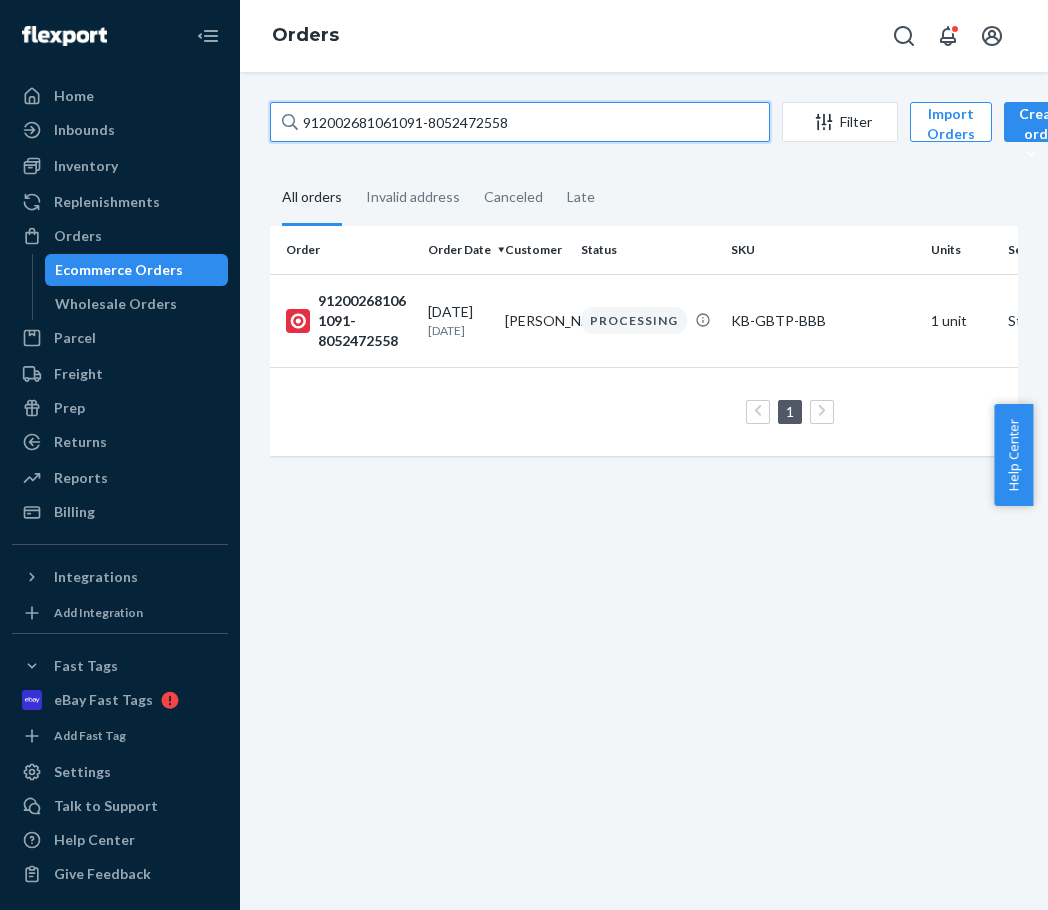 click on "912002681061091-8052472558" at bounding box center (520, 122) 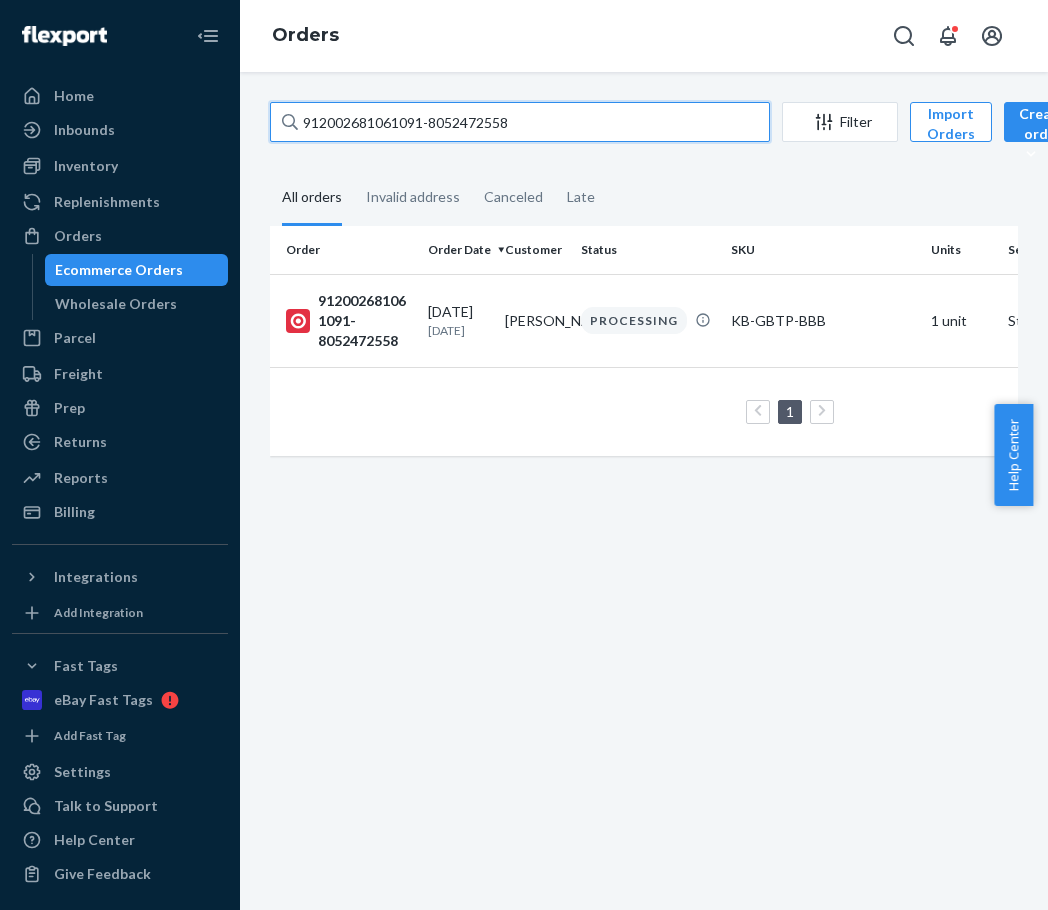 paste on "102002681221467-8033341700" 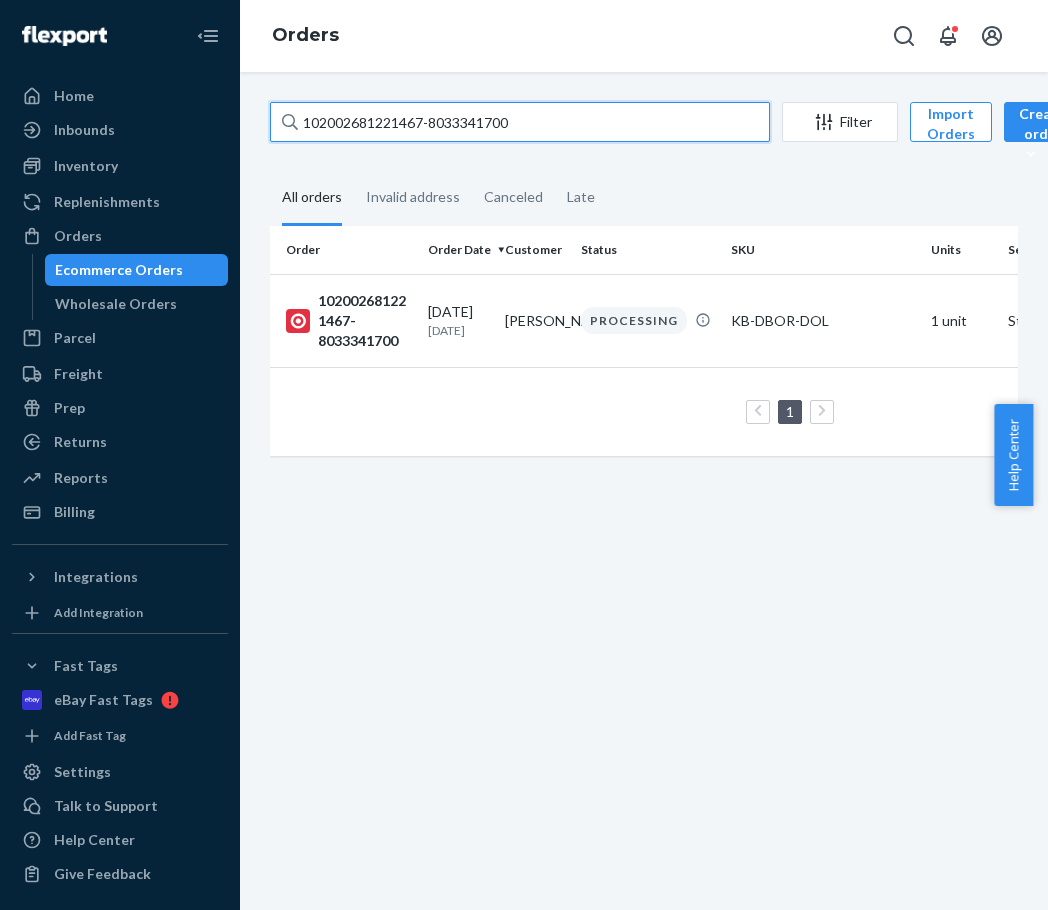 click on "102002681221467-8033341700" at bounding box center [520, 122] 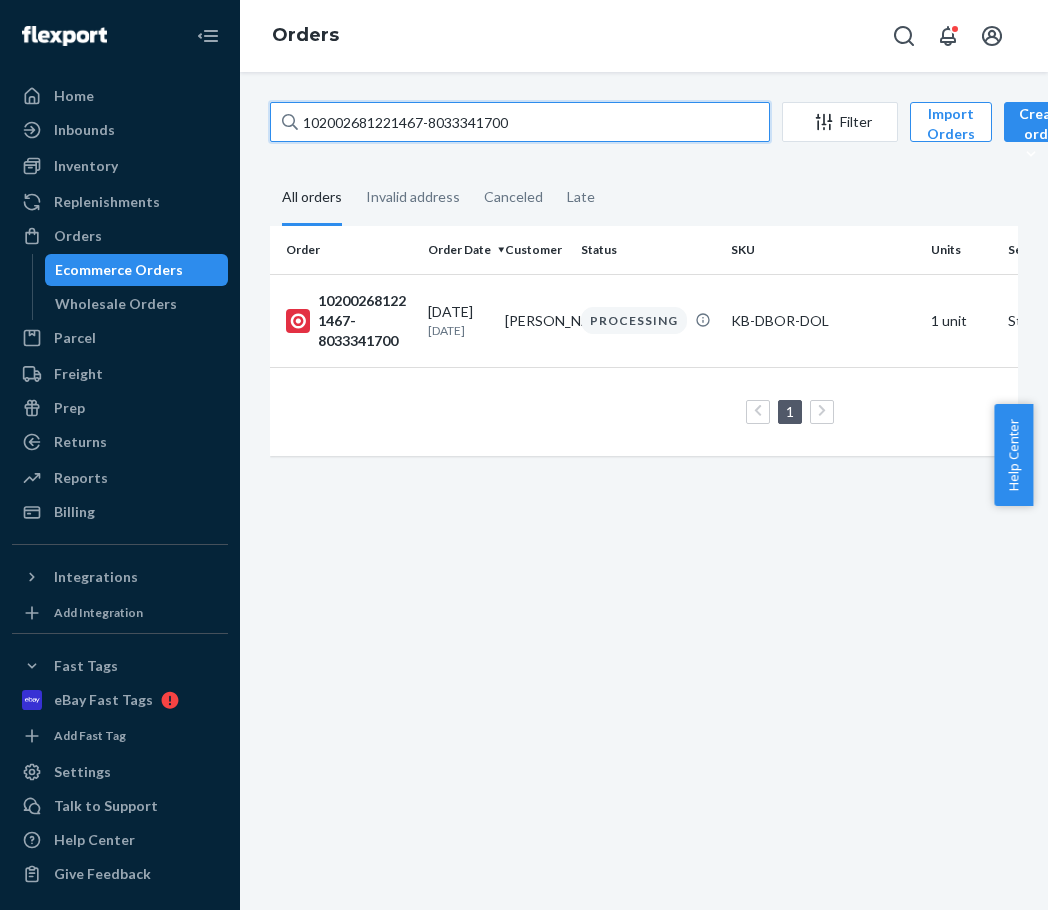 click on "102002681221467-8033341700" at bounding box center [520, 122] 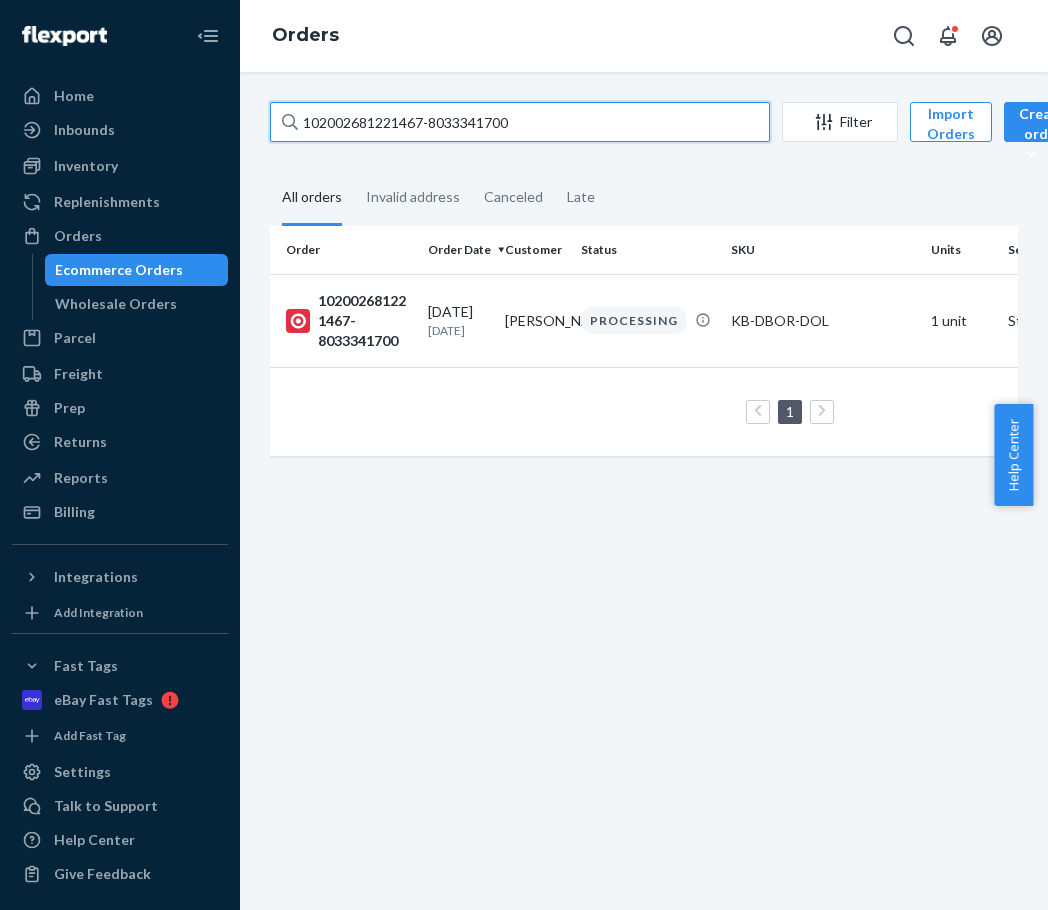 click on "102002681221467-8033341700" at bounding box center [520, 122] 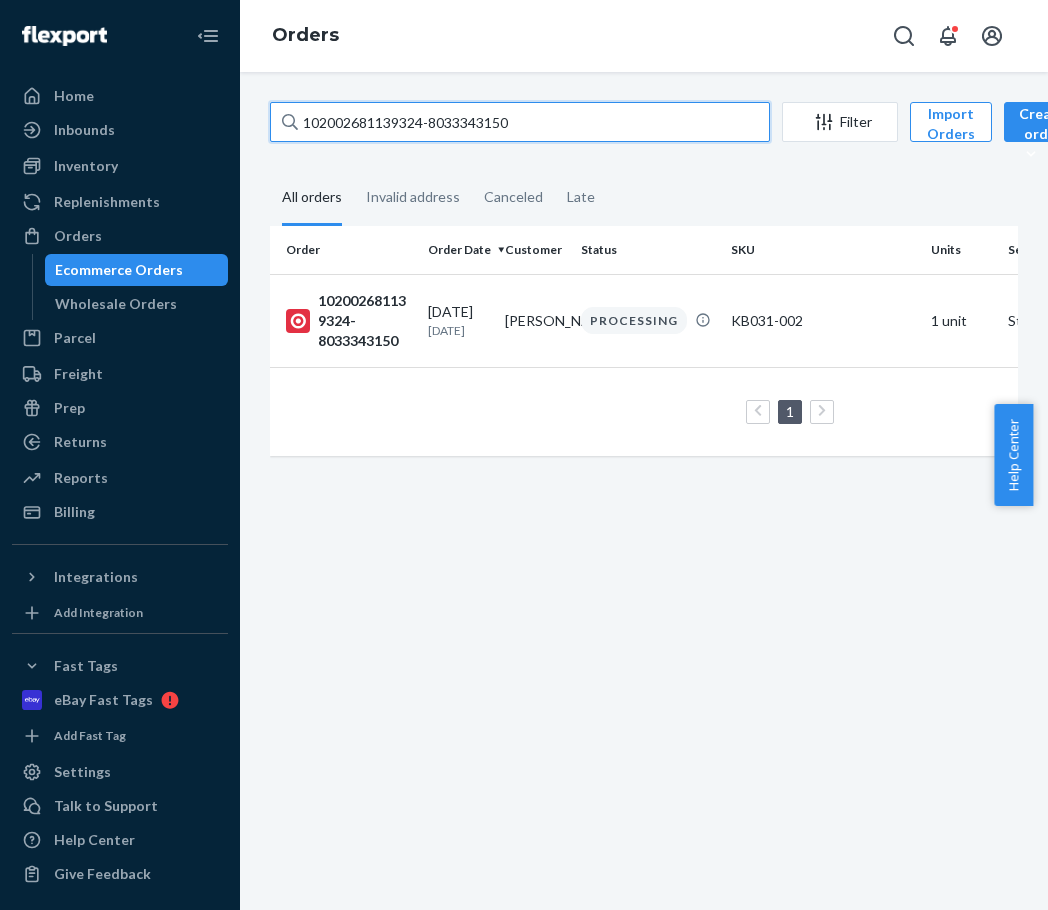 click on "102002681139324-8033343150" at bounding box center [520, 122] 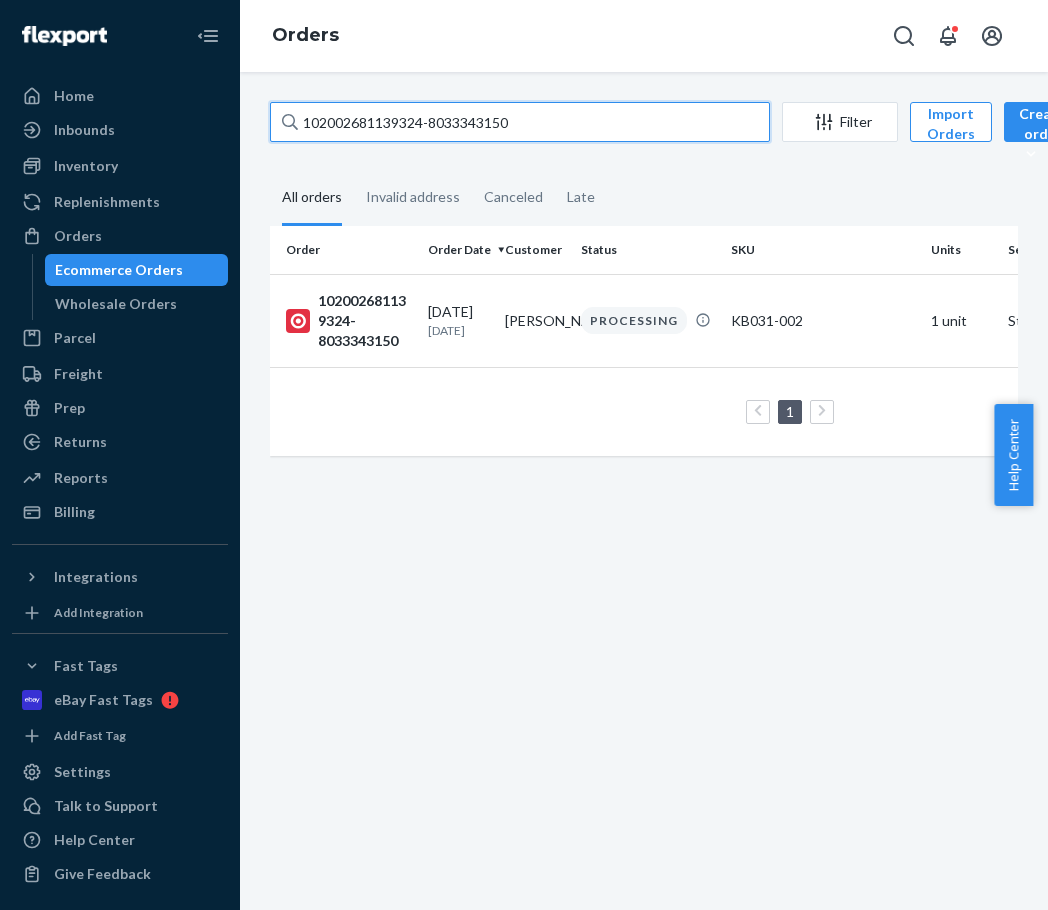 click on "102002681139324-8033343150" at bounding box center (520, 122) 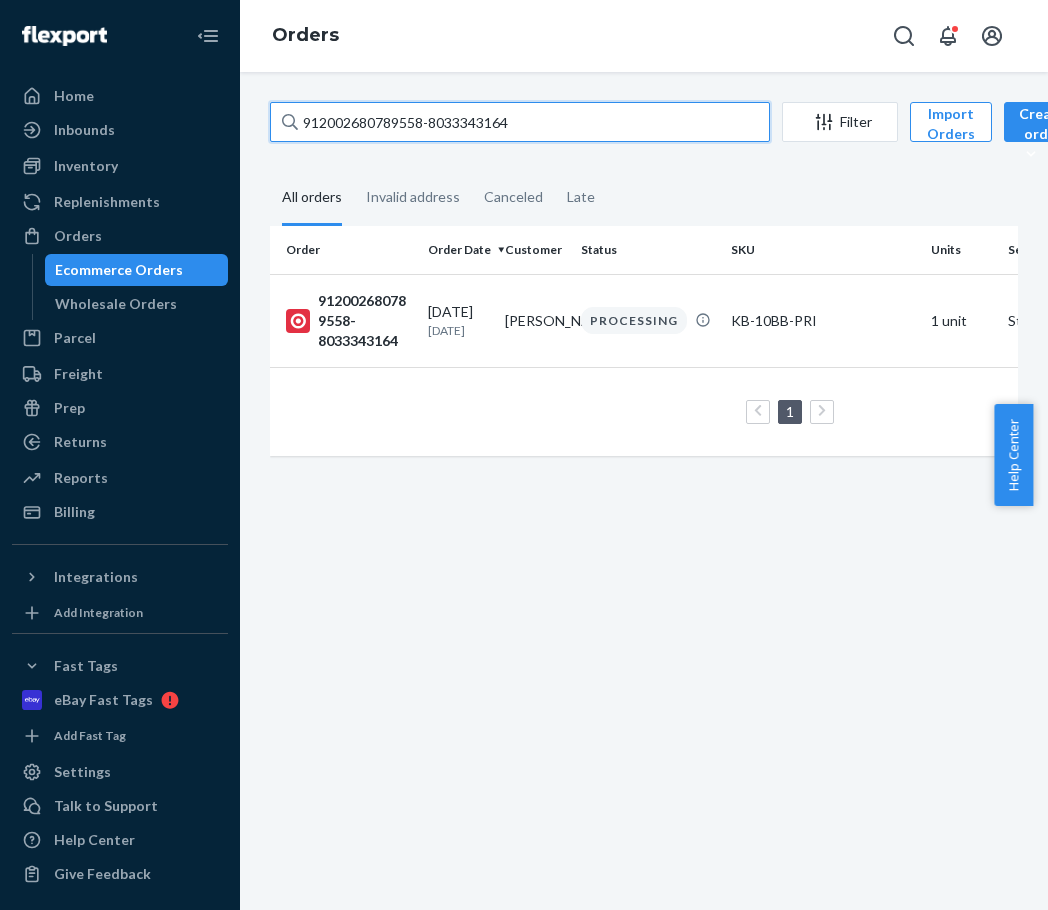 click on "912002680789558-8033343164" at bounding box center (520, 122) 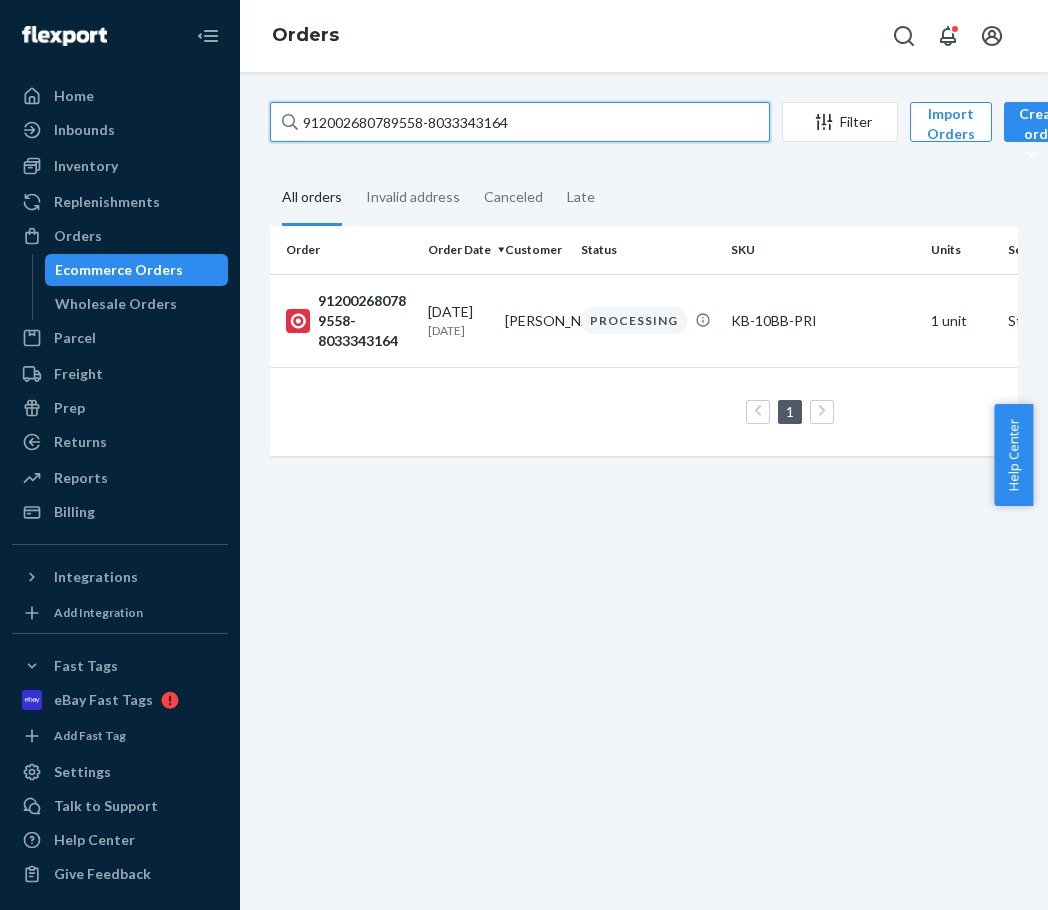 click on "912002680789558-8033343164" at bounding box center (520, 122) 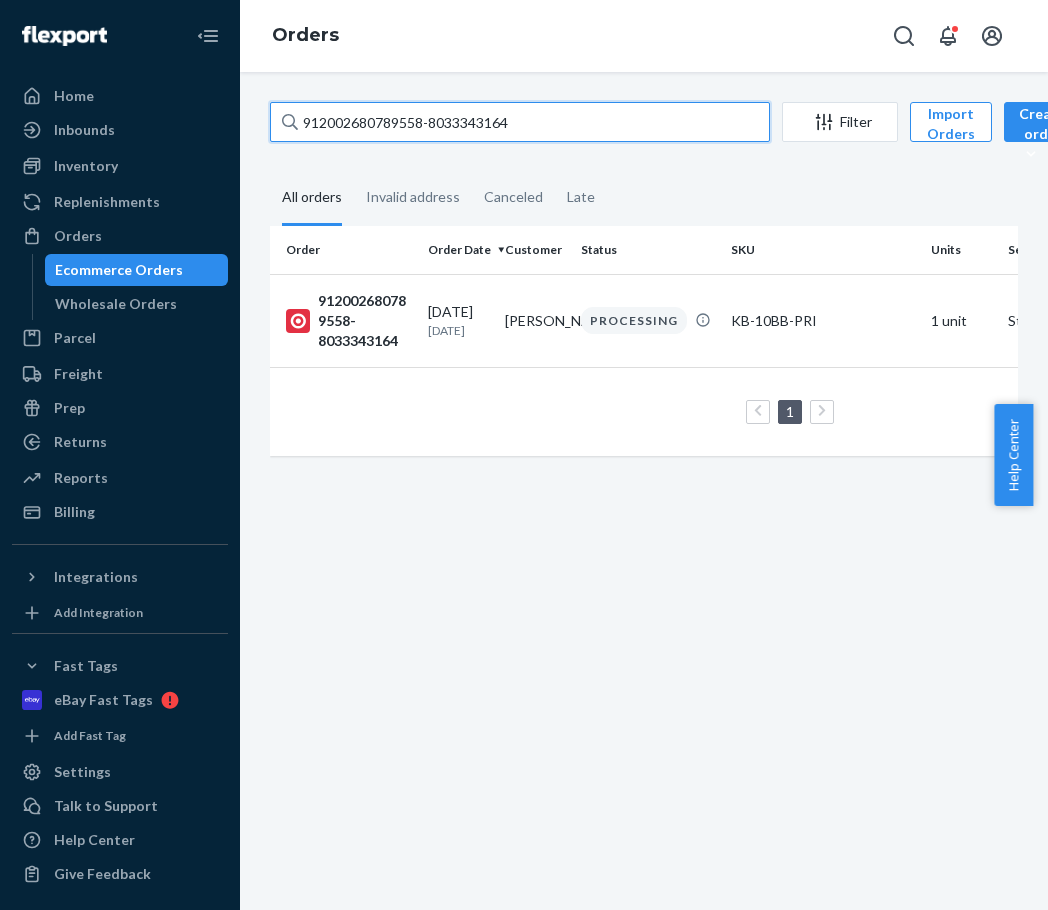 click on "912002680789558-8033343164" at bounding box center [520, 122] 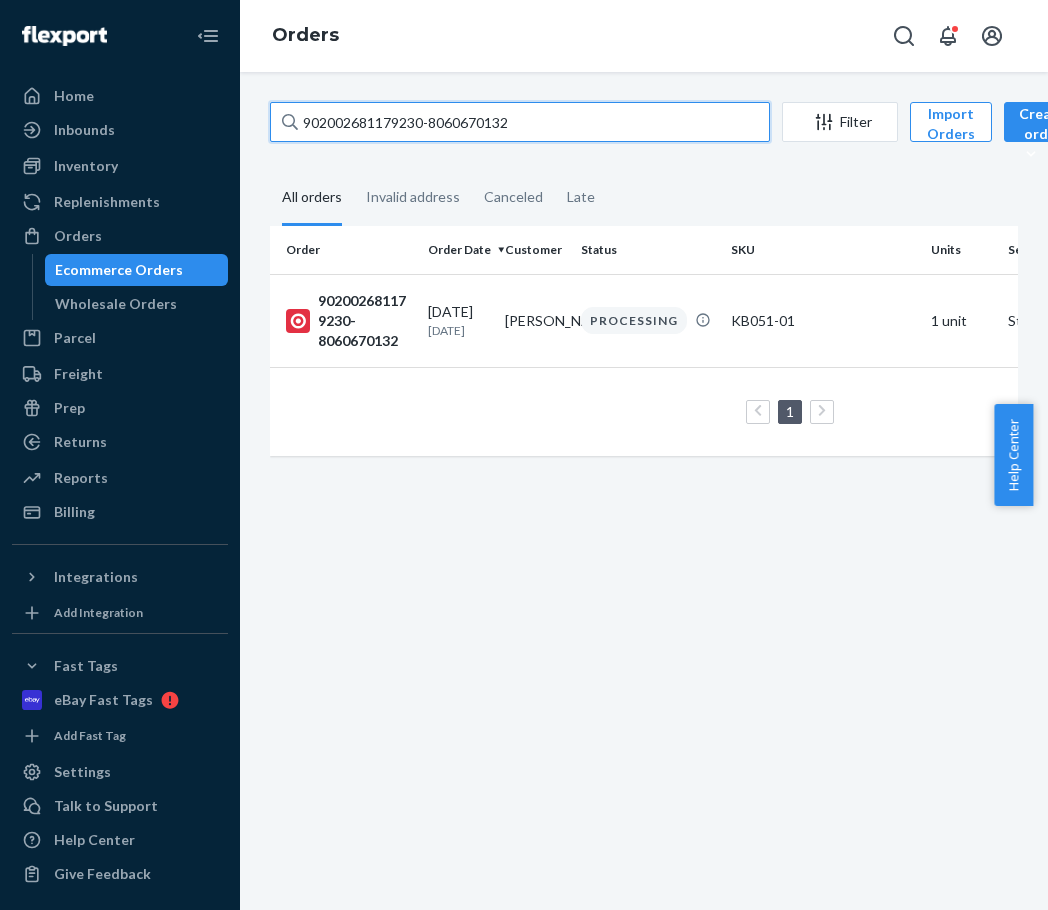 click on "902002681179230-8060670132" at bounding box center [520, 122] 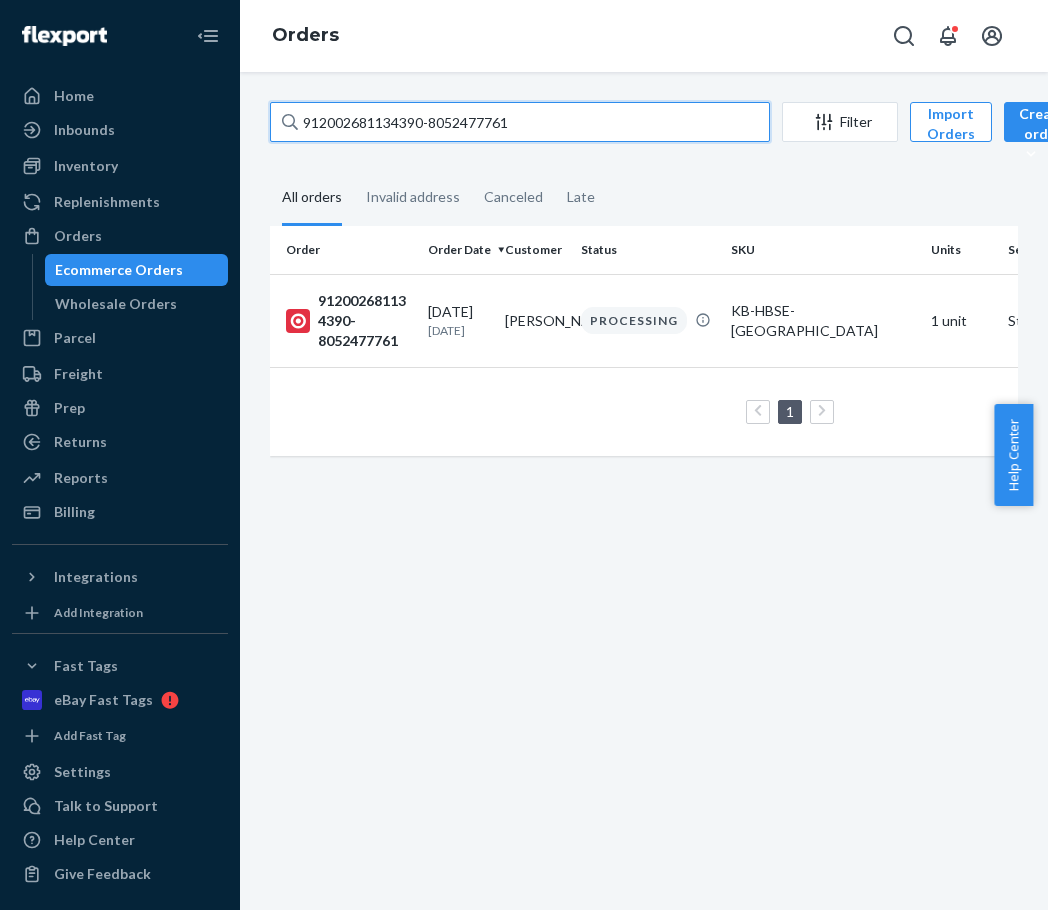 click on "912002681134390-8052477761" at bounding box center (520, 122) 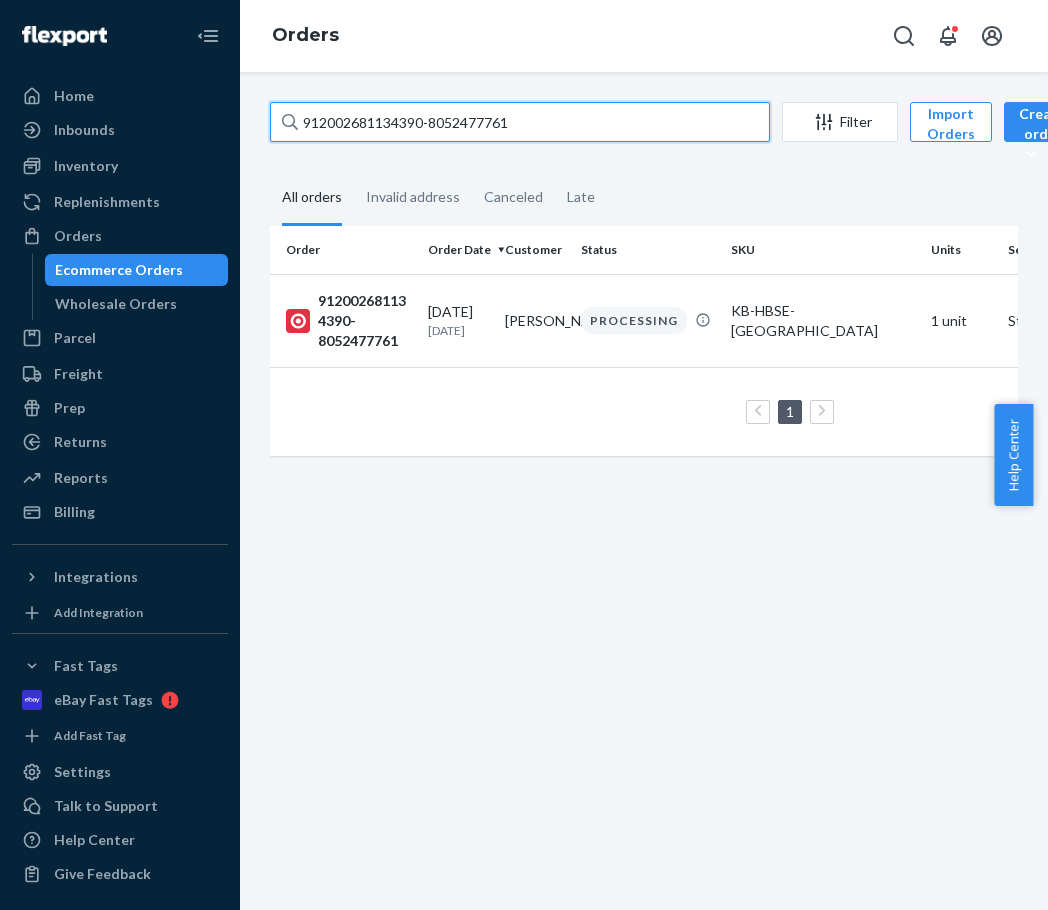 click on "912002681134390-8052477761" at bounding box center (520, 122) 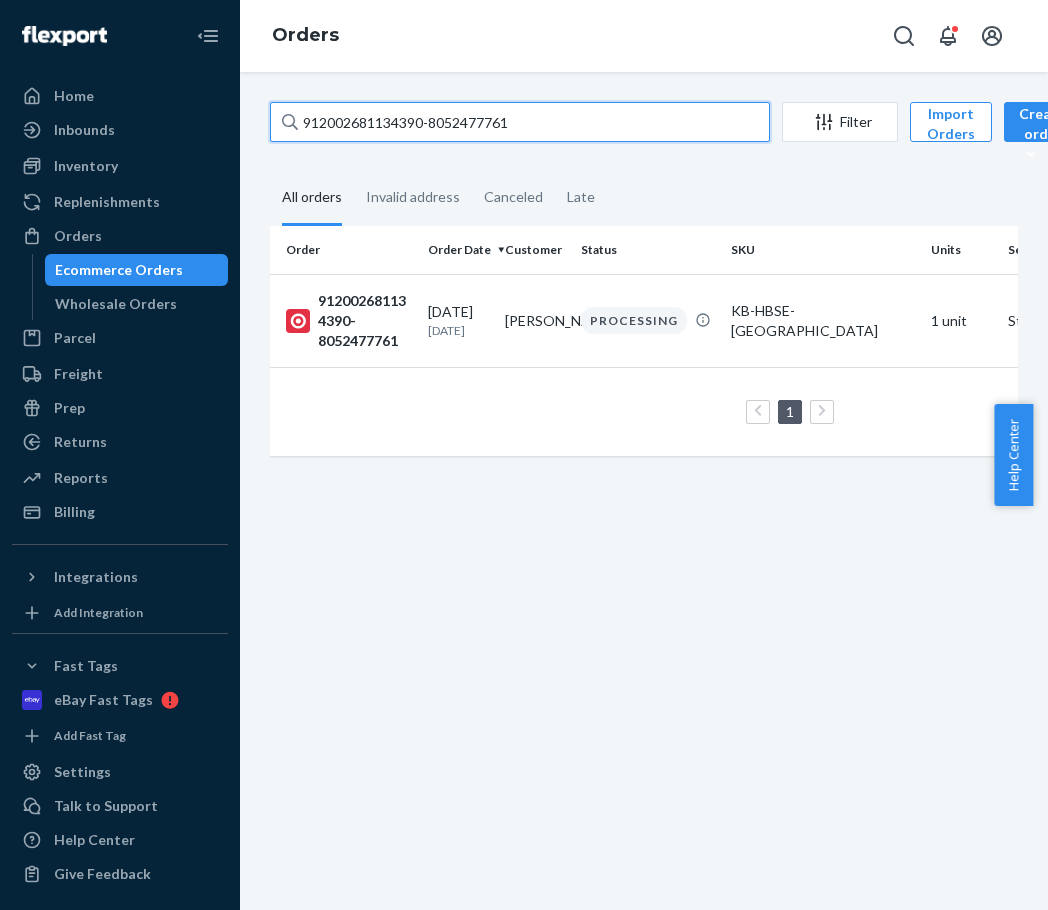 click on "912002681134390-8052477761" at bounding box center (520, 122) 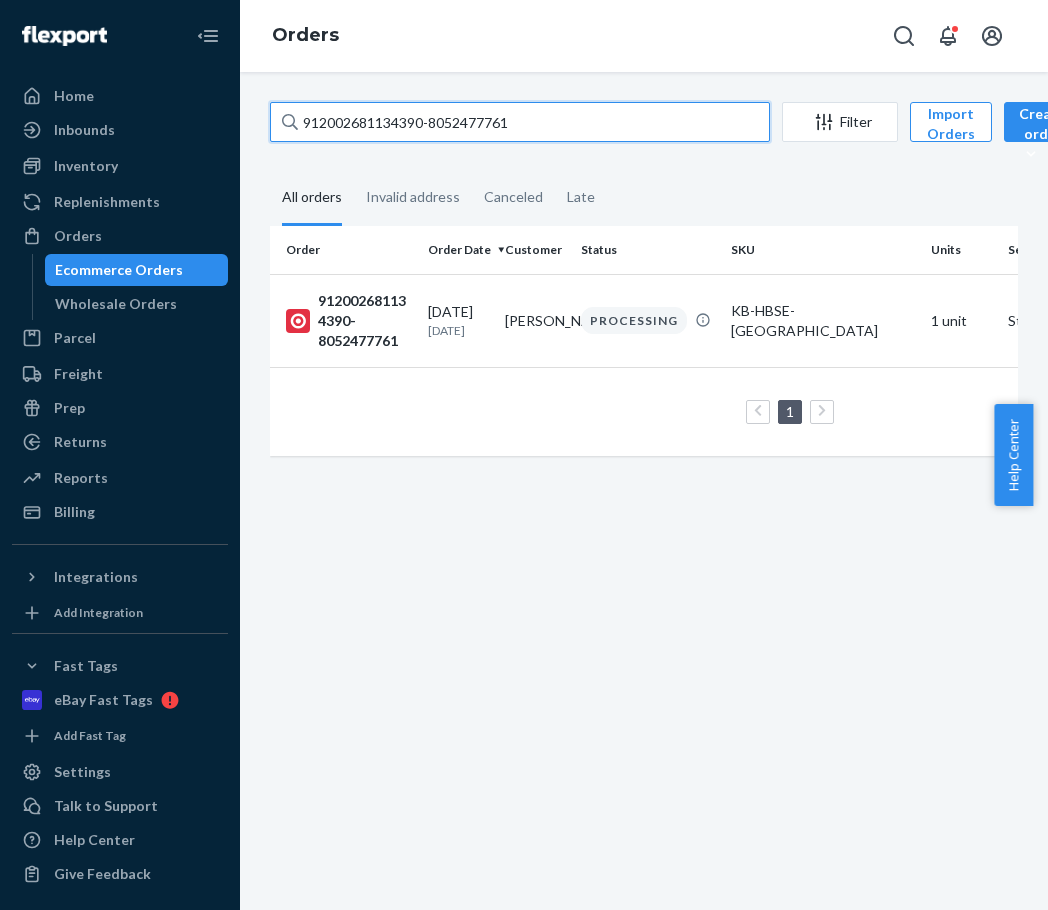 paste on "204619-8042654444" 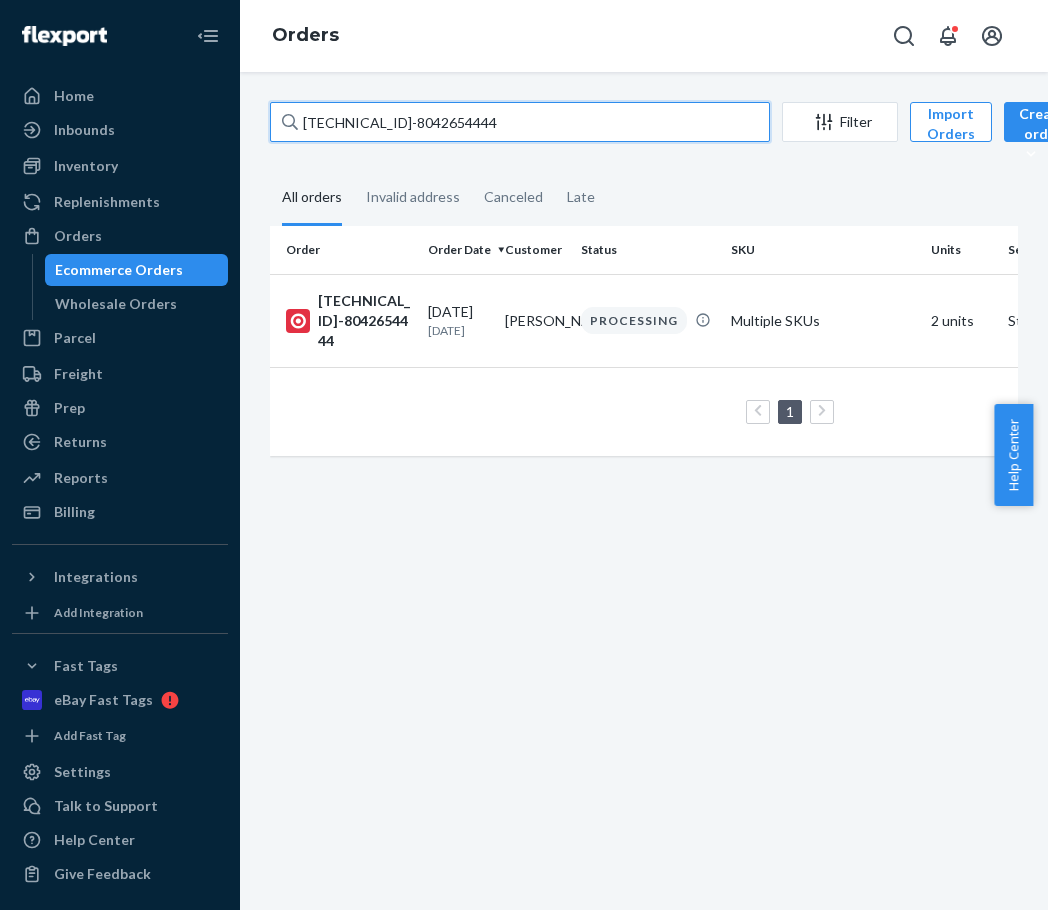 click on "[TECHNICAL_ID]-8042654444" at bounding box center [520, 122] 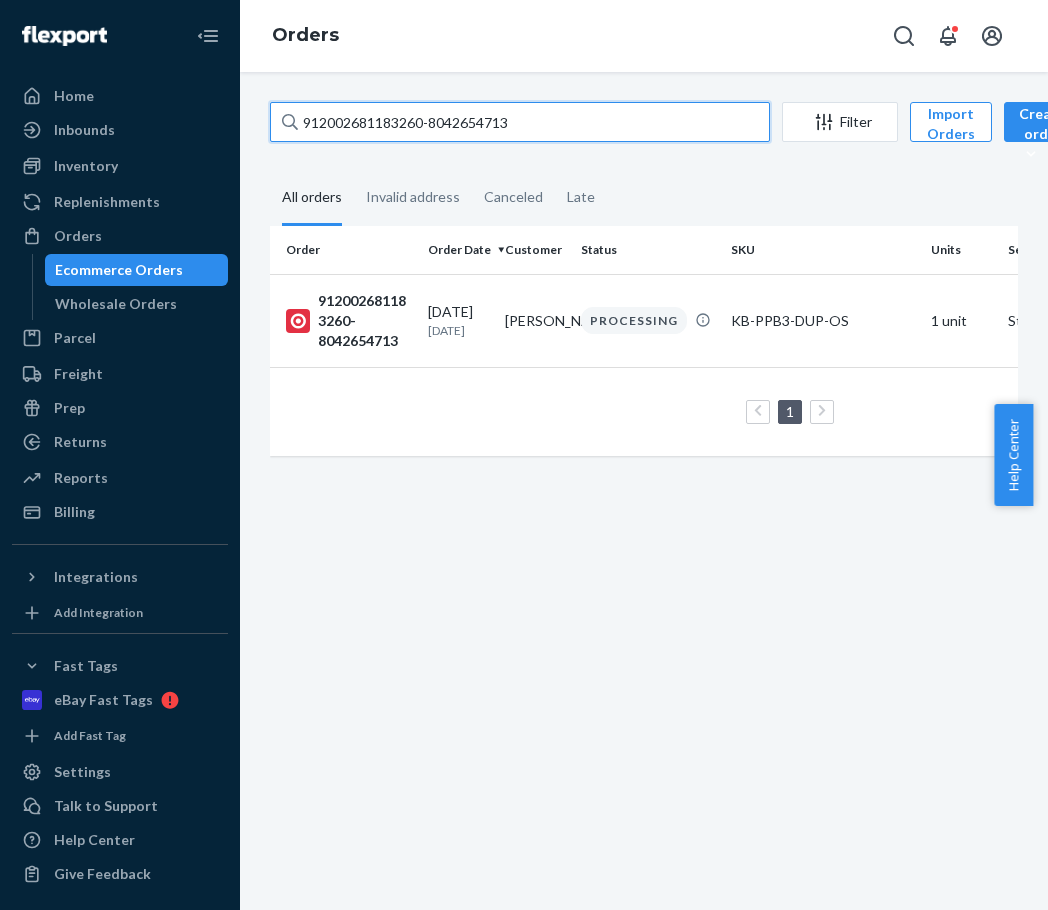 click on "912002681183260-8042654713" at bounding box center (520, 122) 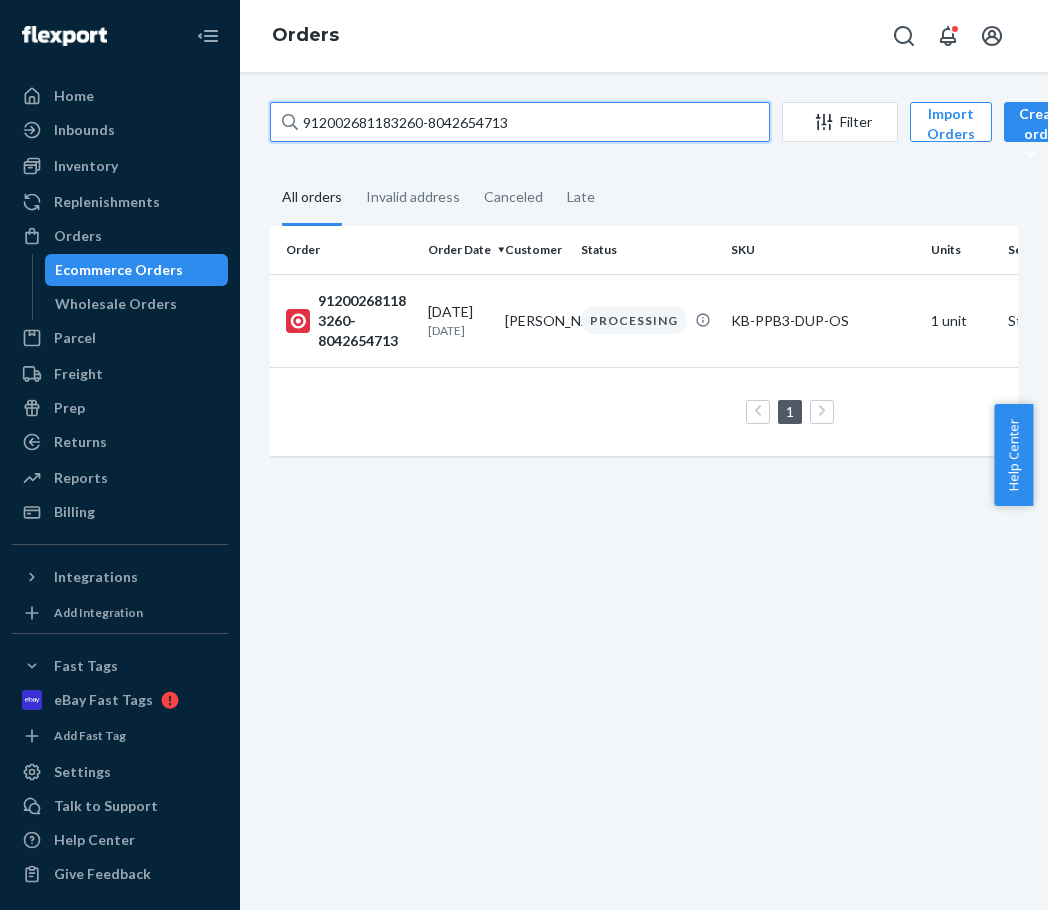 click on "912002681183260-8042654713" at bounding box center (520, 122) 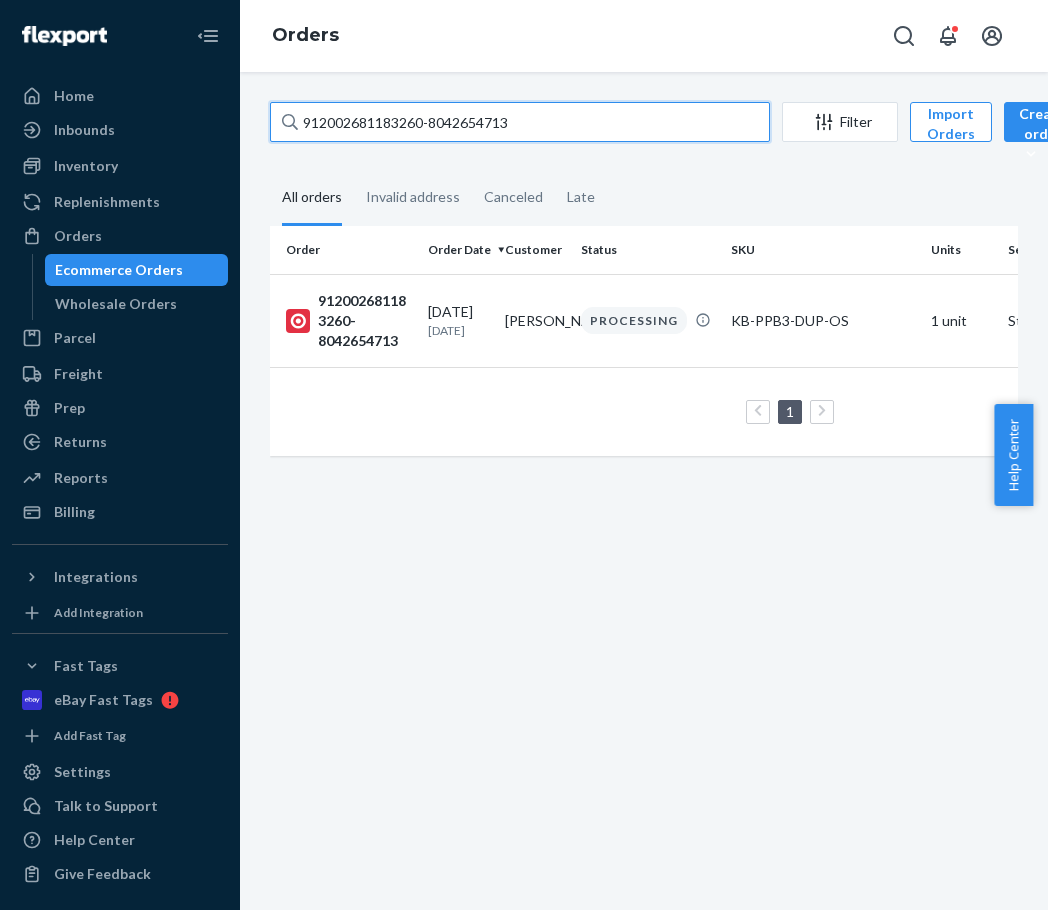 click on "912002681183260-8042654713" at bounding box center [520, 122] 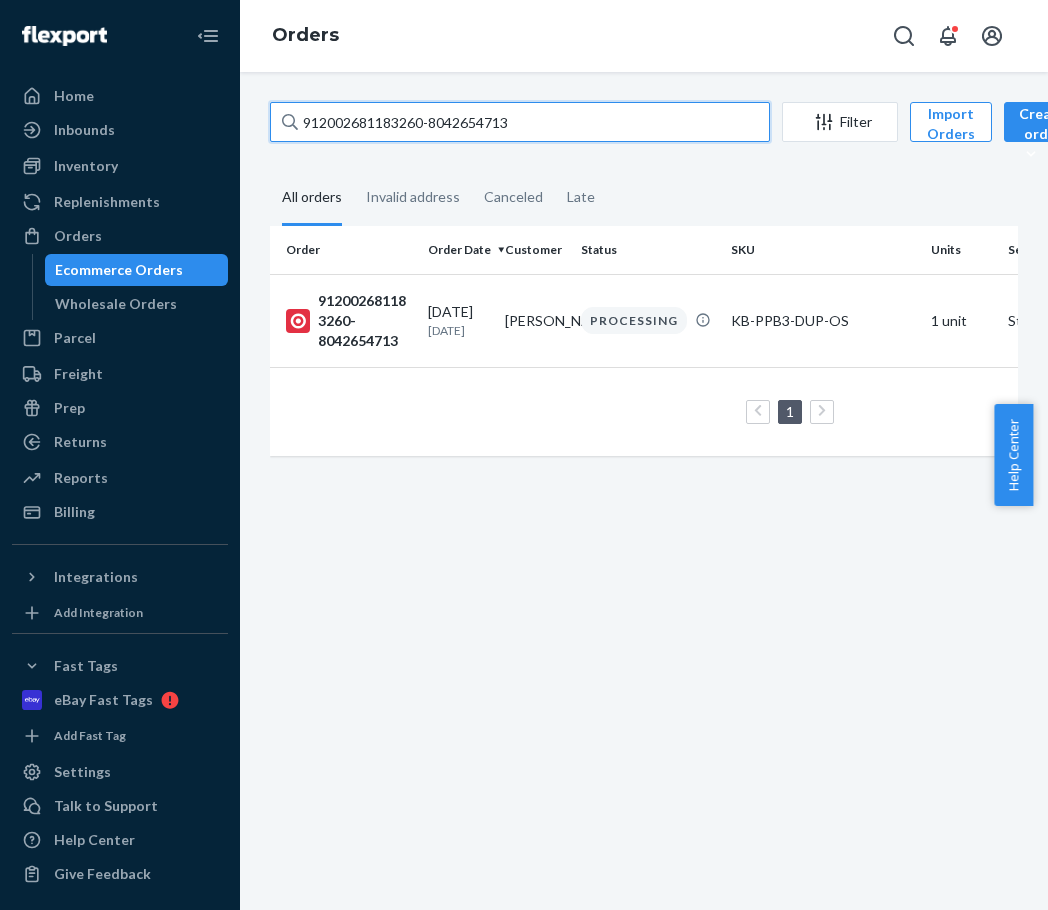 paste on "1896159004-8033350401" 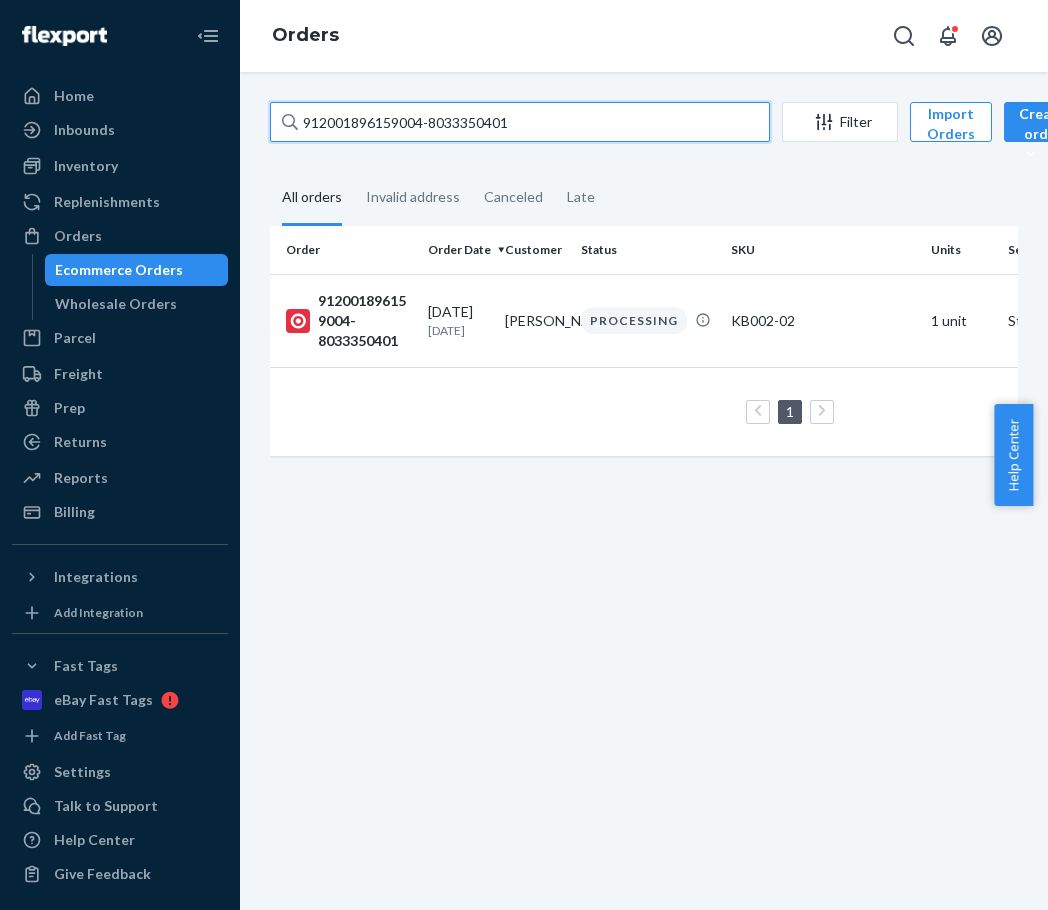 click on "912001896159004-8033350401" at bounding box center (520, 122) 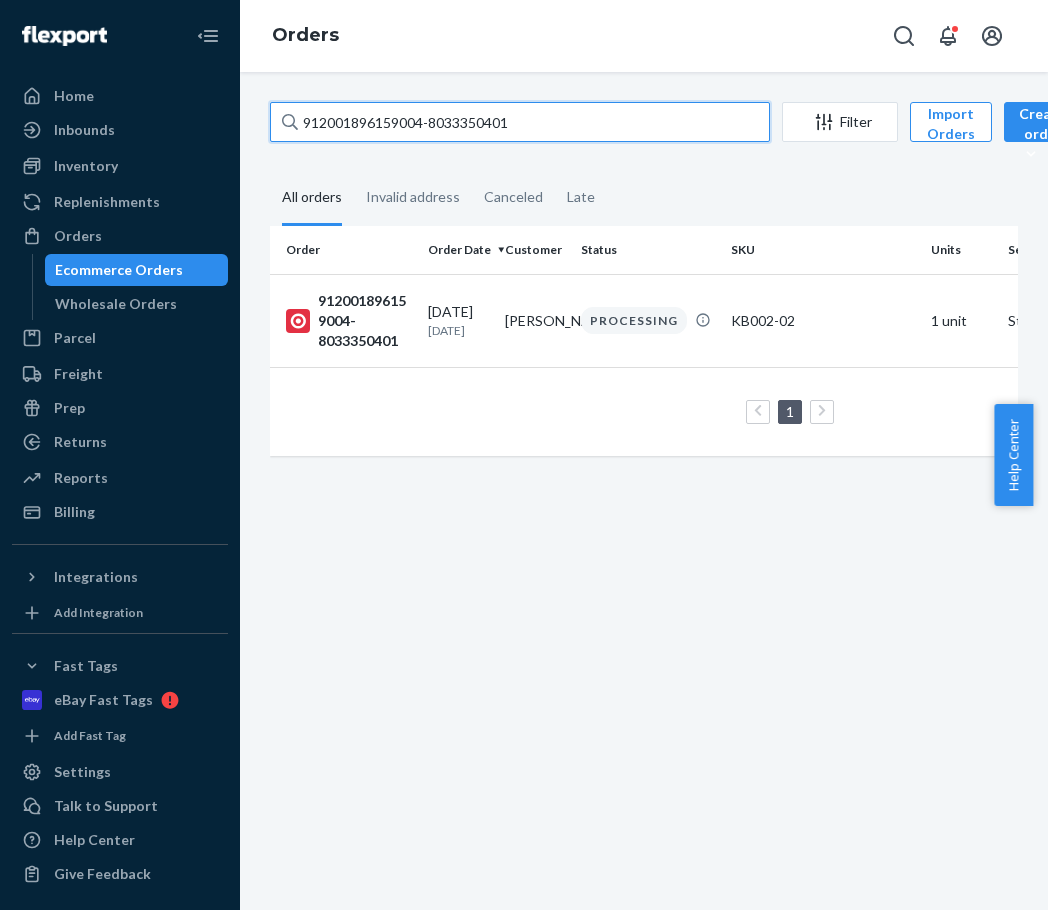 click on "912001896159004-8033350401" at bounding box center [520, 122] 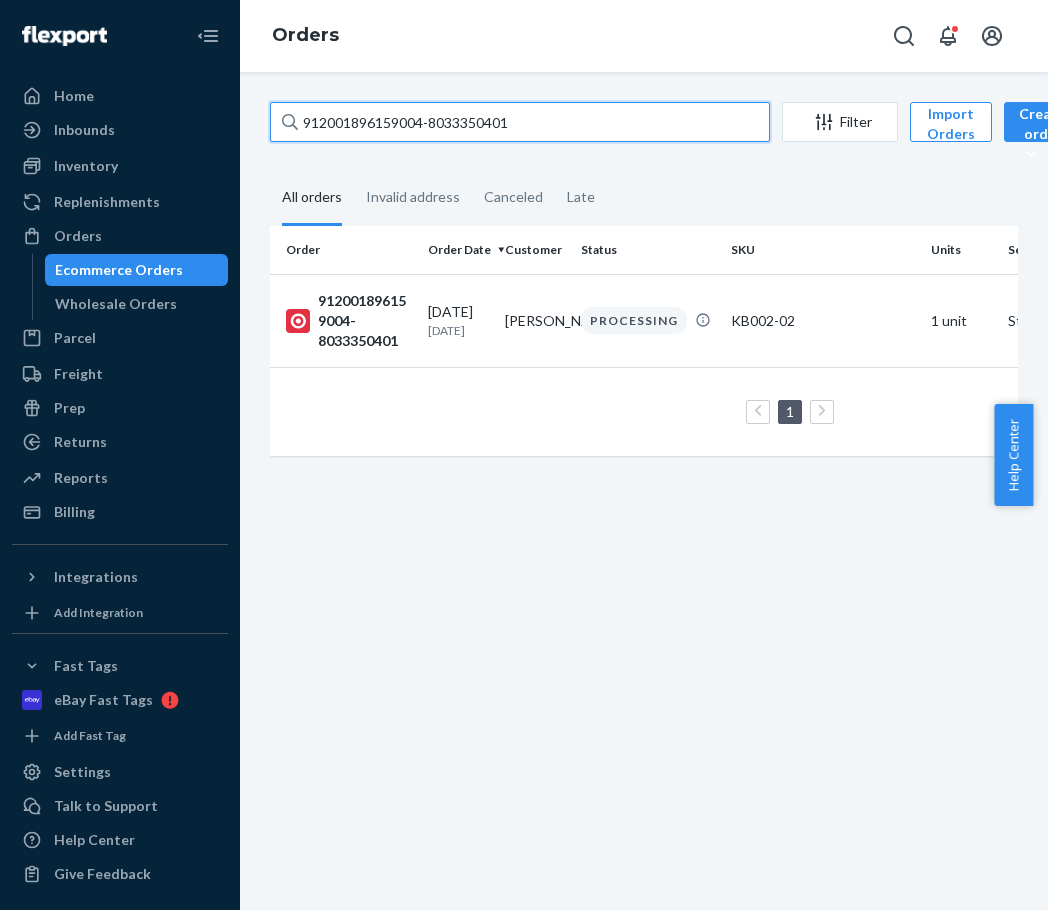 paste on "02002681132485-8042659516" 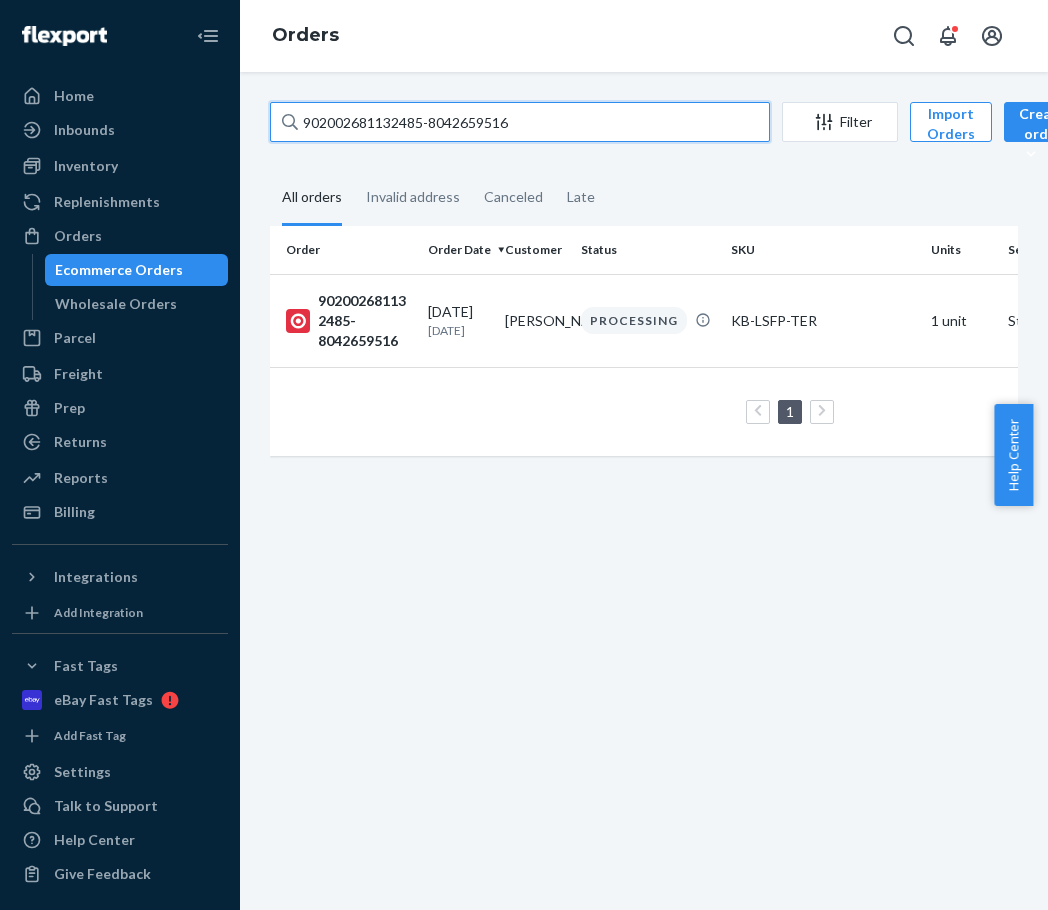 click on "902002681132485-8042659516" at bounding box center (520, 122) 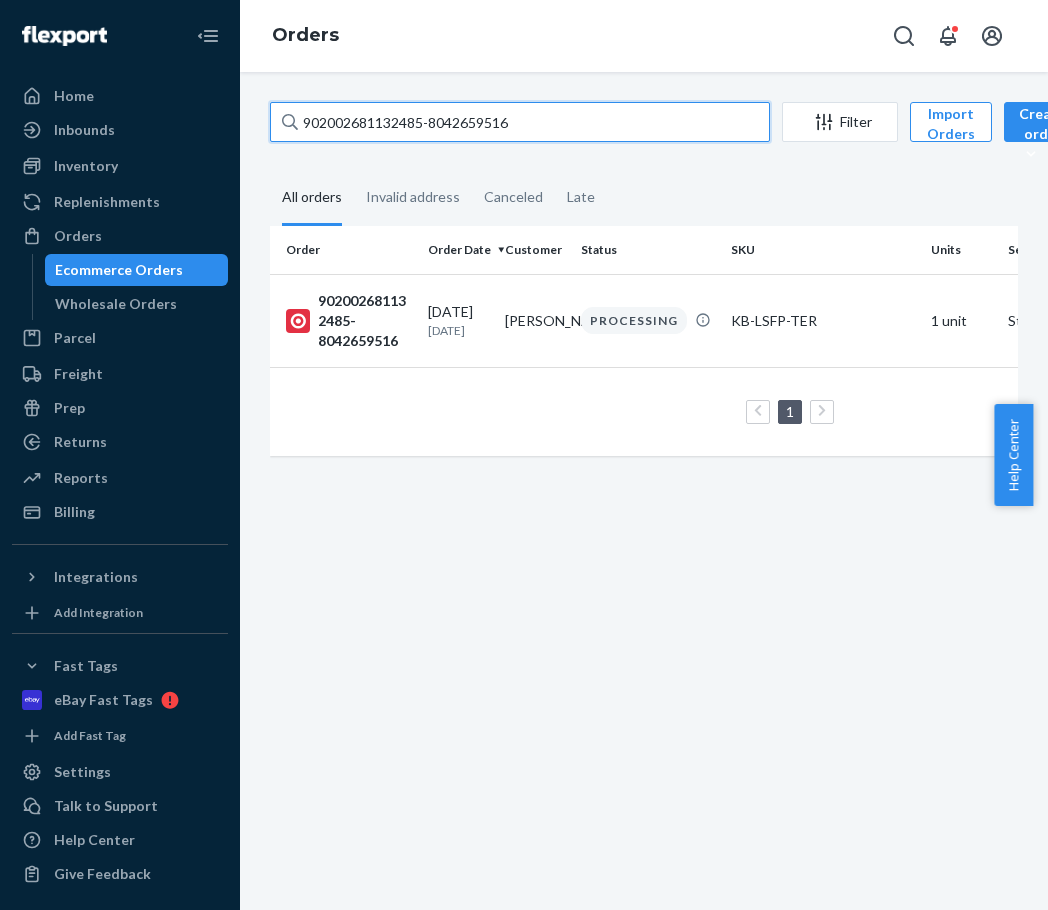 click on "902002681132485-8042659516" at bounding box center [520, 122] 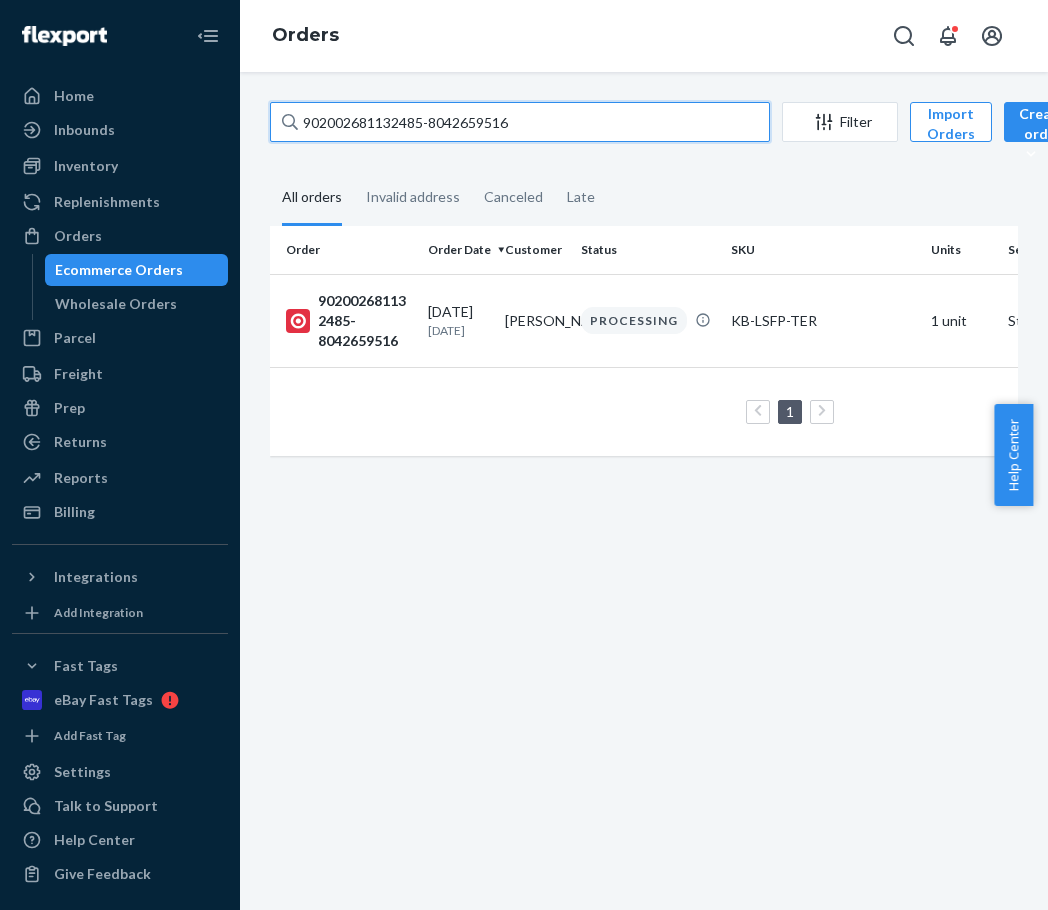 click on "902002681132485-8042659516" at bounding box center (520, 122) 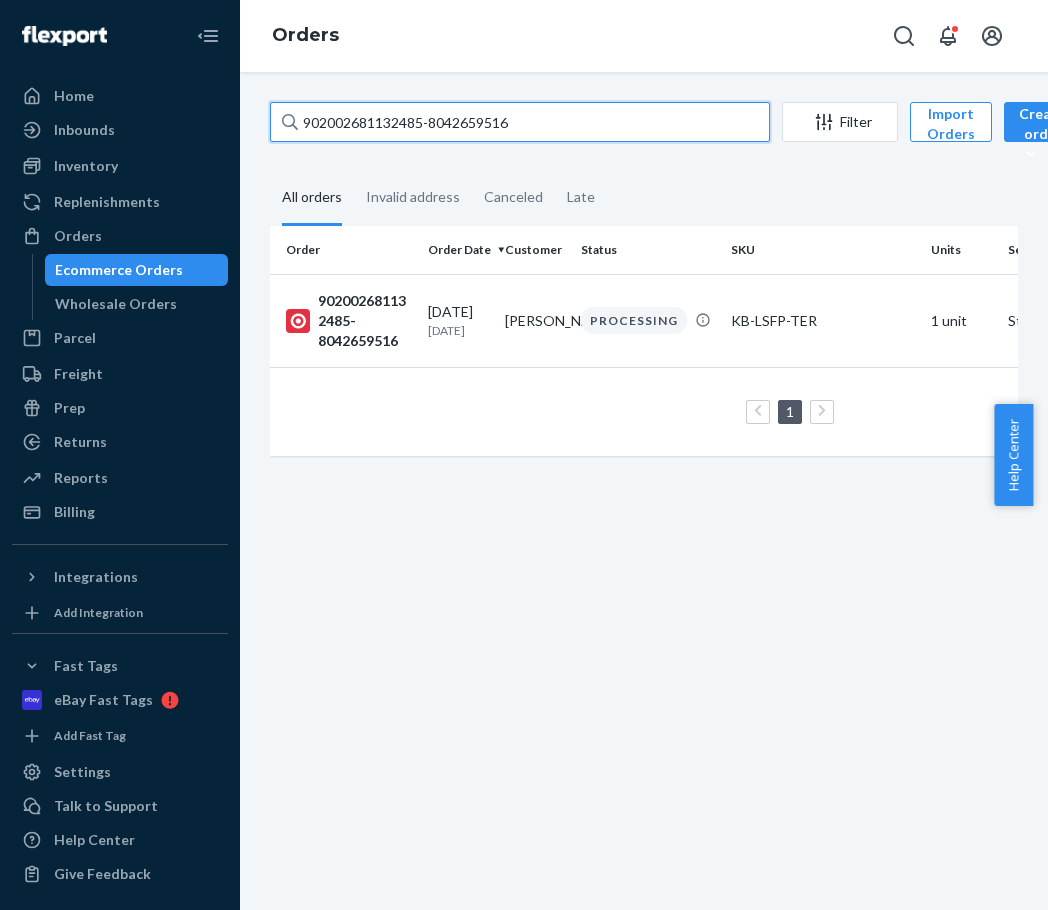 paste on "318625-8033351023" 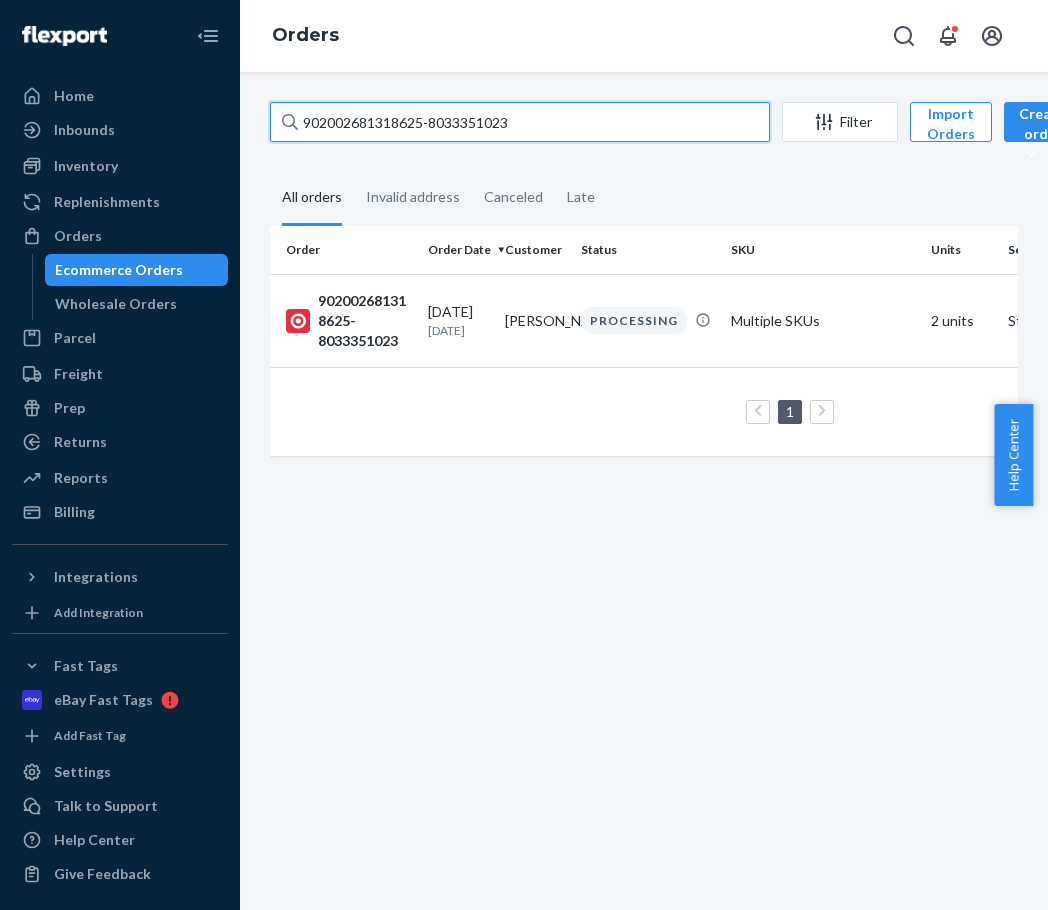 click on "902002681318625-8033351023" at bounding box center (520, 122) 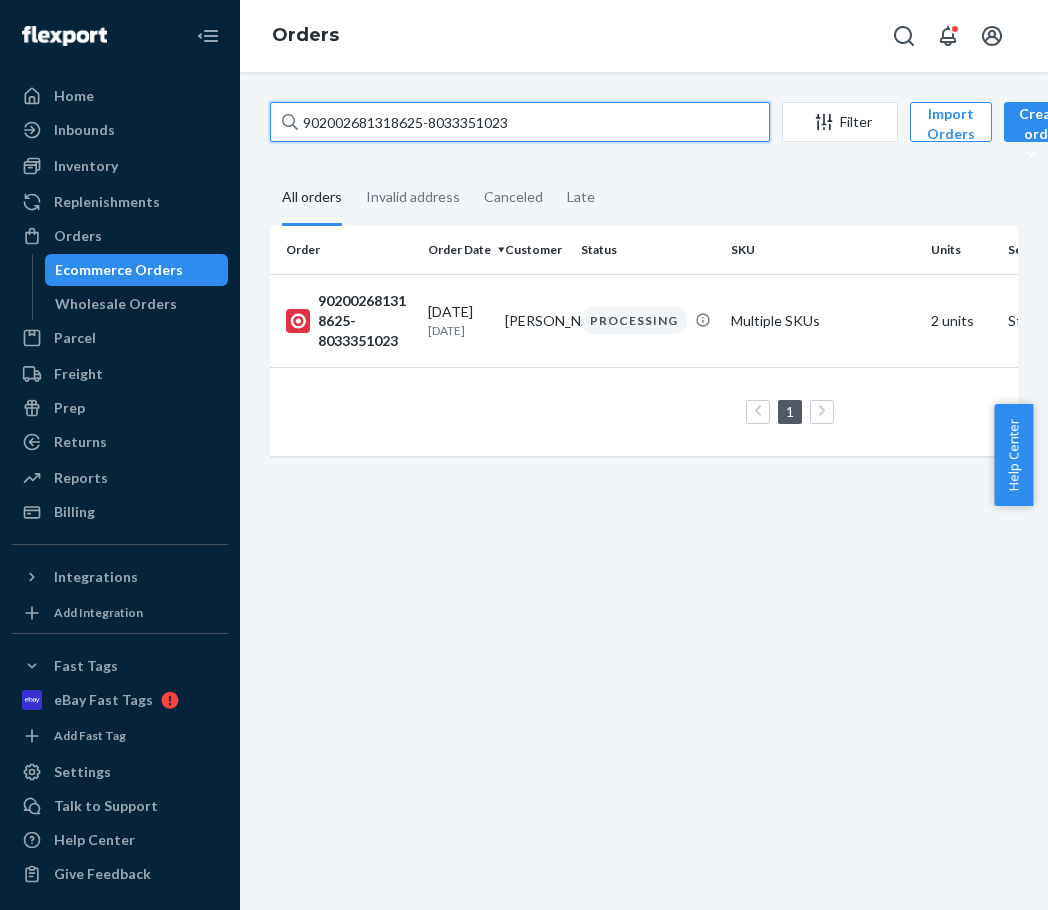 click on "902002681318625-8033351023" at bounding box center (520, 122) 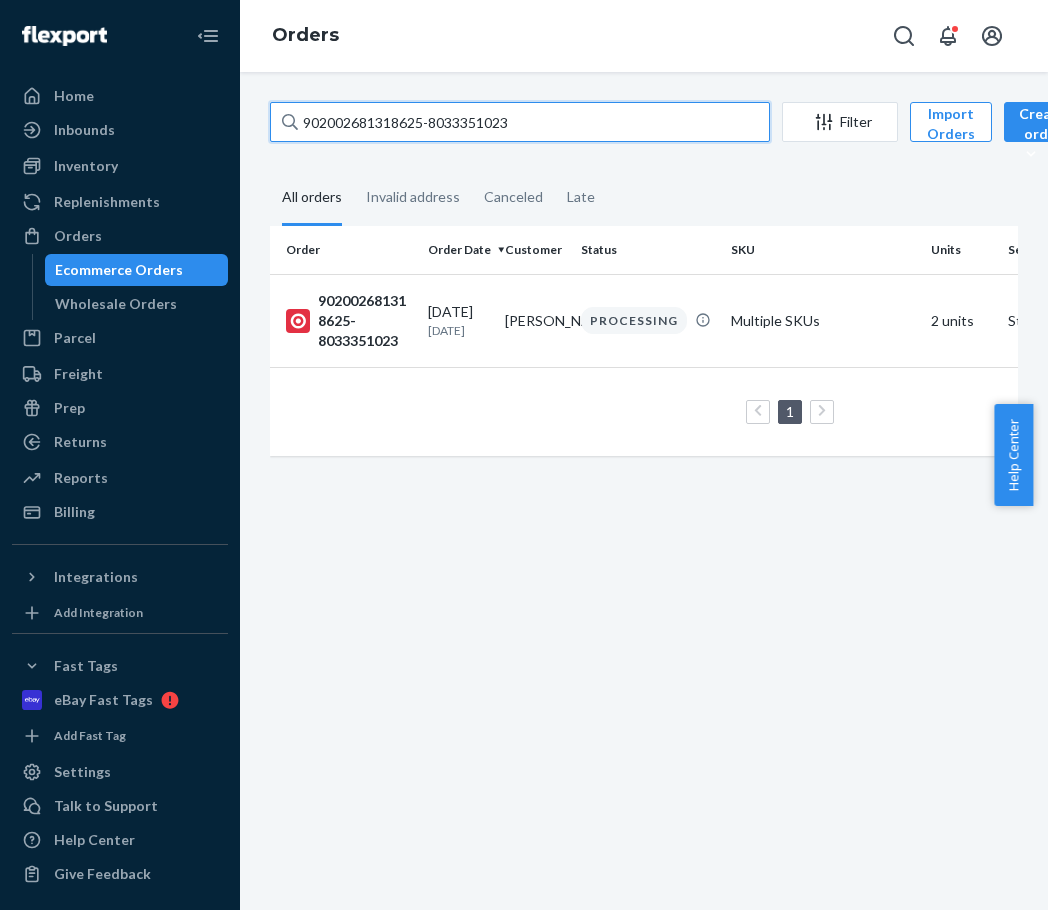 click on "902002681318625-8033351023" at bounding box center [520, 122] 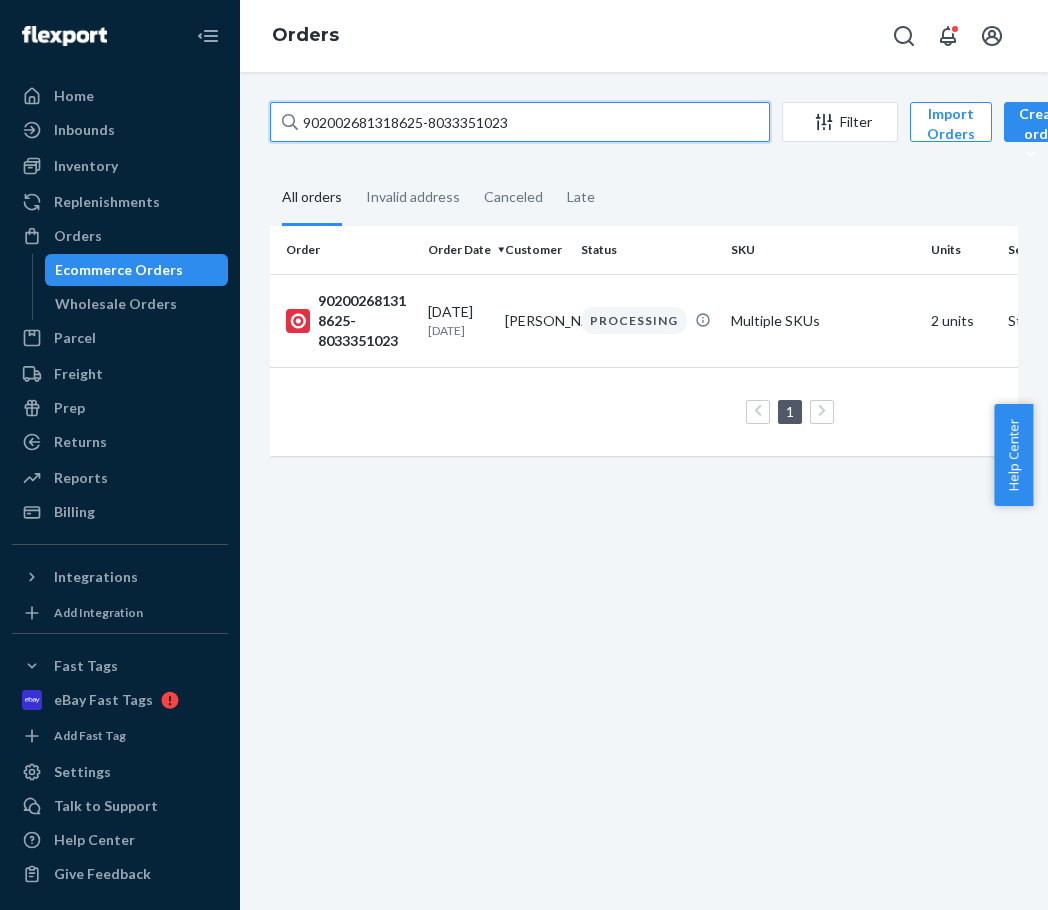 paste on "041480-806067955" 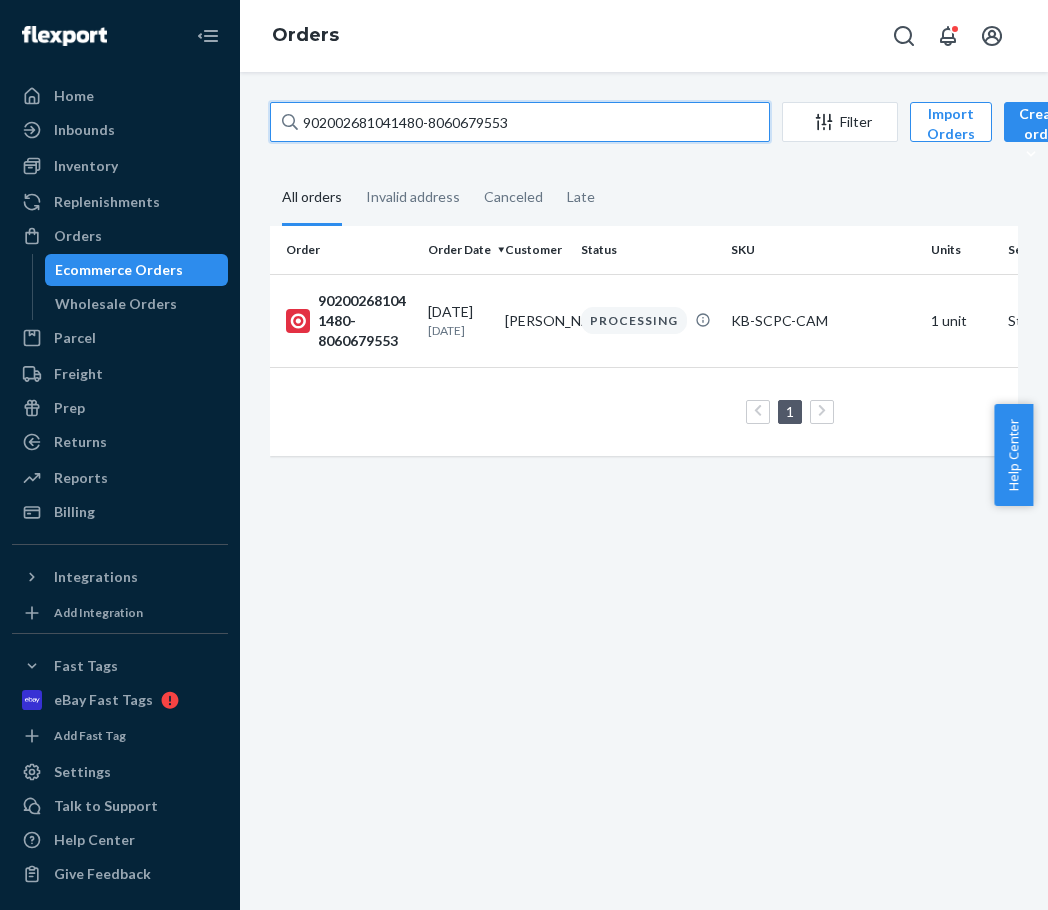 click on "902002681041480-8060679553" at bounding box center [520, 122] 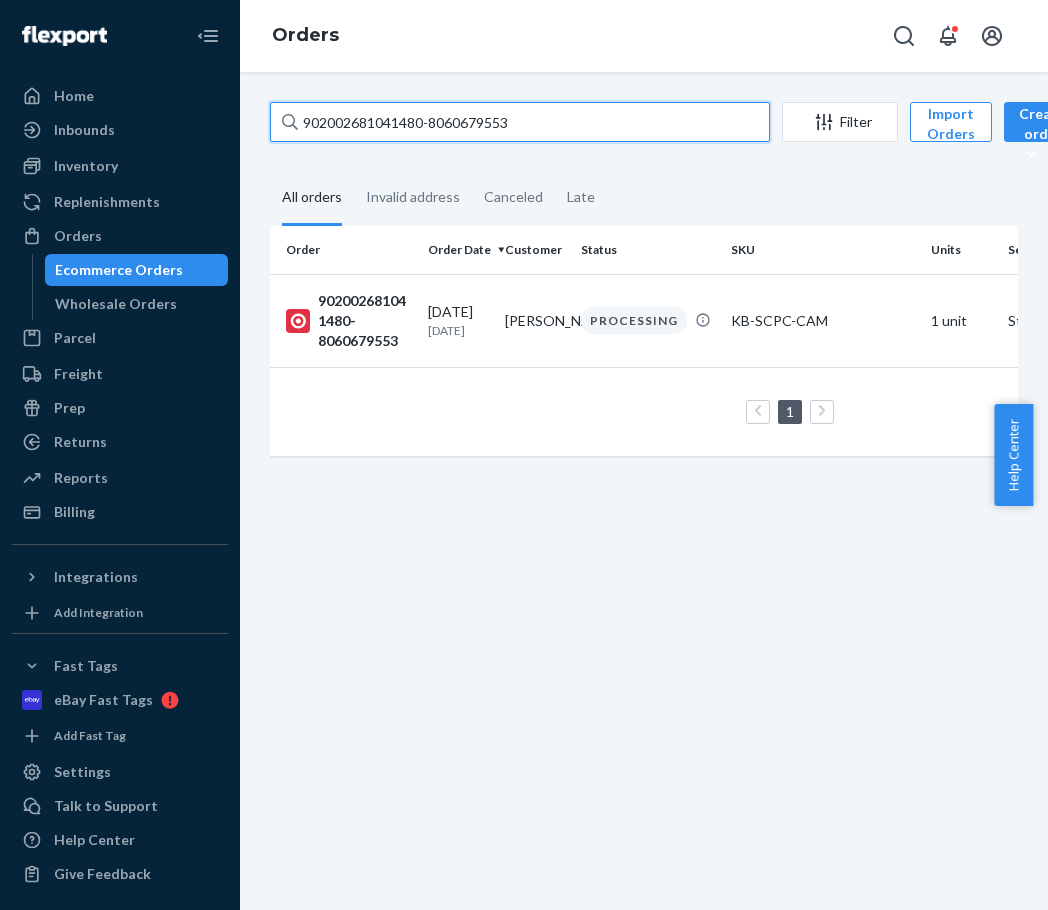 click on "902002681041480-8060679553" at bounding box center [520, 122] 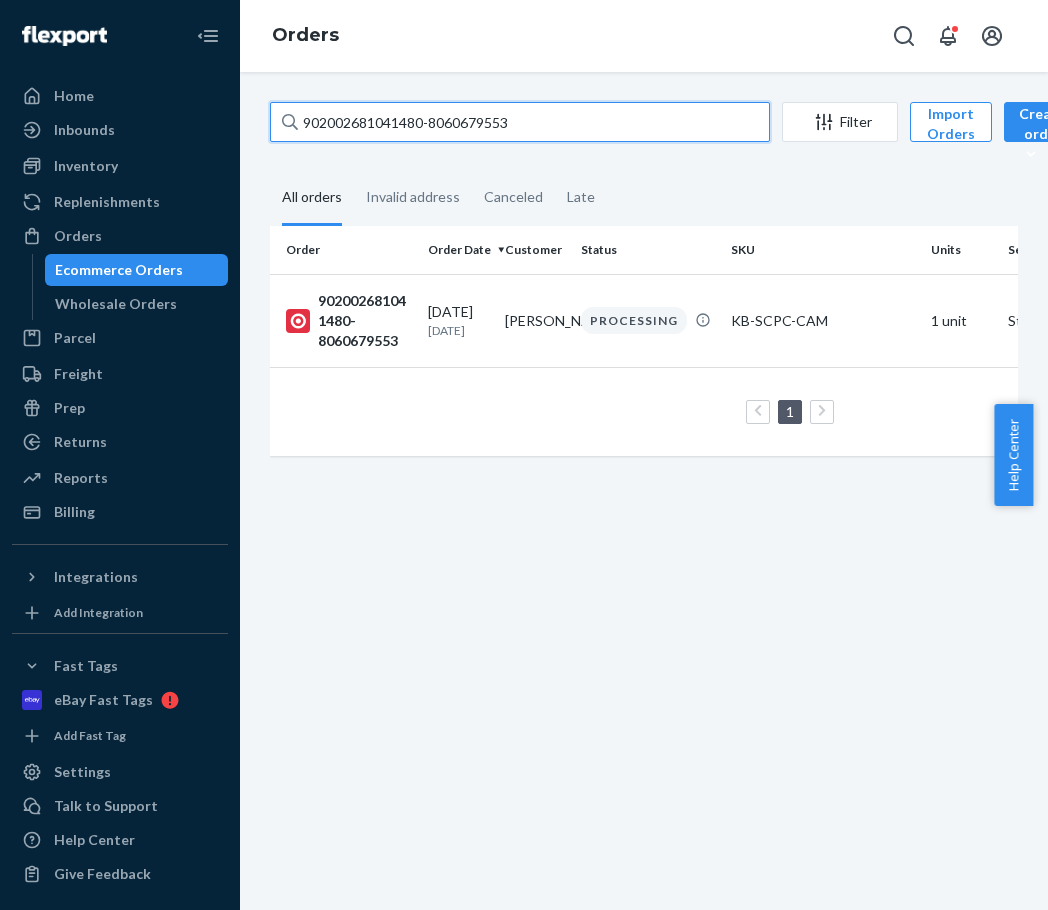 click on "902002681041480-8060679553" at bounding box center (520, 122) 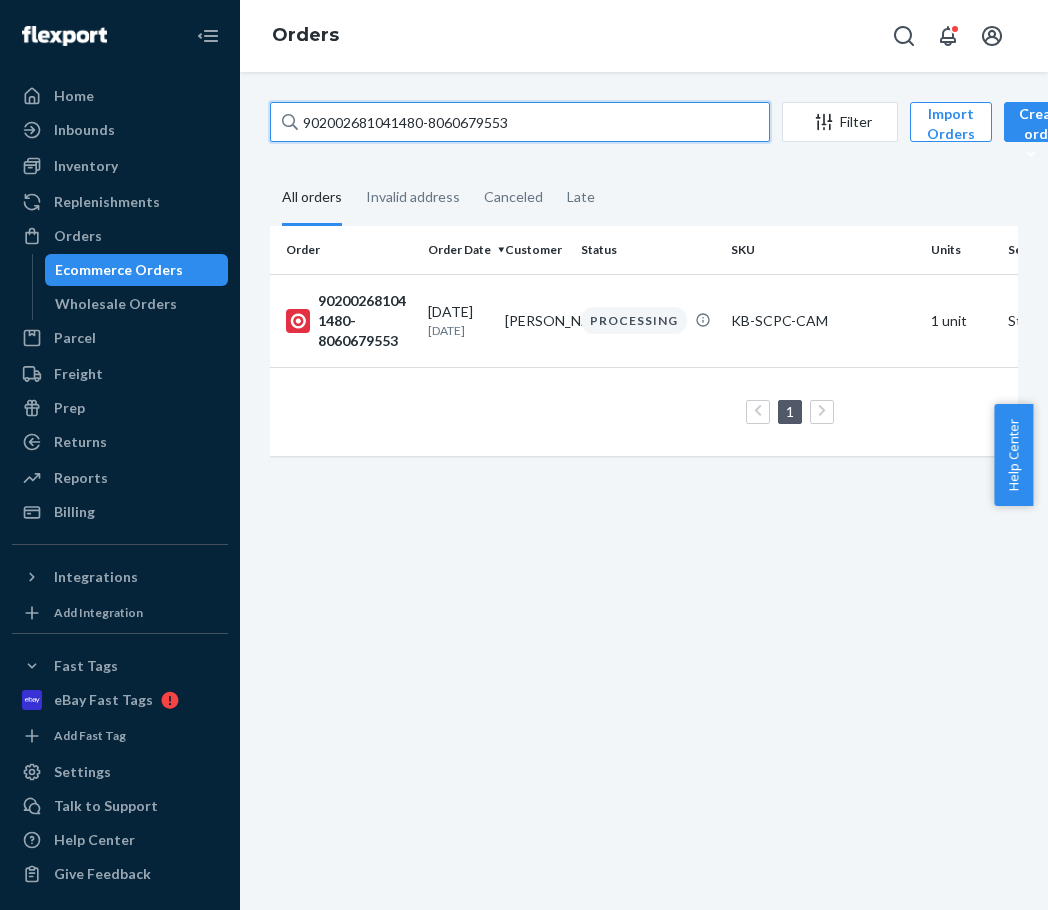 paste on "0790729-8033352406" 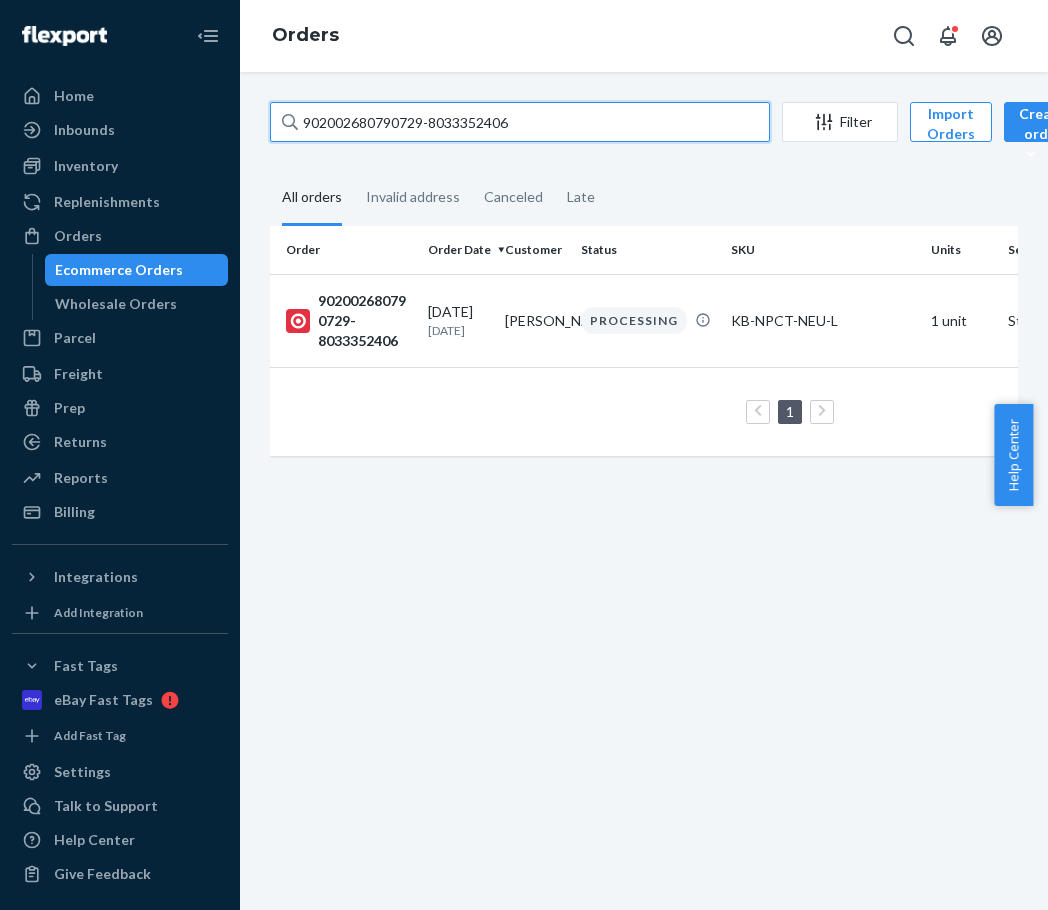 click on "902002680790729-8033352406" at bounding box center (520, 122) 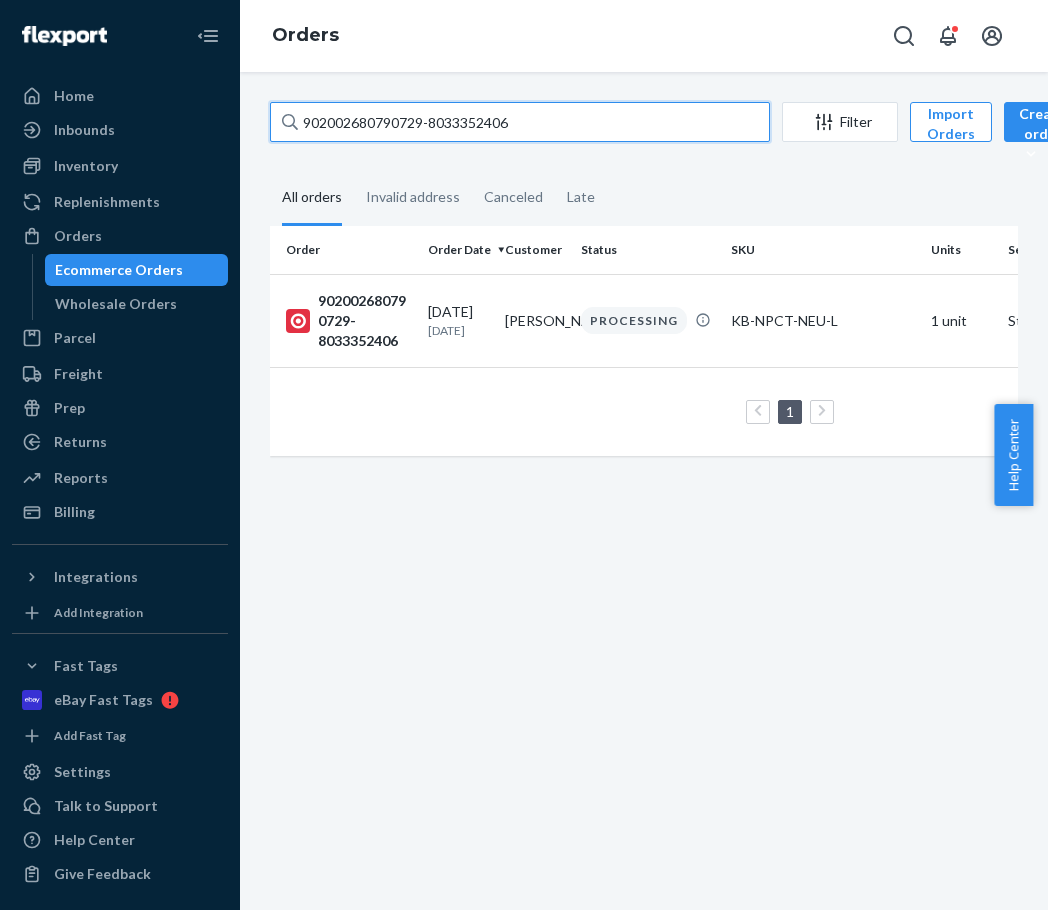 click on "902002680790729-8033352406" at bounding box center [520, 122] 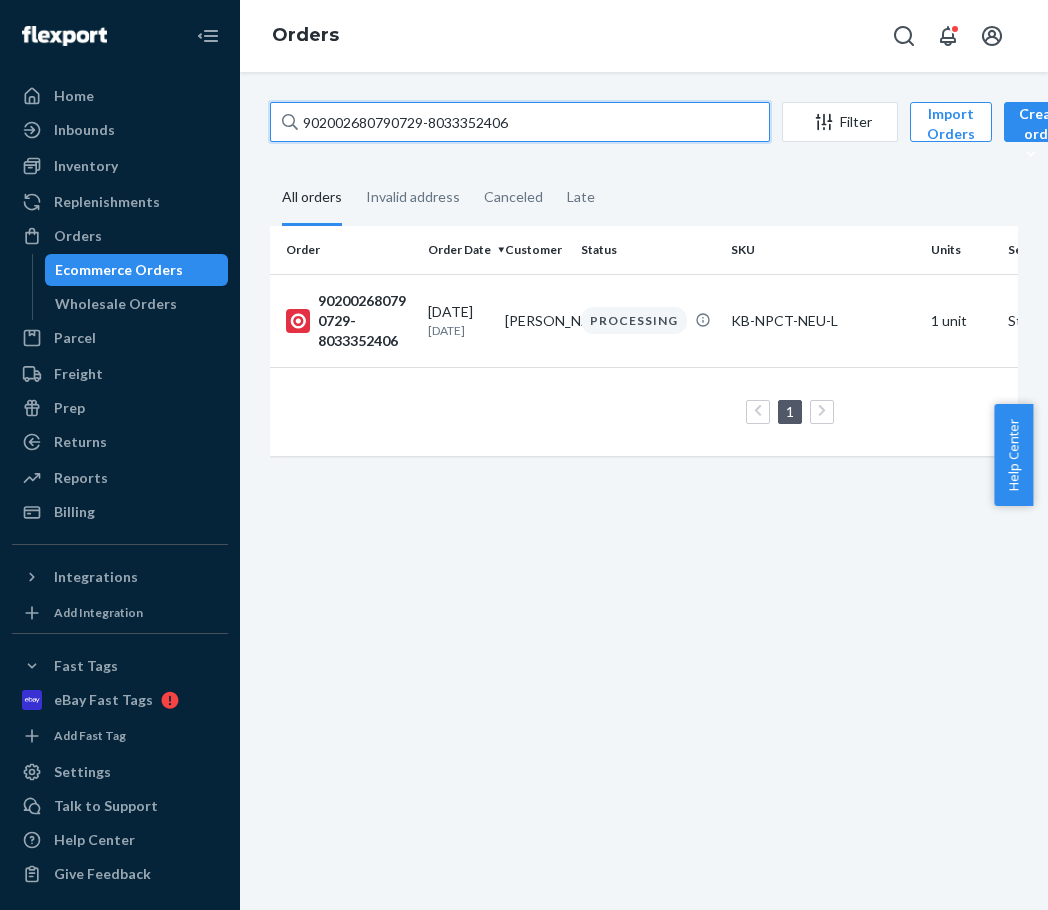 click on "902002680790729-8033352406" at bounding box center [520, 122] 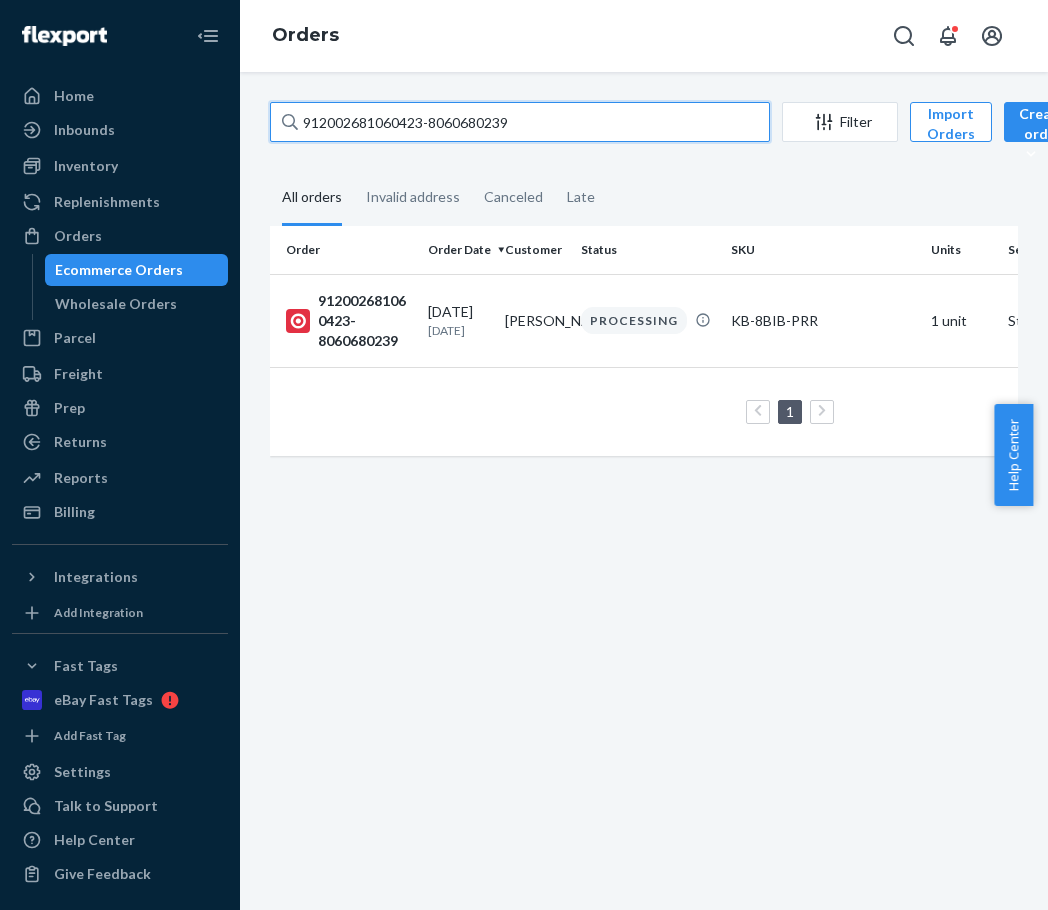 click on "912002681060423-8060680239" at bounding box center [520, 122] 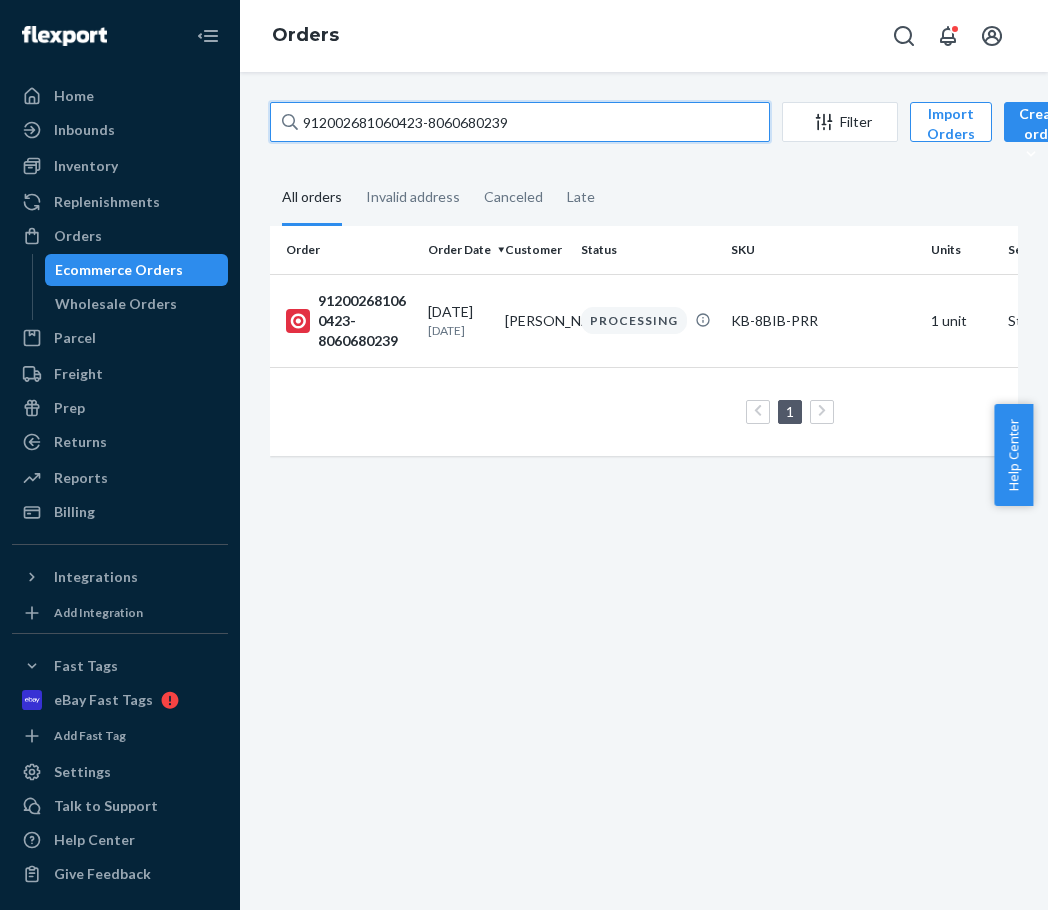 click on "912002681060423-8060680239" at bounding box center (520, 122) 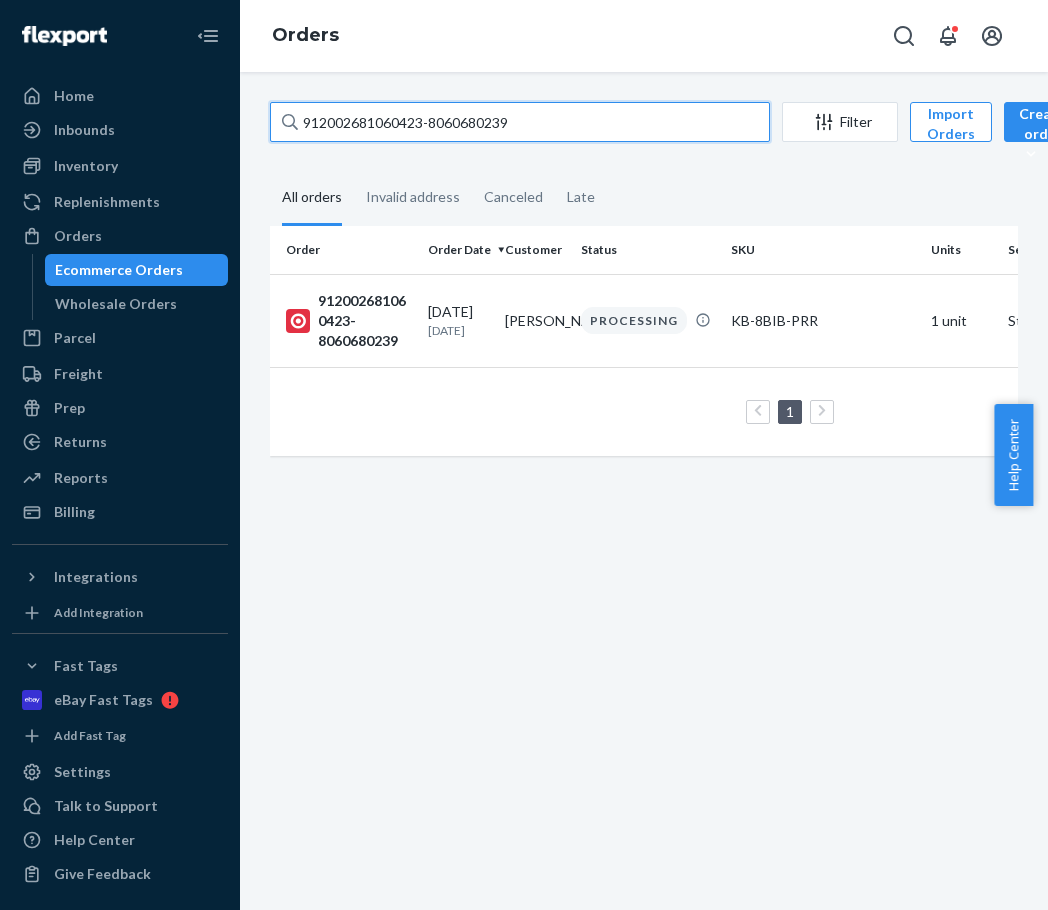 paste on "02002680774749-8033352381" 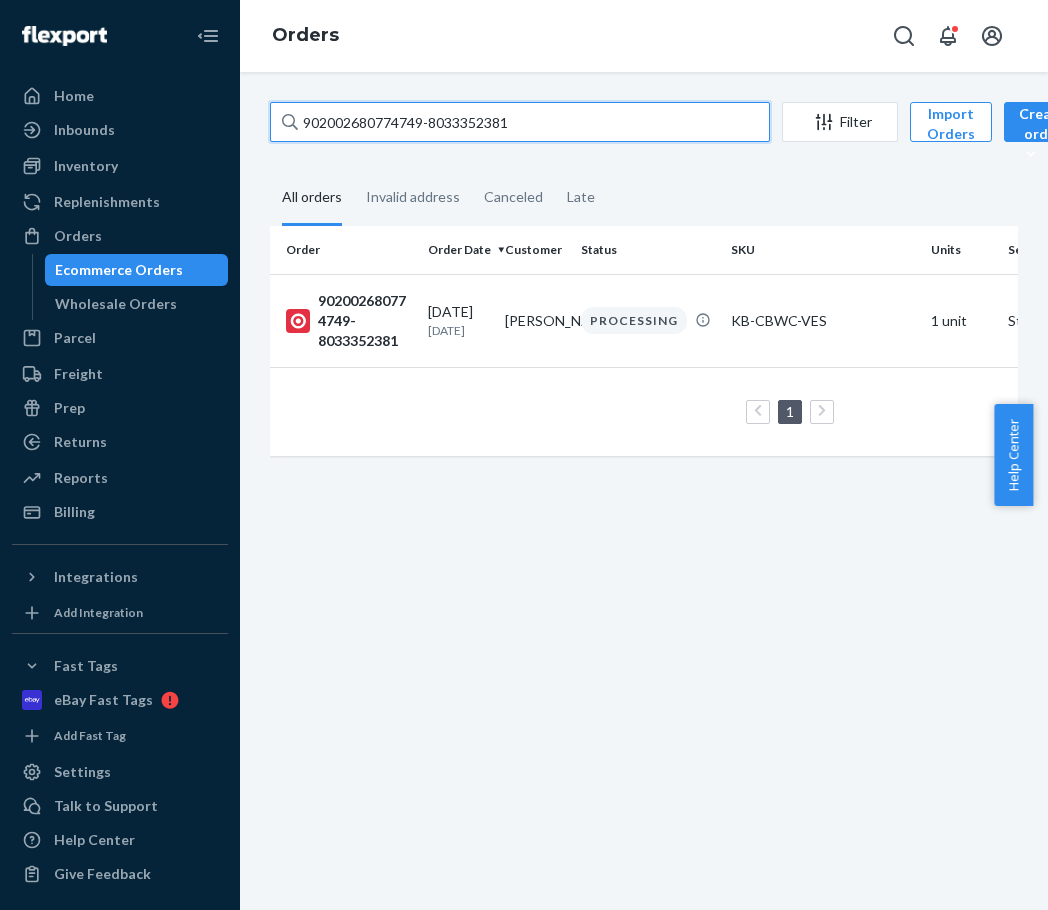 click on "902002680774749-8033352381" at bounding box center (520, 122) 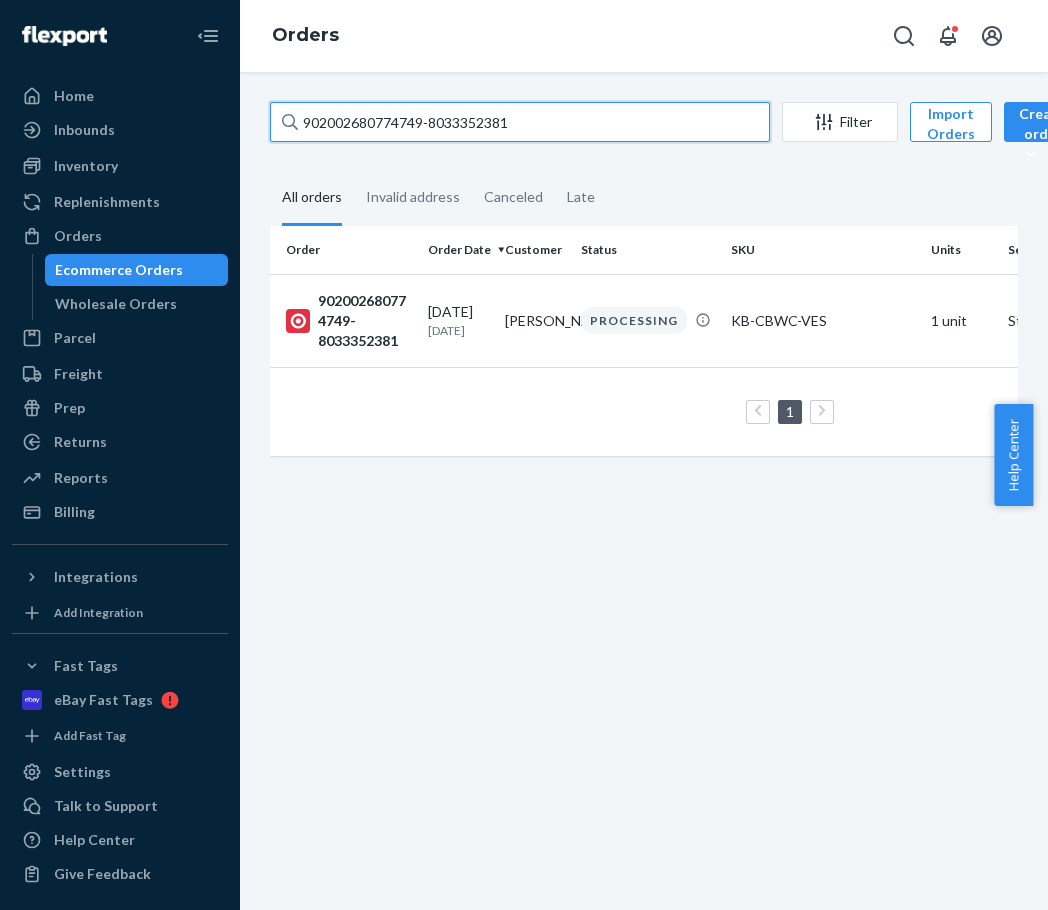 click on "902002680774749-8033352381" at bounding box center [520, 122] 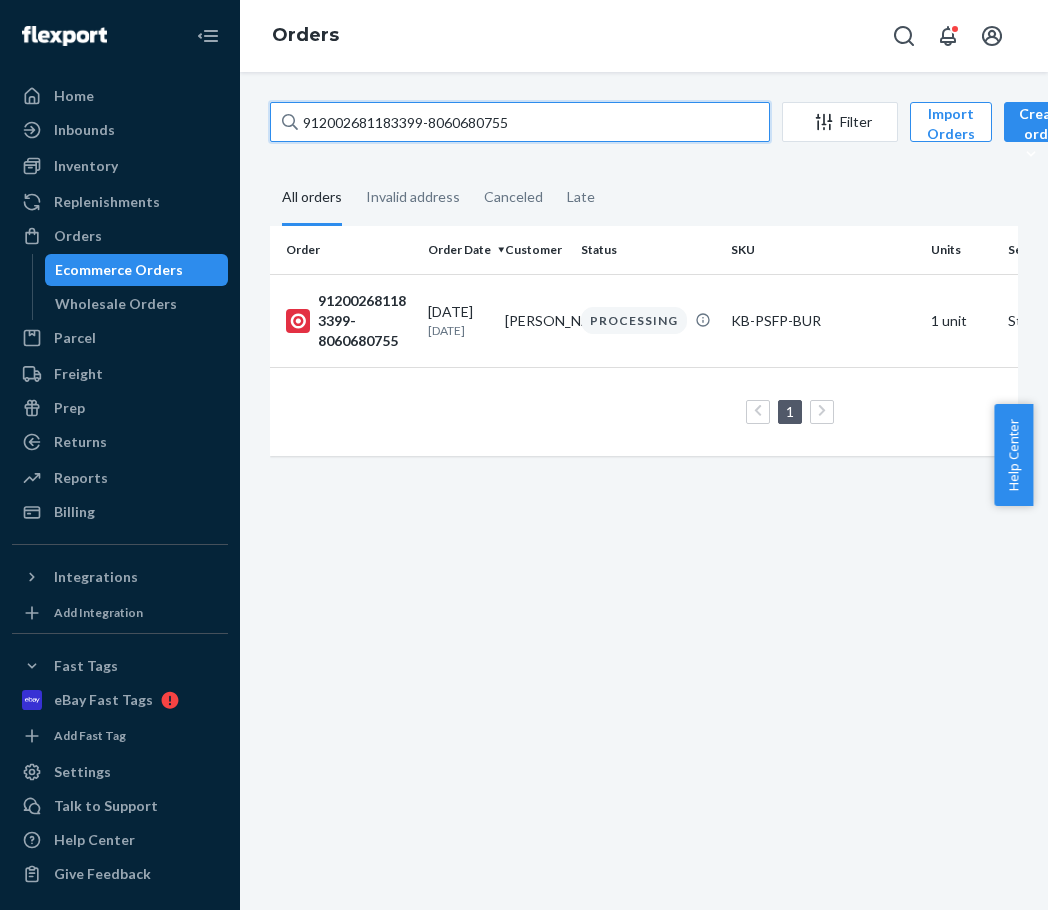 click on "912002681183399-8060680755" at bounding box center [520, 122] 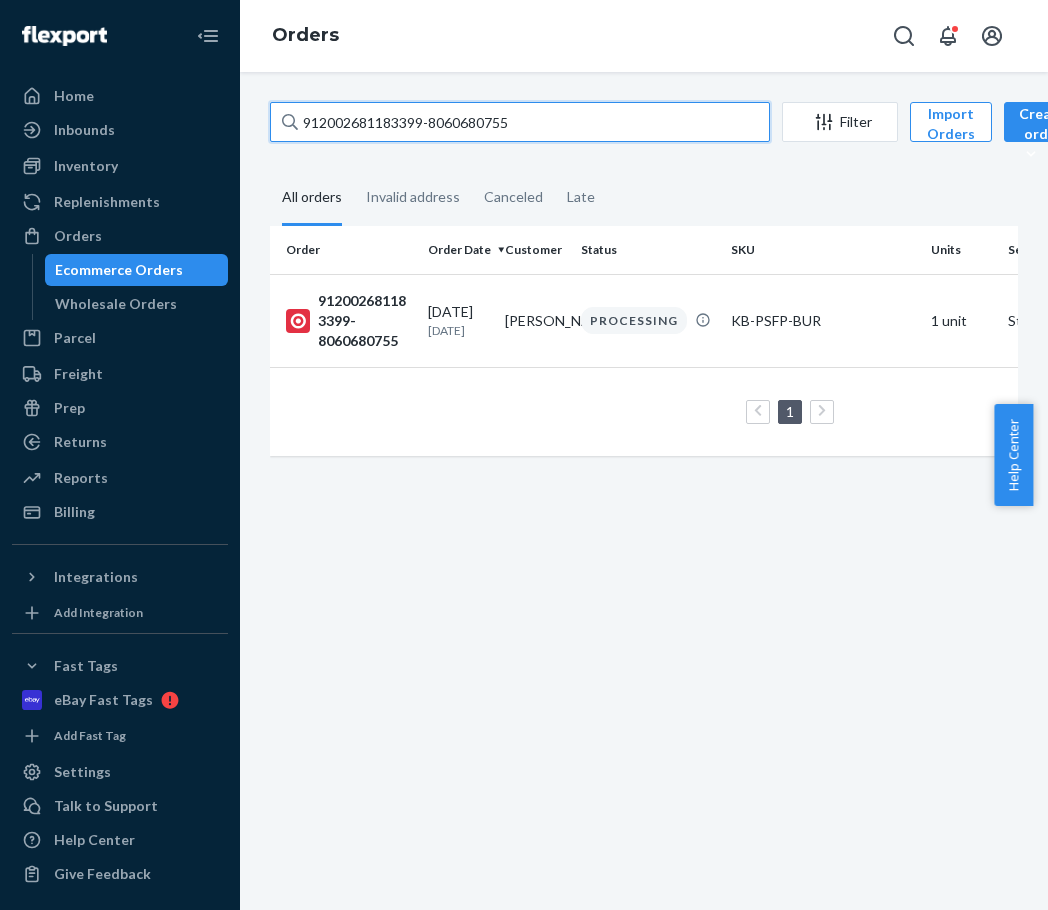 click on "912002681183399-8060680755" at bounding box center [520, 122] 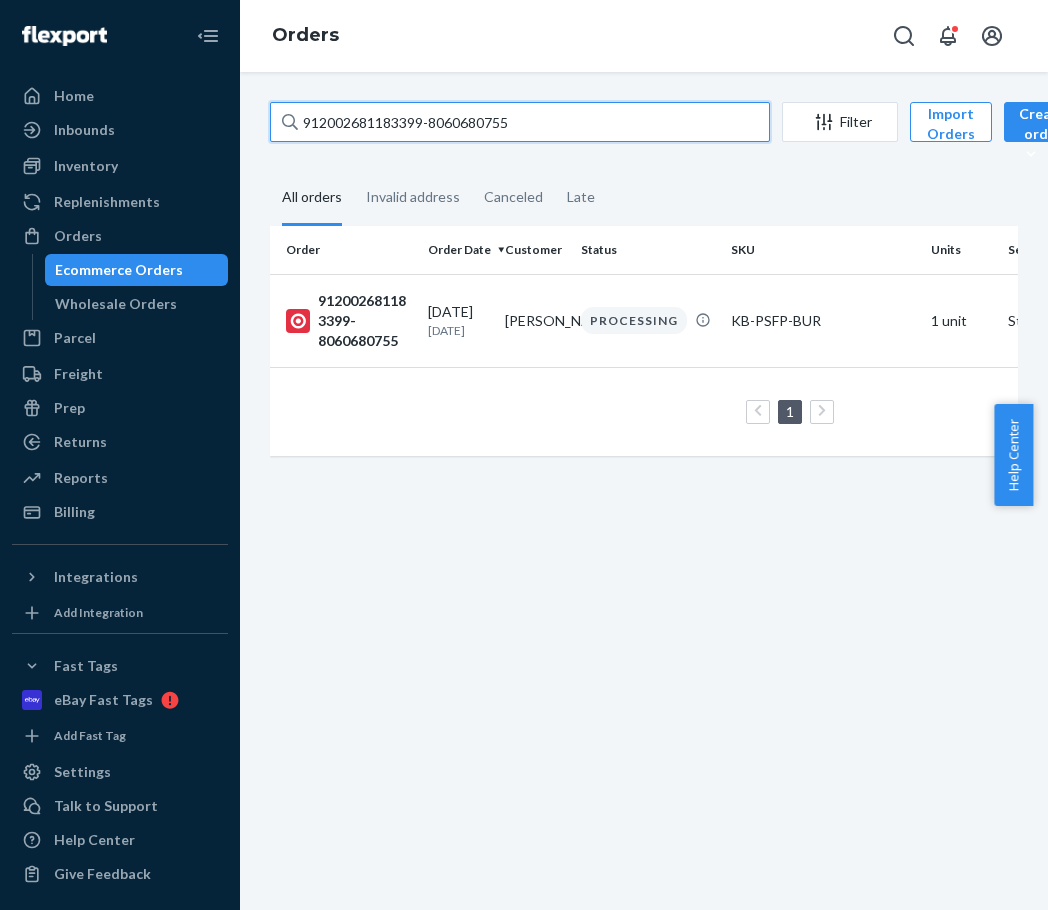 click on "912002681183399-8060680755" at bounding box center [520, 122] 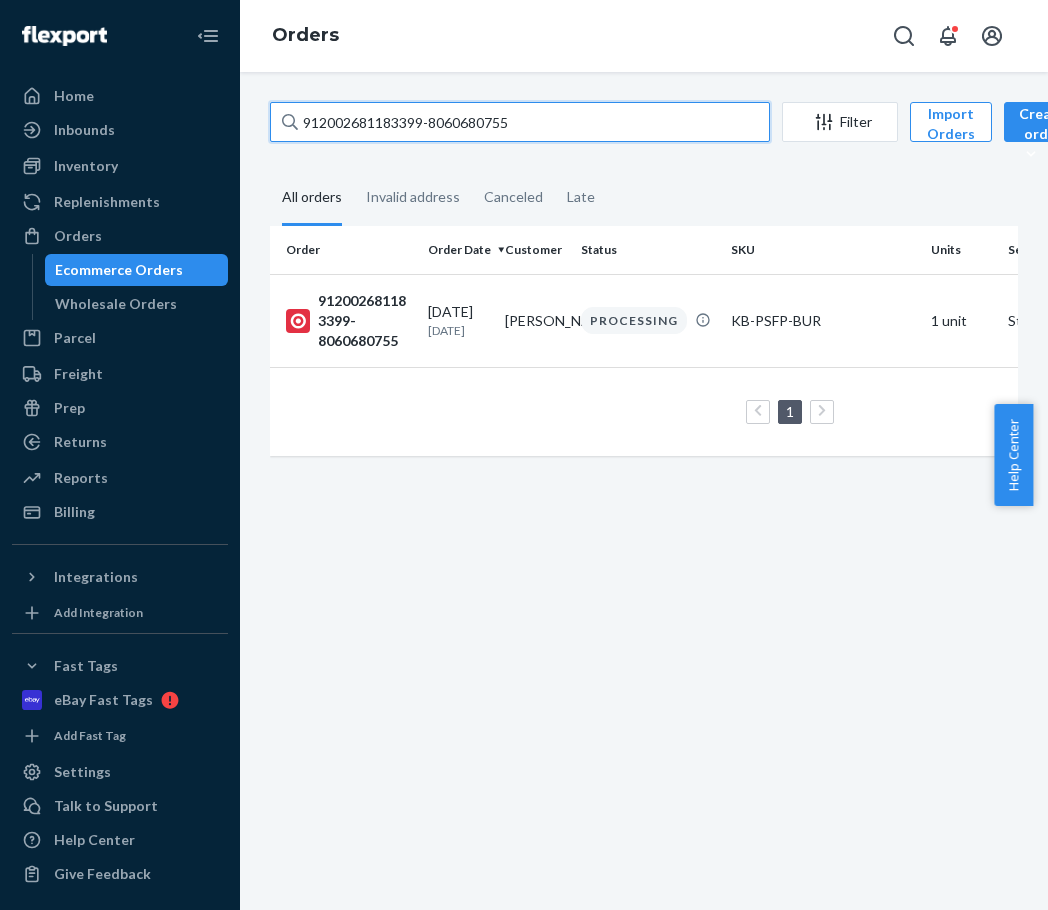 paste on "036549-8042661063" 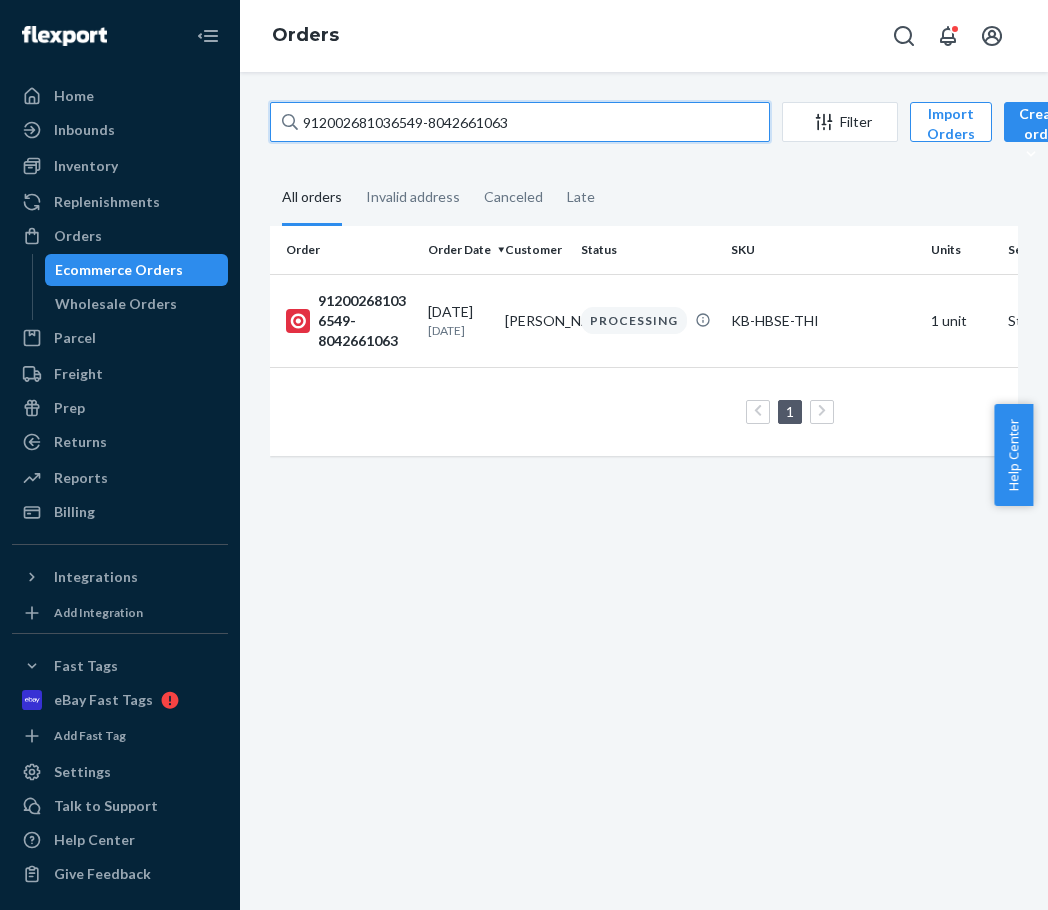 click on "912002681036549-8042661063" at bounding box center (520, 122) 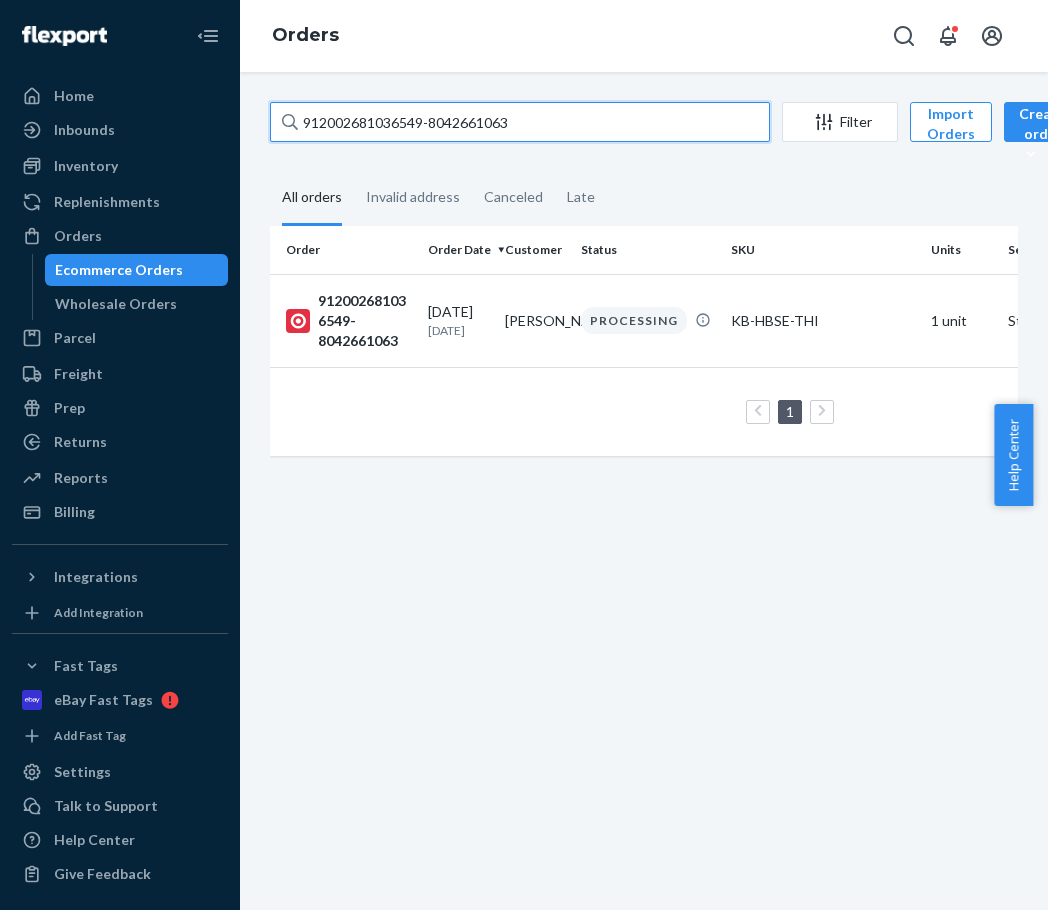click on "912002681036549-8042661063" at bounding box center [520, 122] 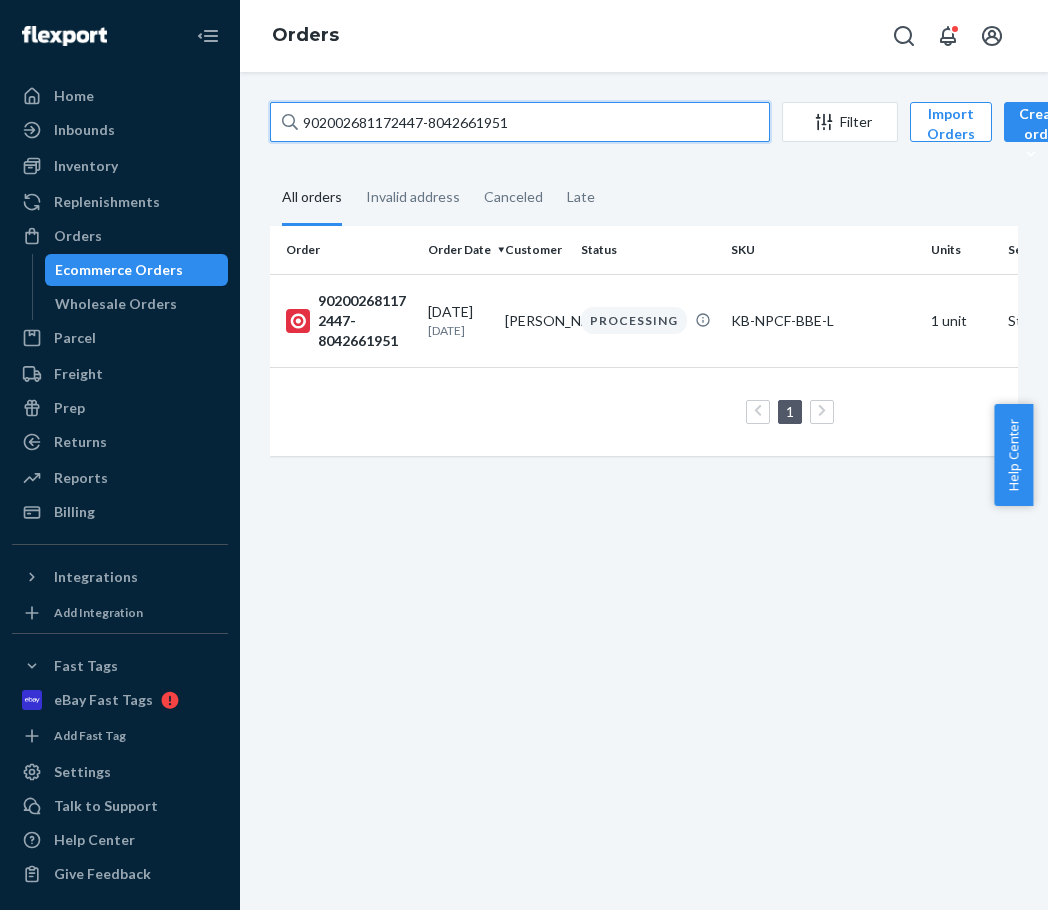 click on "902002681172447-8042661951" at bounding box center (520, 122) 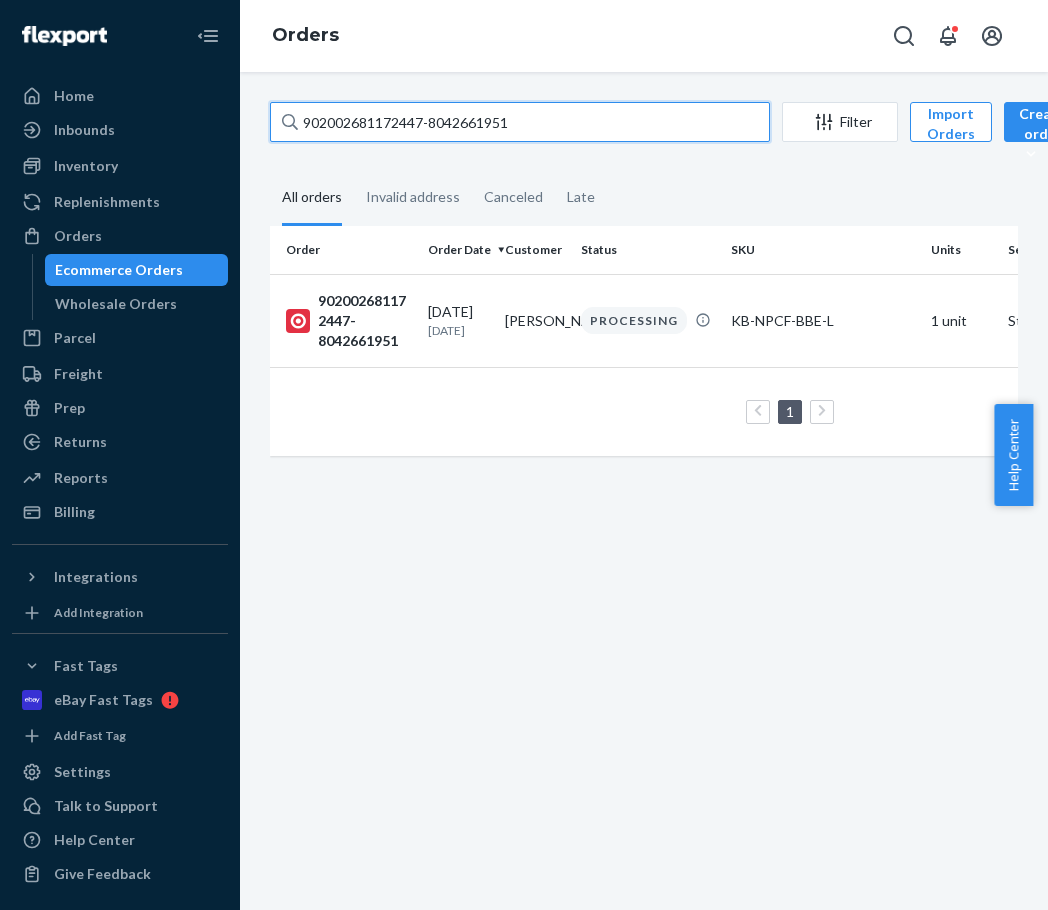 click on "902002681172447-8042661951" at bounding box center (520, 122) 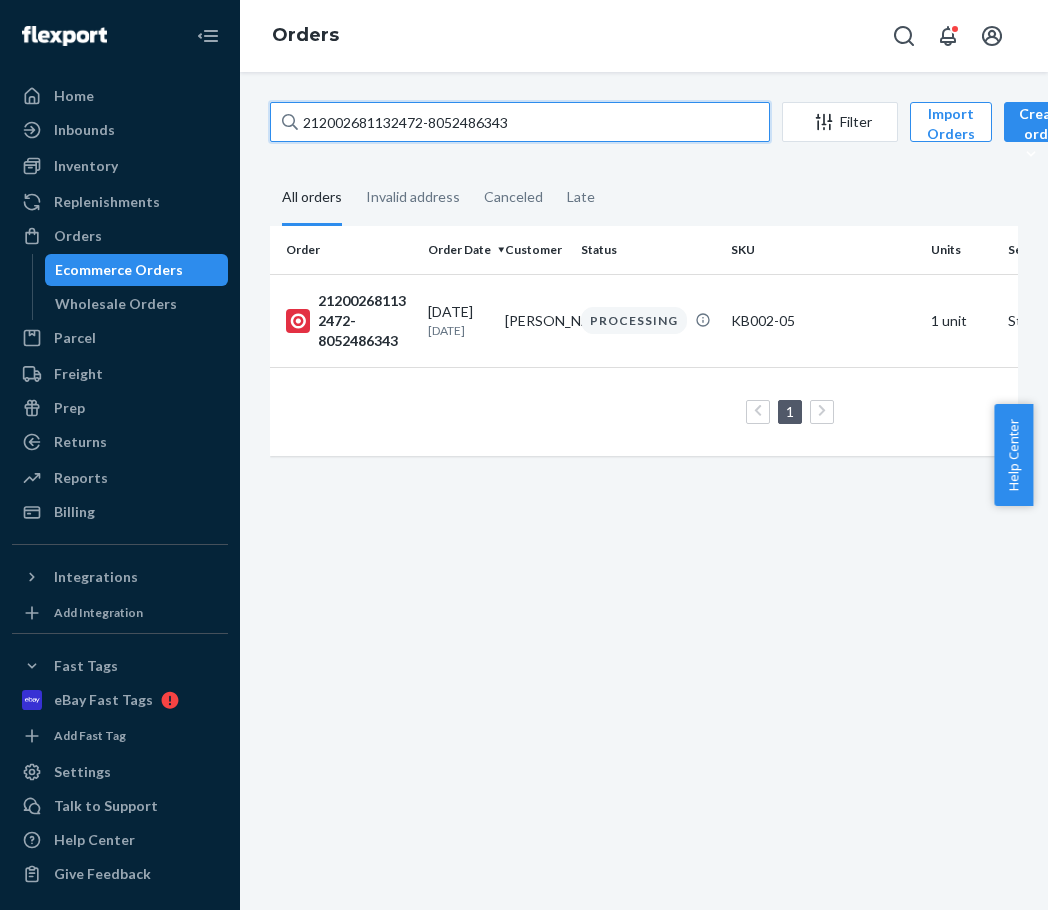 click on "212002681132472-8052486343" at bounding box center (520, 122) 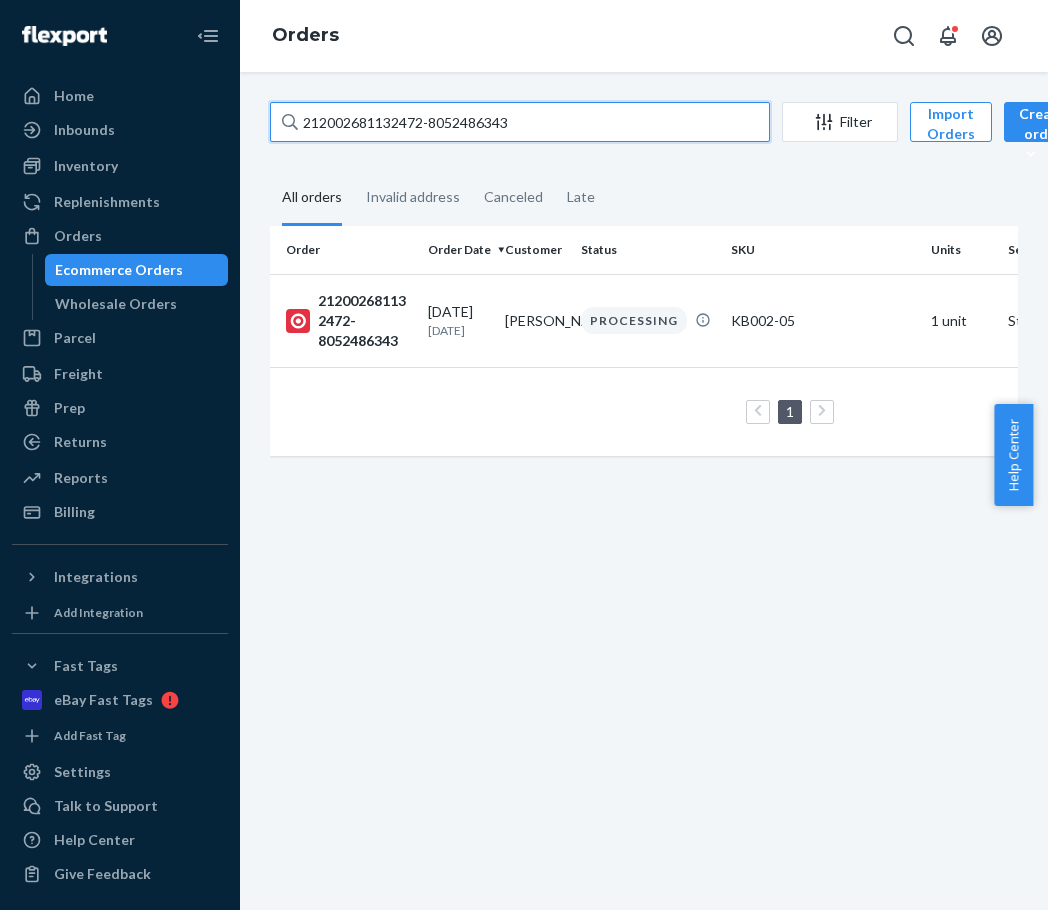 click on "212002681132472-8052486343" at bounding box center [520, 122] 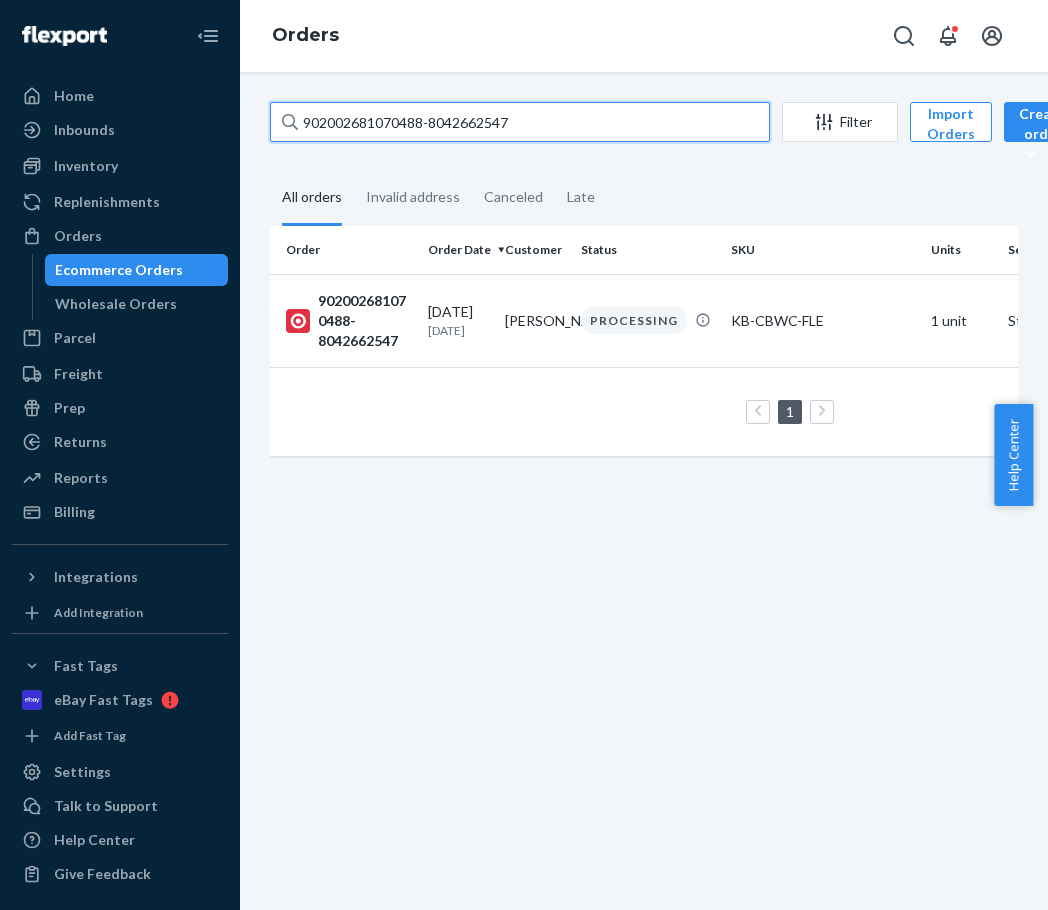click on "902002681070488-8042662547" at bounding box center [520, 122] 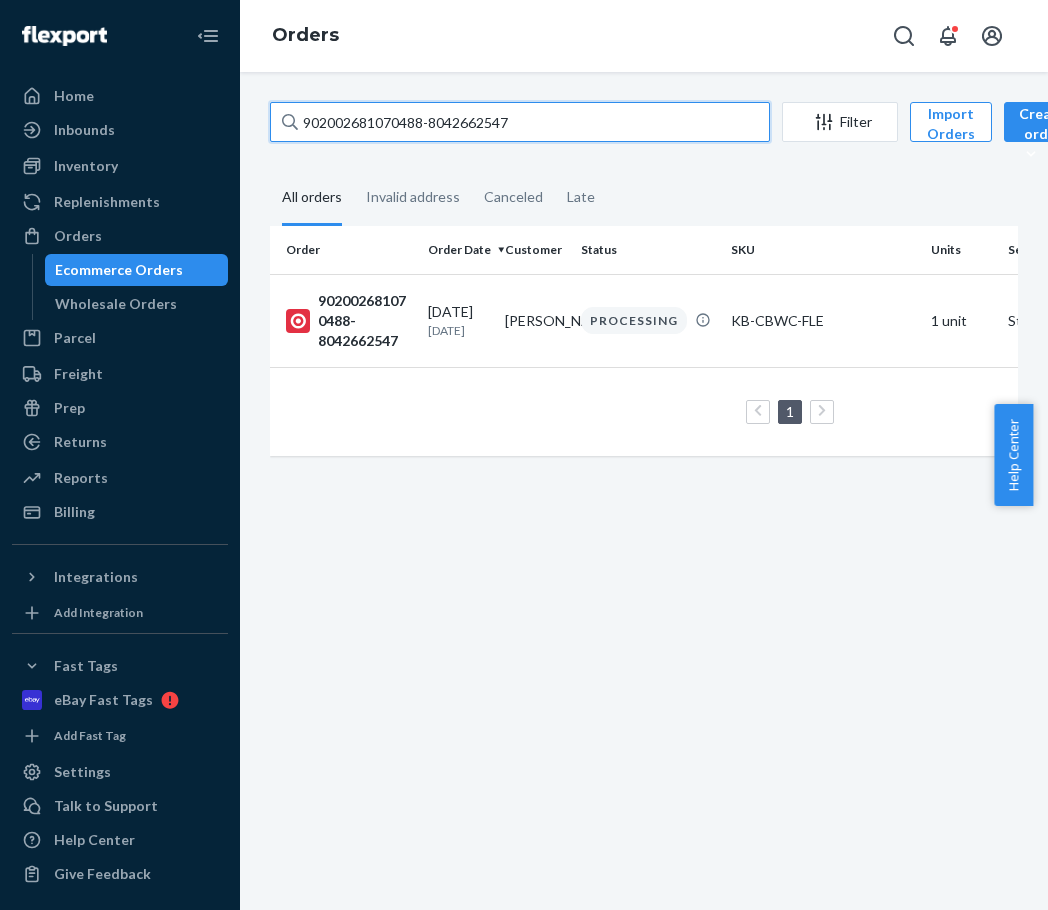 click on "902002681070488-8042662547" at bounding box center [520, 122] 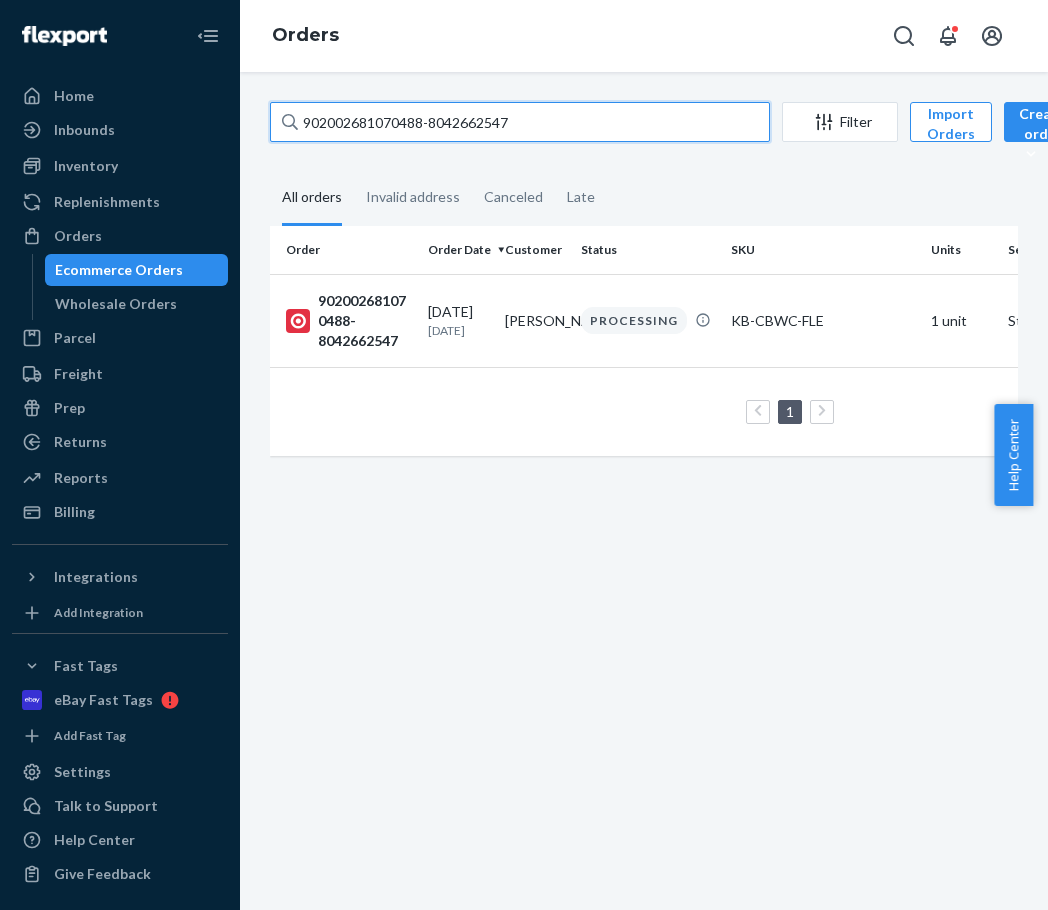 click on "902002681070488-8042662547" at bounding box center (520, 122) 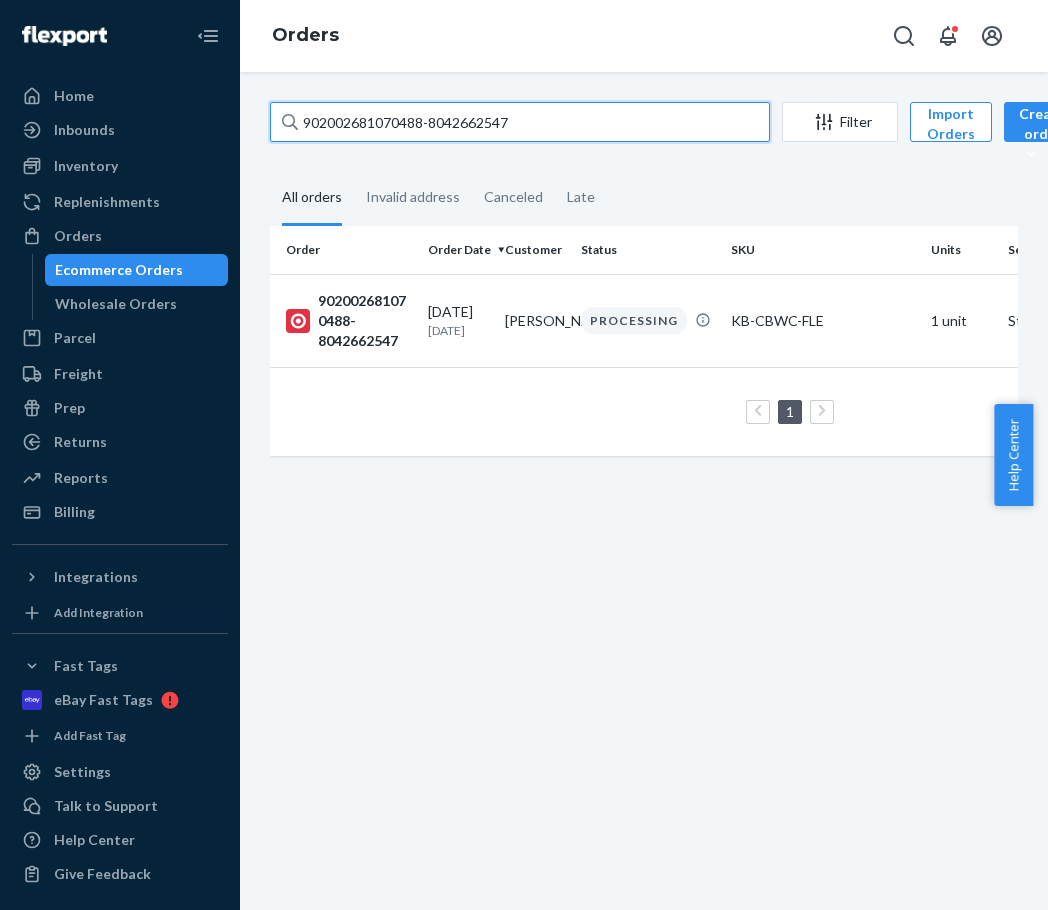 paste on "319647-8033354011" 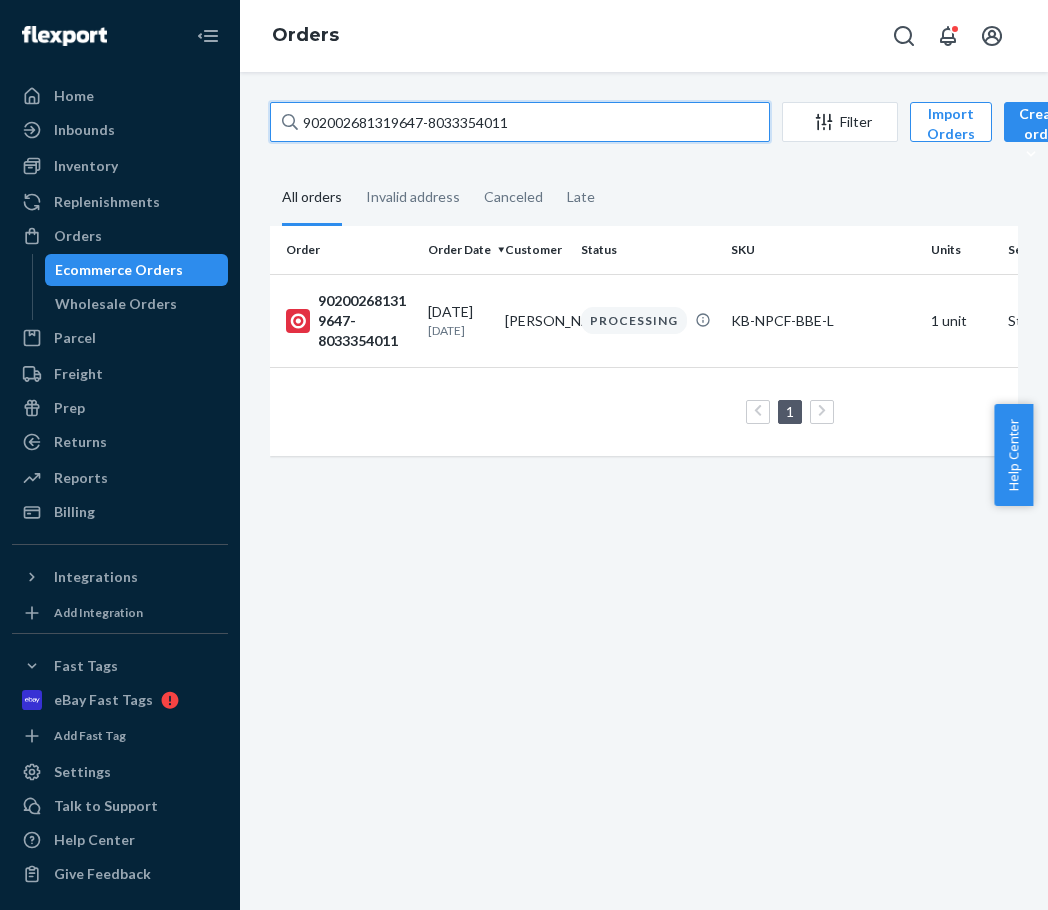 click on "902002681319647-8033354011" at bounding box center [520, 122] 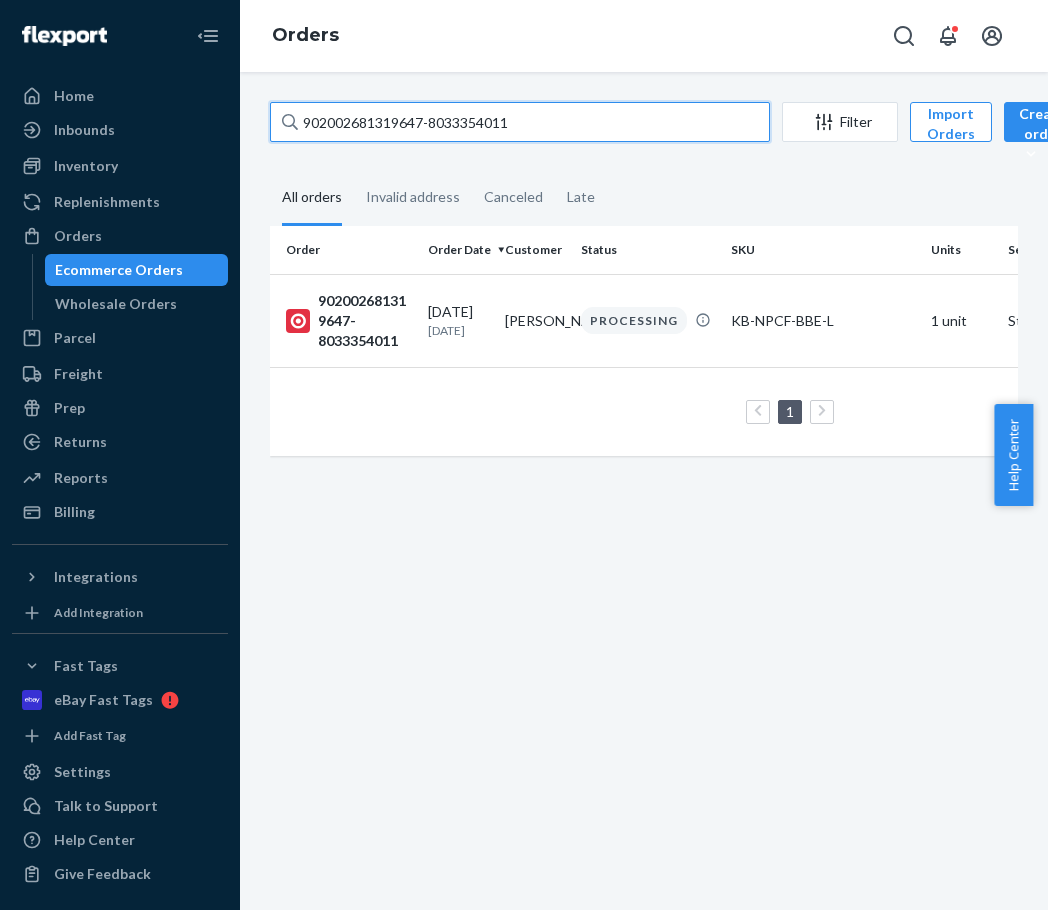 click on "902002681319647-8033354011" at bounding box center [520, 122] 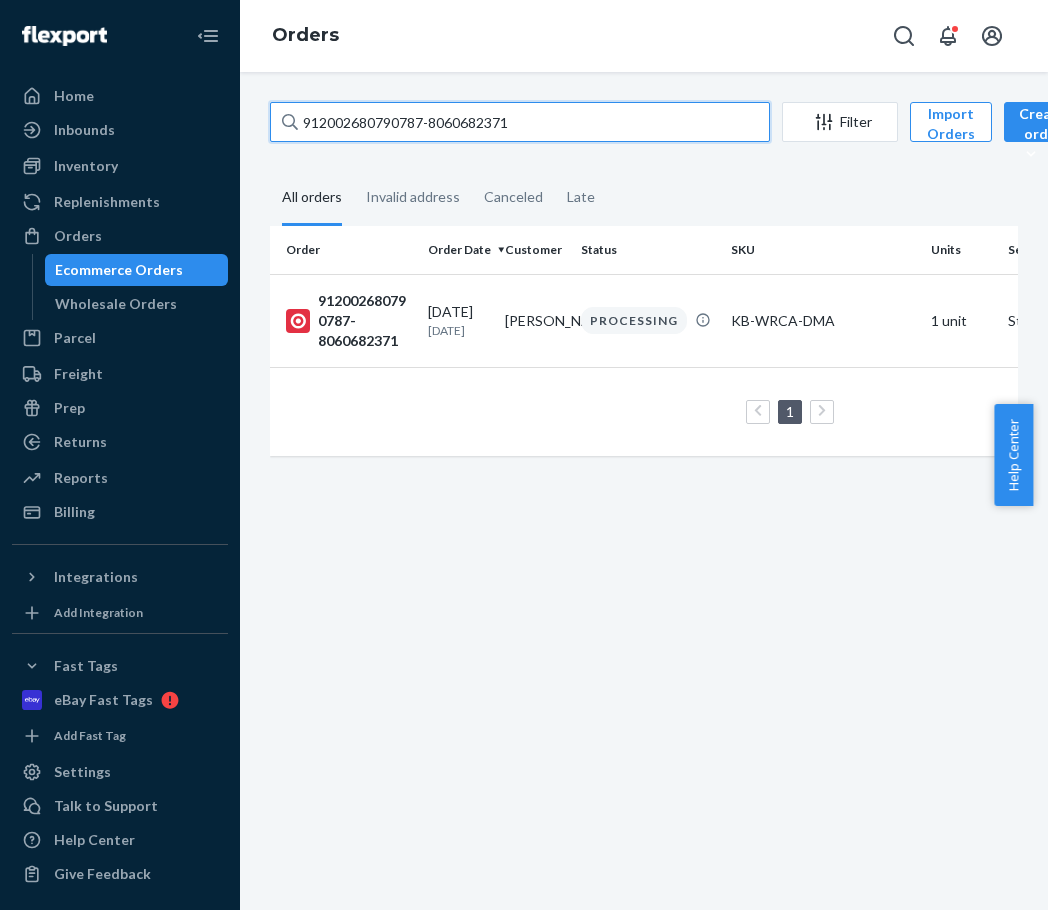 click on "912002680790787-8060682371" at bounding box center (520, 122) 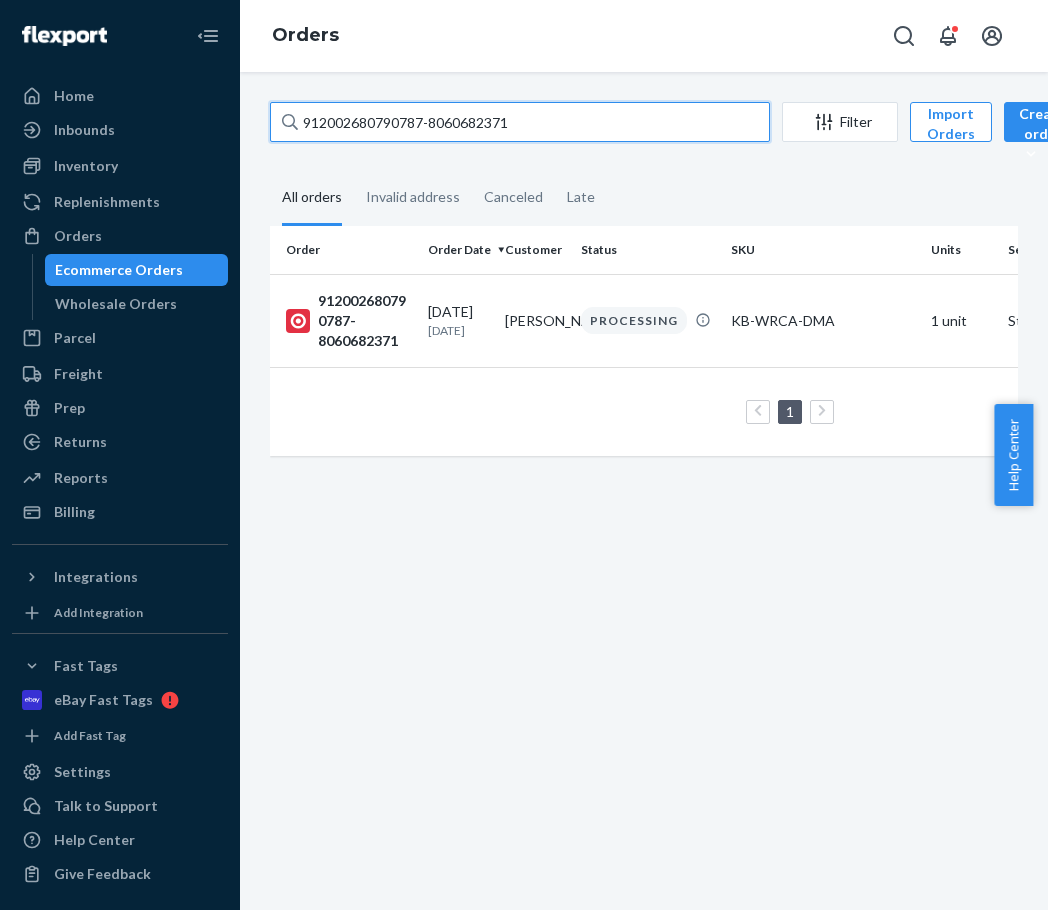 click on "912002680790787-8060682371" at bounding box center (520, 122) 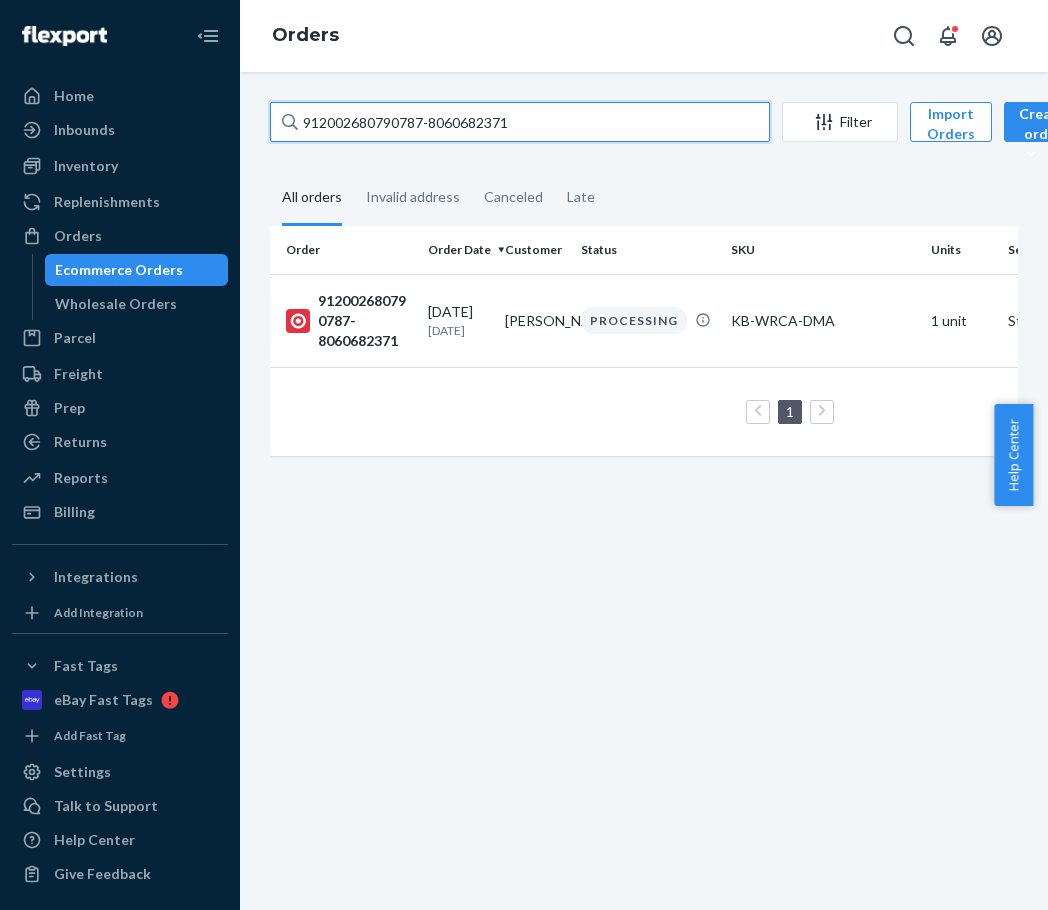 click on "912002680790787-8060682371" at bounding box center (520, 122) 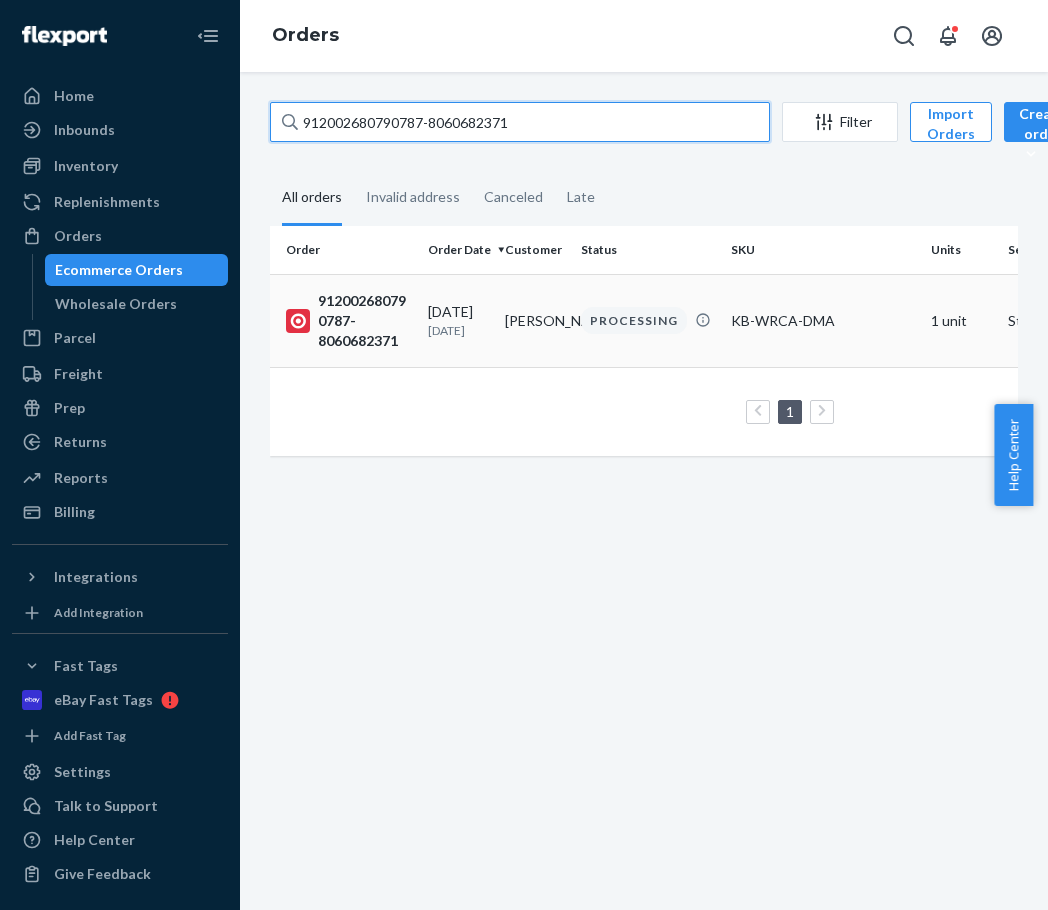 paste on "1213772-8033356365" 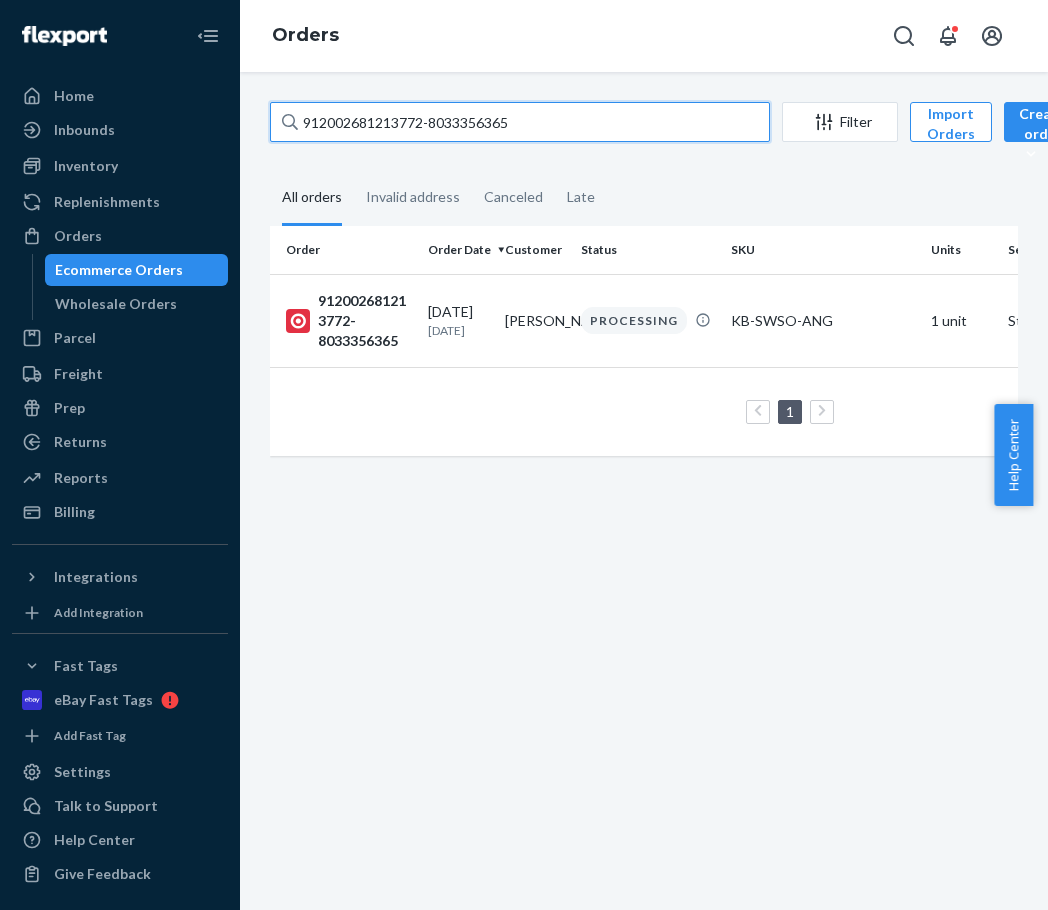 click on "912002681213772-8033356365" at bounding box center [520, 122] 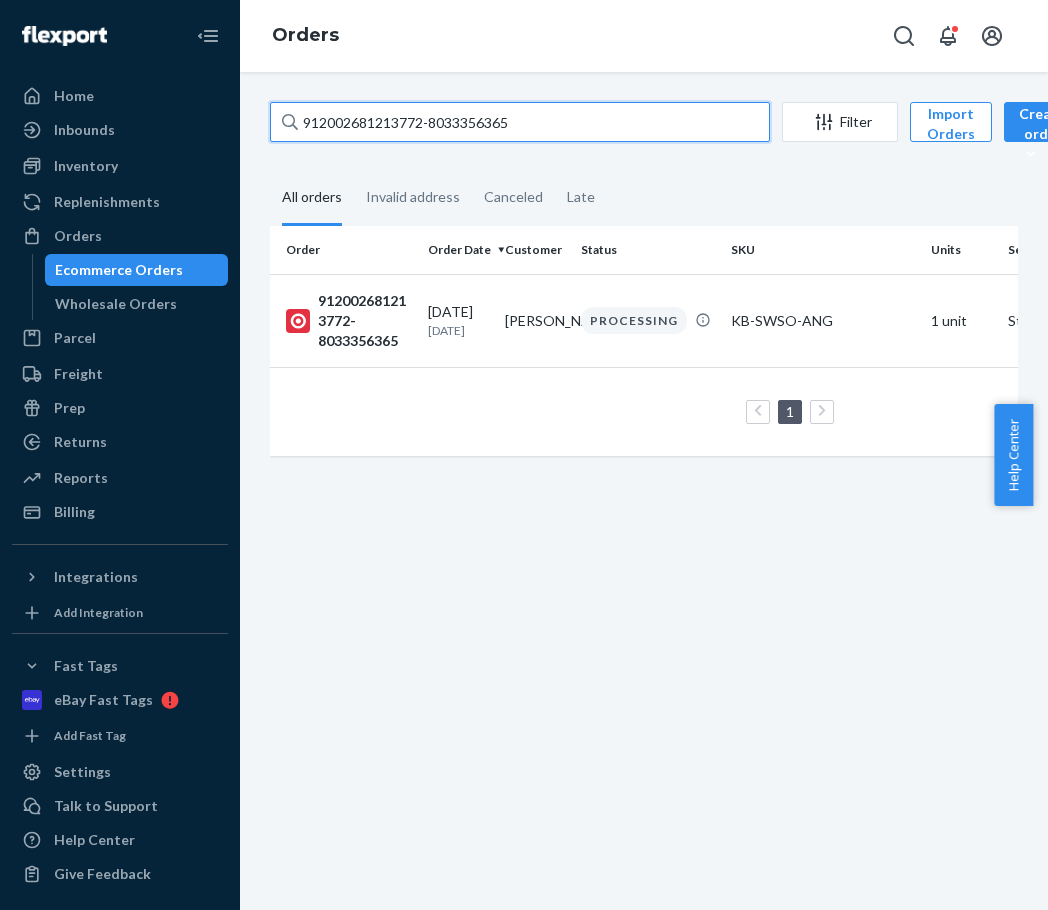 click on "912002681213772-8033356365" at bounding box center (520, 122) 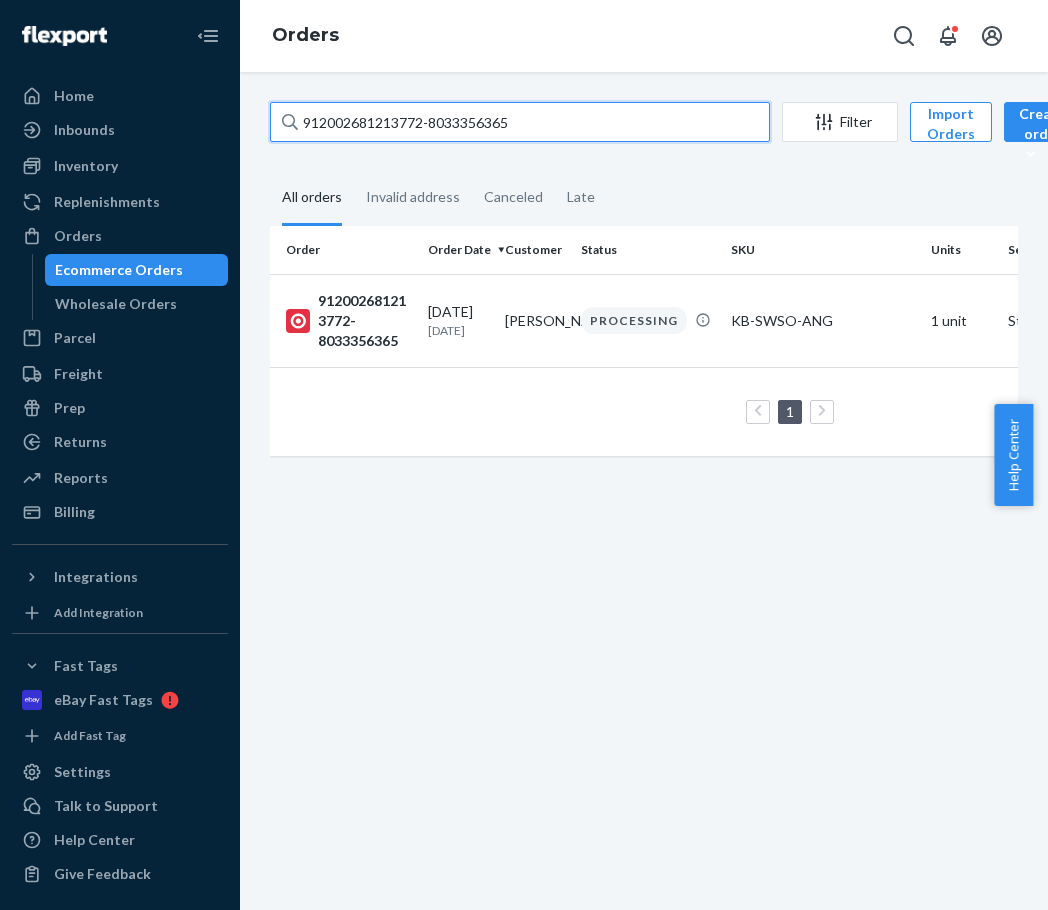paste on "035655-8042665781" 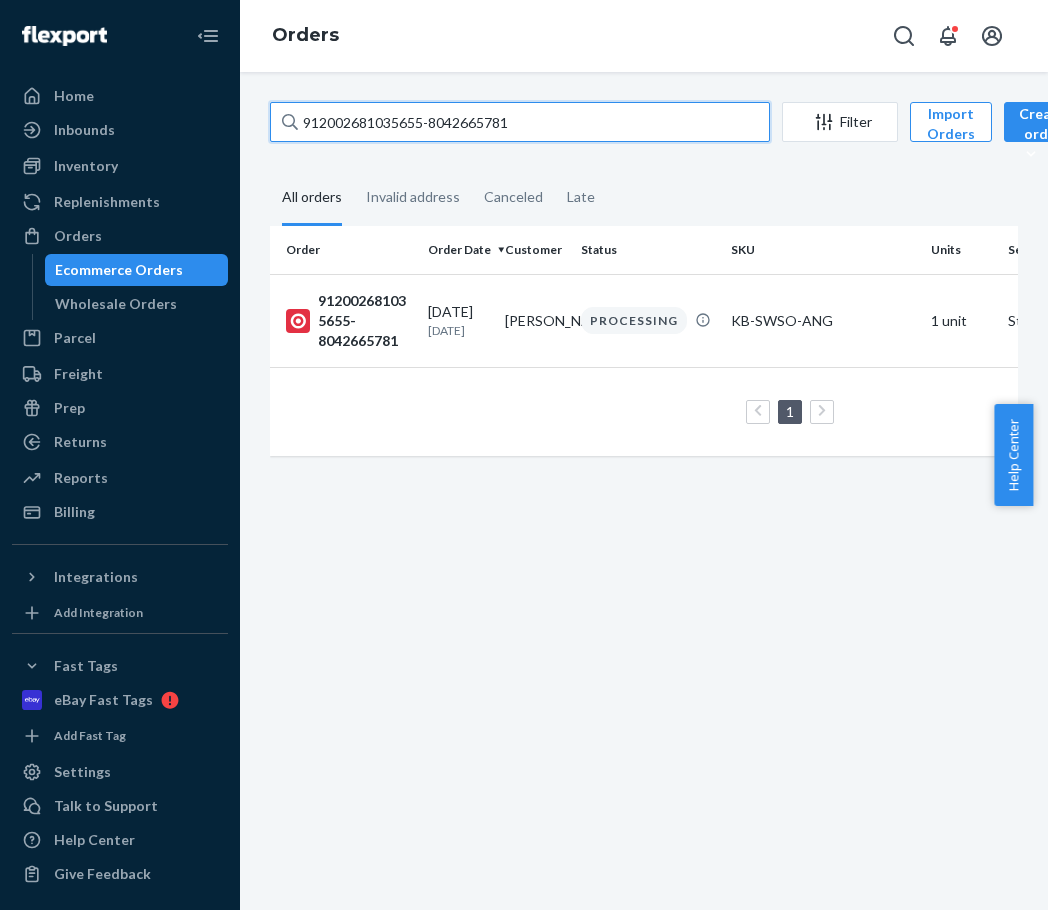 click on "912002681035655-8042665781" at bounding box center [520, 122] 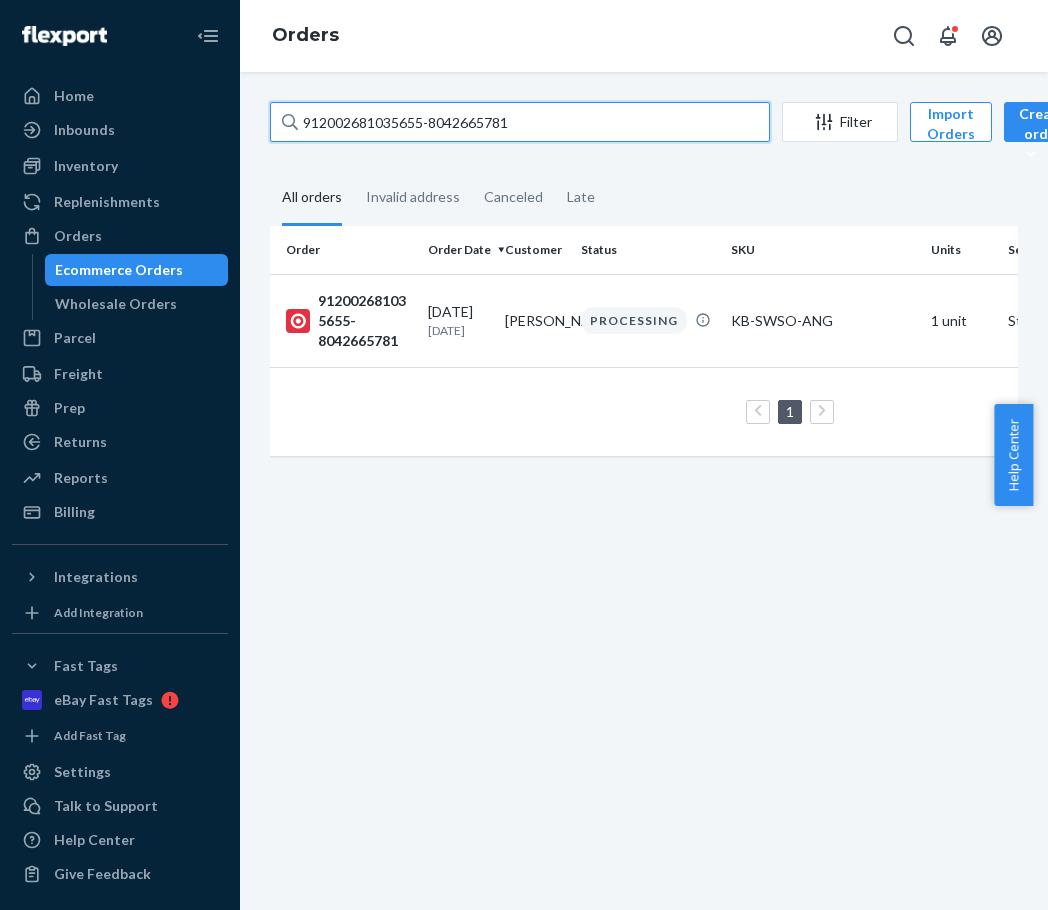 click on "912002681035655-8042665781" at bounding box center [520, 122] 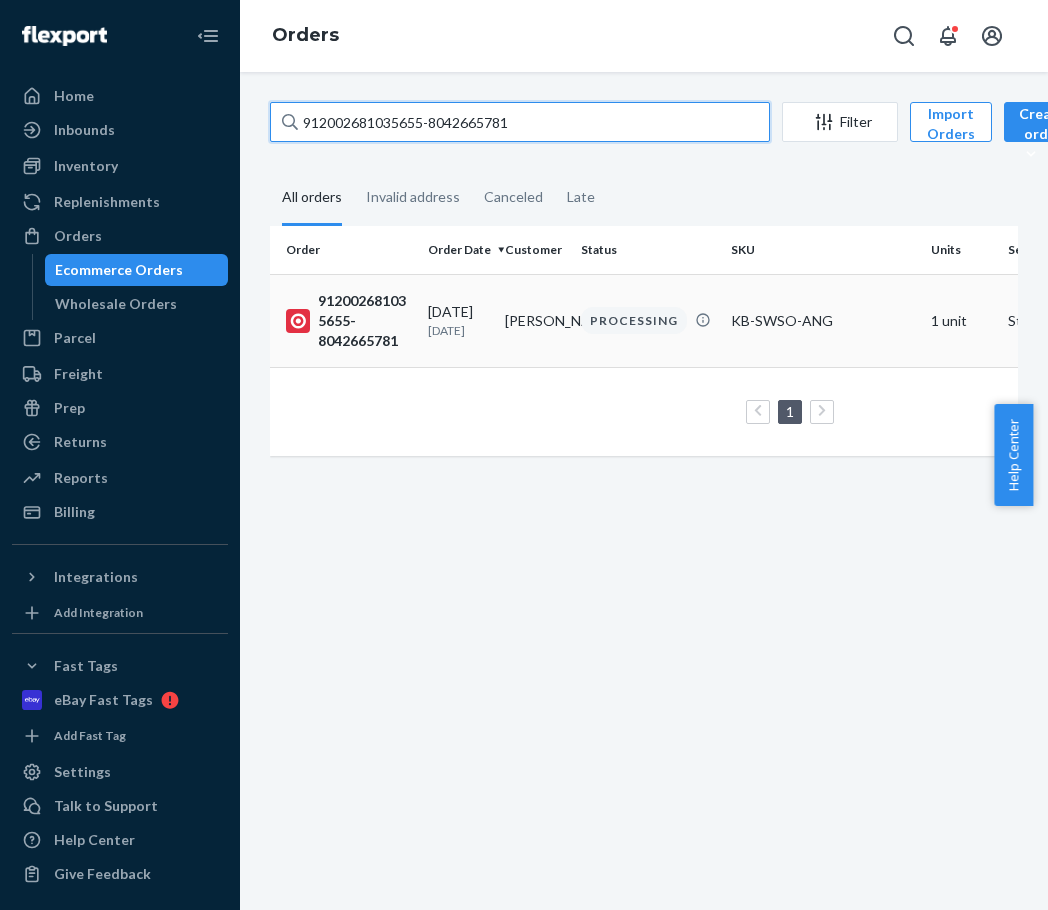 paste on "02002680799830-8033360958" 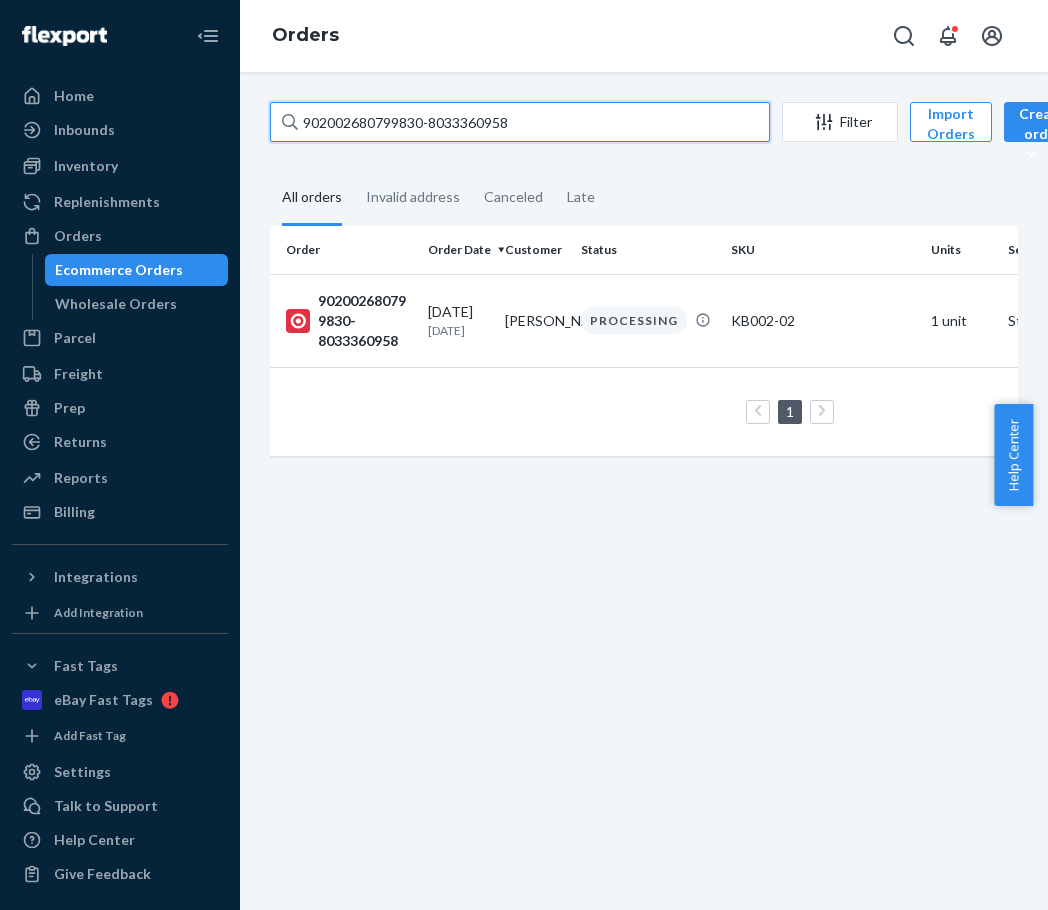 click on "902002680799830-8033360958" at bounding box center [520, 122] 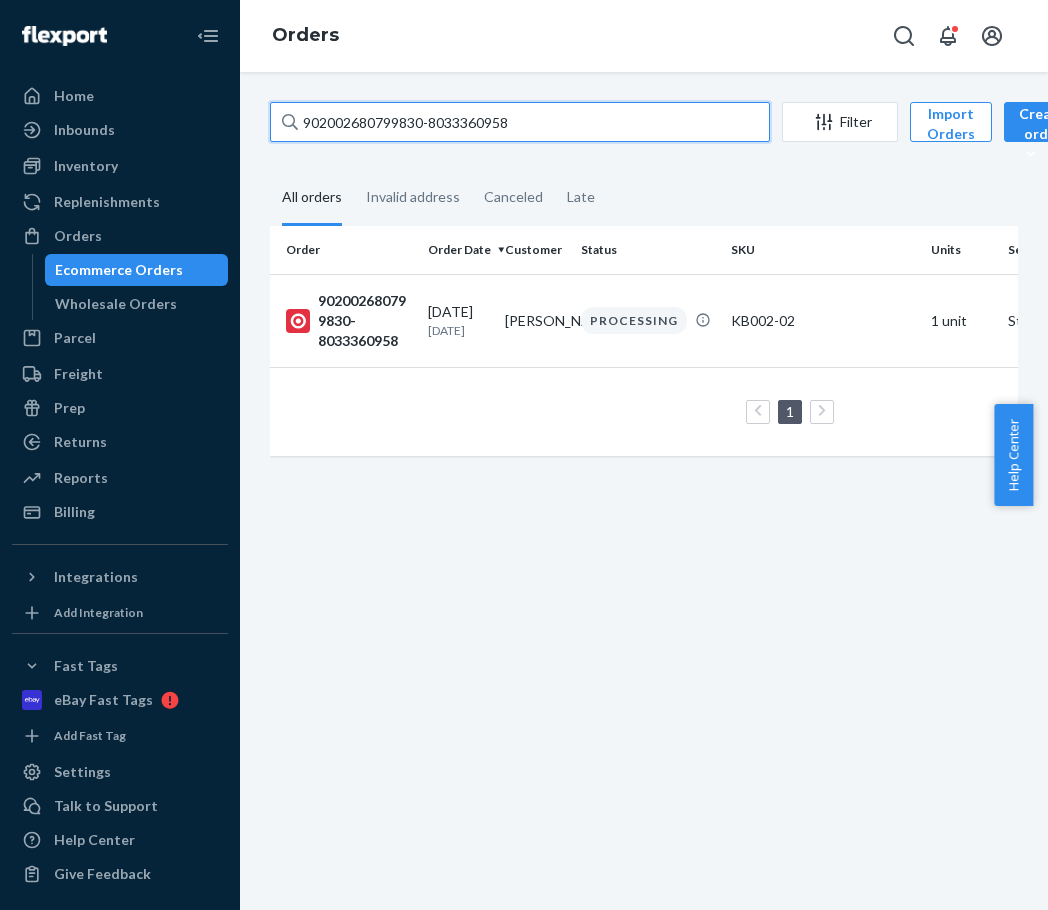 click on "902002680799830-8033360958" at bounding box center [520, 122] 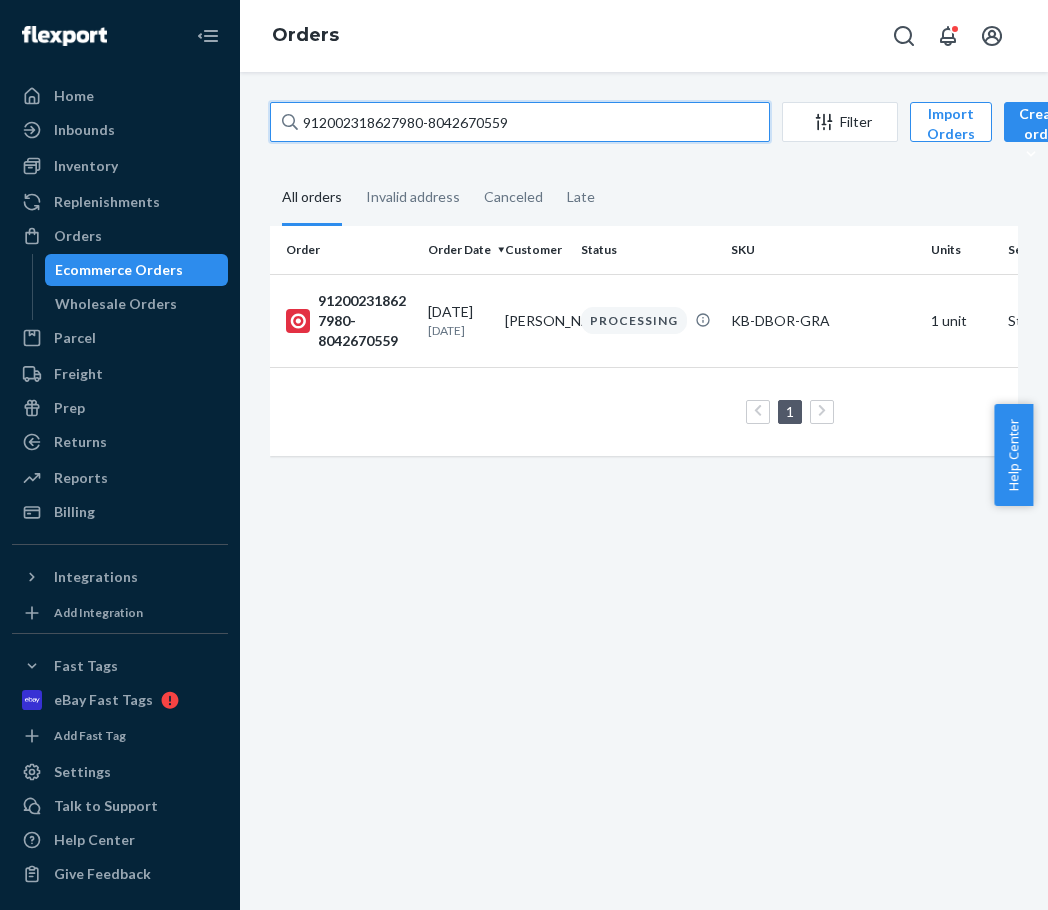 click on "912002318627980-8042670559" at bounding box center (520, 122) 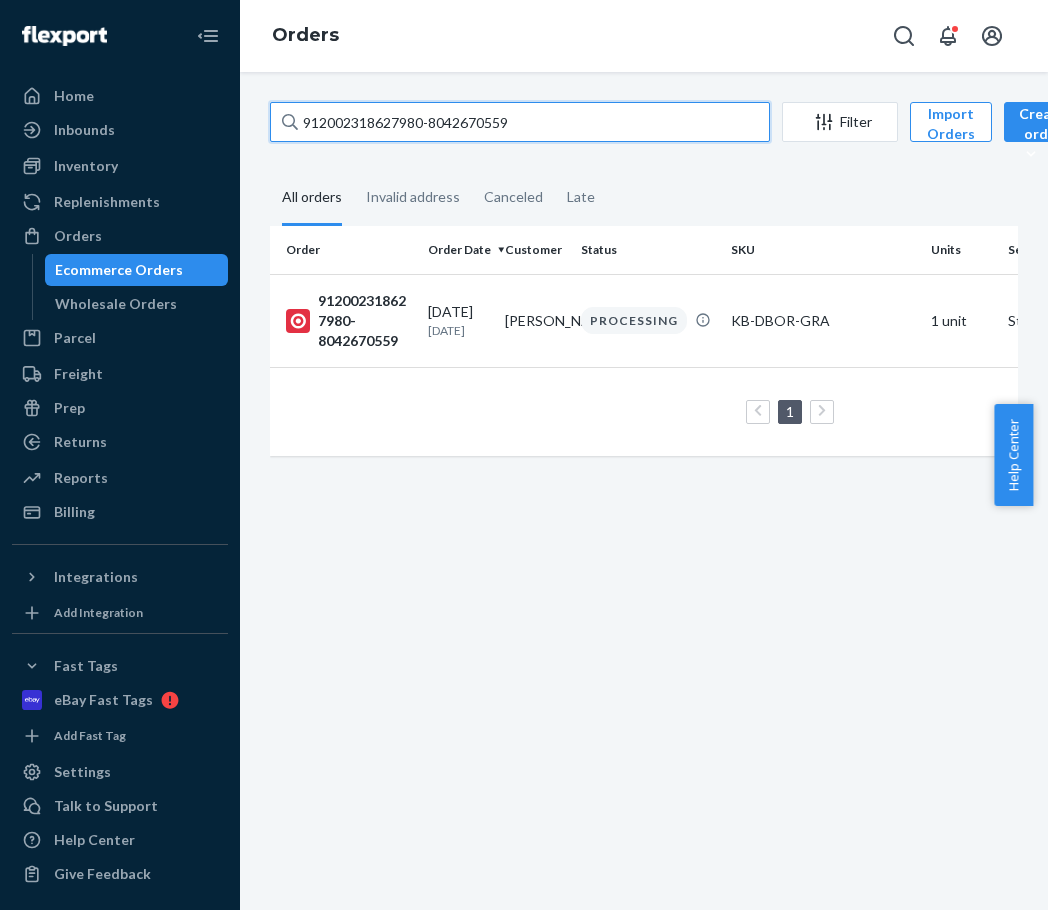 click on "912002318627980-8042670559" at bounding box center [520, 122] 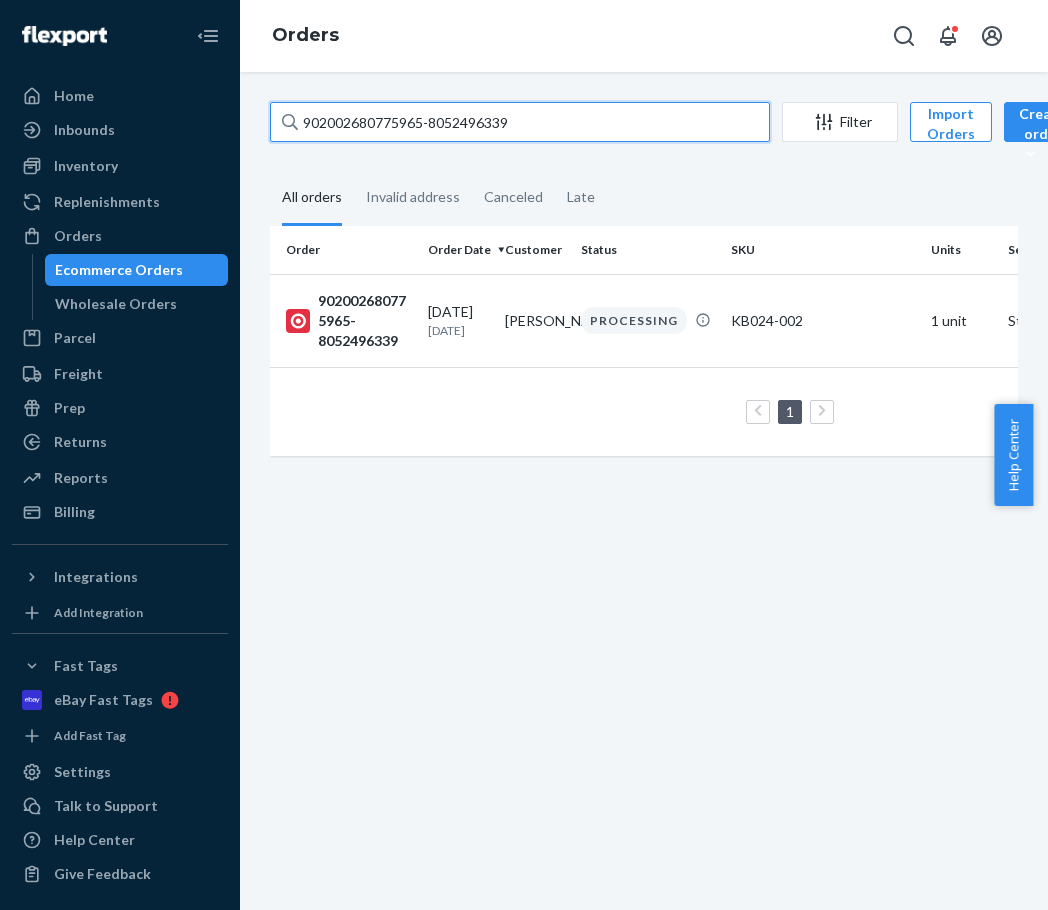click on "902002680775965-8052496339" at bounding box center [520, 122] 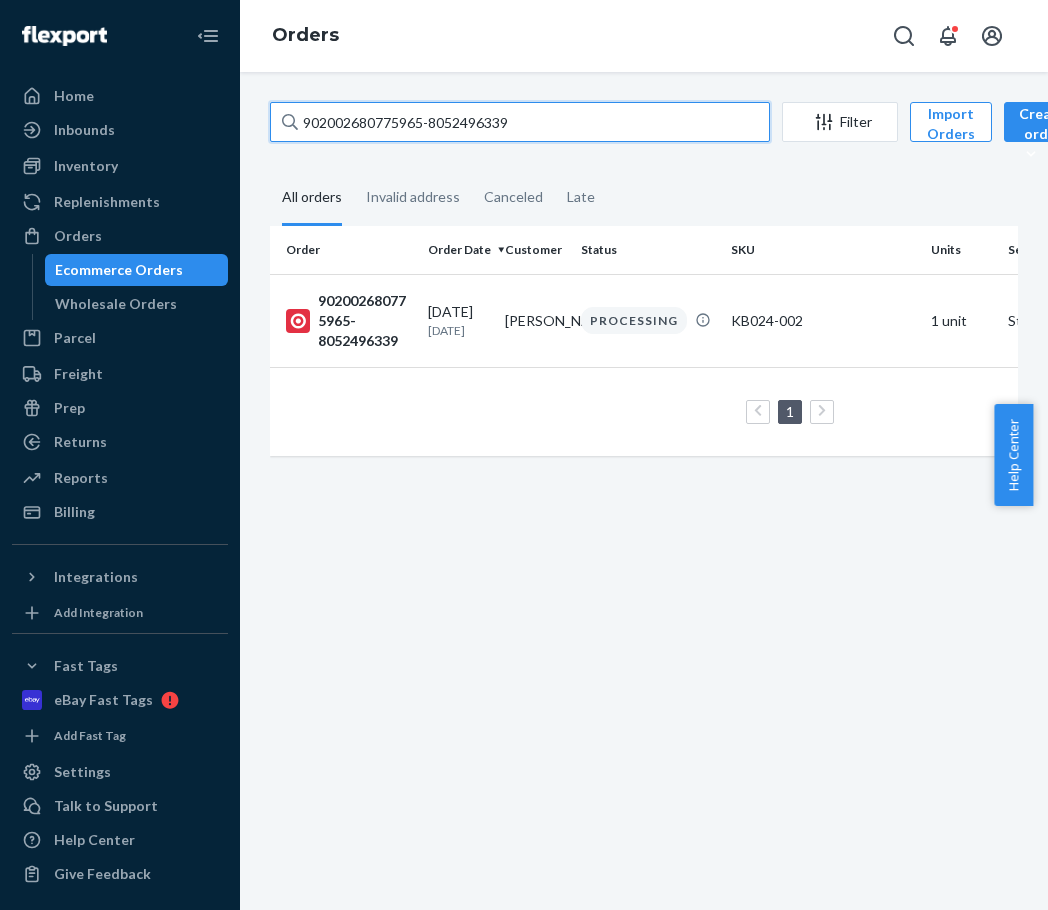 click on "902002680775965-8052496339" at bounding box center (520, 122) 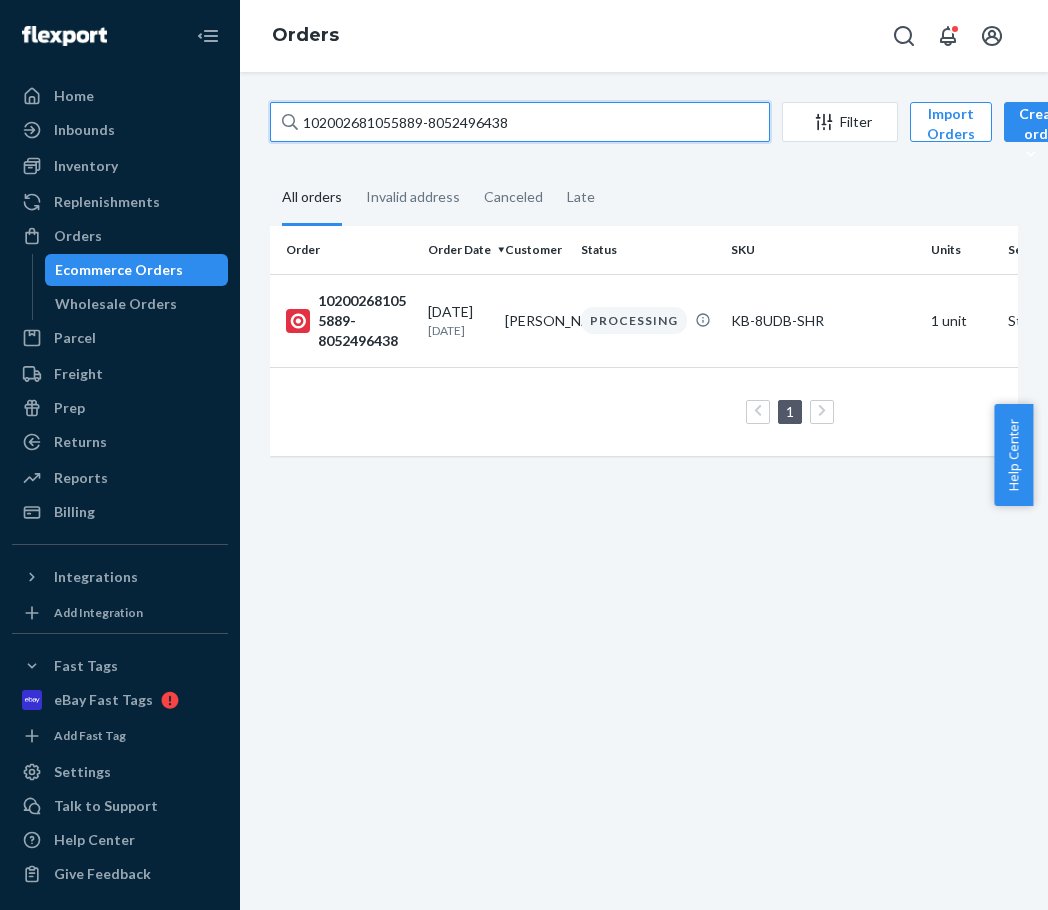 click on "102002681055889-8052496438" at bounding box center (520, 122) 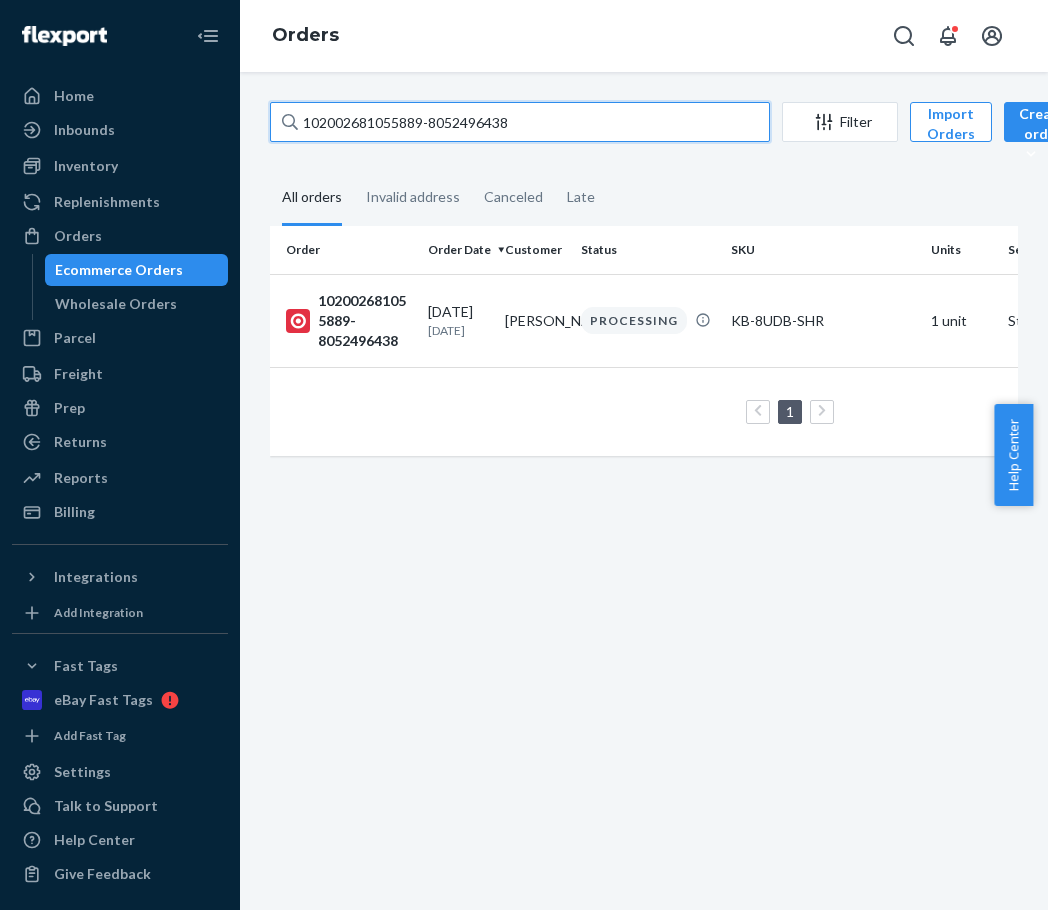 click on "102002681055889-8052496438" at bounding box center [520, 122] 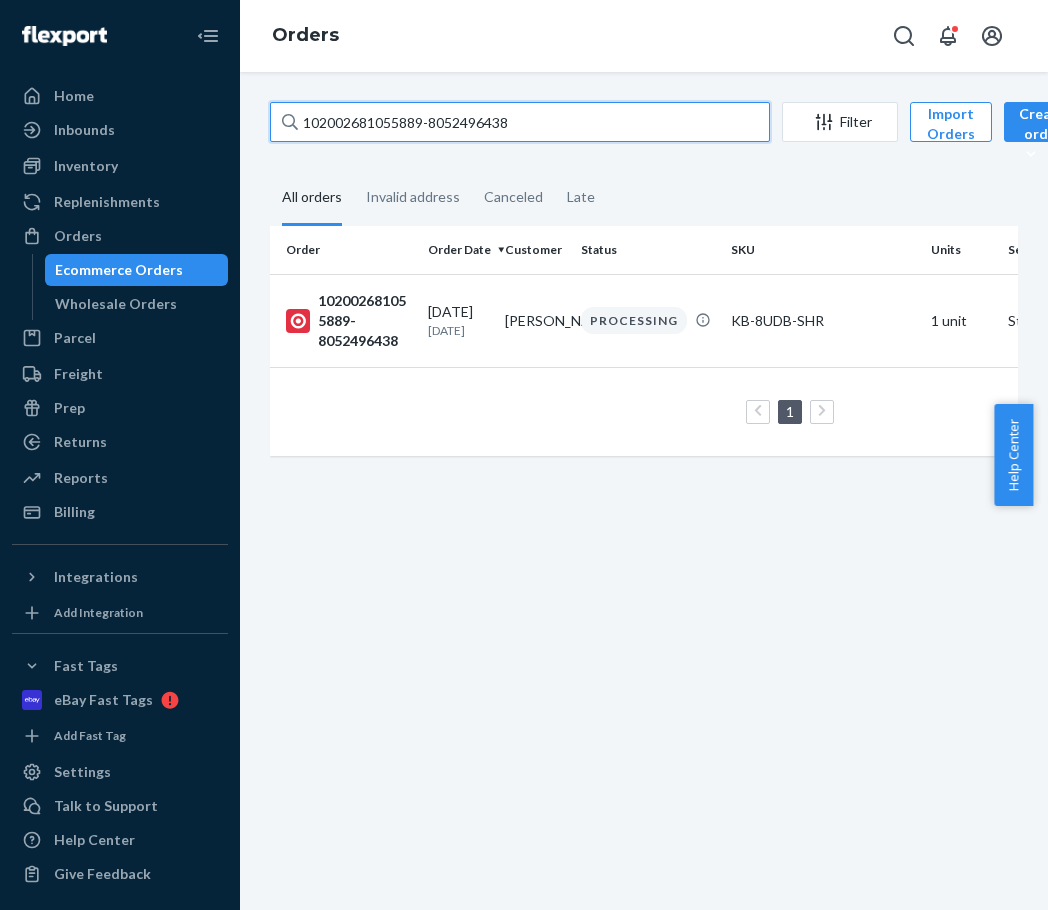 click on "102002681055889-8052496438" at bounding box center (520, 122) 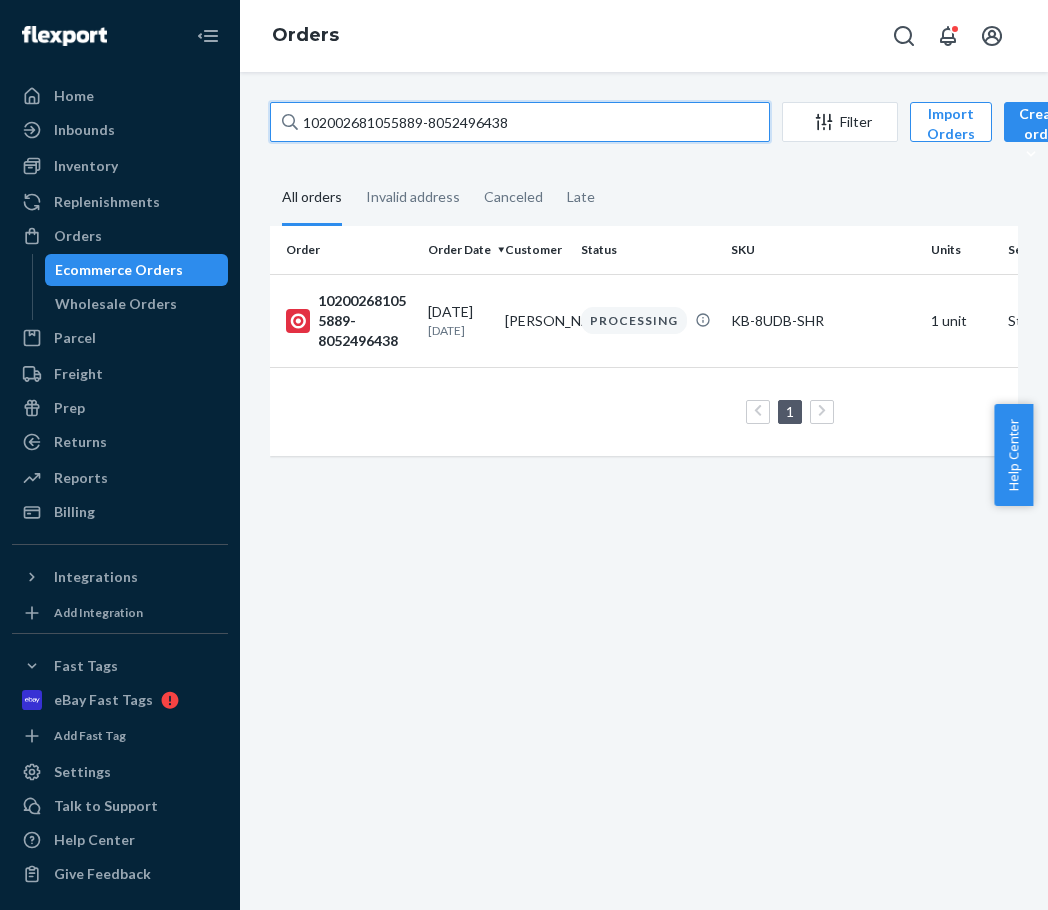 paste on "912002681190054-8052498501" 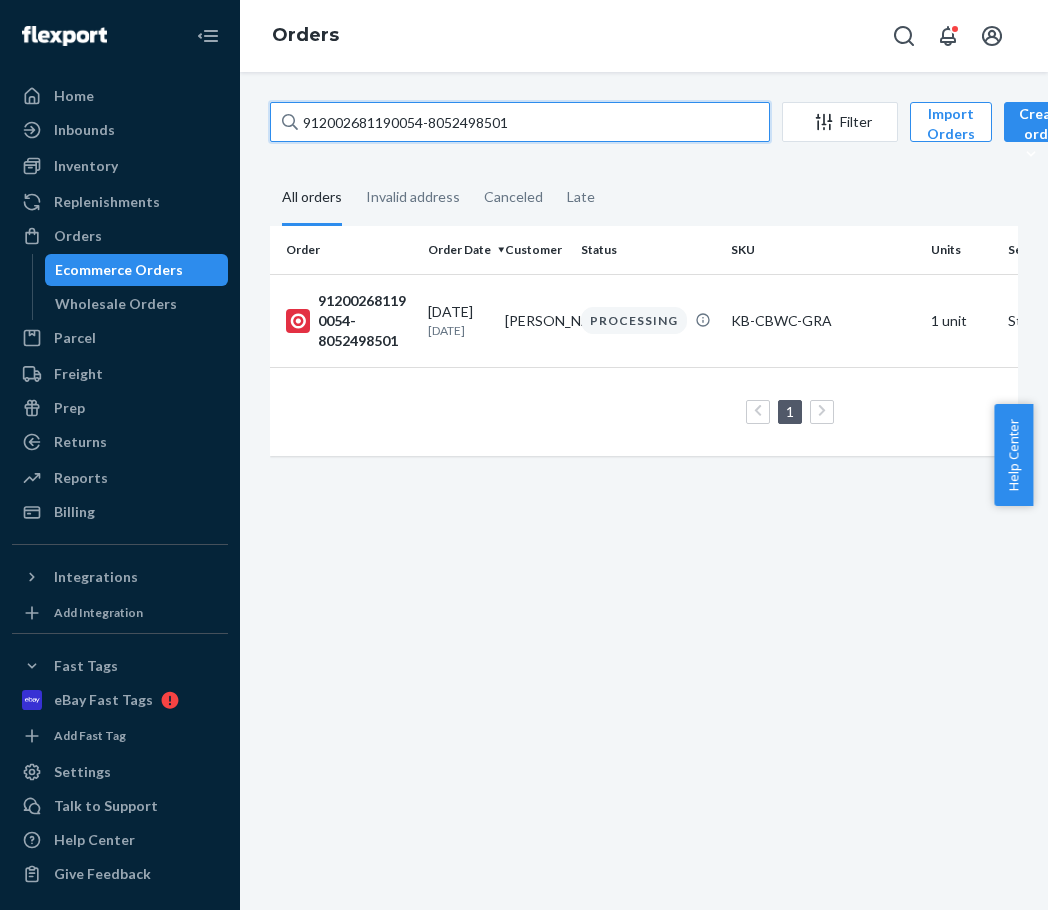 click on "912002681190054-8052498501" at bounding box center (520, 122) 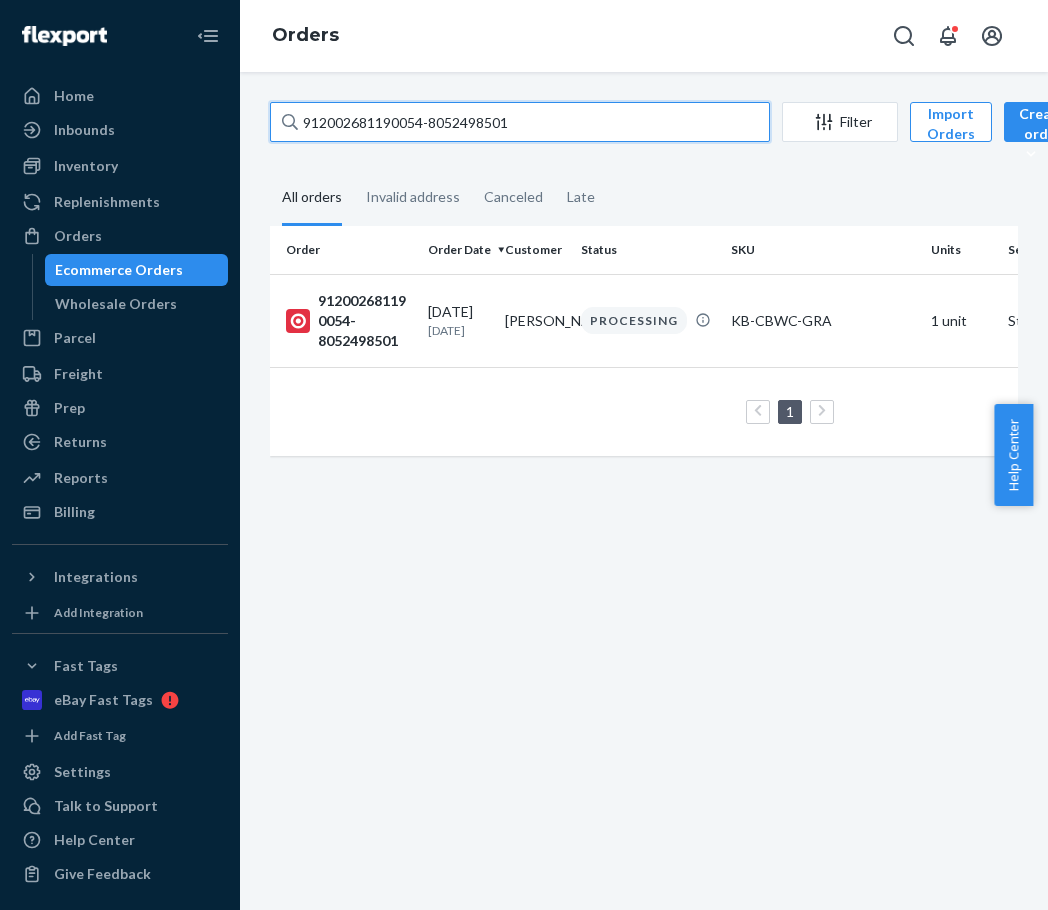 click on "912002681190054-8052498501" at bounding box center [520, 122] 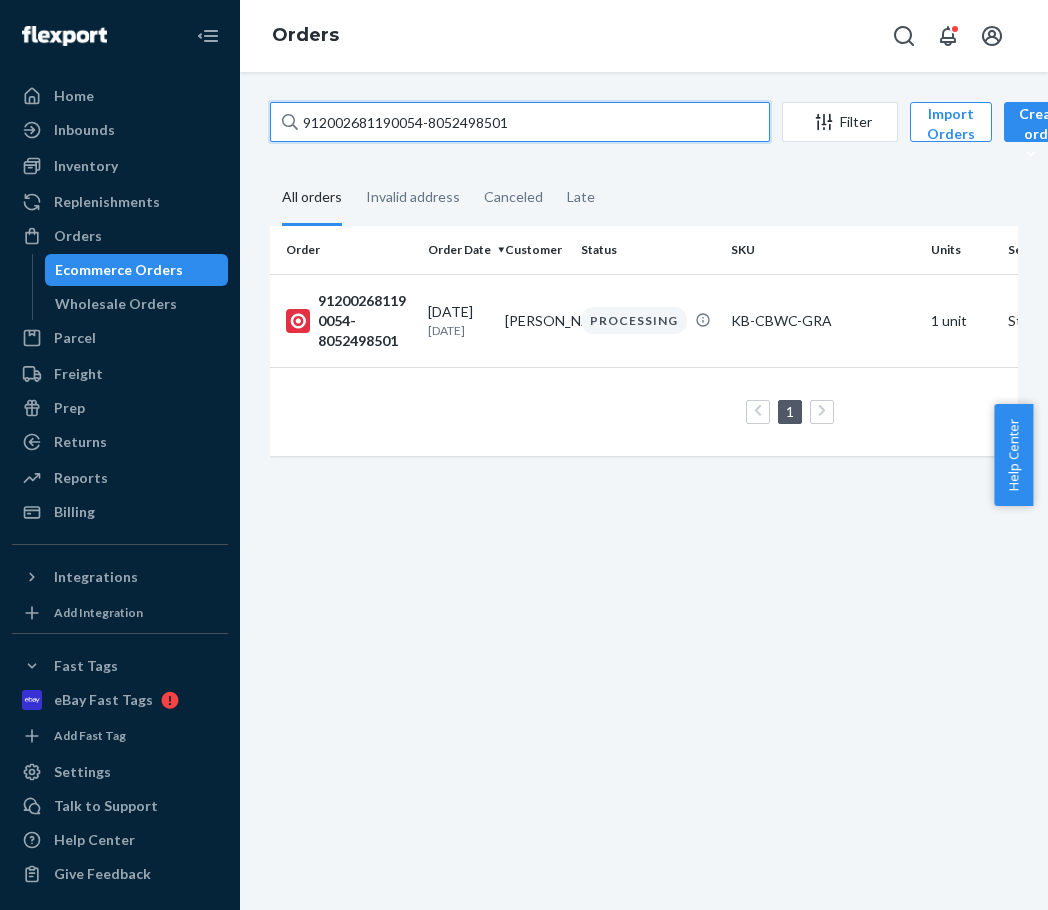 click on "912002681190054-8052498501" at bounding box center [520, 122] 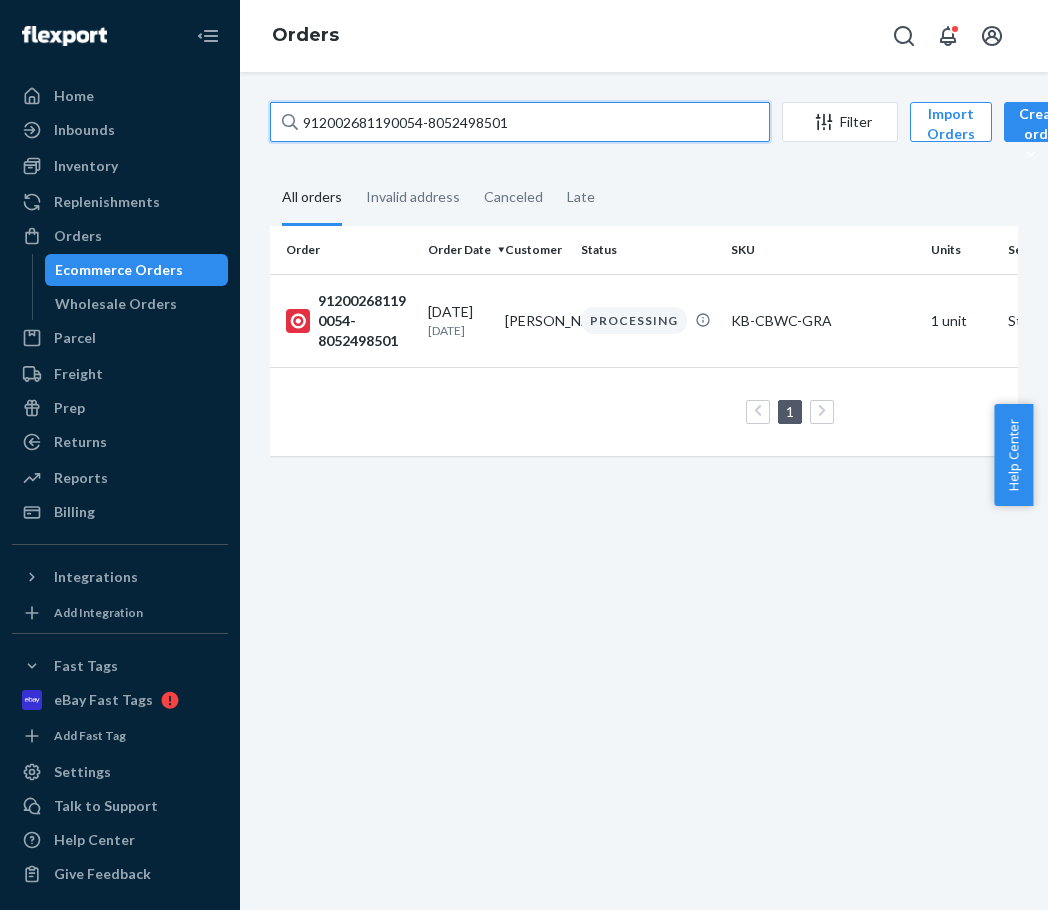 paste on "1066-8060693696" 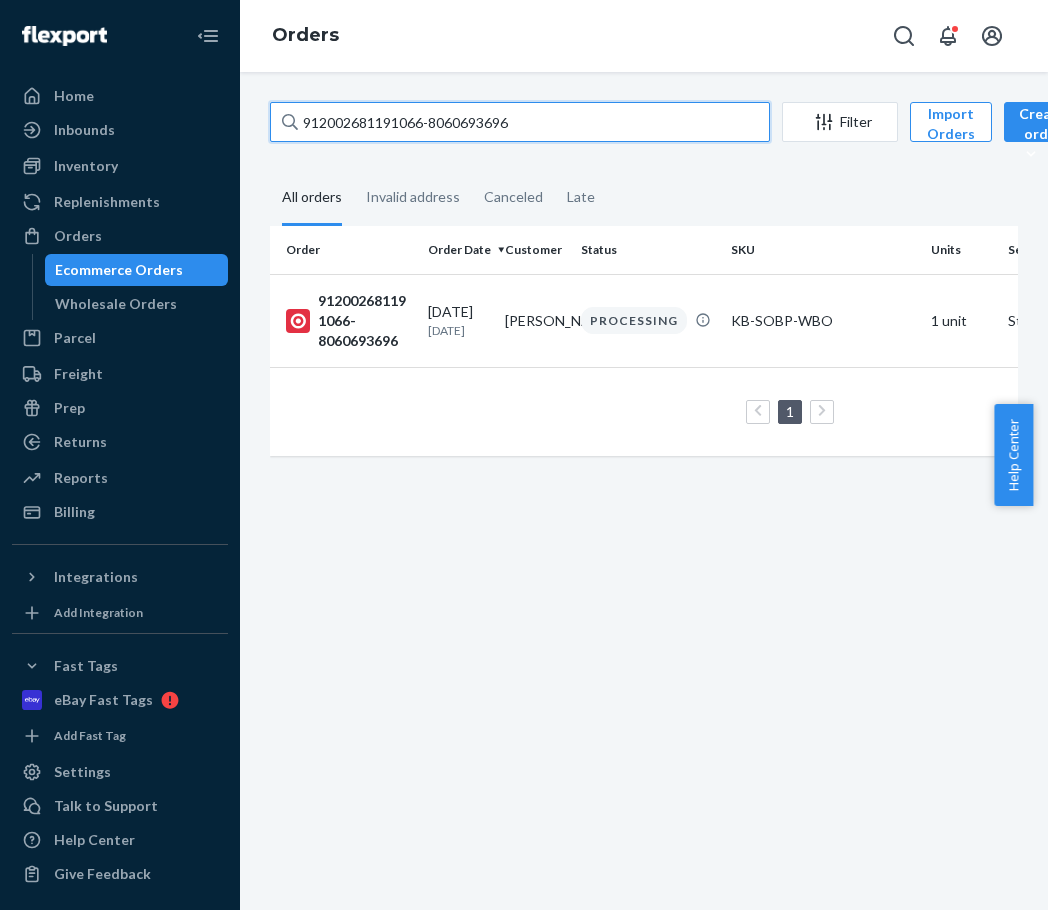 click on "912002681191066-8060693696" at bounding box center (520, 122) 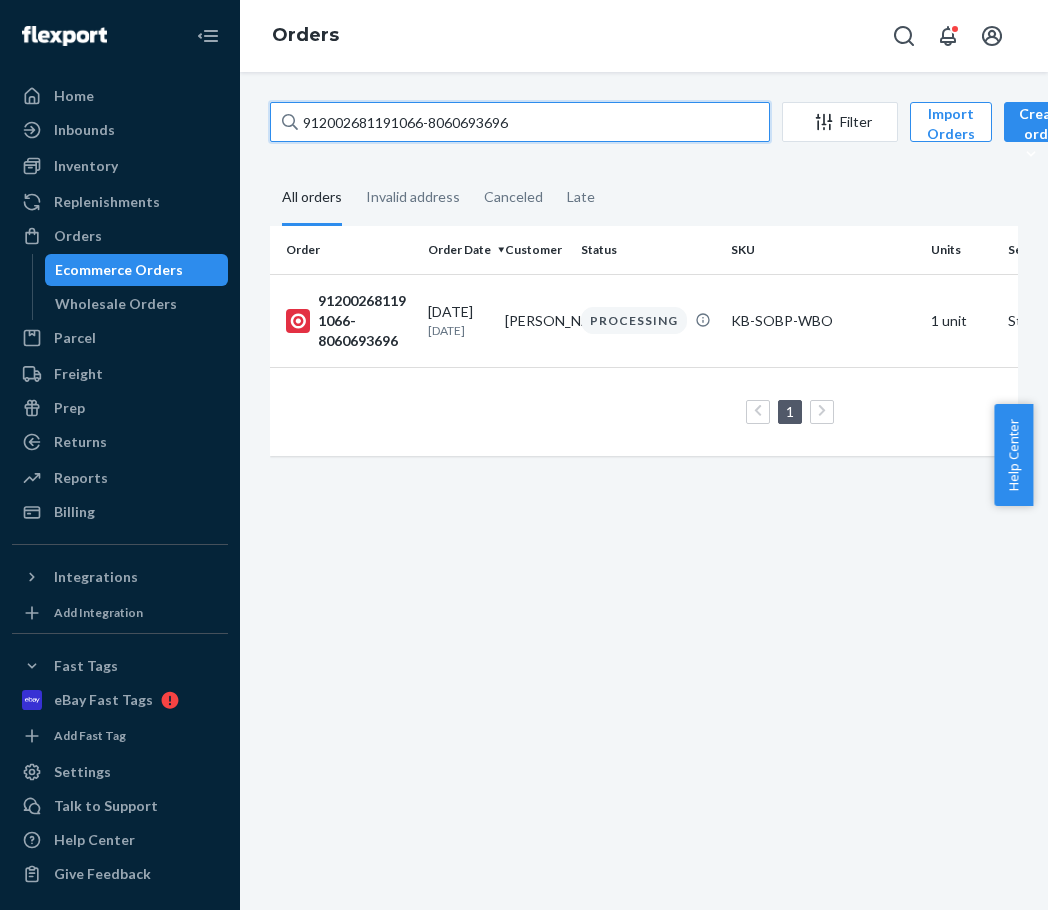 click on "912002681191066-8060693696" at bounding box center (520, 122) 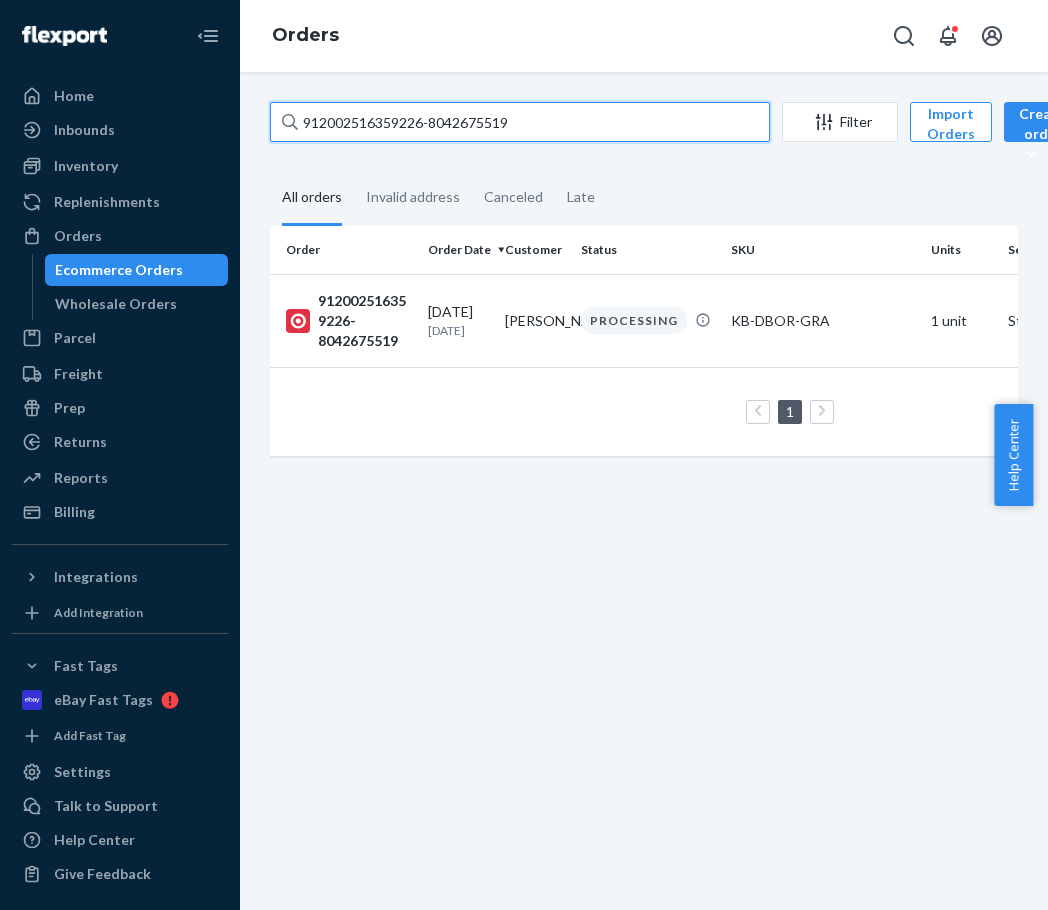 click on "912002516359226-8042675519" at bounding box center [520, 122] 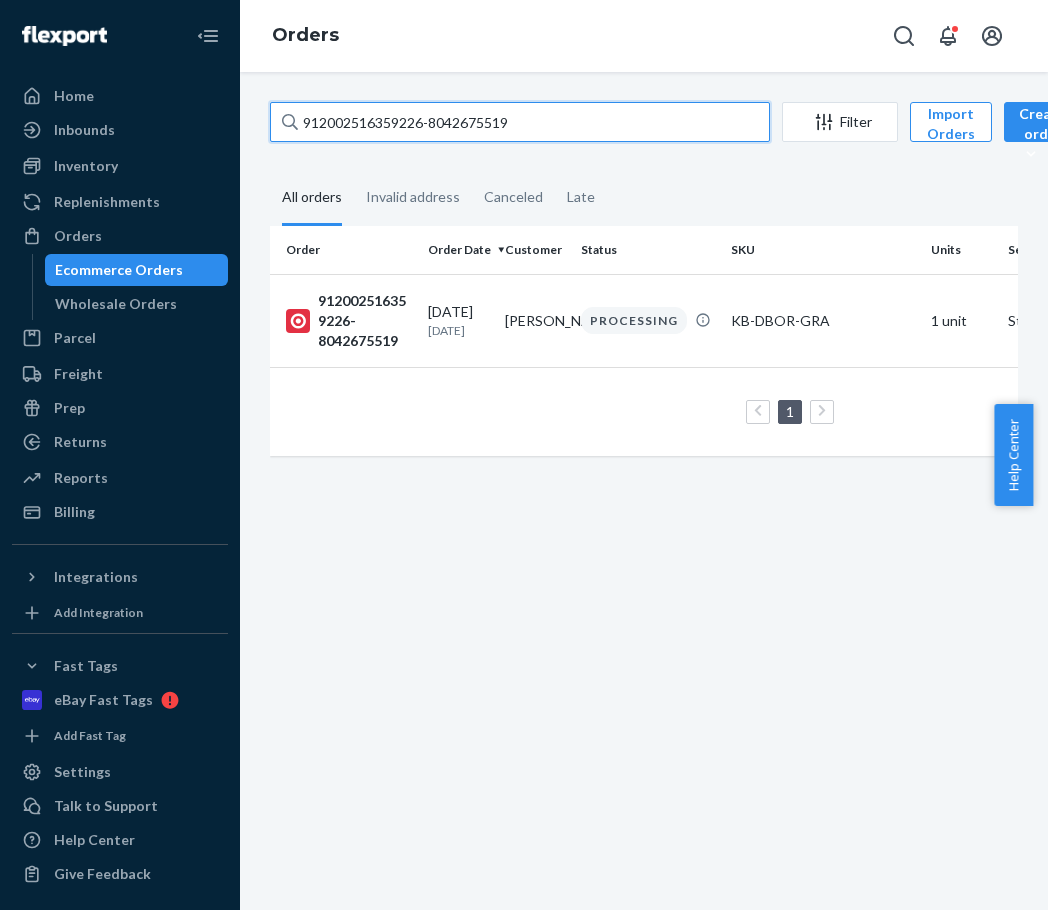 click on "912002516359226-8042675519" at bounding box center (520, 122) 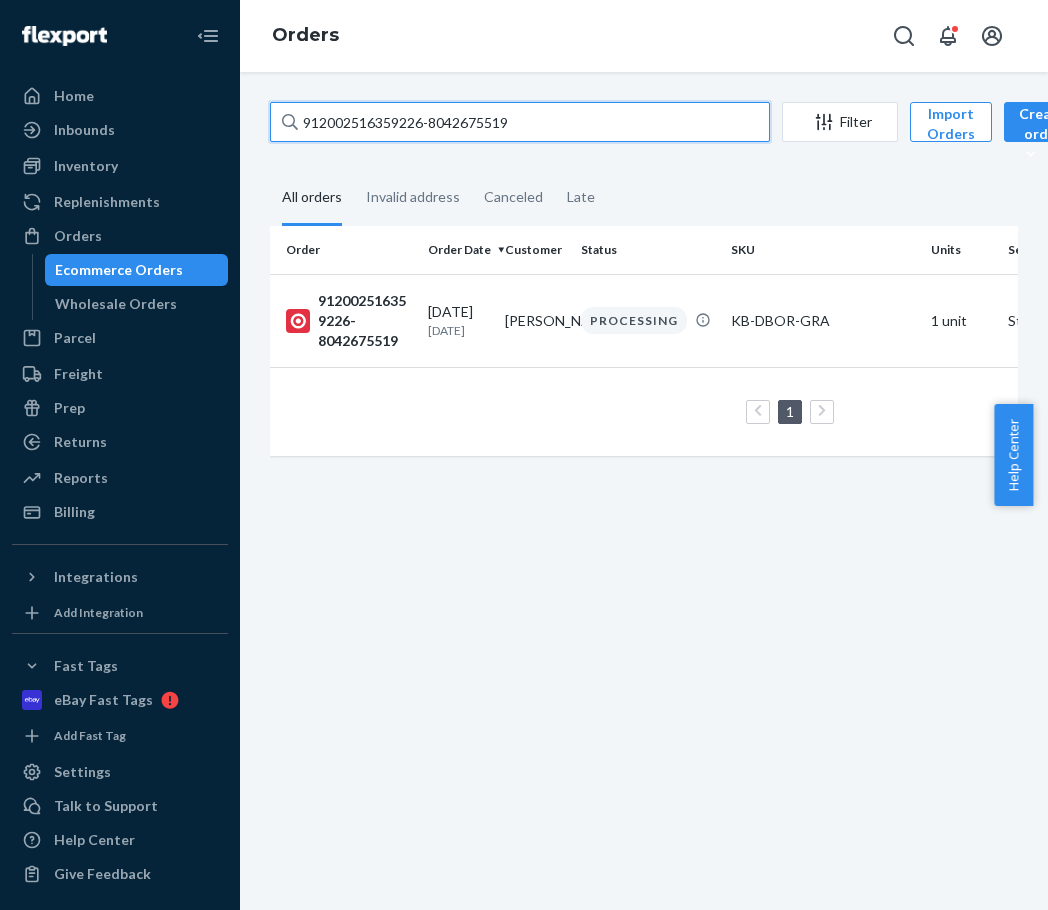 paste on "681181852-8033369734" 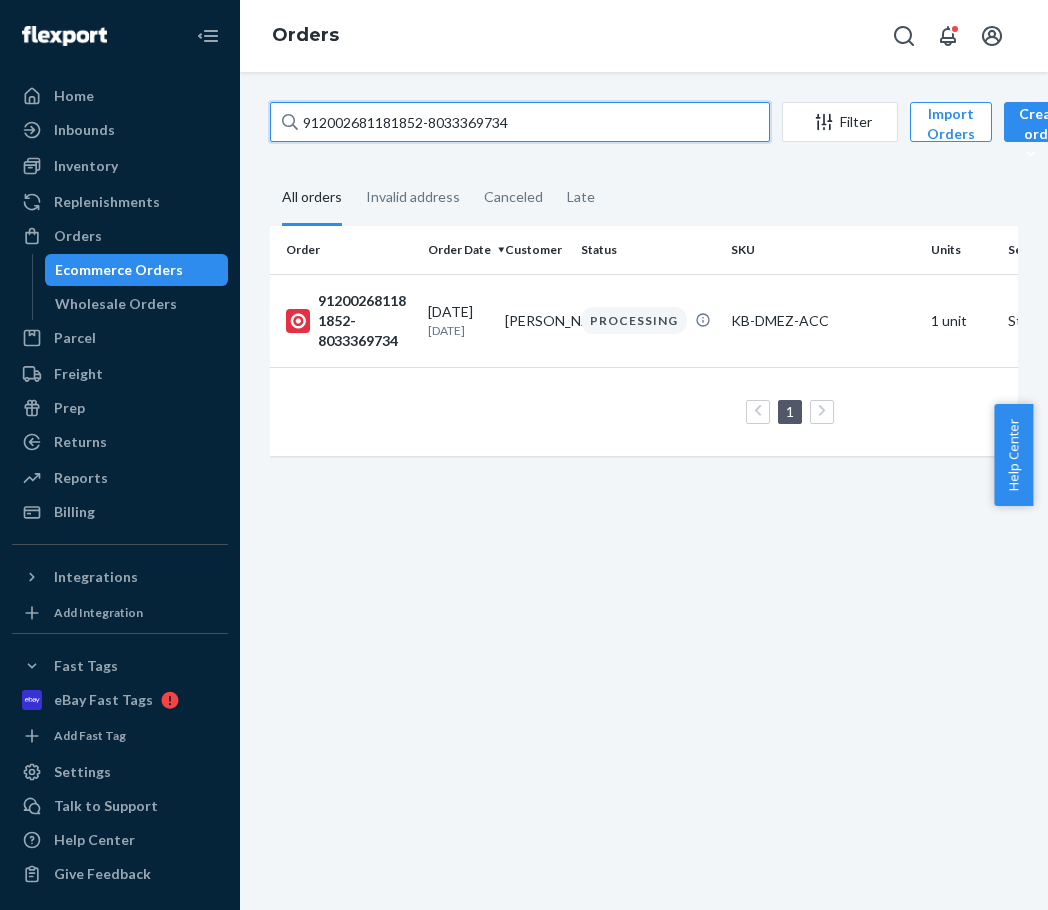 click on "912002681181852-8033369734" at bounding box center [520, 122] 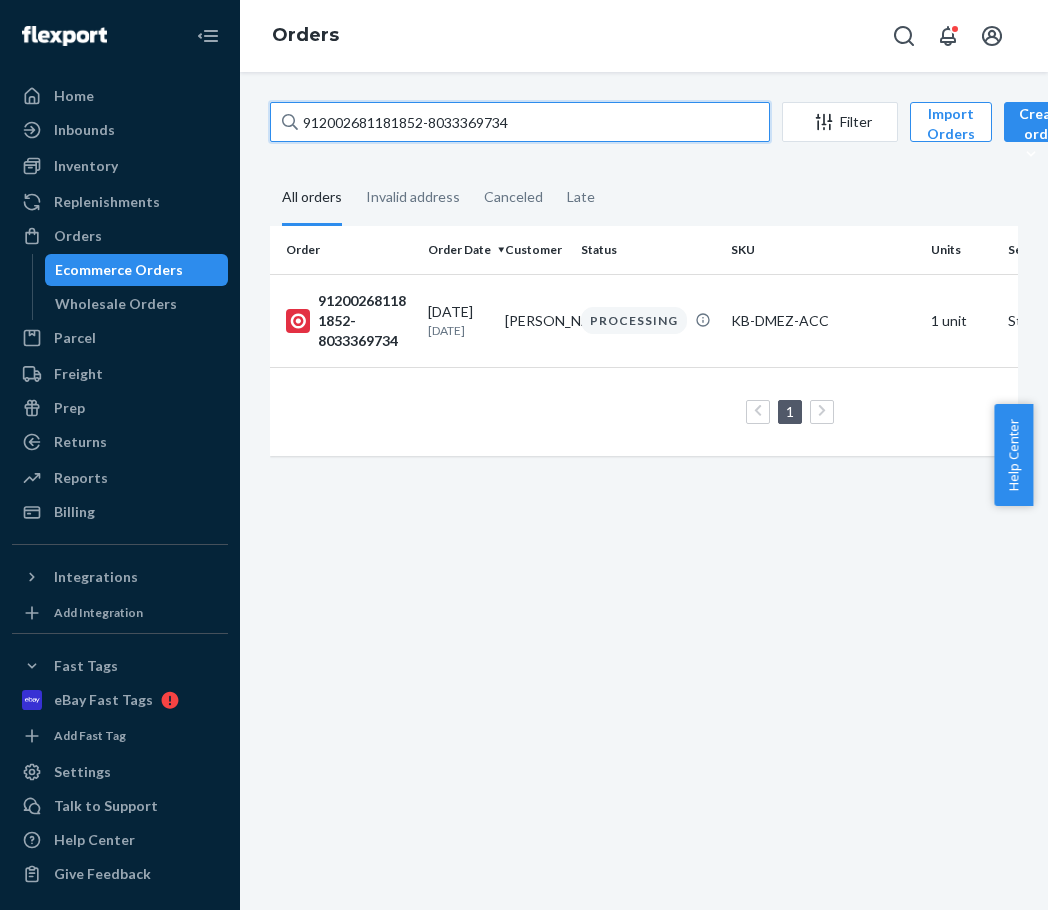 click on "912002681181852-8033369734" at bounding box center [520, 122] 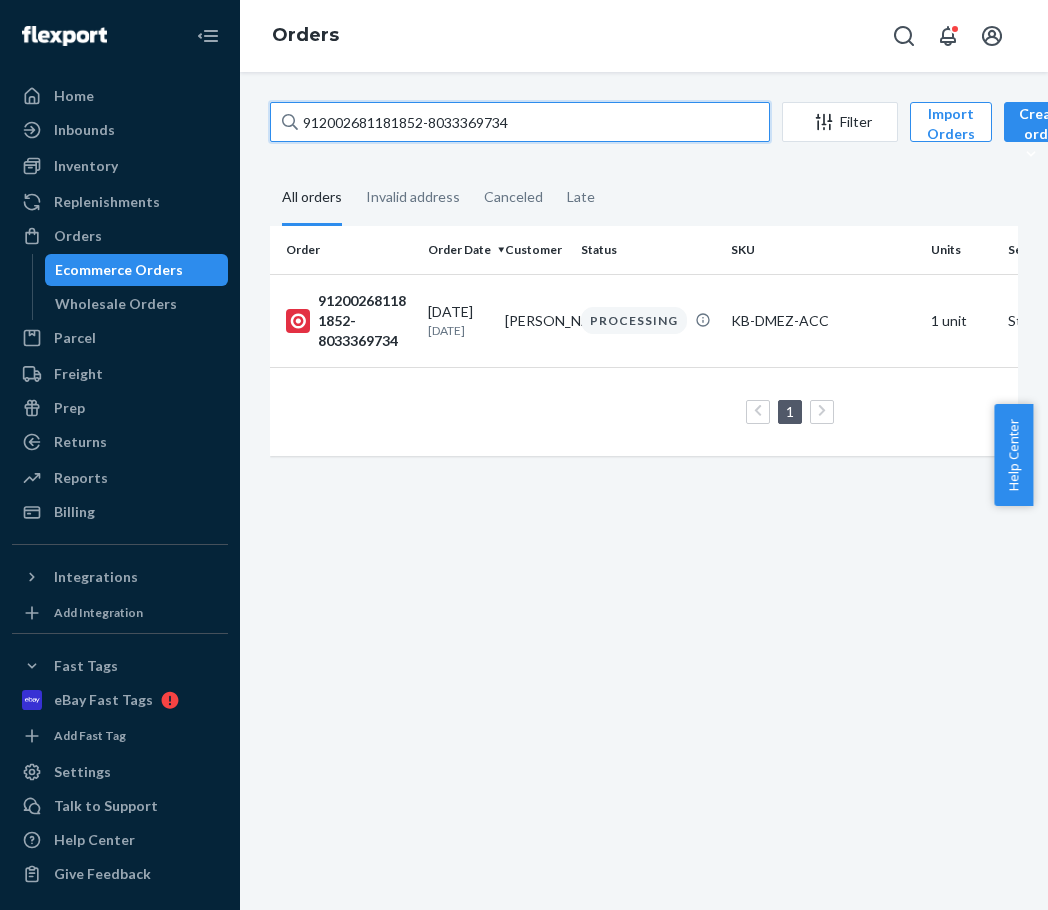 paste on "63998-8060699477" 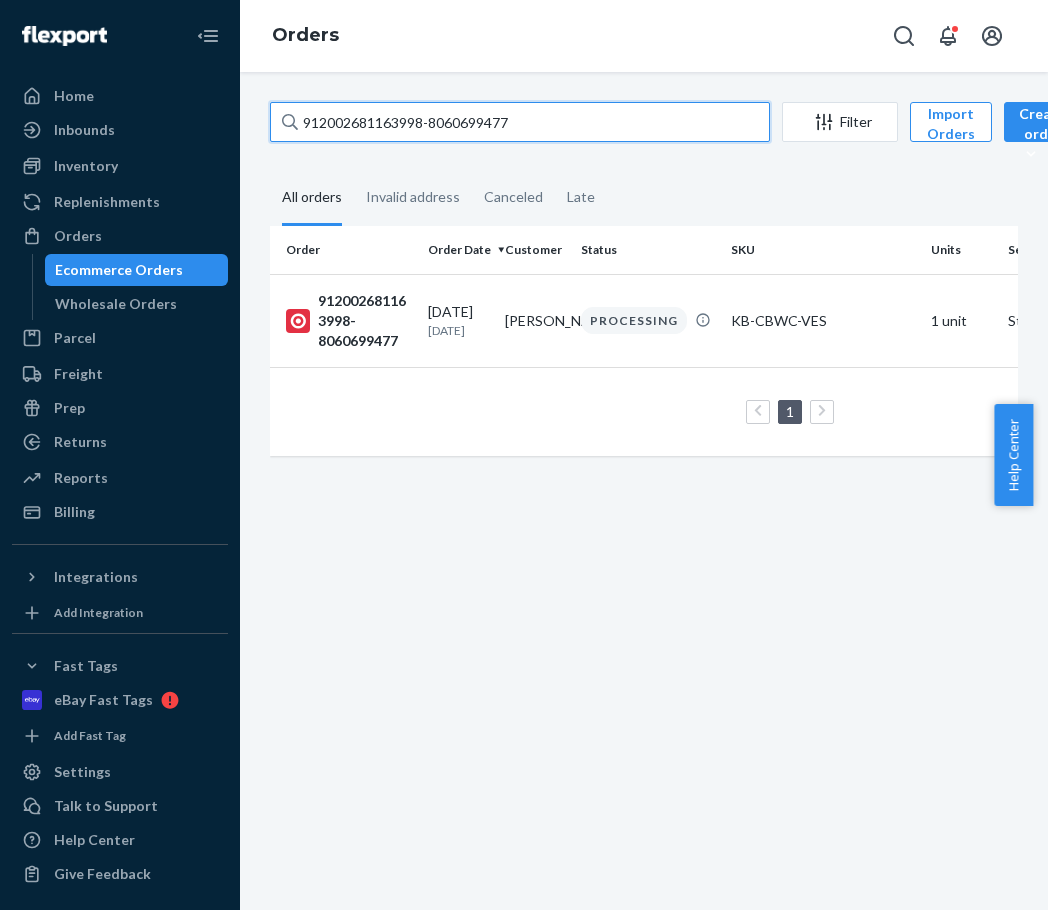 click on "912002681163998-8060699477" at bounding box center (520, 122) 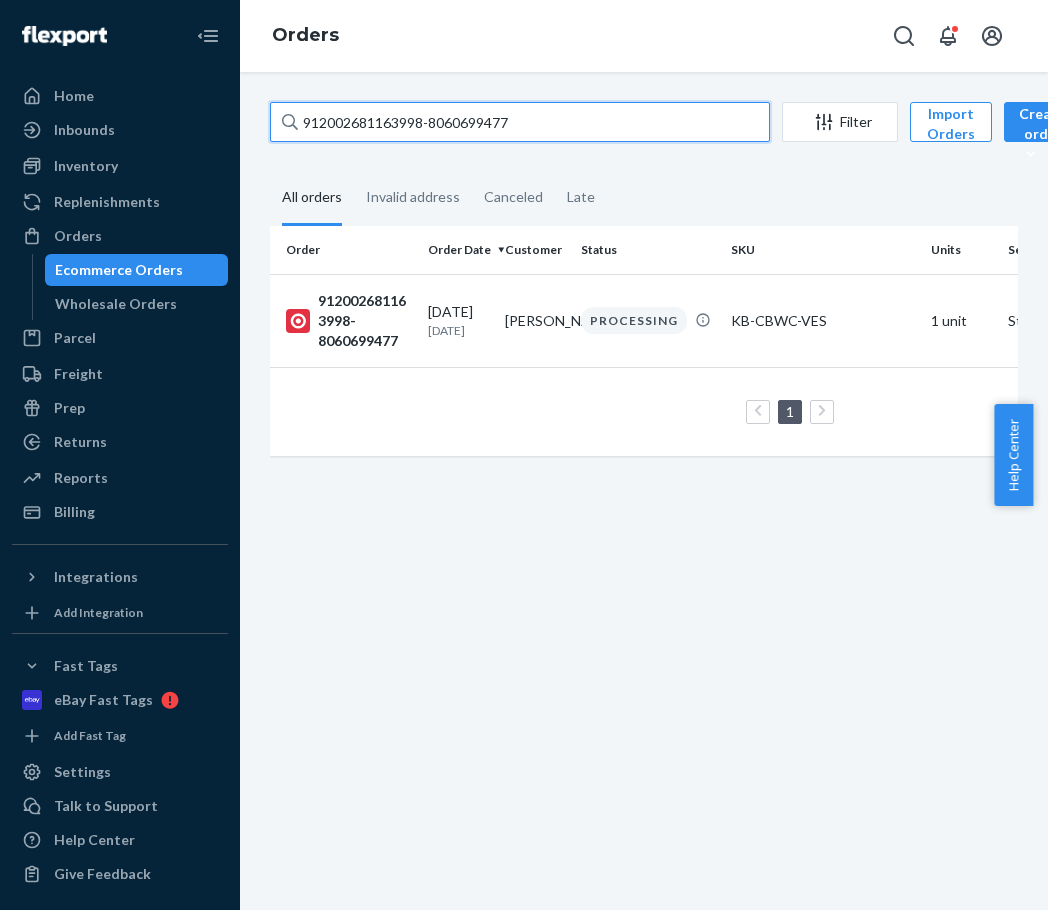 click on "912002681163998-8060699477" at bounding box center [520, 122] 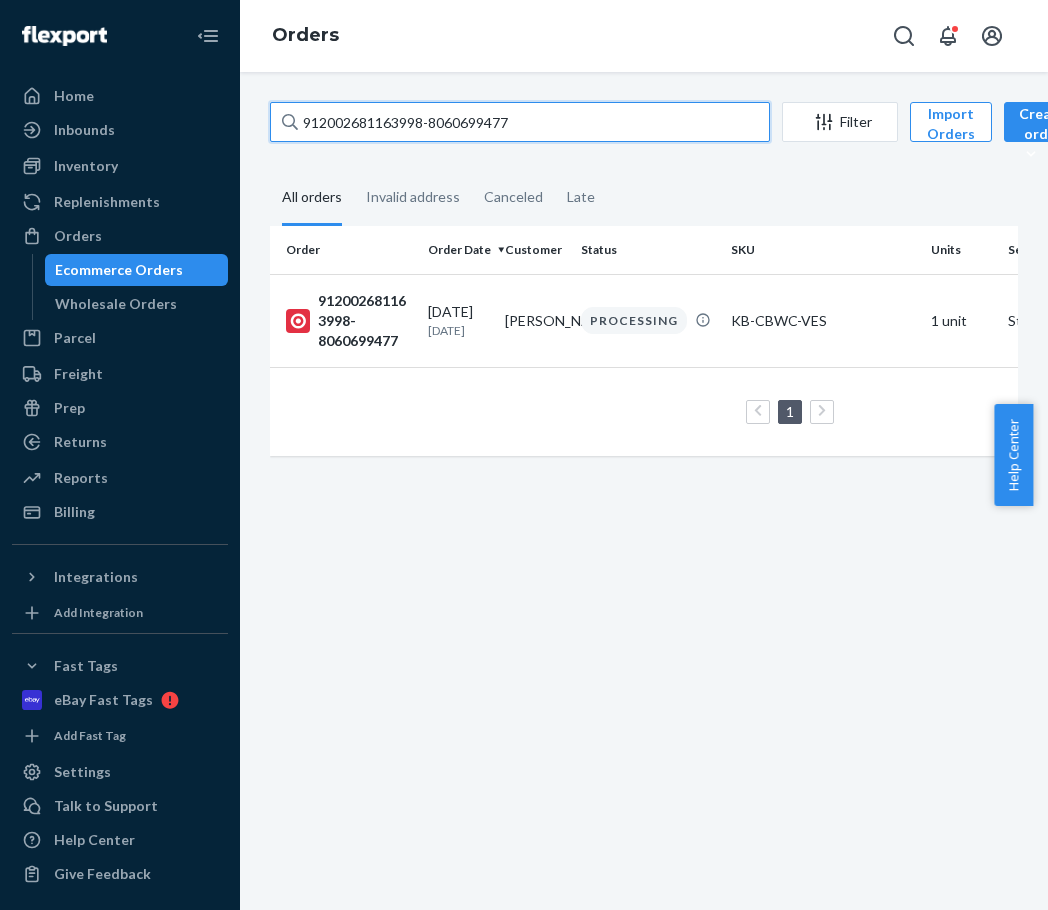 paste on "515170546-8042679210" 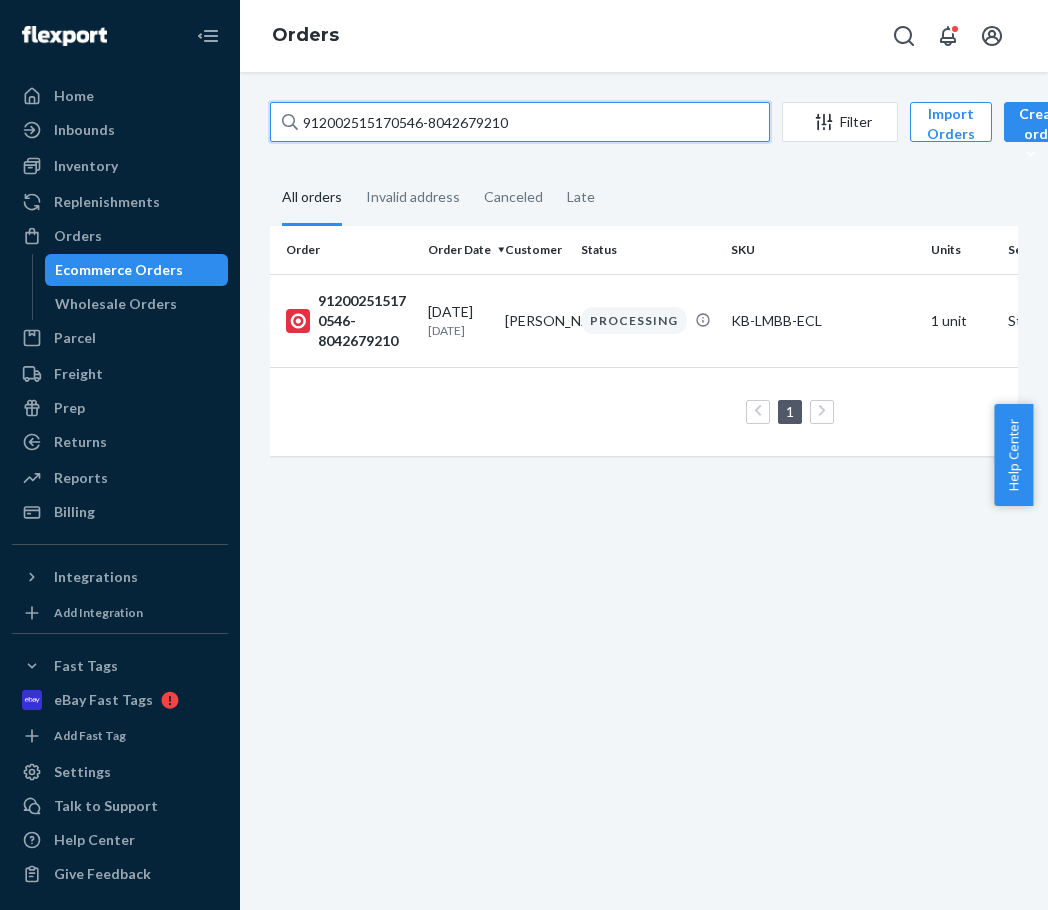 click on "912002515170546-8042679210" at bounding box center [520, 122] 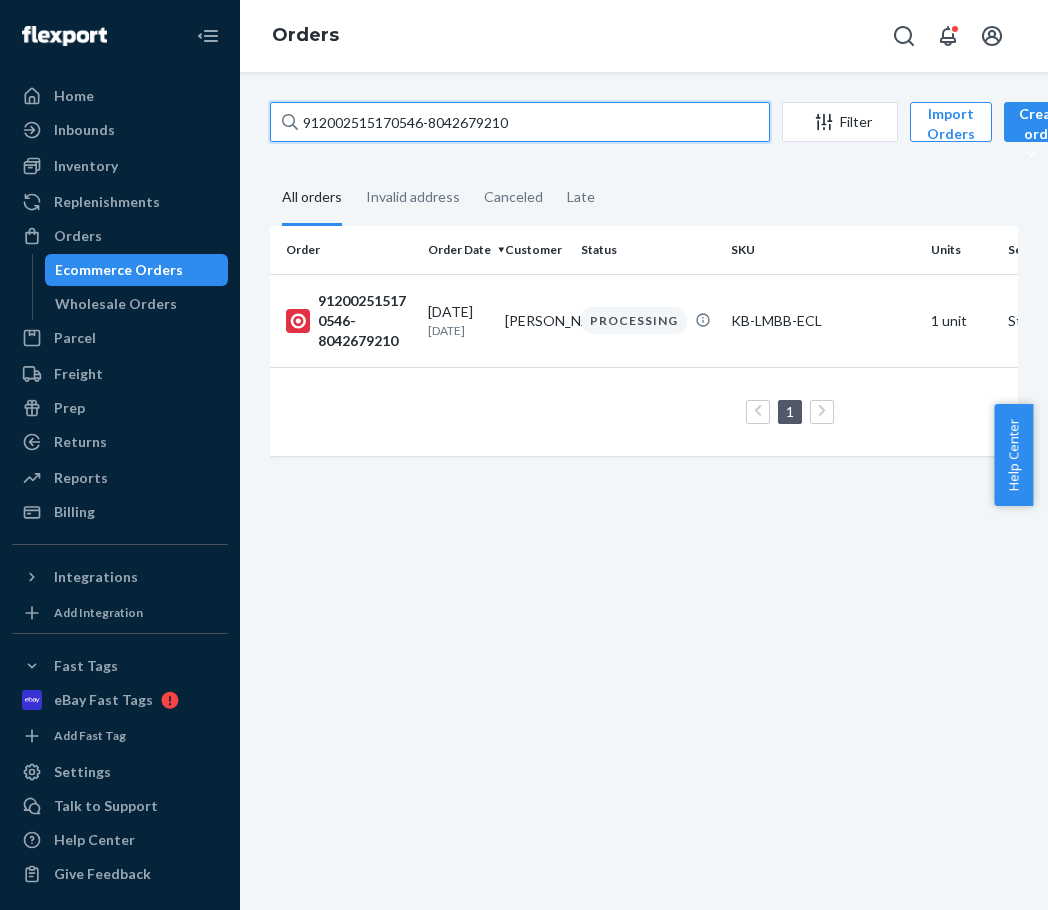 click on "912002515170546-8042679210" at bounding box center (520, 122) 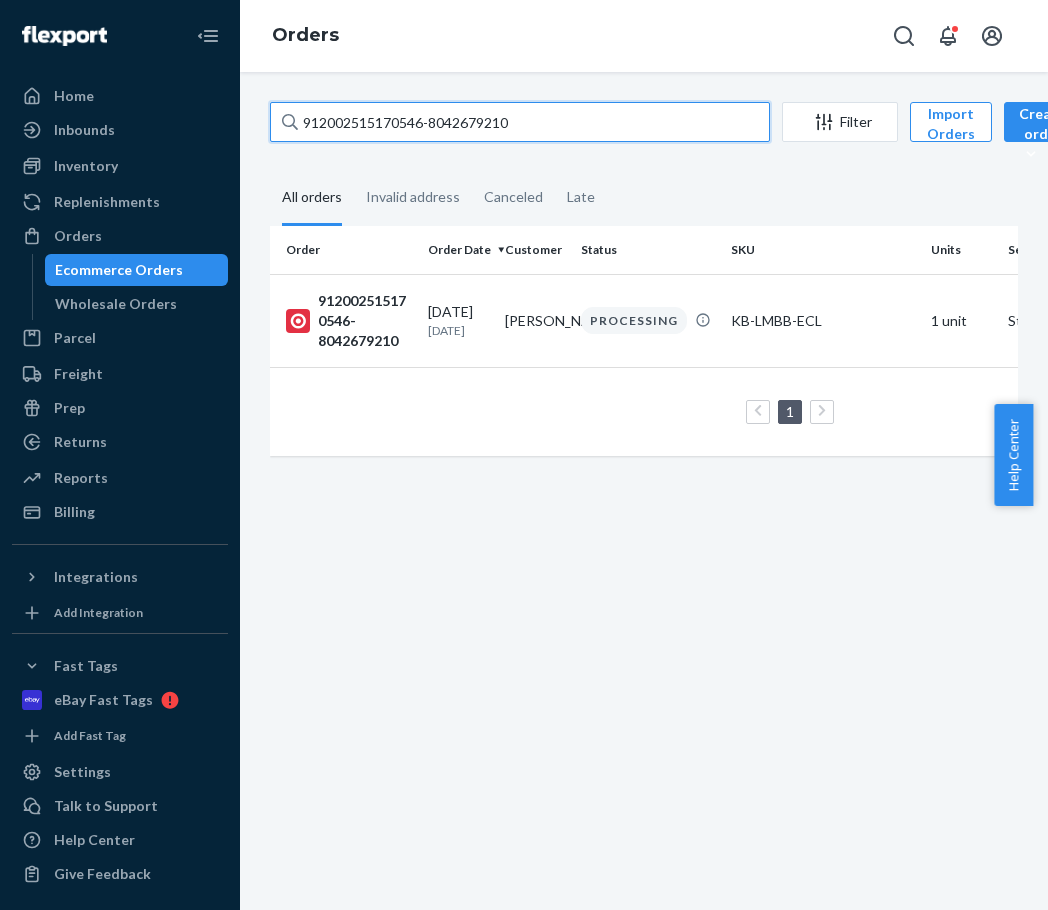 click on "912002515170546-8042679210" at bounding box center (520, 122) 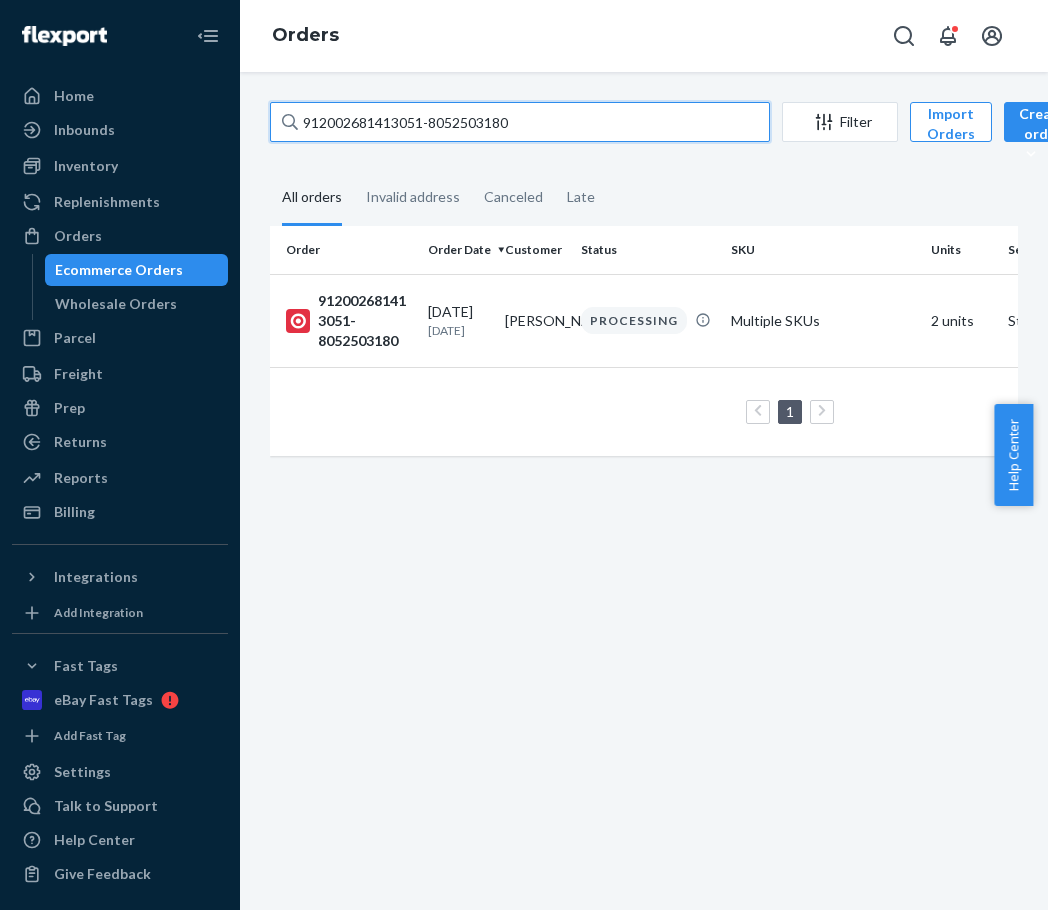 click on "912002681413051-8052503180" at bounding box center [520, 122] 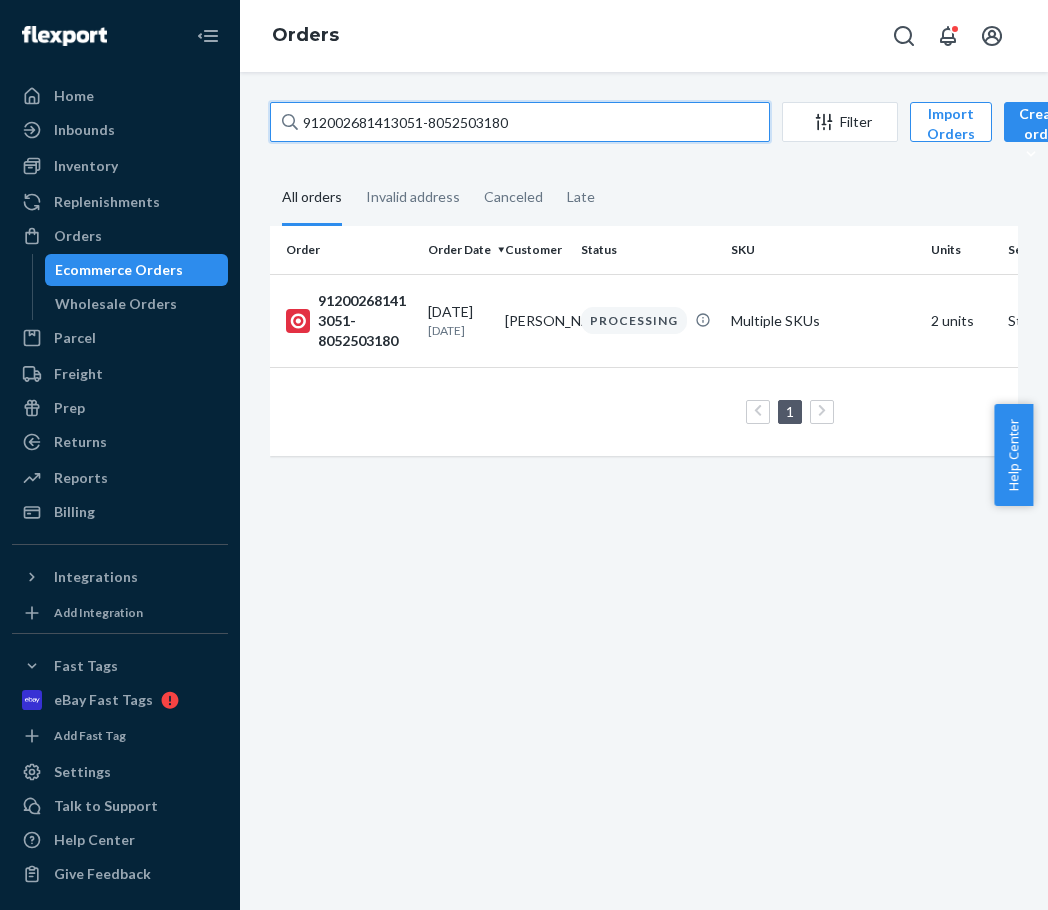 click on "912002681413051-8052503180" at bounding box center (520, 122) 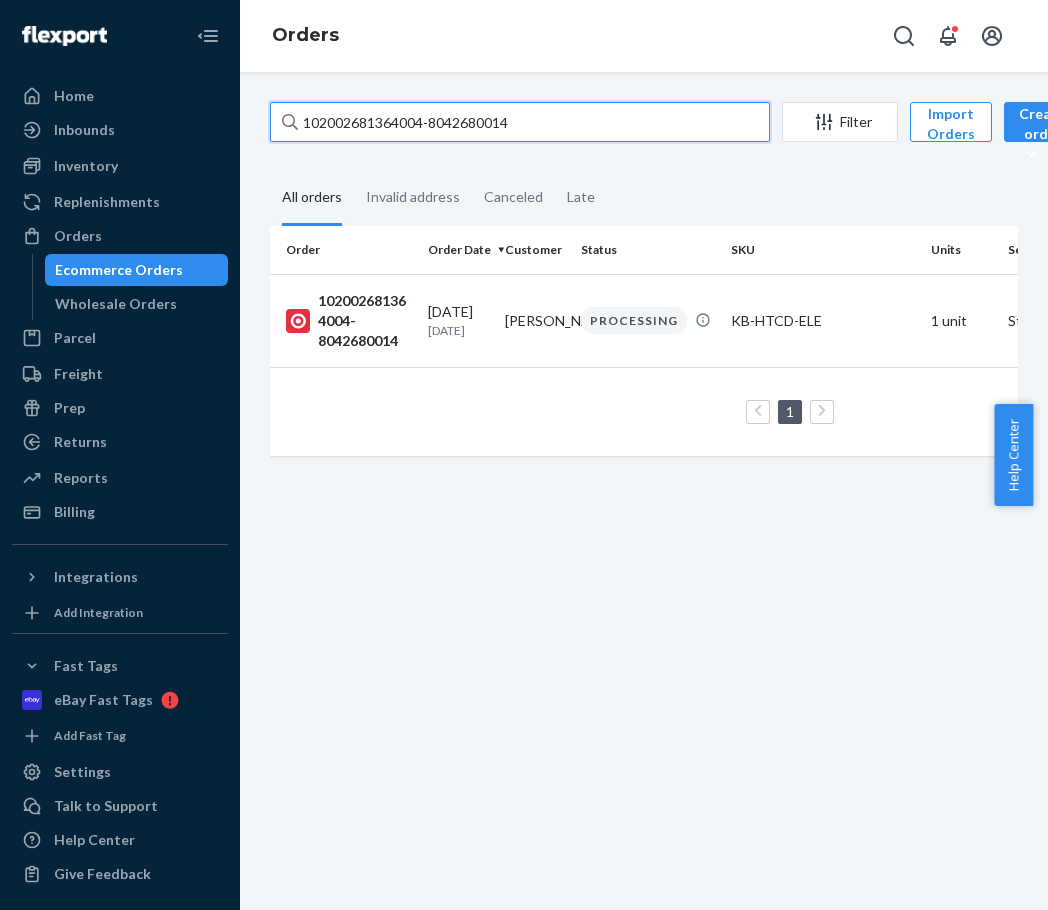 click on "102002681364004-8042680014" at bounding box center (520, 122) 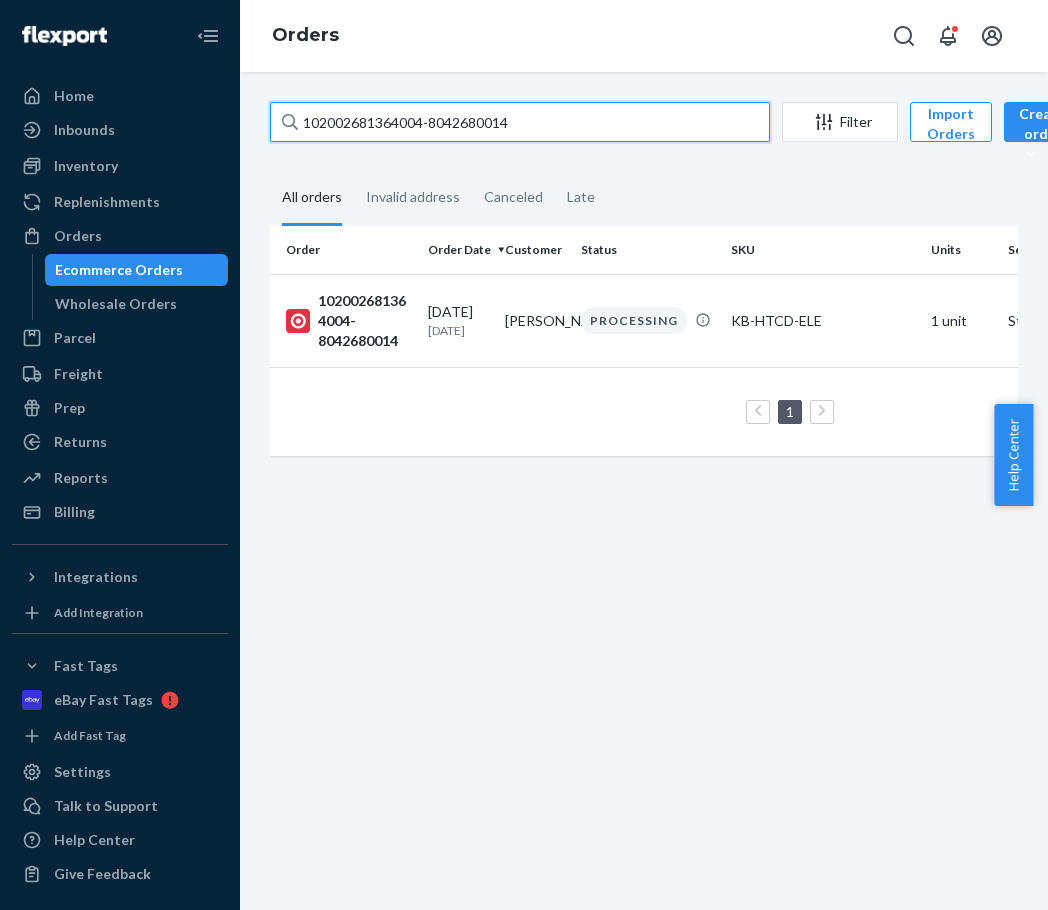 click on "102002681364004-8042680014" at bounding box center (520, 122) 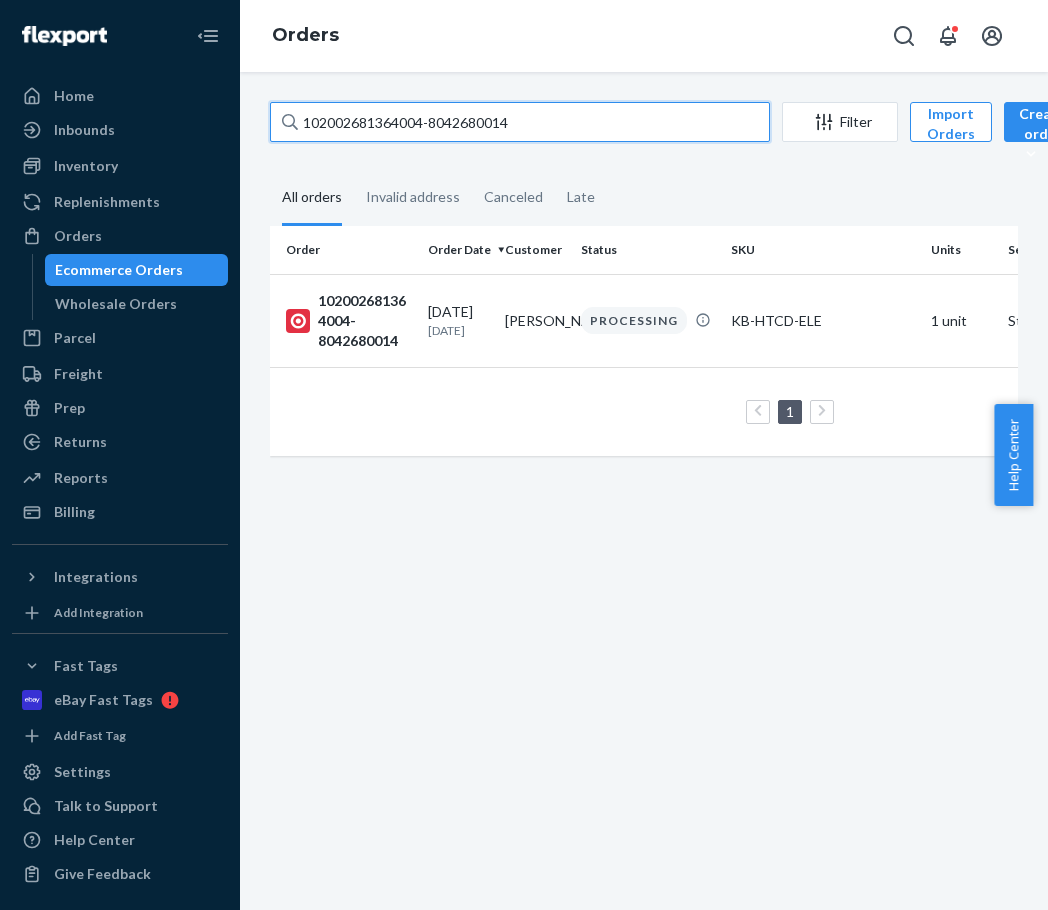 click on "102002681364004-8042680014" at bounding box center (520, 122) 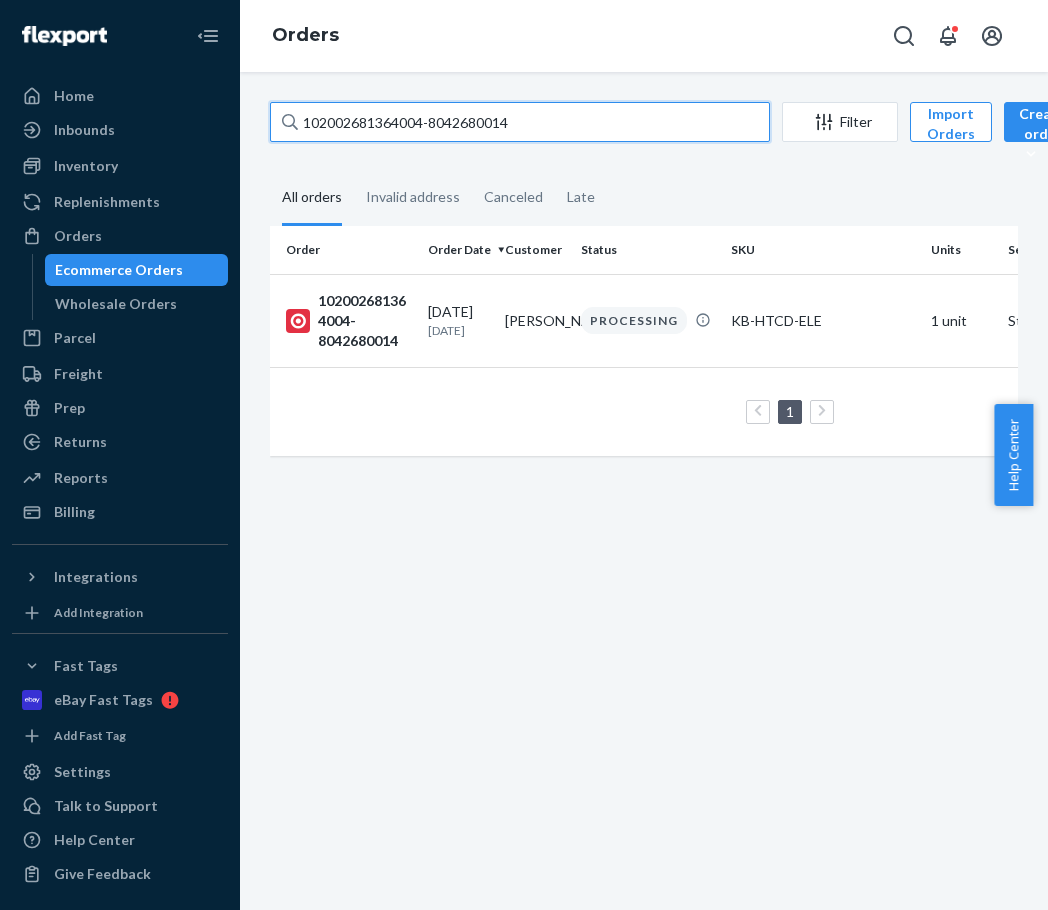 paste on "912002680799980-8052503083" 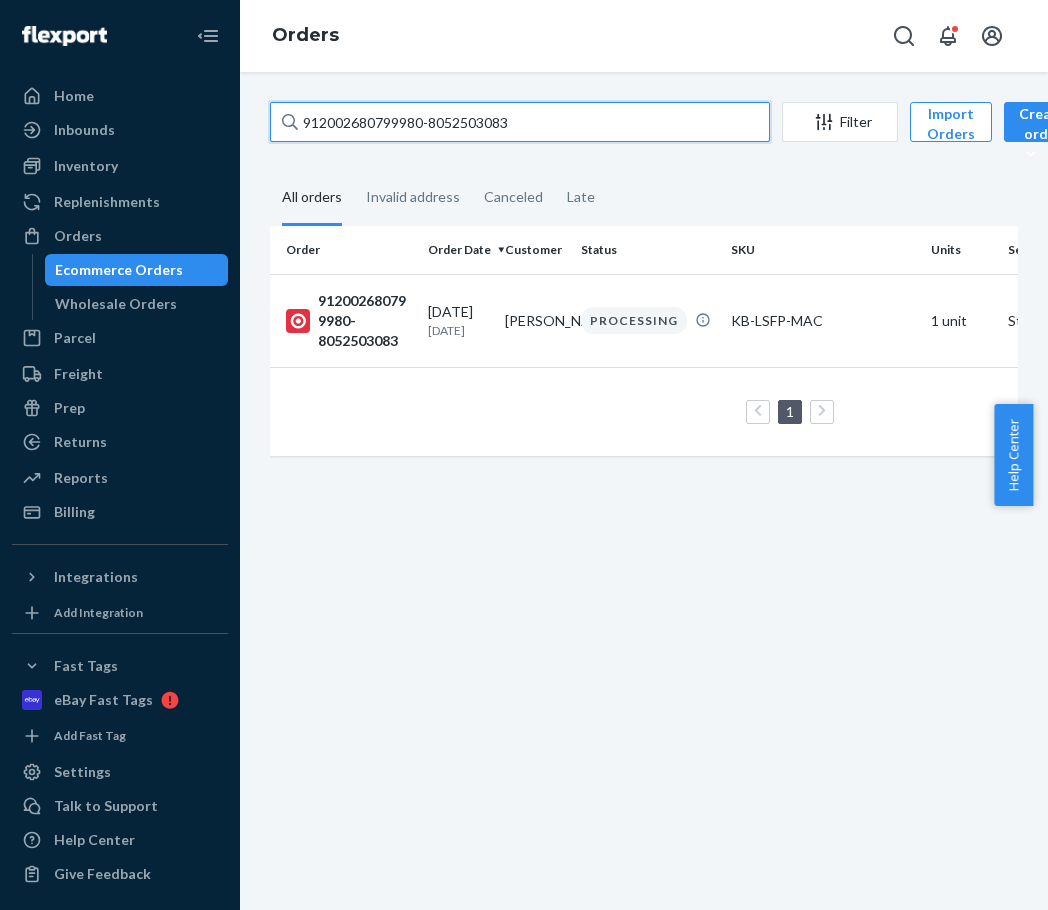 click on "912002680799980-8052503083" at bounding box center [520, 122] 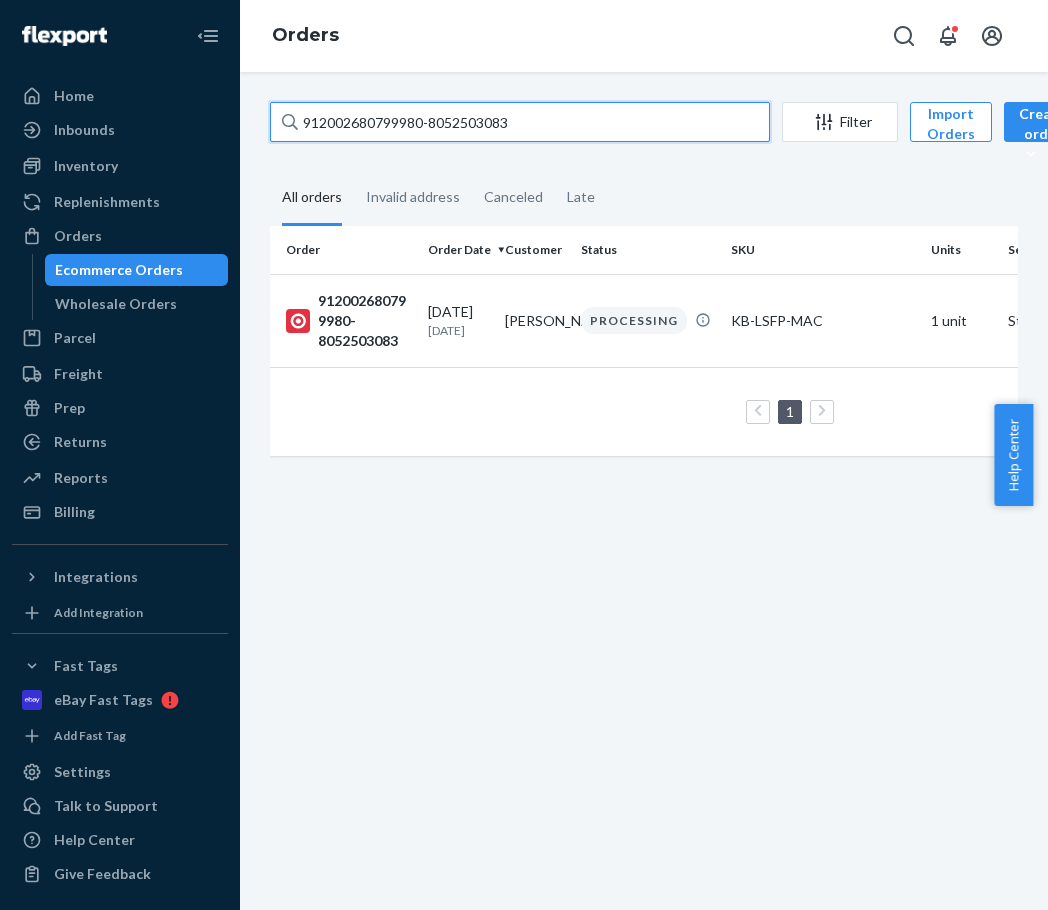 click on "912002680799980-8052503083" at bounding box center (520, 122) 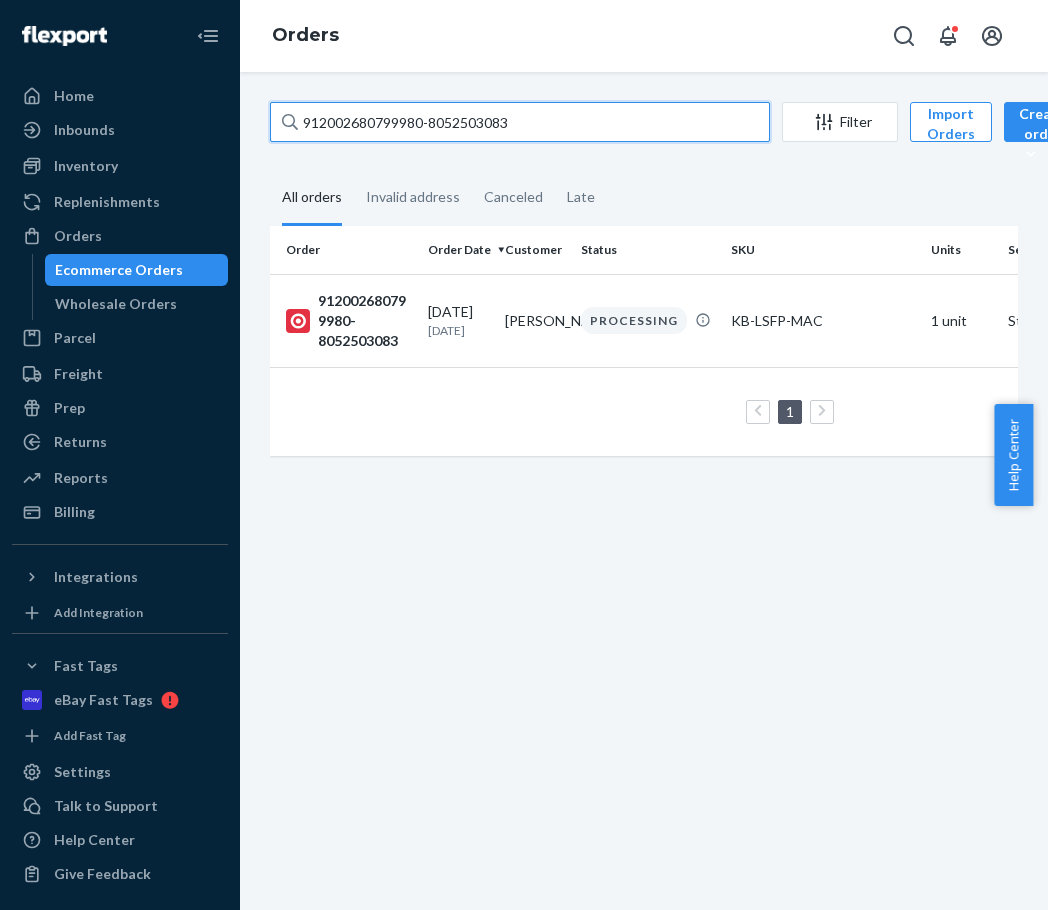 paste on "58589833-805250373" 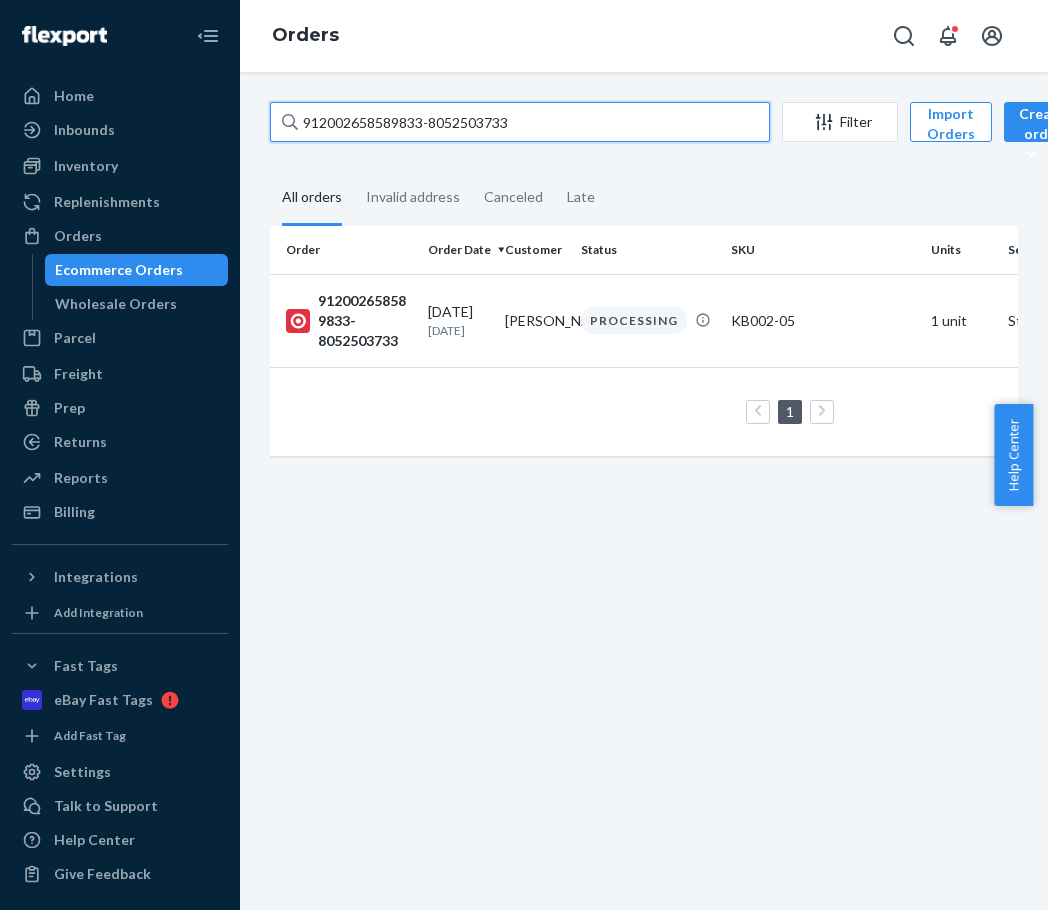 click on "912002658589833-8052503733" at bounding box center [520, 122] 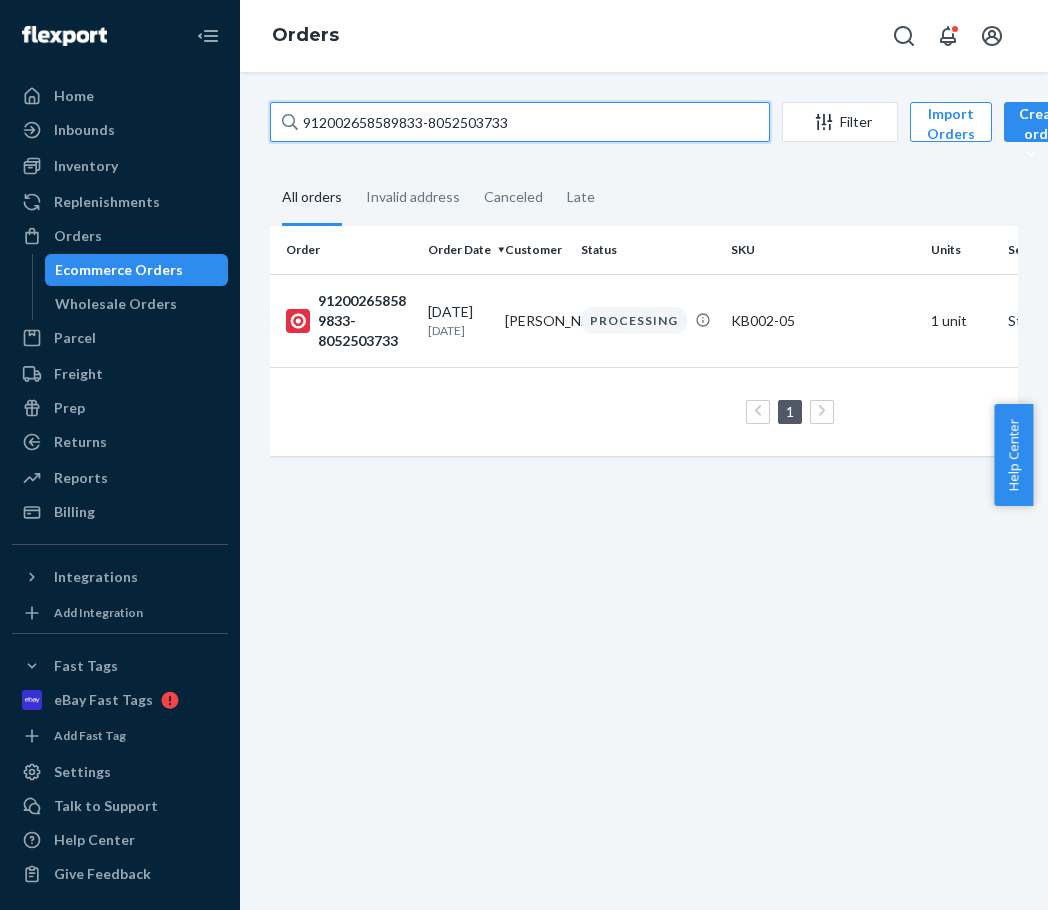 click on "912002658589833-8052503733" at bounding box center [520, 122] 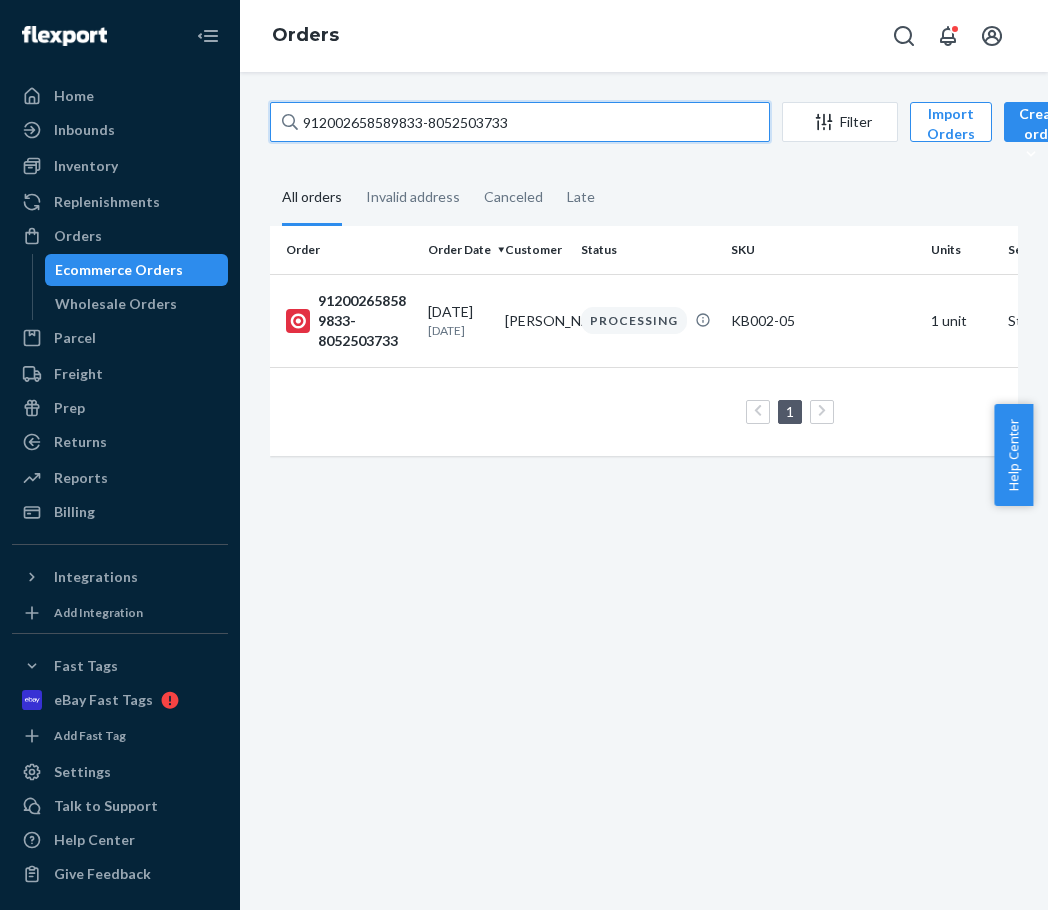 click on "912002658589833-8052503733" at bounding box center (520, 122) 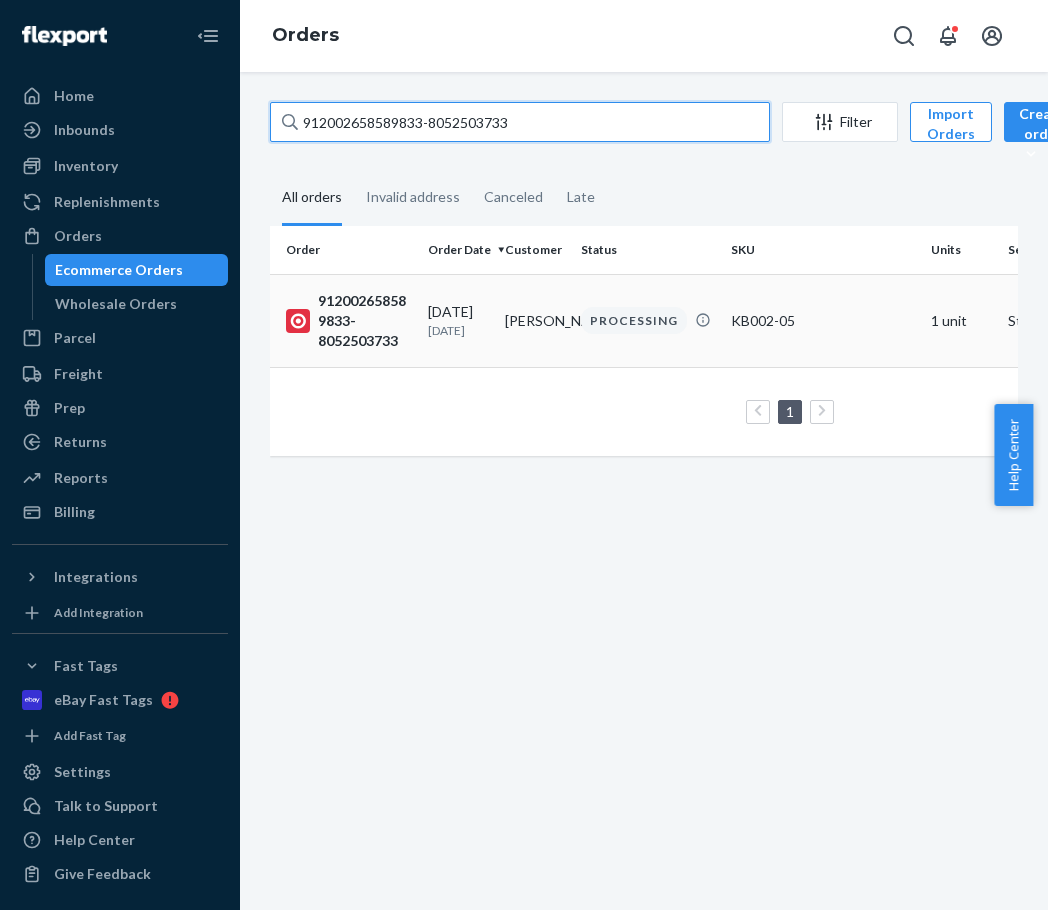 paste on "81347034-8060700728" 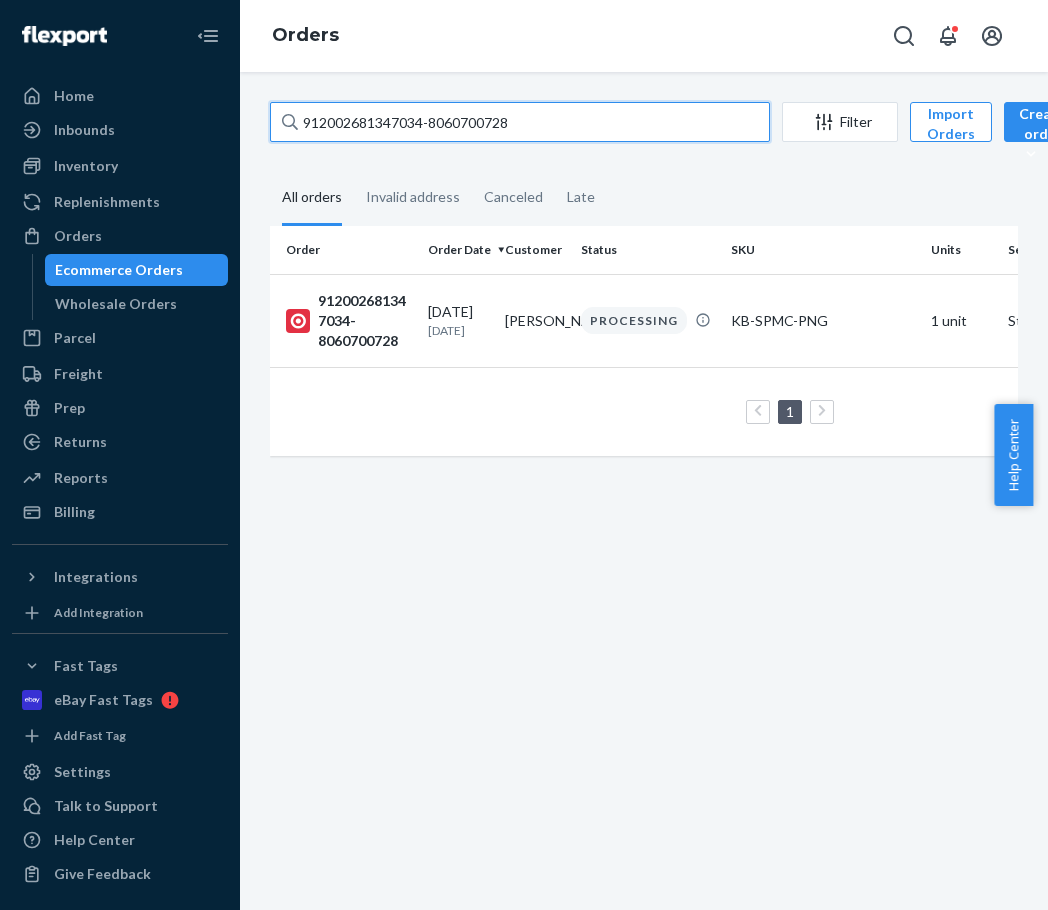 click on "912002681347034-8060700728" at bounding box center (520, 122) 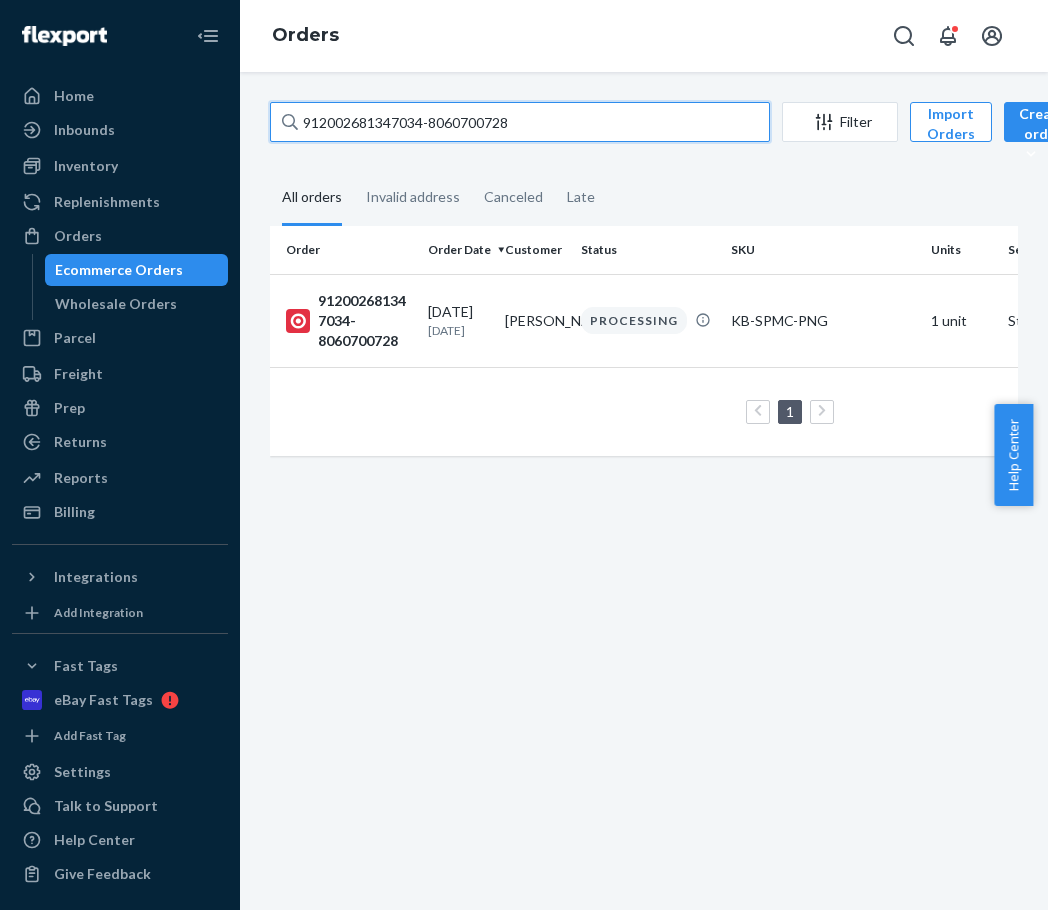 click on "912002681347034-8060700728" at bounding box center (520, 122) 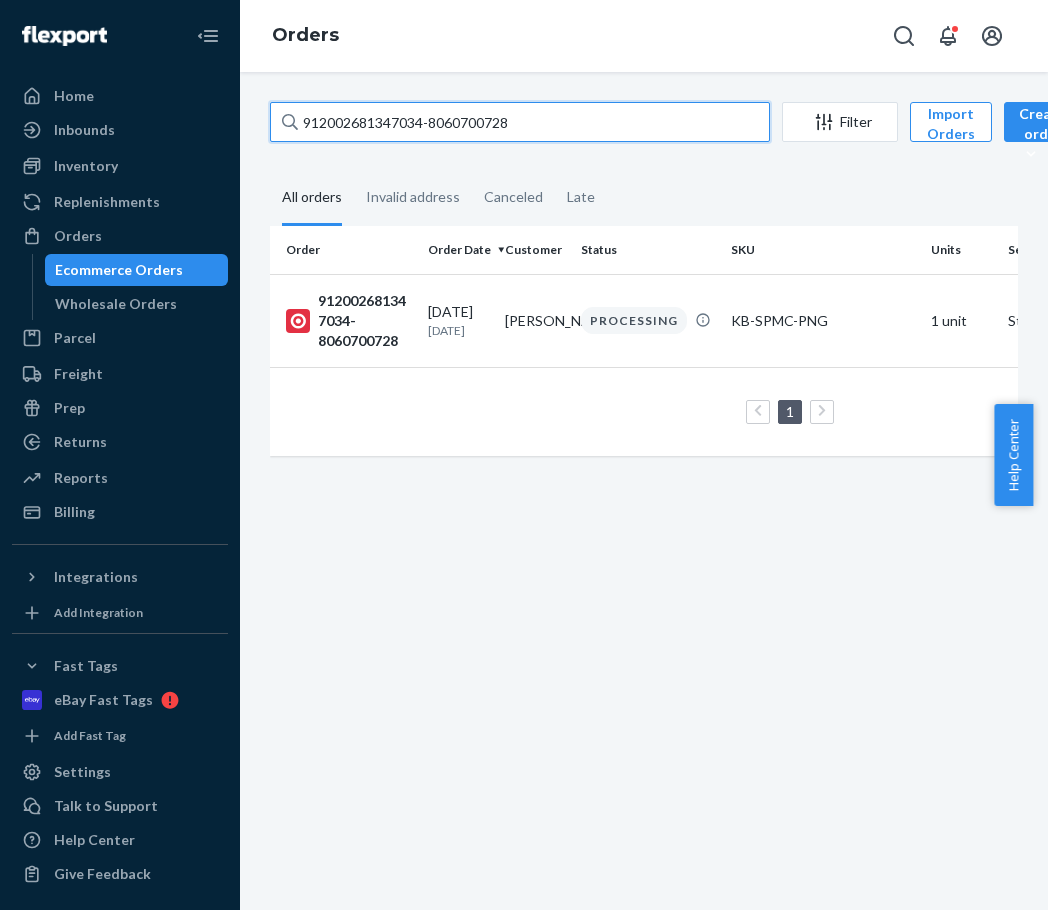 paste on "065989-806070074" 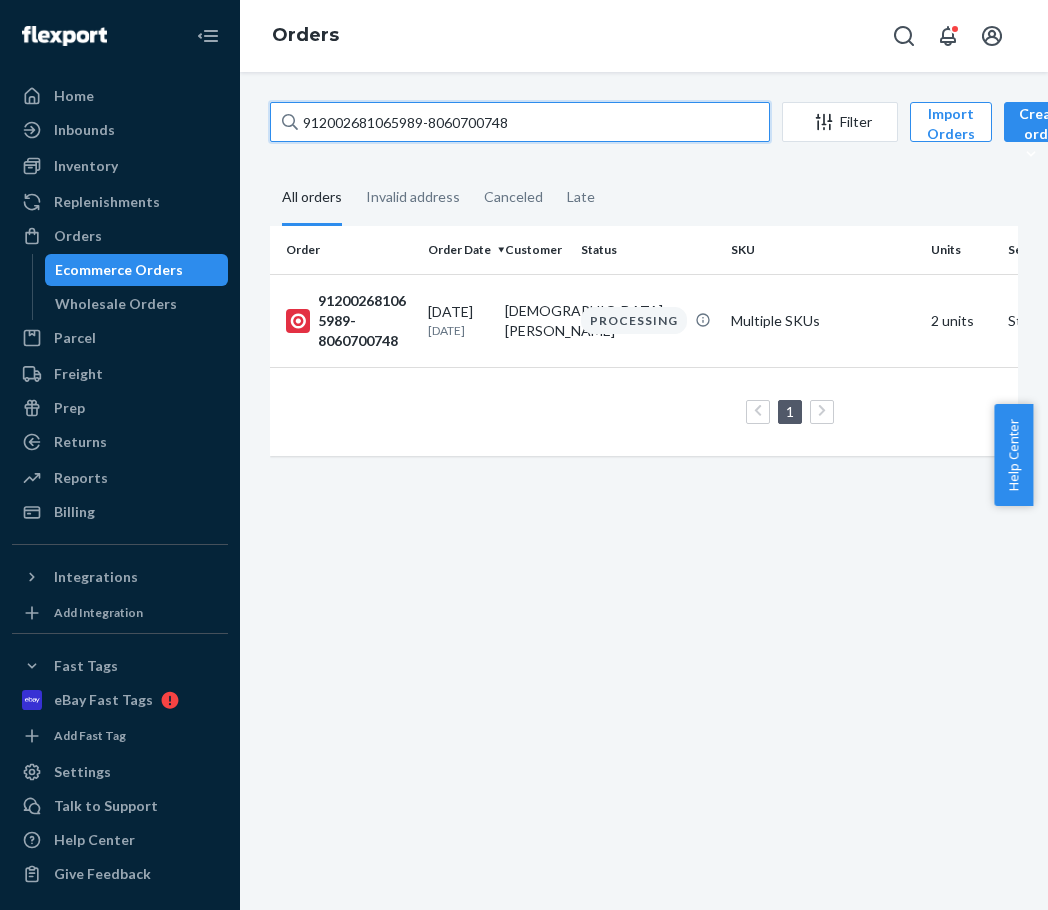 click on "912002681065989-8060700748" at bounding box center [520, 122] 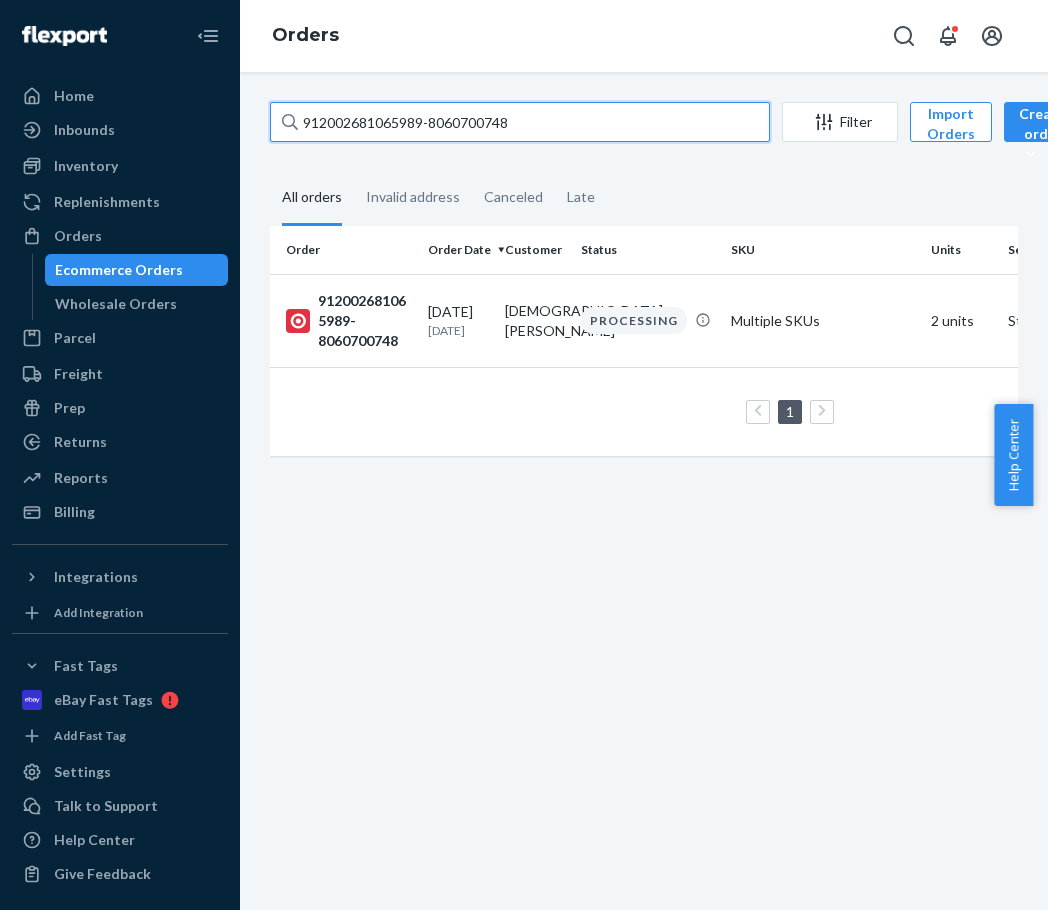 click on "912002681065989-8060700748" at bounding box center [520, 122] 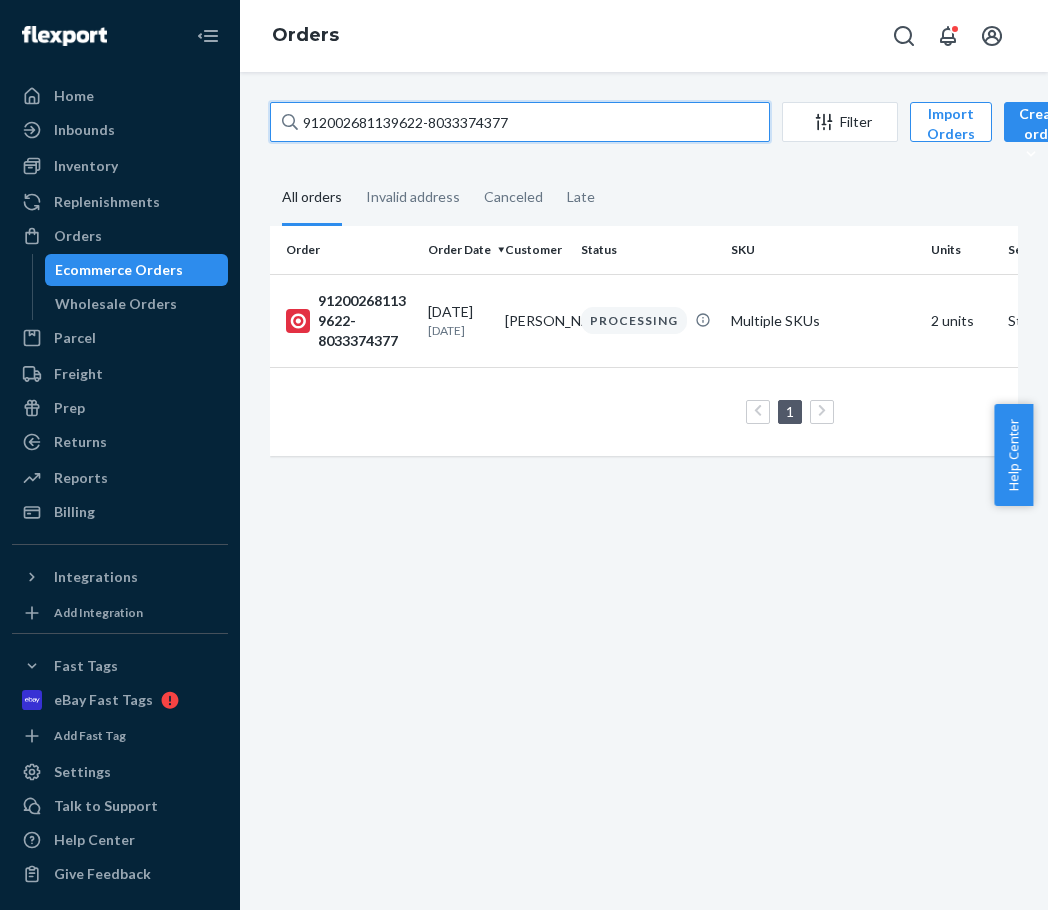 click on "912002681139622-8033374377" at bounding box center [520, 122] 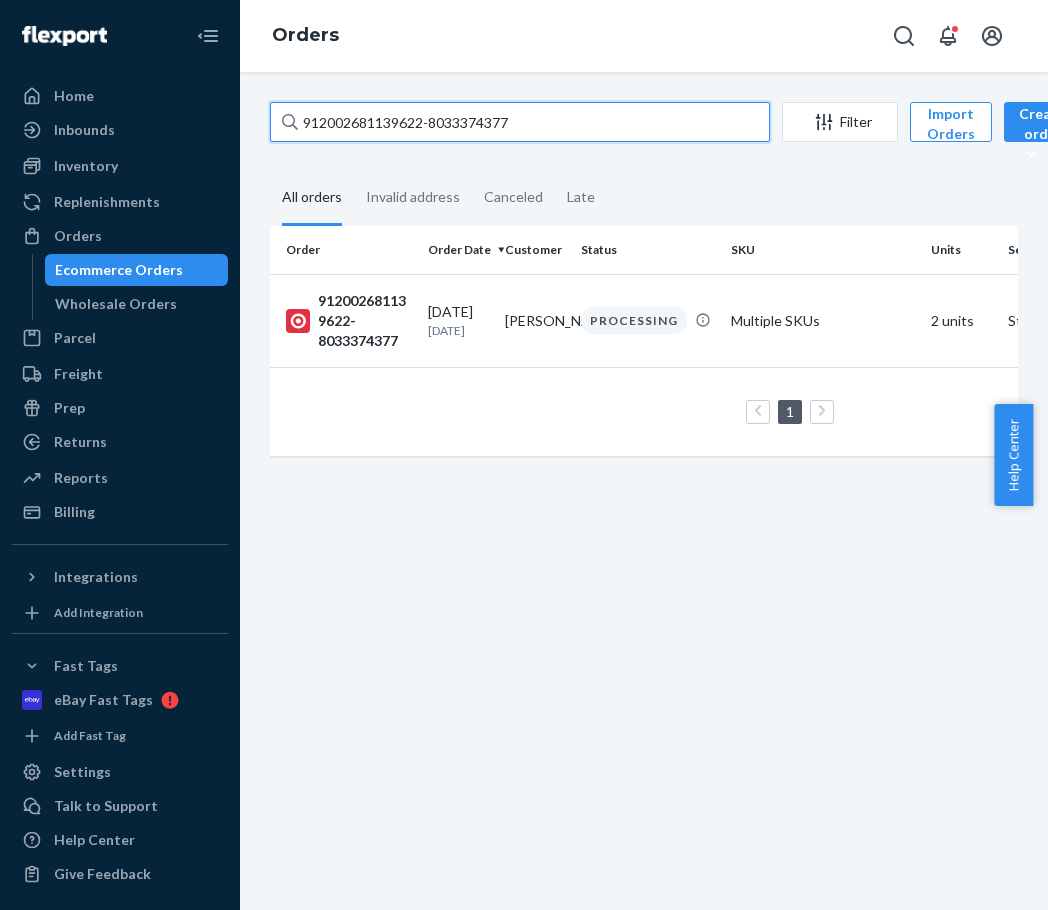 click on "912002681139622-8033374377" at bounding box center (520, 122) 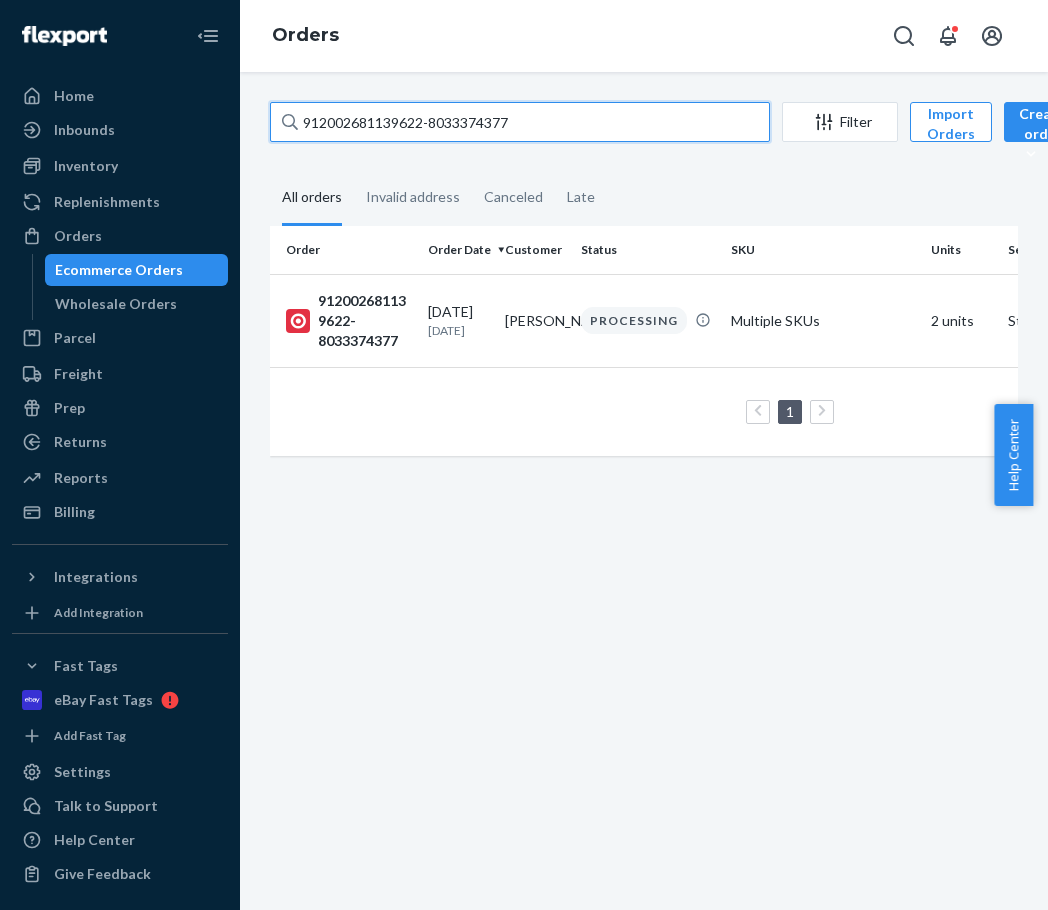 paste on "519049-8033375960" 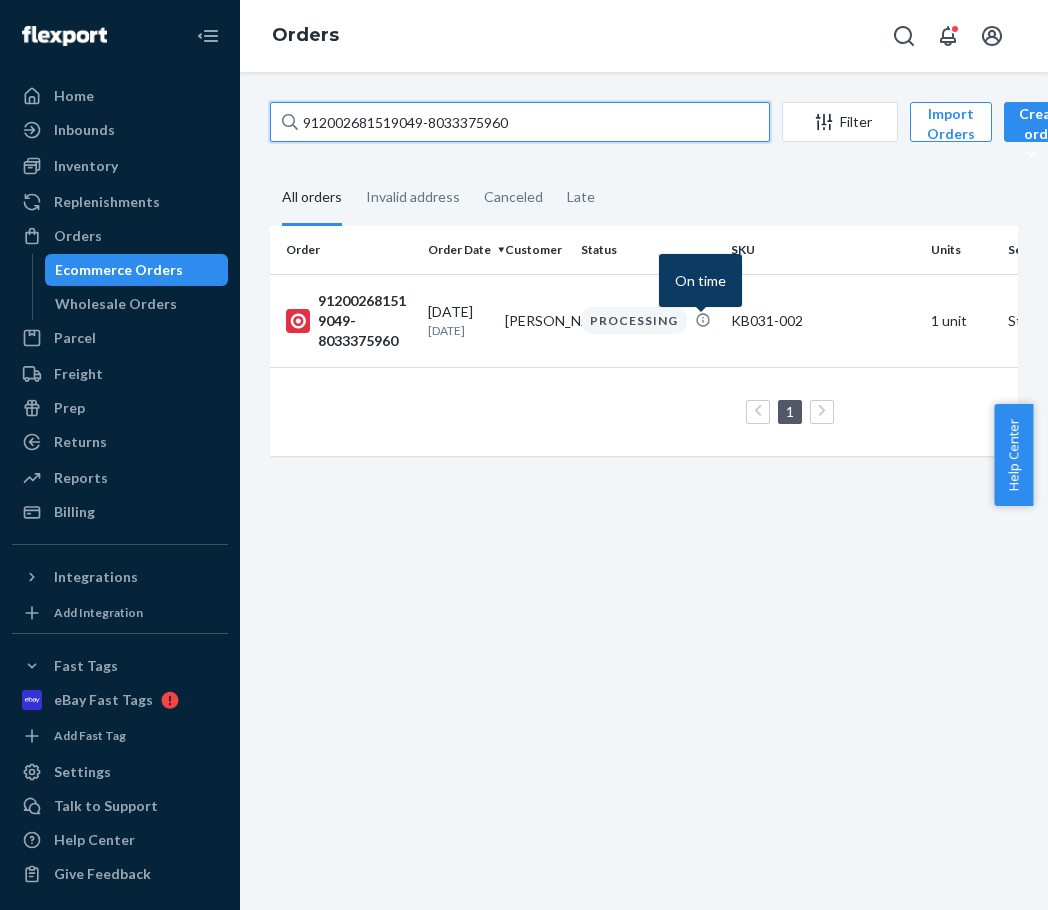 click on "912002681519049-8033375960" at bounding box center [520, 122] 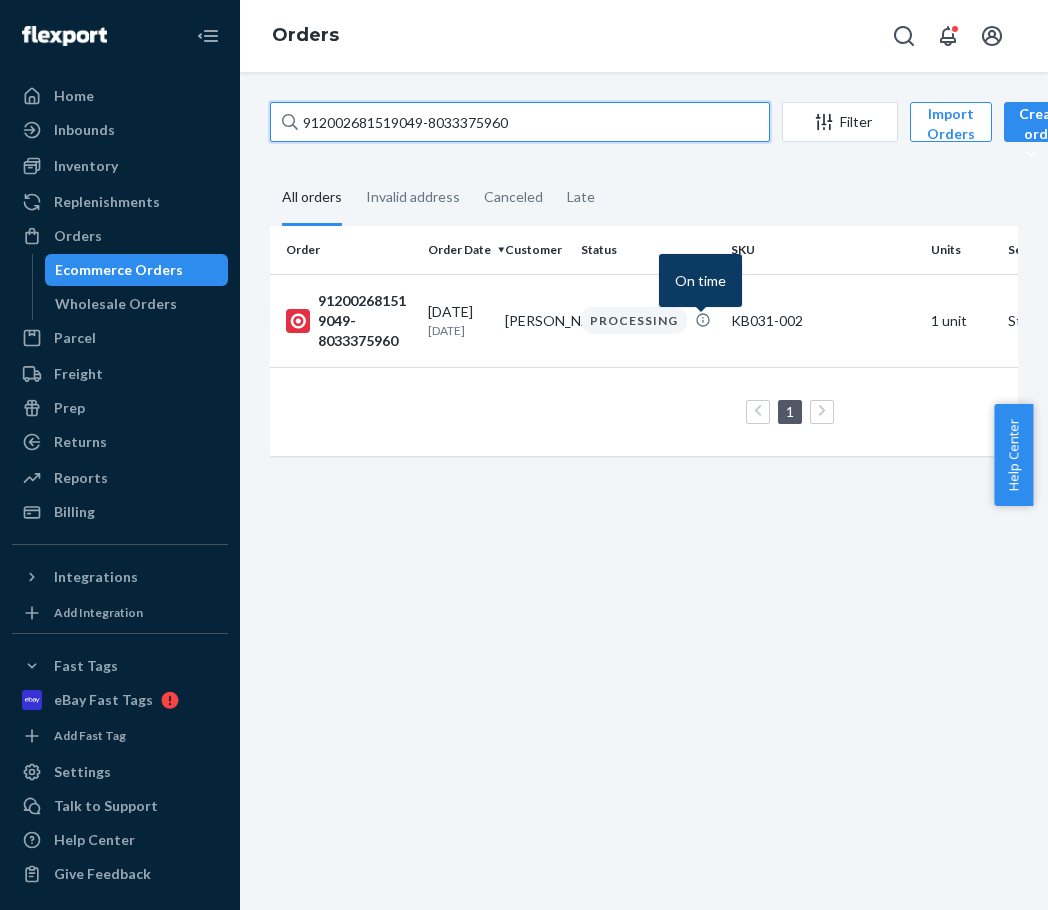 click on "912002681519049-8033375960" at bounding box center (520, 122) 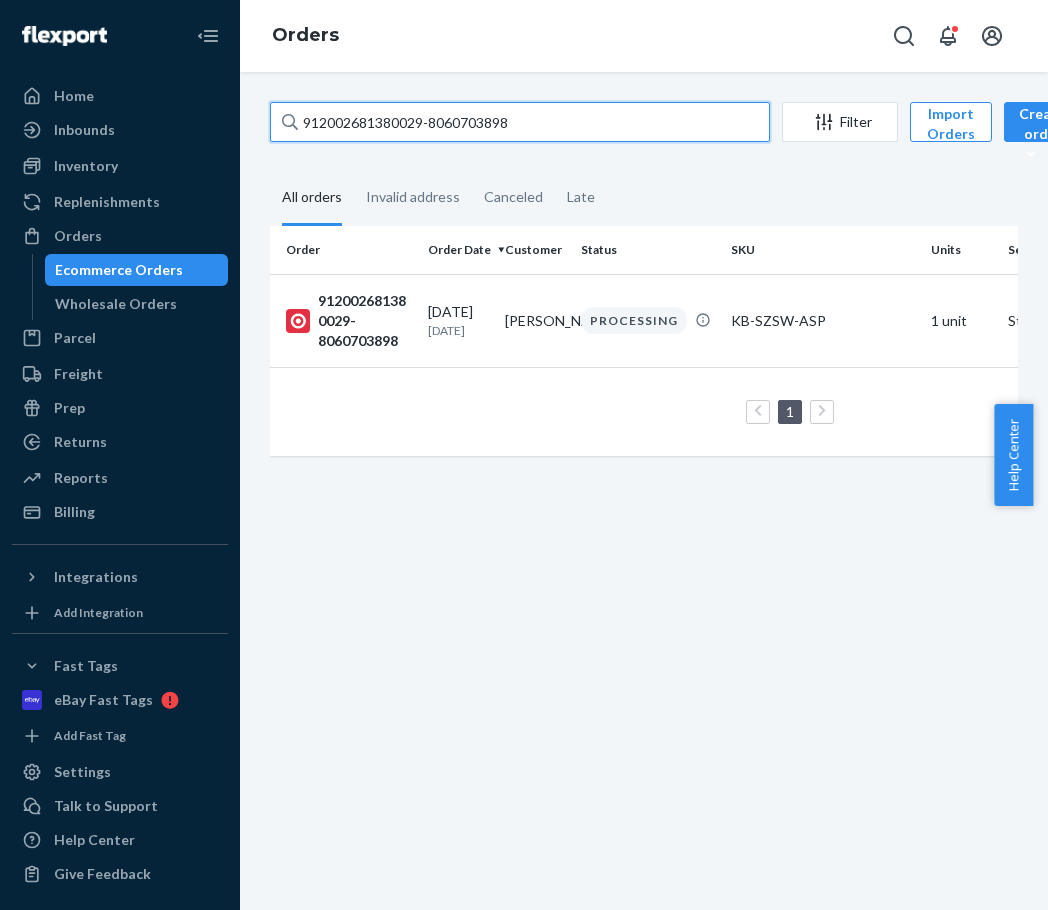 click on "912002681380029-8060703898" at bounding box center (520, 122) 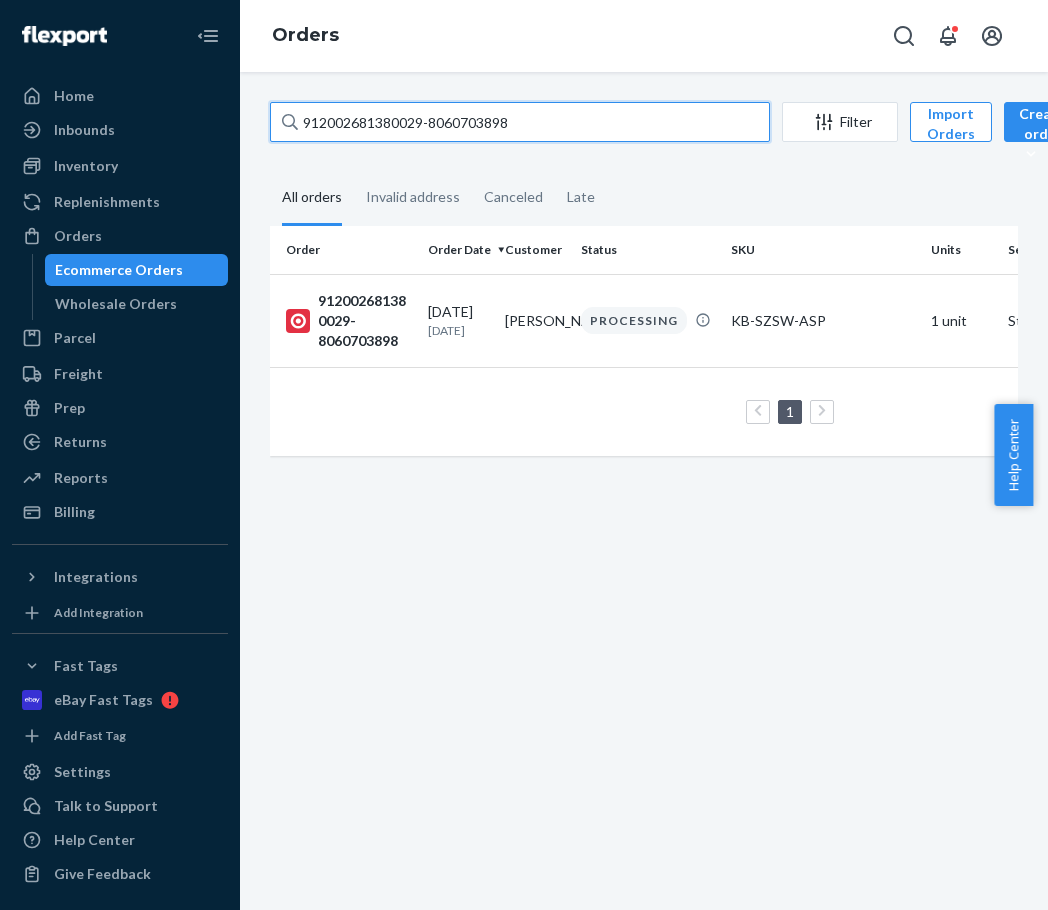 click on "912002681380029-8060703898" at bounding box center [520, 122] 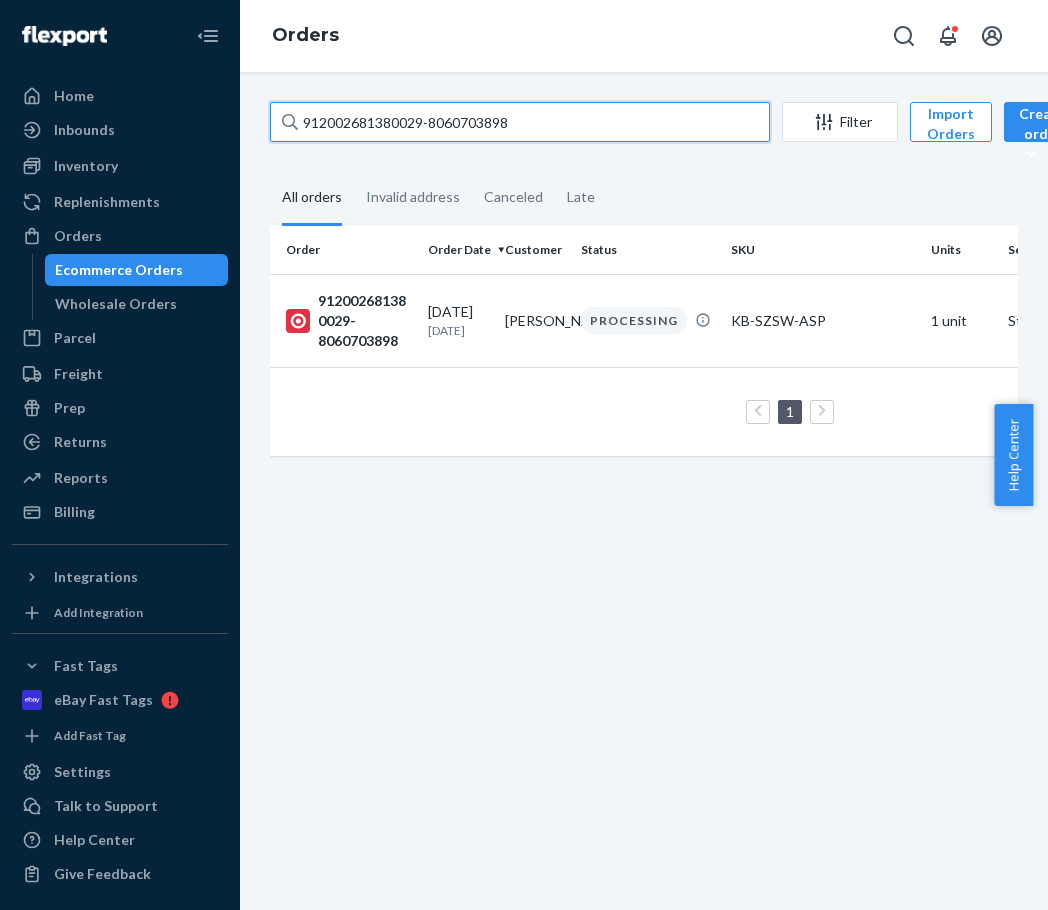 click on "912002681380029-8060703898" at bounding box center (520, 122) 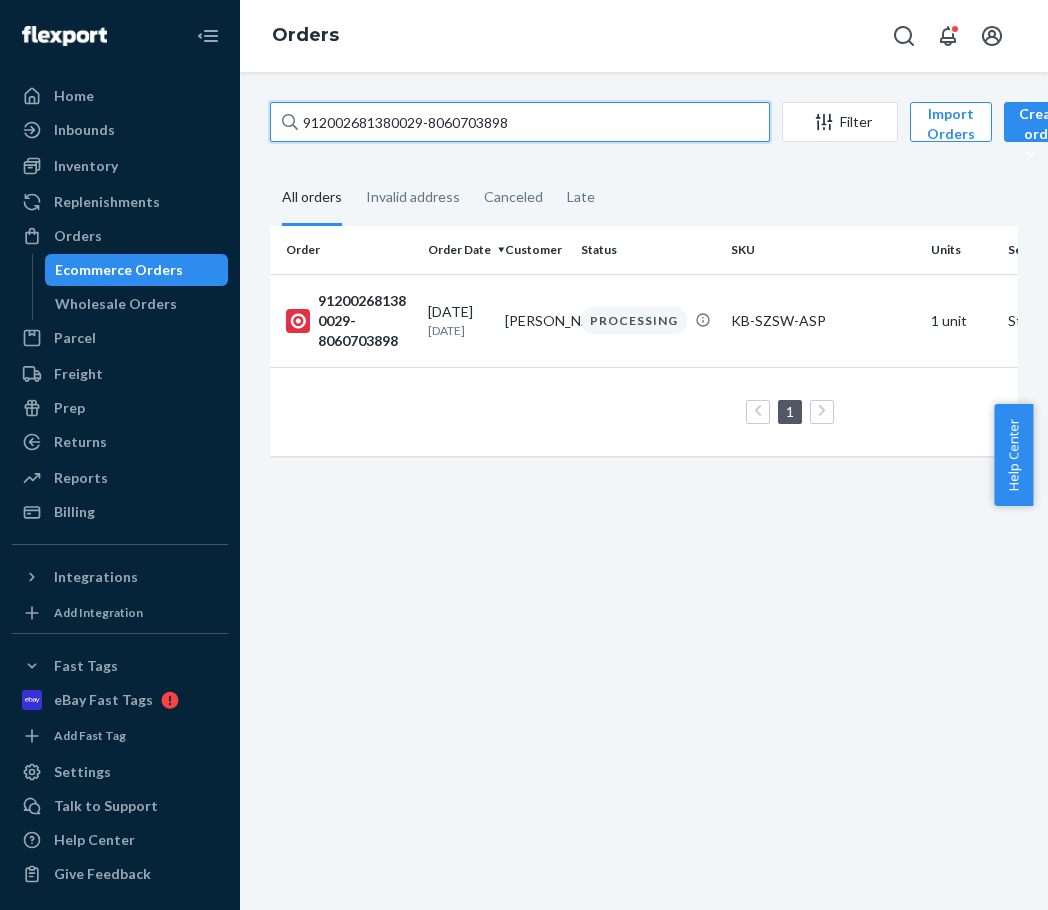 paste on "02002681411197-8033377870" 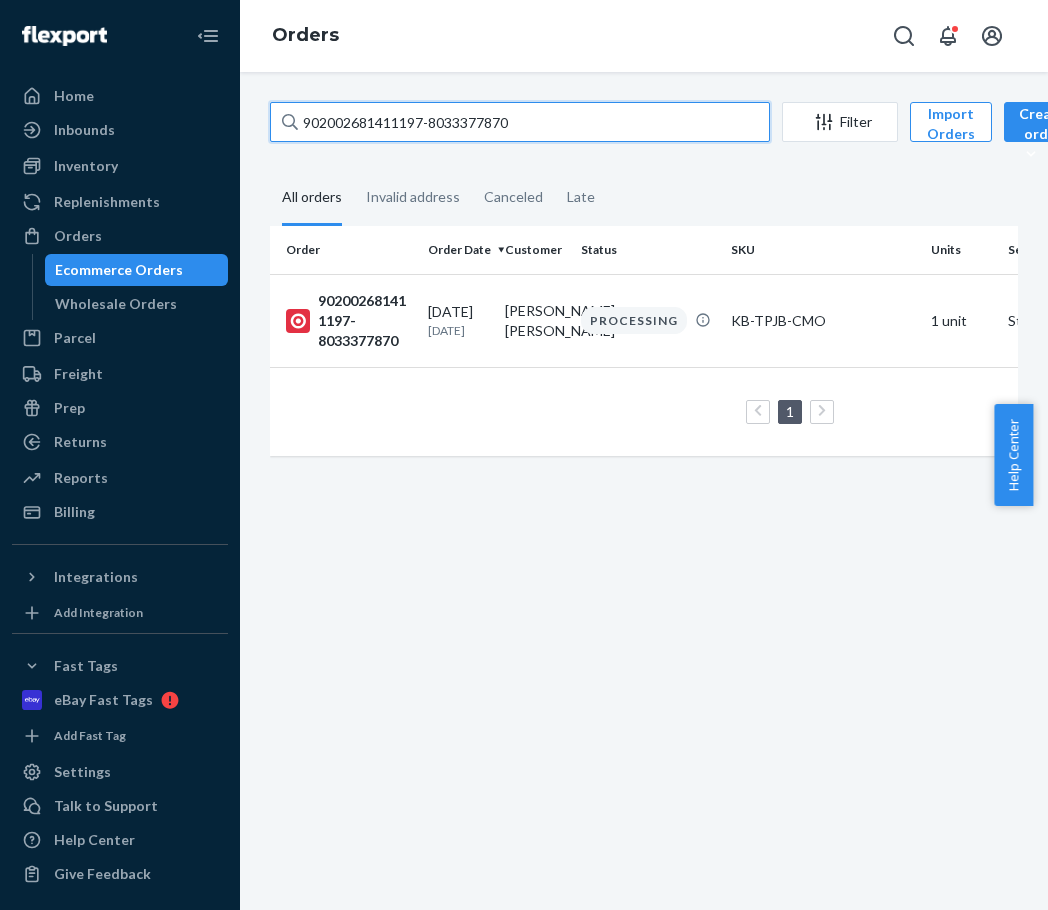 click on "902002681411197-8033377870" at bounding box center (520, 122) 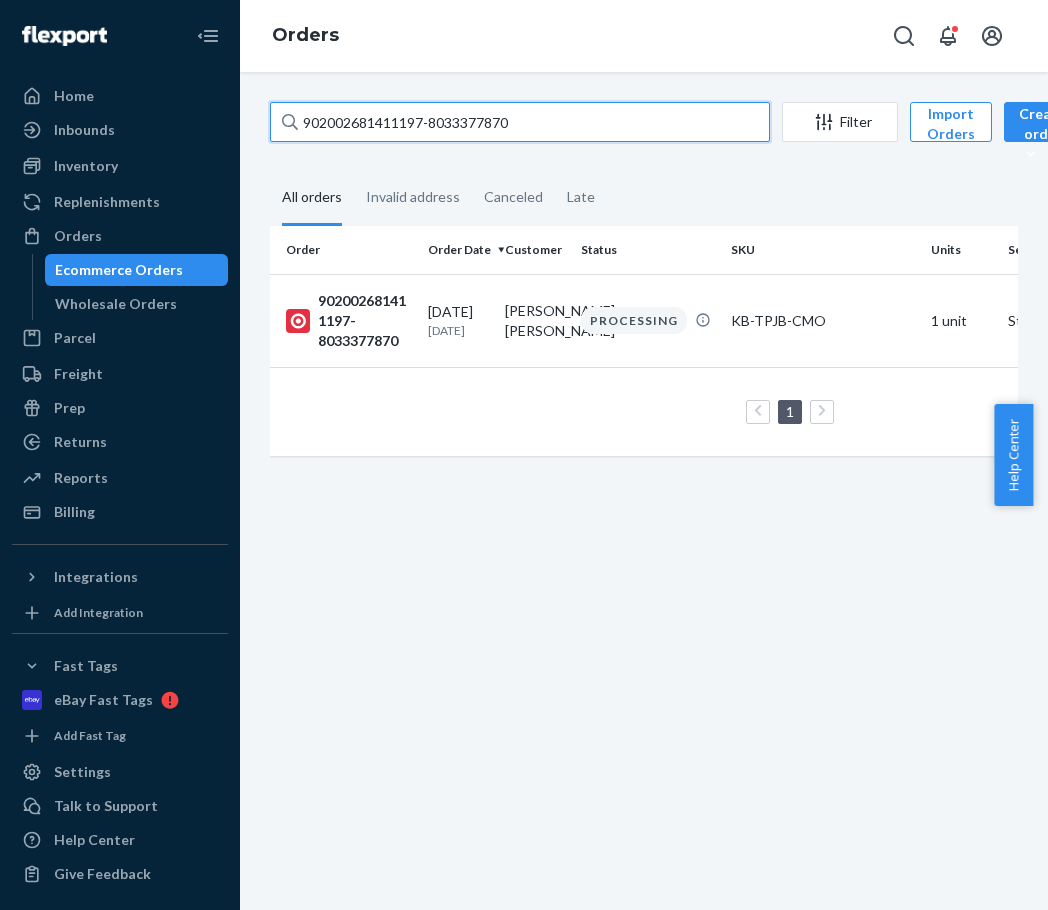 click on "902002681411197-8033377870" at bounding box center [520, 122] 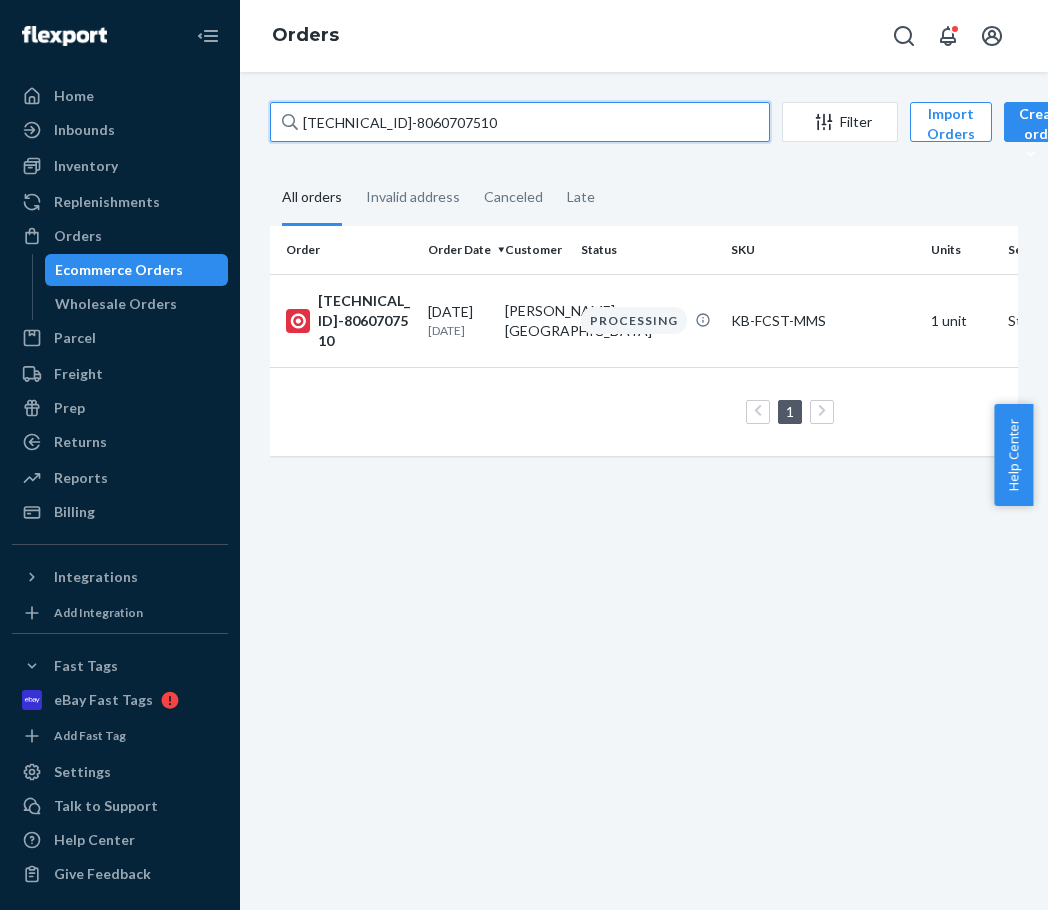 click on "[TECHNICAL_ID]-8060707510" at bounding box center [520, 122] 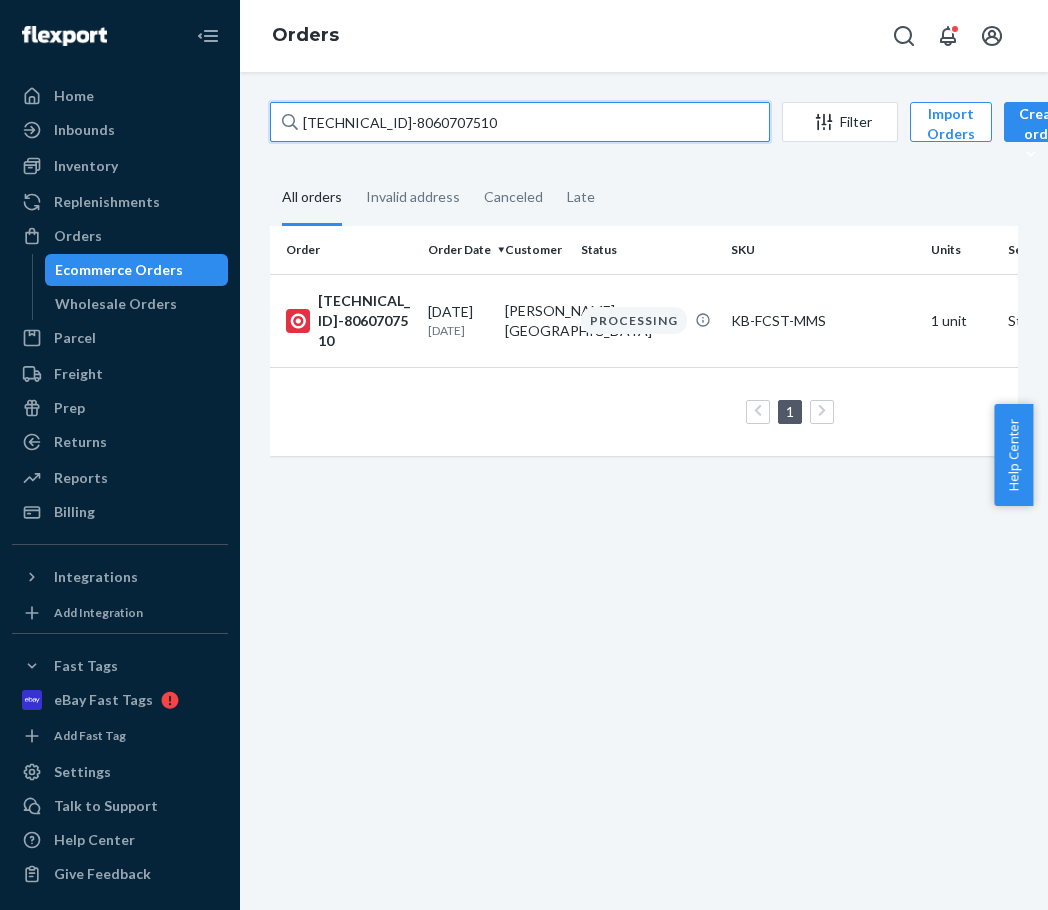 click on "[TECHNICAL_ID]-8060707510" at bounding box center [520, 122] 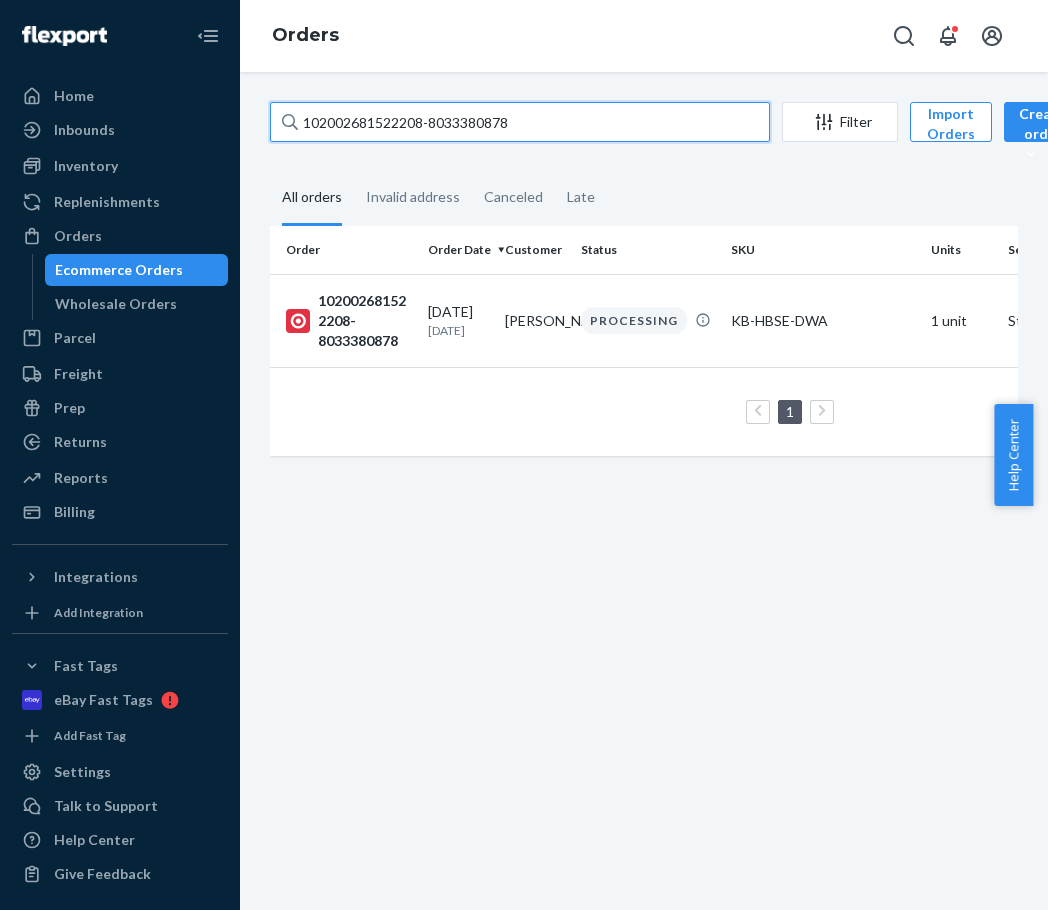 click on "102002681522208-8033380878" at bounding box center (520, 122) 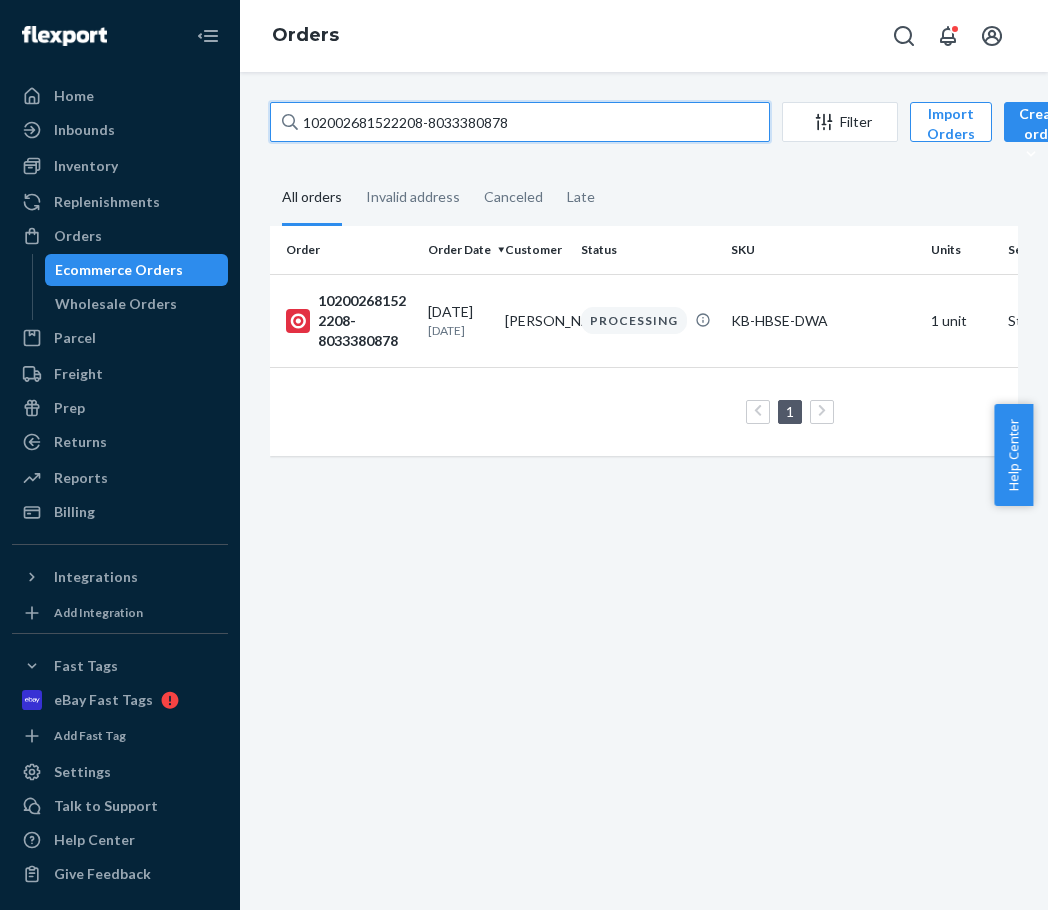 click on "102002681522208-8033380878" at bounding box center [520, 122] 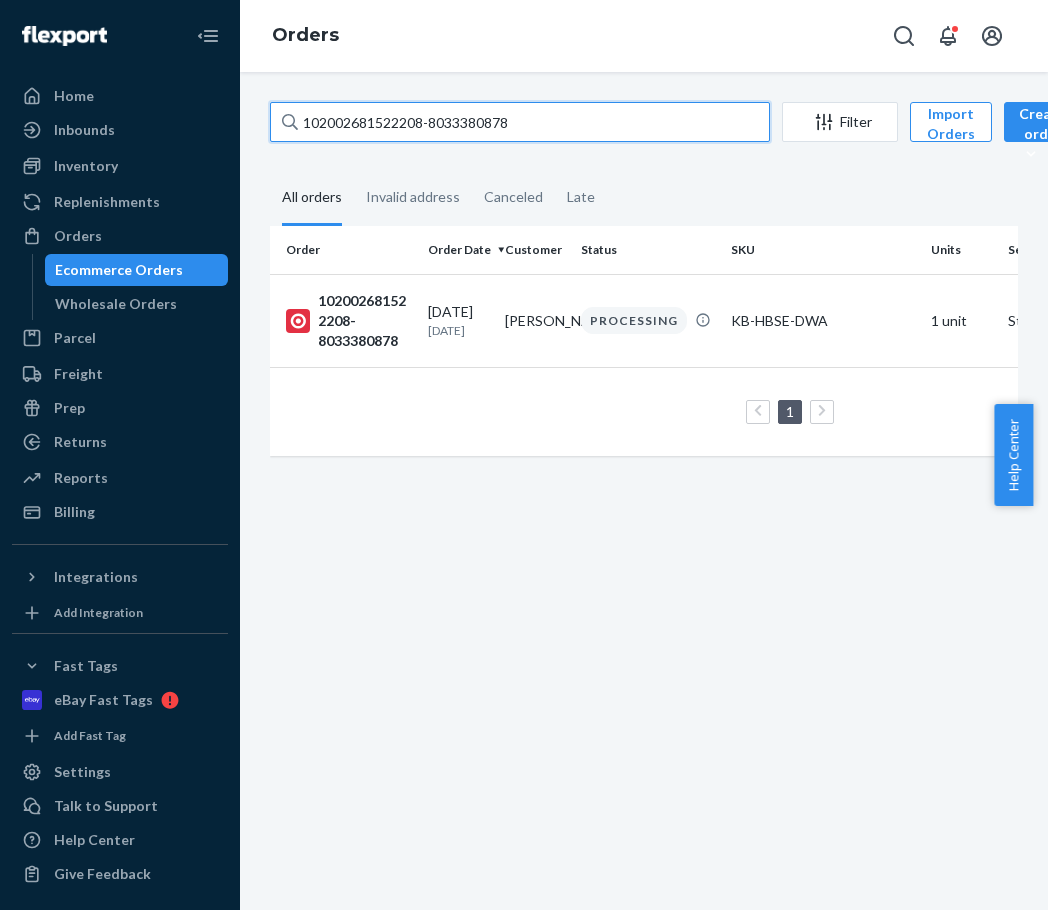 click on "102002681522208-8033380878" at bounding box center (520, 122) 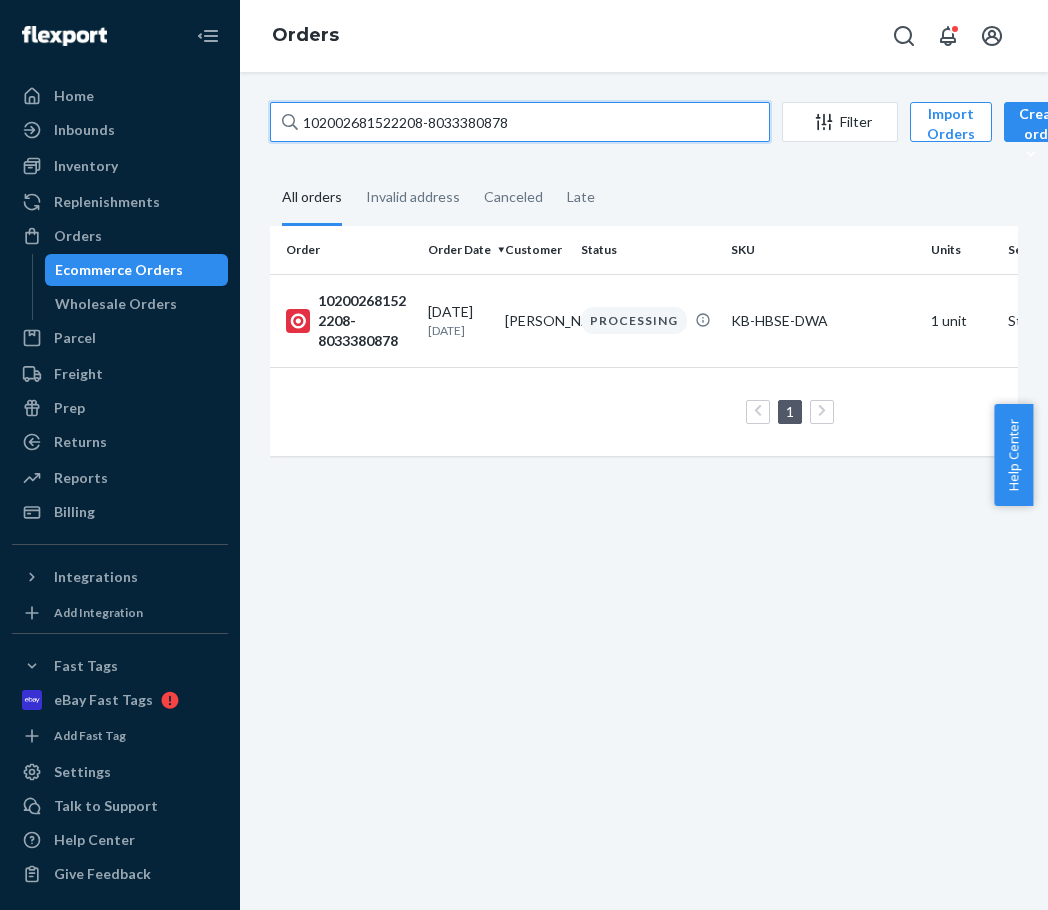 click on "102002681522208-8033380878" at bounding box center (520, 122) 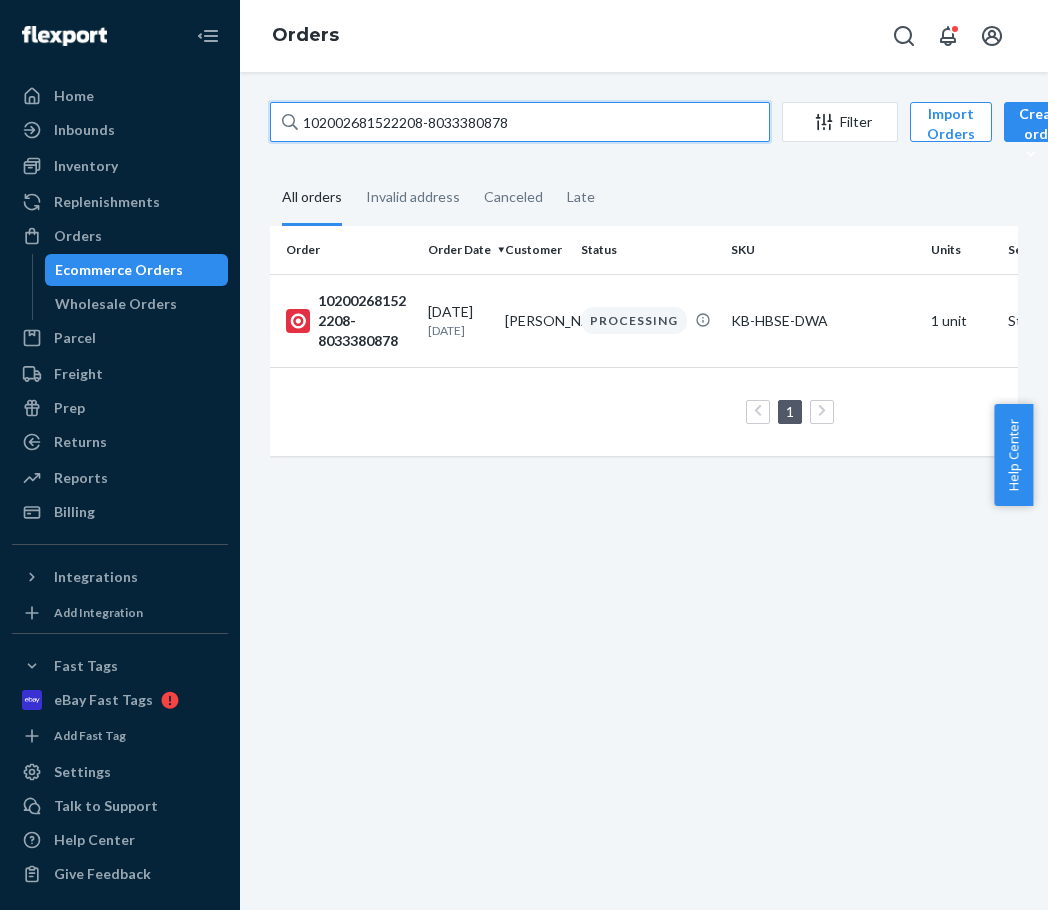 paste on "902002681264182-8033382131" 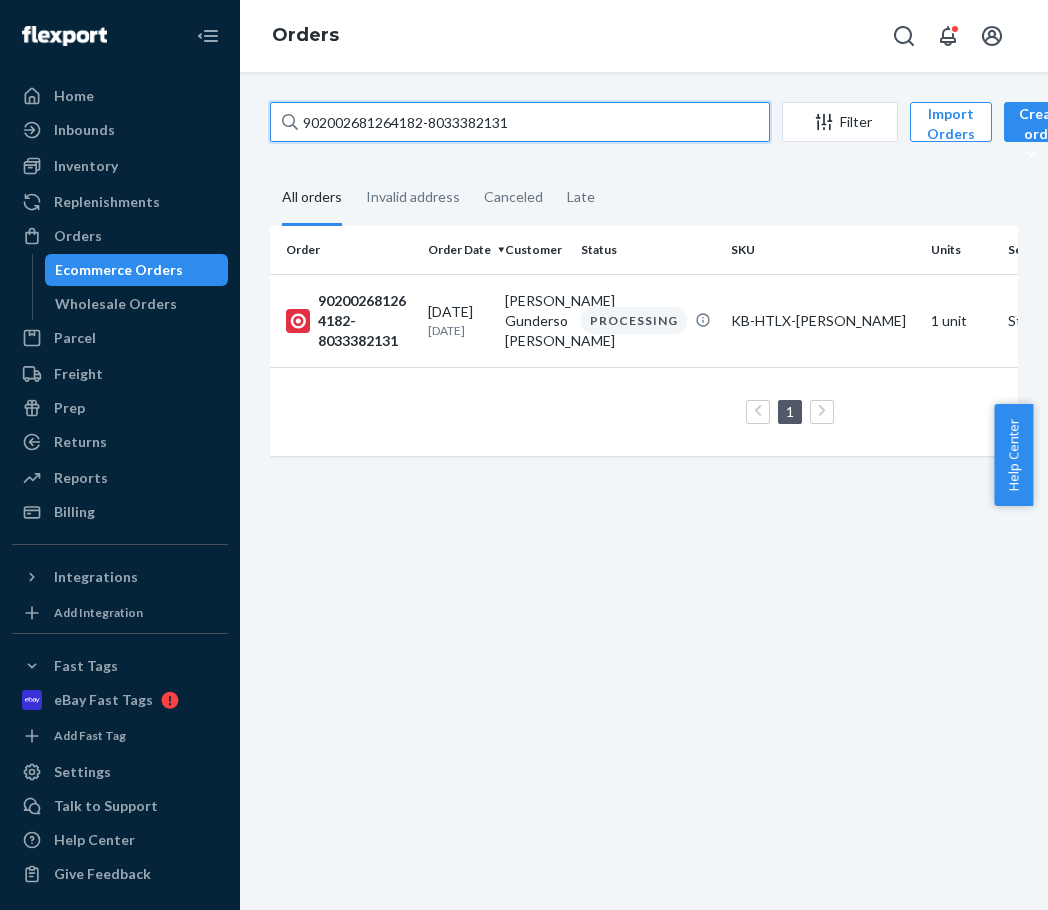 click on "902002681264182-8033382131" at bounding box center (520, 122) 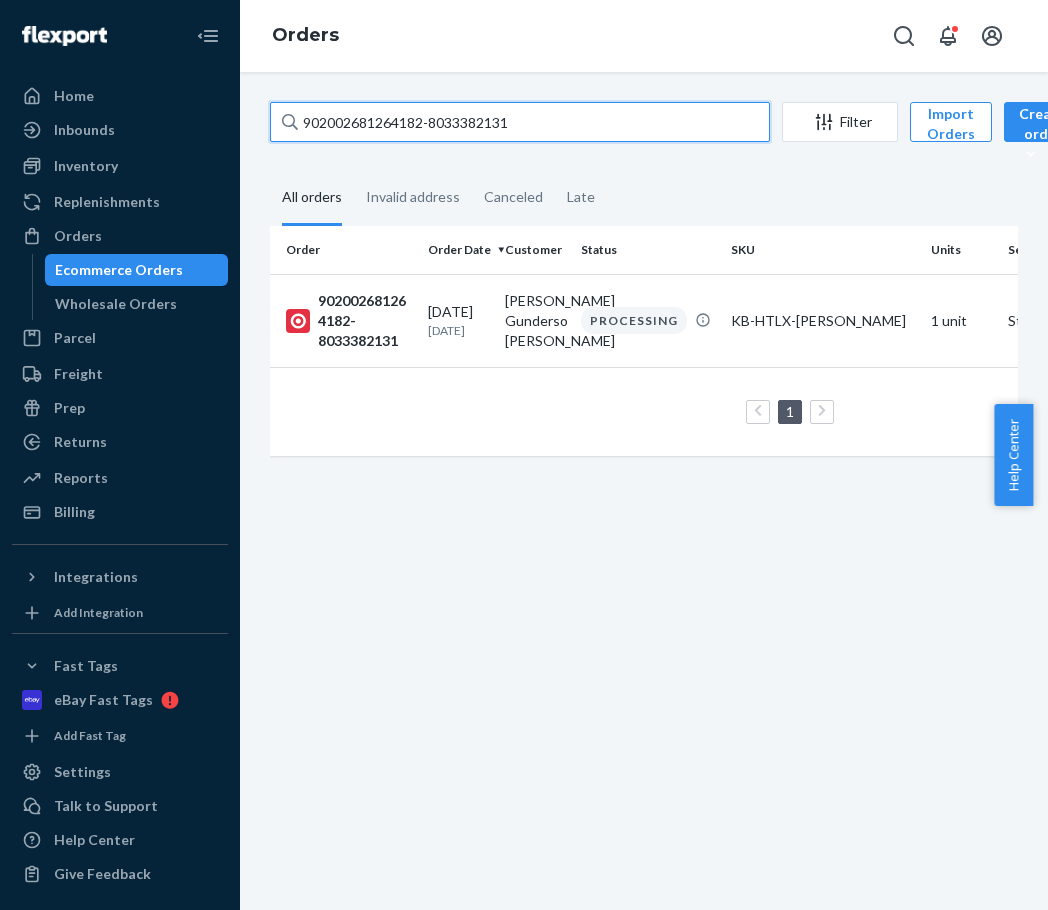 click on "902002681264182-8033382131" at bounding box center [520, 122] 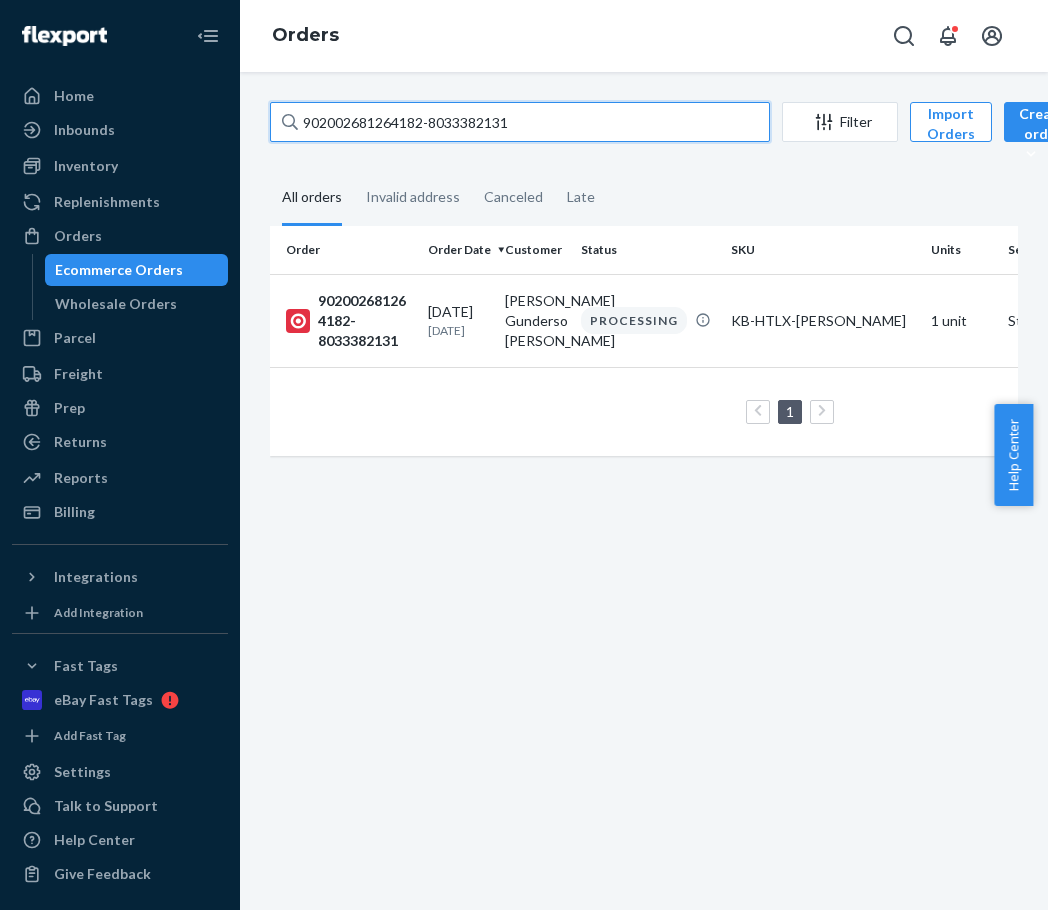 click on "902002681264182-8033382131" at bounding box center [520, 122] 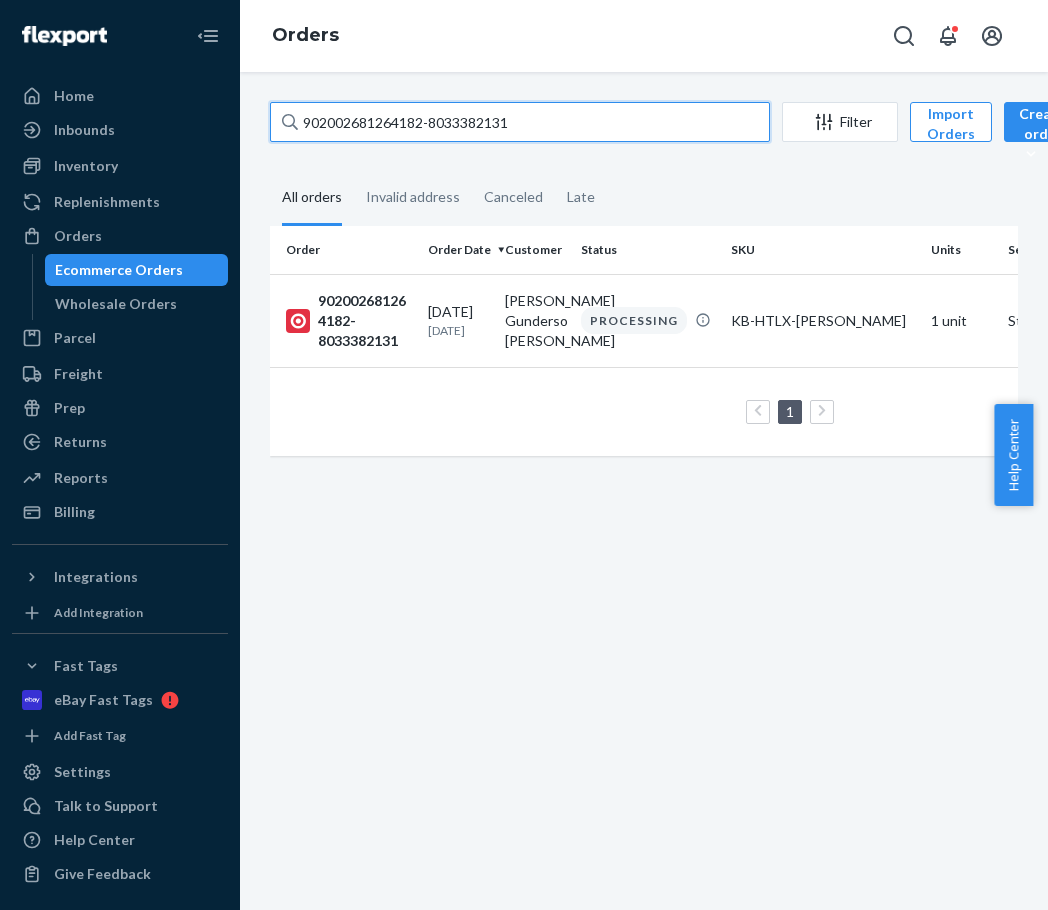 paste on "12002258418272-8060710753" 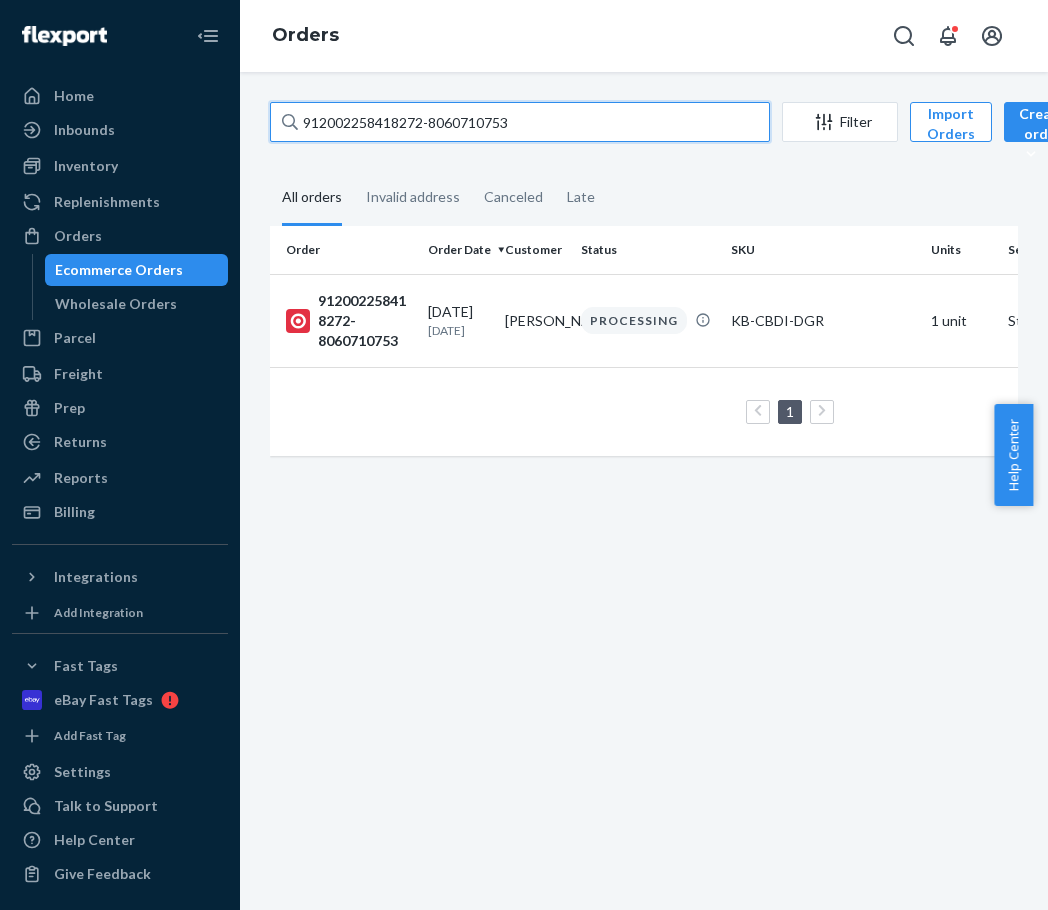 click on "912002258418272-8060710753" at bounding box center (520, 122) 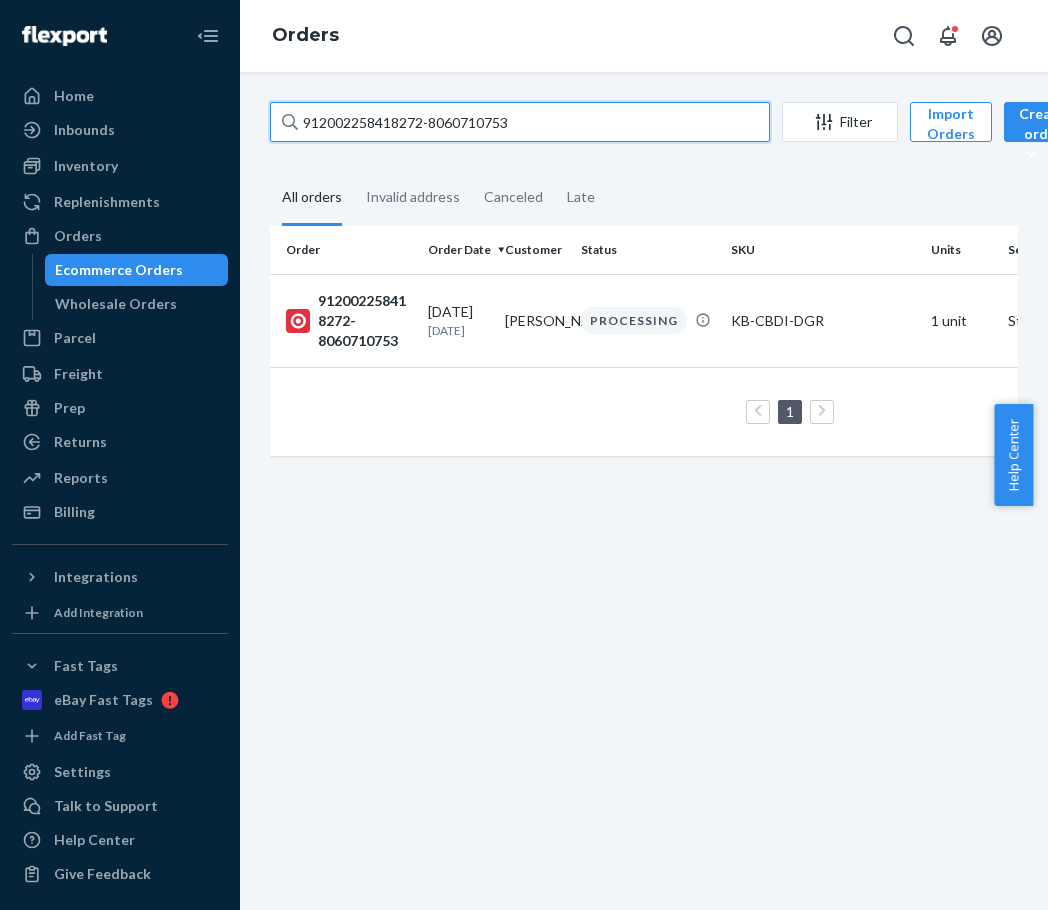 click on "912002258418272-8060710753" at bounding box center [520, 122] 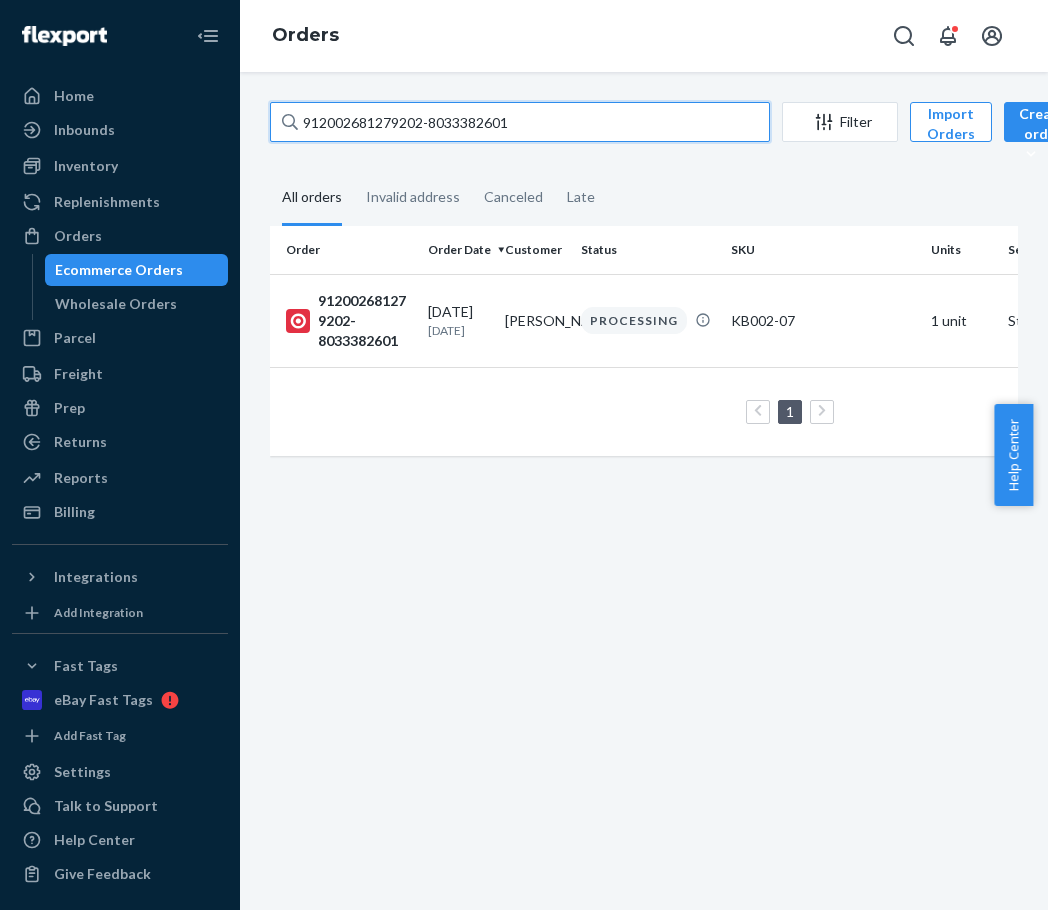 click on "912002681279202-8033382601" at bounding box center (520, 122) 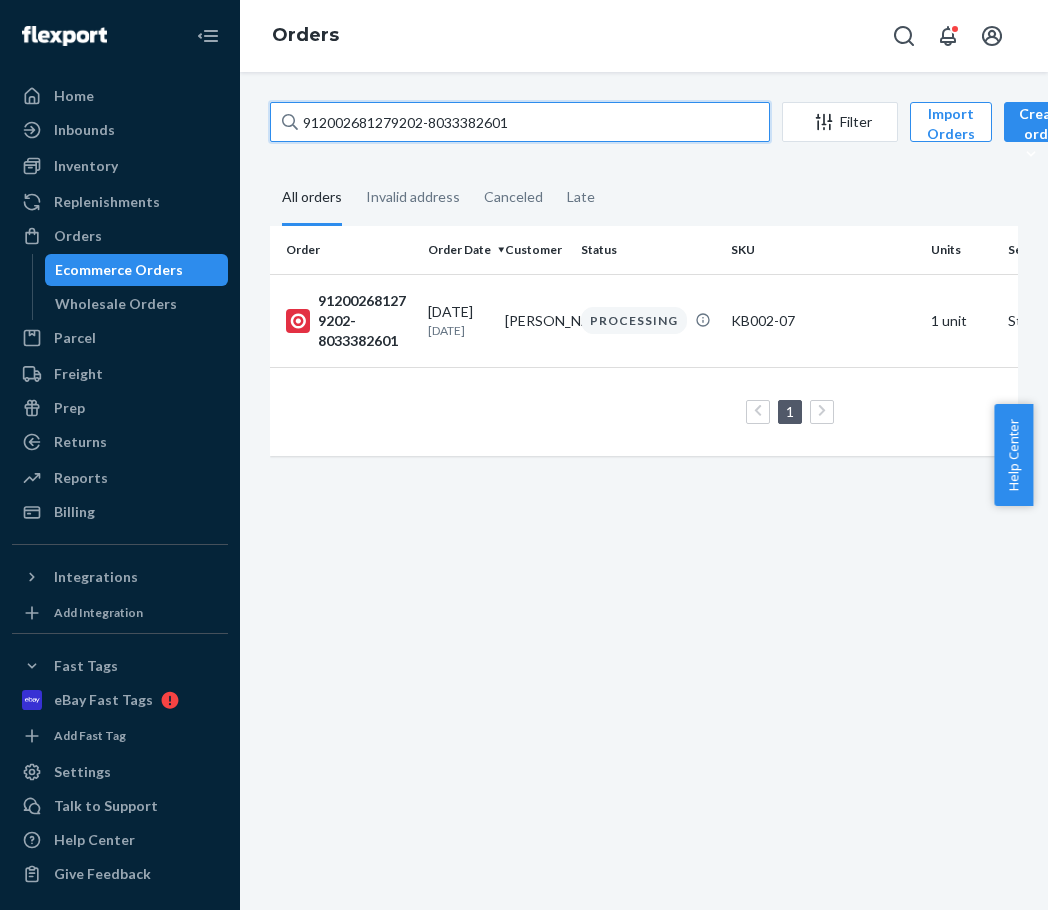 click on "912002681279202-8033382601" at bounding box center [520, 122] 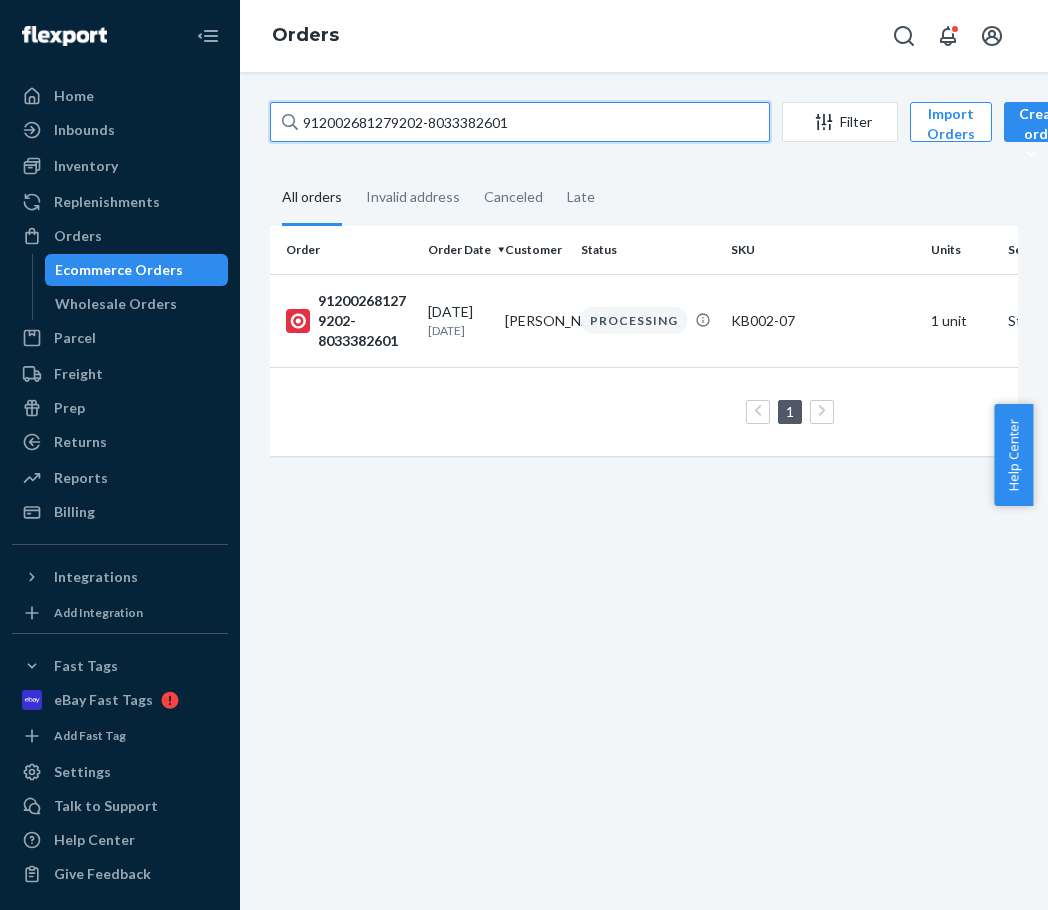 paste on "02002681415338-8042687559" 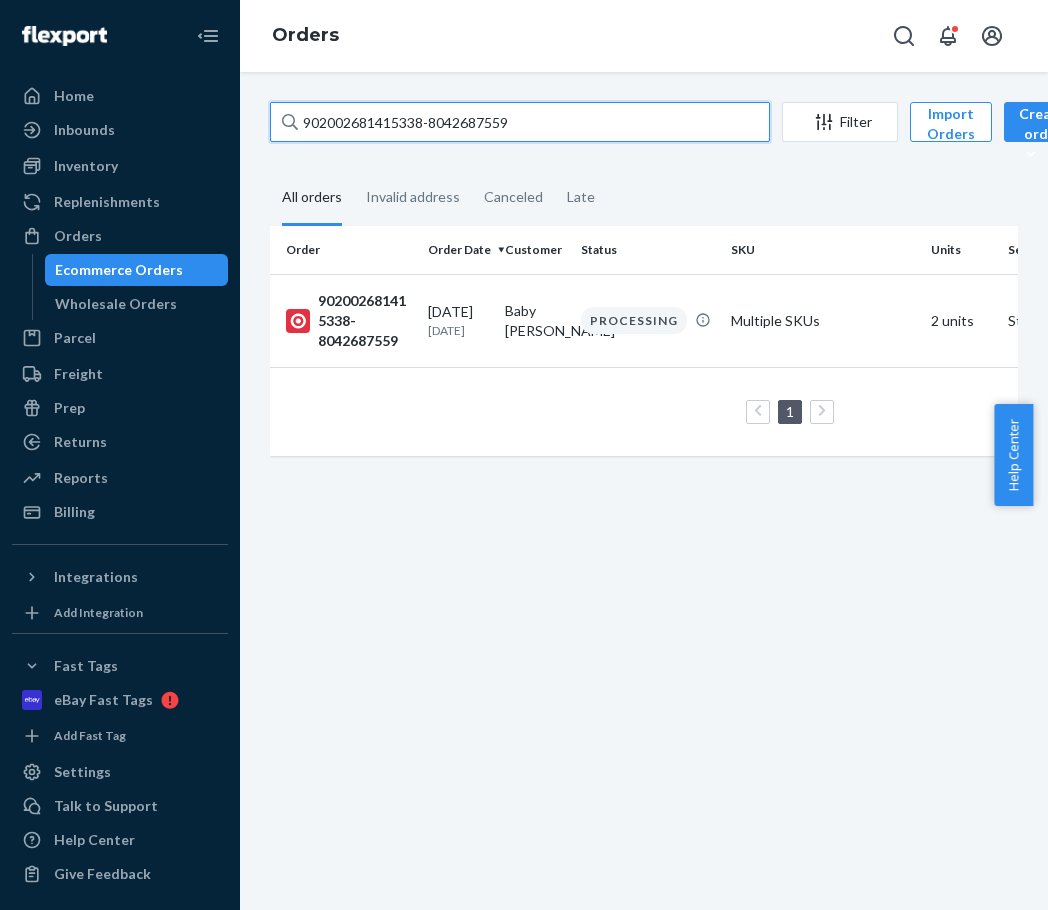 click on "902002681415338-8042687559" at bounding box center (520, 122) 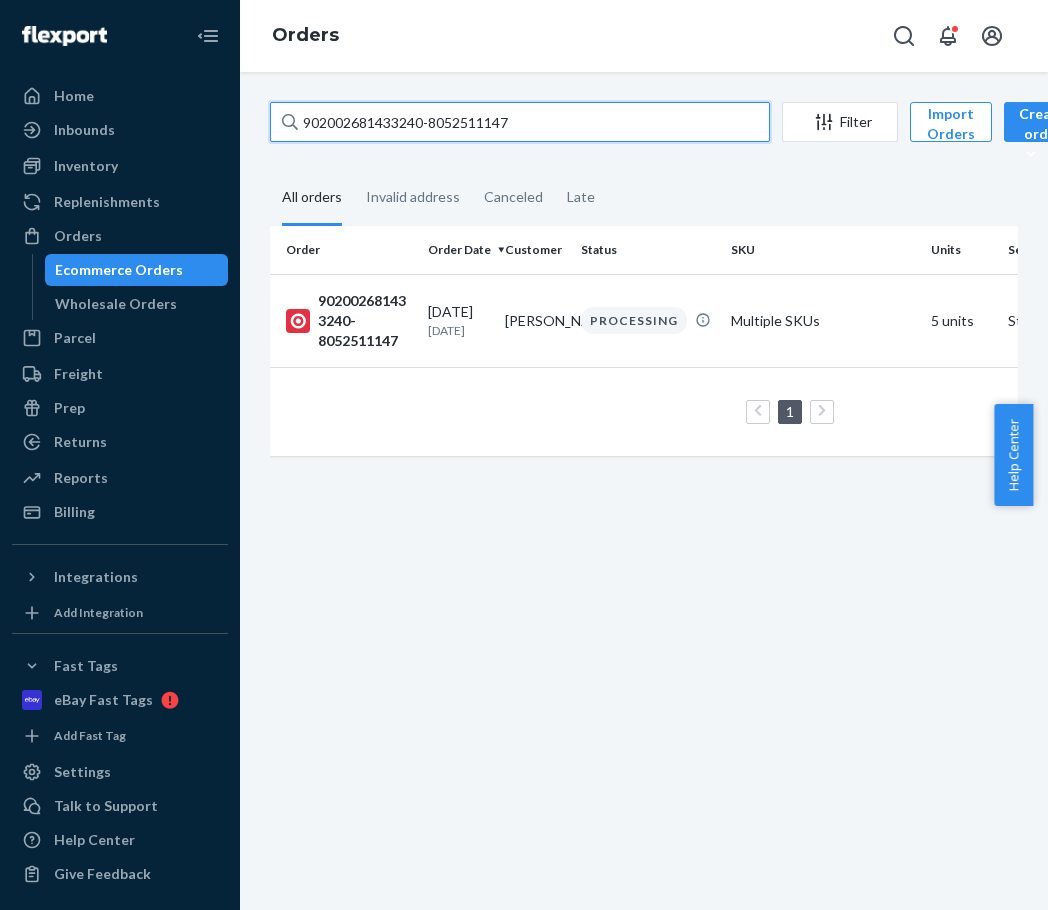 click on "902002681433240-8052511147" at bounding box center (520, 122) 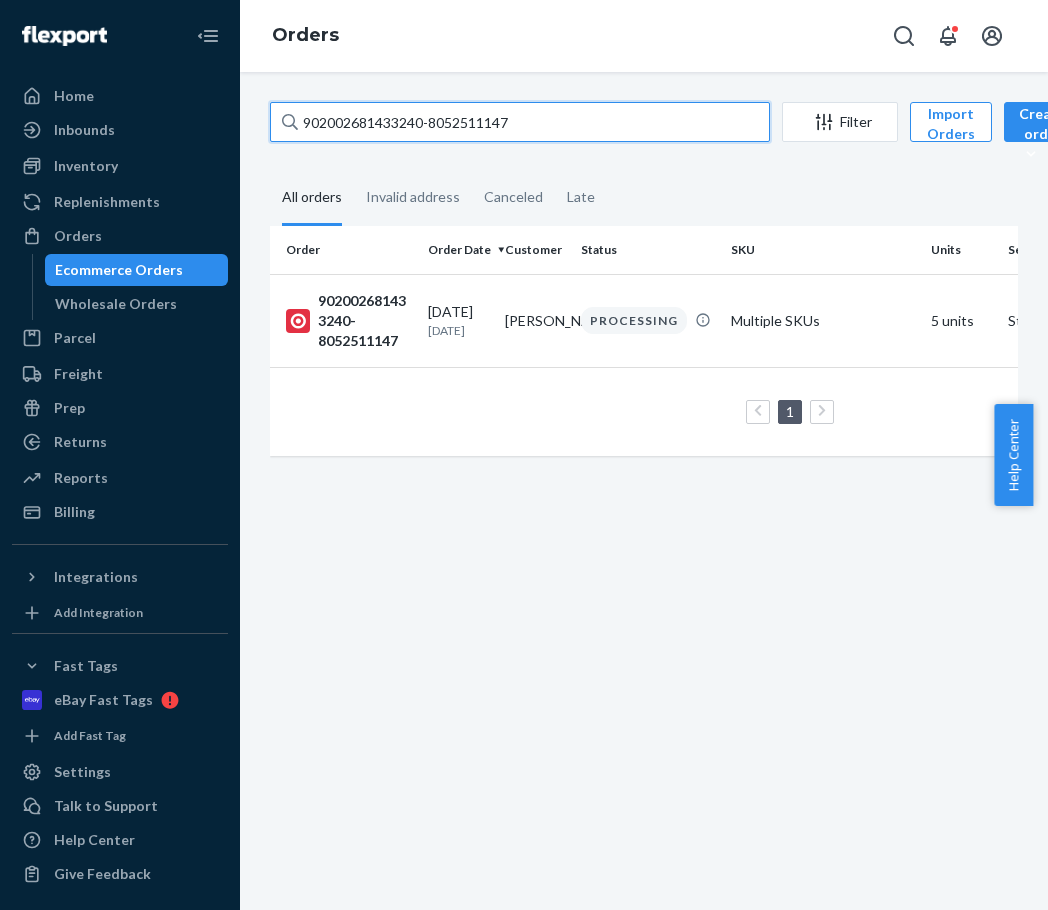 click on "902002681433240-8052511147" at bounding box center (520, 122) 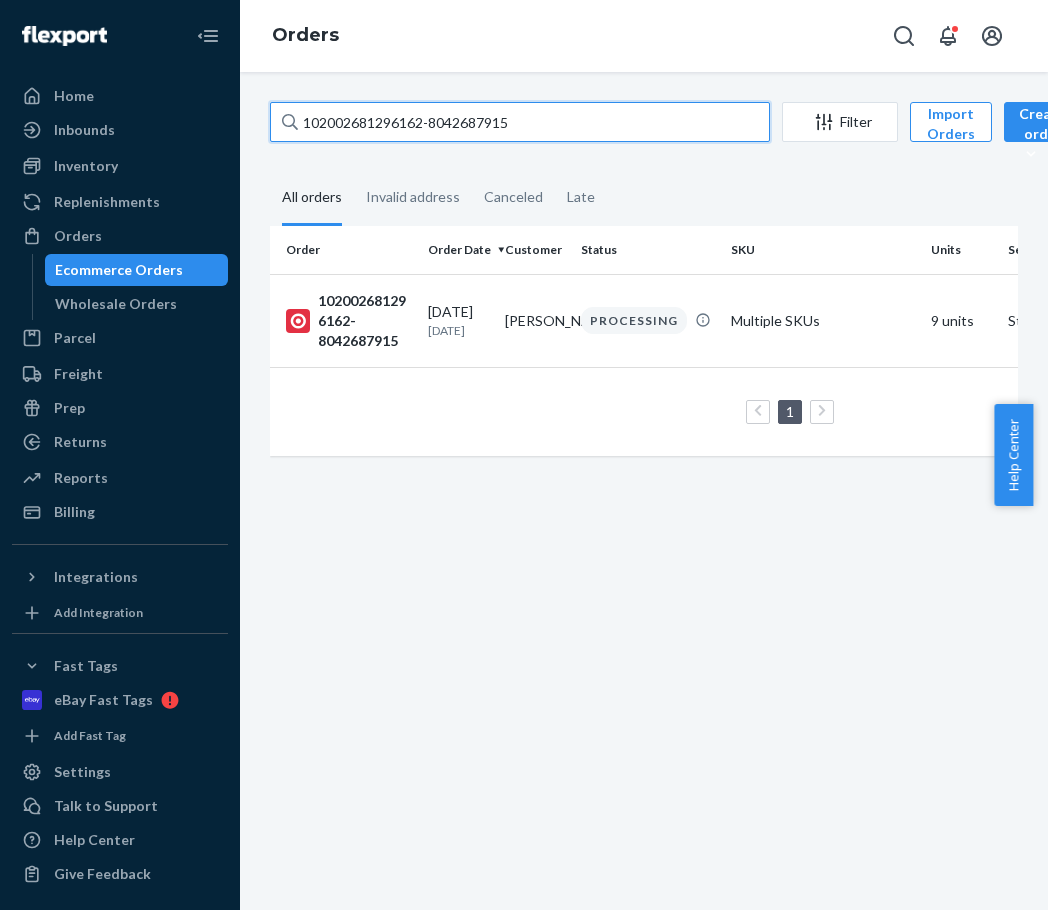 click on "102002681296162-8042687915" at bounding box center (520, 122) 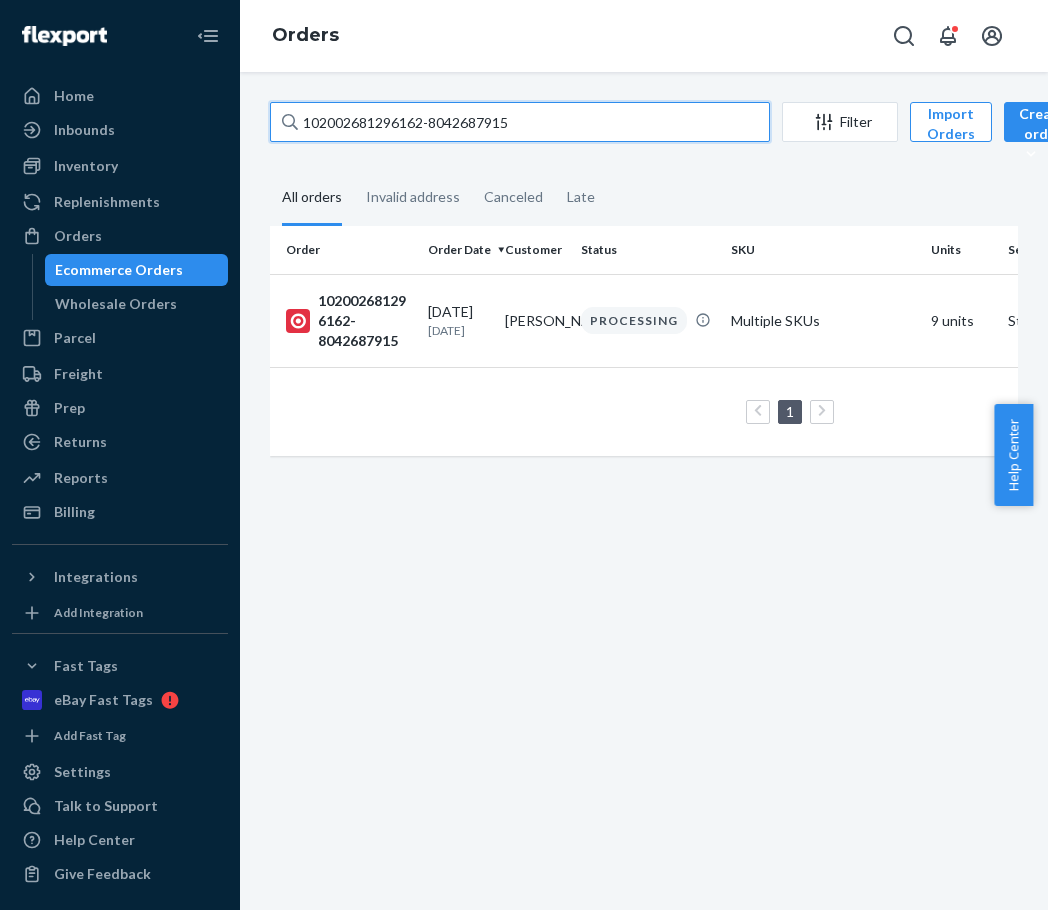click on "102002681296162-8042687915" at bounding box center (520, 122) 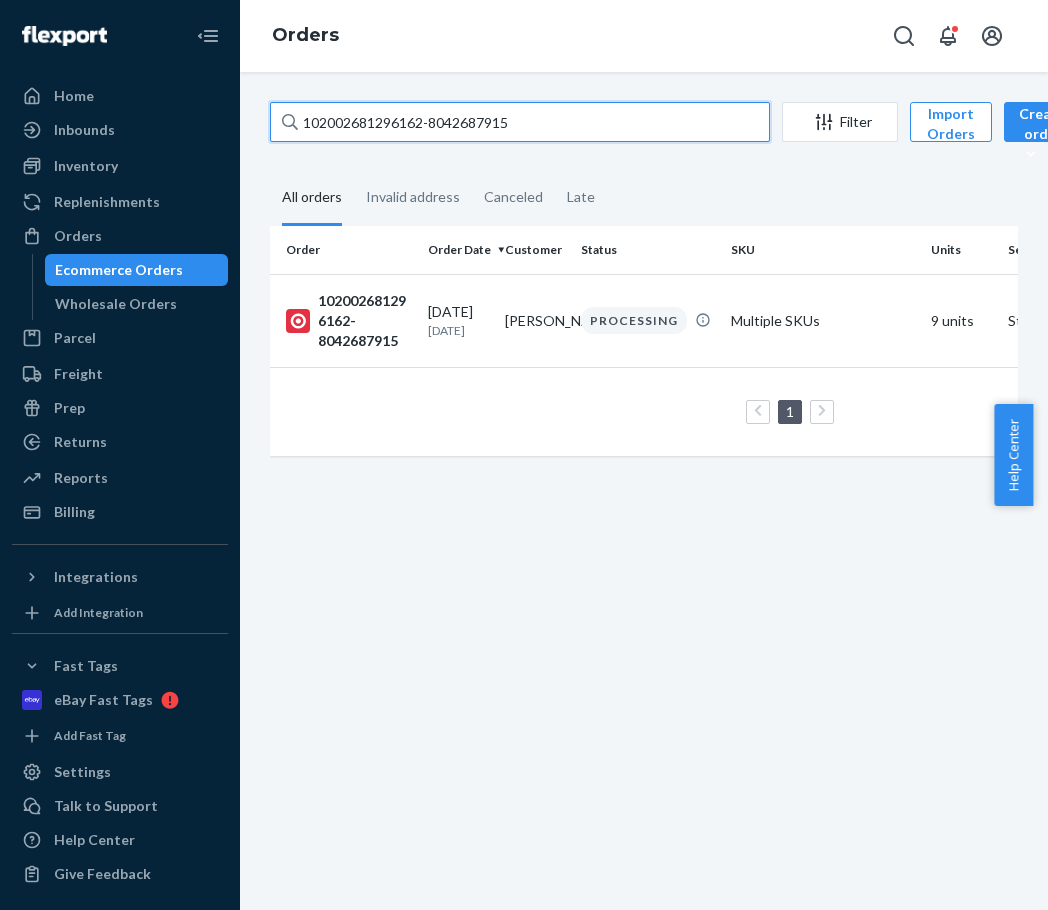 click on "102002681296162-8042687915" at bounding box center (520, 122) 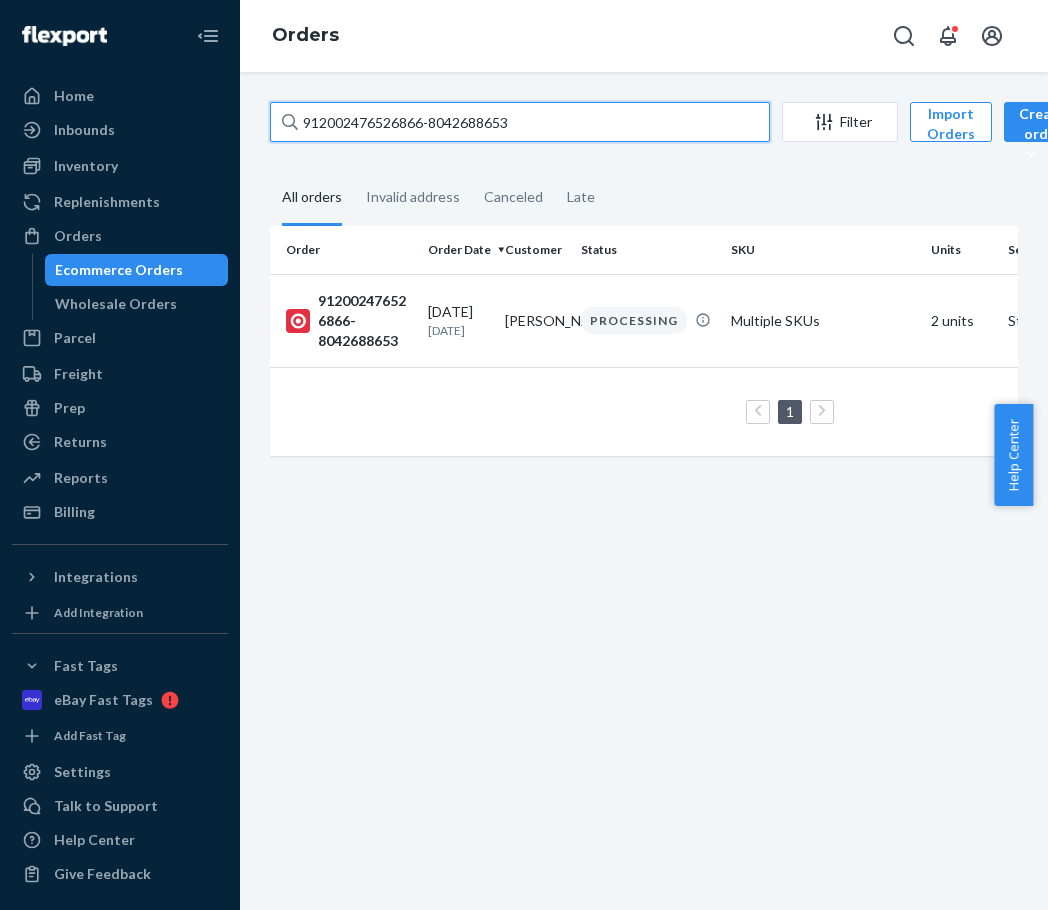 click on "912002476526866-8042688653" at bounding box center (520, 122) 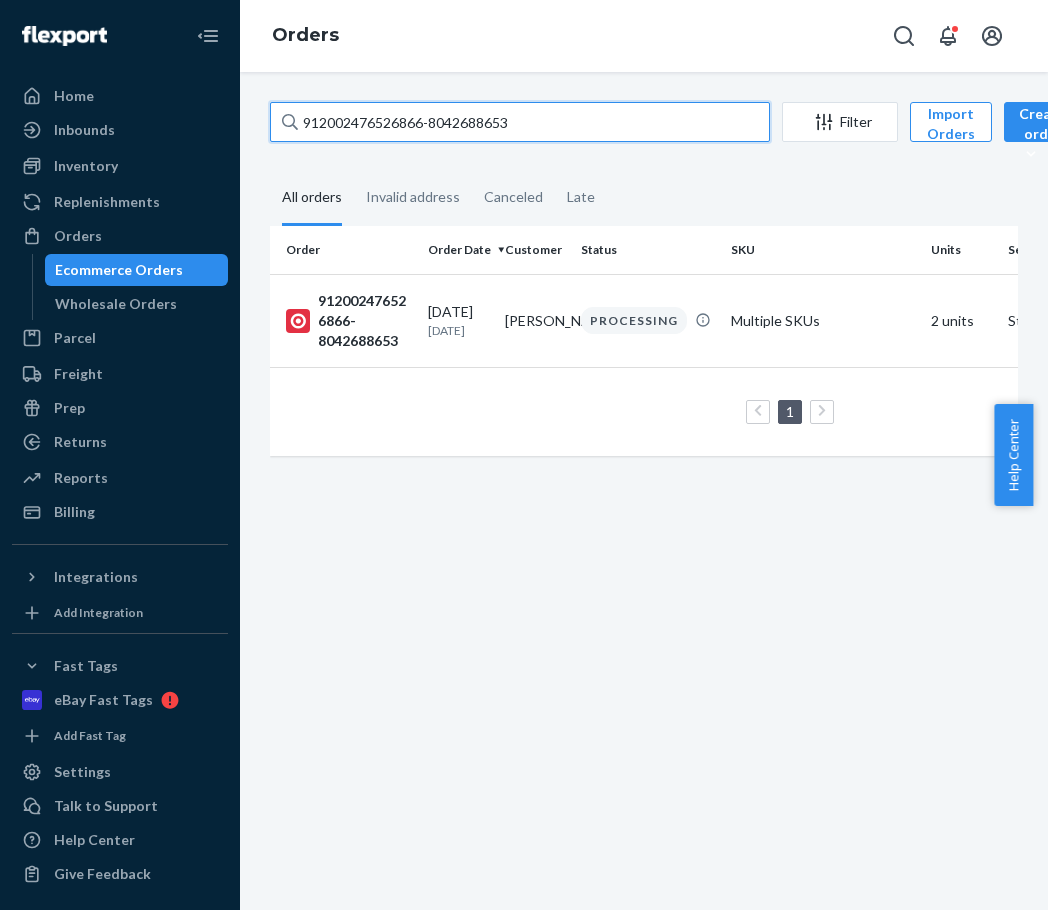 click on "912002476526866-8042688653" at bounding box center (520, 122) 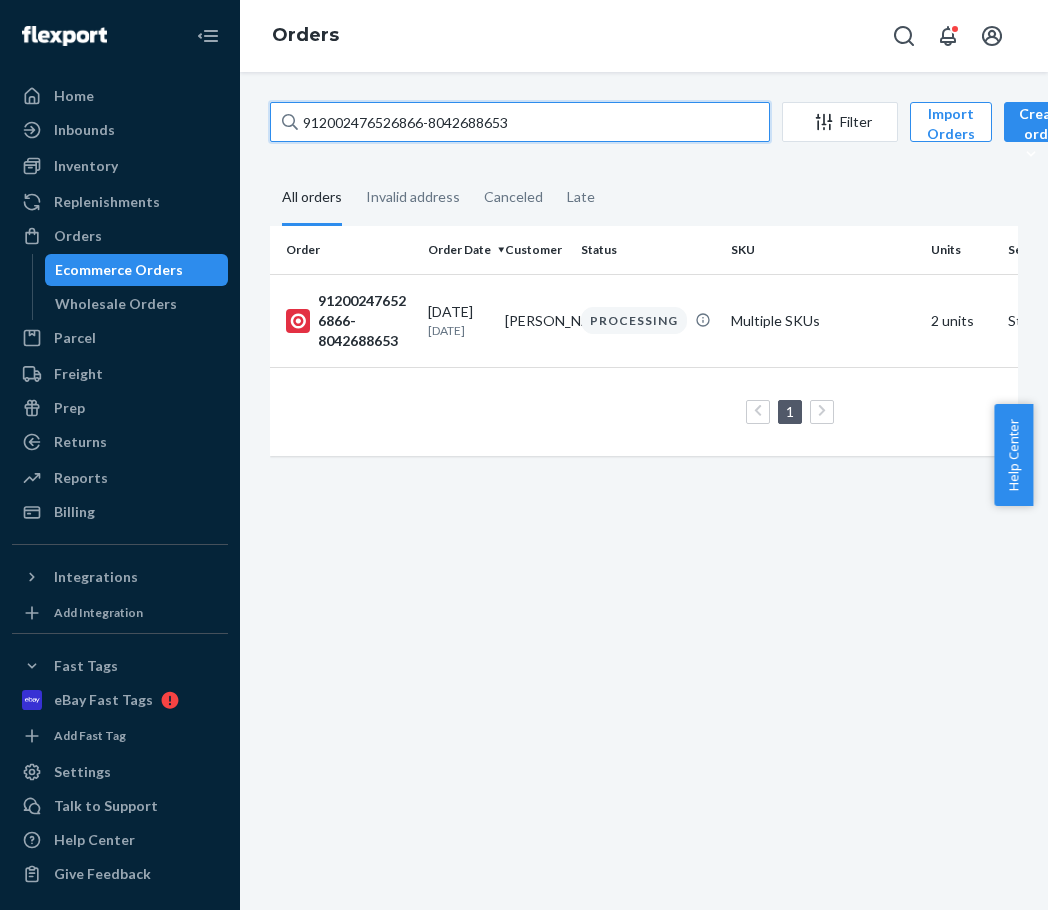 click on "912002476526866-8042688653" at bounding box center [520, 122] 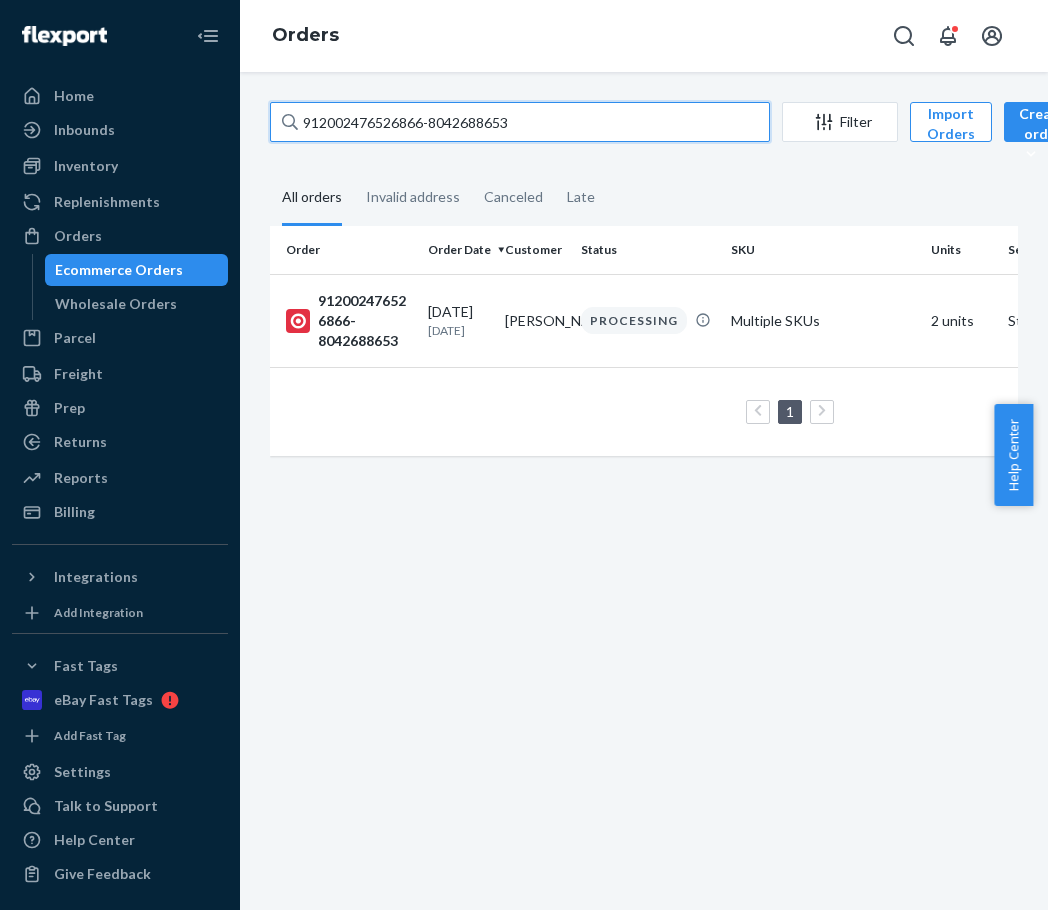 paste on "102002657195489-8052512429" 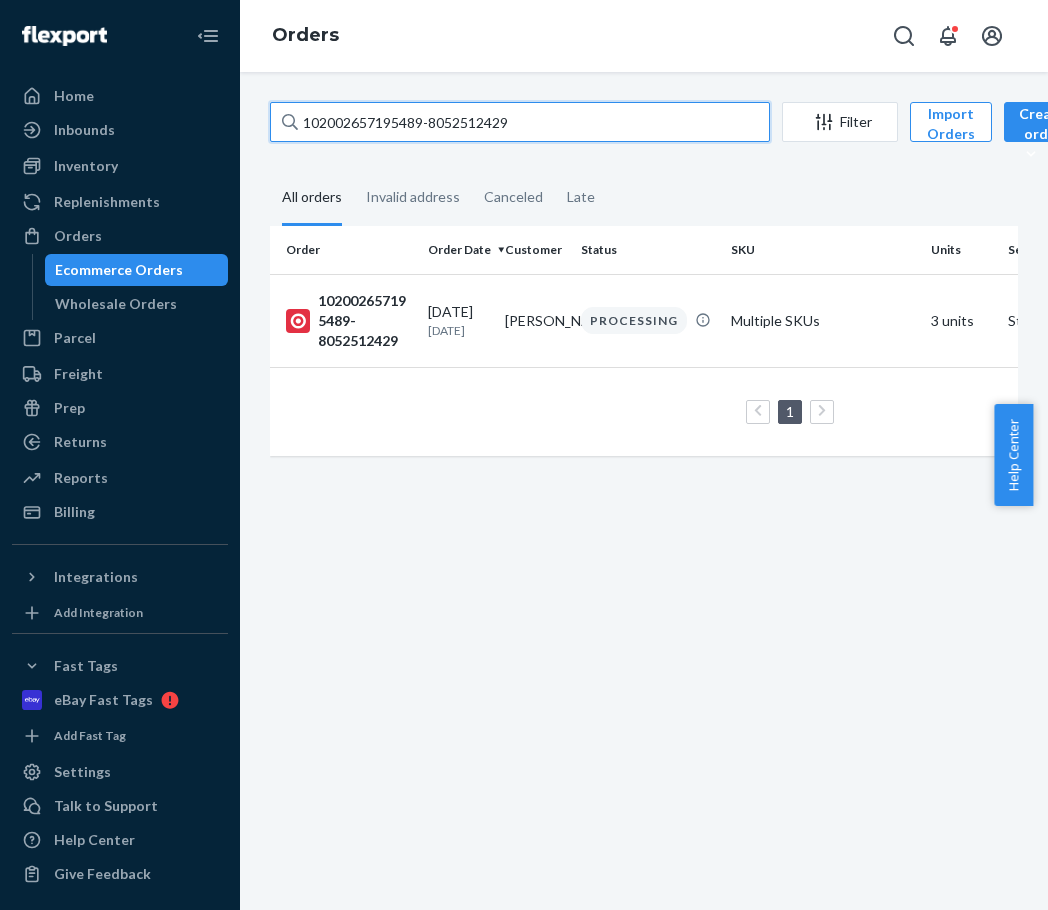 click on "102002657195489-8052512429" at bounding box center (520, 122) 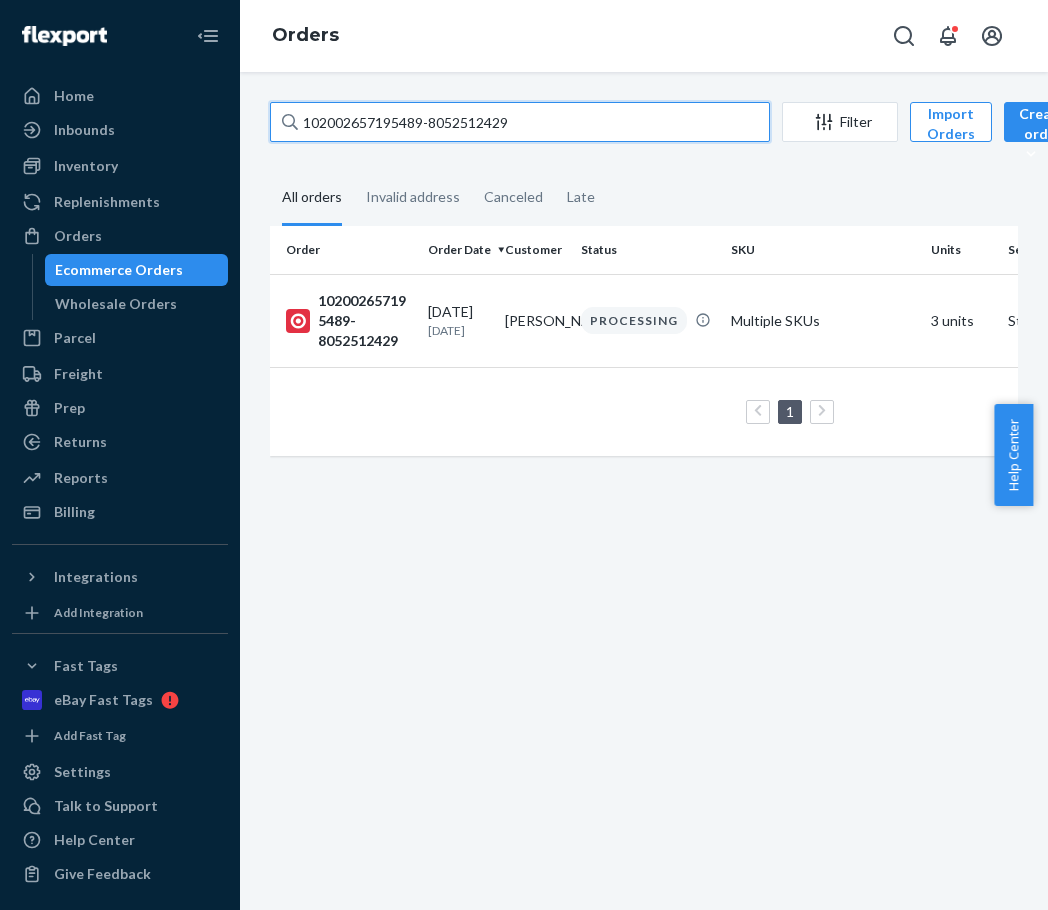 click on "102002657195489-8052512429" at bounding box center (520, 122) 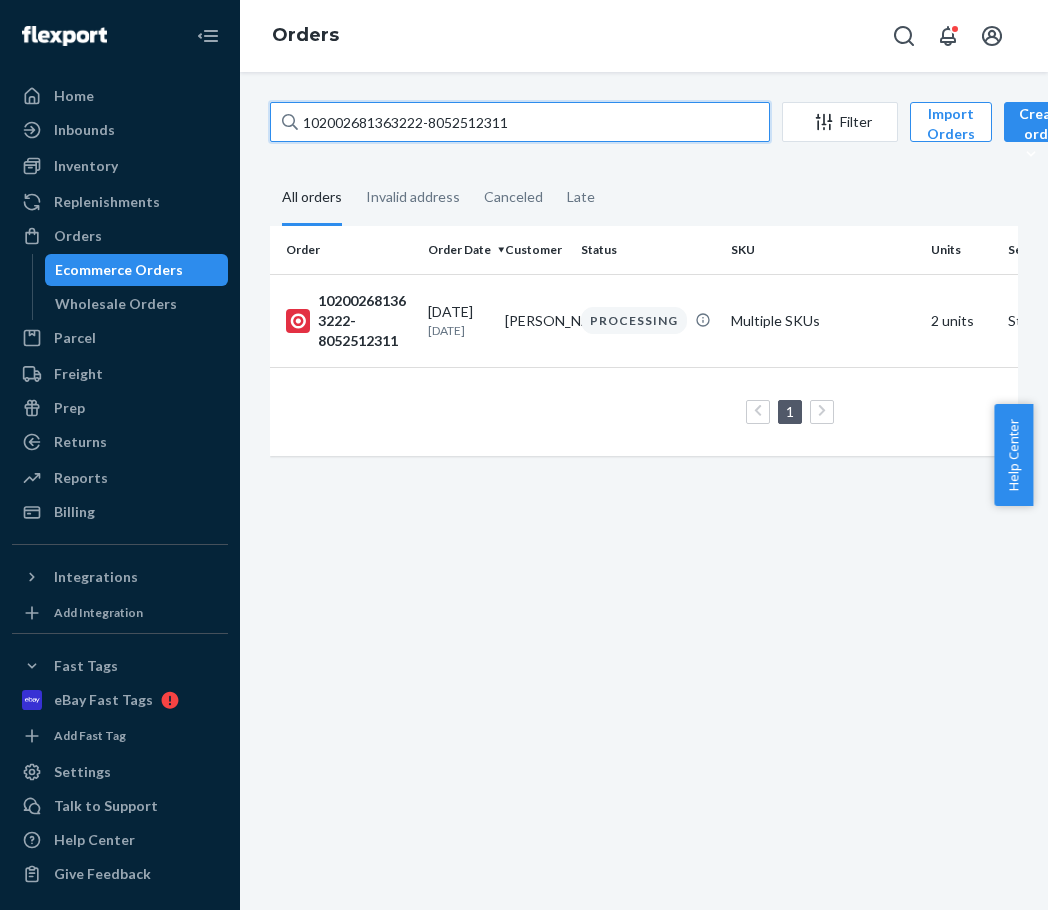 click on "102002681363222-8052512311" at bounding box center [520, 122] 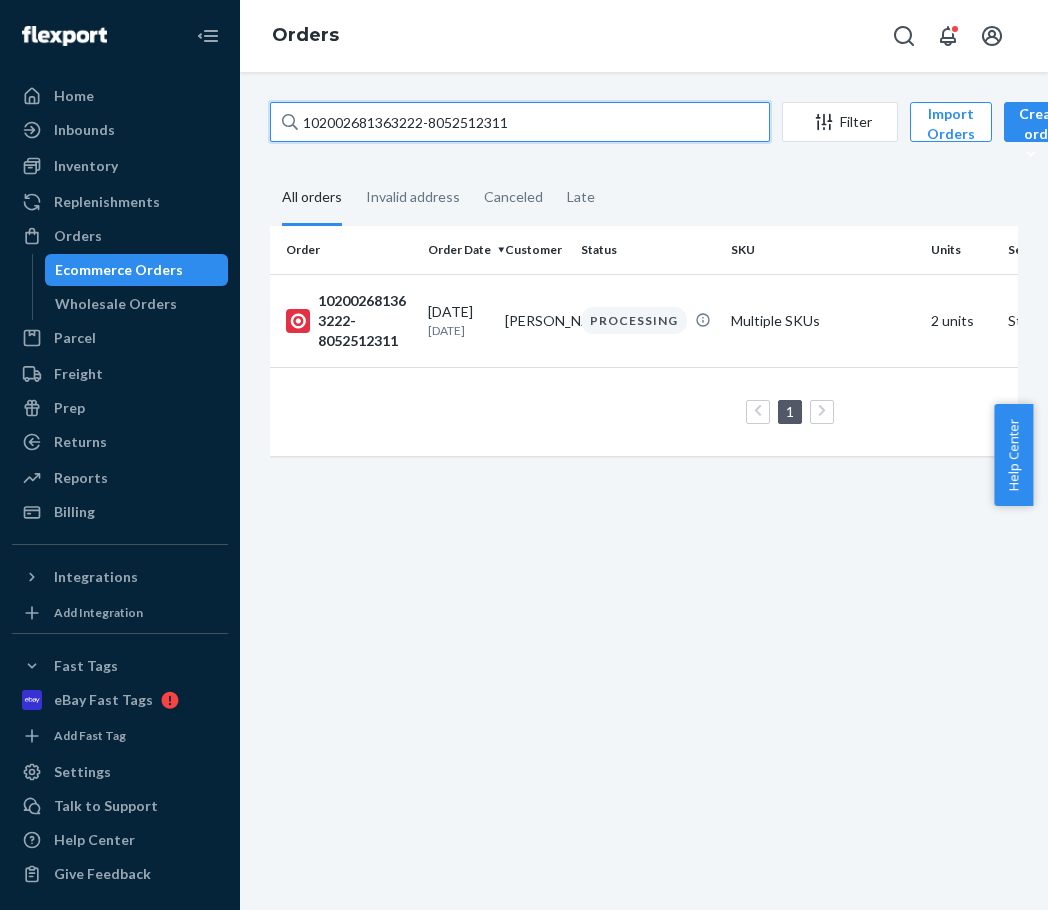 click on "102002681363222-8052512311" at bounding box center [520, 122] 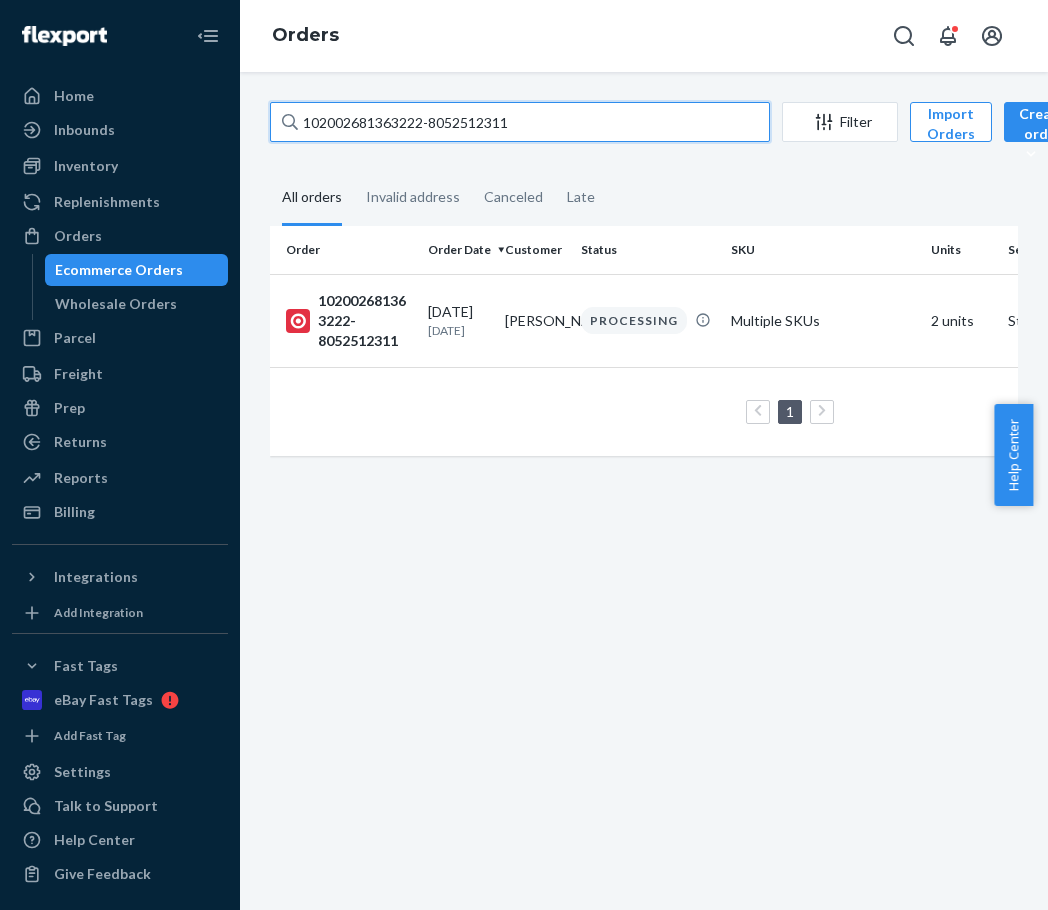paste 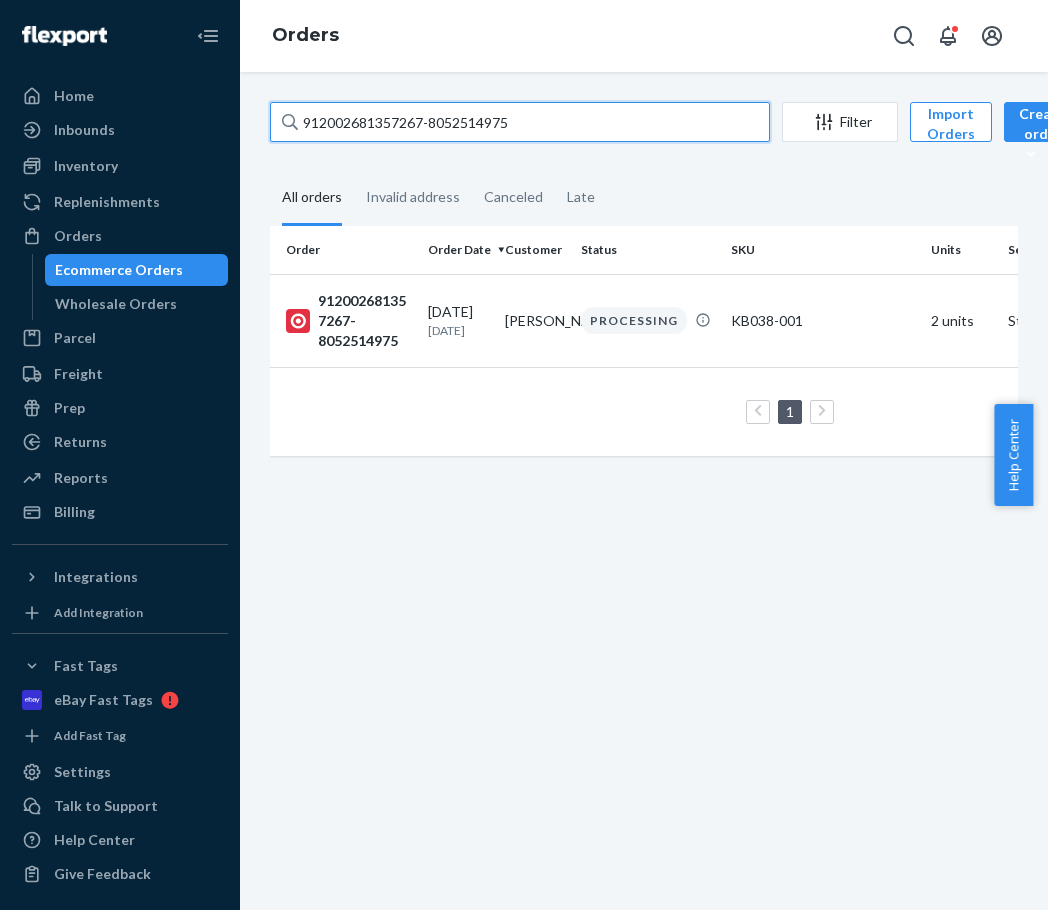 click on "912002681357267-8052514975" at bounding box center (520, 122) 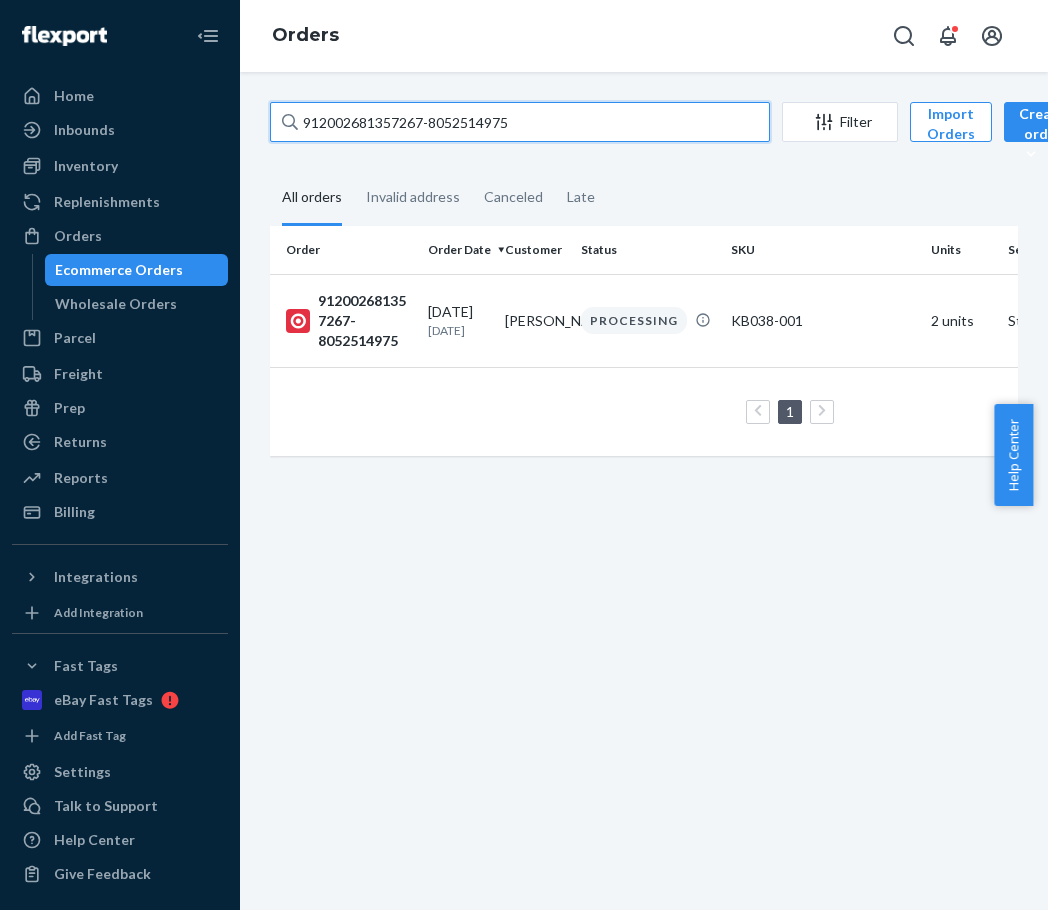 click on "912002681357267-8052514975" at bounding box center [520, 122] 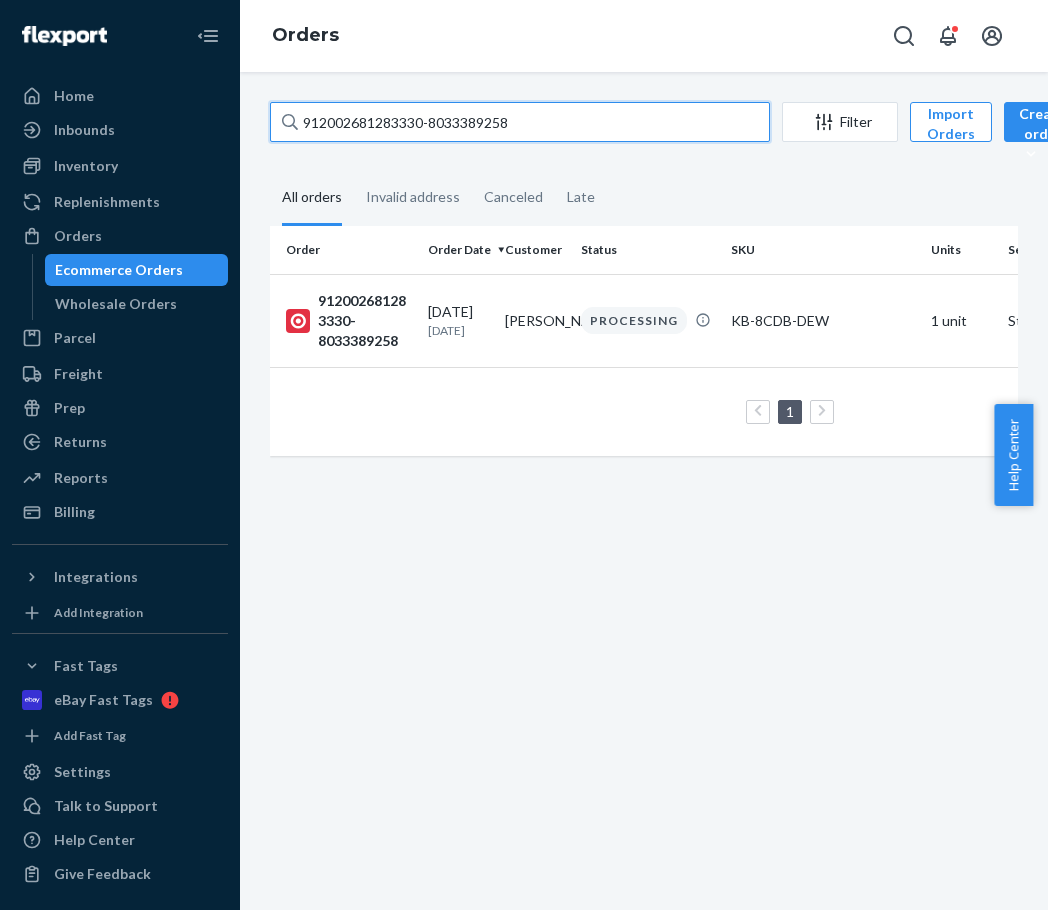 click on "912002681283330-8033389258" at bounding box center (520, 122) 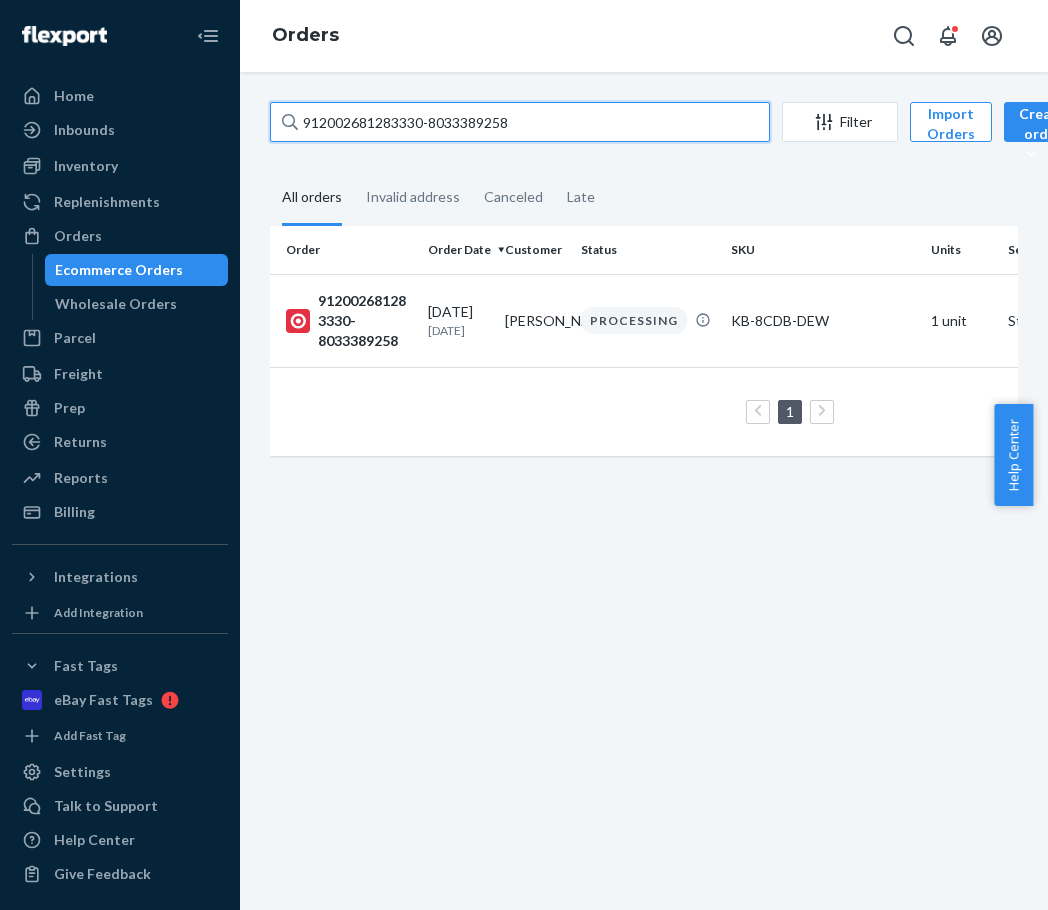 click on "912002681283330-8033389258" at bounding box center [520, 122] 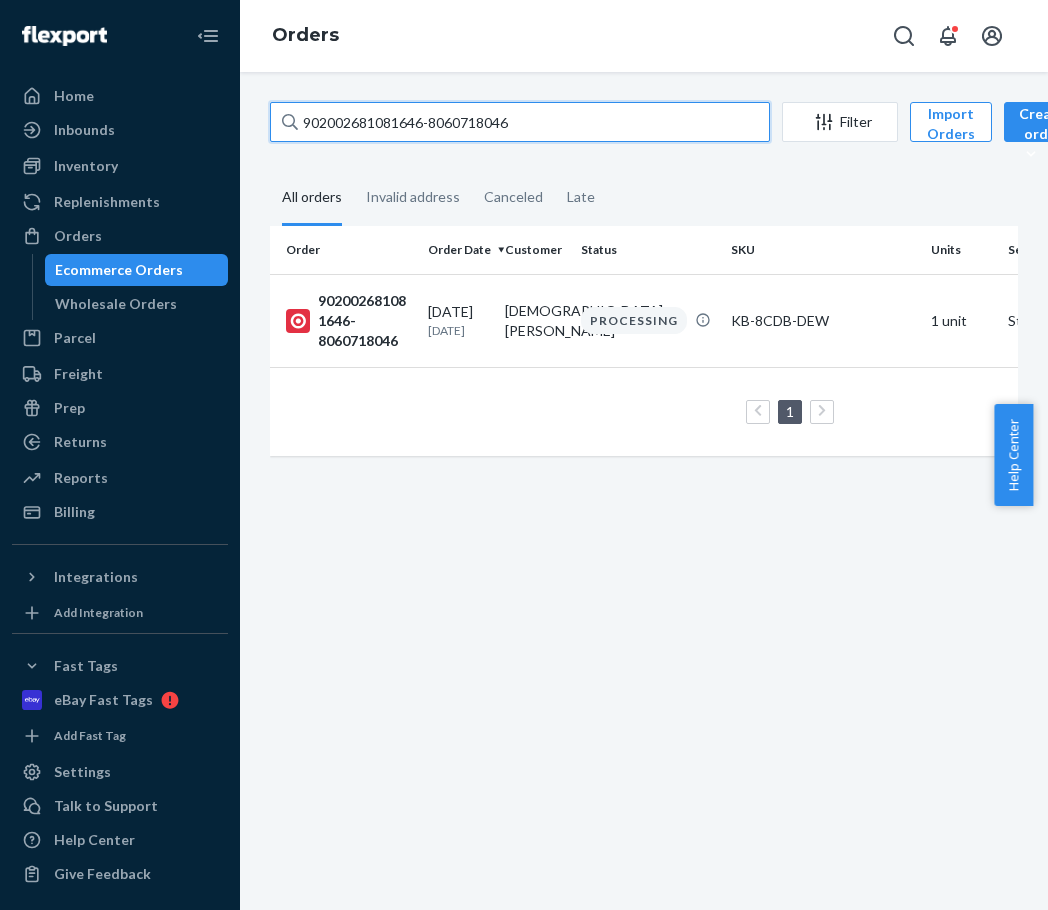 click on "902002681081646-8060718046" at bounding box center (520, 122) 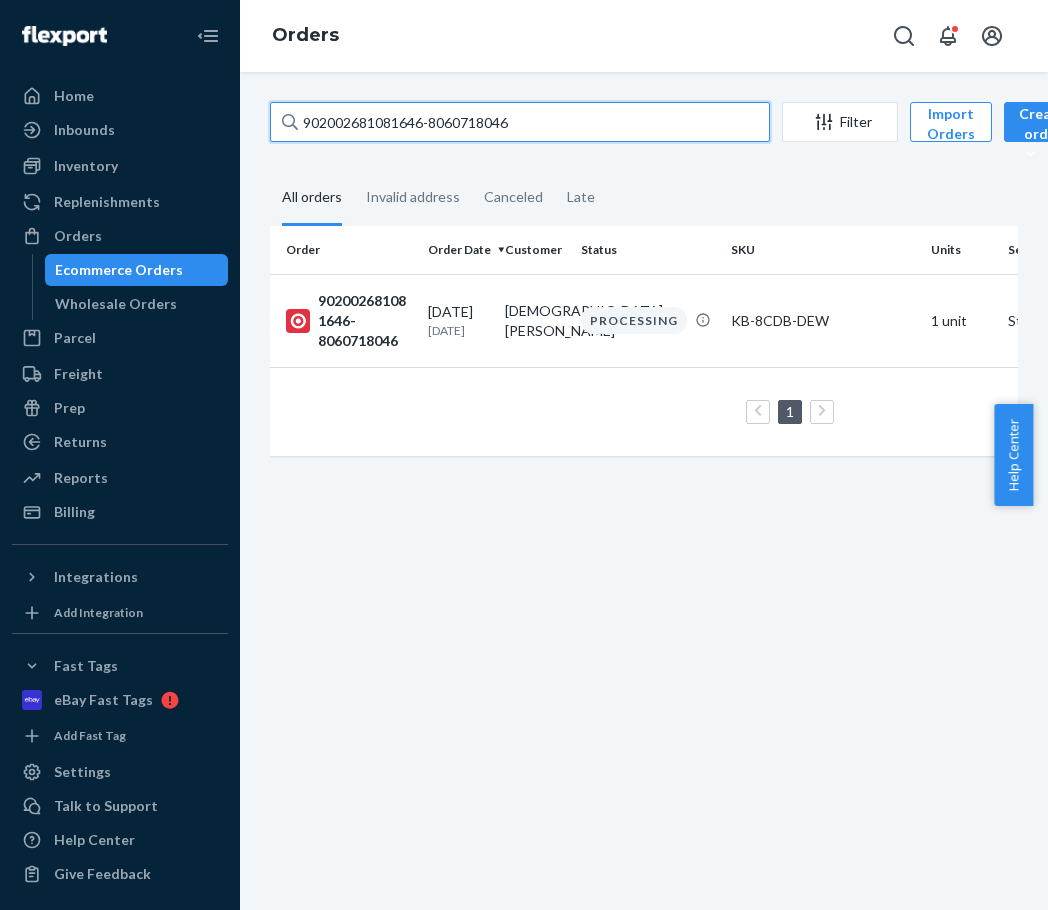 click on "902002681081646-8060718046" at bounding box center (520, 122) 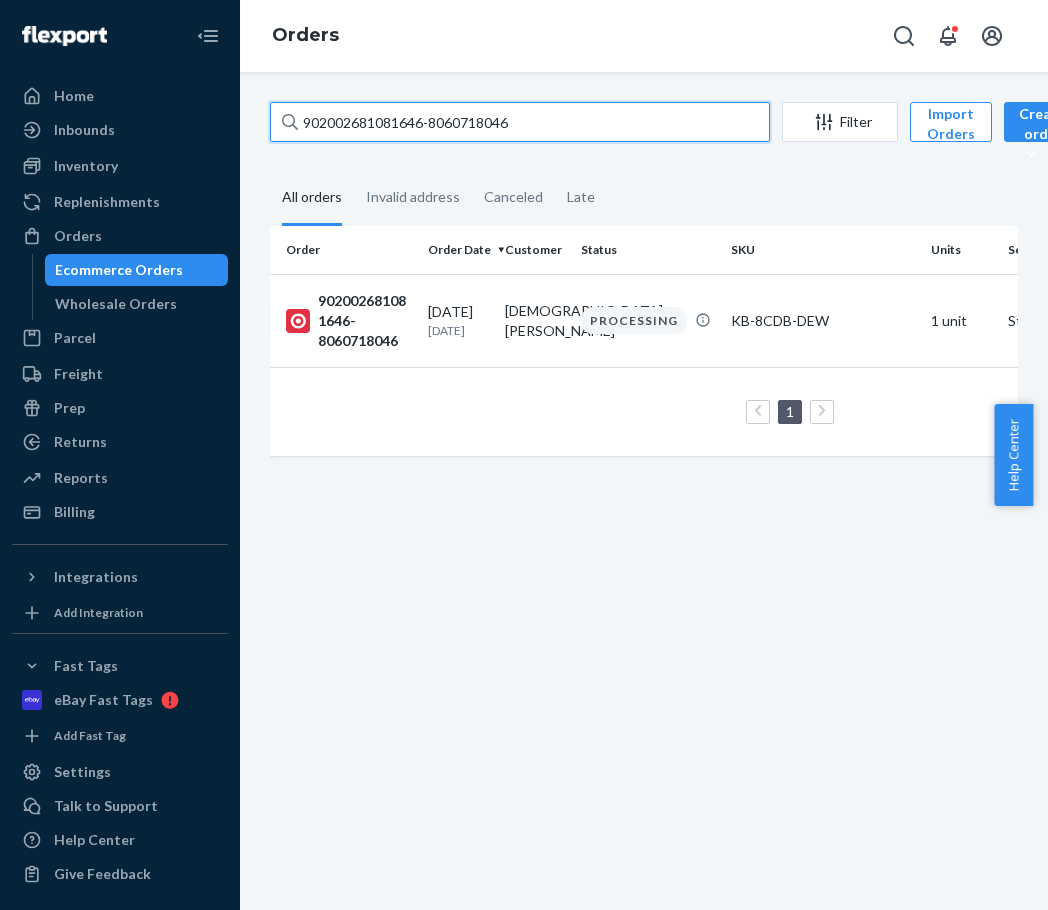 click on "902002681081646-8060718046" at bounding box center (520, 122) 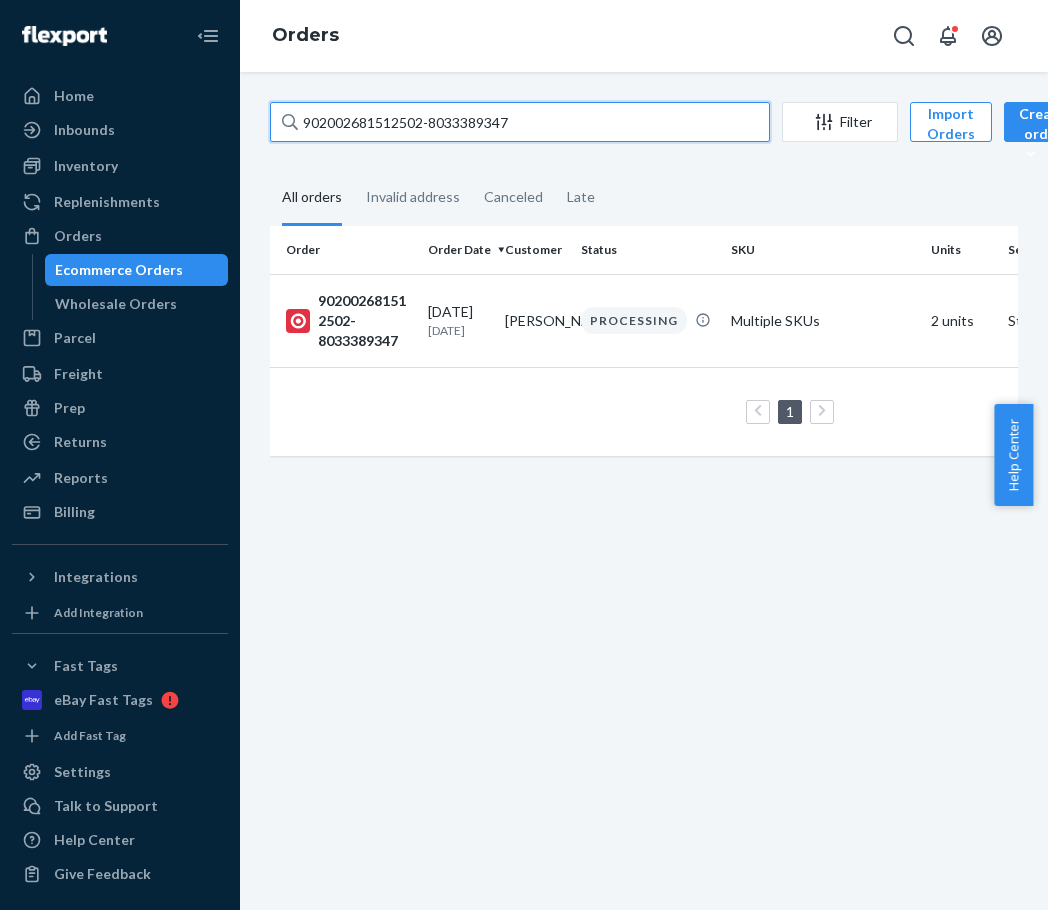 click on "902002681512502-8033389347" at bounding box center (520, 122) 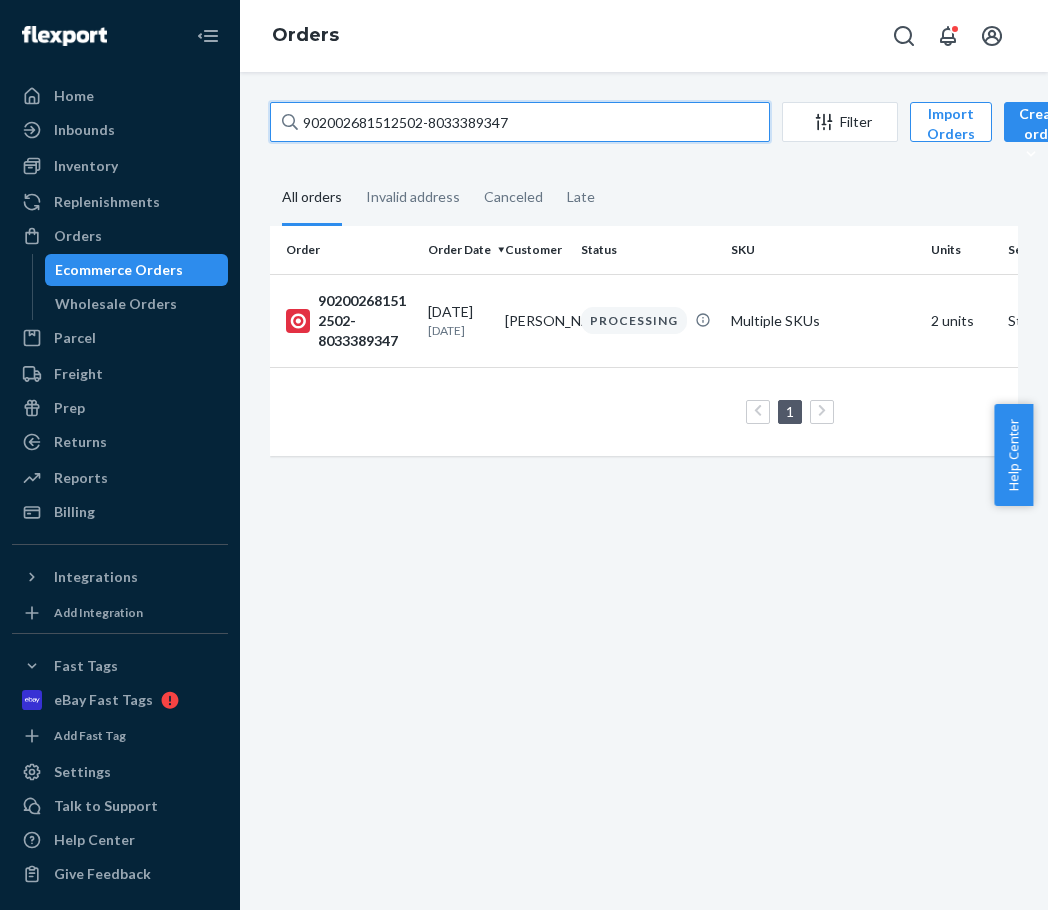 click on "902002681512502-8033389347" at bounding box center (520, 122) 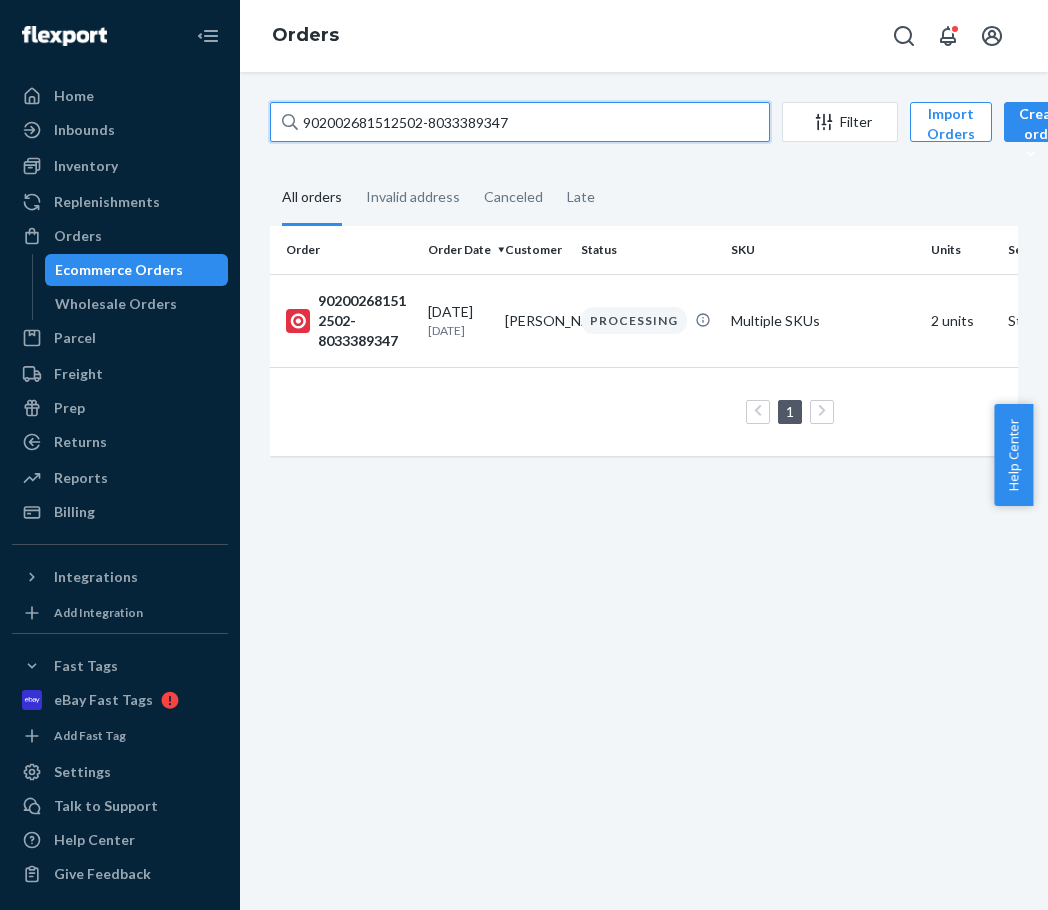 click on "902002681512502-8033389347" at bounding box center (520, 122) 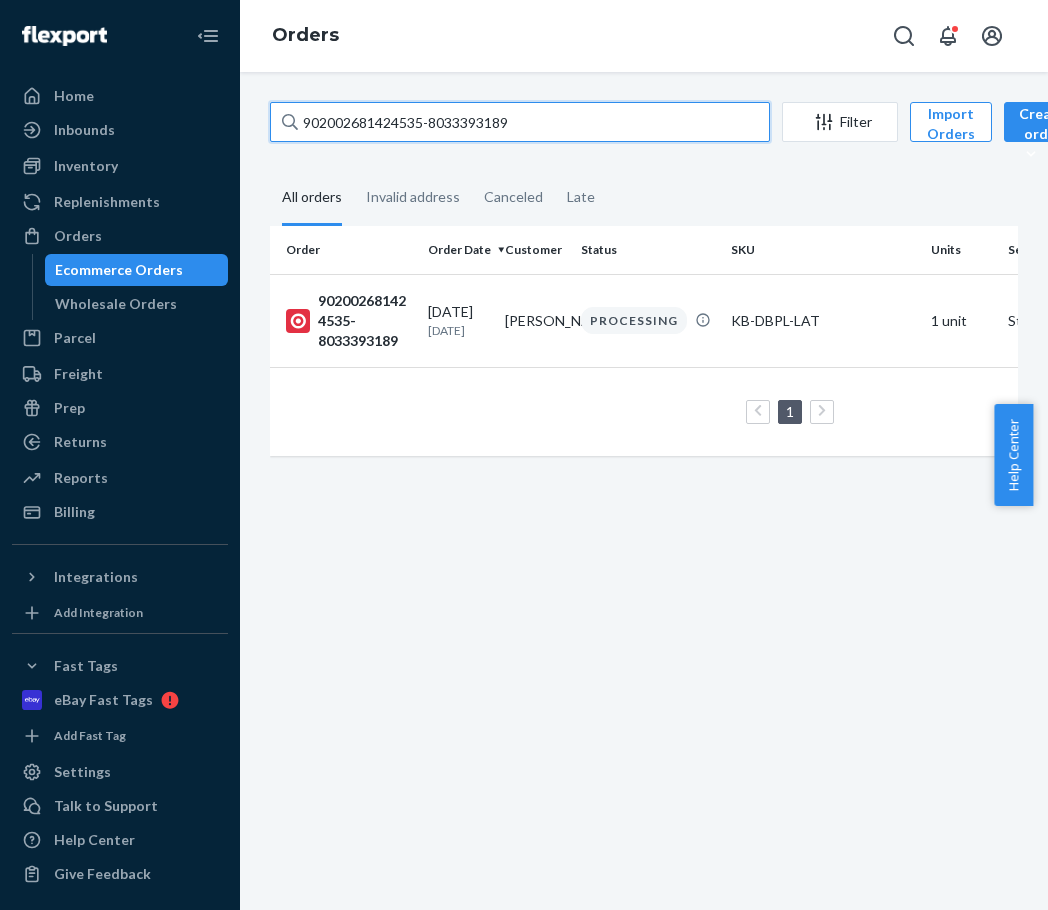 click on "902002681424535-8033393189" at bounding box center (520, 122) 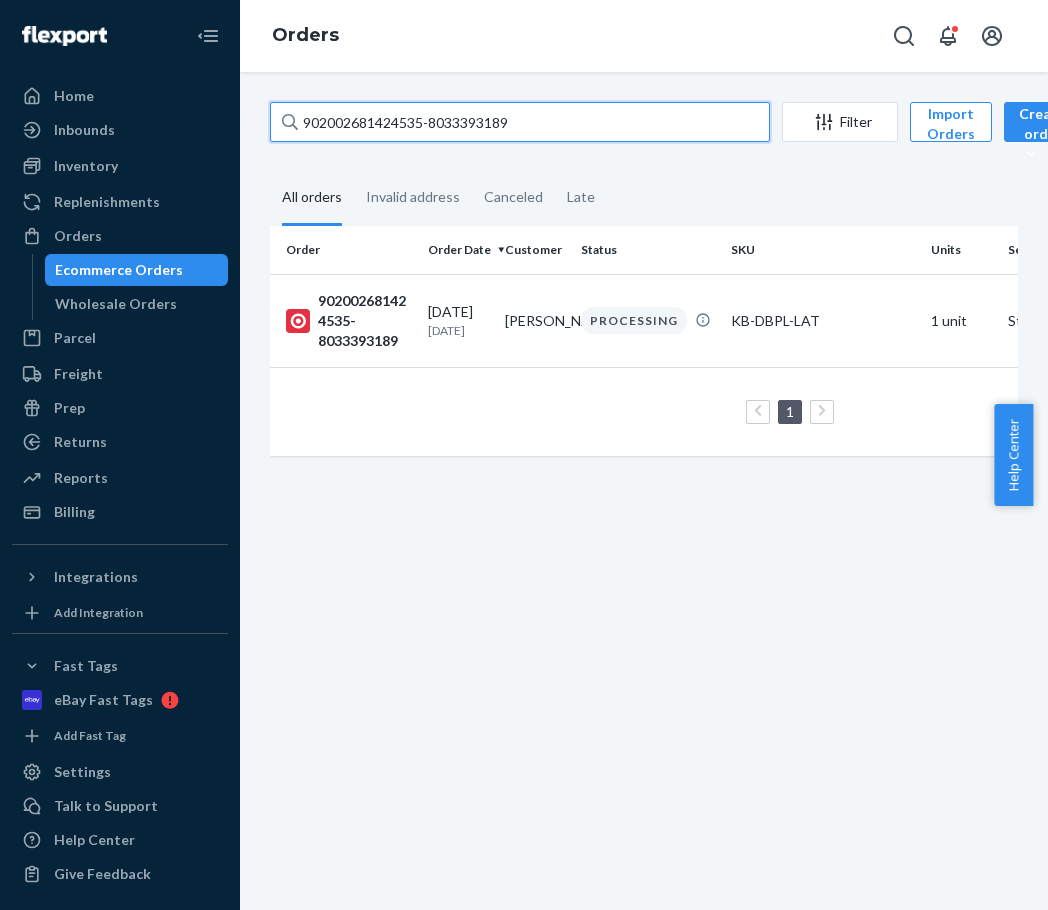 click on "902002681424535-8033393189" at bounding box center [520, 122] 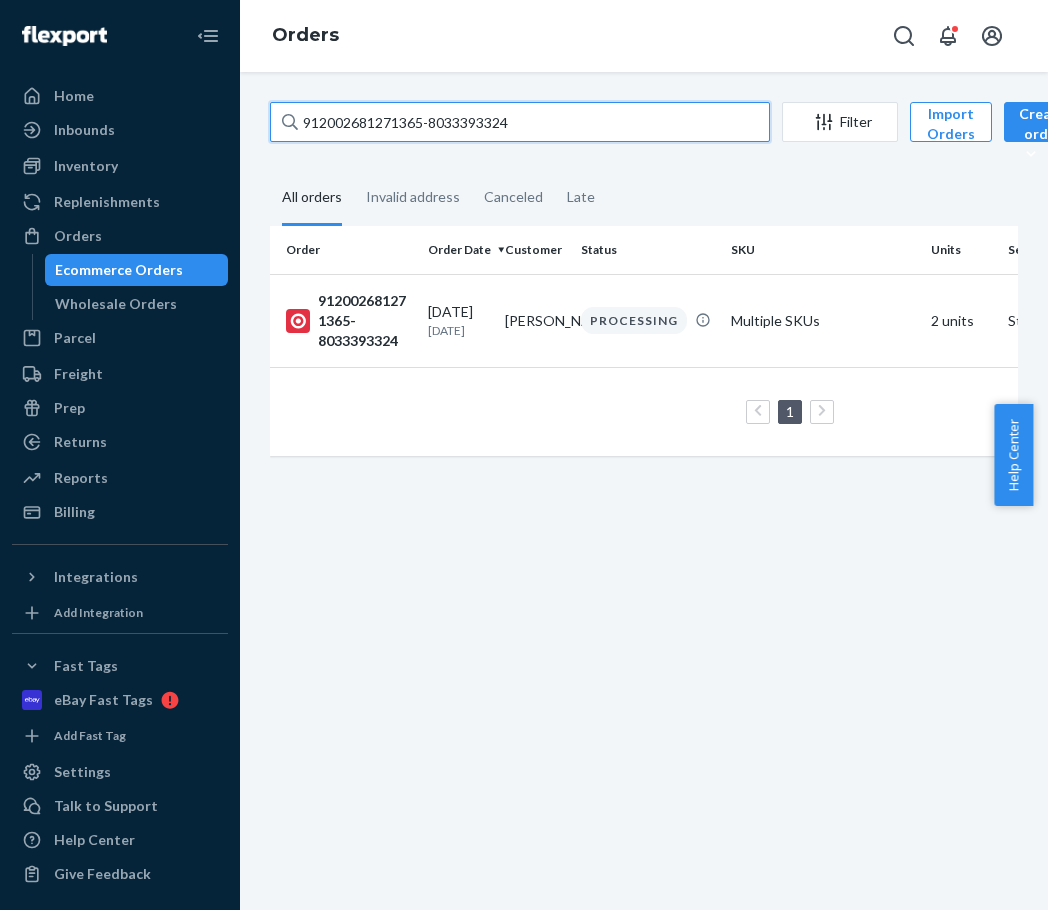 click on "912002681271365-8033393324" at bounding box center [520, 122] 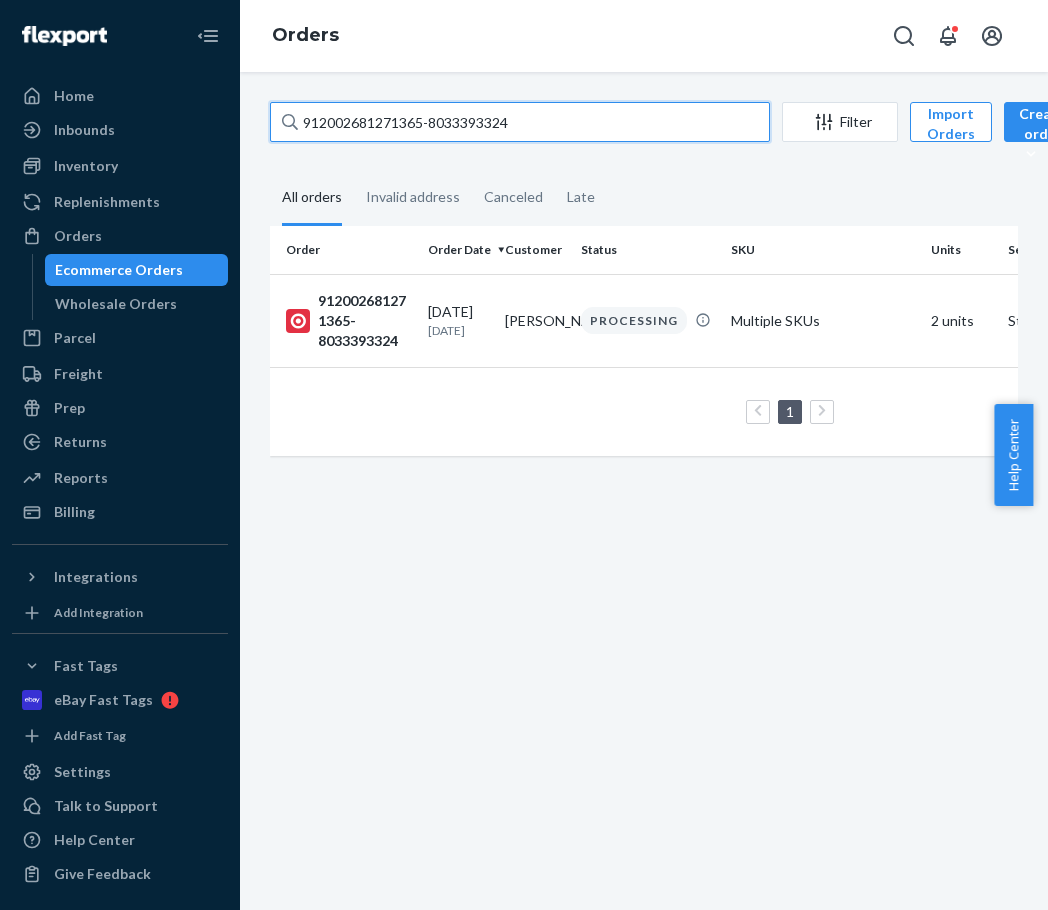 click on "912002681271365-8033393324" at bounding box center (520, 122) 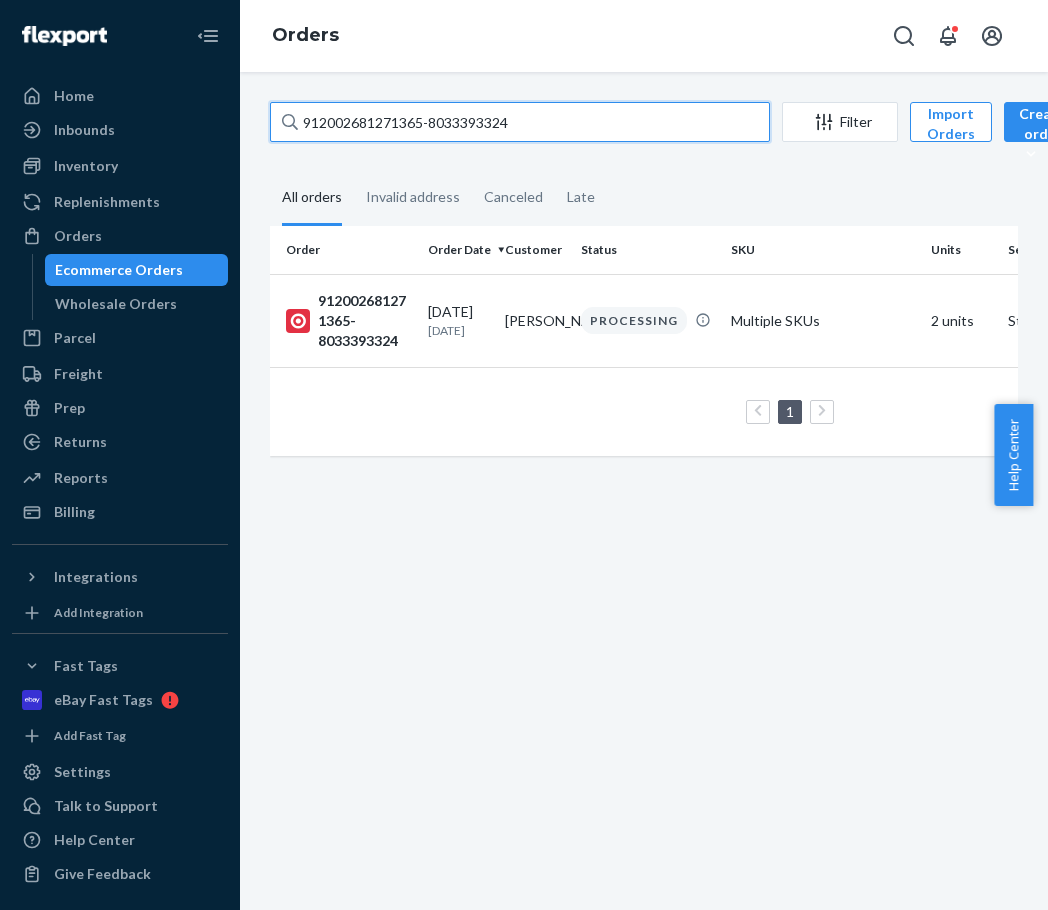 click on "912002681271365-8033393324" at bounding box center (520, 122) 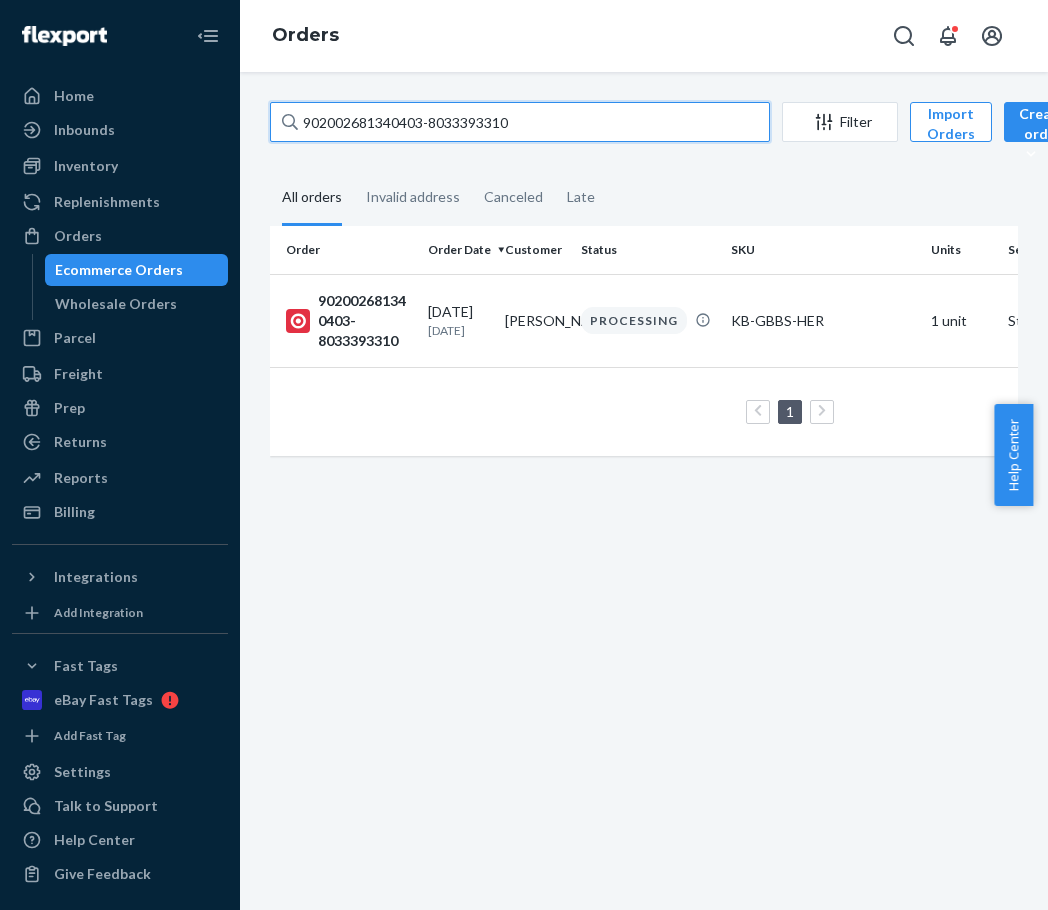 click on "902002681340403-8033393310" at bounding box center [520, 122] 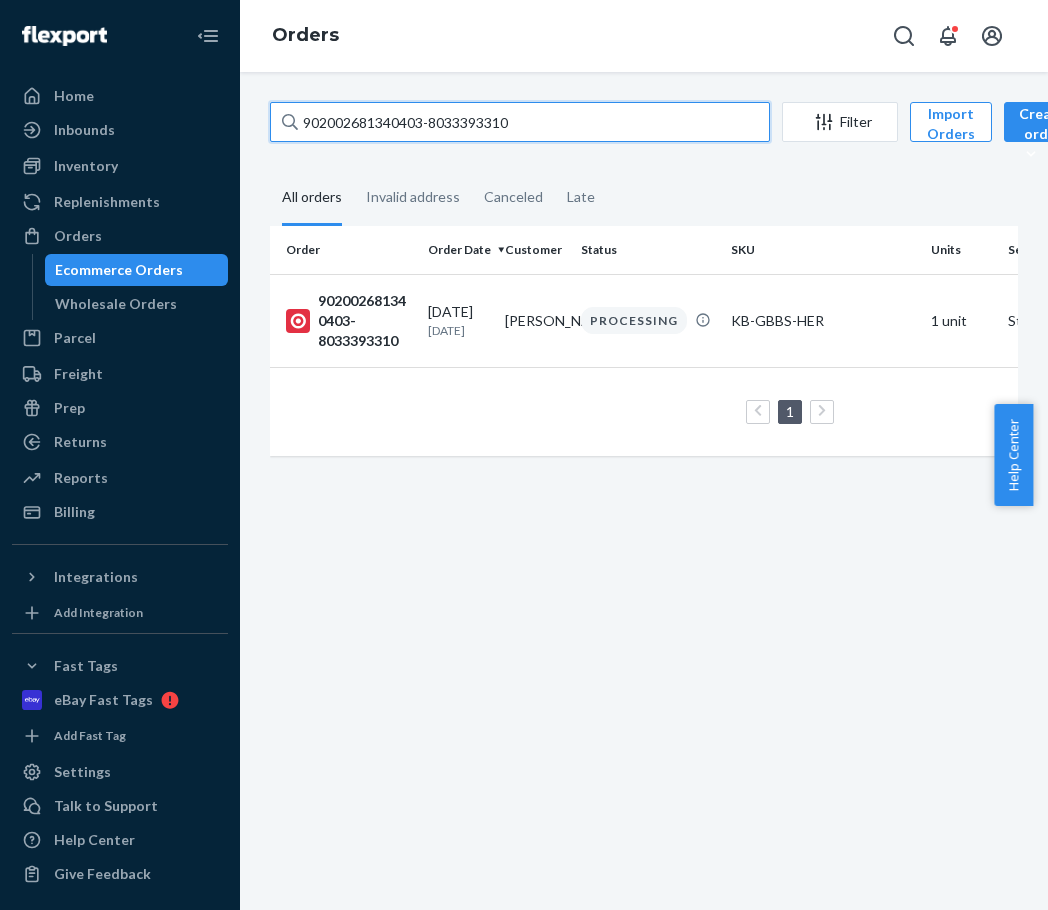 click on "902002681340403-8033393310" at bounding box center [520, 122] 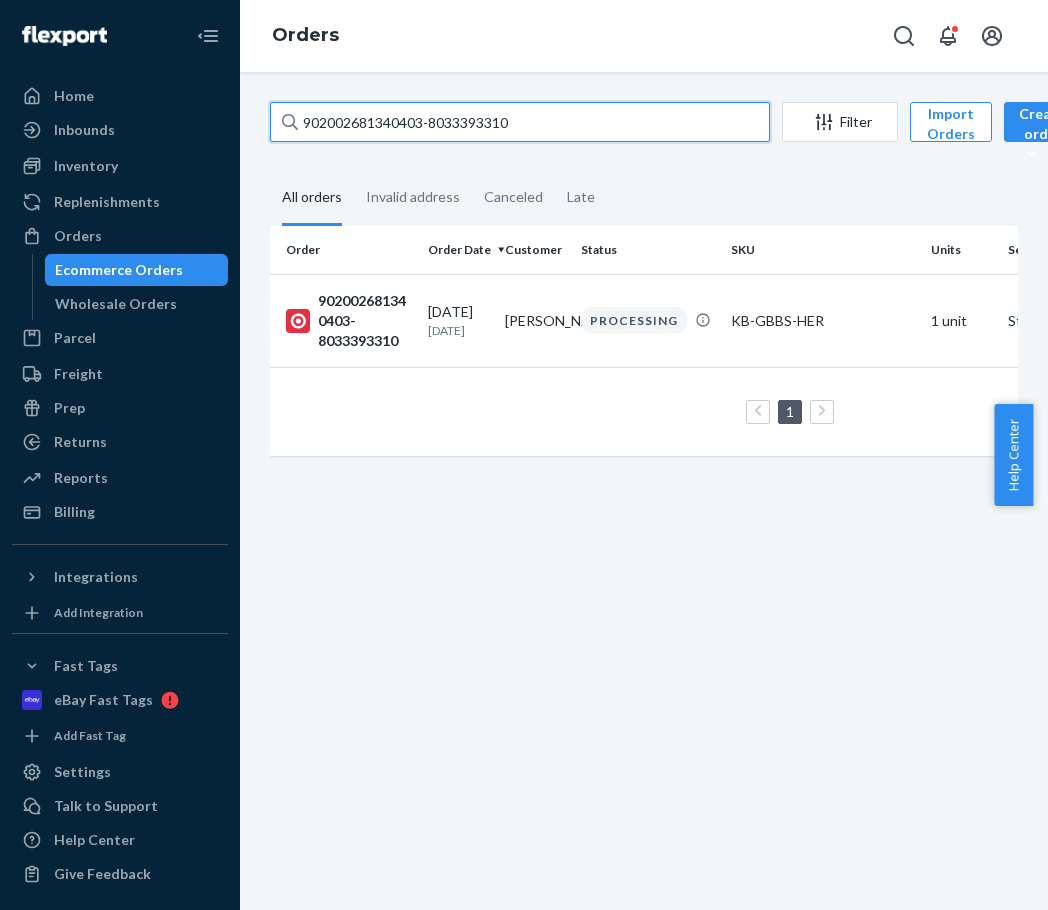 click on "902002681340403-8033393310" at bounding box center (520, 122) 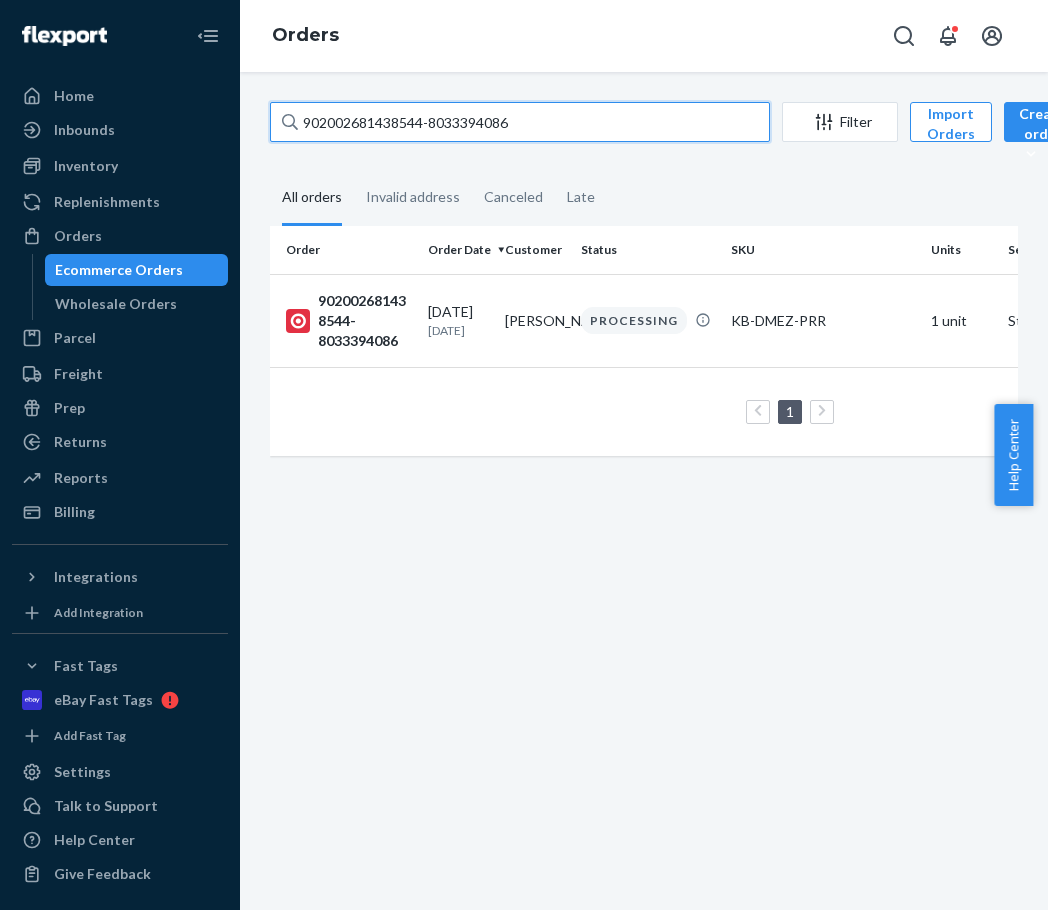 click on "902002681438544-8033394086" at bounding box center [520, 122] 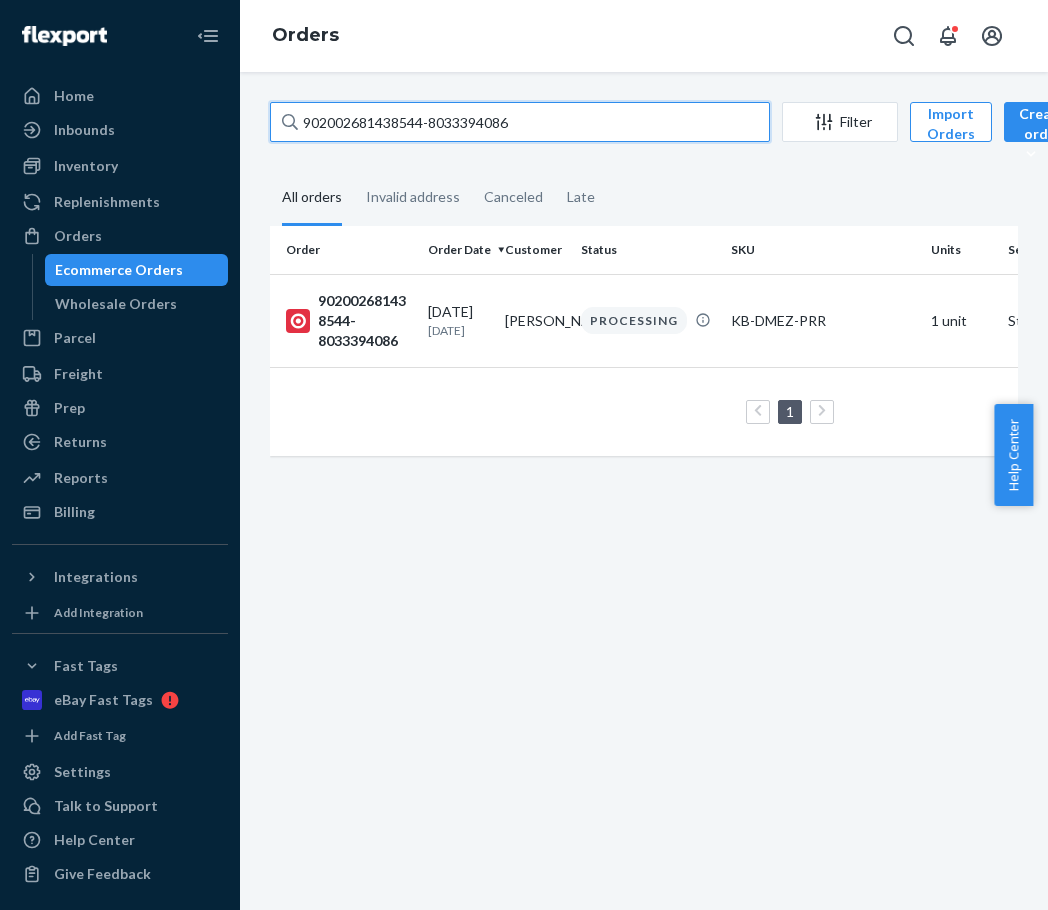 click on "902002681438544-8033394086" at bounding box center (520, 122) 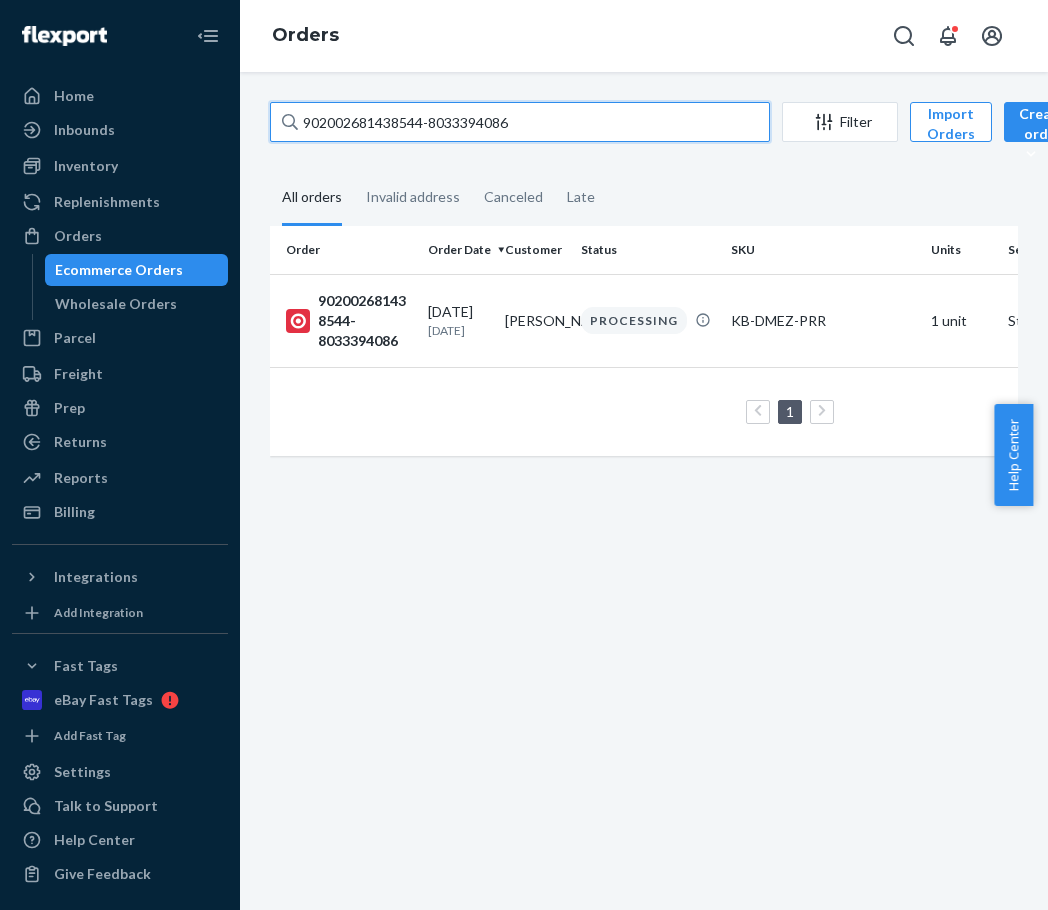 click on "902002681438544-8033394086" at bounding box center [520, 122] 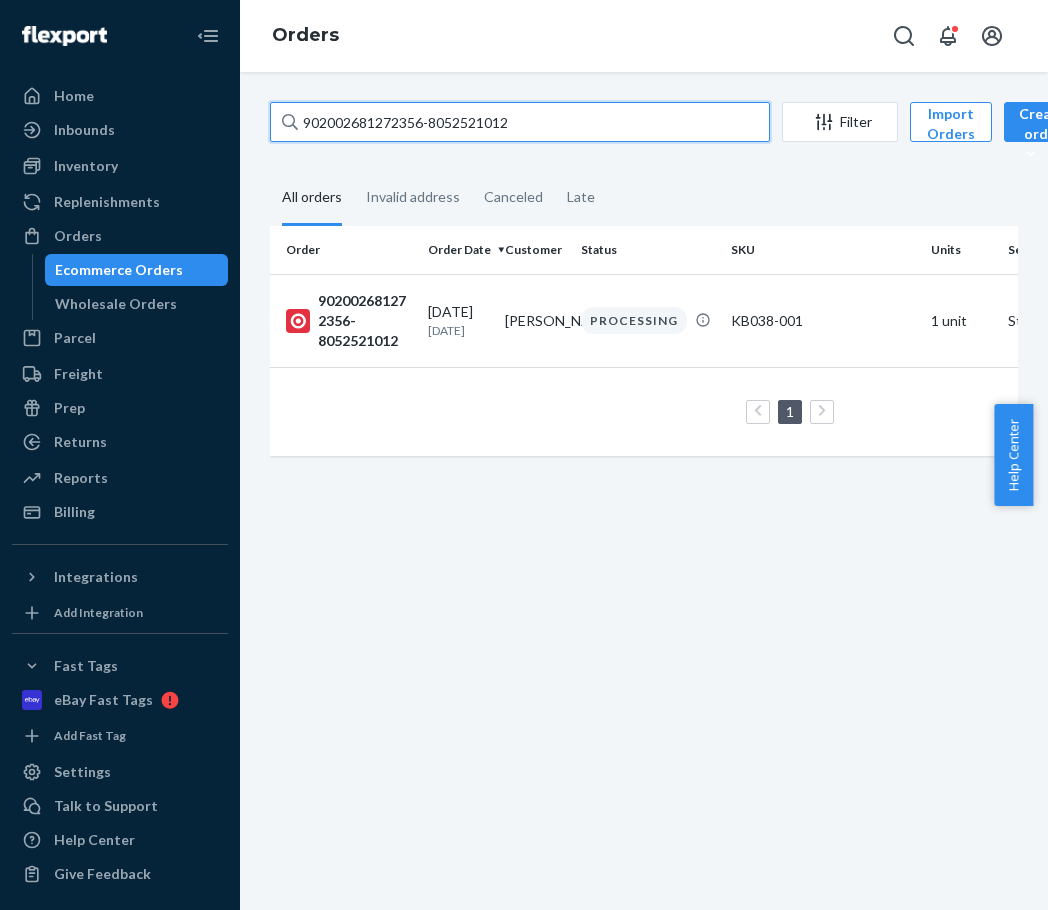 click on "902002681272356-8052521012" at bounding box center [520, 122] 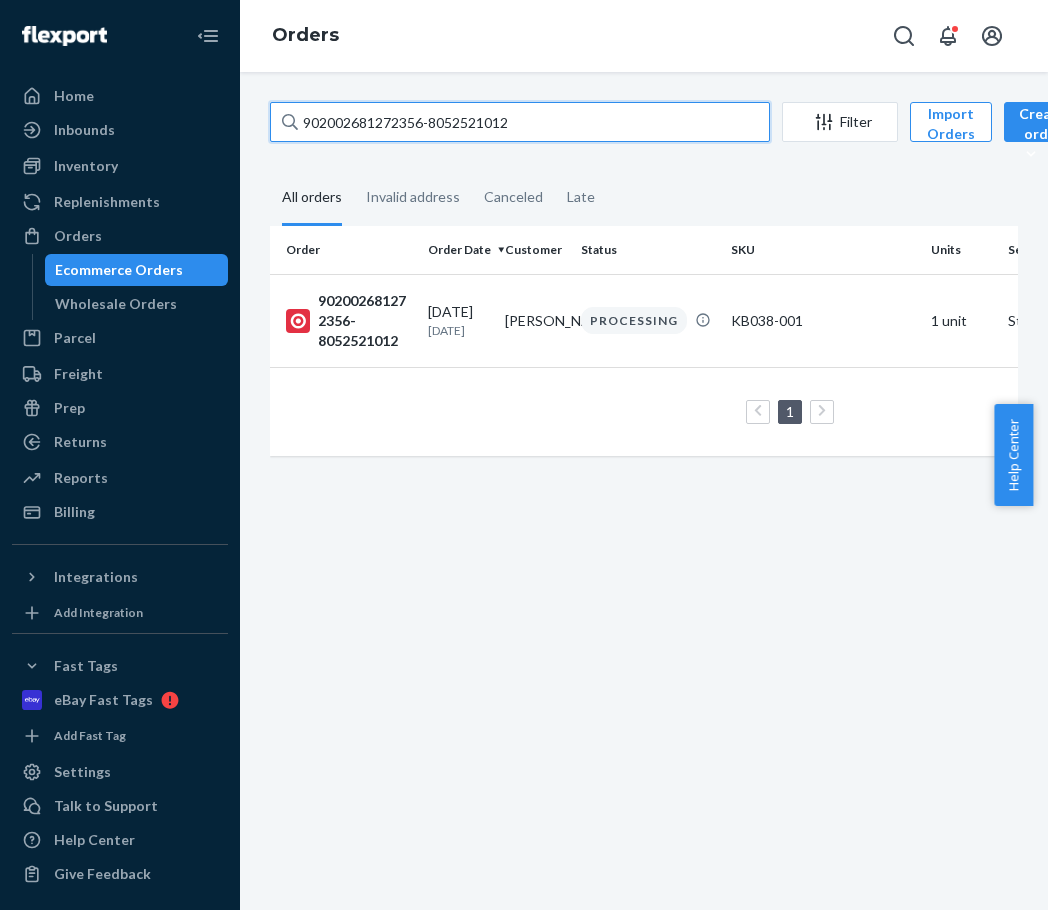 click on "902002681272356-8052521012" at bounding box center [520, 122] 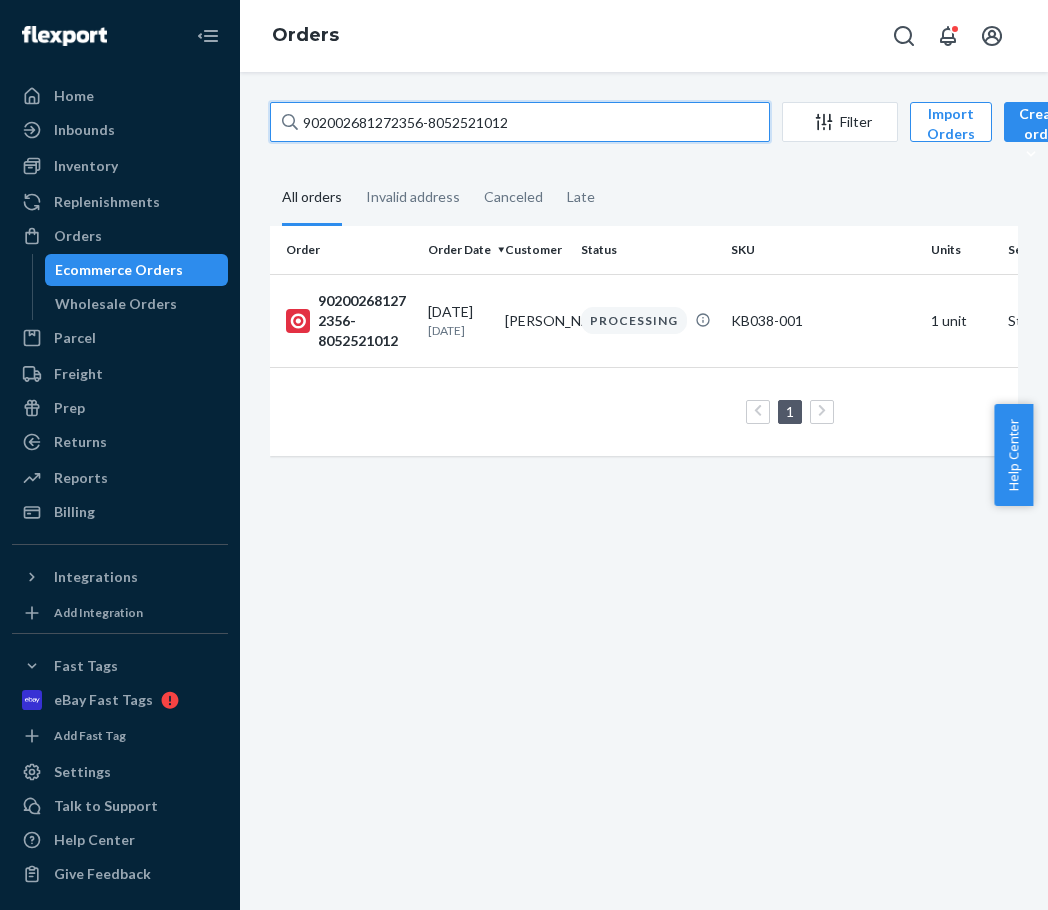 click on "902002681272356-8052521012" at bounding box center (520, 122) 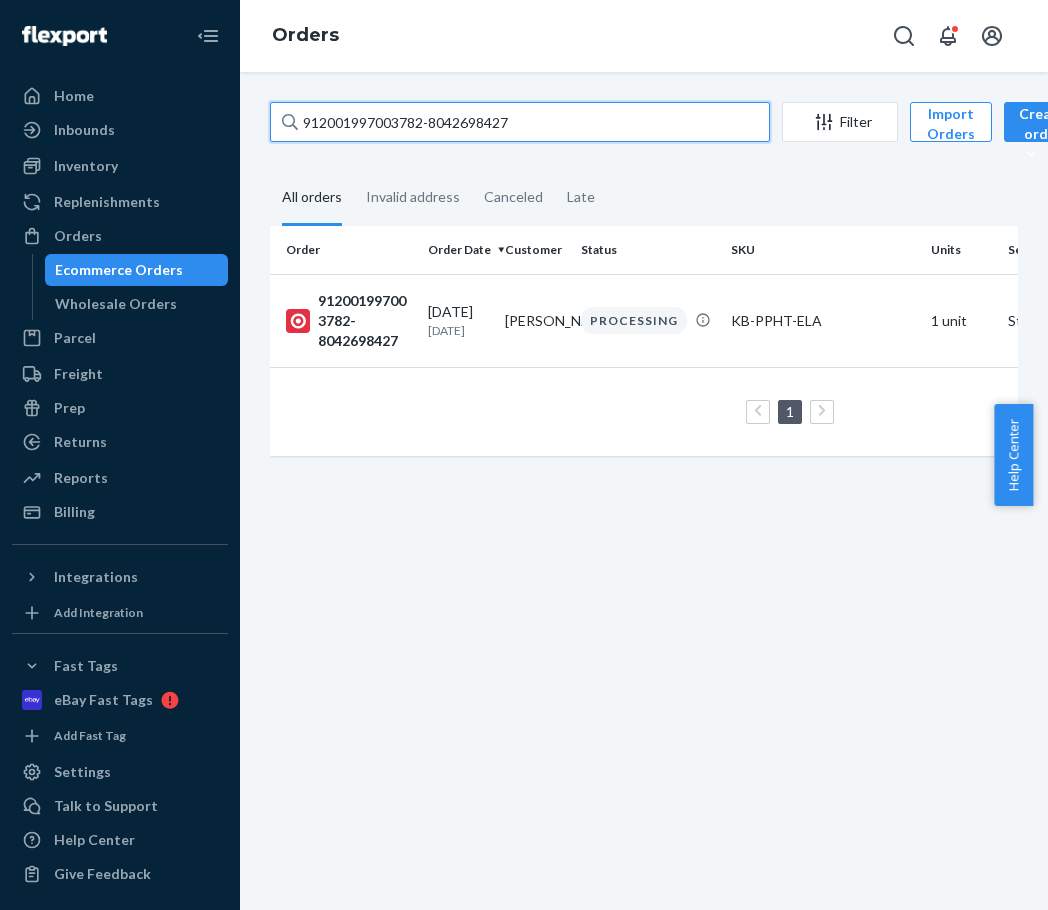 click on "912001997003782-8042698427" at bounding box center [520, 122] 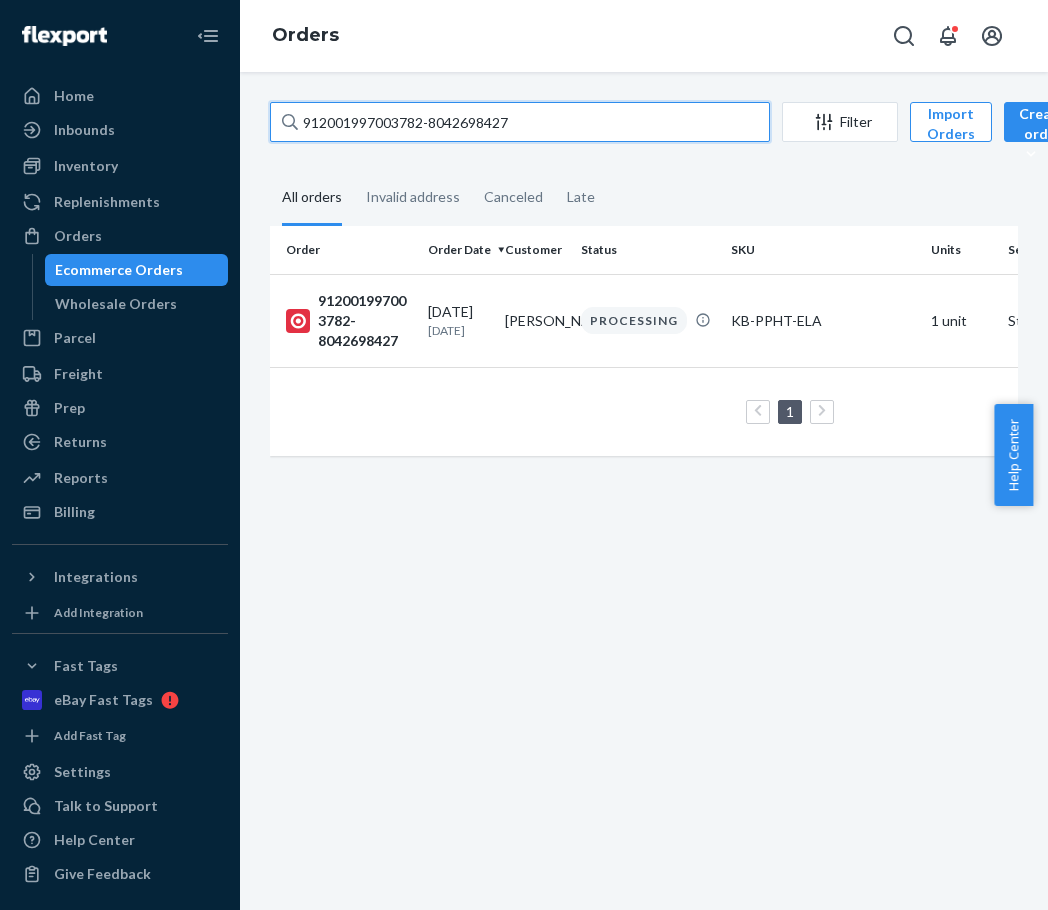 click on "912001997003782-8042698427" at bounding box center [520, 122] 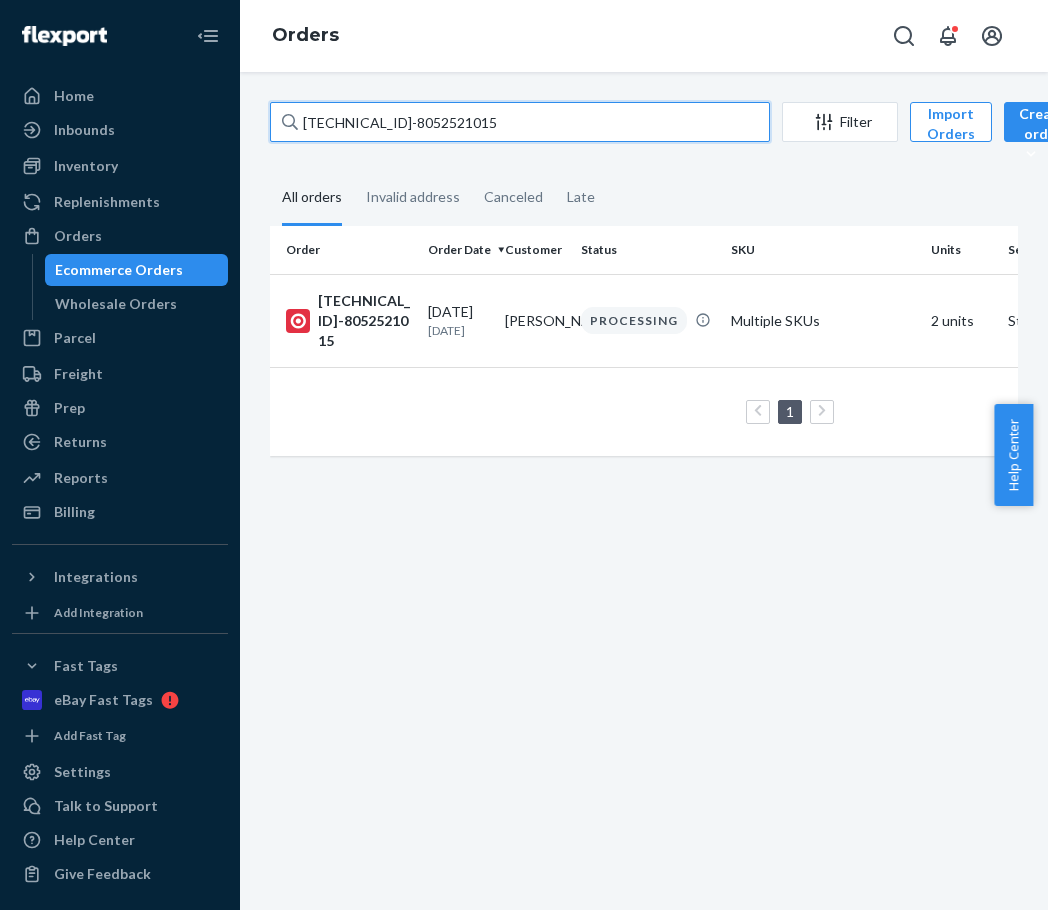 click on "[TECHNICAL_ID]-8052521015" at bounding box center (520, 122) 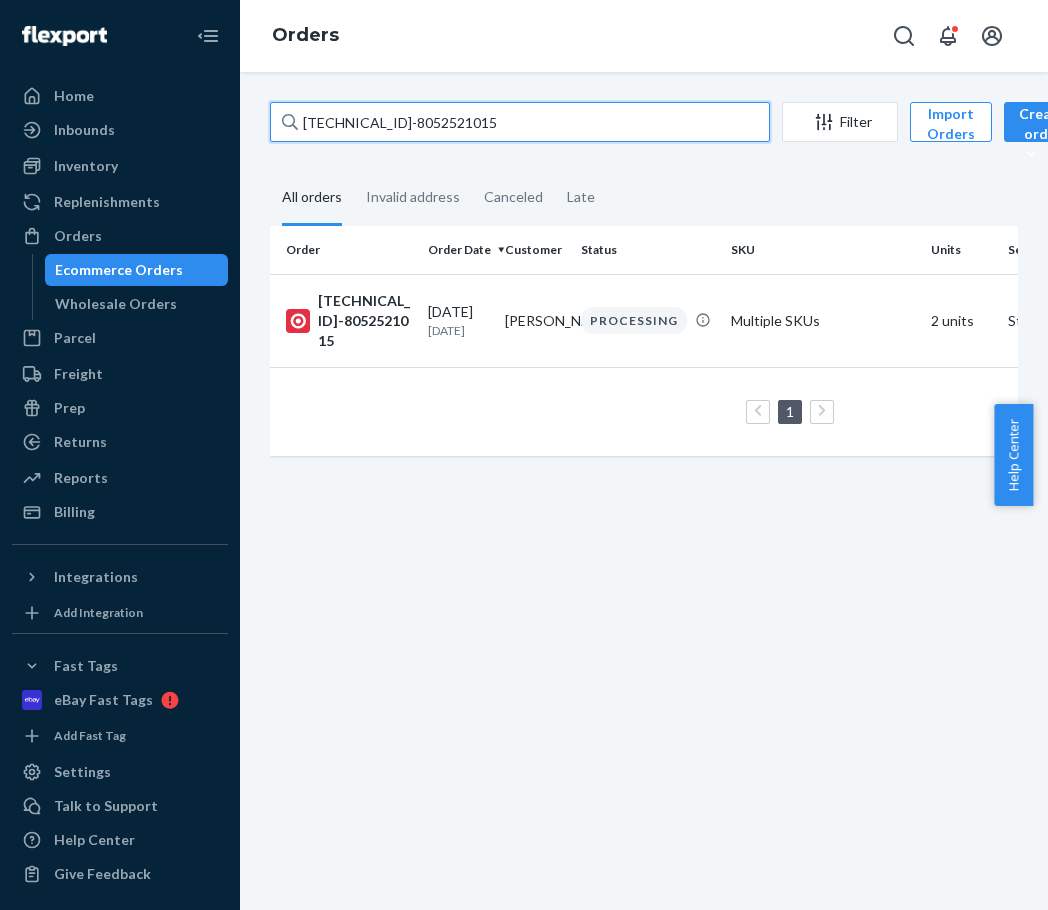 click on "[TECHNICAL_ID]-8052521015" at bounding box center (520, 122) 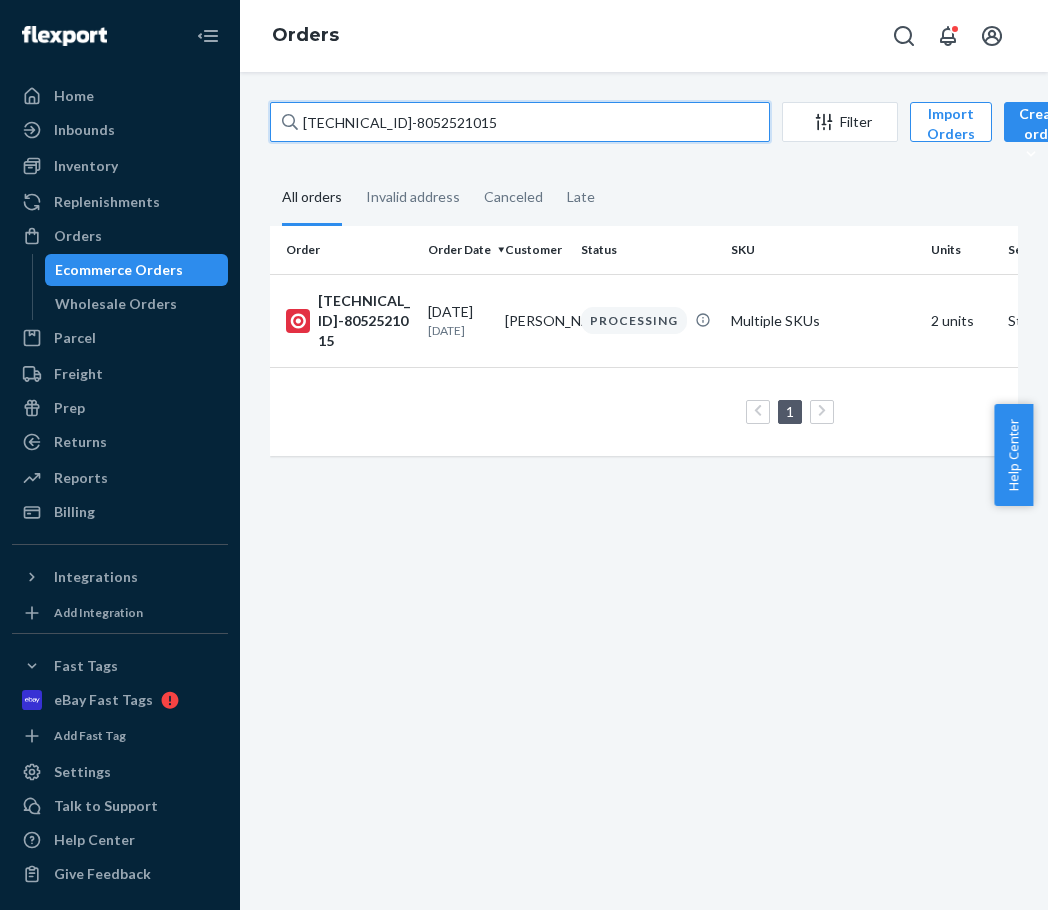click on "[TECHNICAL_ID]-8052521015" at bounding box center [520, 122] 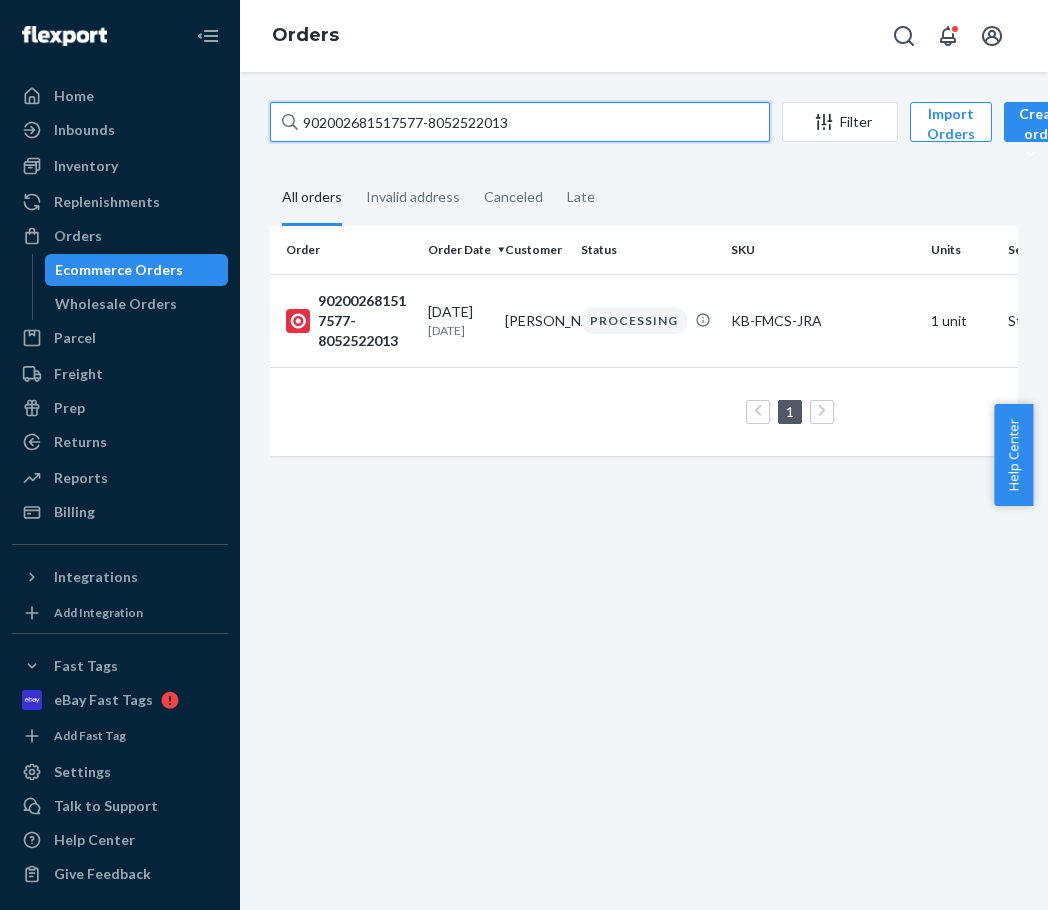 click on "902002681517577-8052522013" at bounding box center (520, 122) 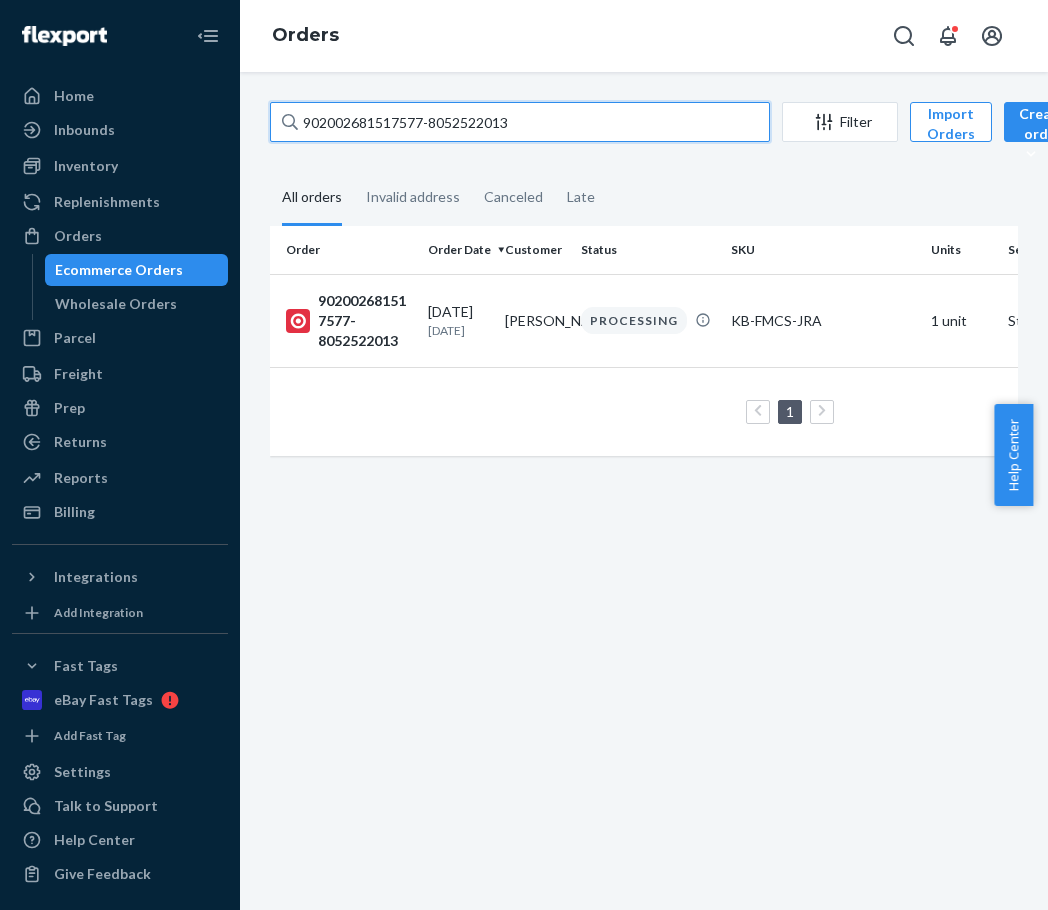 click on "902002681517577-8052522013" at bounding box center [520, 122] 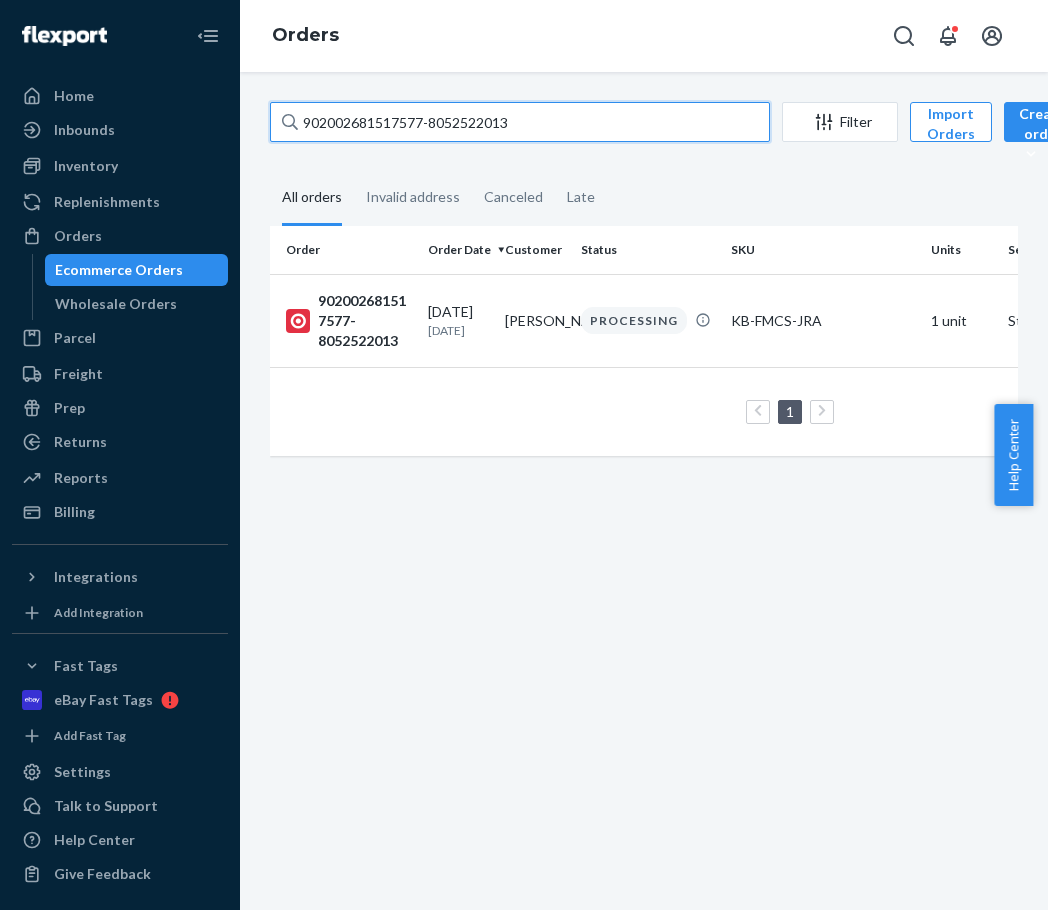 click on "902002681517577-8052522013" at bounding box center (520, 122) 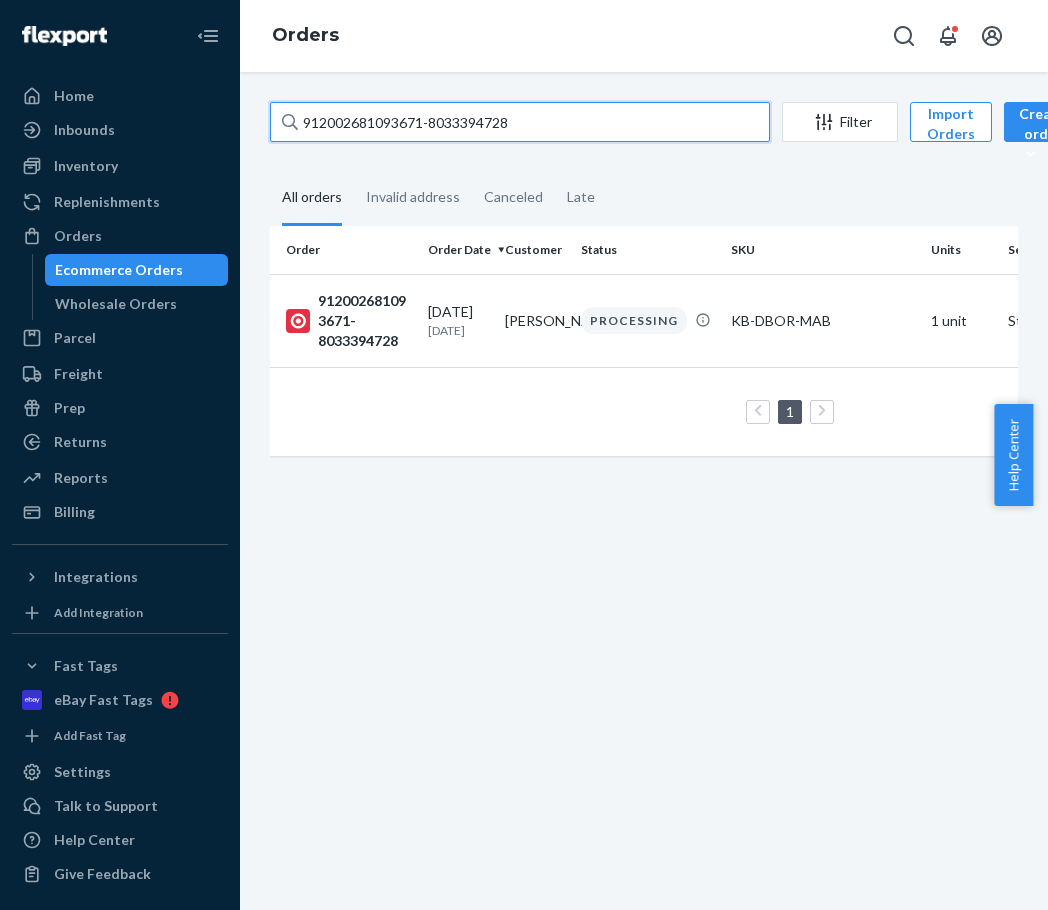 click on "912002681093671-8033394728" at bounding box center [520, 122] 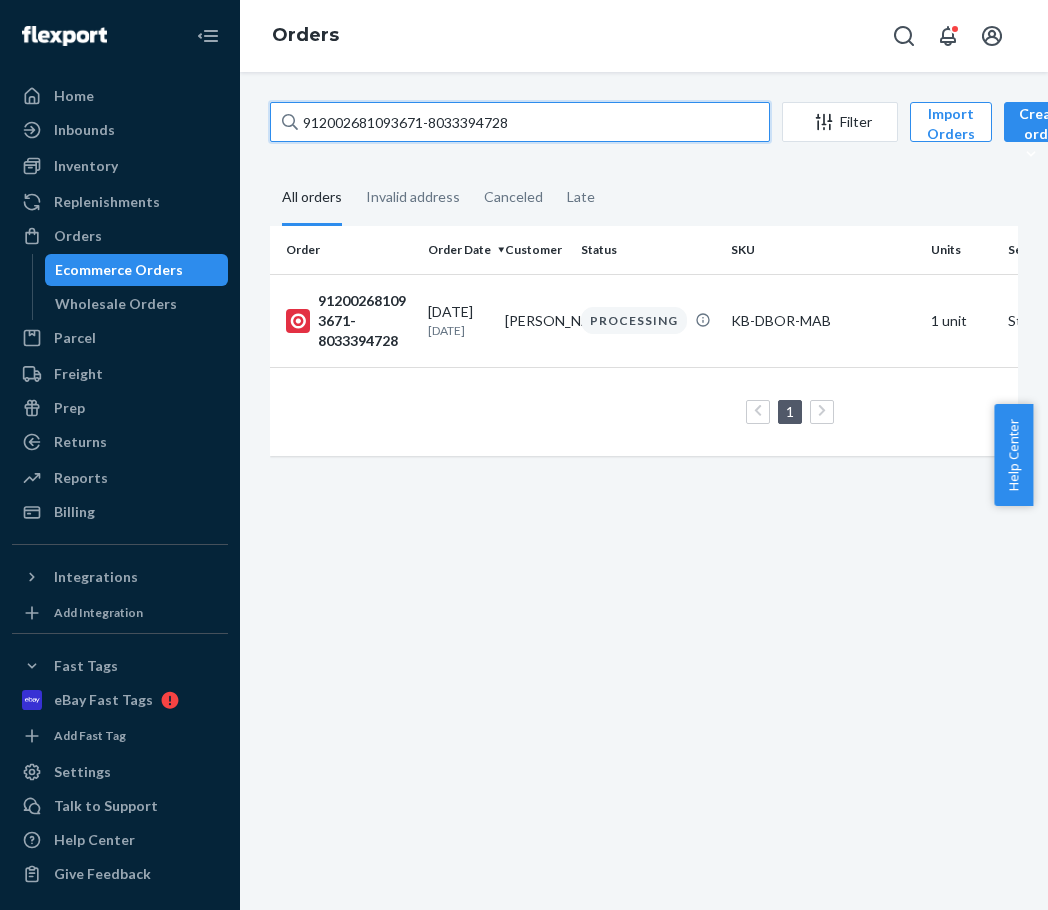 click on "912002681093671-8033394728" at bounding box center [520, 122] 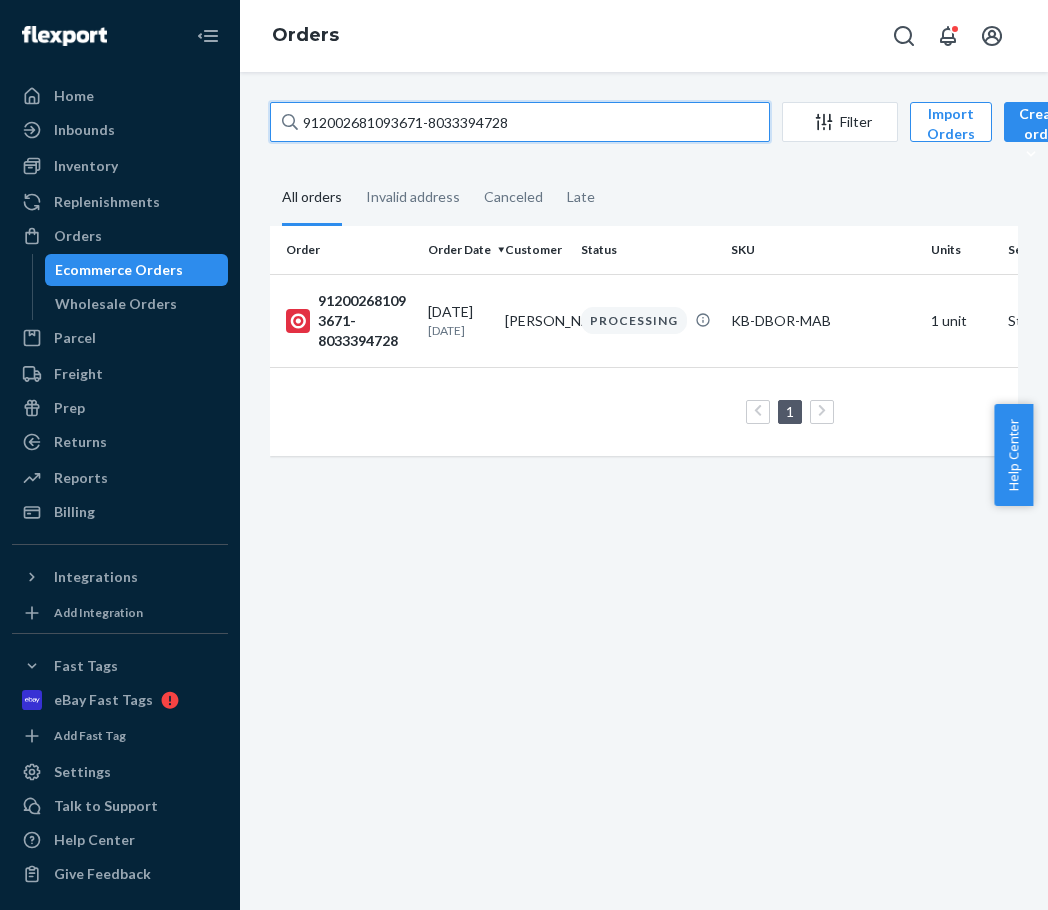 click on "912002681093671-8033394728" at bounding box center (520, 122) 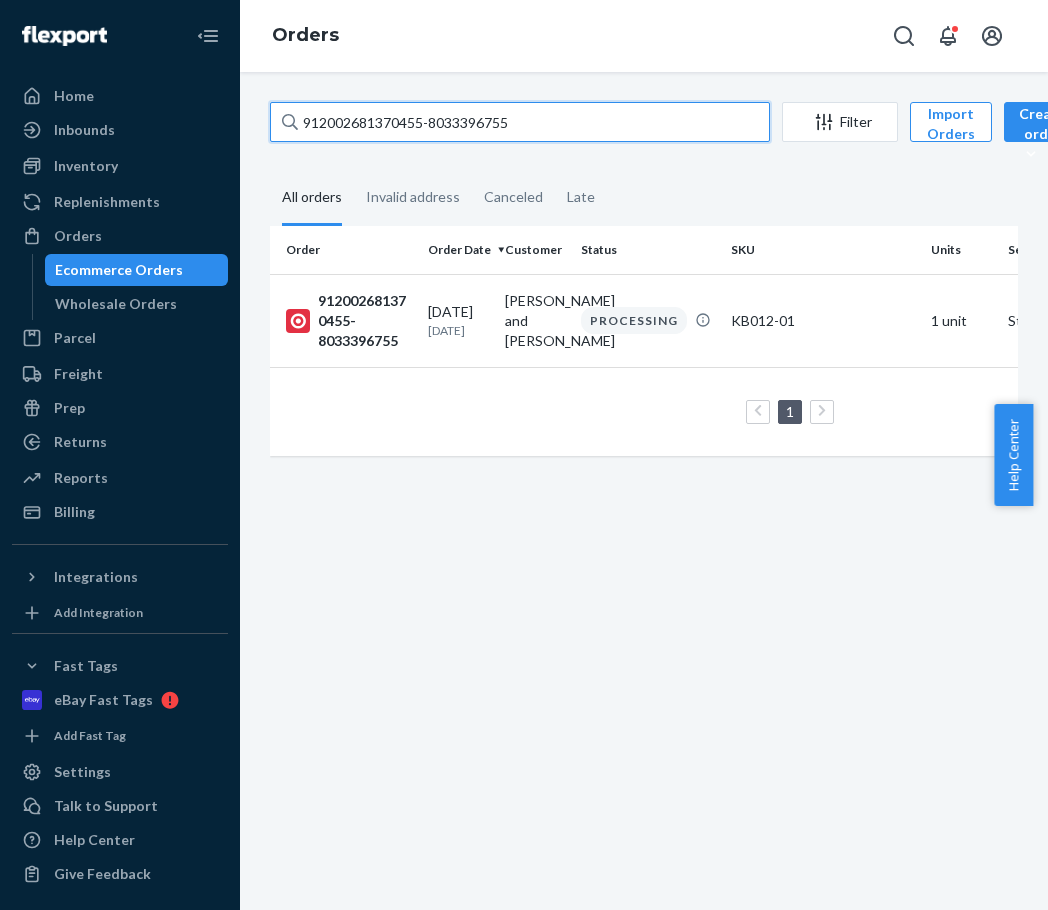 click on "912002681370455-8033396755" at bounding box center (520, 122) 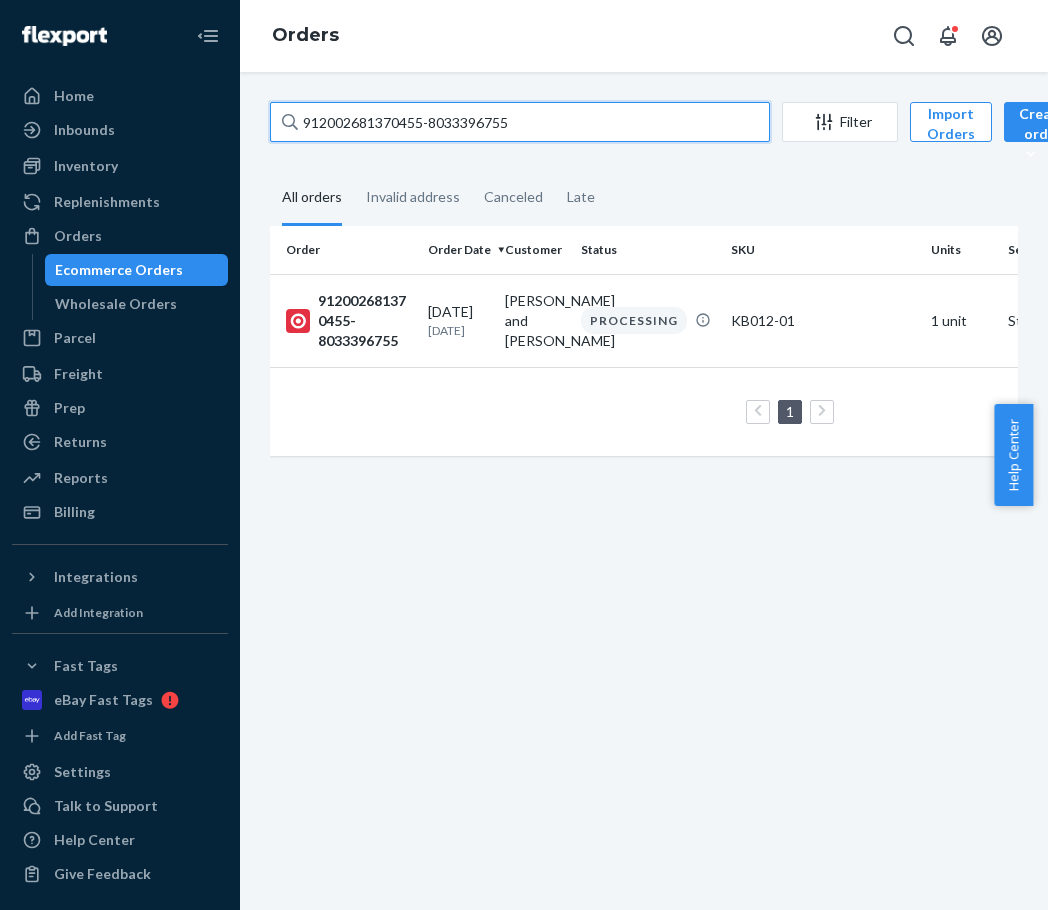 click on "912002681370455-8033396755" at bounding box center [520, 122] 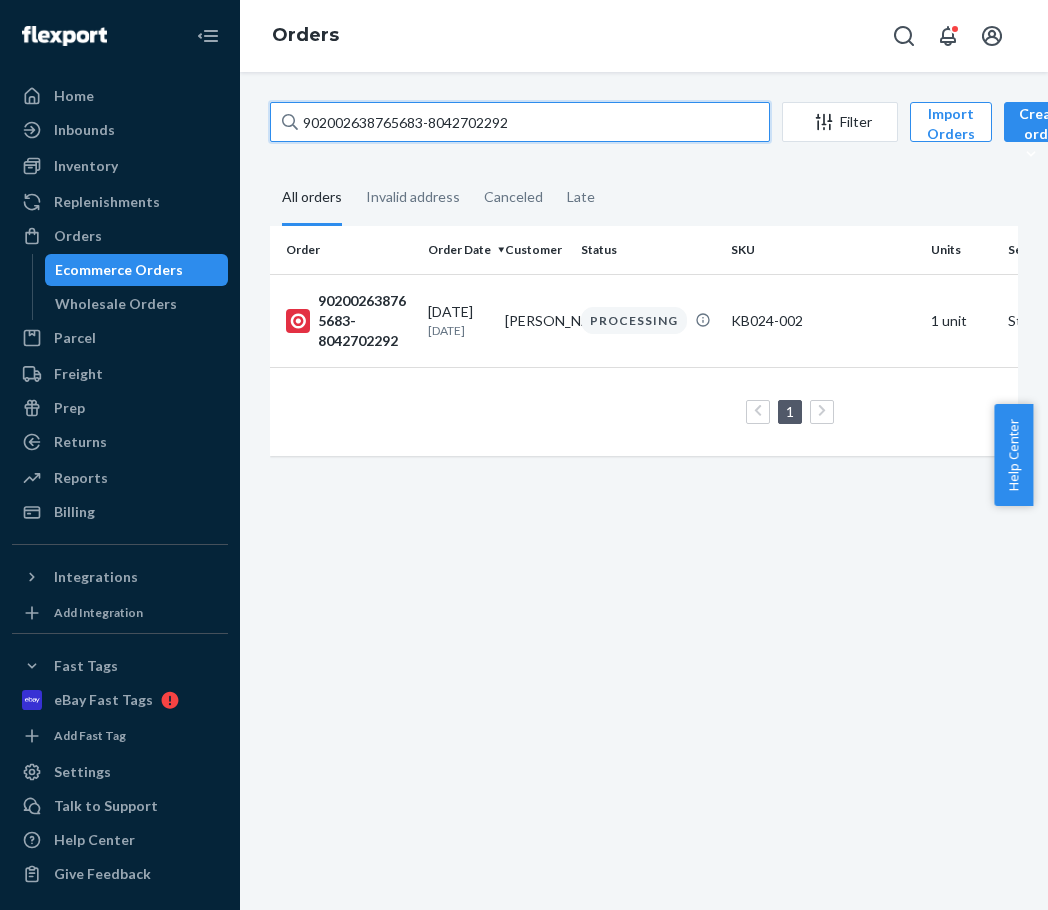 click on "902002638765683-8042702292" at bounding box center [520, 122] 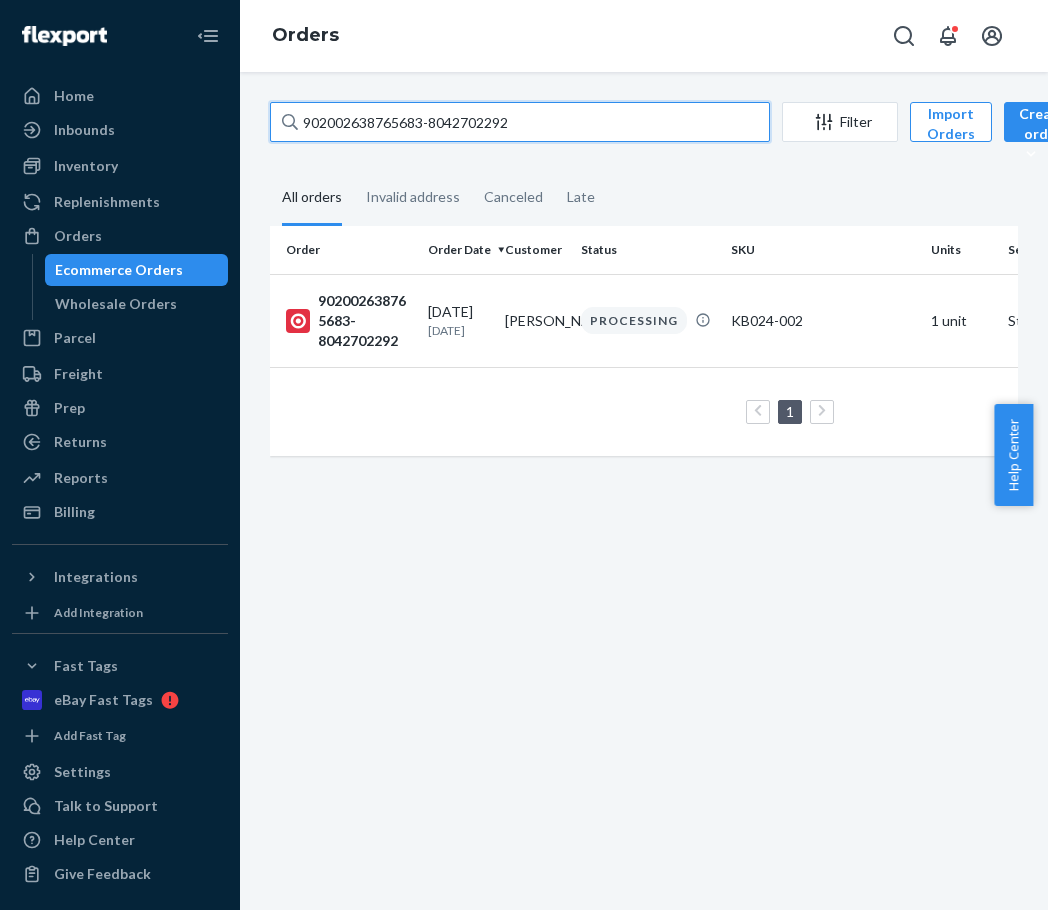 click on "902002638765683-8042702292" at bounding box center (520, 122) 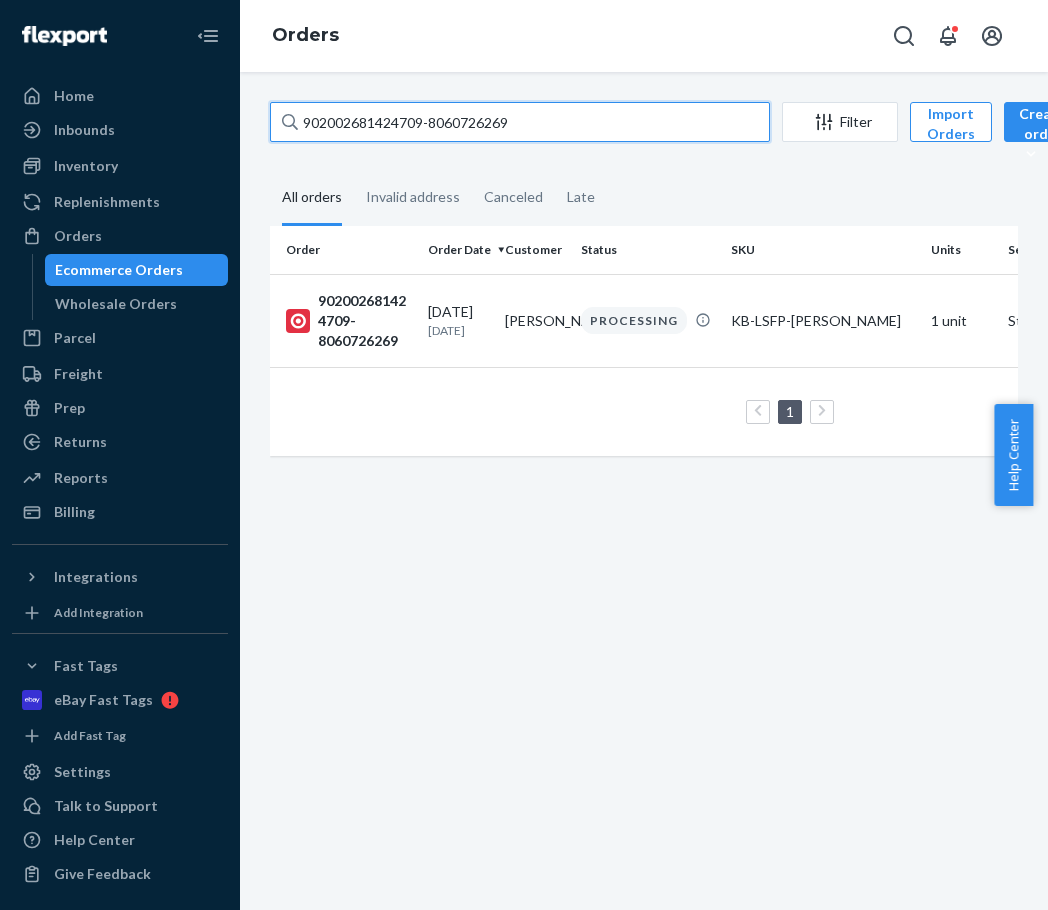 click on "902002681424709-8060726269" at bounding box center (520, 122) 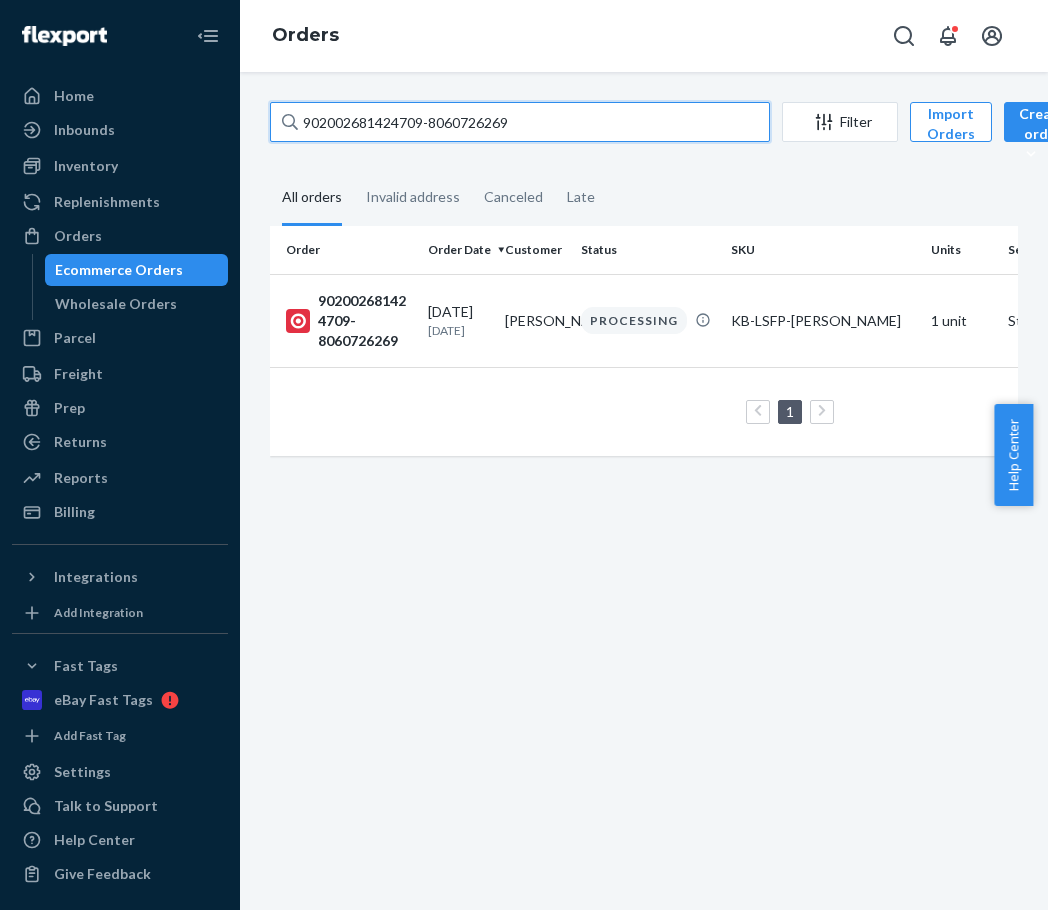 click on "902002681424709-8060726269" at bounding box center (520, 122) 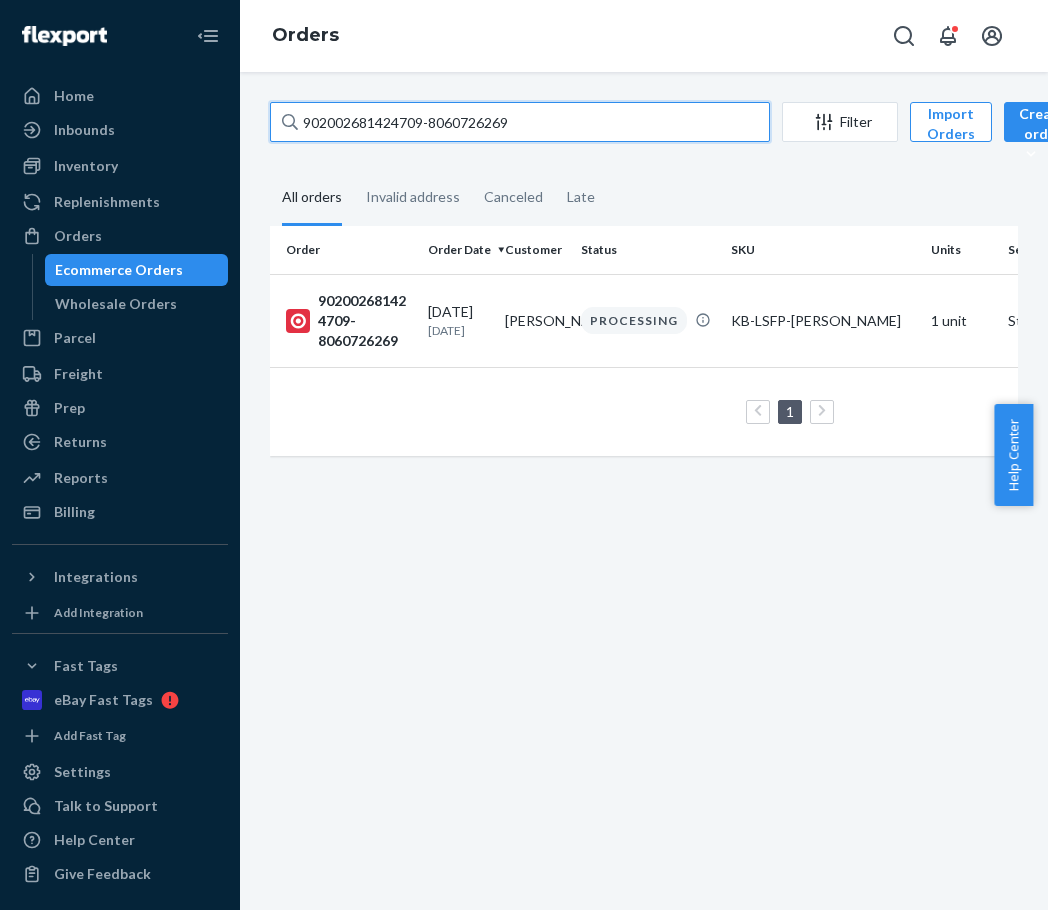click on "902002681424709-8060726269" at bounding box center (520, 122) 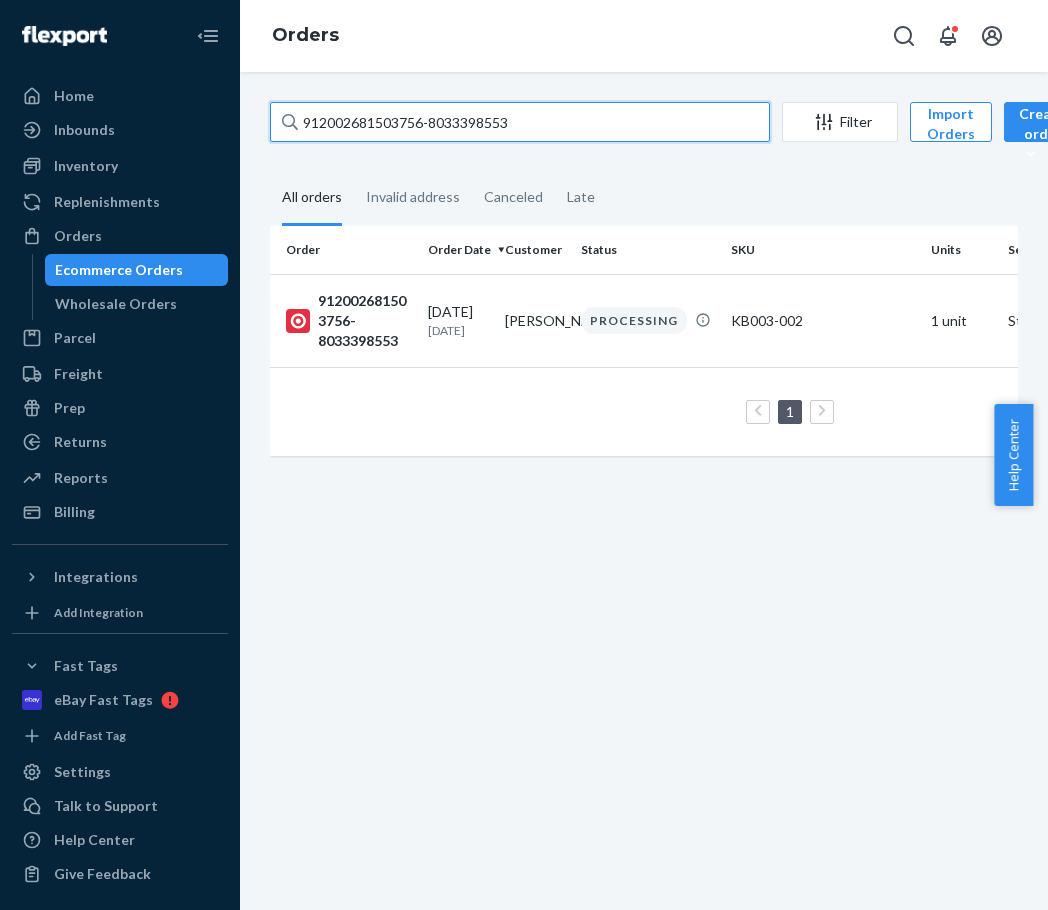 click on "912002681503756-8033398553" at bounding box center (520, 122) 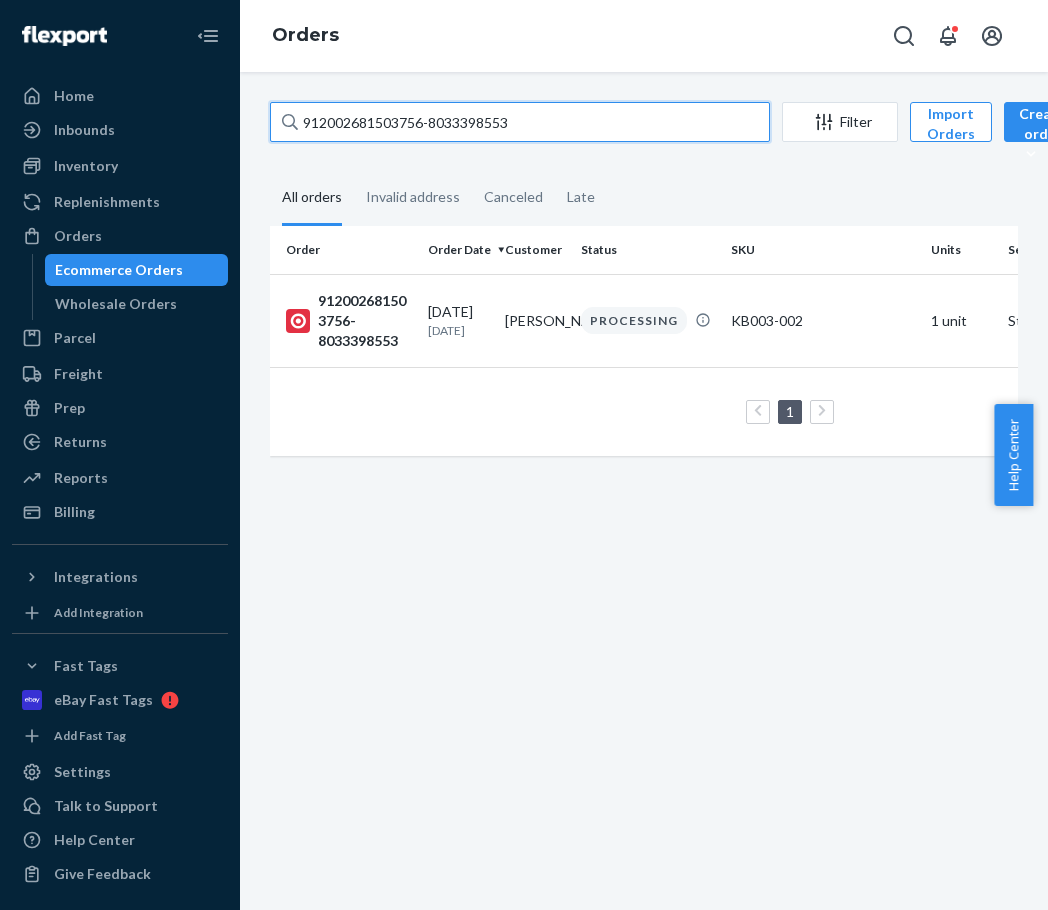 click on "912002681503756-8033398553" at bounding box center (520, 122) 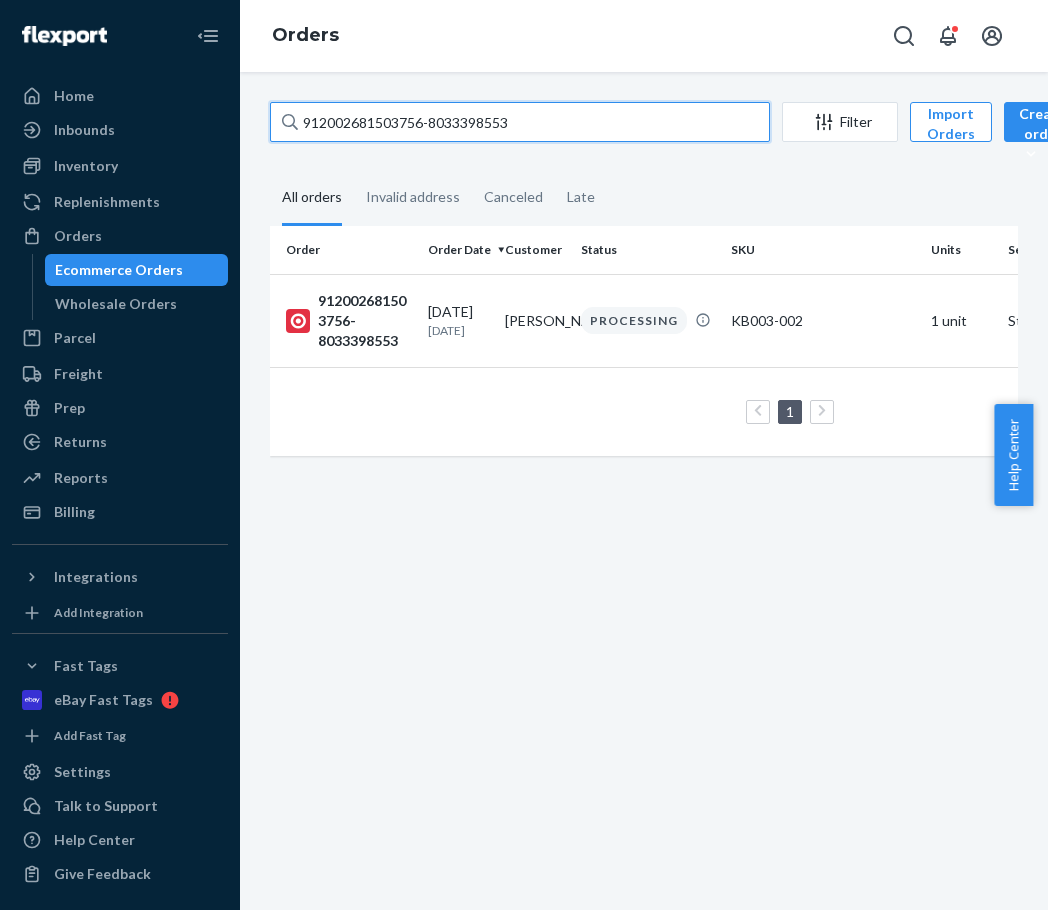click on "912002681503756-8033398553" at bounding box center (520, 122) 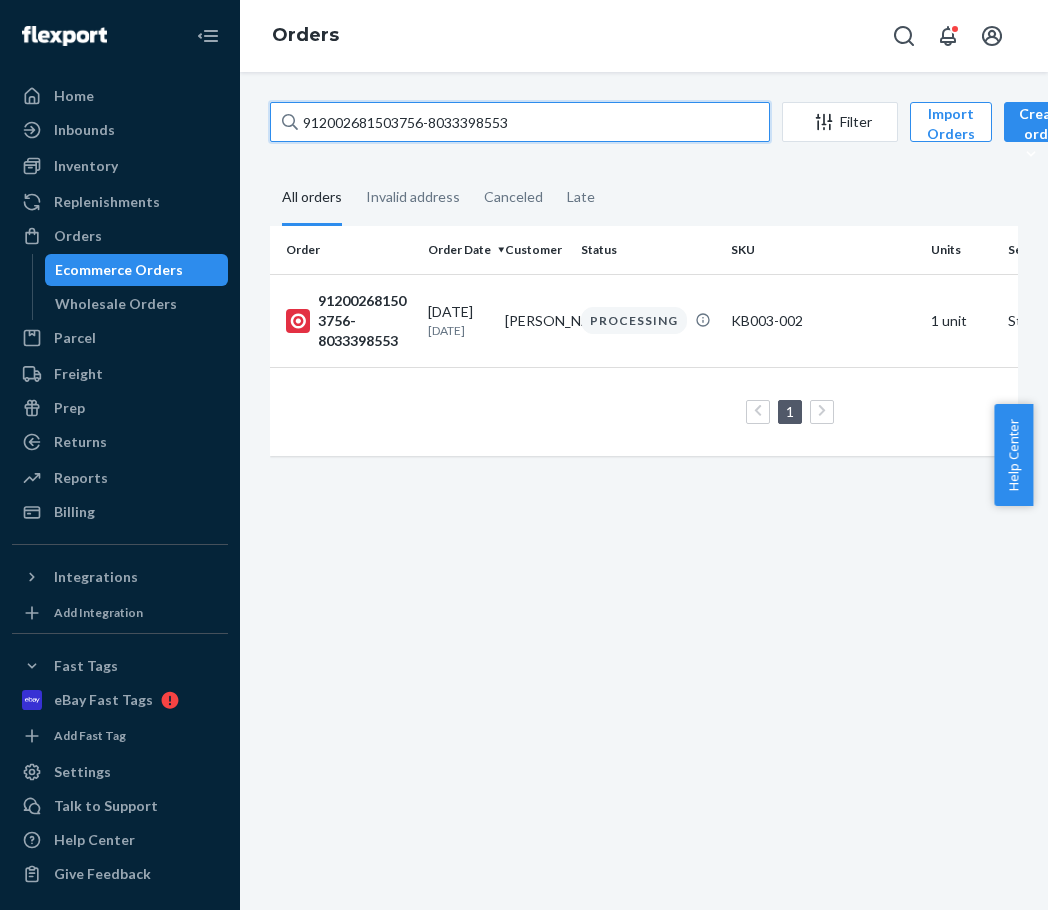 click on "912002681503756-8033398553" at bounding box center (520, 122) 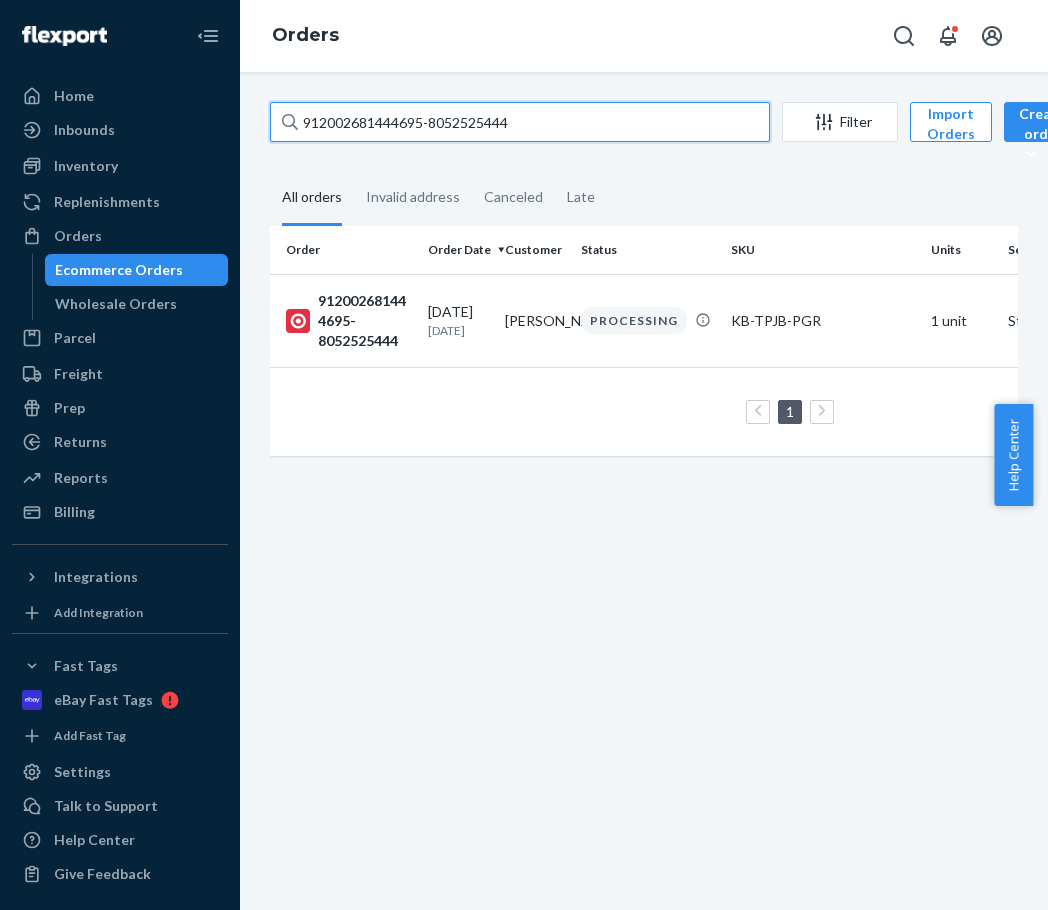 click on "912002681444695-8052525444" at bounding box center (520, 122) 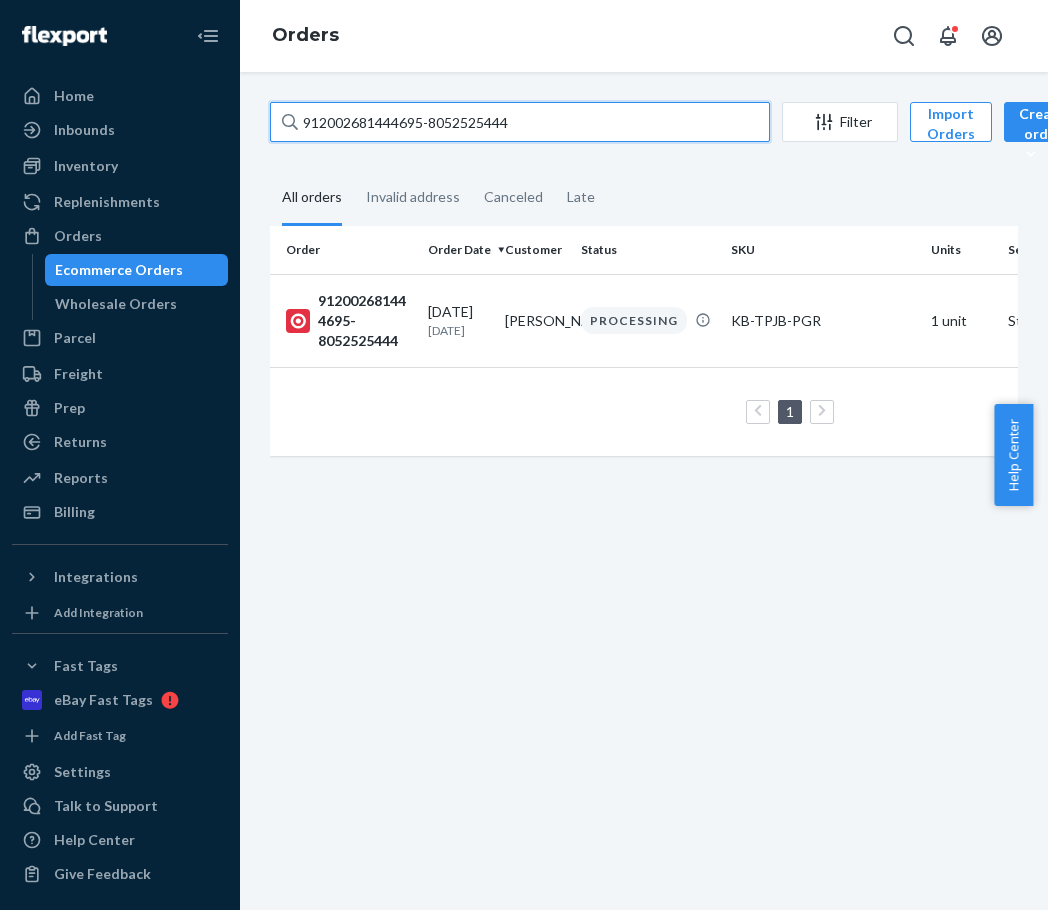click on "912002681444695-8052525444" at bounding box center [520, 122] 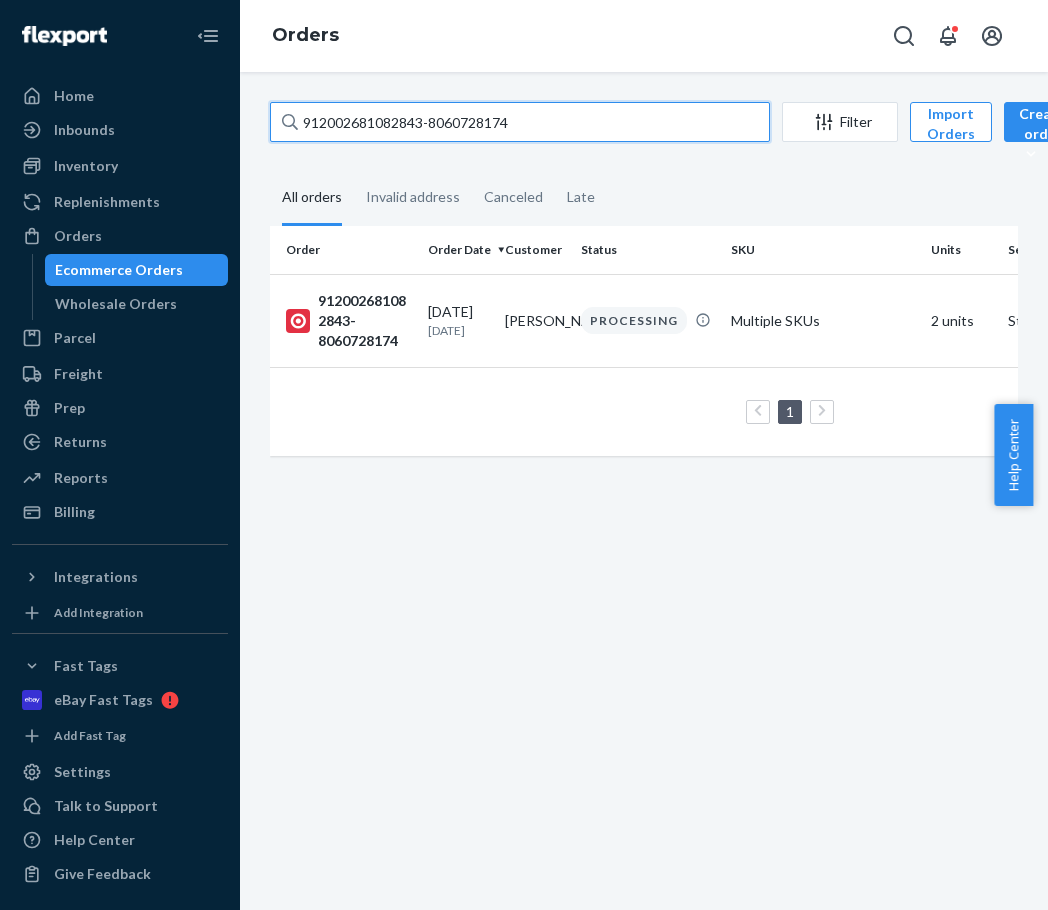 click on "912002681082843-8060728174" at bounding box center [520, 122] 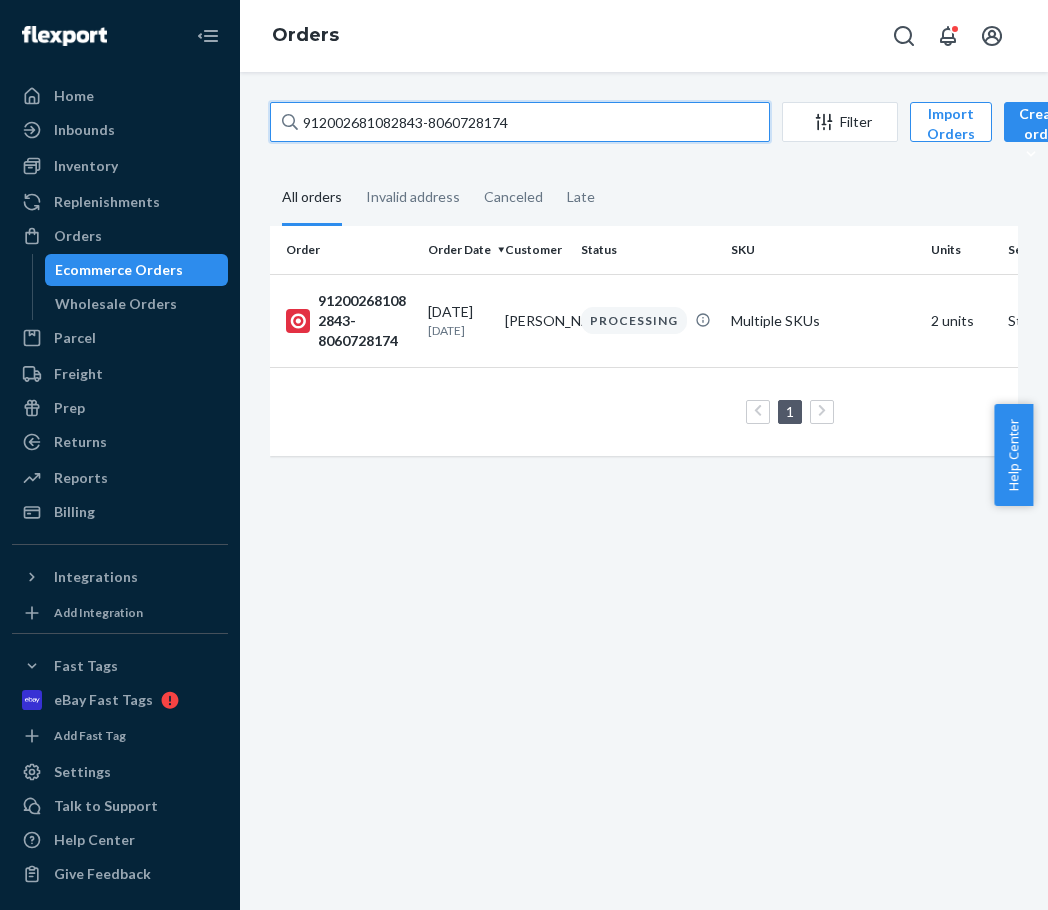 click on "912002681082843-8060728174" at bounding box center [520, 122] 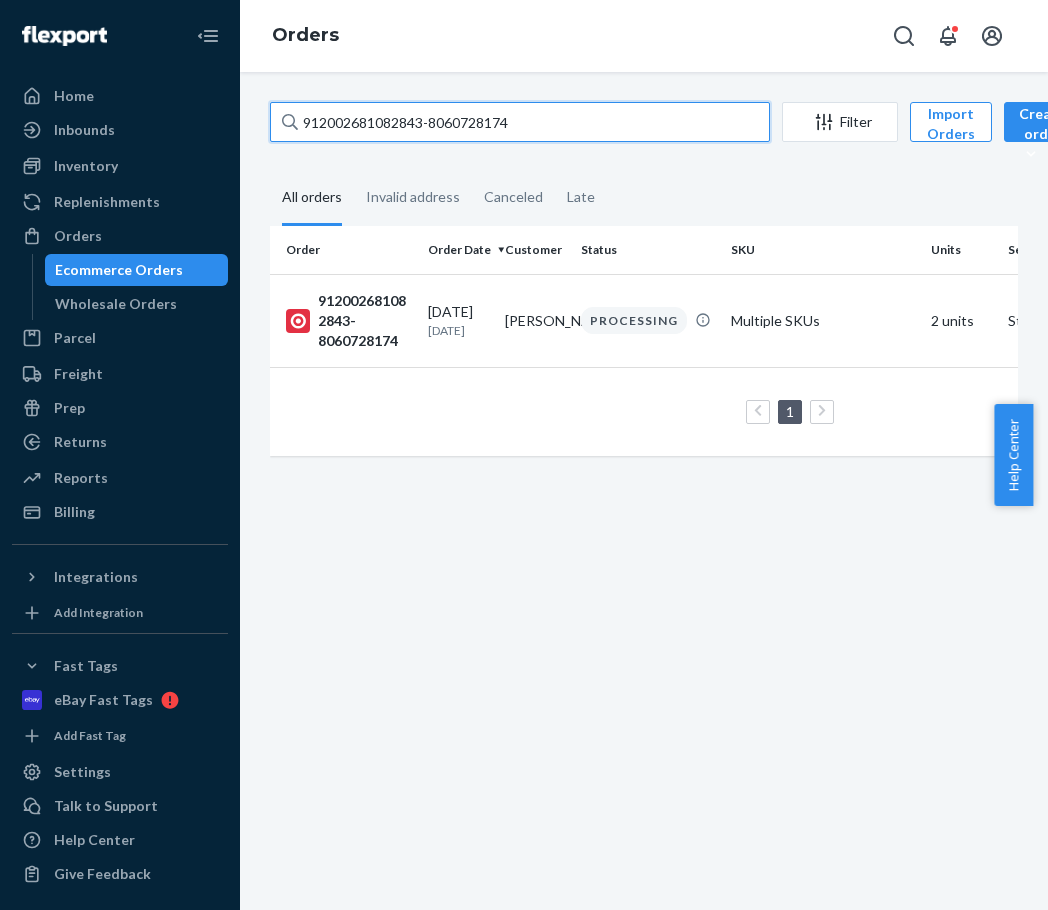 click on "912002681082843-8060728174" at bounding box center (520, 122) 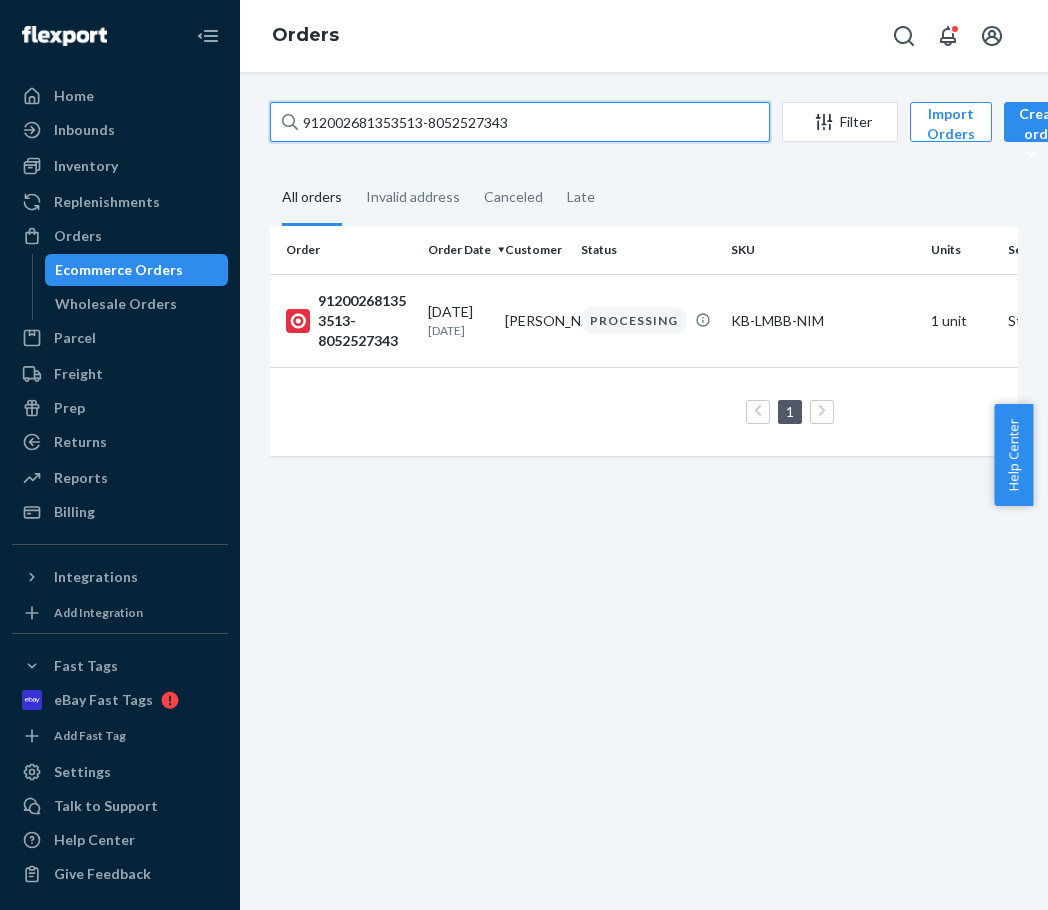 click on "912002681353513-8052527343" at bounding box center (520, 122) 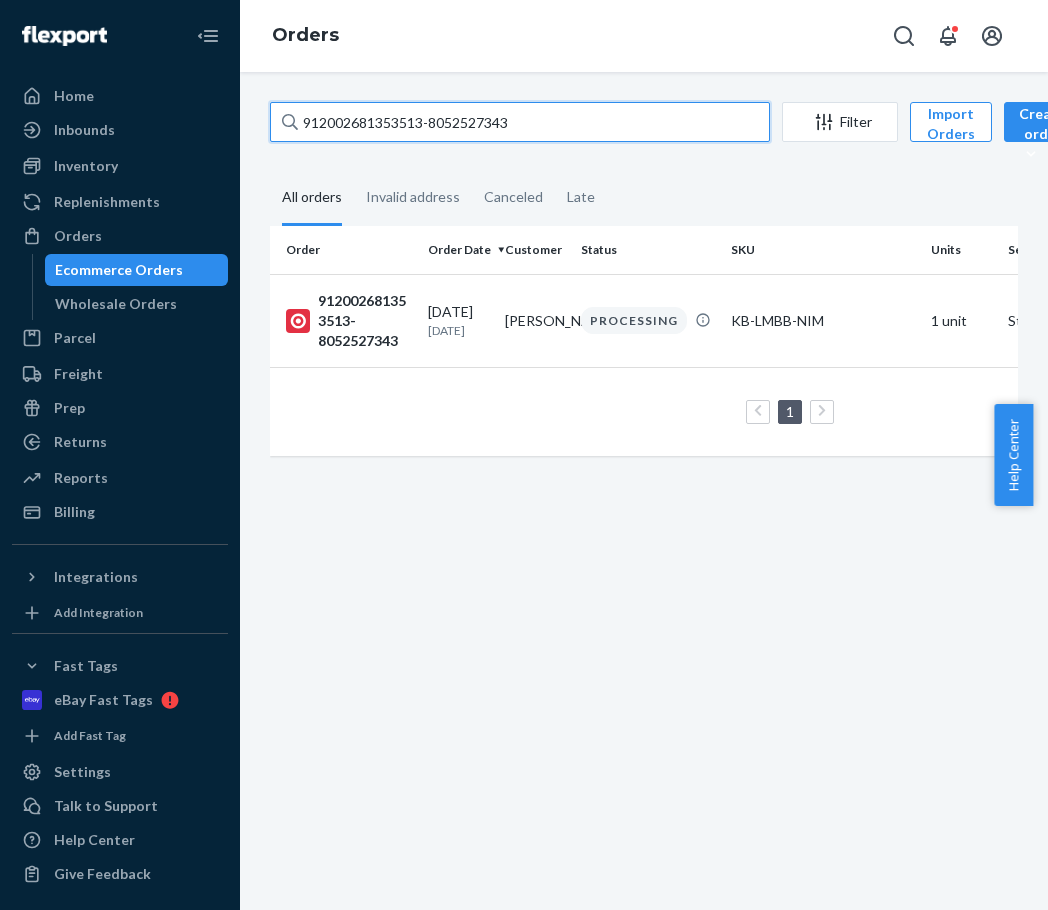 click on "912002681353513-8052527343" at bounding box center (520, 122) 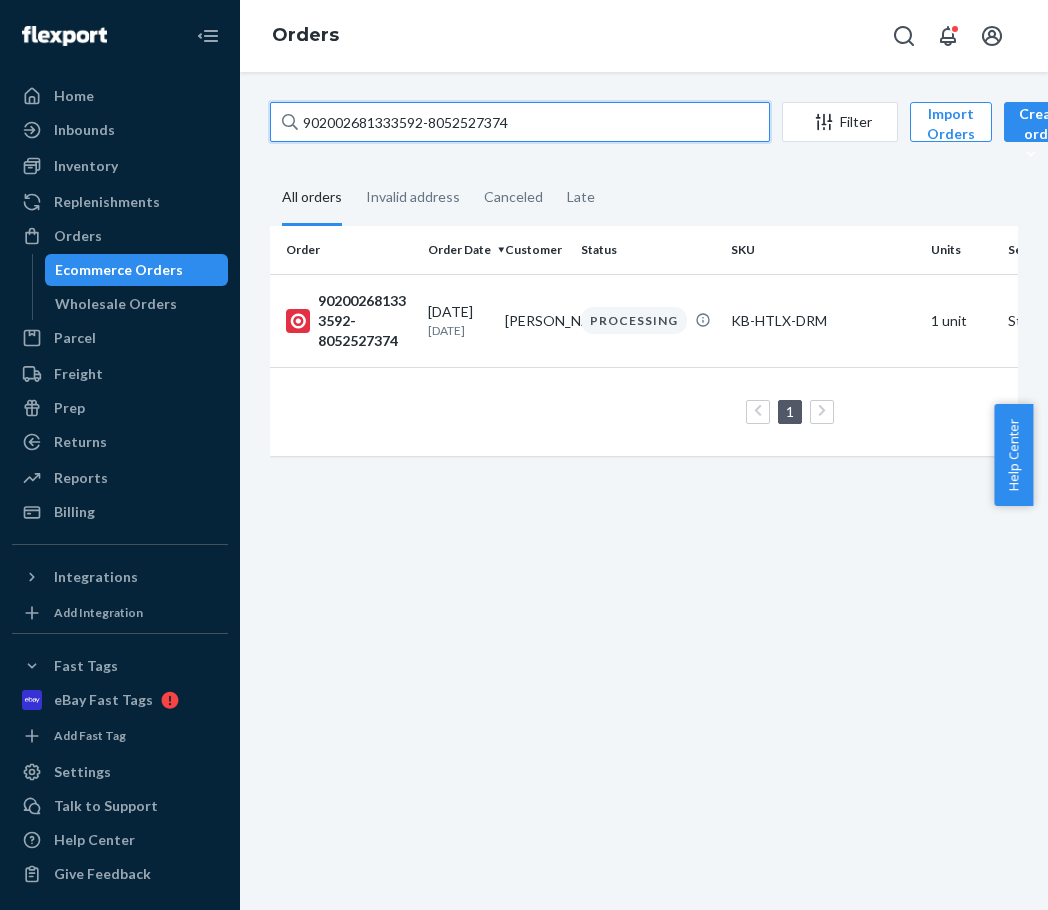 click on "902002681333592-8052527374" at bounding box center (520, 122) 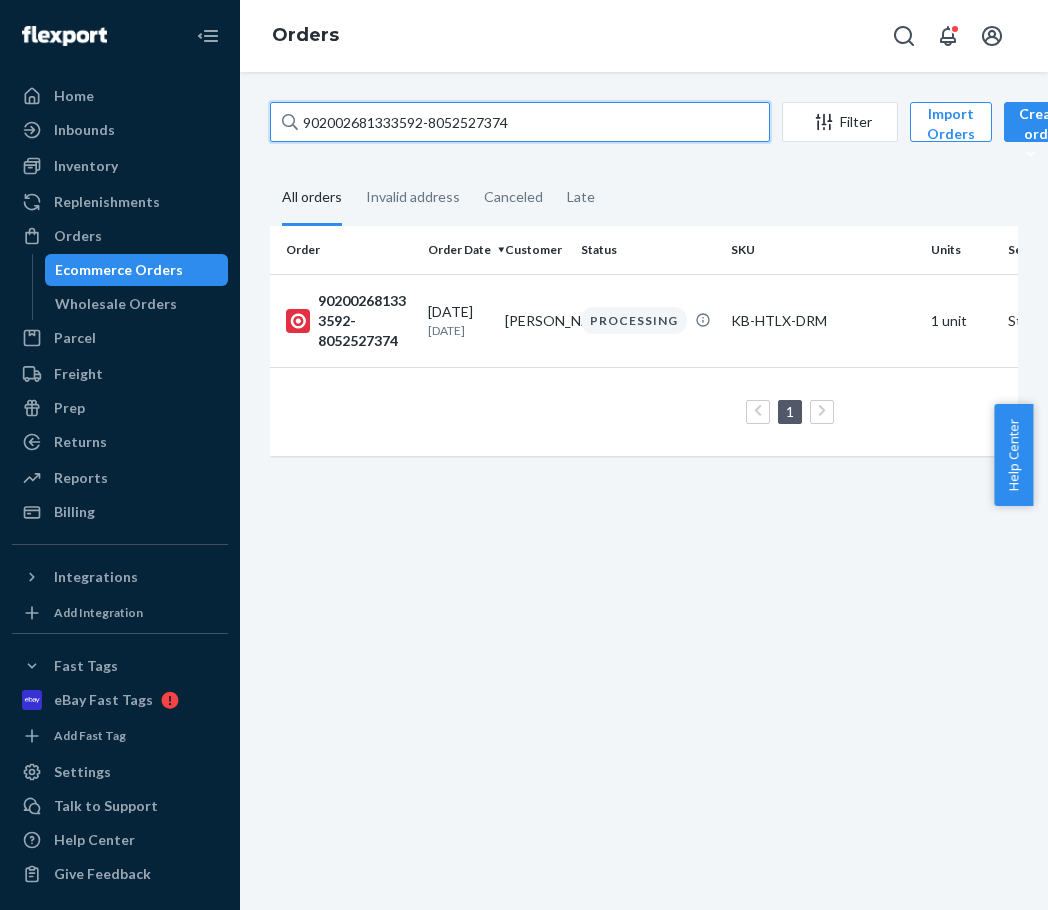 click on "902002681333592-8052527374" at bounding box center [520, 122] 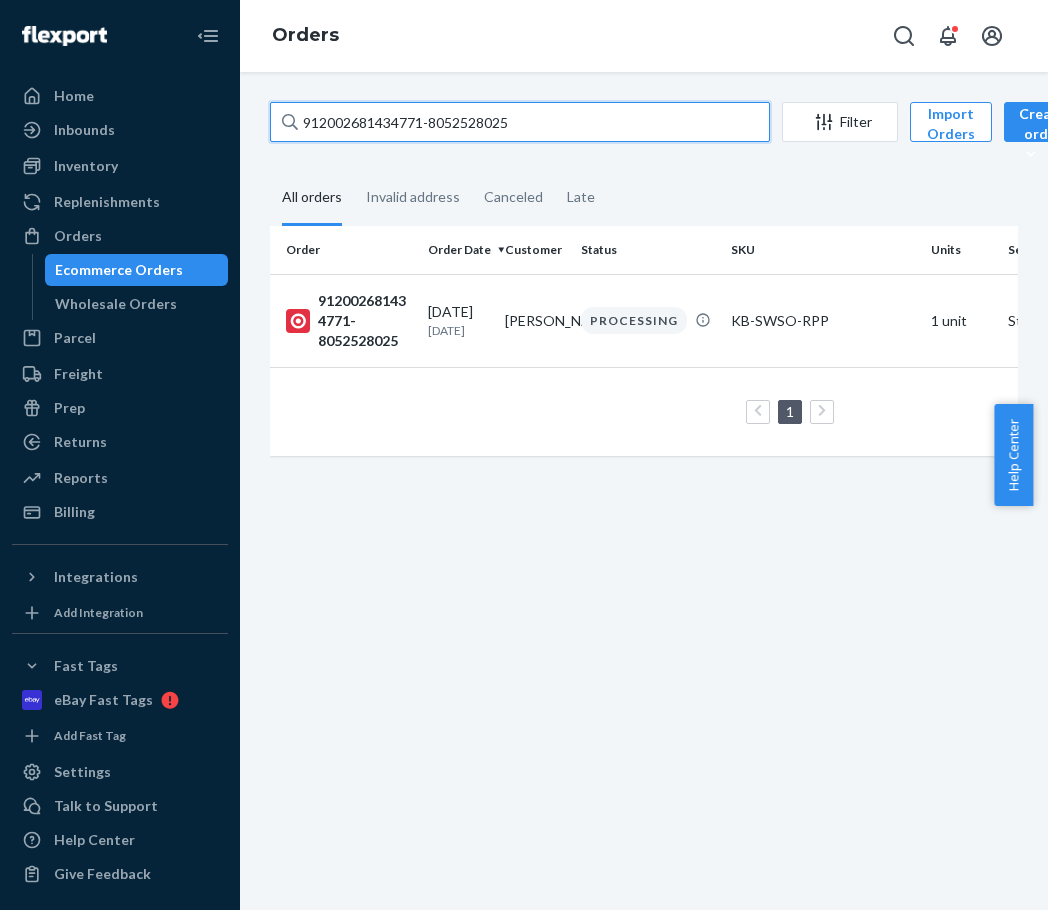 click on "912002681434771-8052528025" at bounding box center (520, 122) 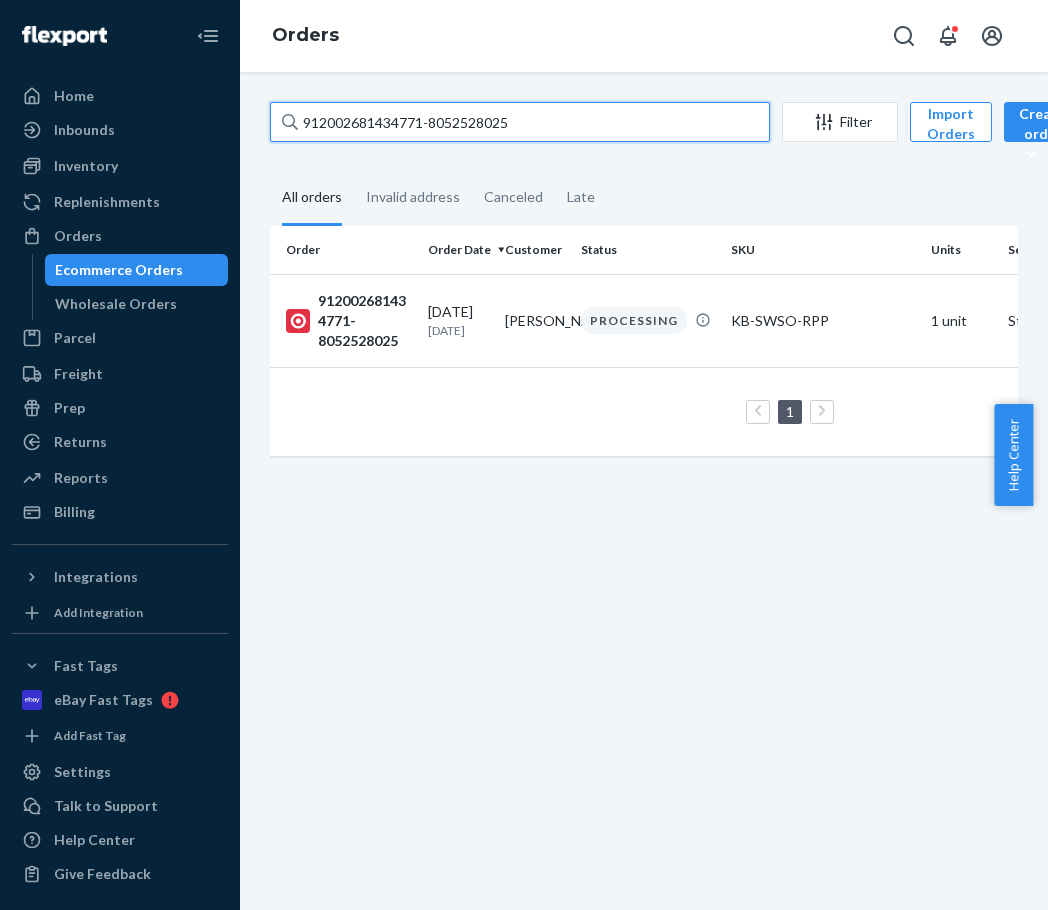 click on "912002681434771-8052528025" at bounding box center (520, 122) 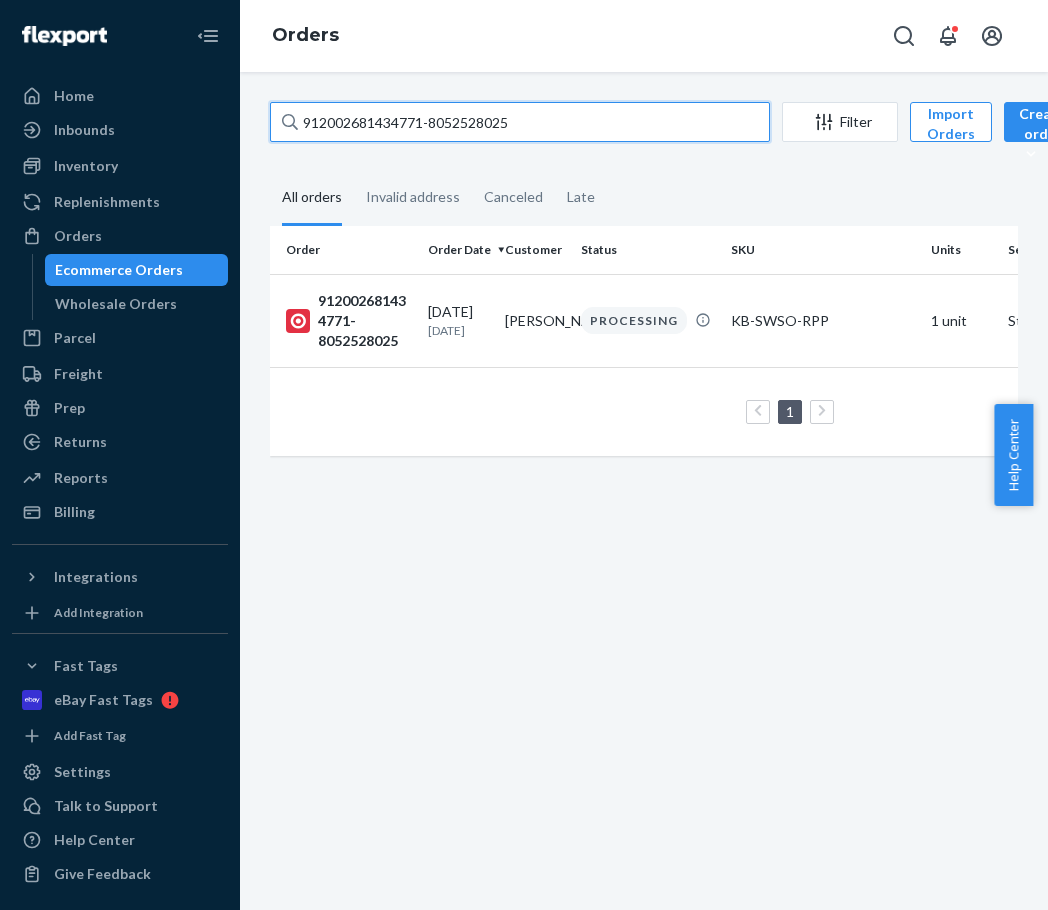 click on "912002681434771-8052528025" at bounding box center [520, 122] 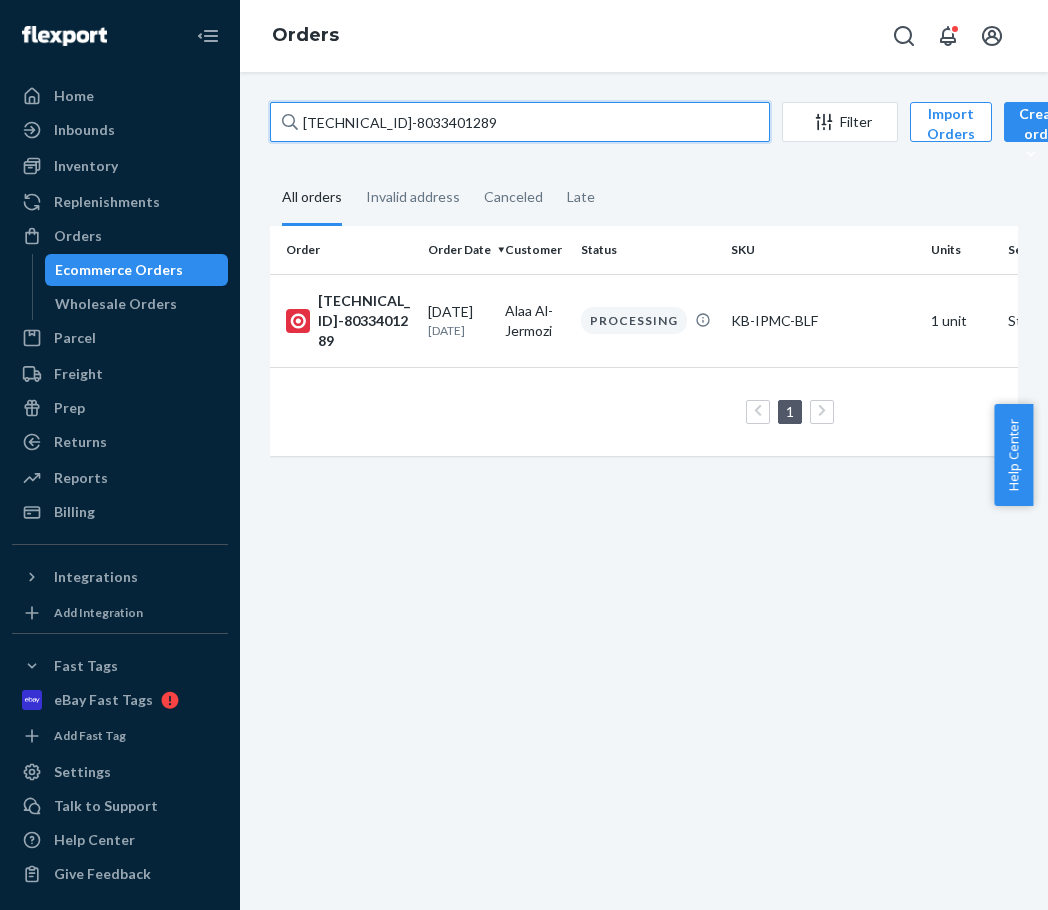 click on "[TECHNICAL_ID]-8033401289" at bounding box center (520, 122) 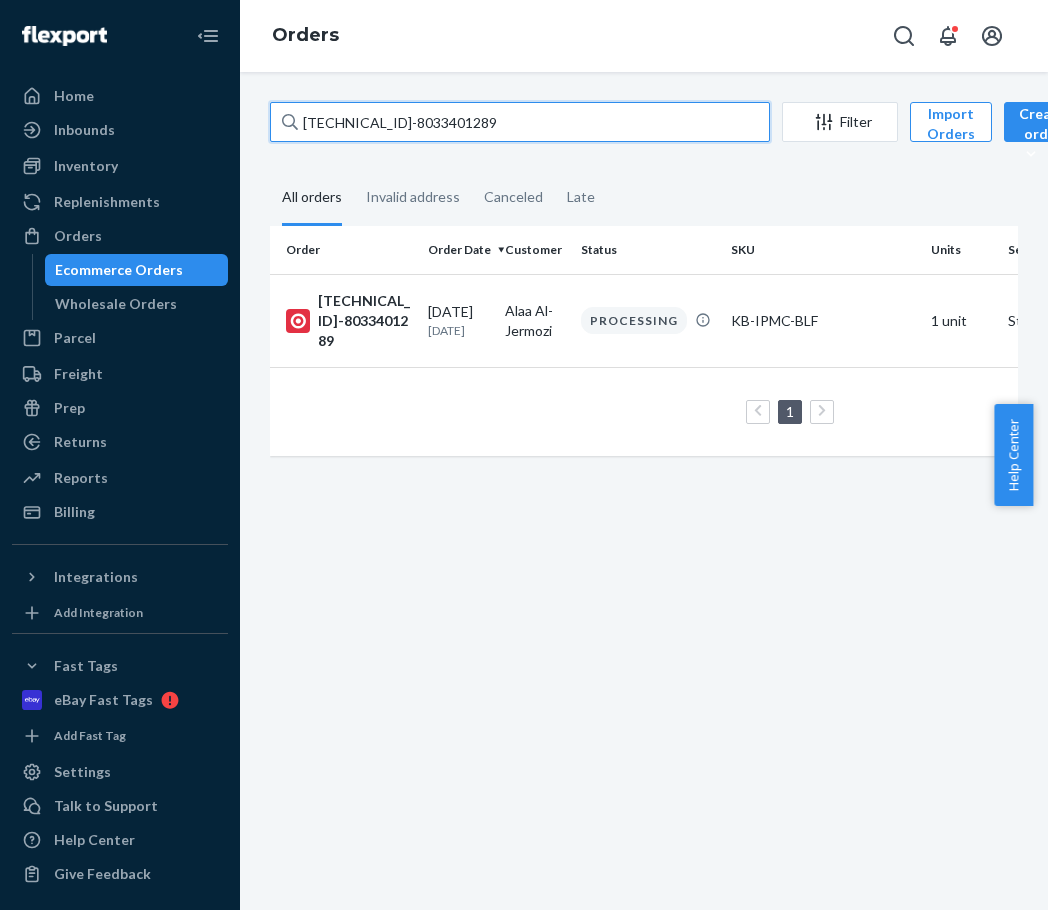 click on "[TECHNICAL_ID]-8033401289" at bounding box center (520, 122) 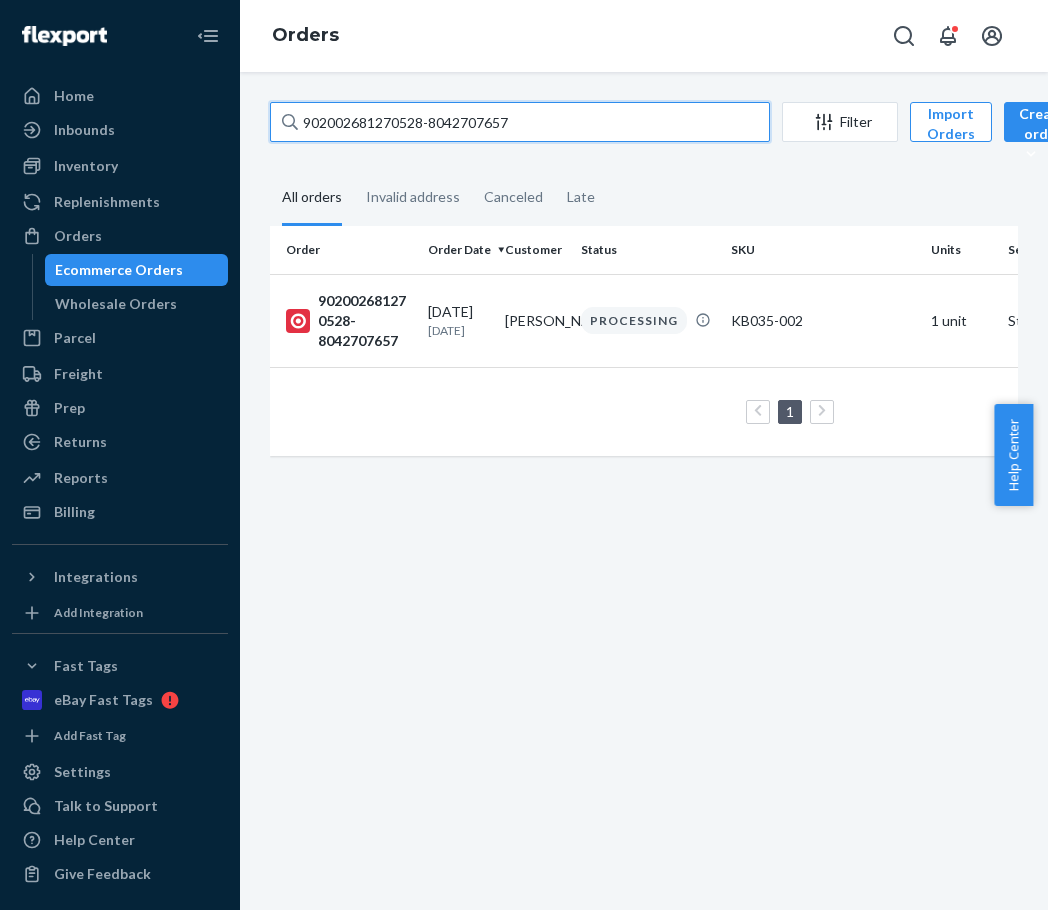 click on "902002681270528-8042707657" at bounding box center [520, 122] 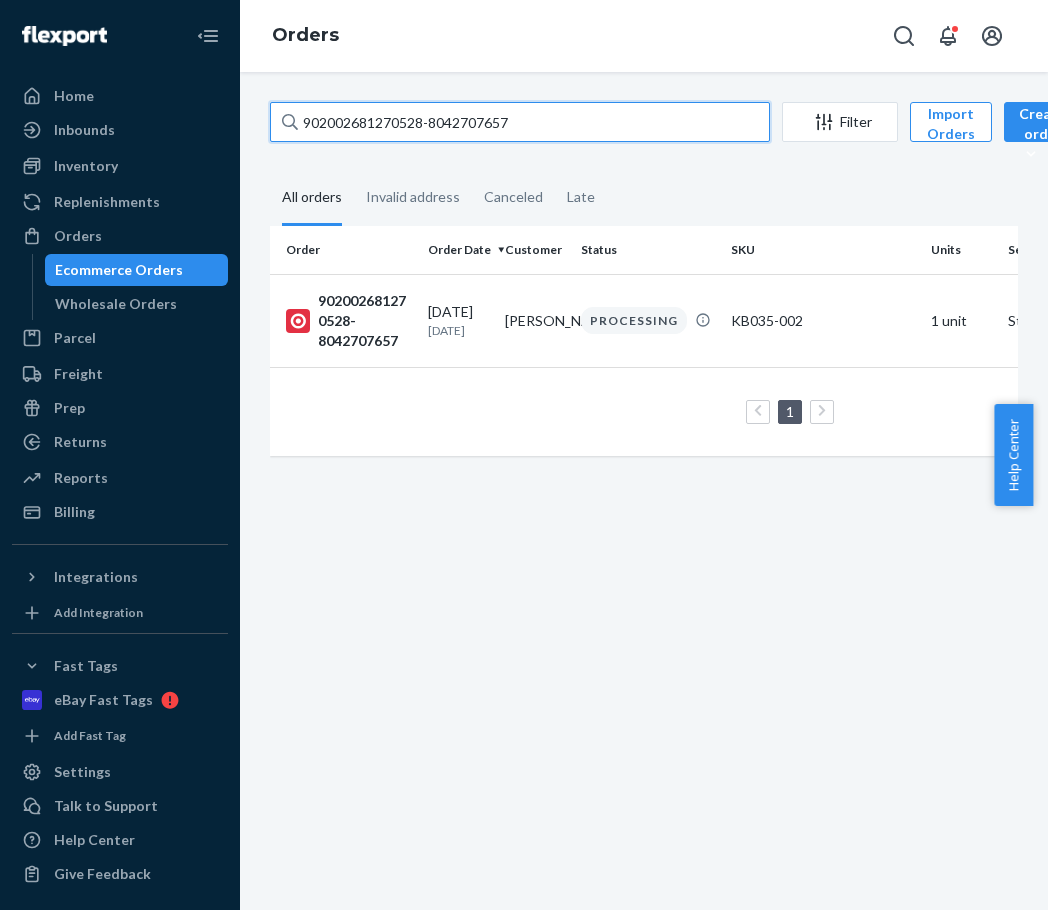 click on "902002681270528-8042707657" at bounding box center [520, 122] 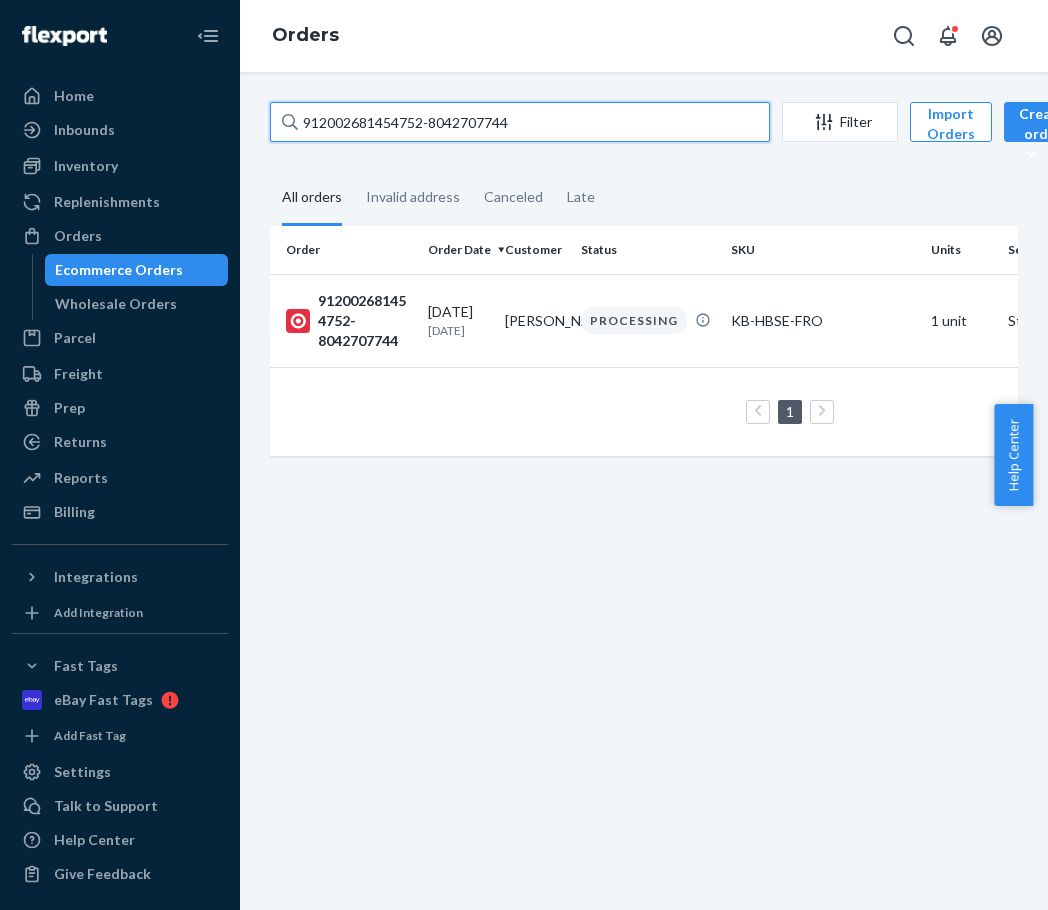 click on "912002681454752-8042707744" at bounding box center (520, 122) 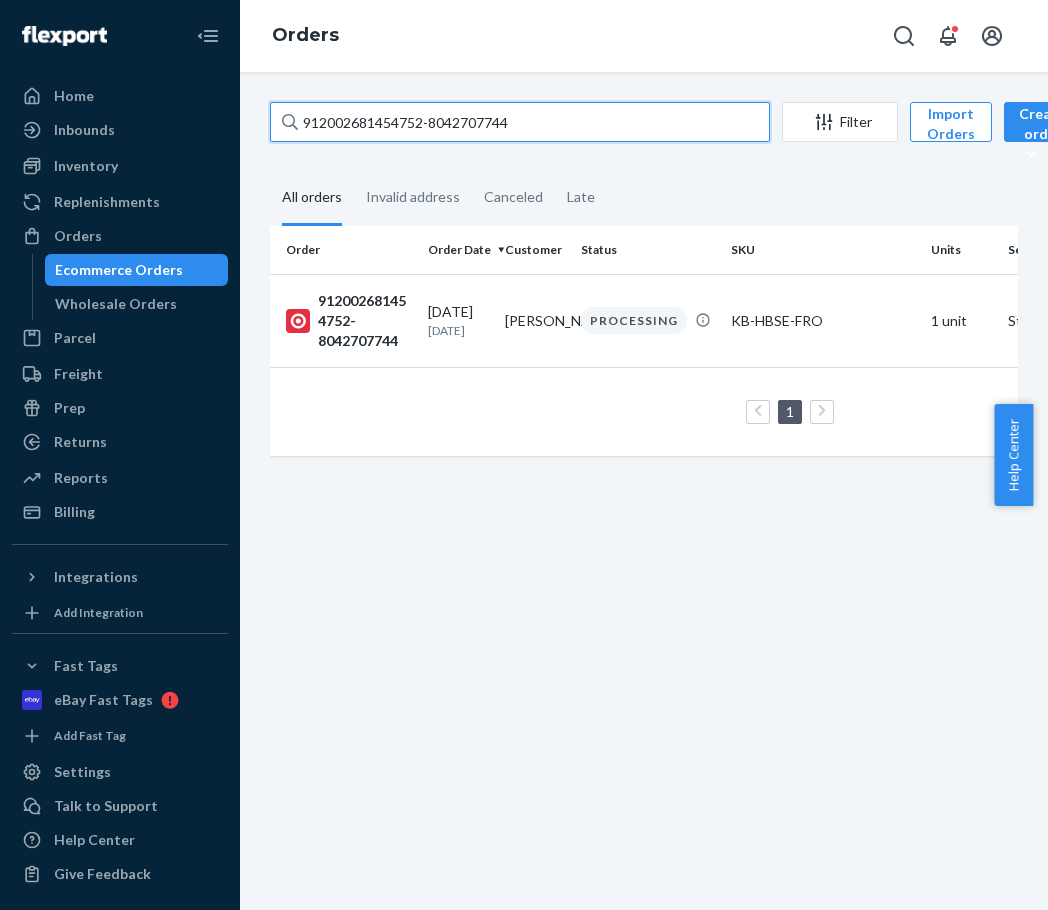 click on "912002681454752-8042707744" at bounding box center (520, 122) 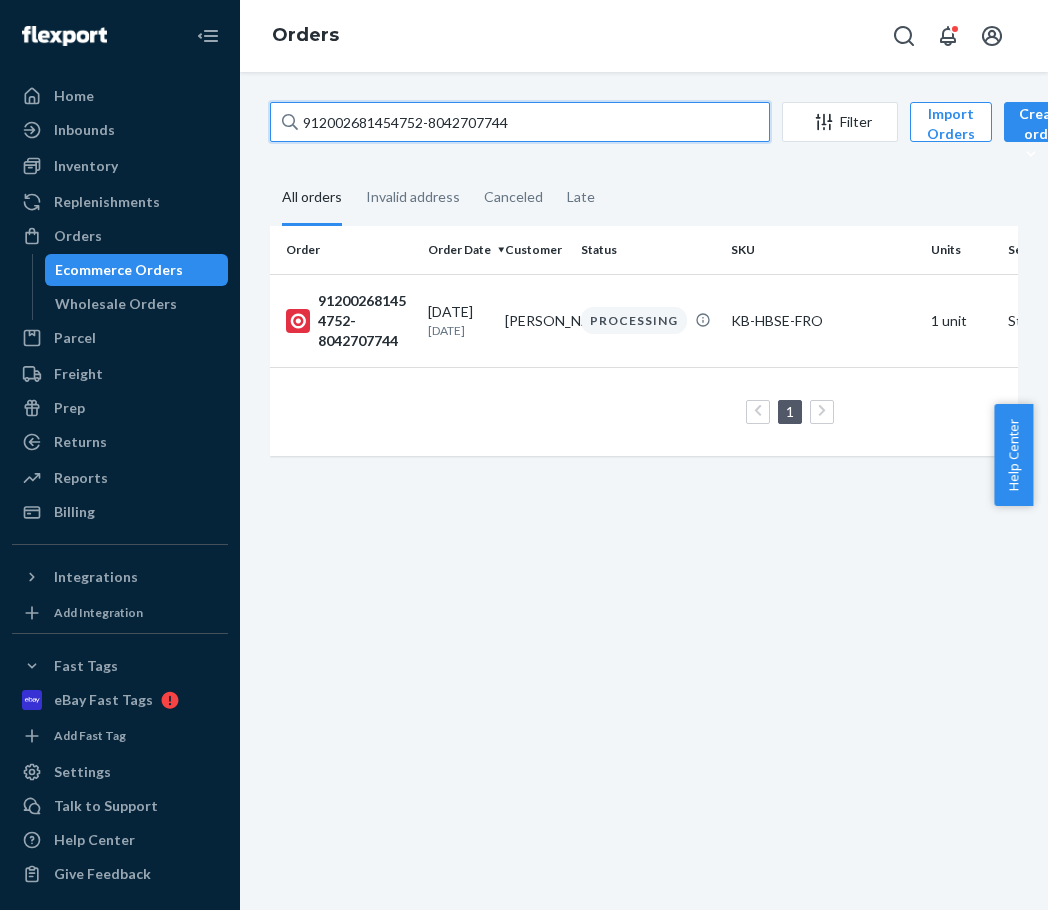 click on "912002681454752-8042707744" at bounding box center (520, 122) 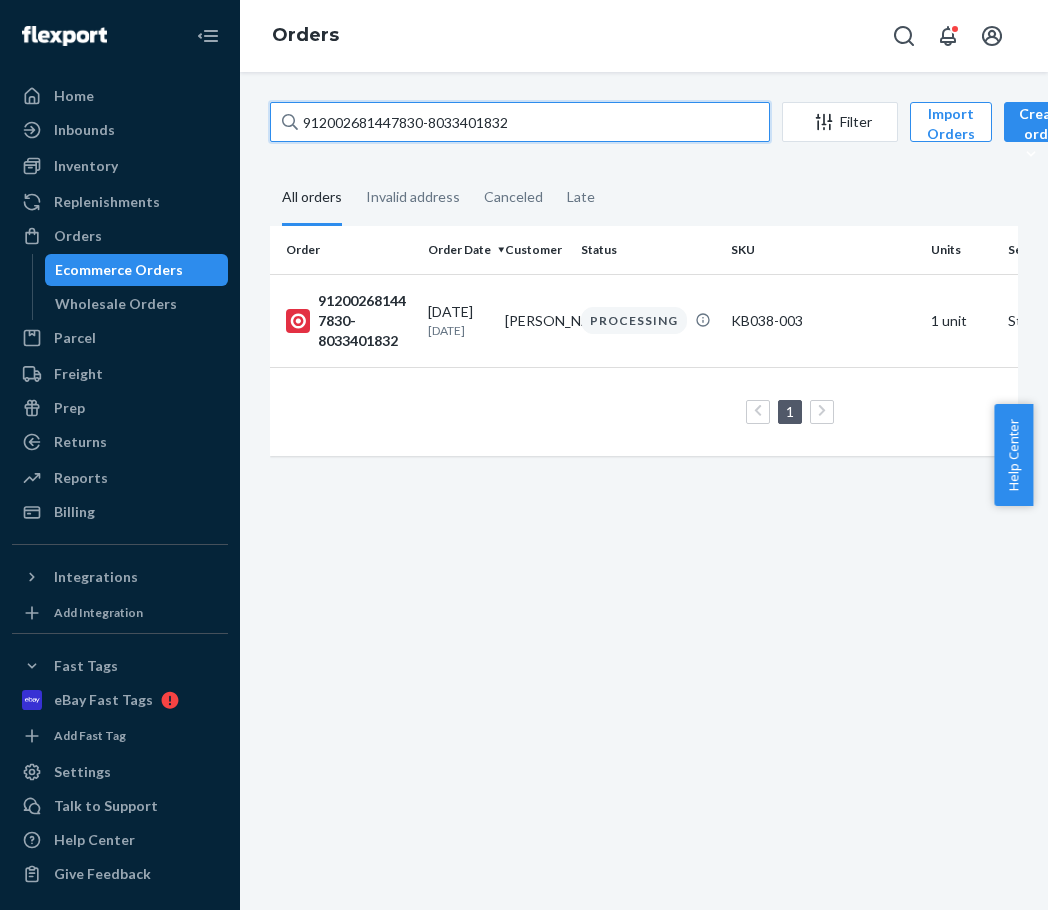 click on "912002681447830-8033401832" at bounding box center (520, 122) 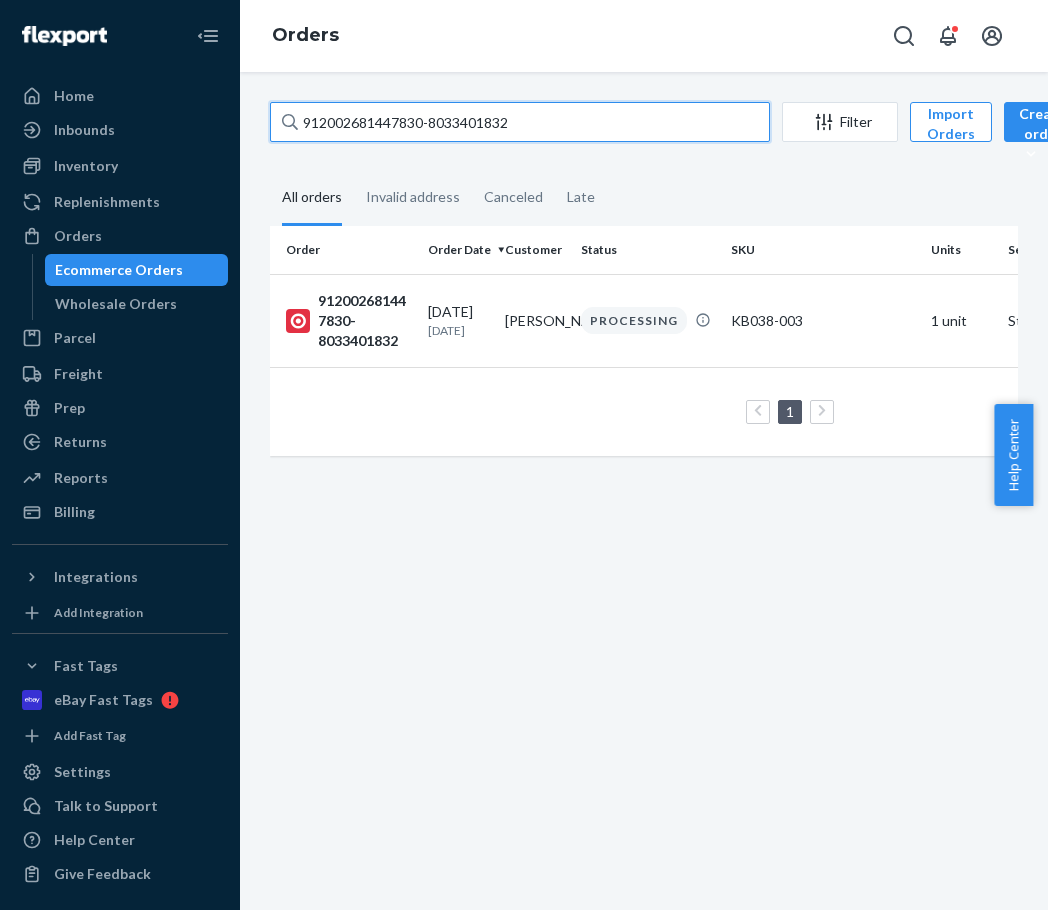 click on "912002681447830-8033401832" at bounding box center (520, 122) 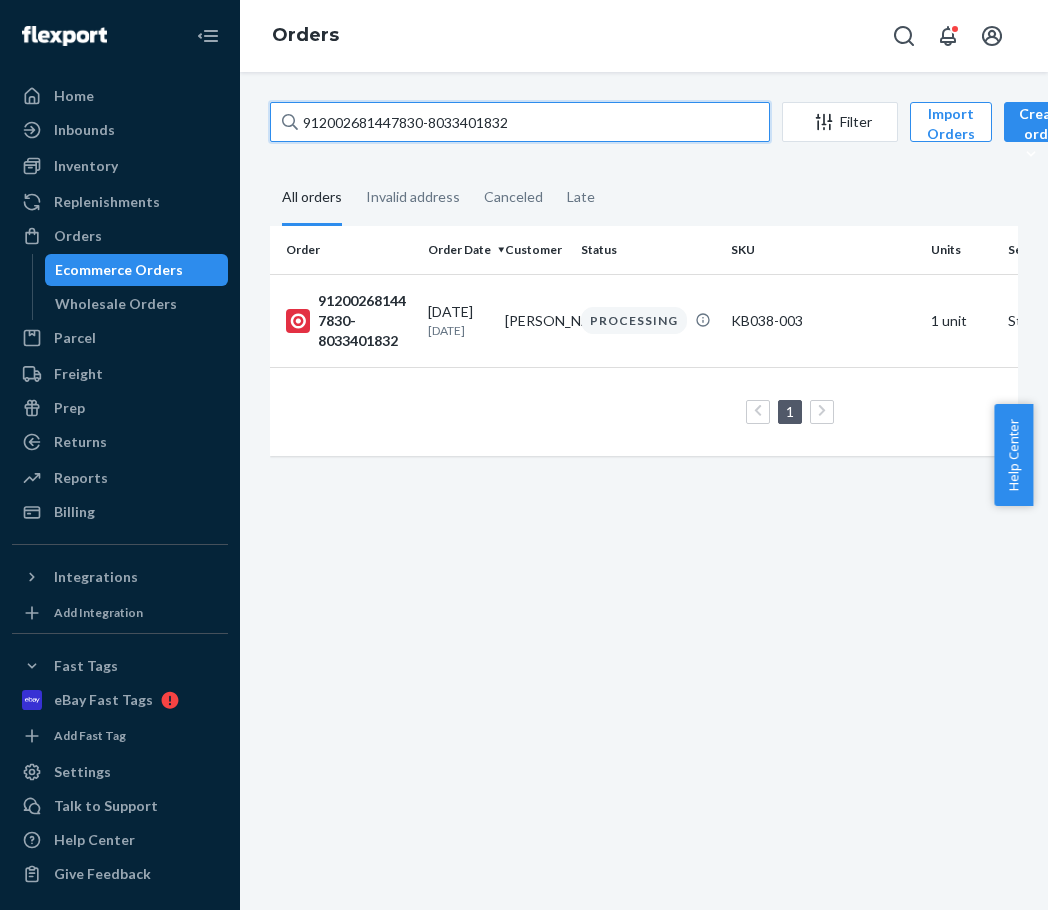 click on "912002681447830-8033401832" at bounding box center (520, 122) 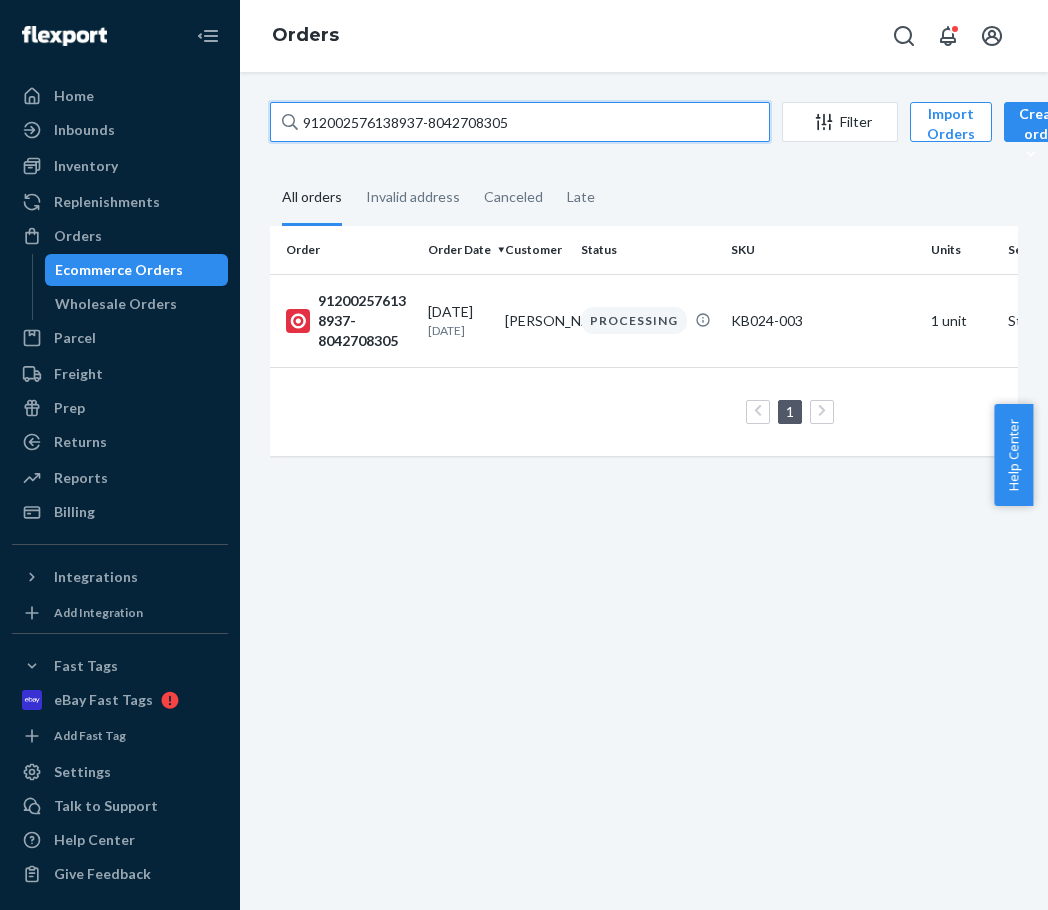click on "912002576138937-8042708305" at bounding box center (520, 122) 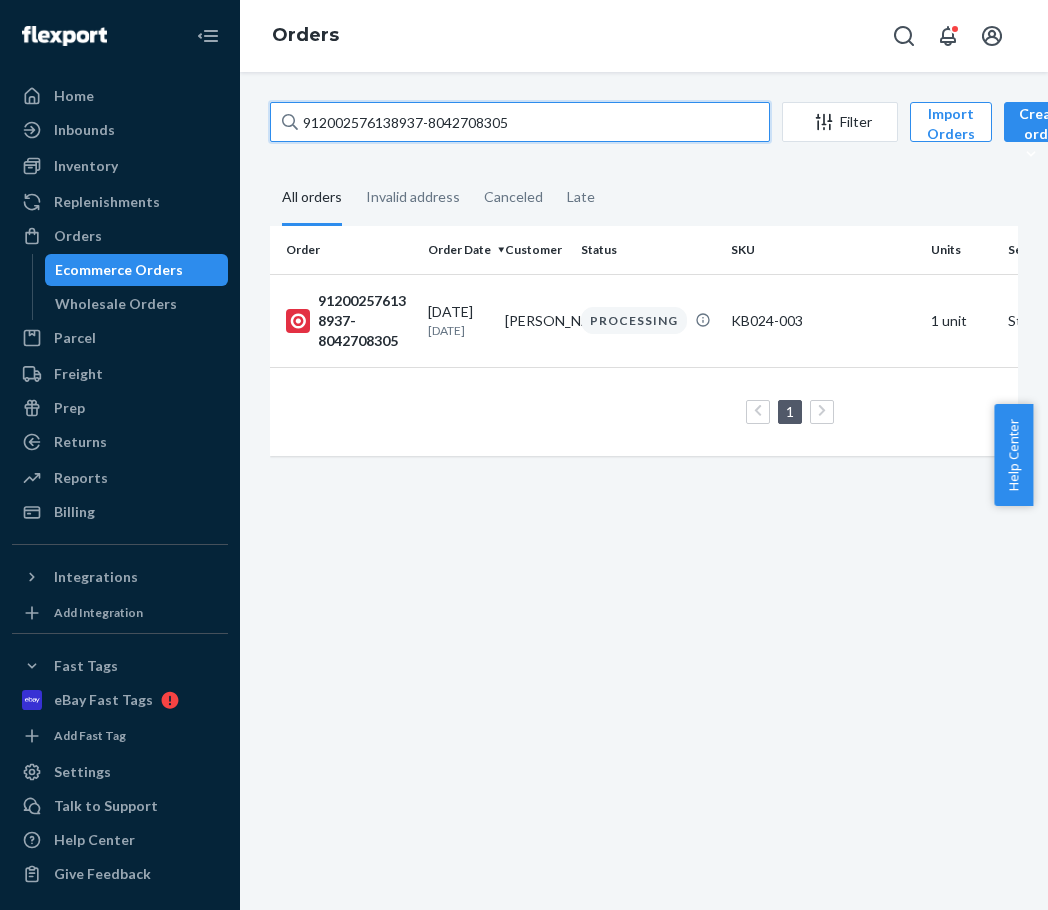 click on "912002576138937-8042708305" at bounding box center (520, 122) 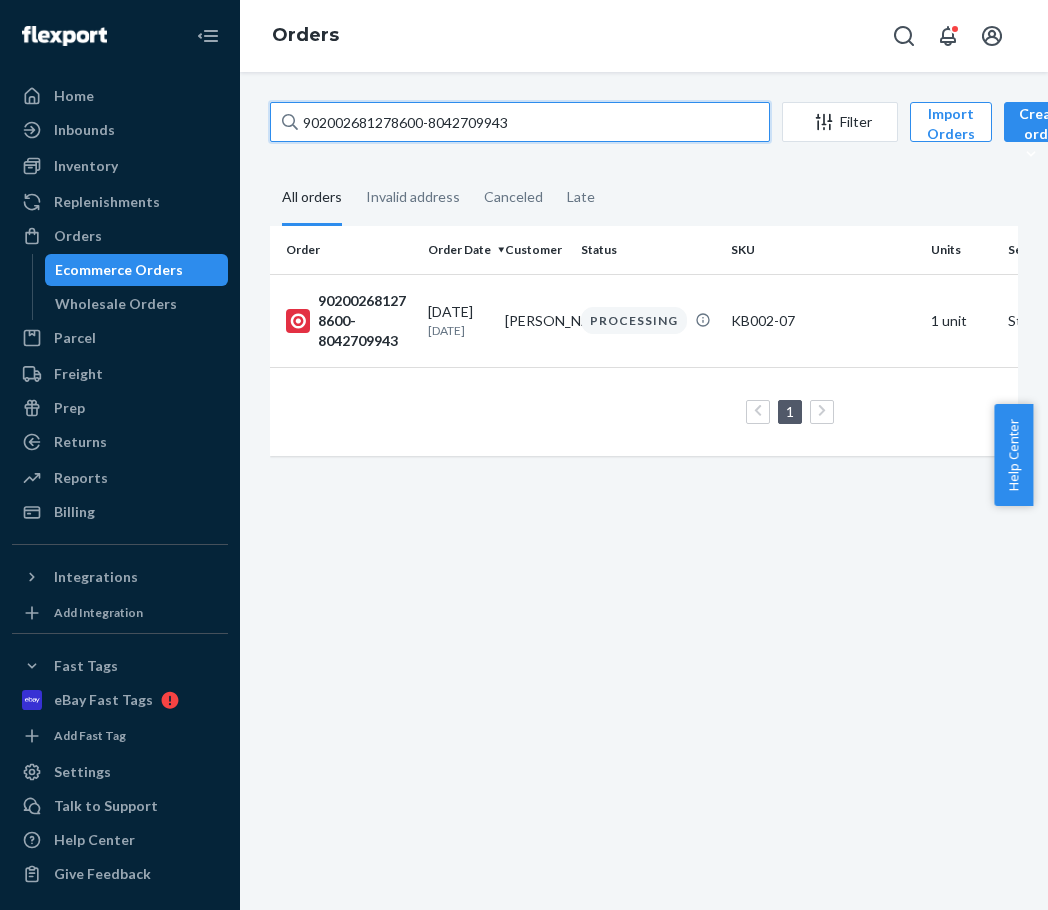 click on "902002681278600-8042709943" at bounding box center [520, 122] 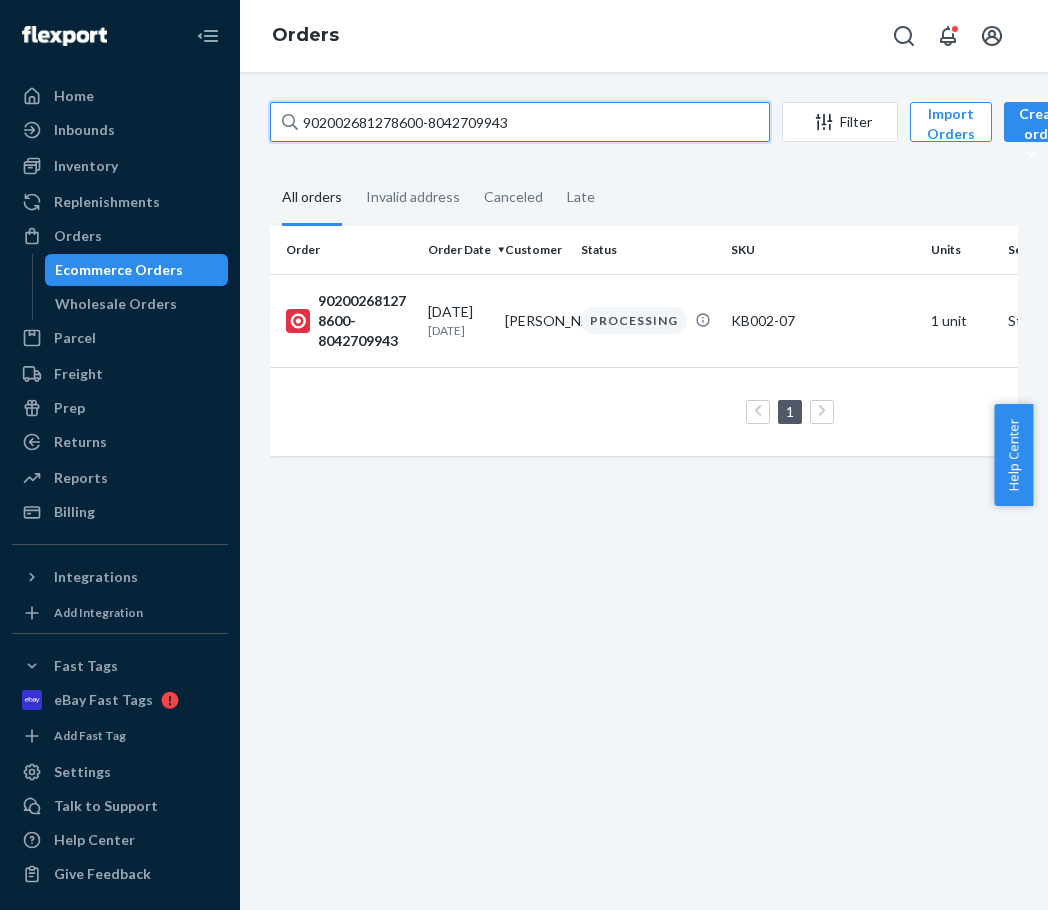 click on "902002681278600-8042709943" at bounding box center [520, 122] 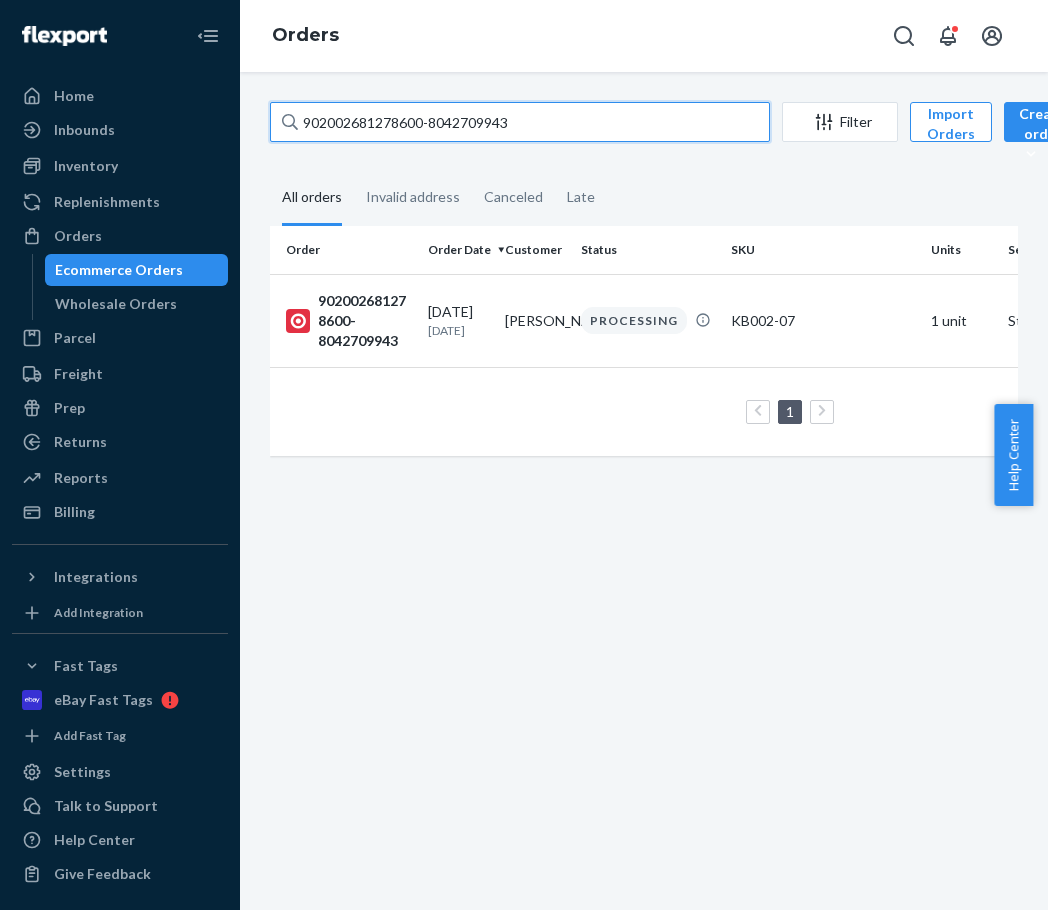 click on "902002681278600-8042709943" at bounding box center (520, 122) 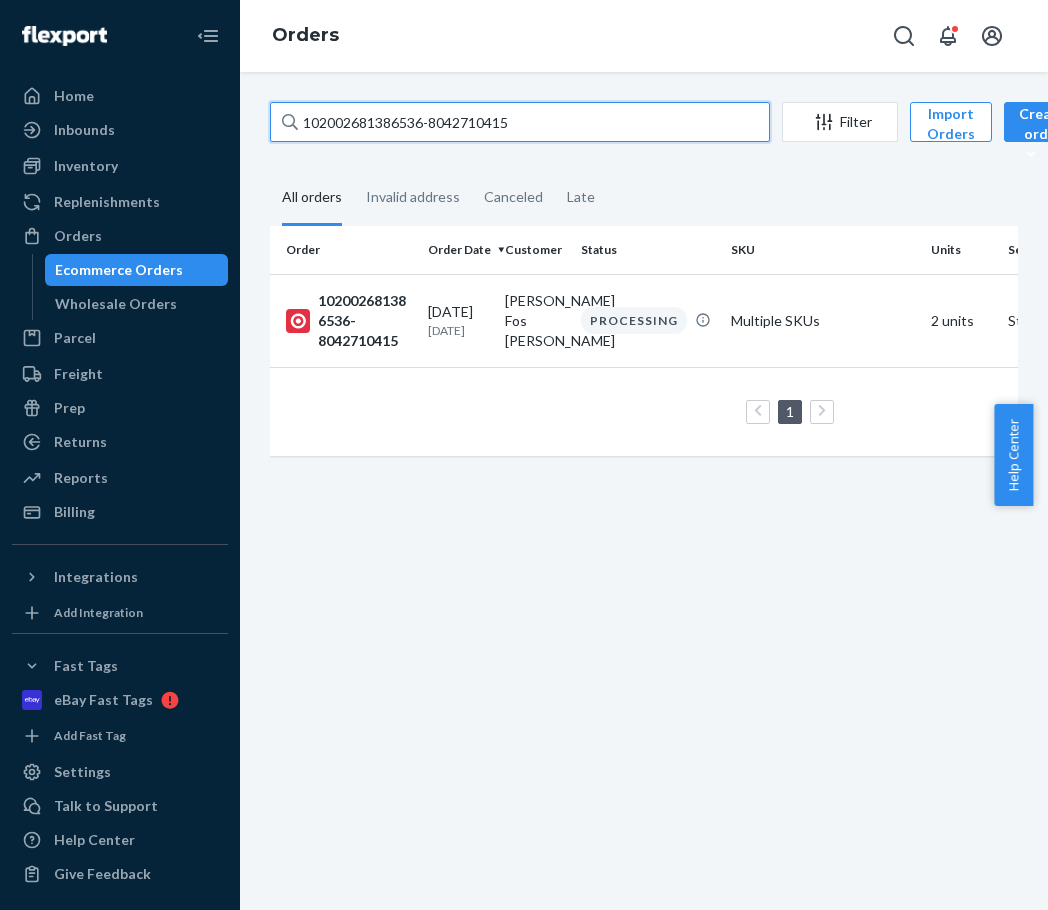 click on "102002681386536-8042710415" at bounding box center (520, 122) 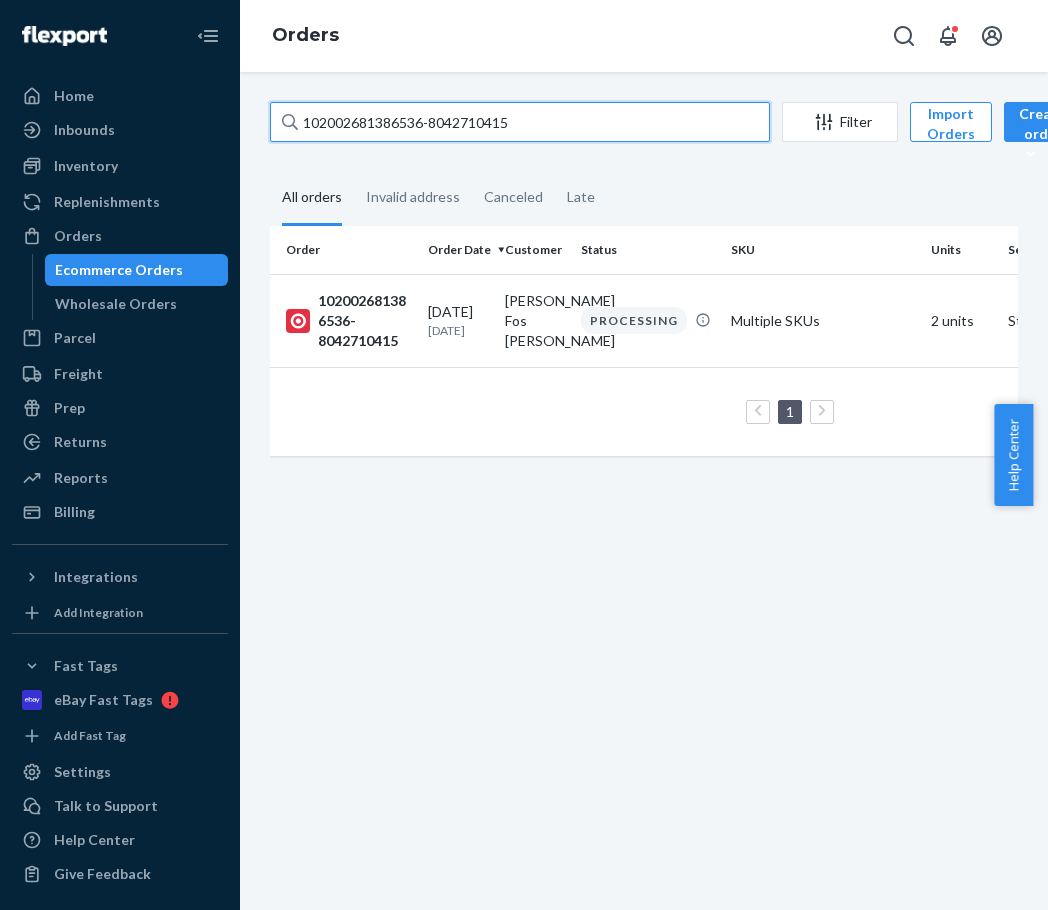 click on "102002681386536-8042710415" at bounding box center [520, 122] 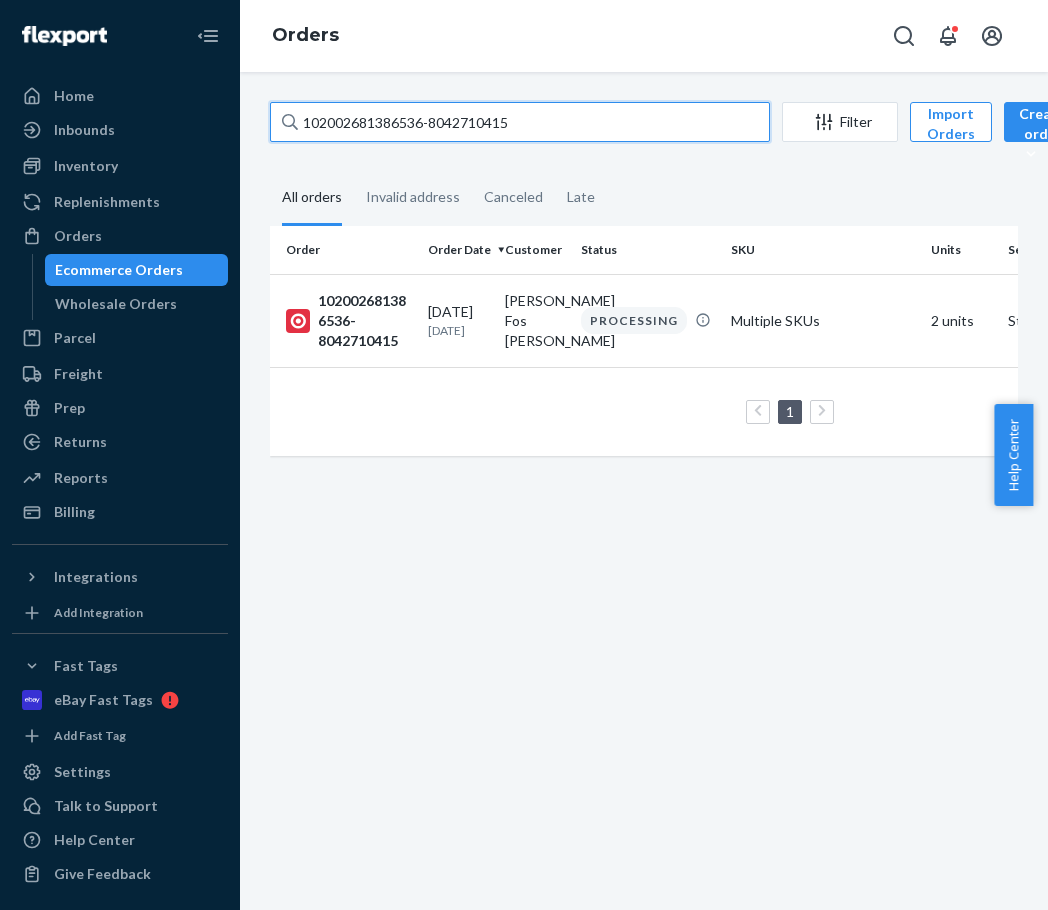 click on "102002681386536-8042710415" at bounding box center (520, 122) 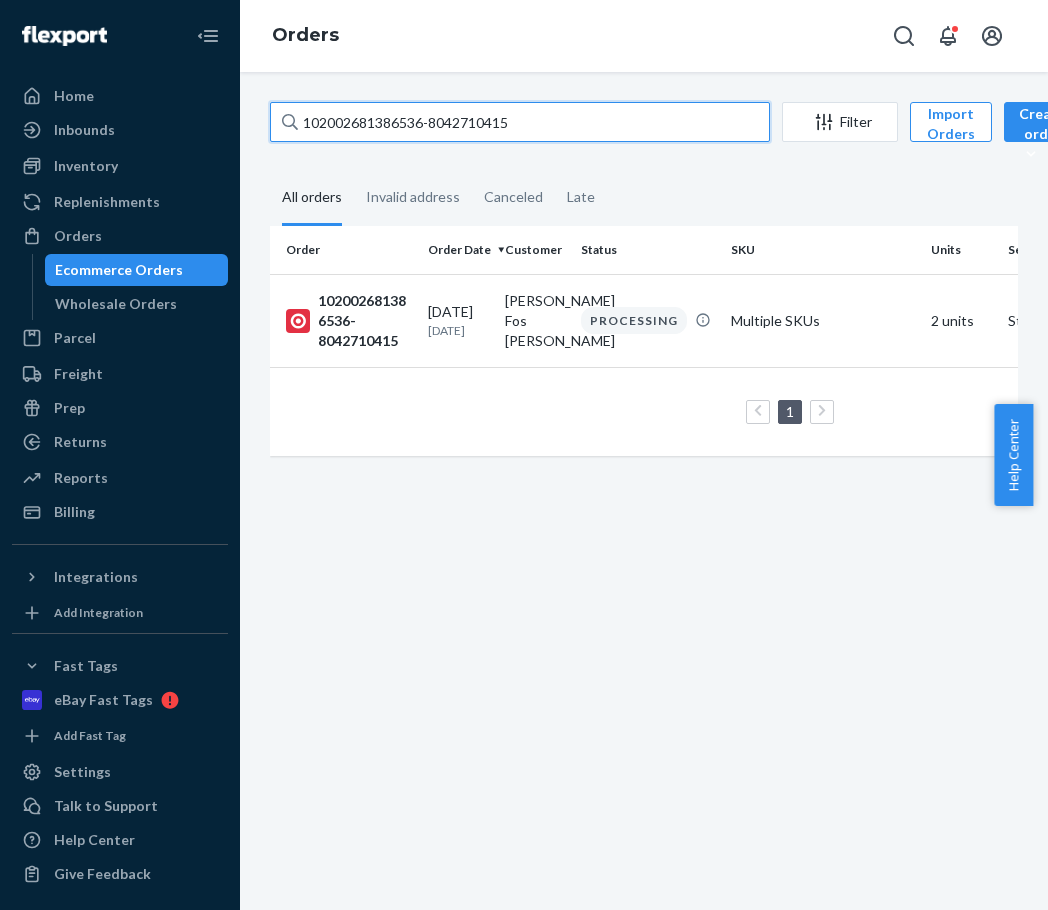 click on "102002681386536-8042710415" at bounding box center (520, 122) 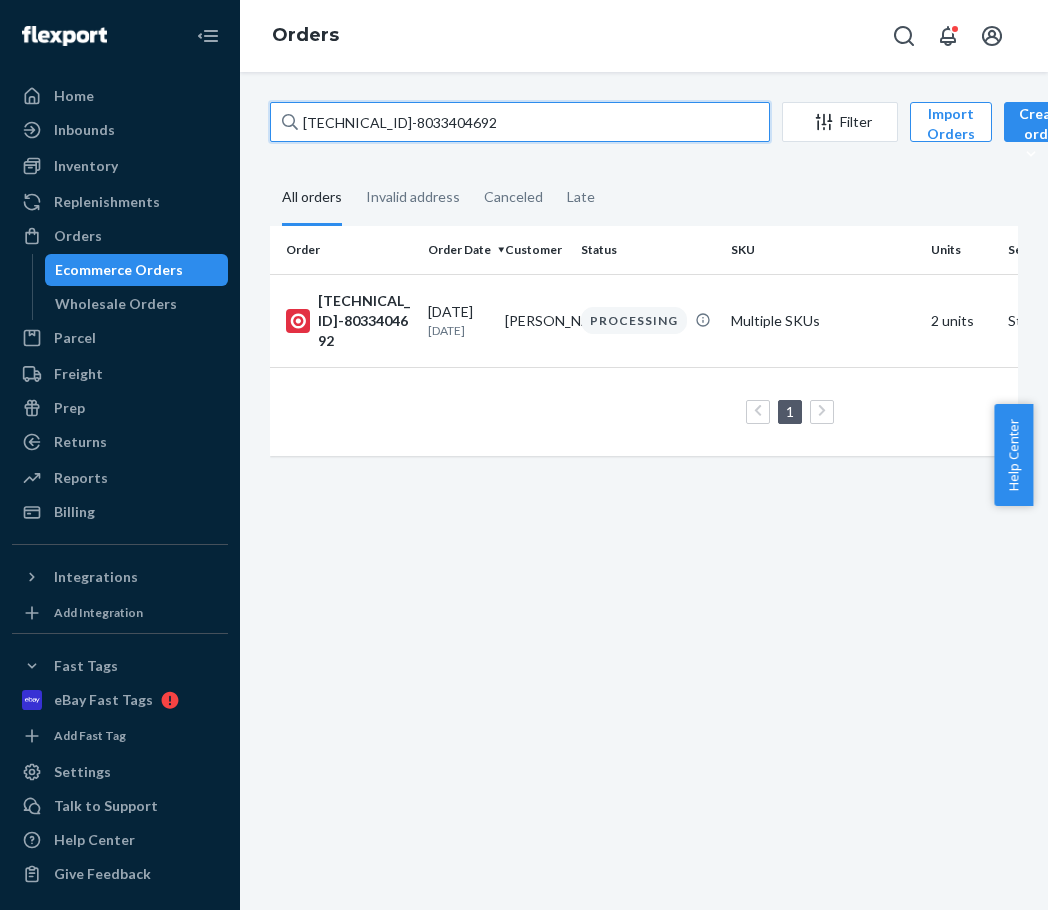 click on "[TECHNICAL_ID]-8033404692" at bounding box center (520, 122) 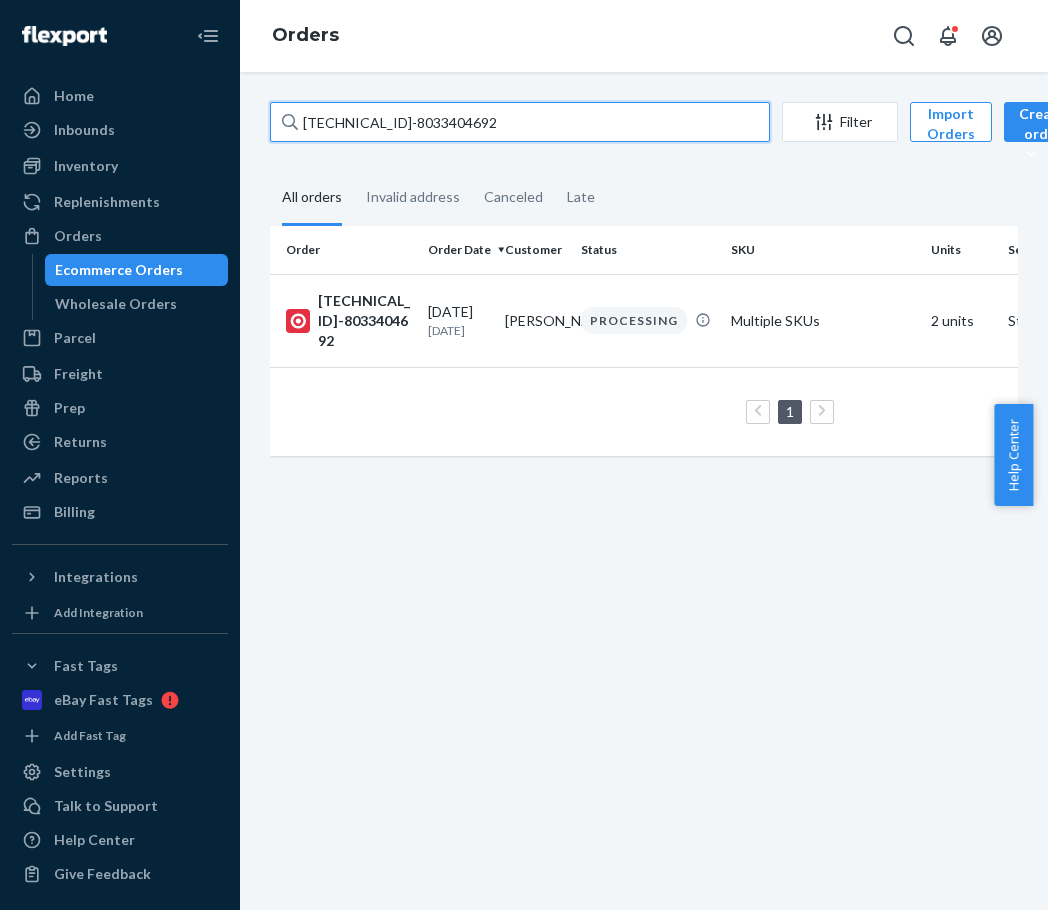 click on "[TECHNICAL_ID]-8033404692" at bounding box center [520, 122] 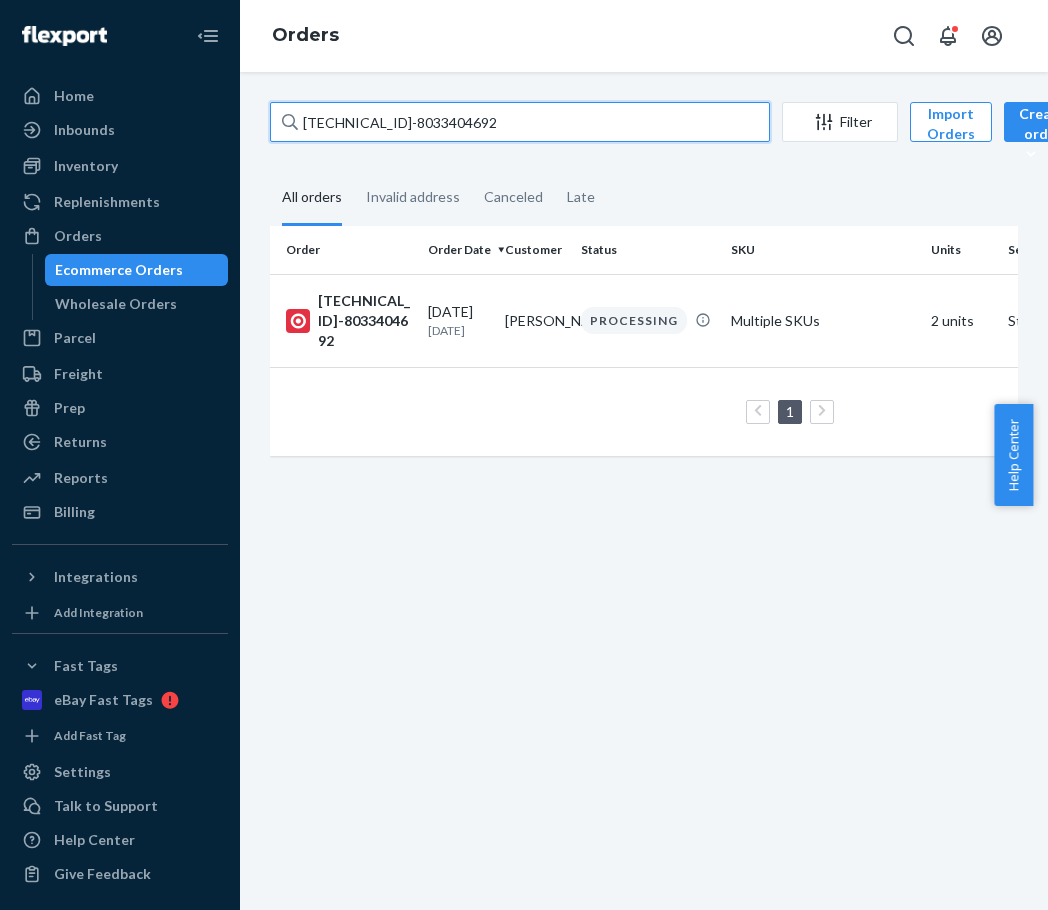 click on "[TECHNICAL_ID]-8033404692" at bounding box center (520, 122) 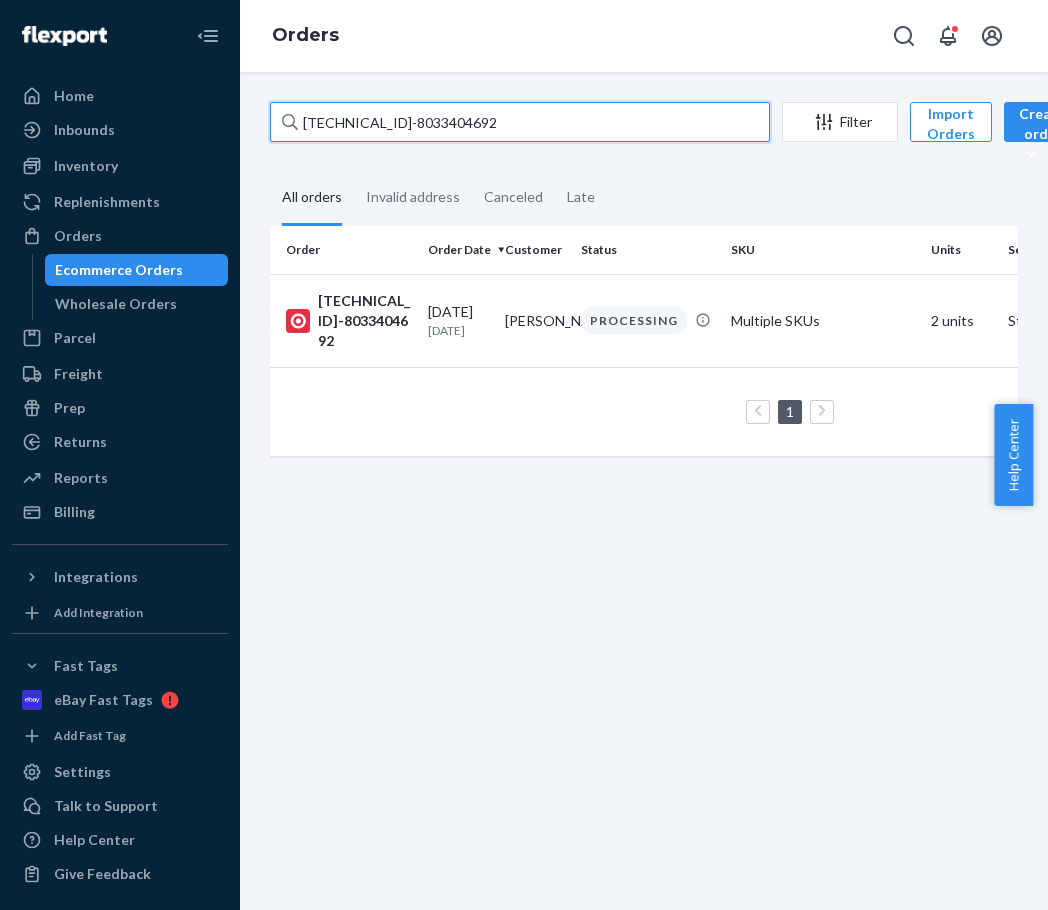 click on "[TECHNICAL_ID]-8033404692" at bounding box center [520, 122] 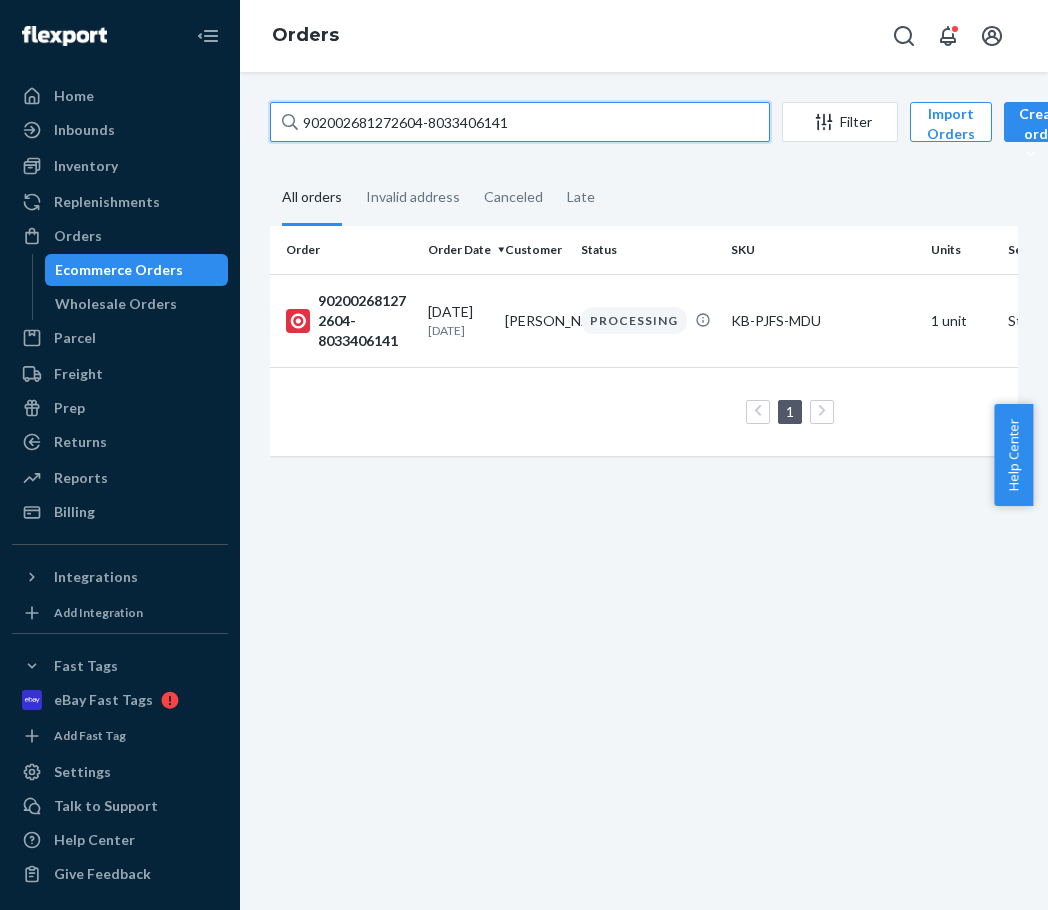 click on "902002681272604-8033406141" at bounding box center [520, 122] 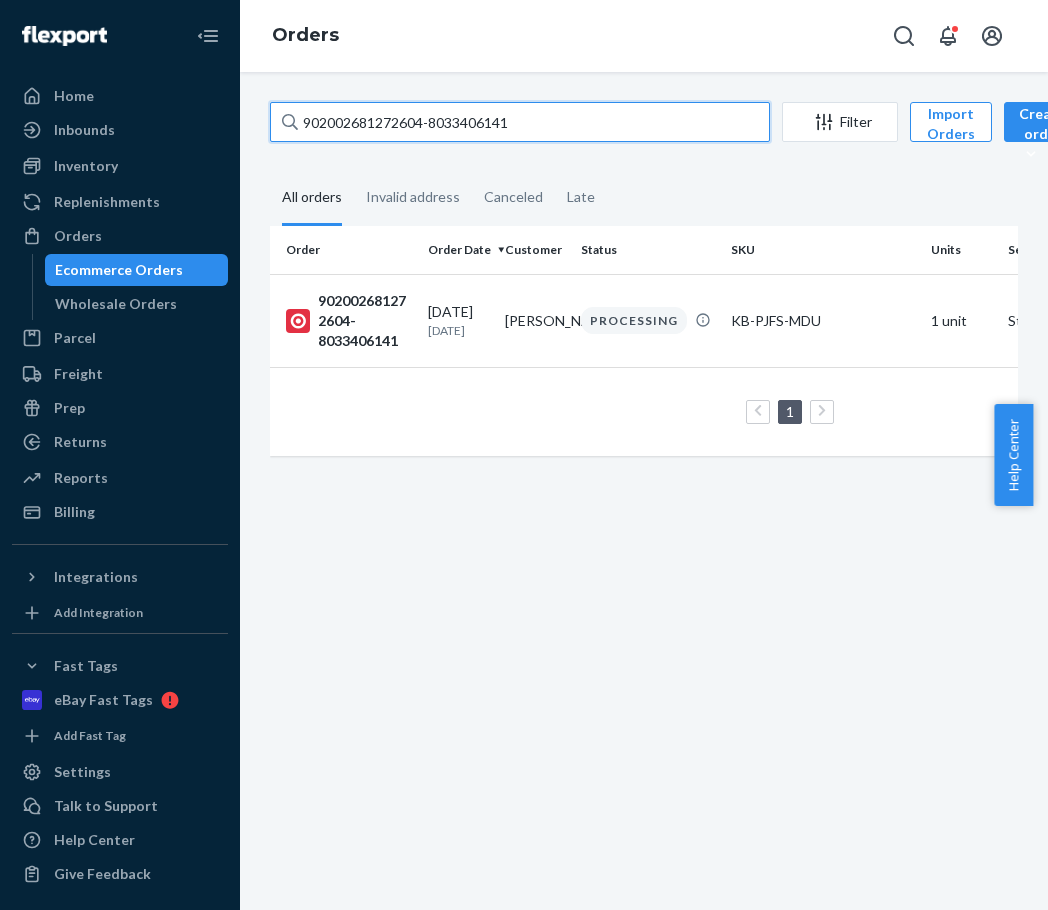 click on "902002681272604-8033406141" at bounding box center [520, 122] 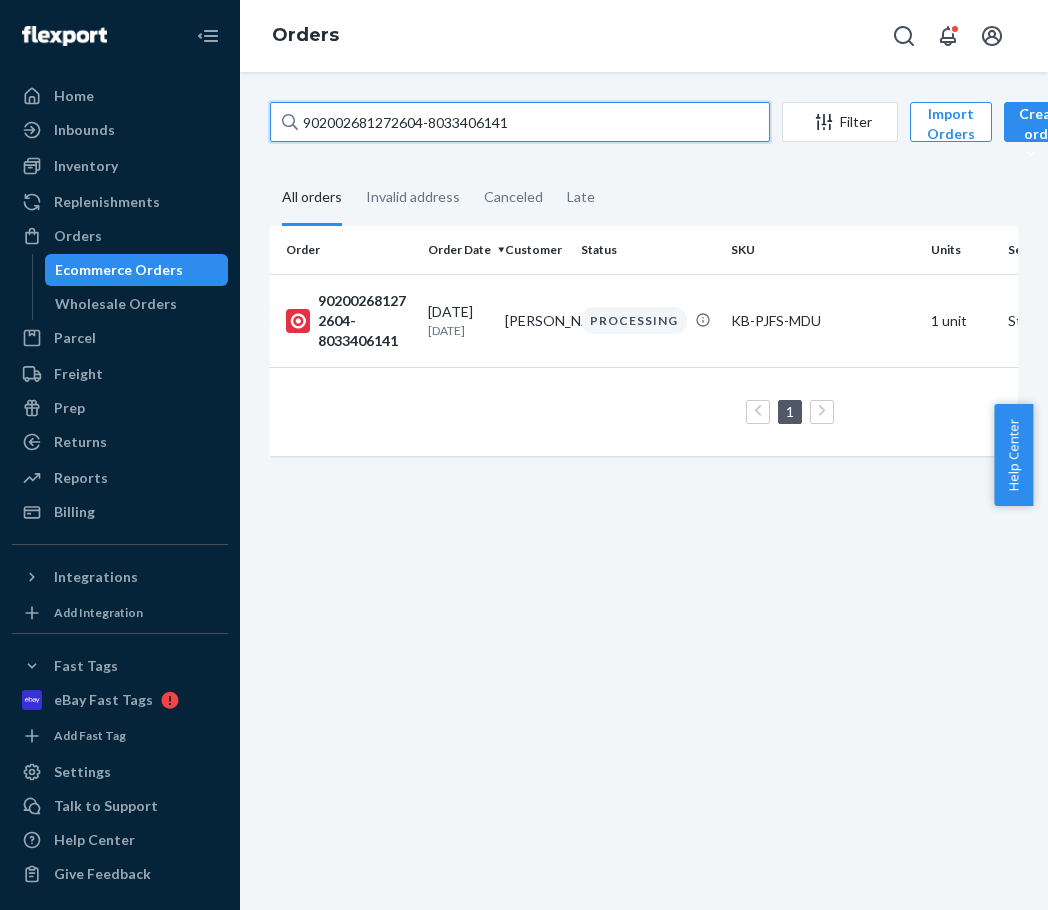 click on "902002681272604-8033406141" at bounding box center [520, 122] 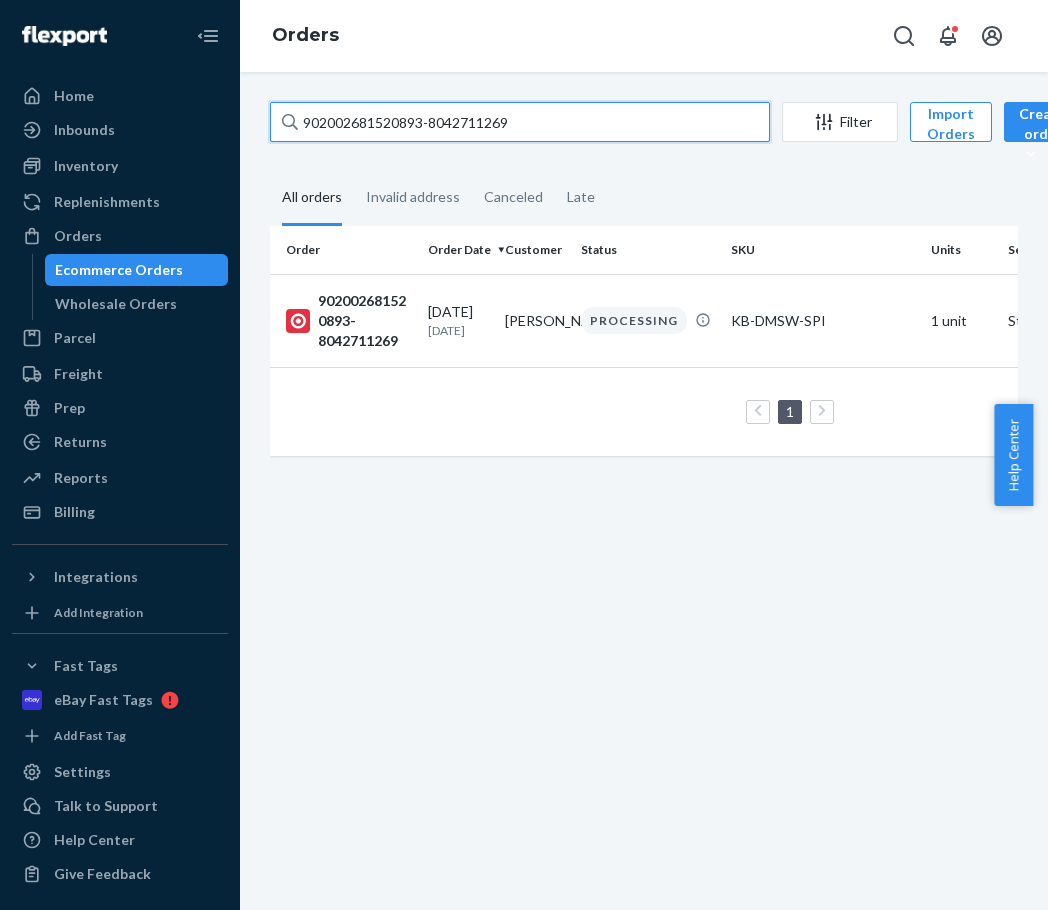 click on "902002681520893-8042711269" at bounding box center (520, 122) 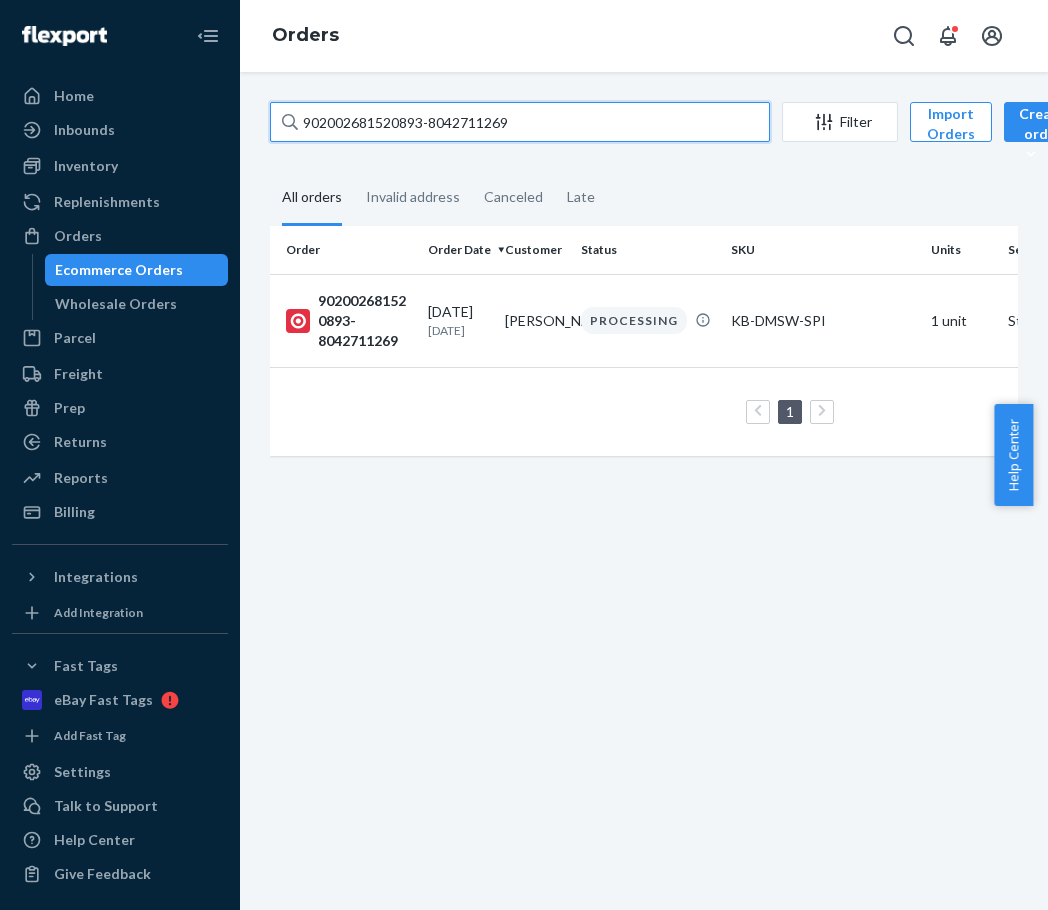 click on "902002681520893-8042711269" at bounding box center (520, 122) 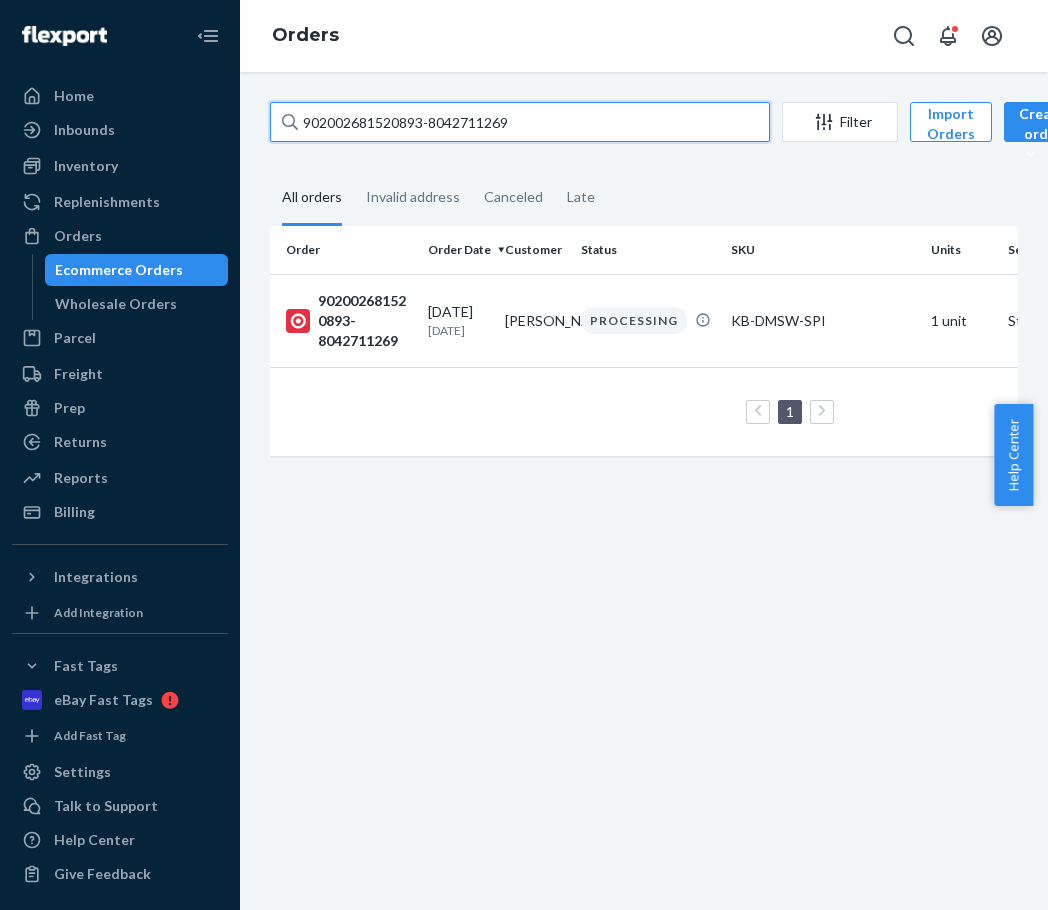 click on "902002681520893-8042711269" at bounding box center [520, 122] 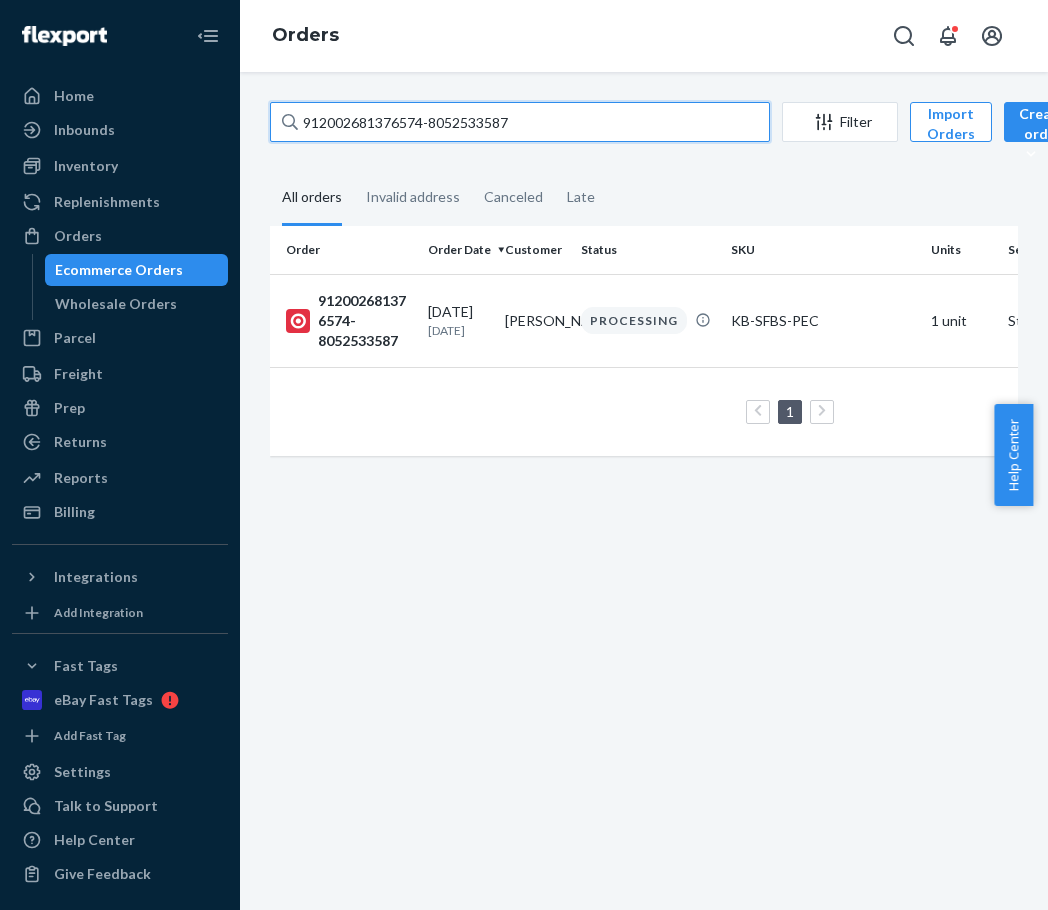 click on "912002681376574-8052533587" at bounding box center (520, 122) 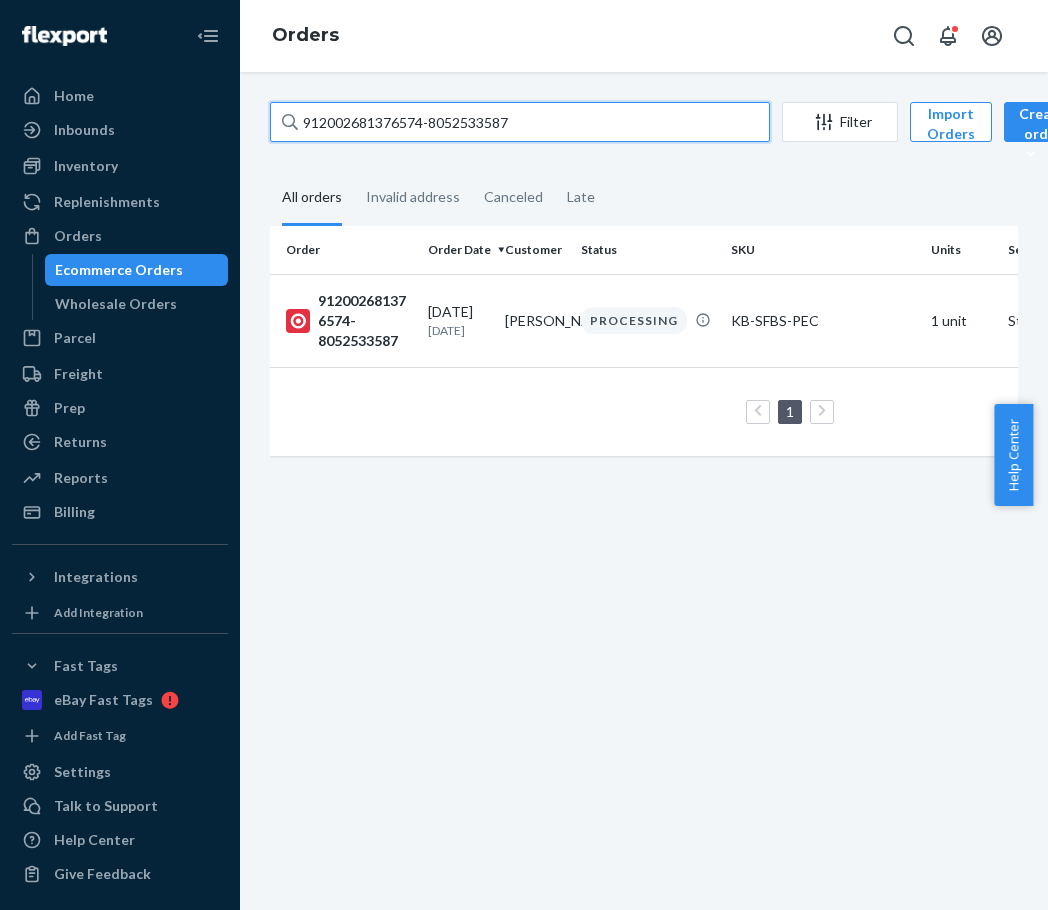 click on "912002681376574-8052533587" at bounding box center (520, 122) 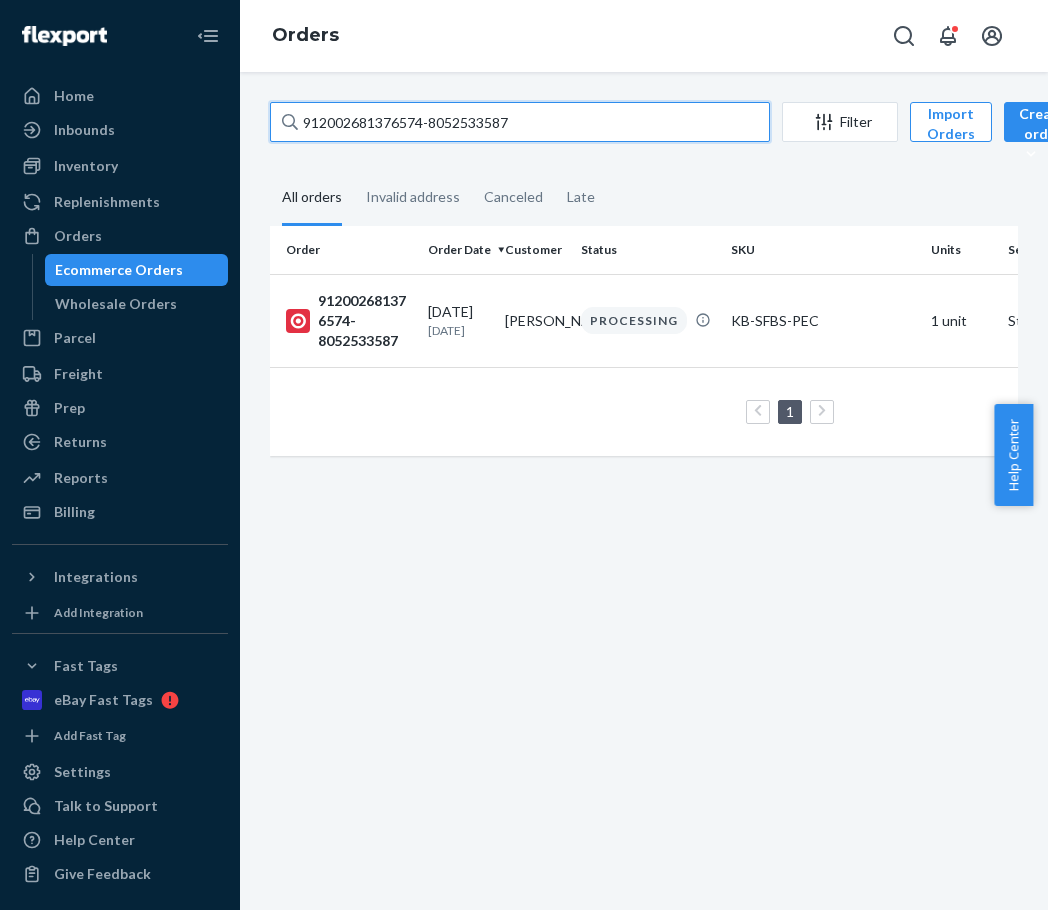 click on "912002681376574-8052533587" at bounding box center [520, 122] 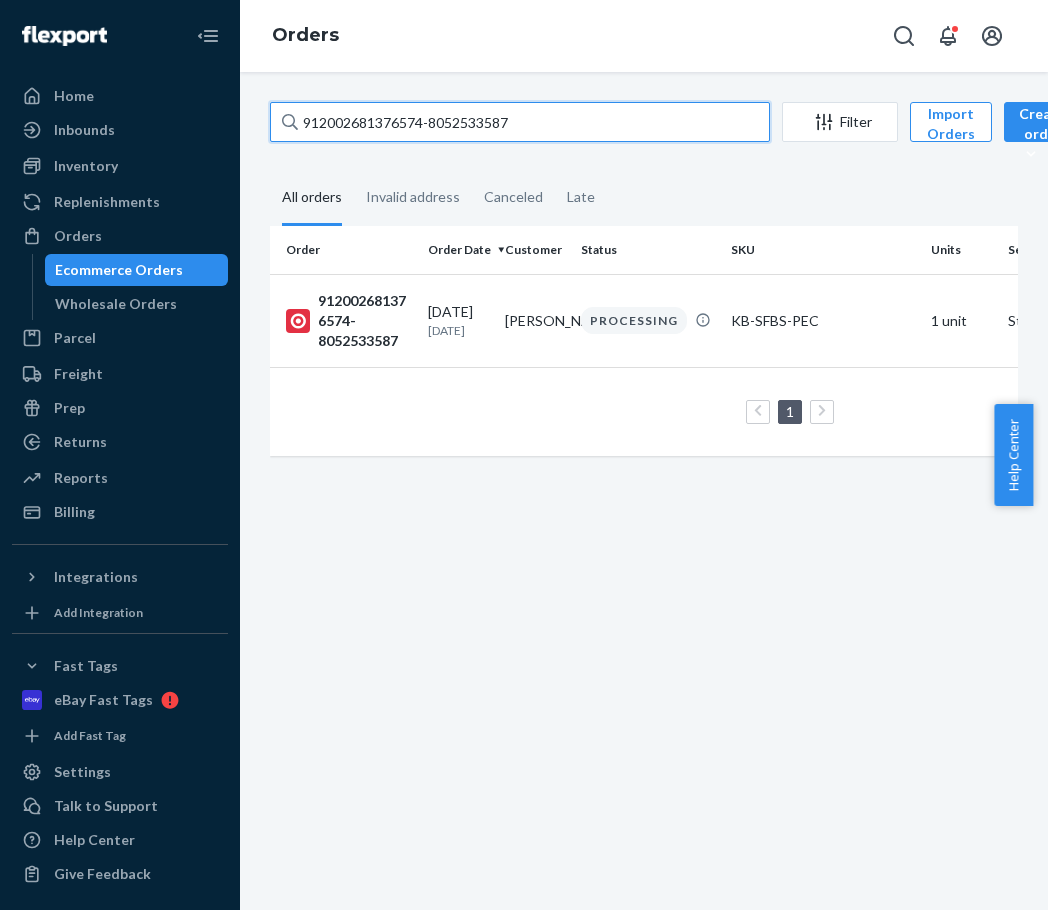 click on "912002681376574-8052533587" at bounding box center [520, 122] 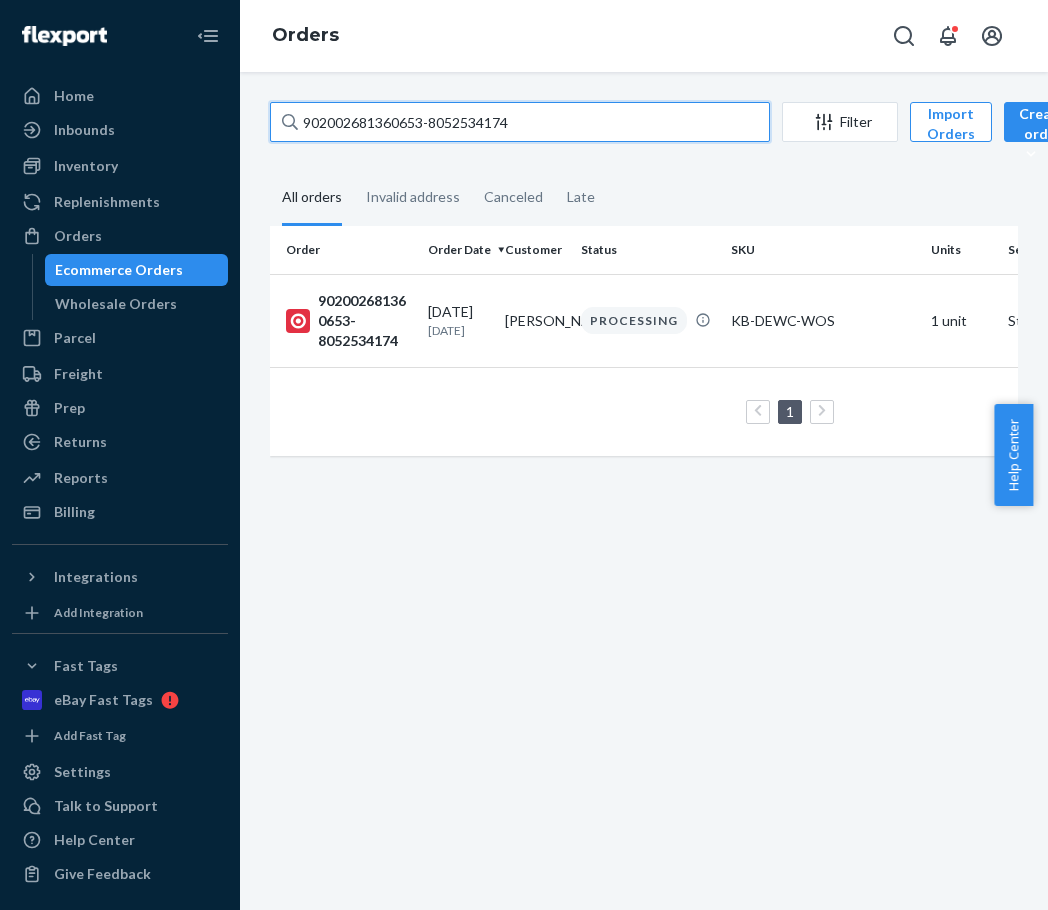 click on "902002681360653-8052534174" at bounding box center [520, 122] 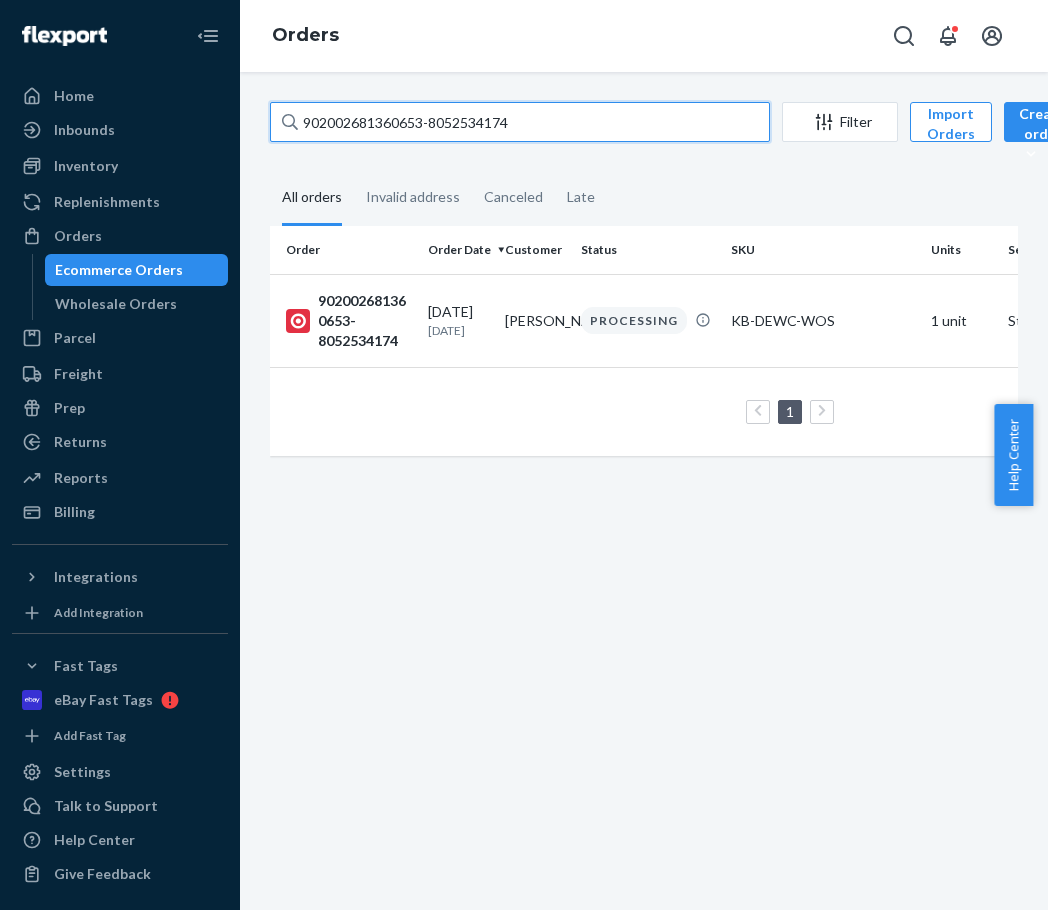click on "902002681360653-8052534174" at bounding box center (520, 122) 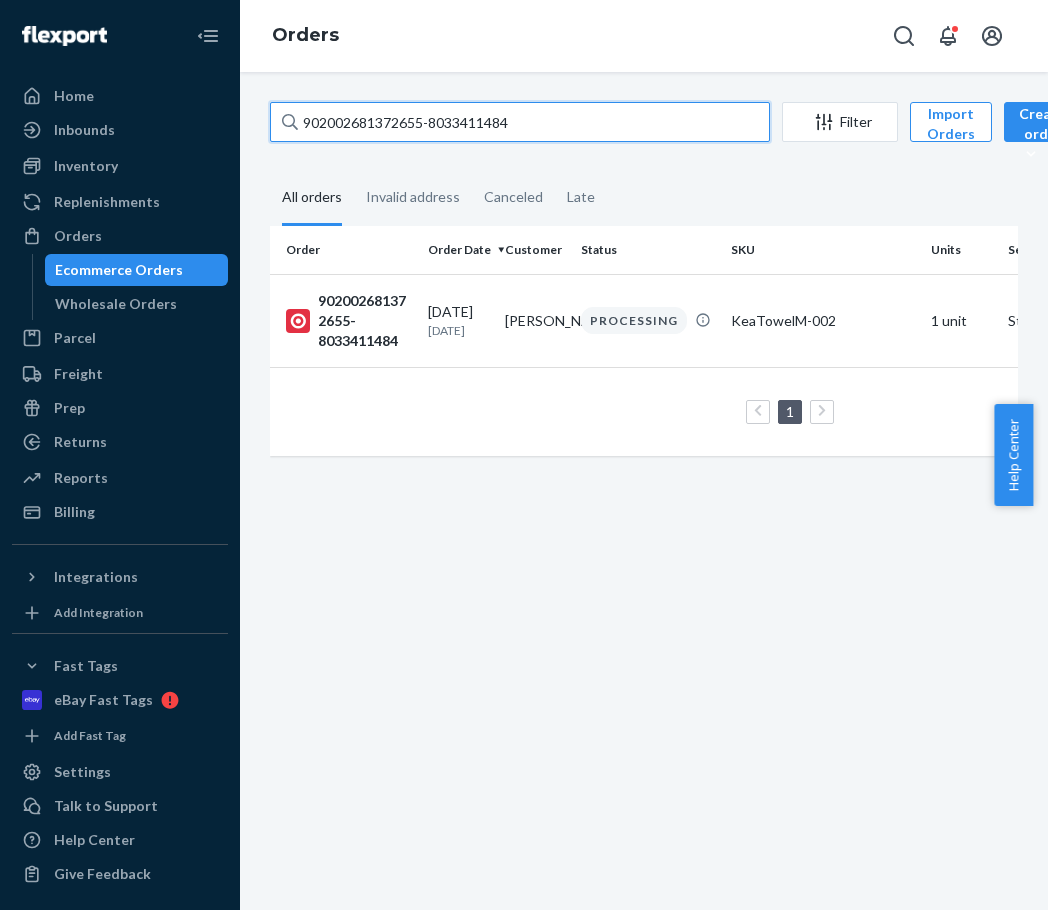 click on "902002681372655-8033411484" at bounding box center (520, 122) 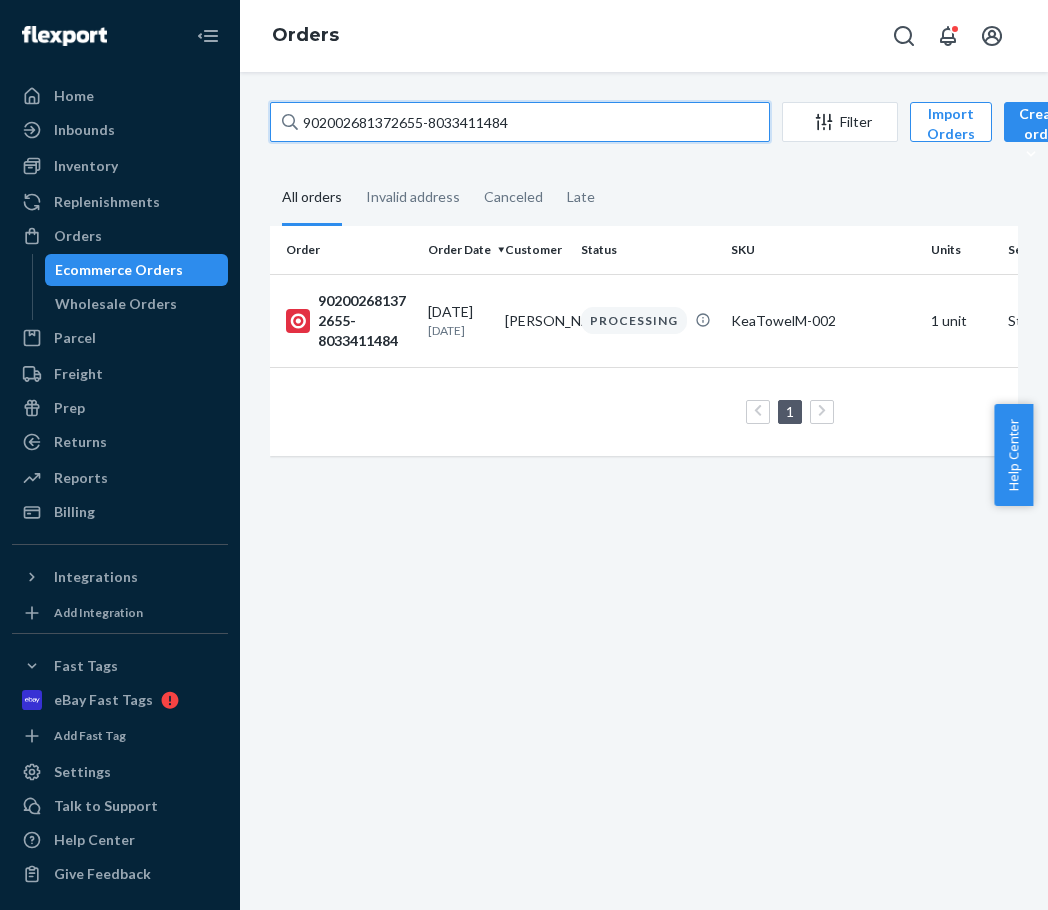 click on "902002681372655-8033411484" at bounding box center (520, 122) 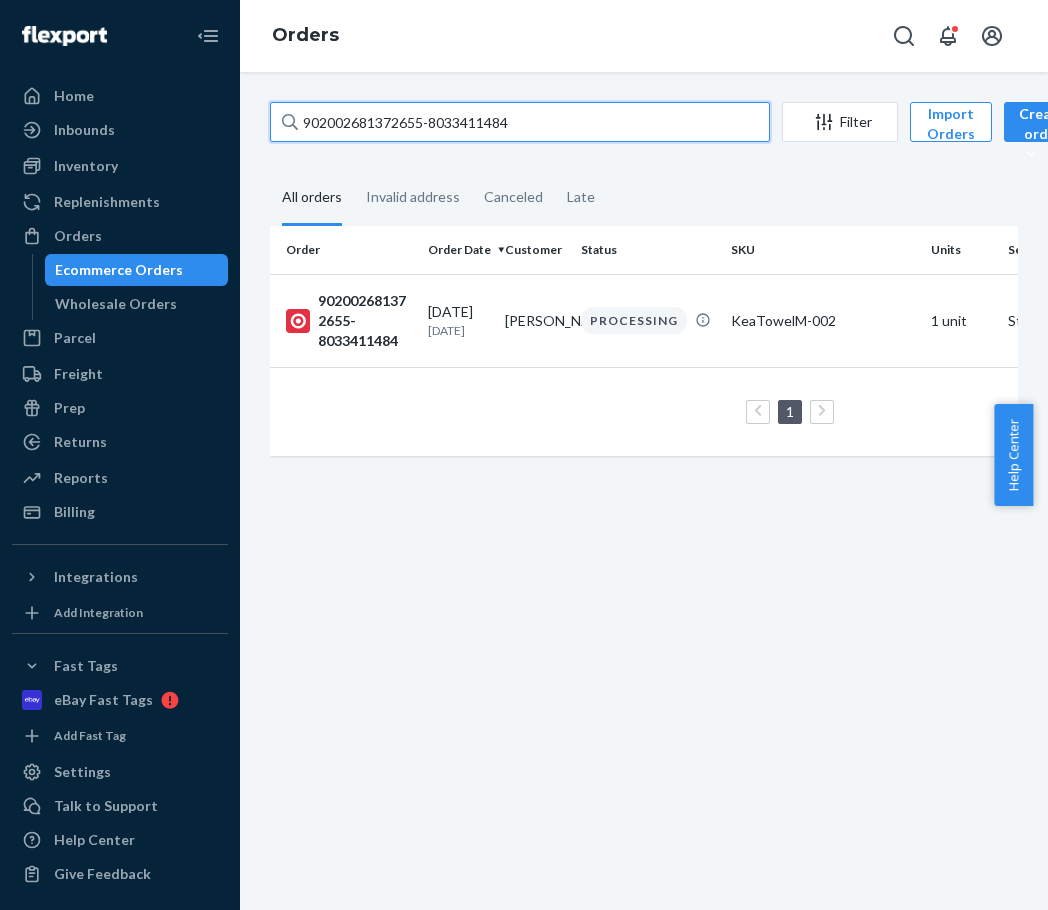 click on "902002681372655-8033411484" at bounding box center [520, 122] 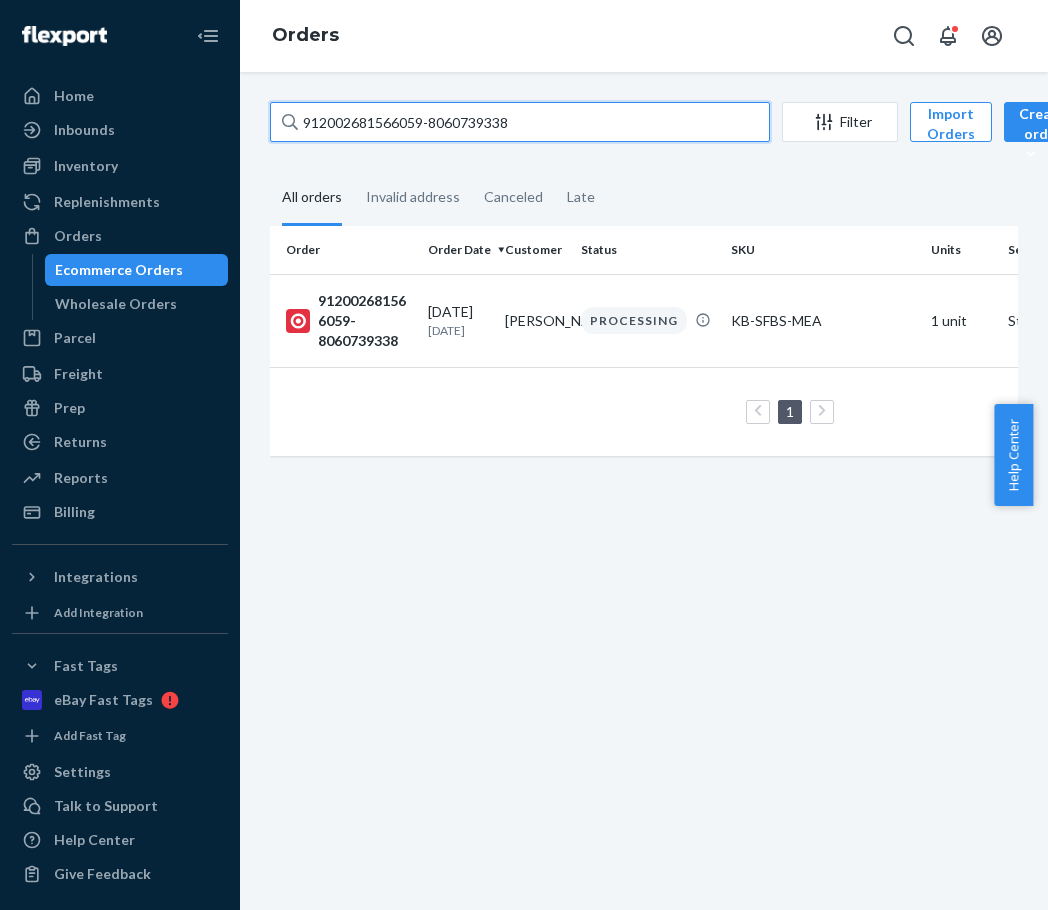 click on "912002681566059-8060739338" at bounding box center [520, 122] 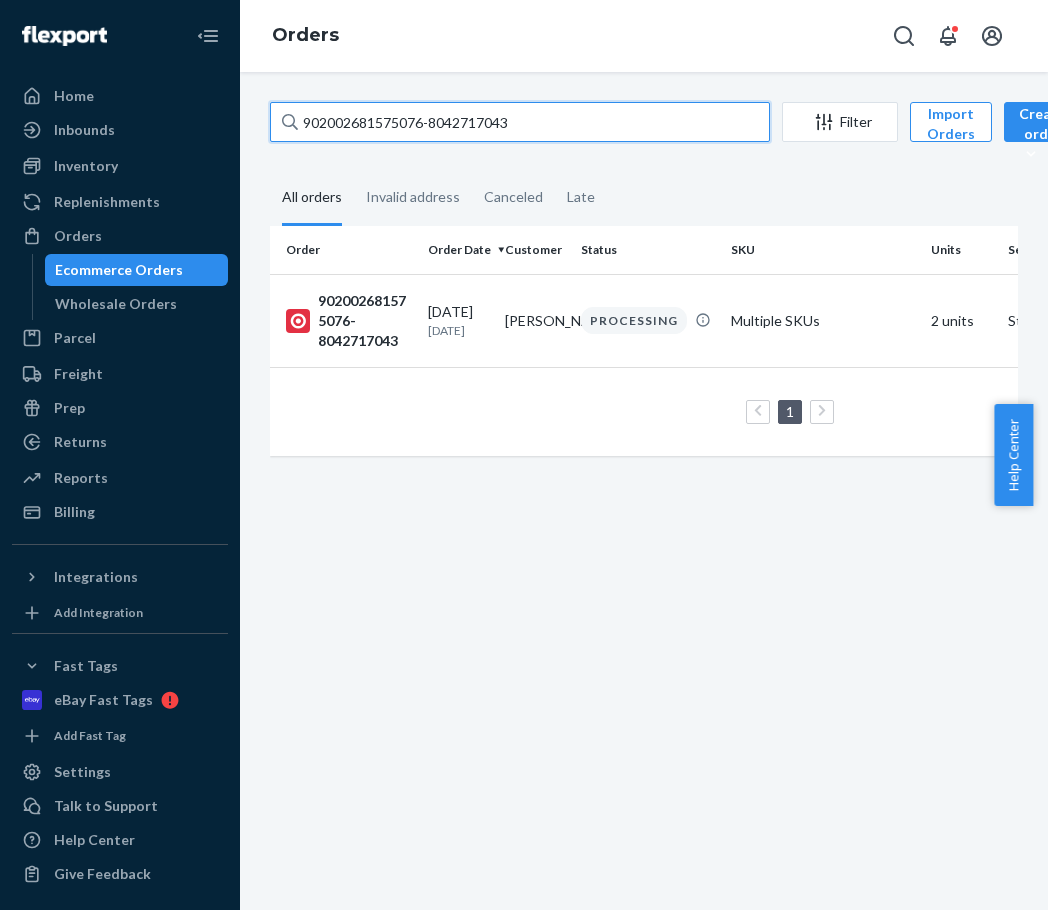 click on "902002681575076-8042717043" at bounding box center (520, 122) 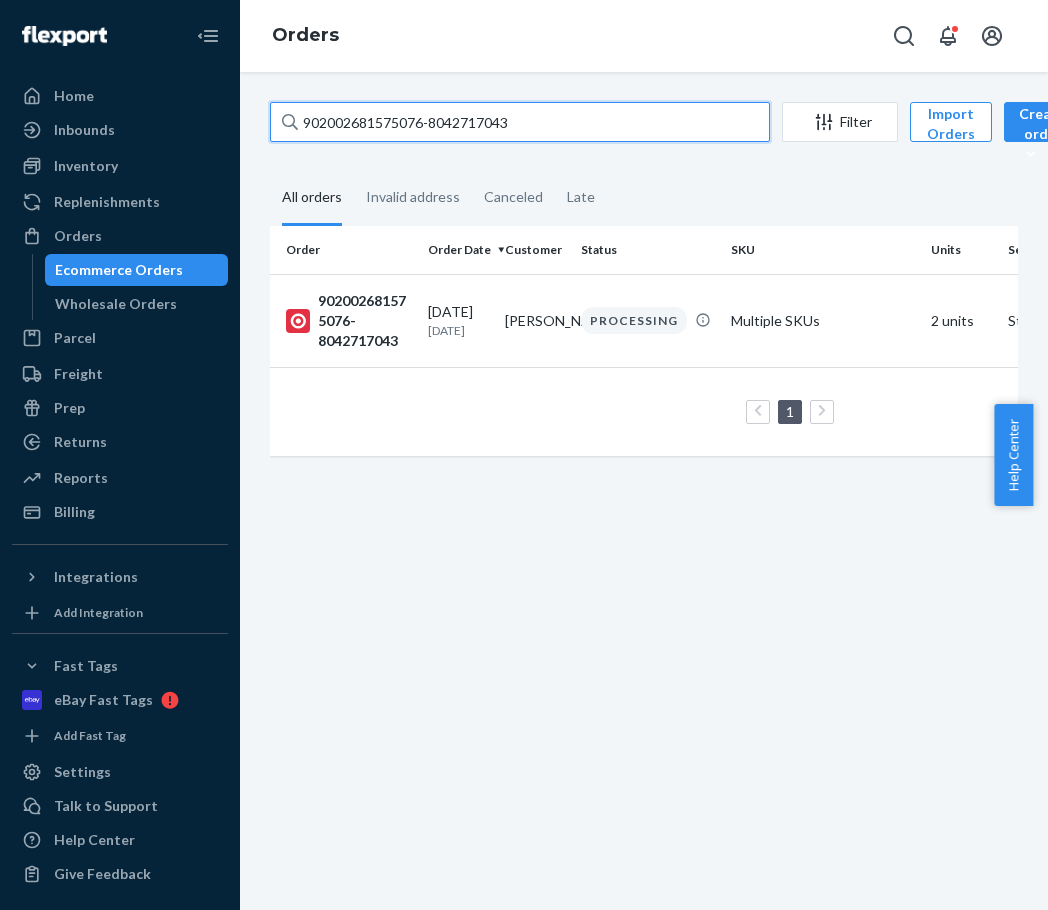 click on "902002681575076-8042717043" at bounding box center [520, 122] 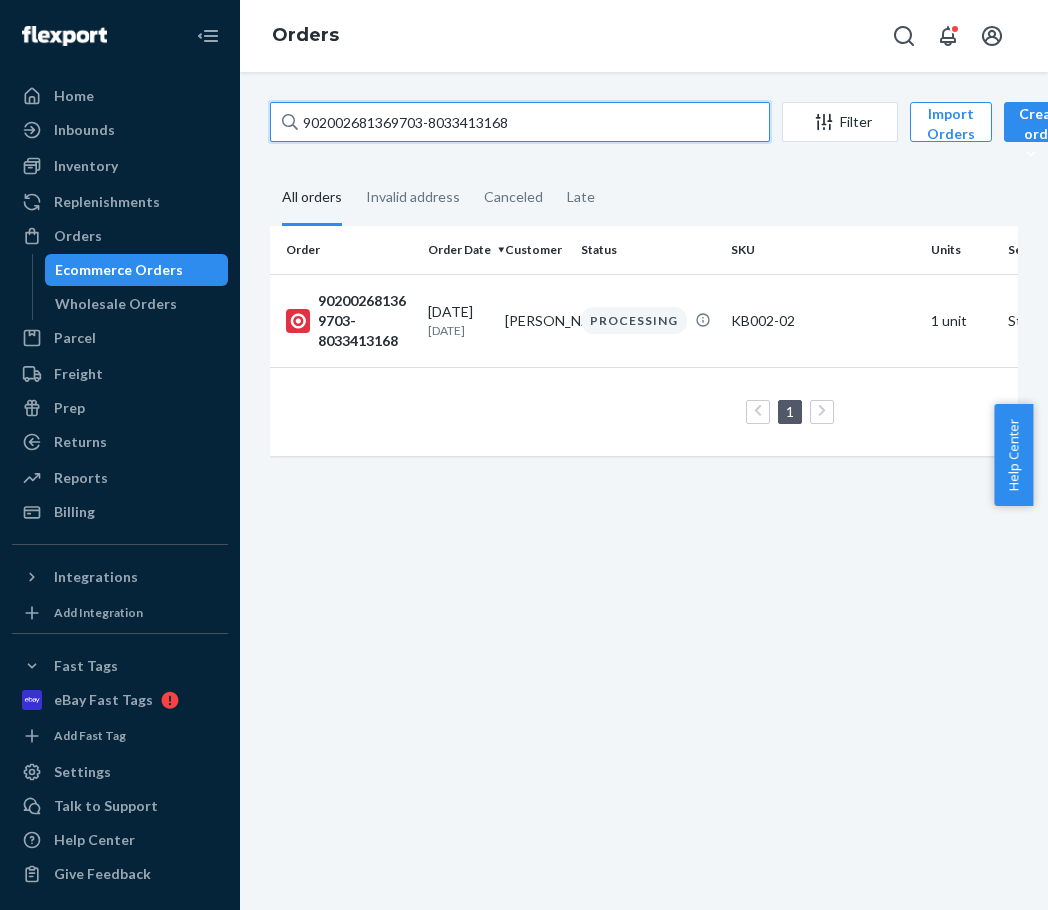 click on "902002681369703-8033413168" at bounding box center (520, 122) 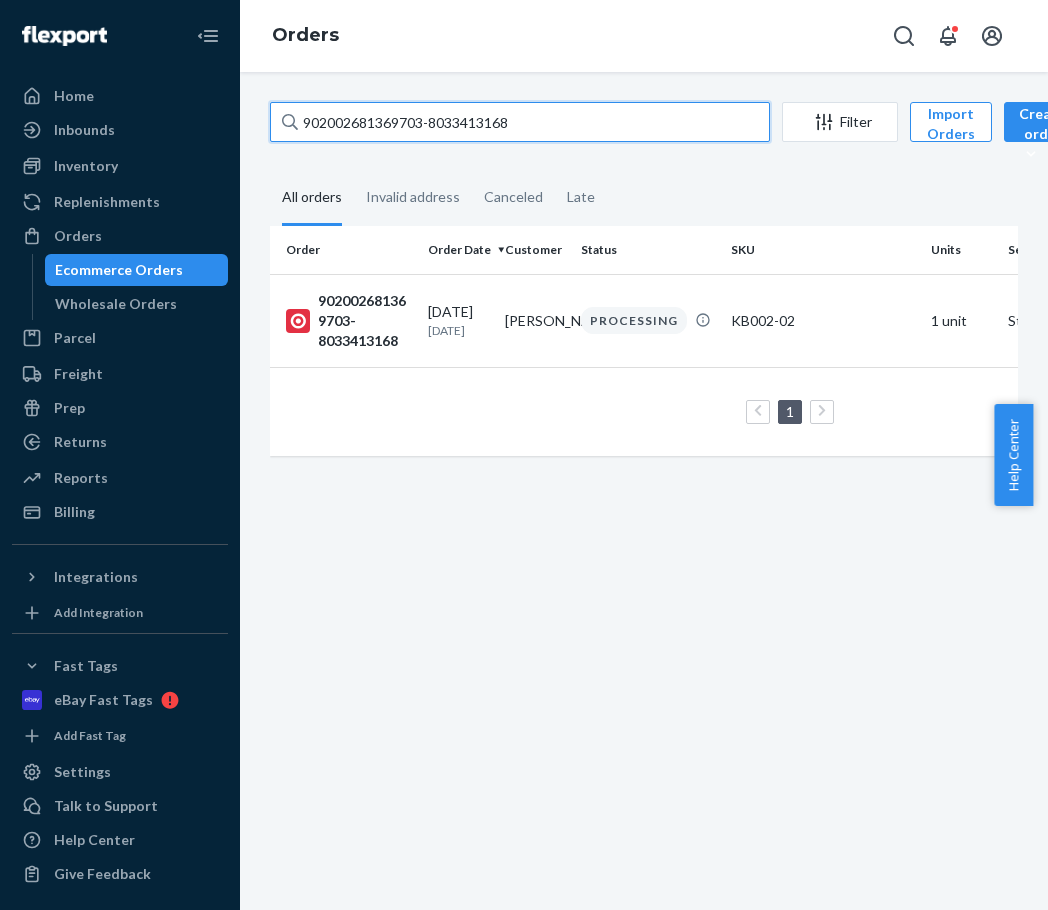 click on "902002681369703-8033413168" at bounding box center (520, 122) 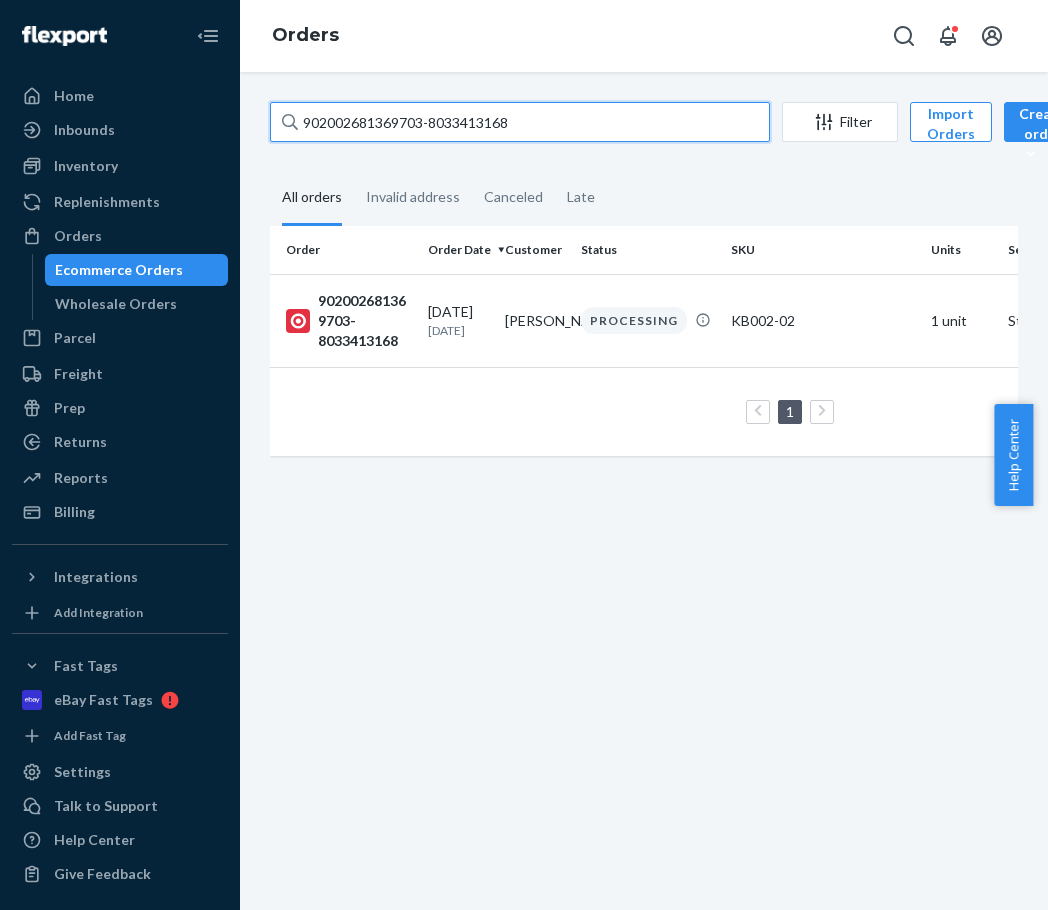 click on "902002681369703-8033413168" at bounding box center (520, 122) 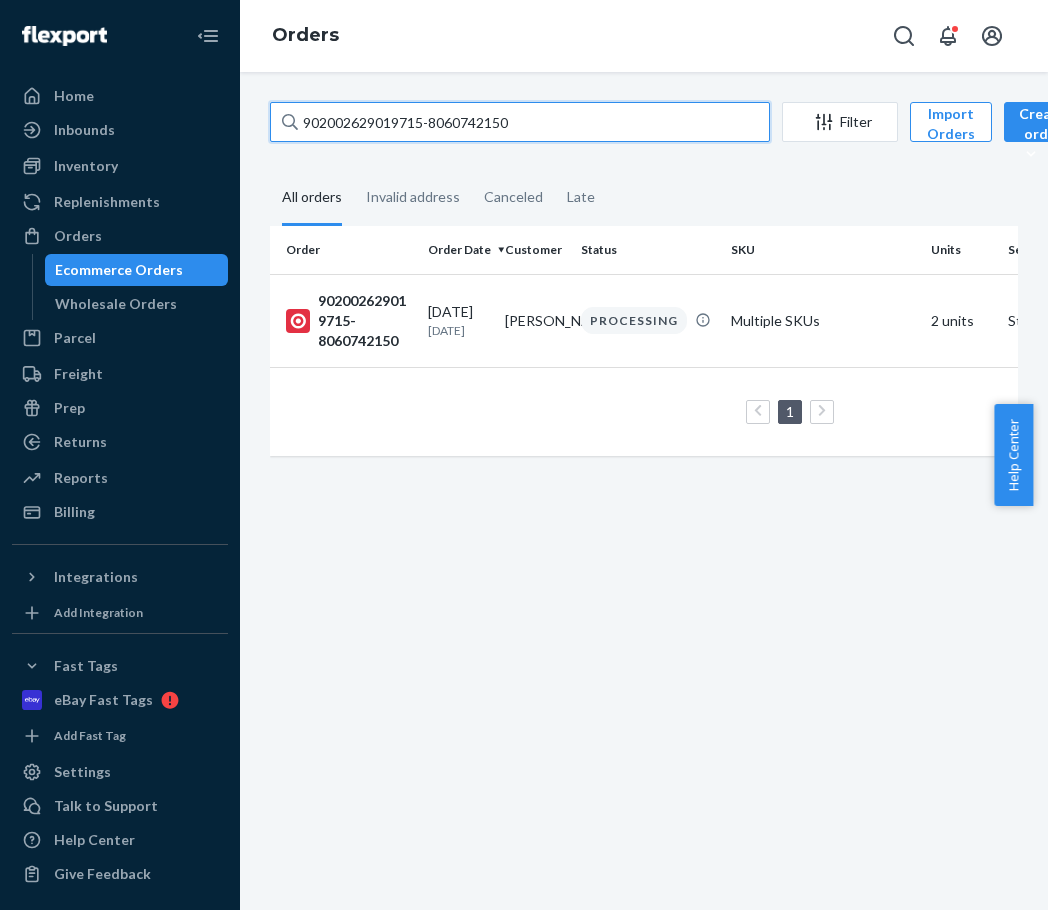 click on "902002629019715-8060742150" at bounding box center (520, 122) 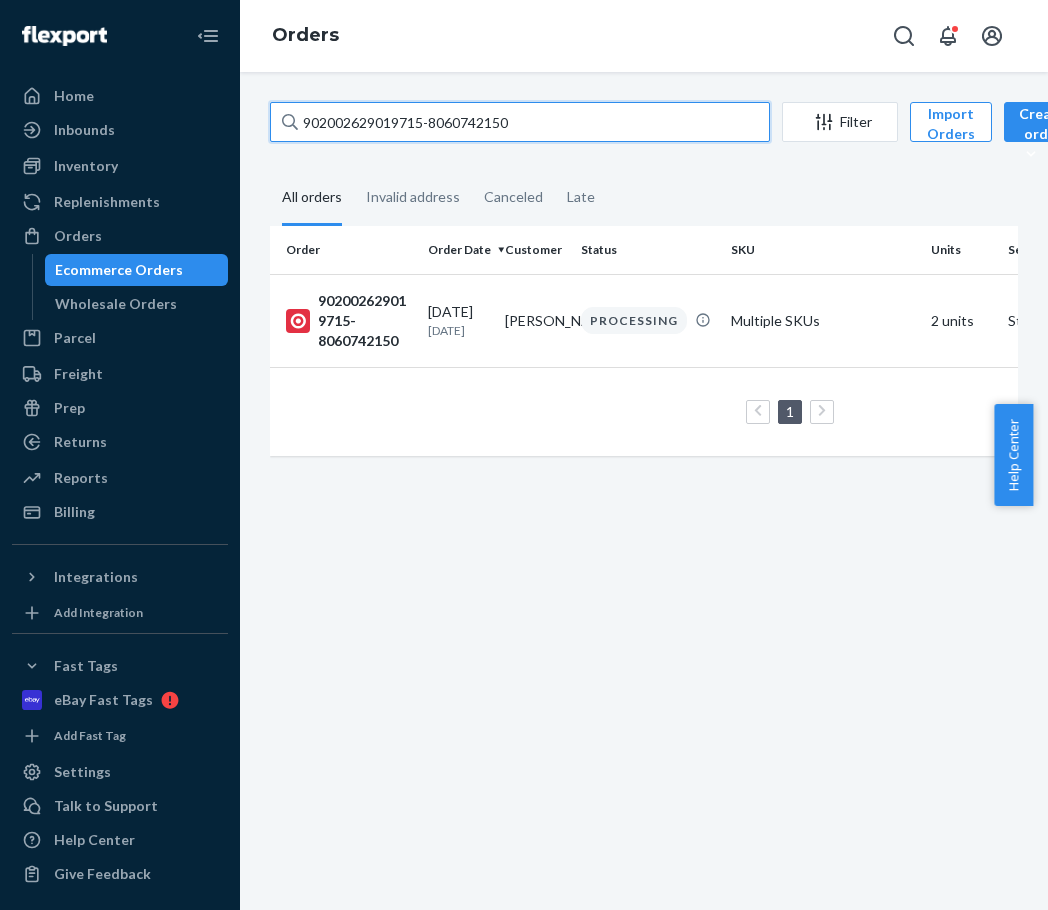 click on "902002629019715-8060742150" at bounding box center [520, 122] 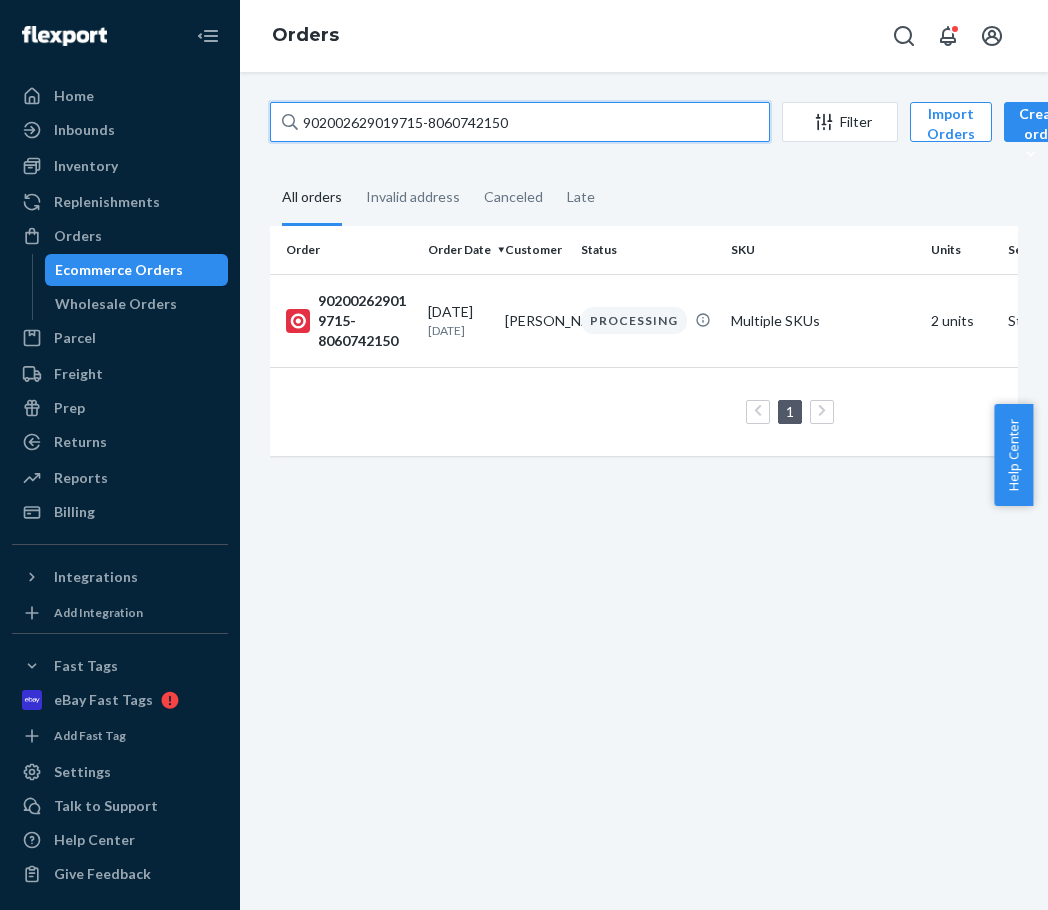 click on "902002629019715-8060742150" at bounding box center (520, 122) 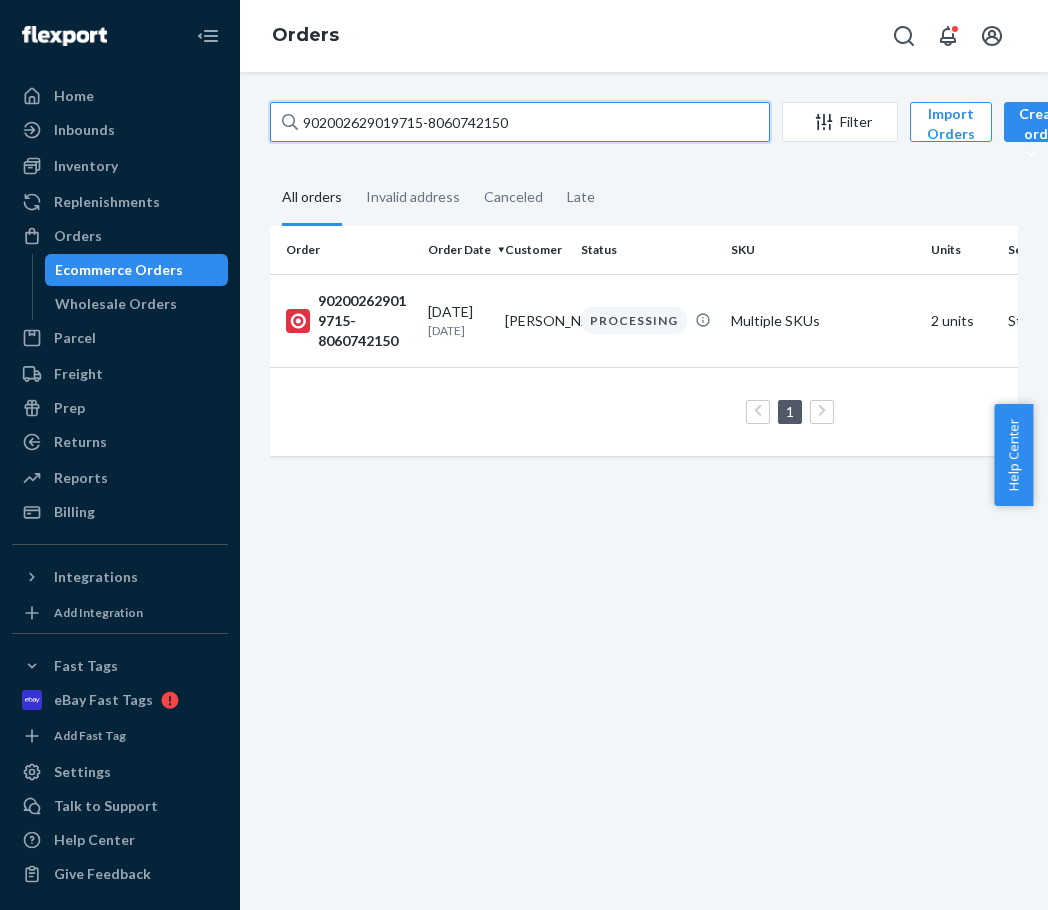 click on "902002629019715-8060742150" at bounding box center (520, 122) 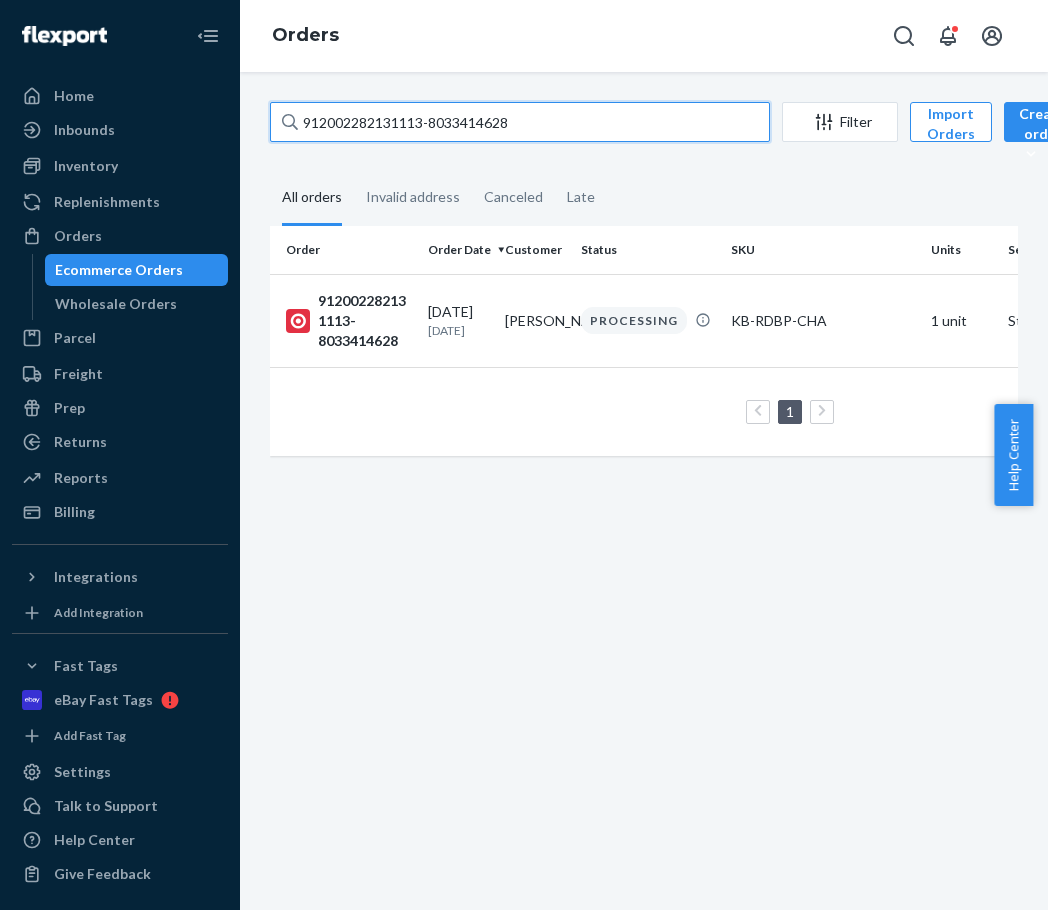 click on "912002282131113-8033414628" at bounding box center [520, 122] 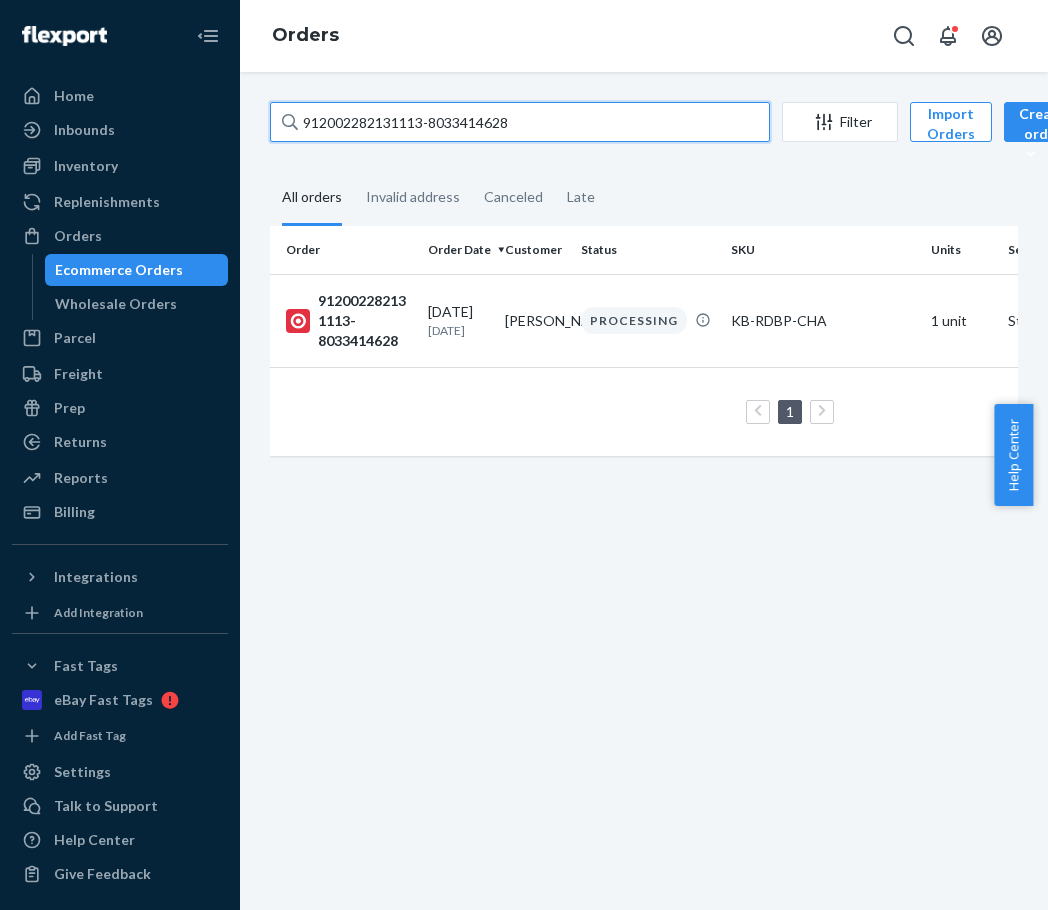 click on "912002282131113-8033414628" at bounding box center (520, 122) 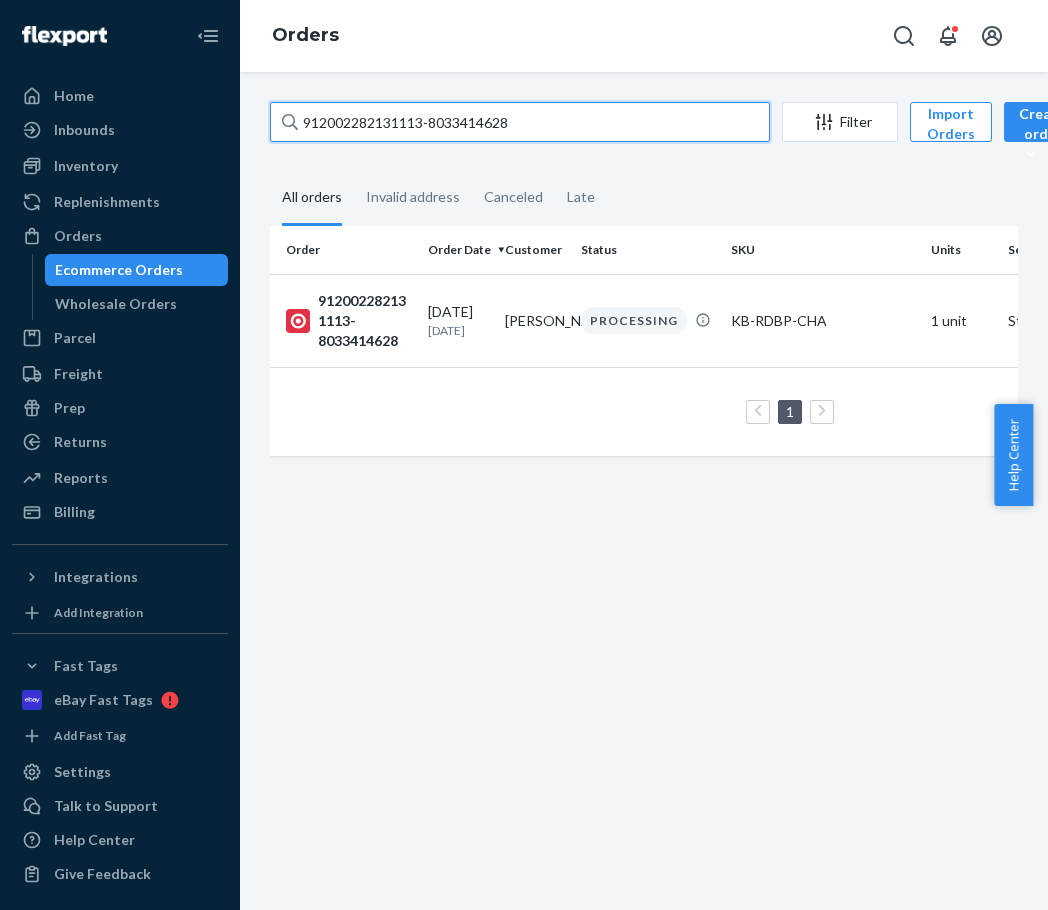 click on "912002282131113-8033414628" at bounding box center (520, 122) 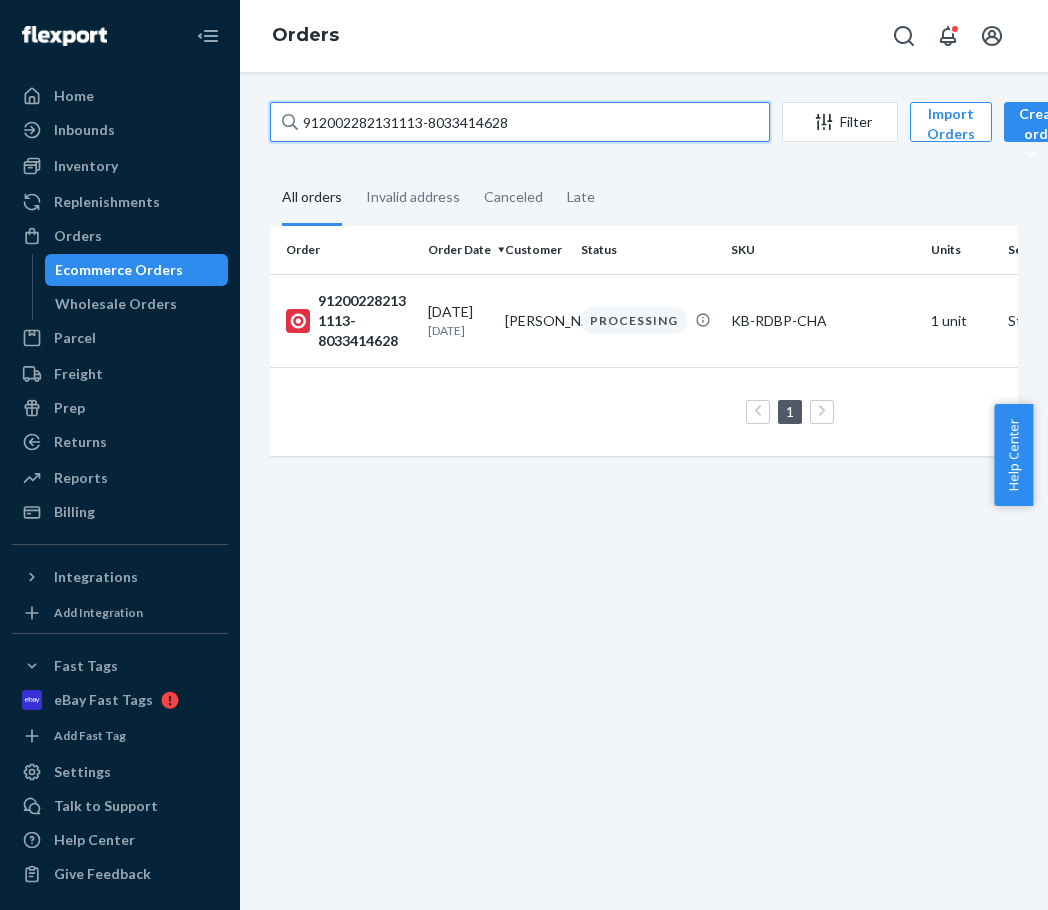 click on "912002282131113-8033414628" at bounding box center [520, 122] 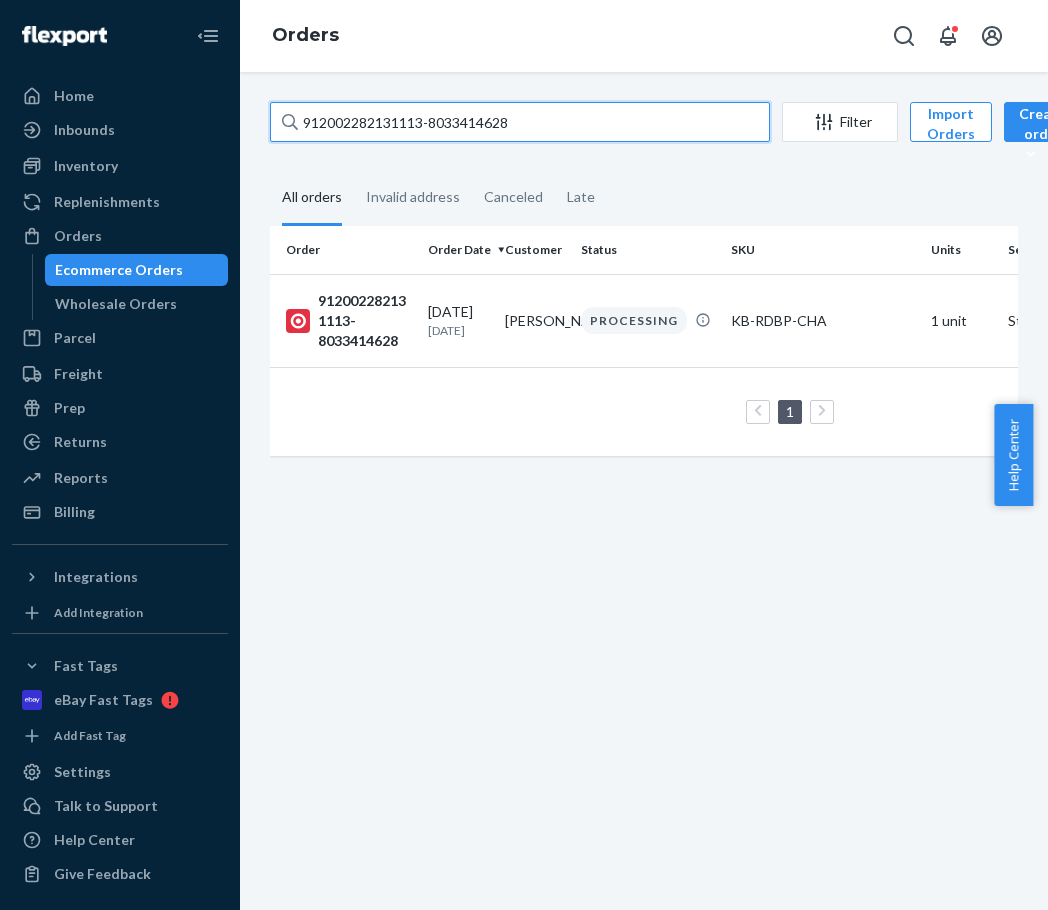 click on "912002282131113-8033414628" at bounding box center (520, 122) 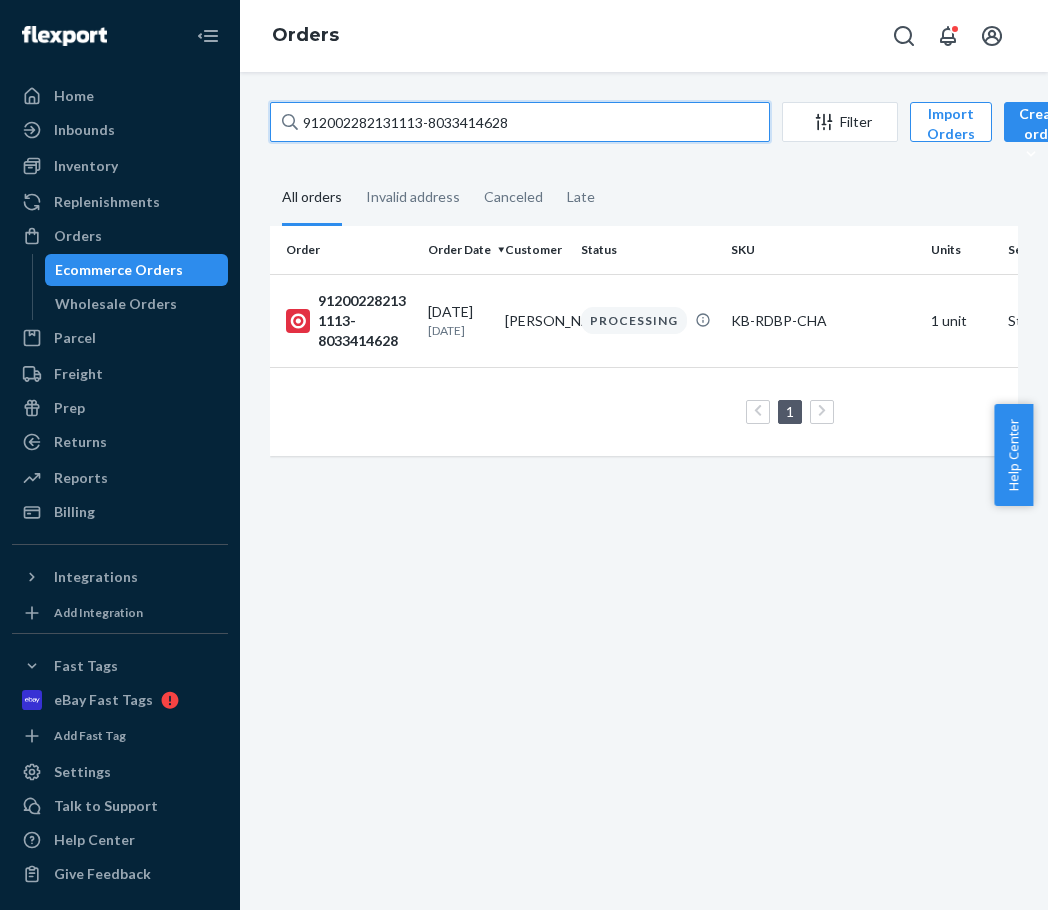 click on "912002282131113-8033414628" at bounding box center [520, 122] 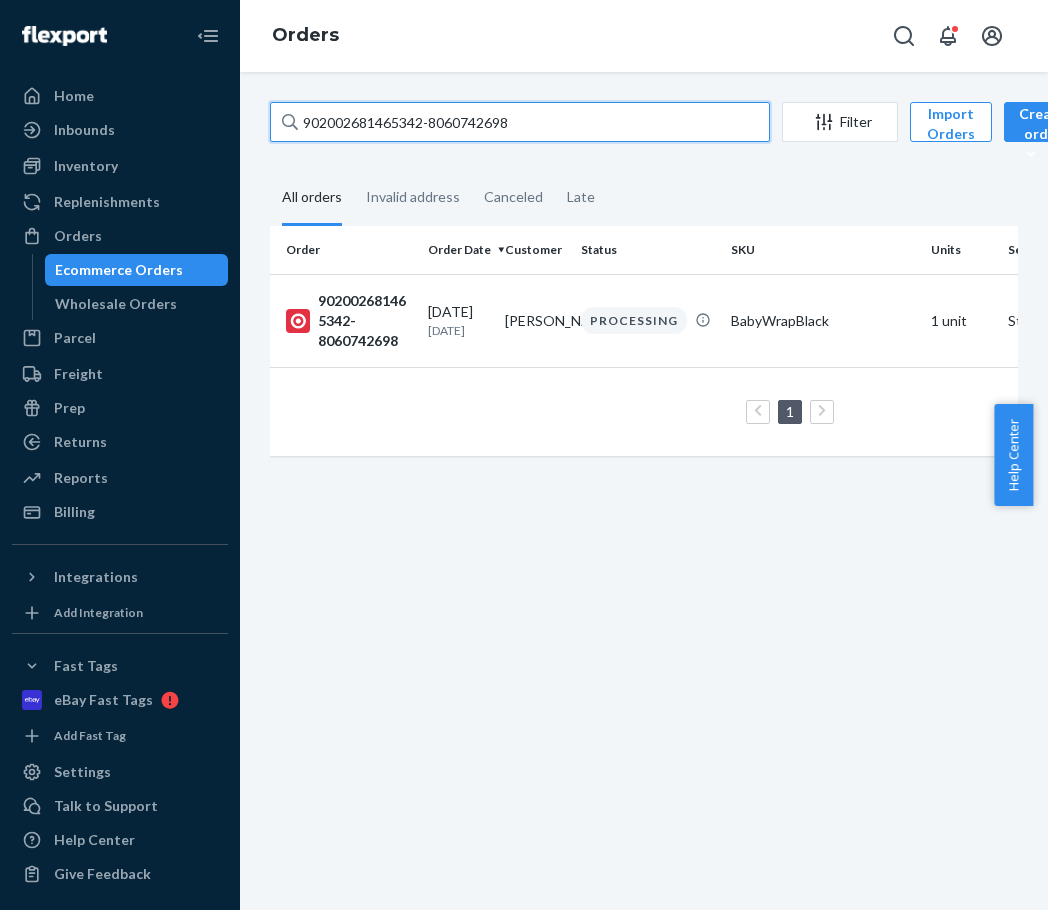 click on "902002681465342-8060742698" at bounding box center (520, 122) 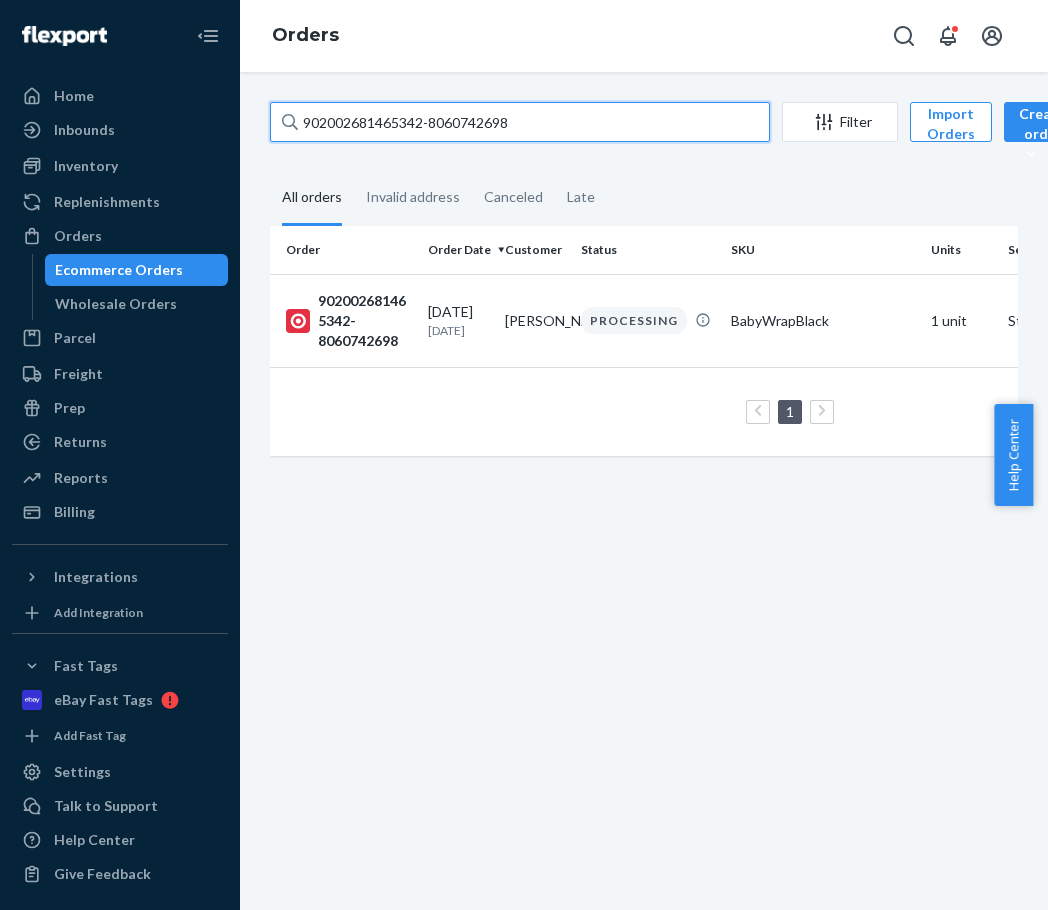 click on "902002681465342-8060742698" at bounding box center [520, 122] 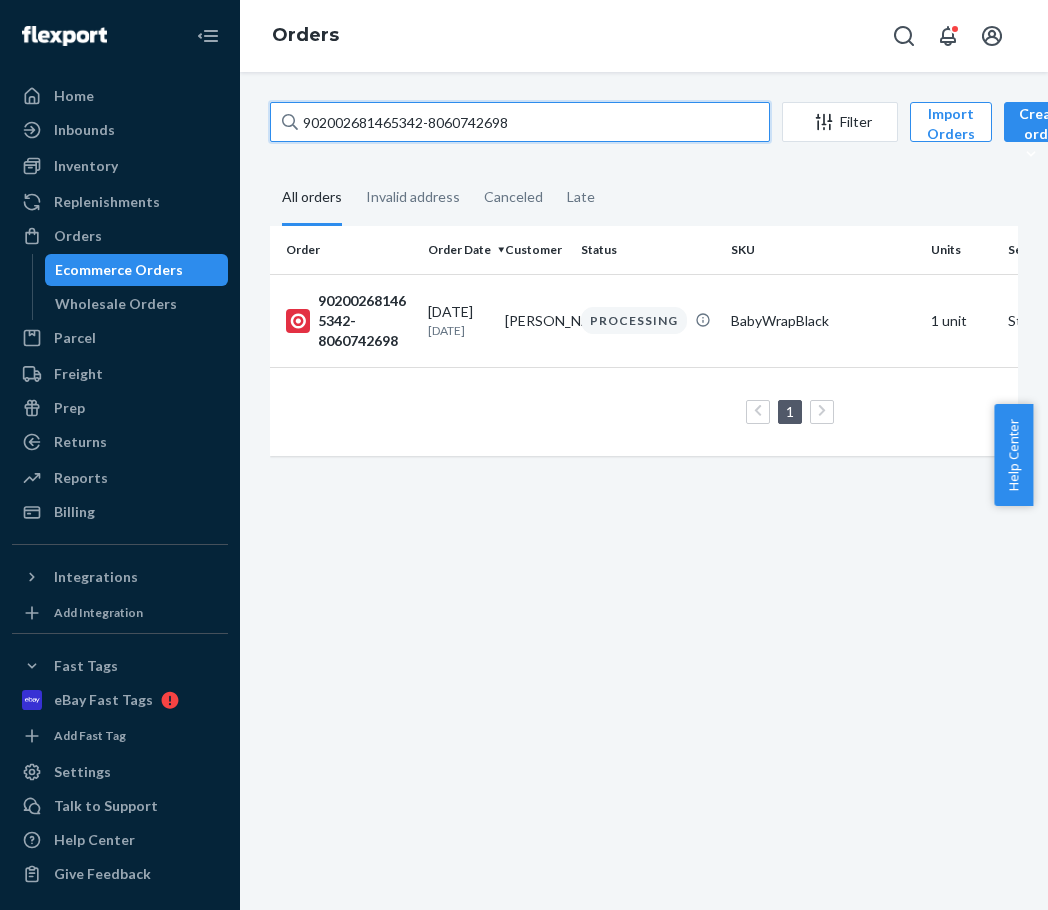 click on "902002681465342-8060742698" at bounding box center (520, 122) 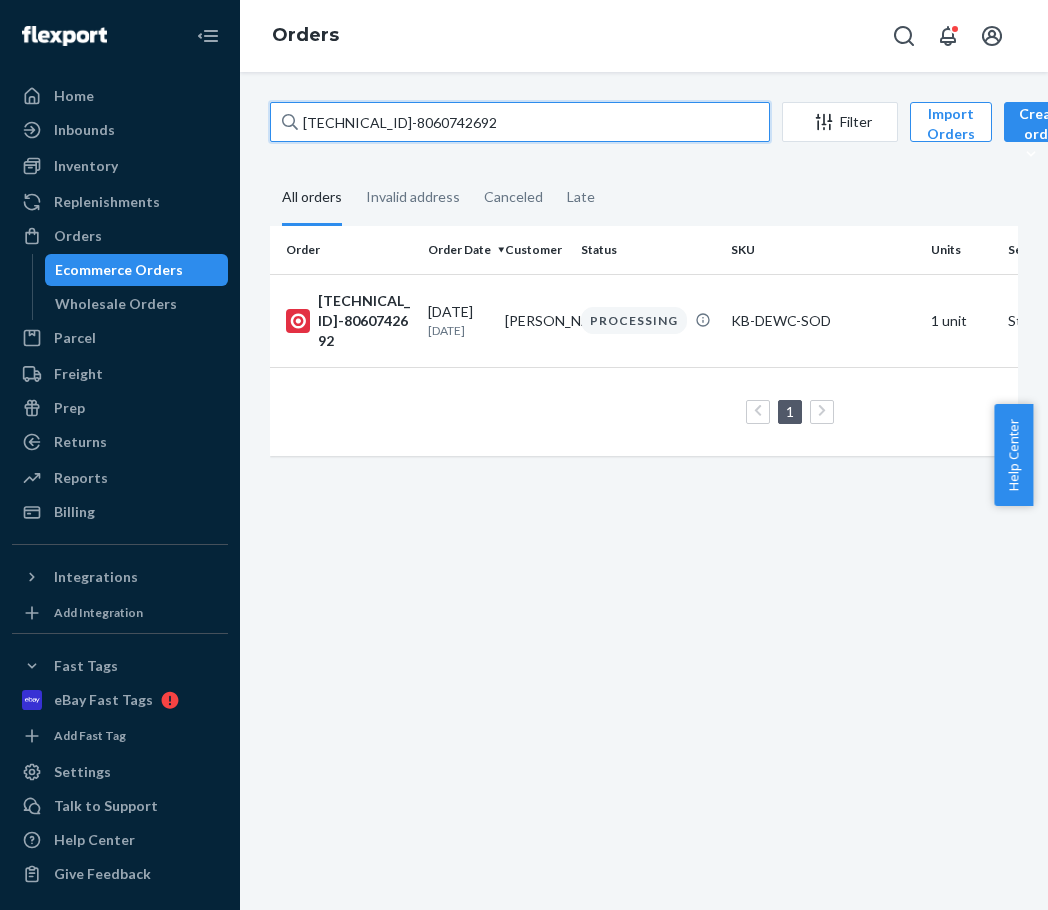 click on "[TECHNICAL_ID]-8060742692" at bounding box center (520, 122) 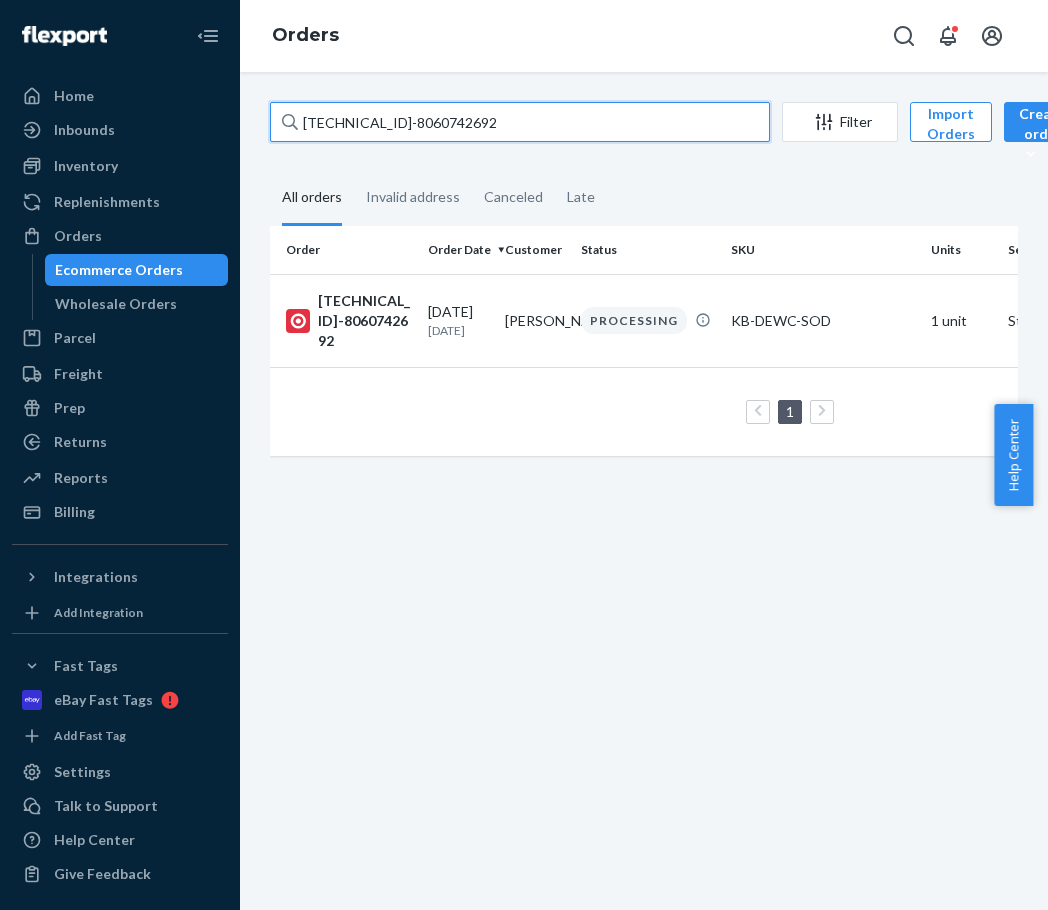 click on "[TECHNICAL_ID]-8060742692" at bounding box center [520, 122] 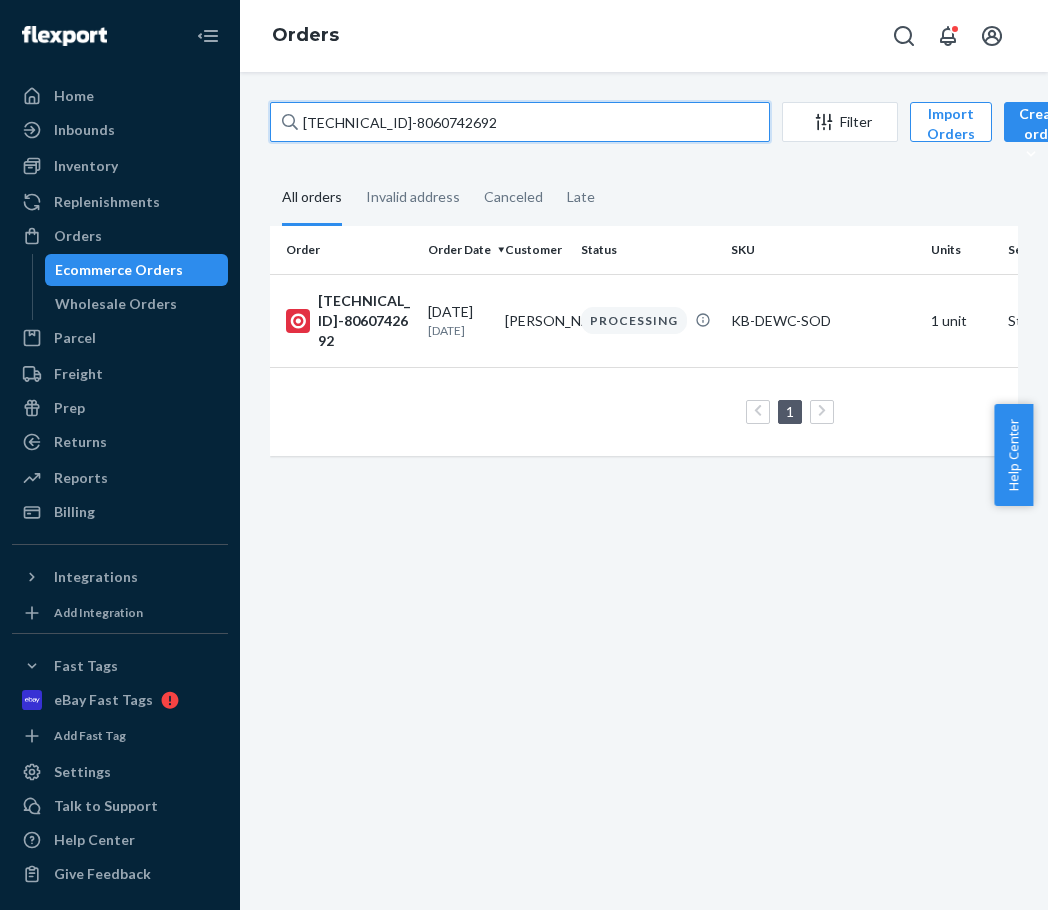 click on "[TECHNICAL_ID]-8060742692" at bounding box center (520, 122) 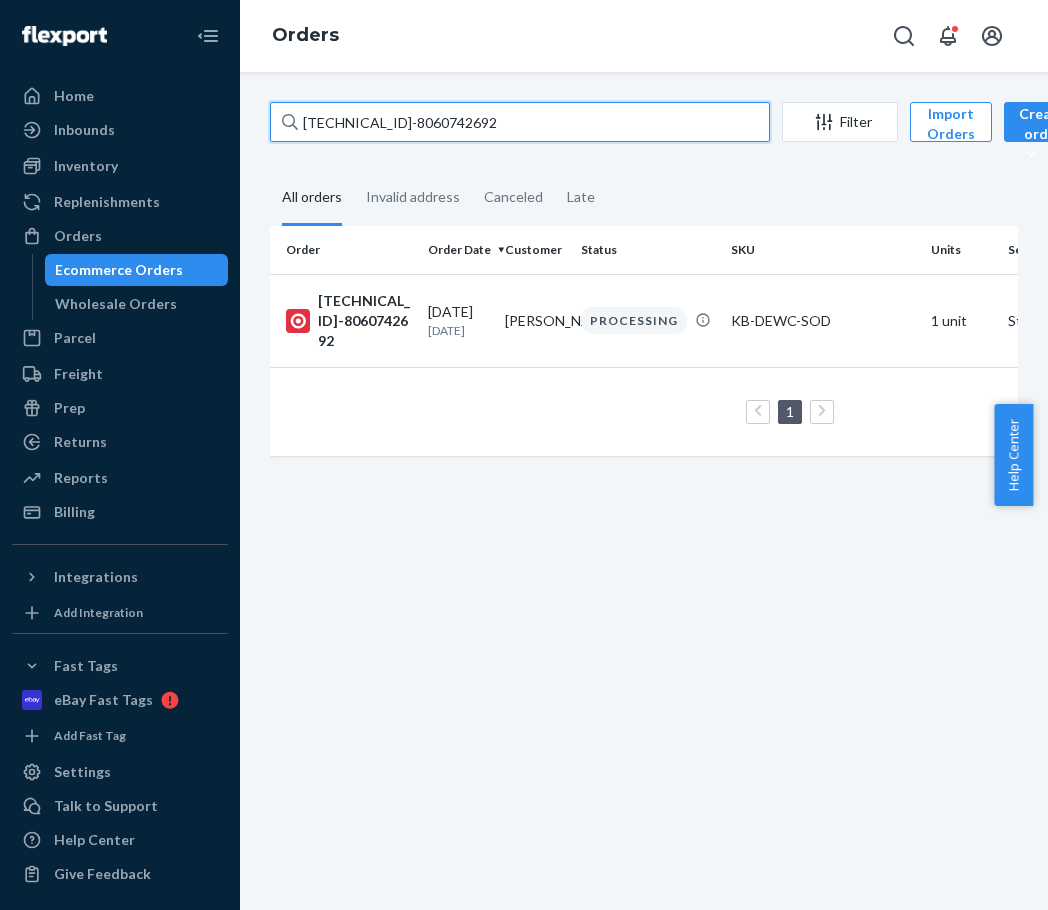 click on "[TECHNICAL_ID]-8060742692" at bounding box center [520, 122] 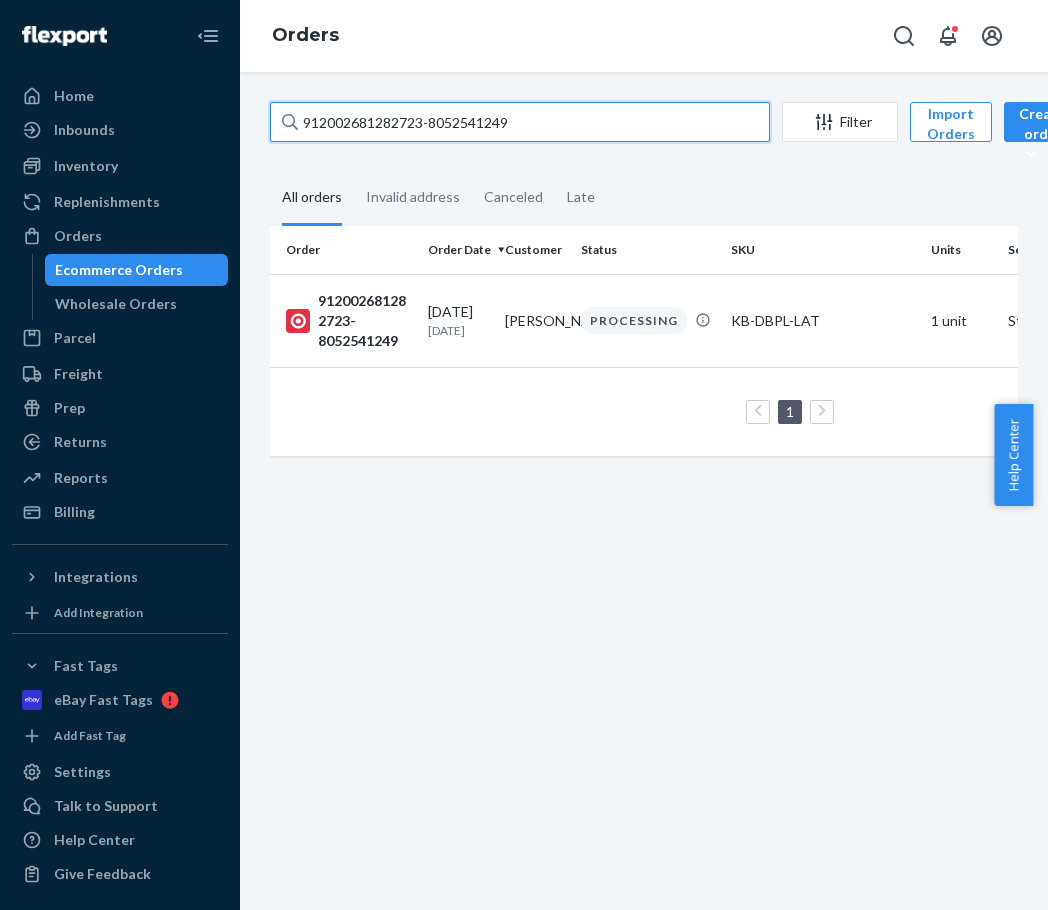click on "912002681282723-8052541249" at bounding box center [520, 122] 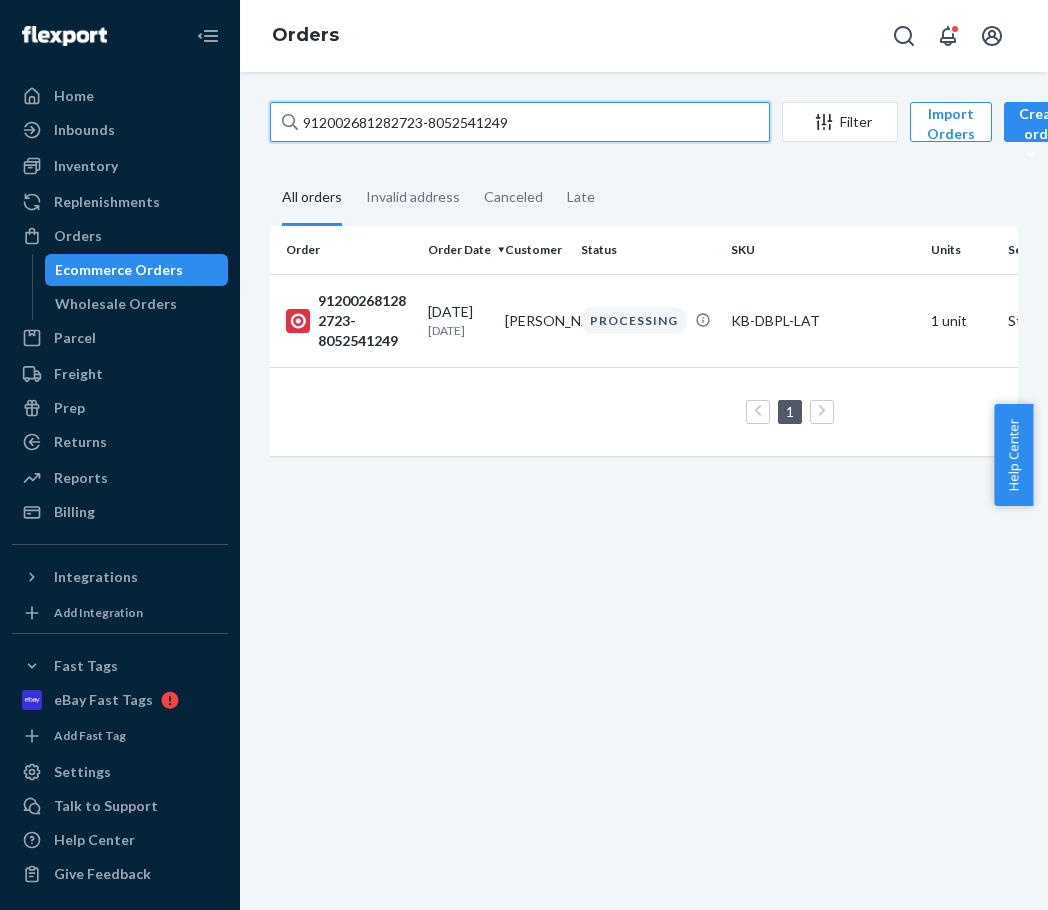 click on "912002681282723-8052541249" at bounding box center [520, 122] 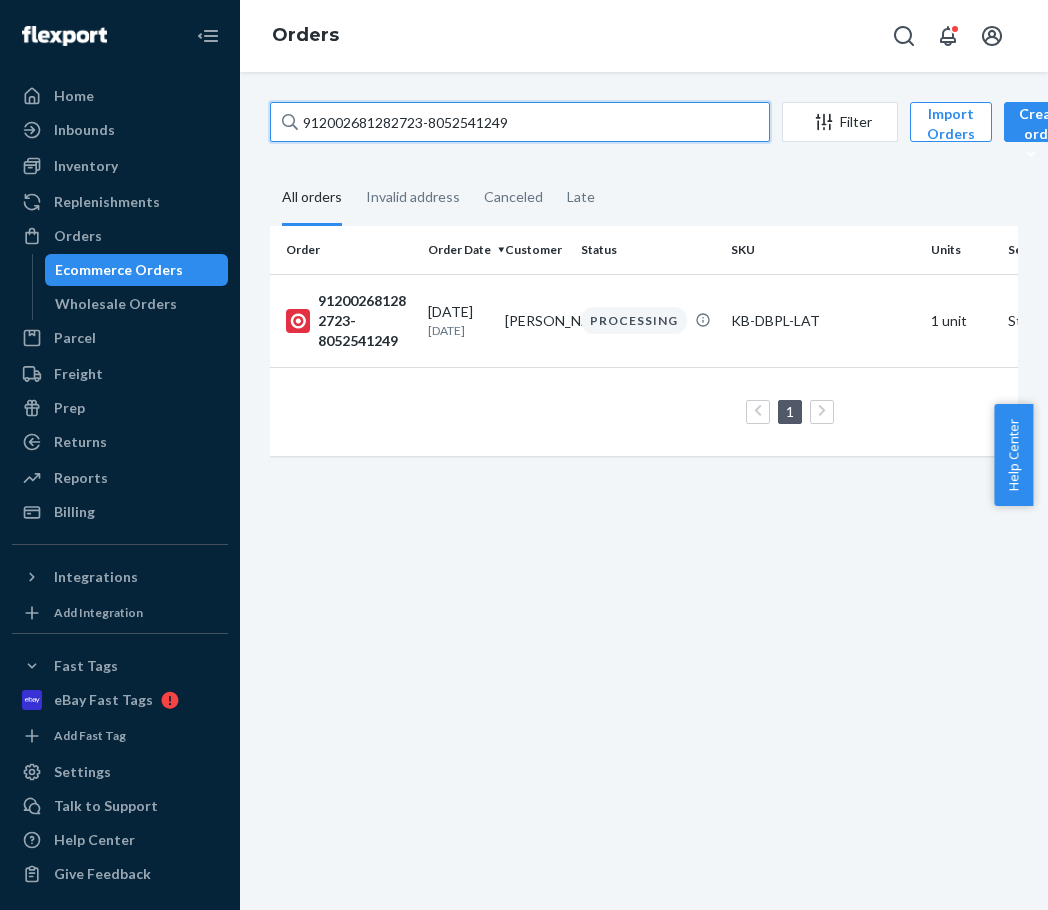 click on "912002681282723-8052541249" at bounding box center [520, 122] 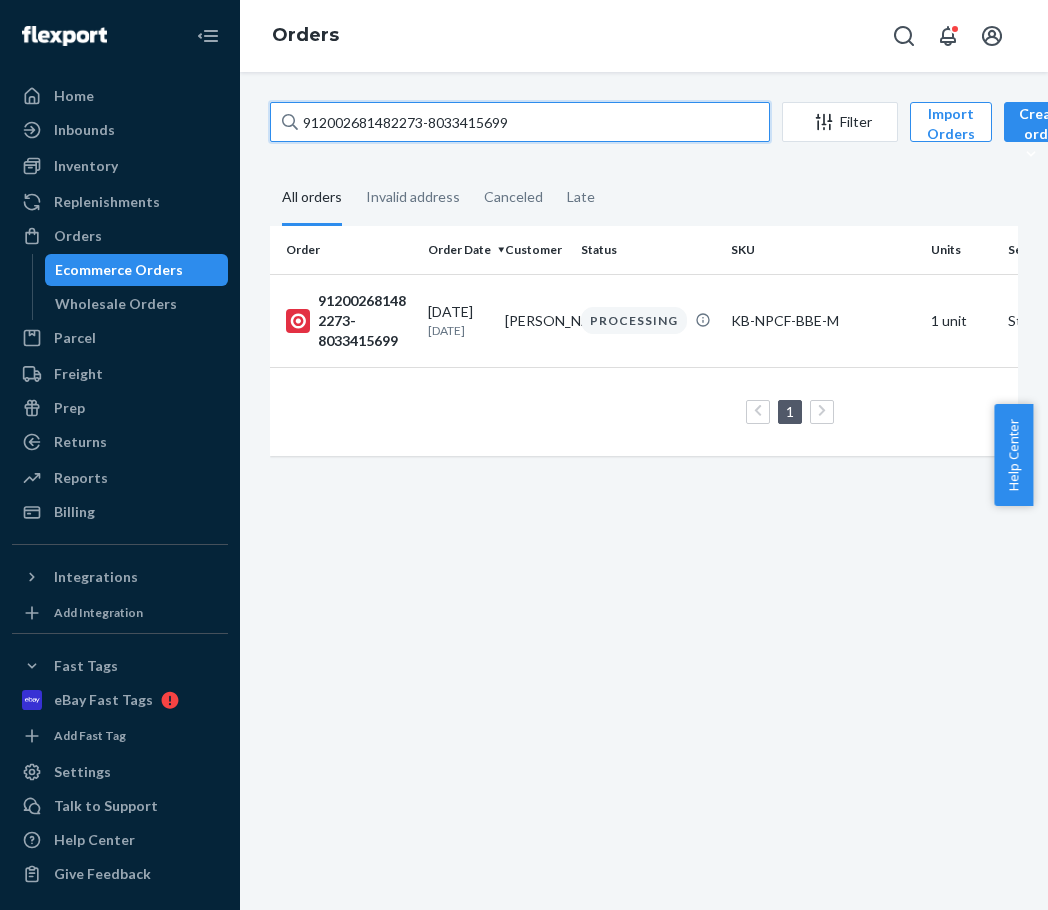 click on "912002681482273-8033415699" at bounding box center (520, 122) 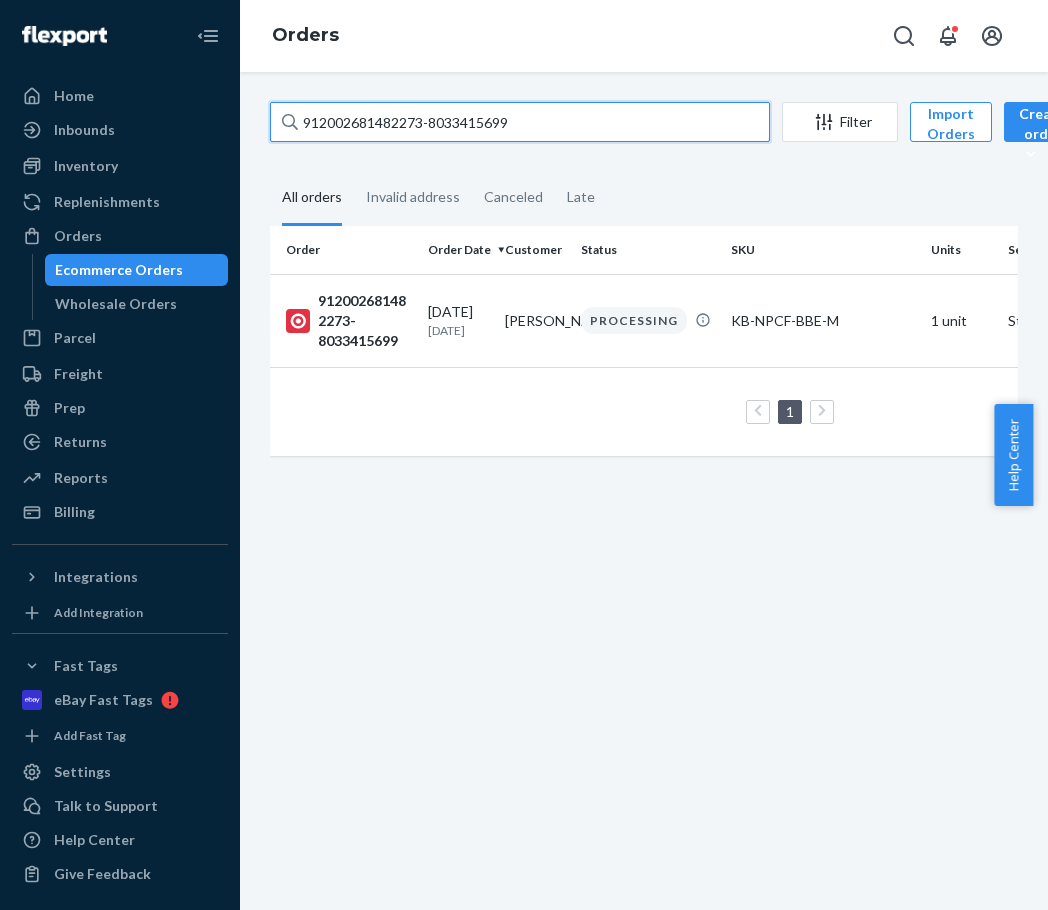 click on "912002681482273-8033415699" at bounding box center [520, 122] 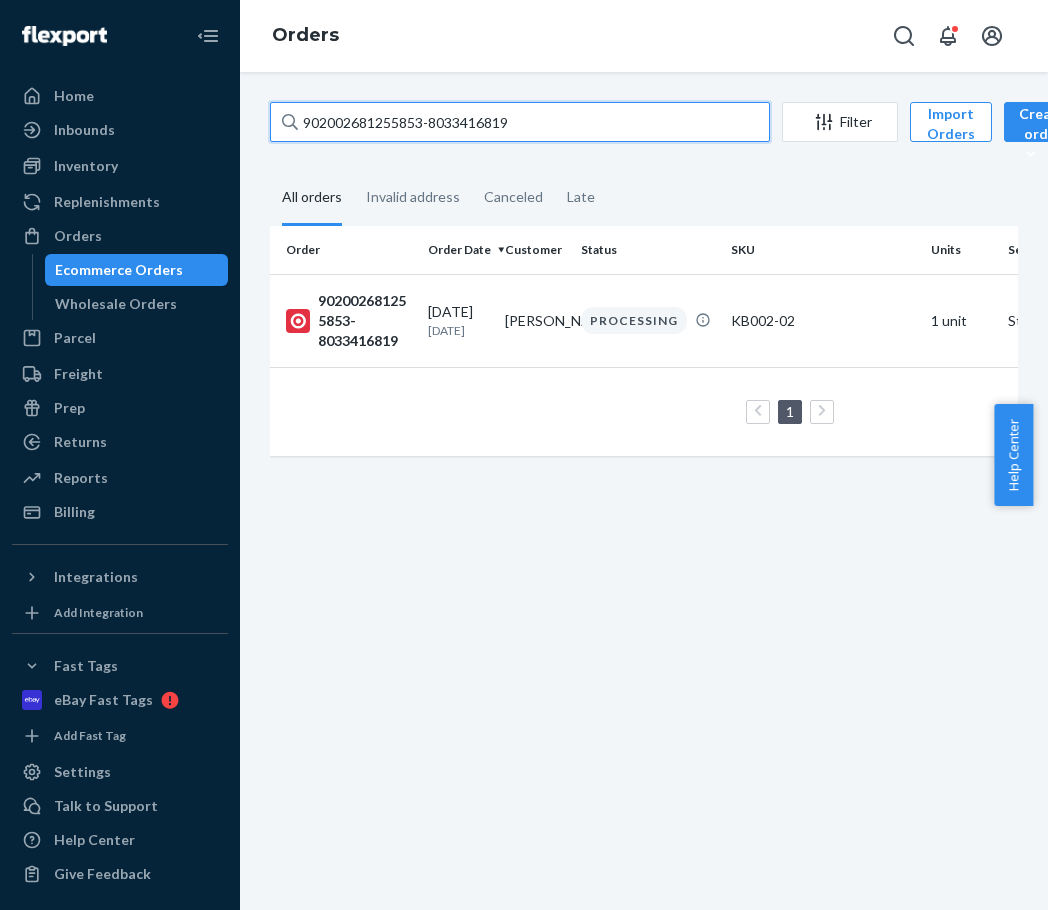 click on "902002681255853-8033416819" at bounding box center [520, 122] 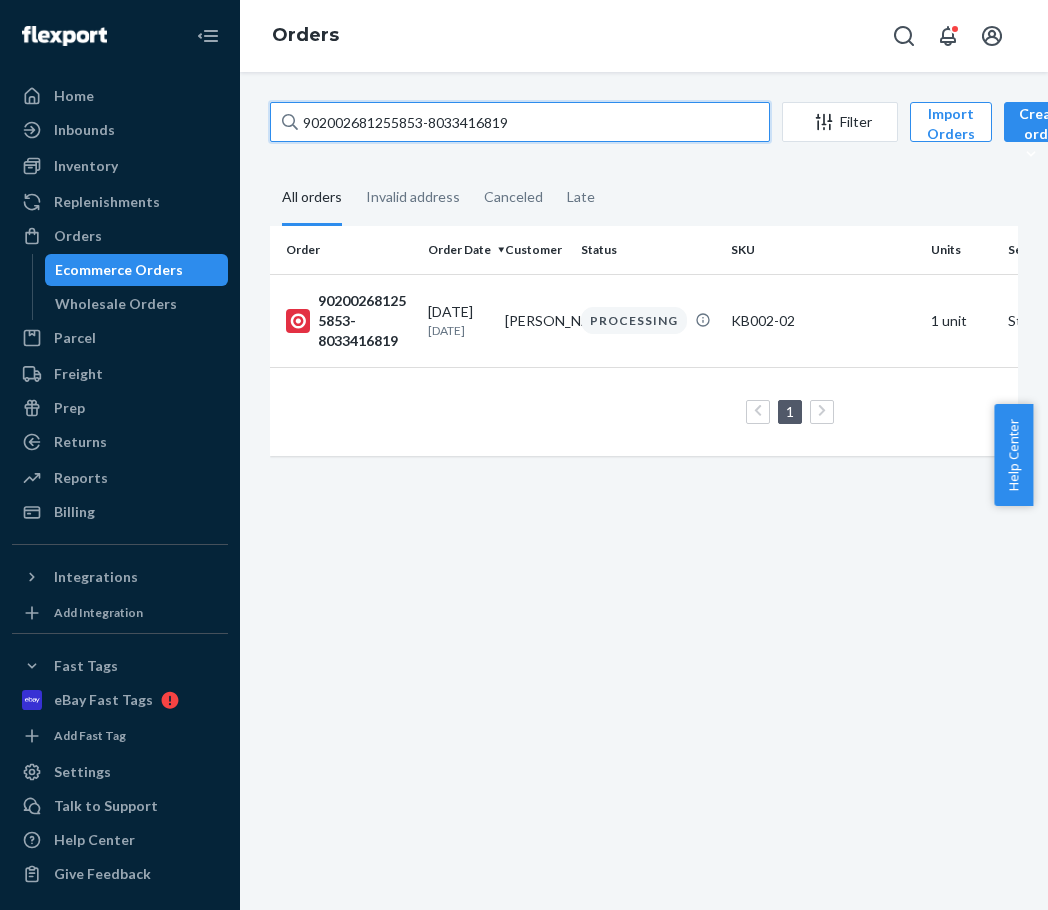 click on "902002681255853-8033416819" at bounding box center (520, 122) 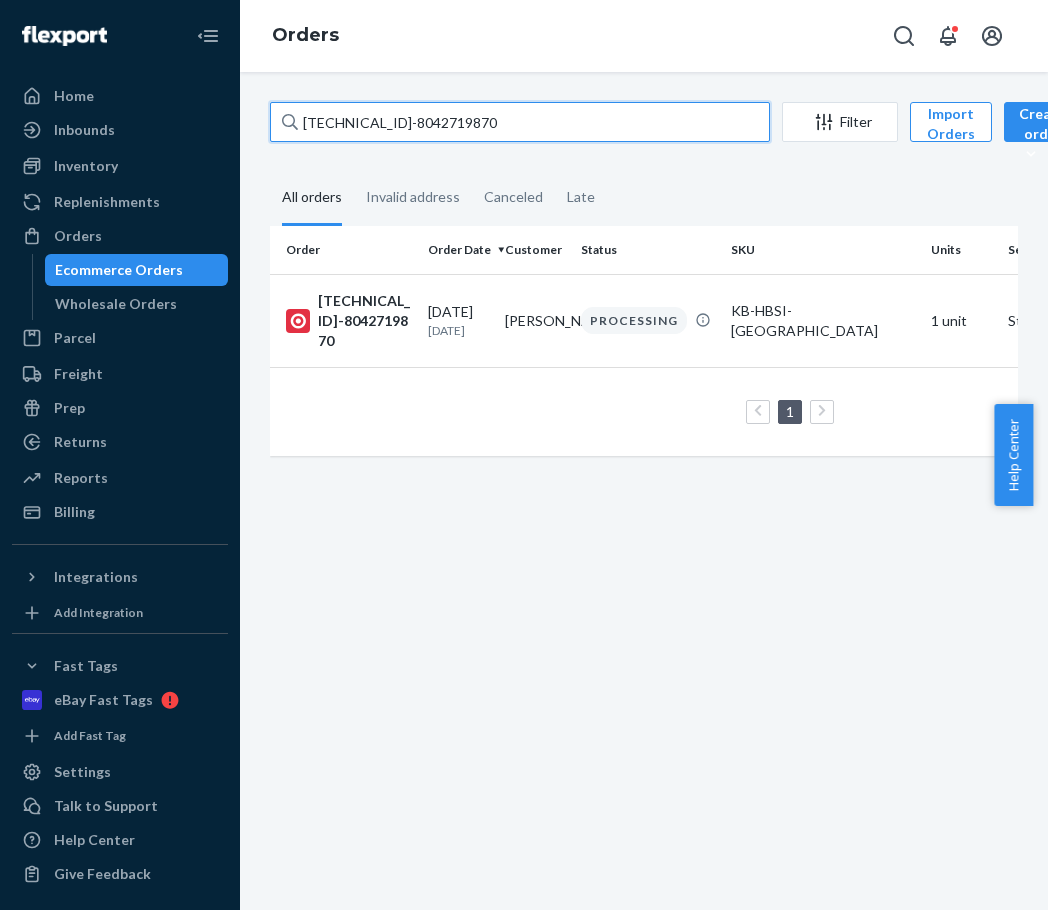 click on "[TECHNICAL_ID]-8042719870" at bounding box center (520, 122) 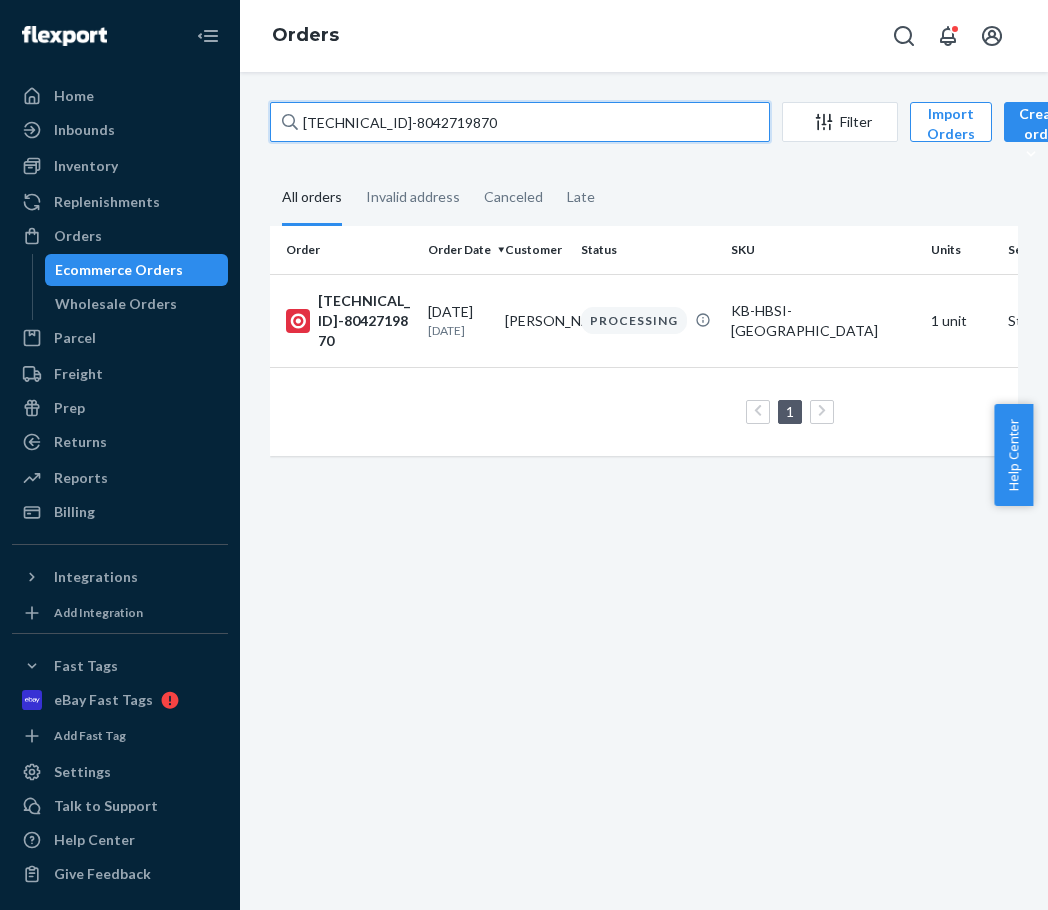 click on "[TECHNICAL_ID]-8042719870" at bounding box center [520, 122] 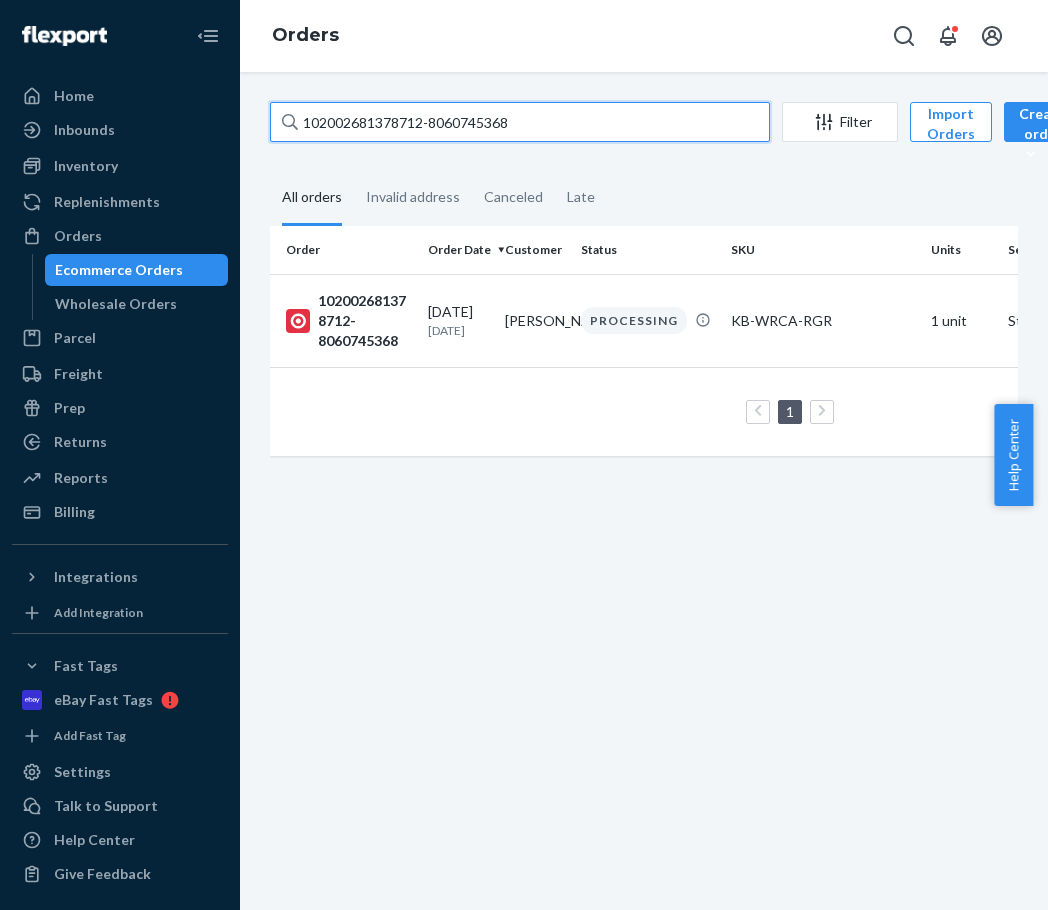 click on "102002681378712-8060745368" at bounding box center (520, 122) 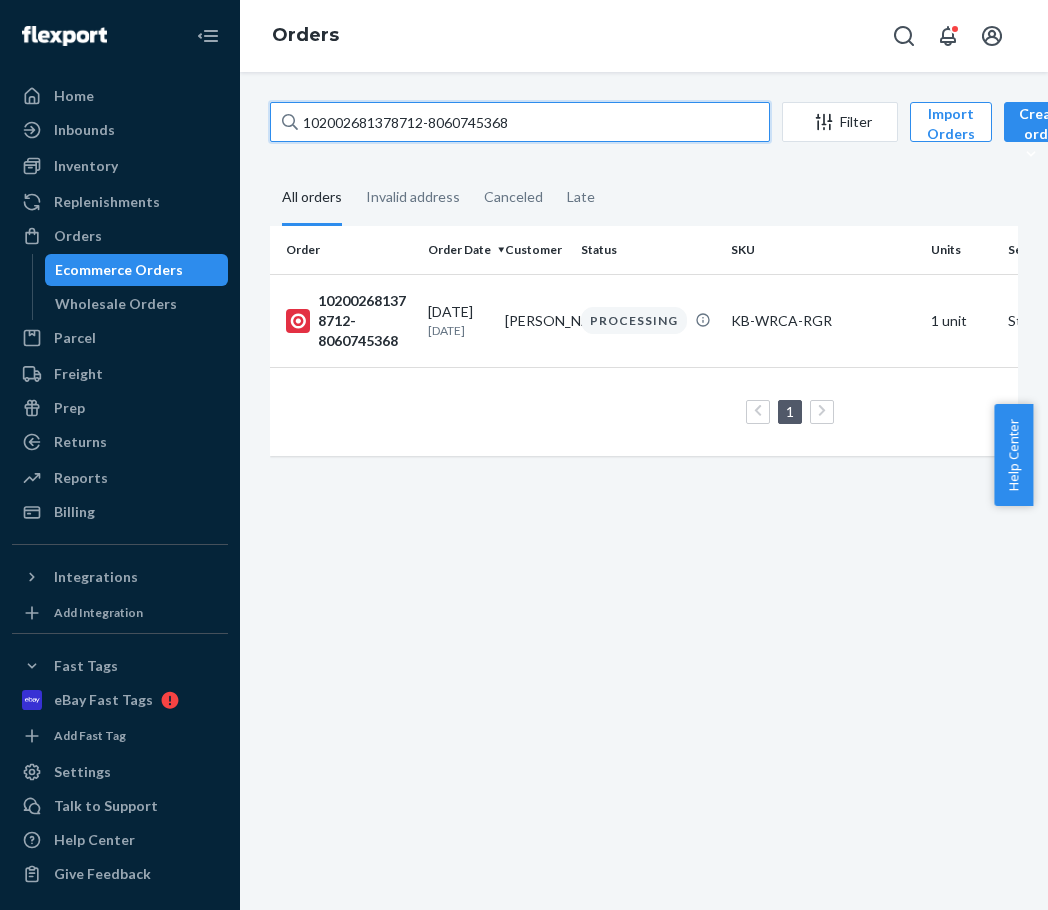 click on "102002681378712-8060745368" at bounding box center (520, 122) 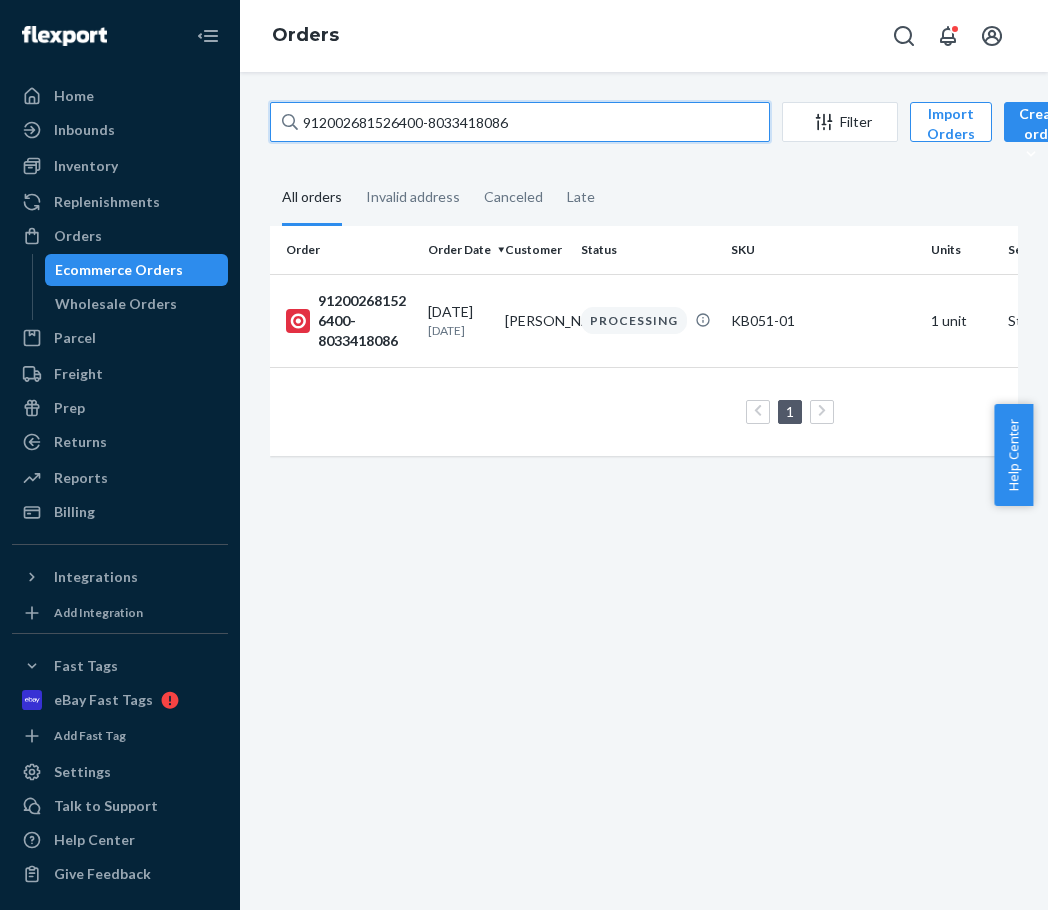 click on "912002681526400-8033418086" at bounding box center [520, 122] 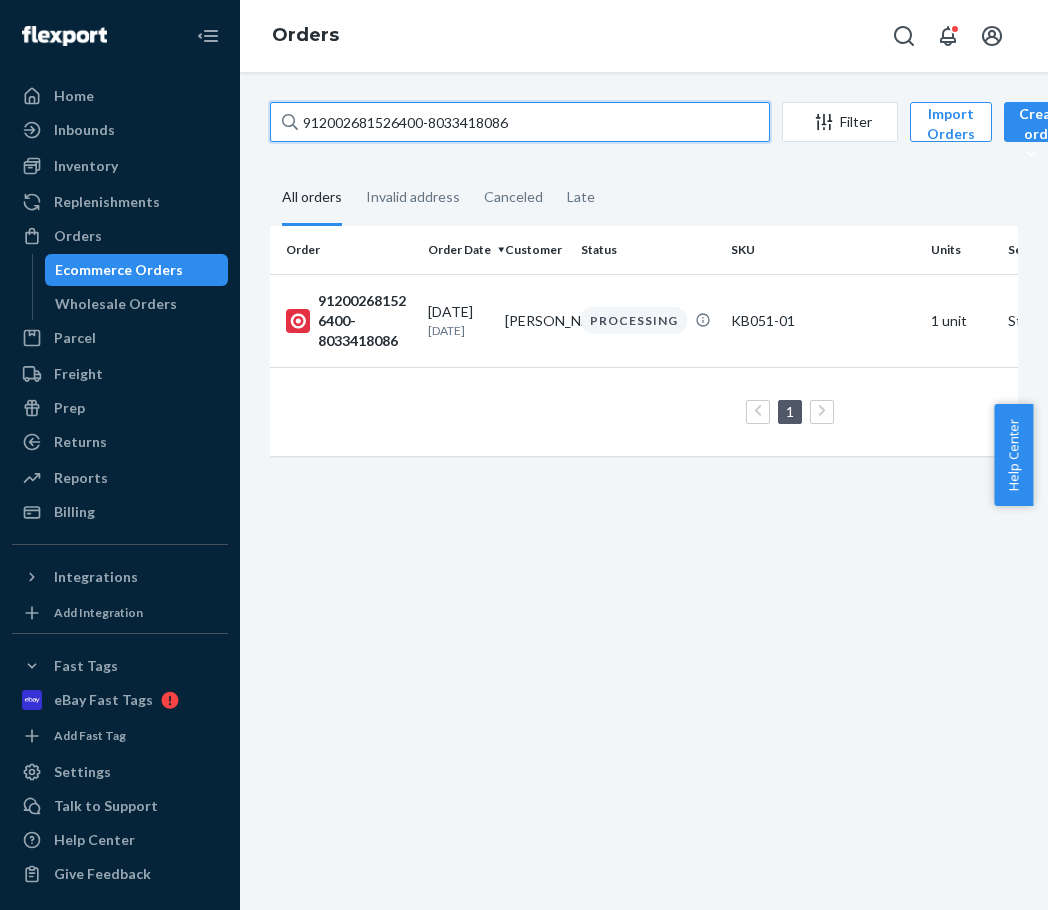 click on "912002681526400-8033418086" at bounding box center [520, 122] 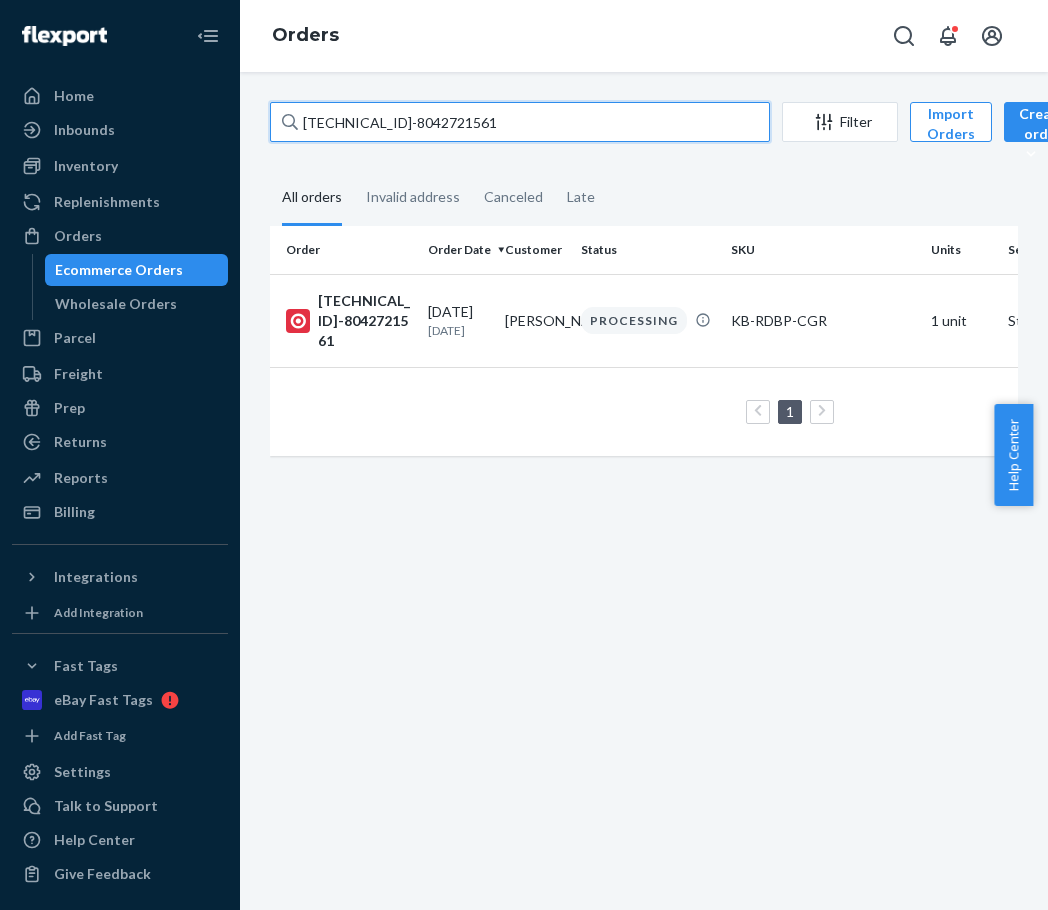 click on "[TECHNICAL_ID]-8042721561" at bounding box center (520, 122) 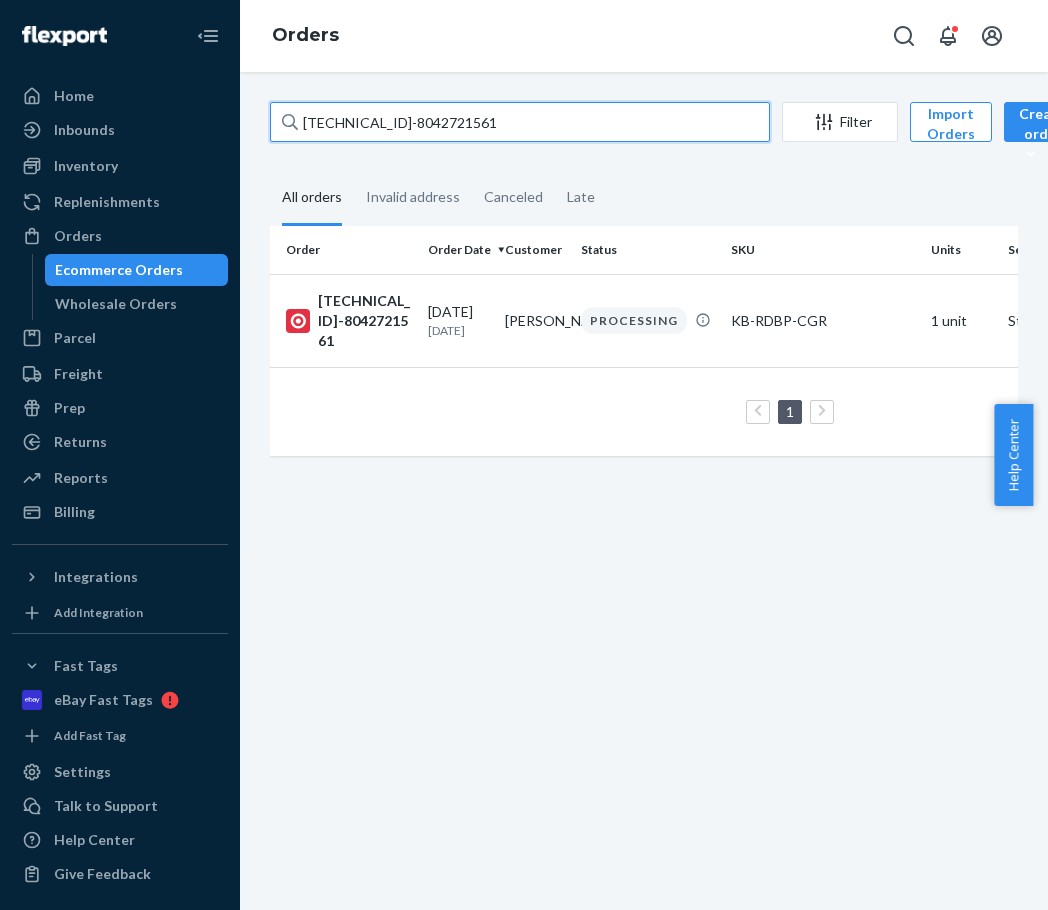 click on "[TECHNICAL_ID]-8042721561" at bounding box center [520, 122] 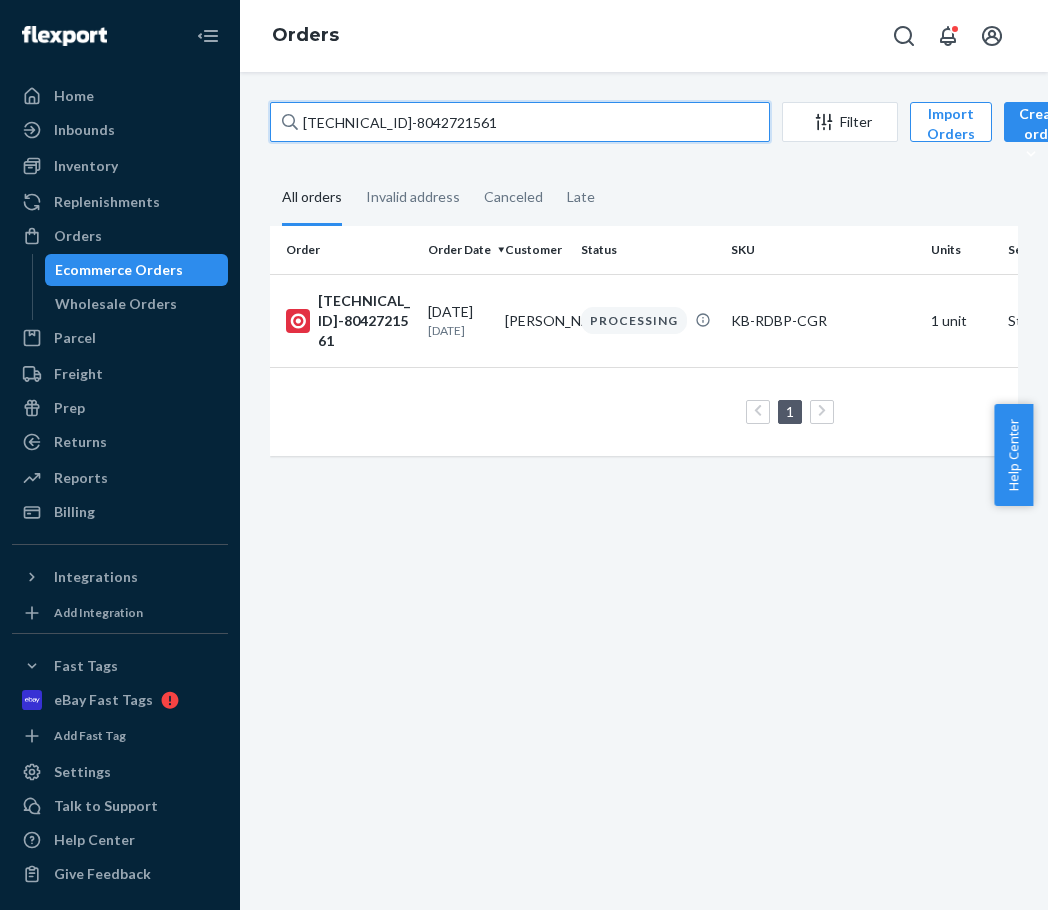 click on "[TECHNICAL_ID]-8042721561" at bounding box center [520, 122] 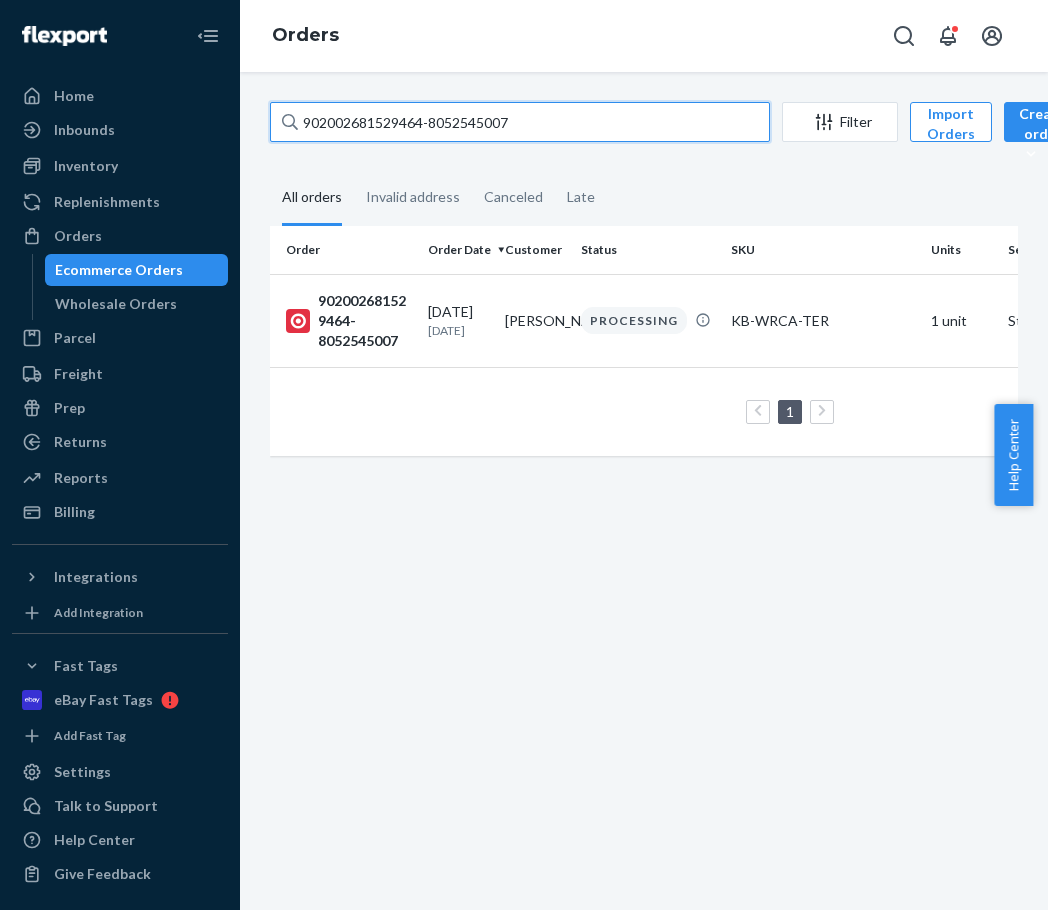 click on "902002681529464-8052545007" at bounding box center [520, 122] 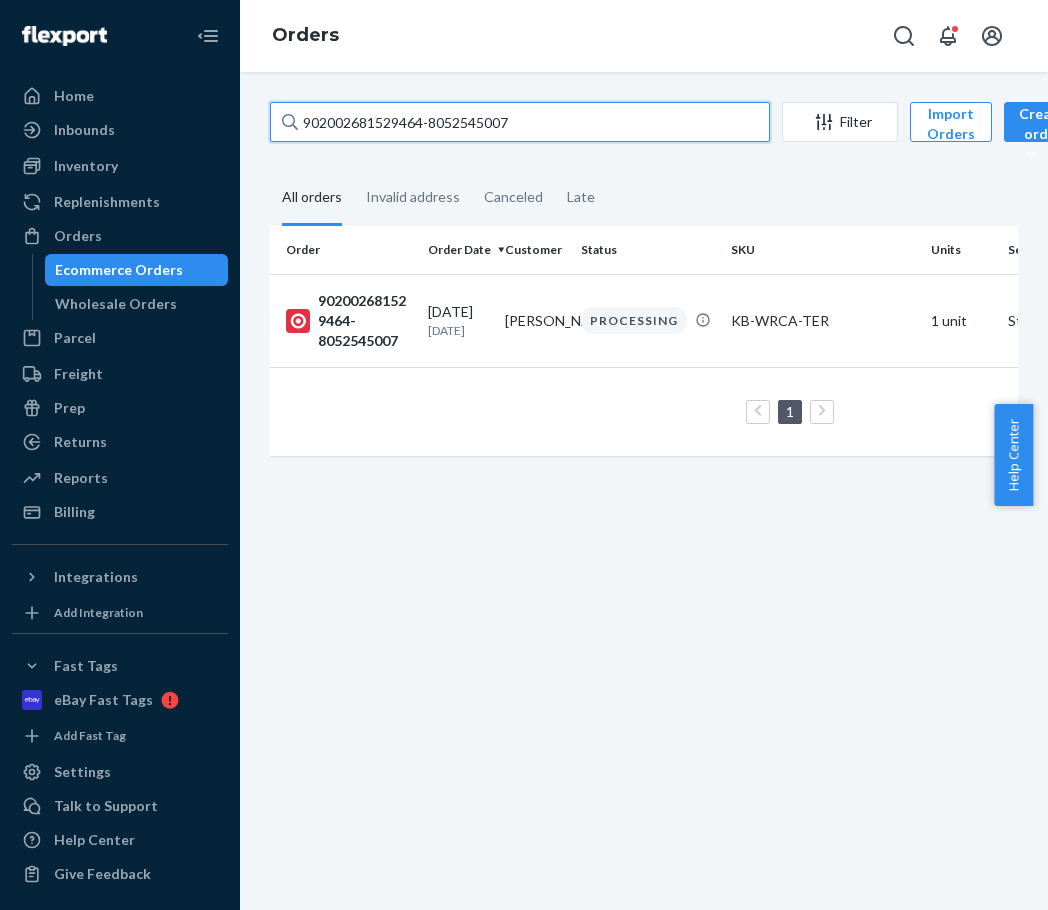 click on "902002681529464-8052545007" at bounding box center (520, 122) 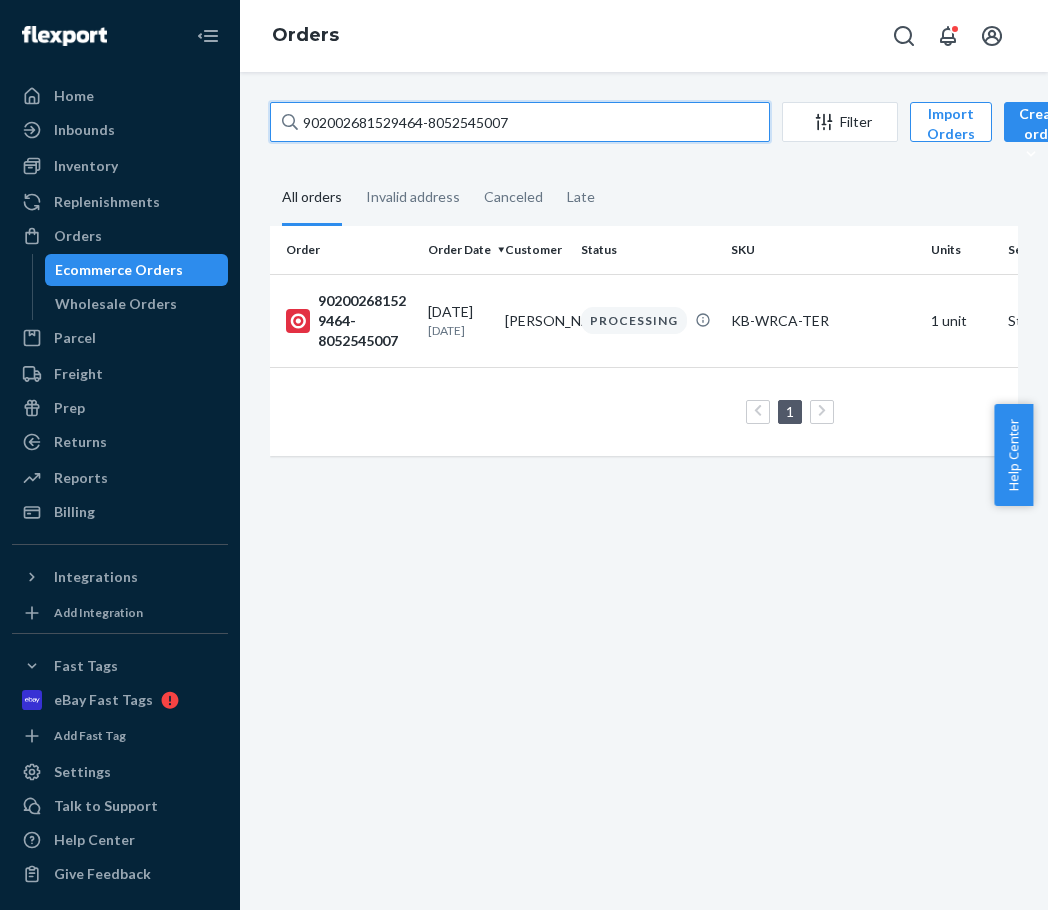 click on "902002681529464-8052545007" at bounding box center [520, 122] 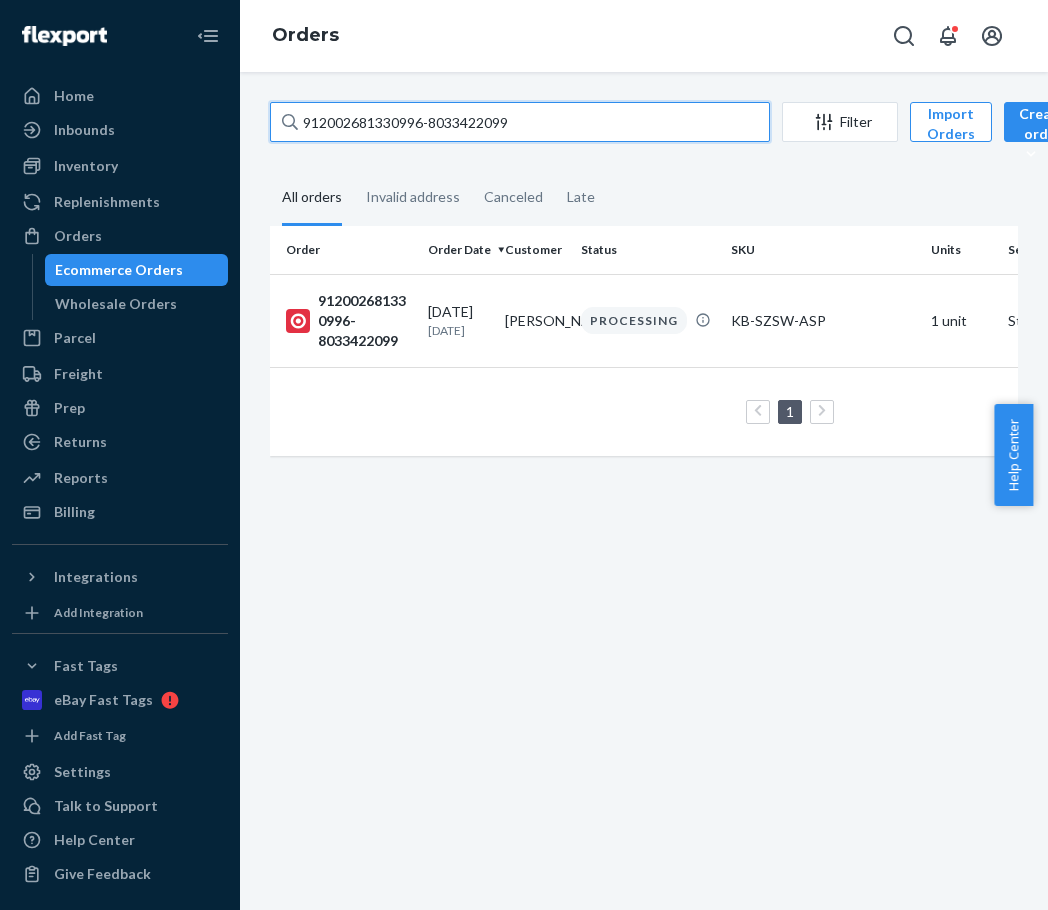 click on "912002681330996-8033422099" at bounding box center (520, 122) 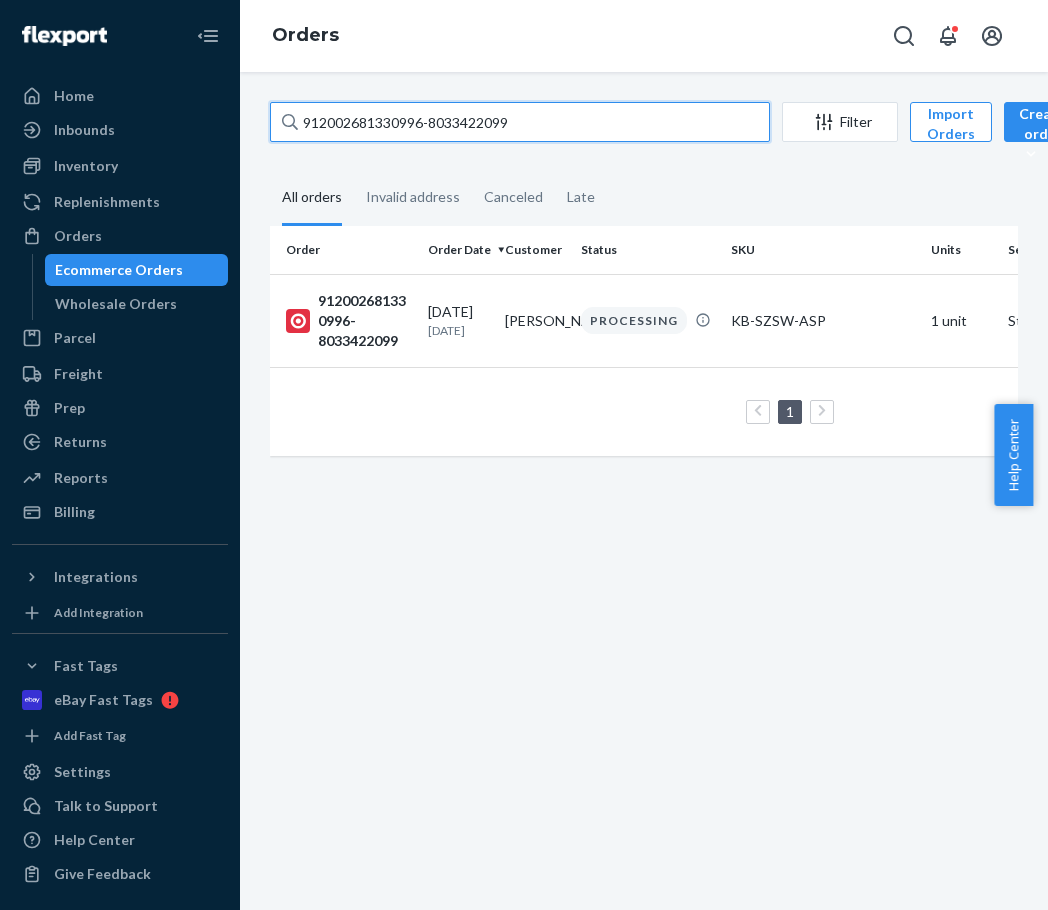 click on "912002681330996-8033422099" at bounding box center (520, 122) 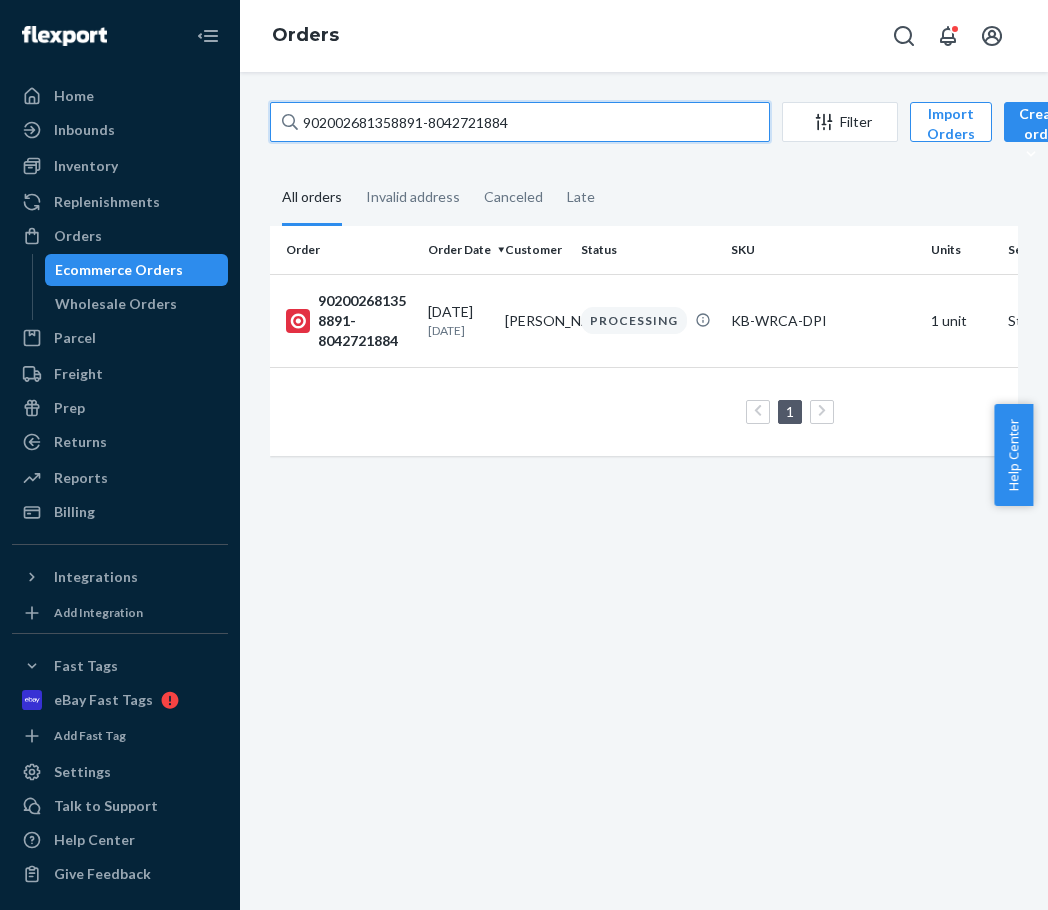 click on "902002681358891-8042721884" at bounding box center (520, 122) 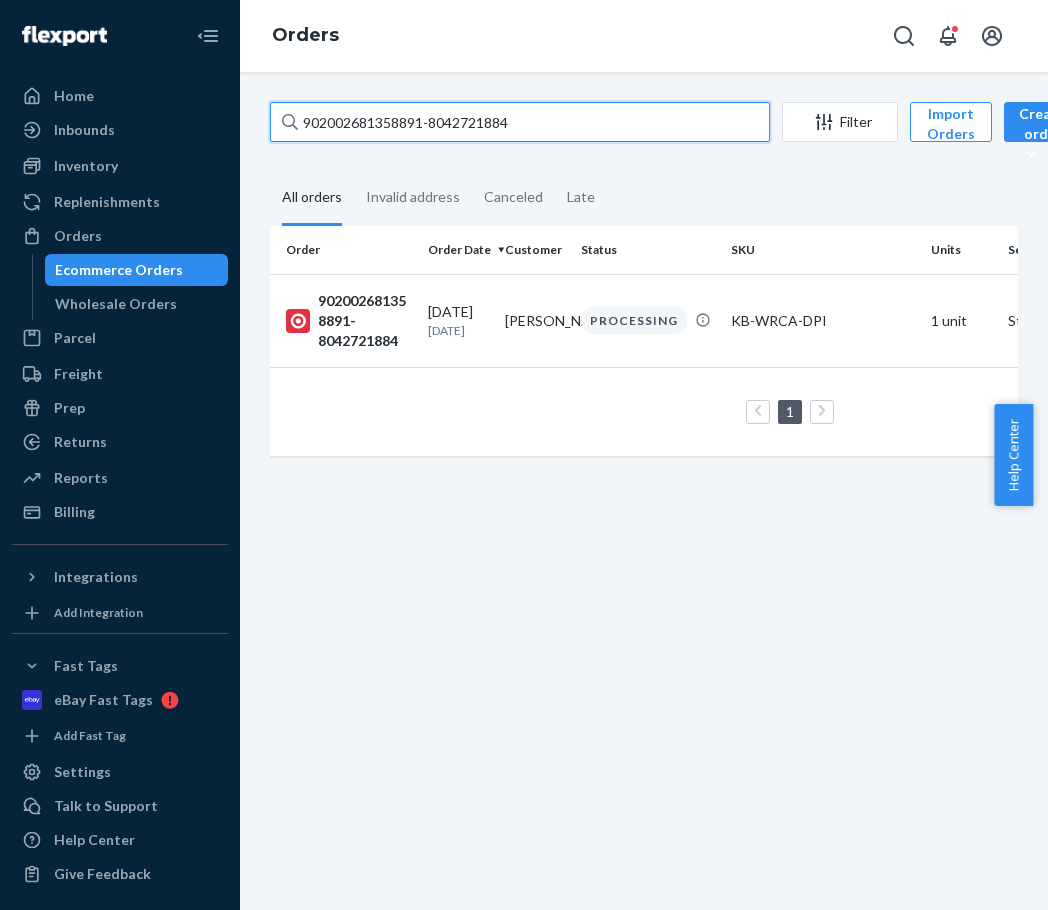 click on "902002681358891-8042721884" at bounding box center [520, 122] 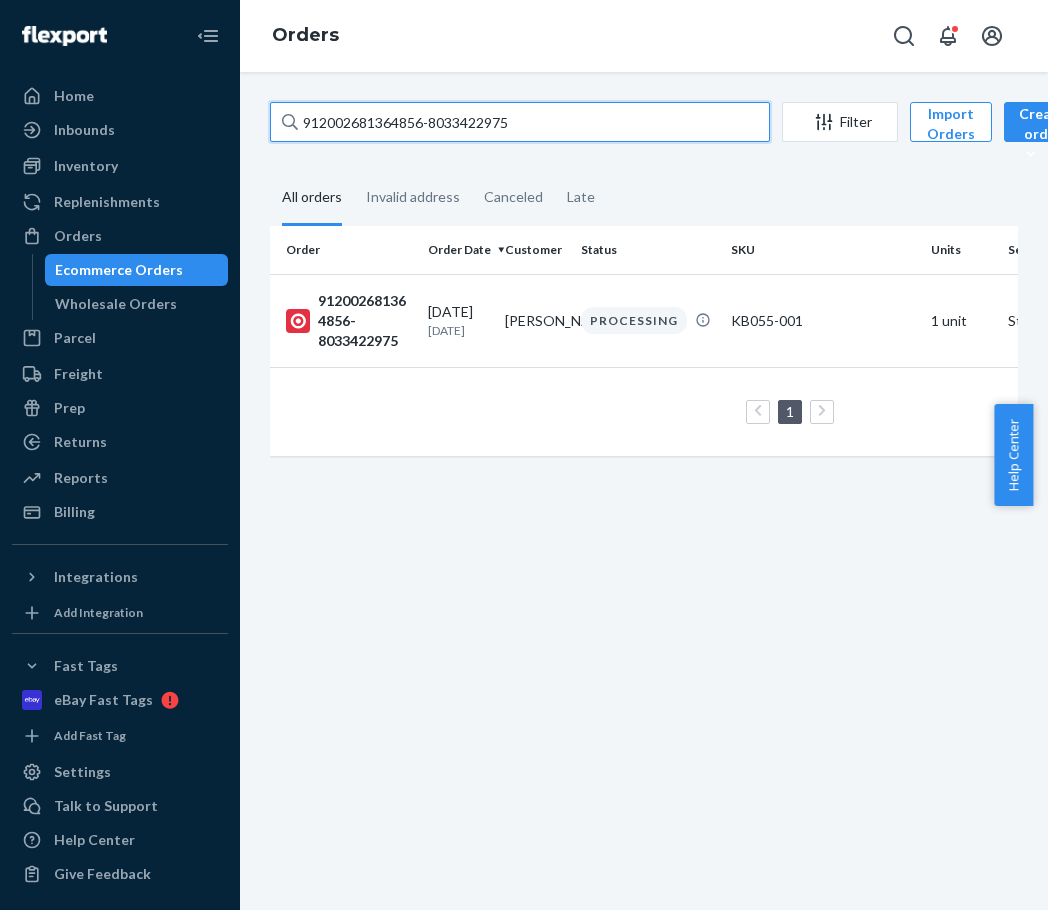 click on "912002681364856-8033422975" at bounding box center (520, 122) 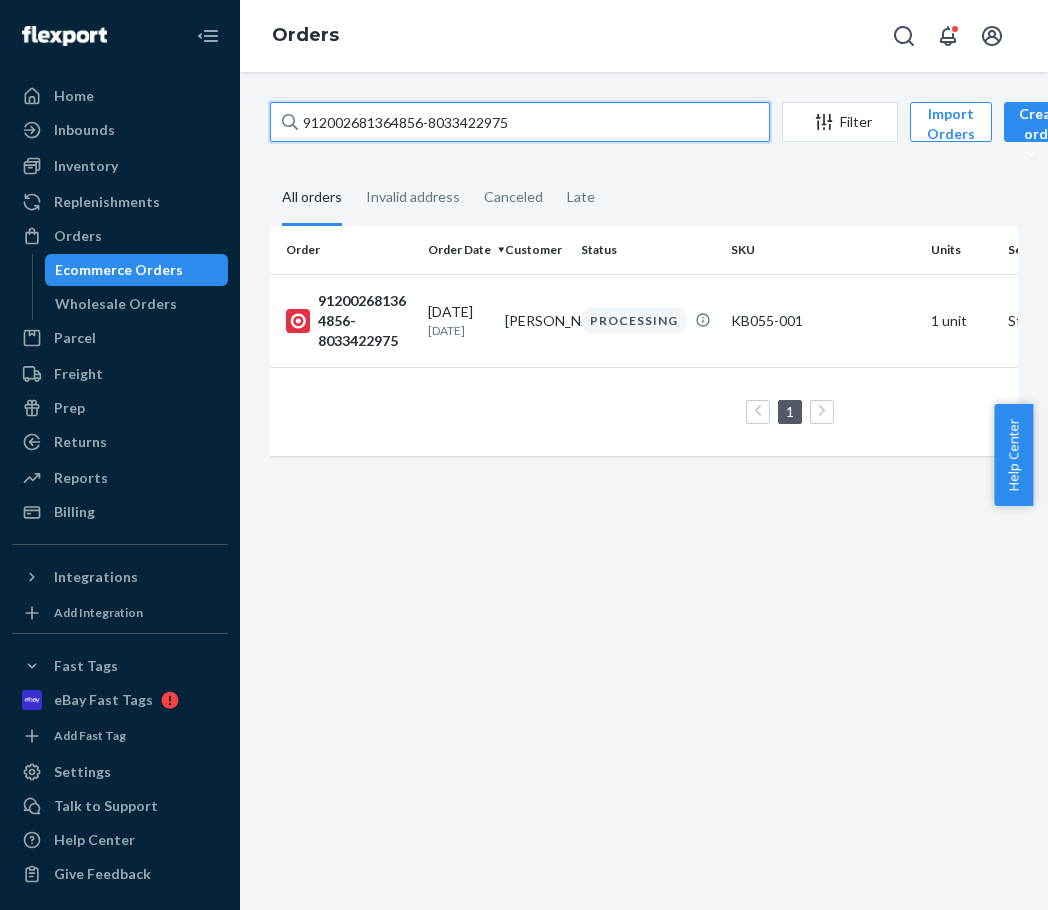 click on "912002681364856-8033422975" at bounding box center (520, 122) 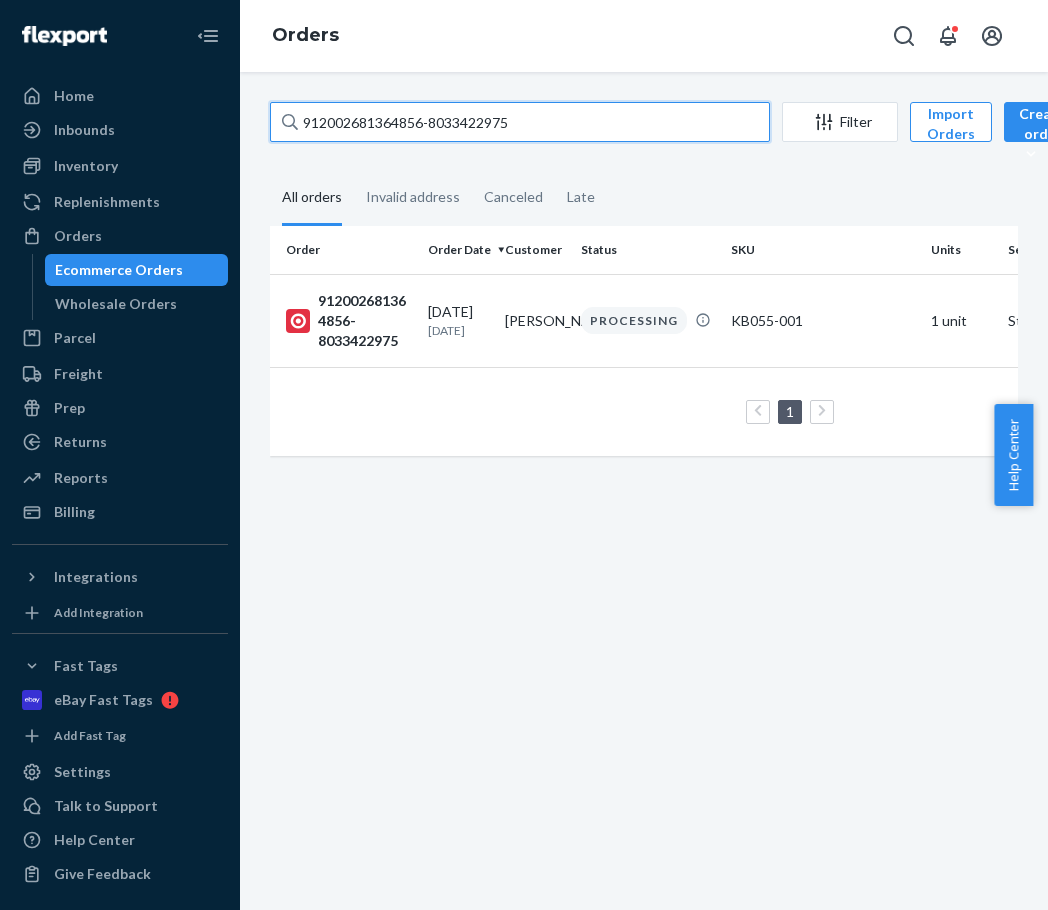 click on "912002681364856-8033422975" at bounding box center [520, 122] 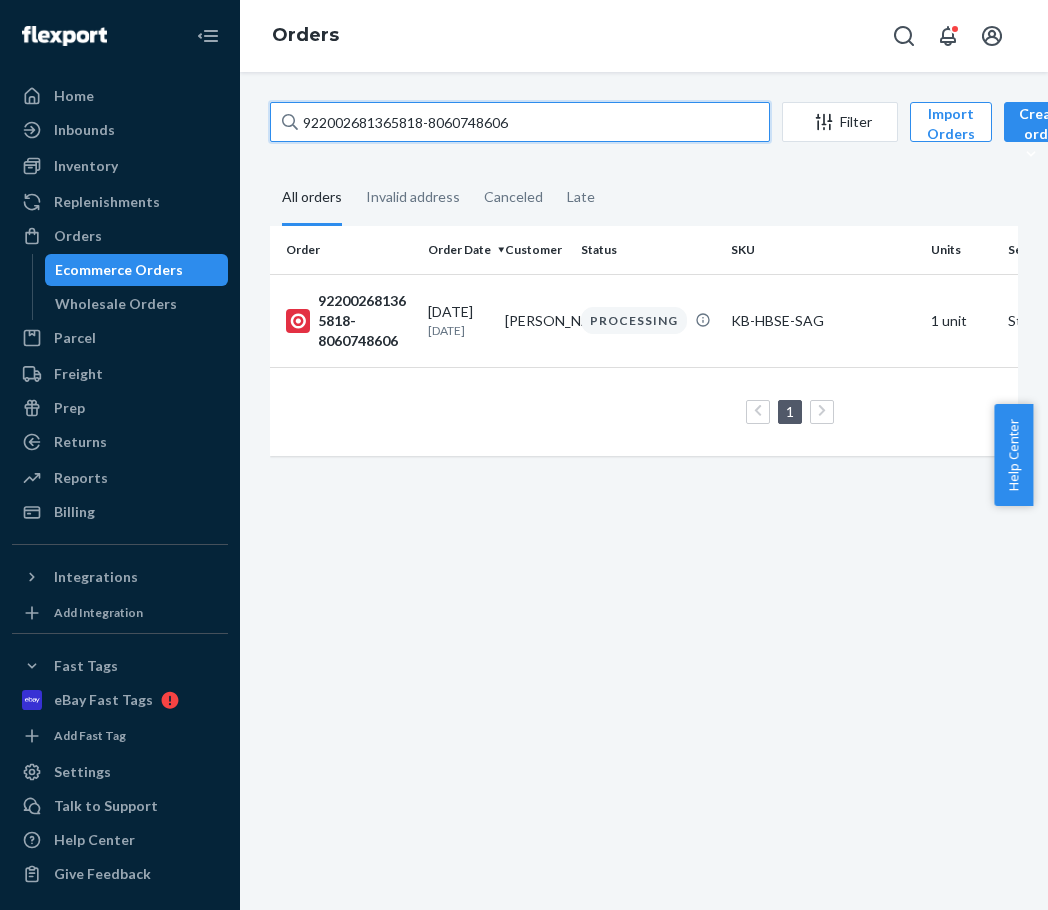 click on "922002681365818-8060748606" at bounding box center (520, 122) 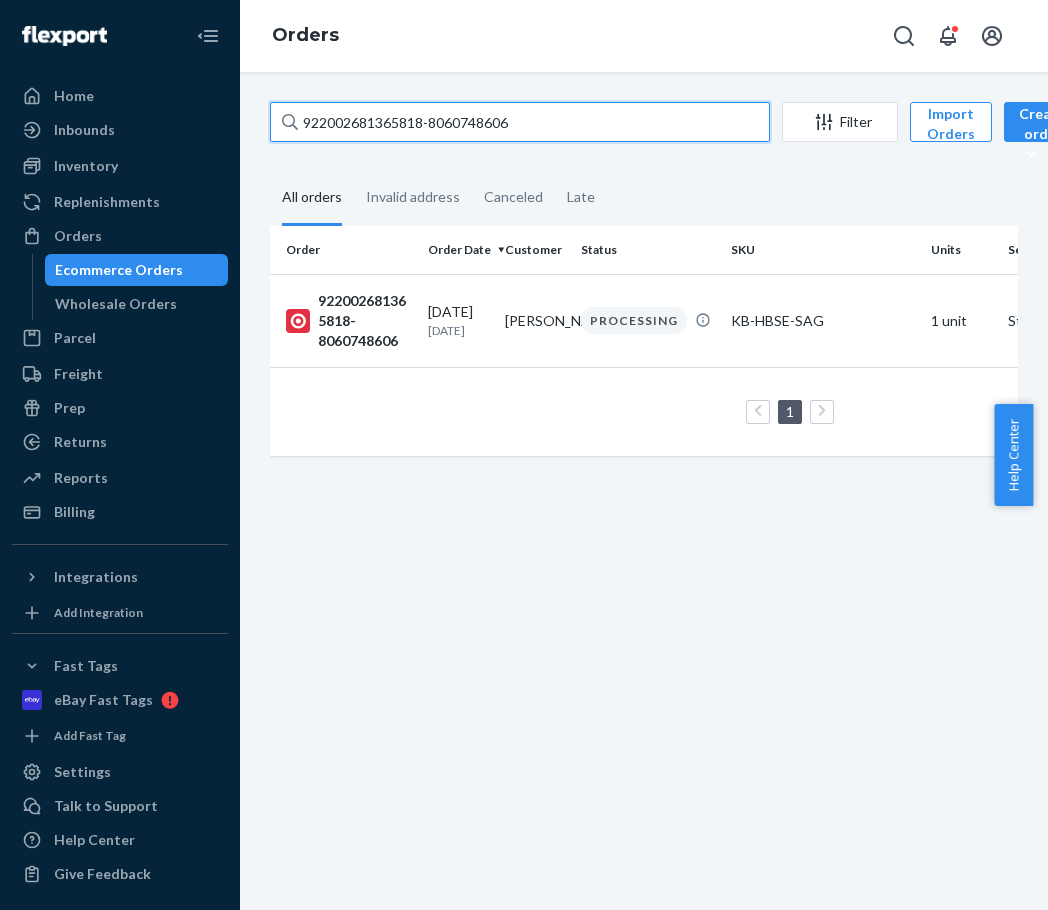 click on "922002681365818-8060748606" at bounding box center (520, 122) 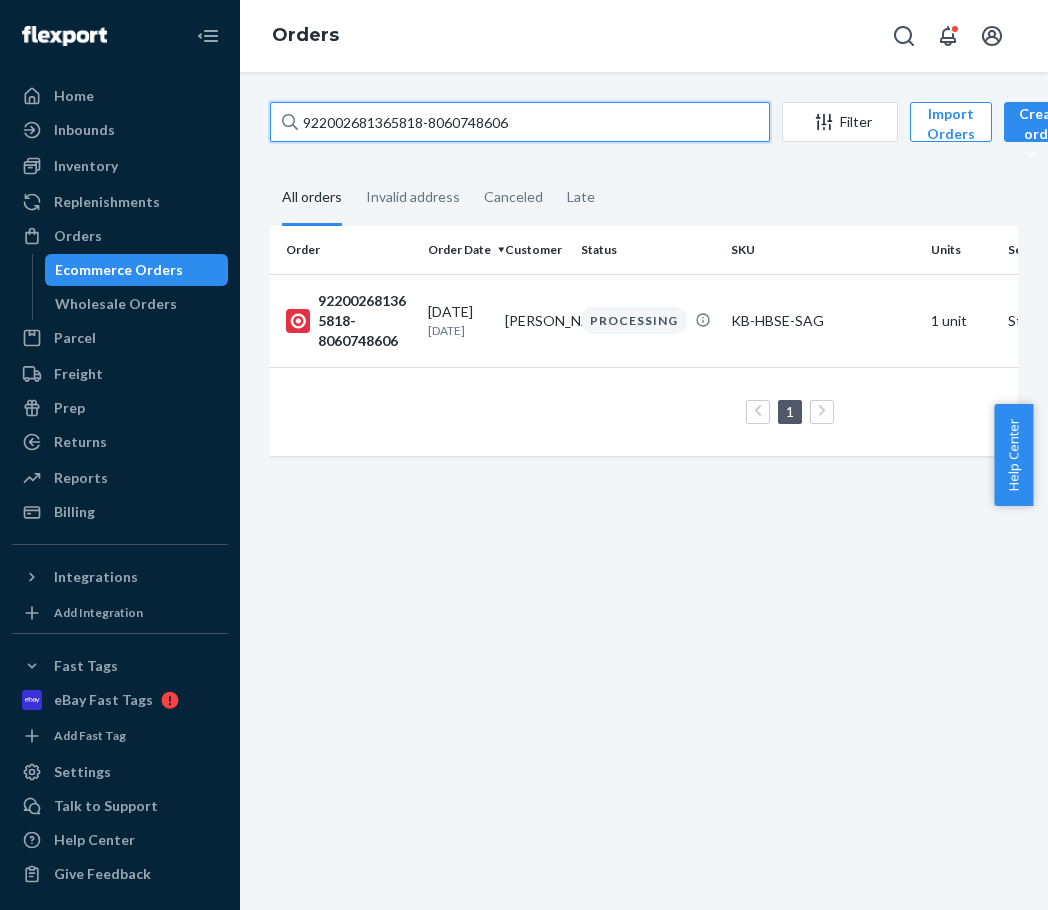 click on "922002681365818-8060748606" at bounding box center [520, 122] 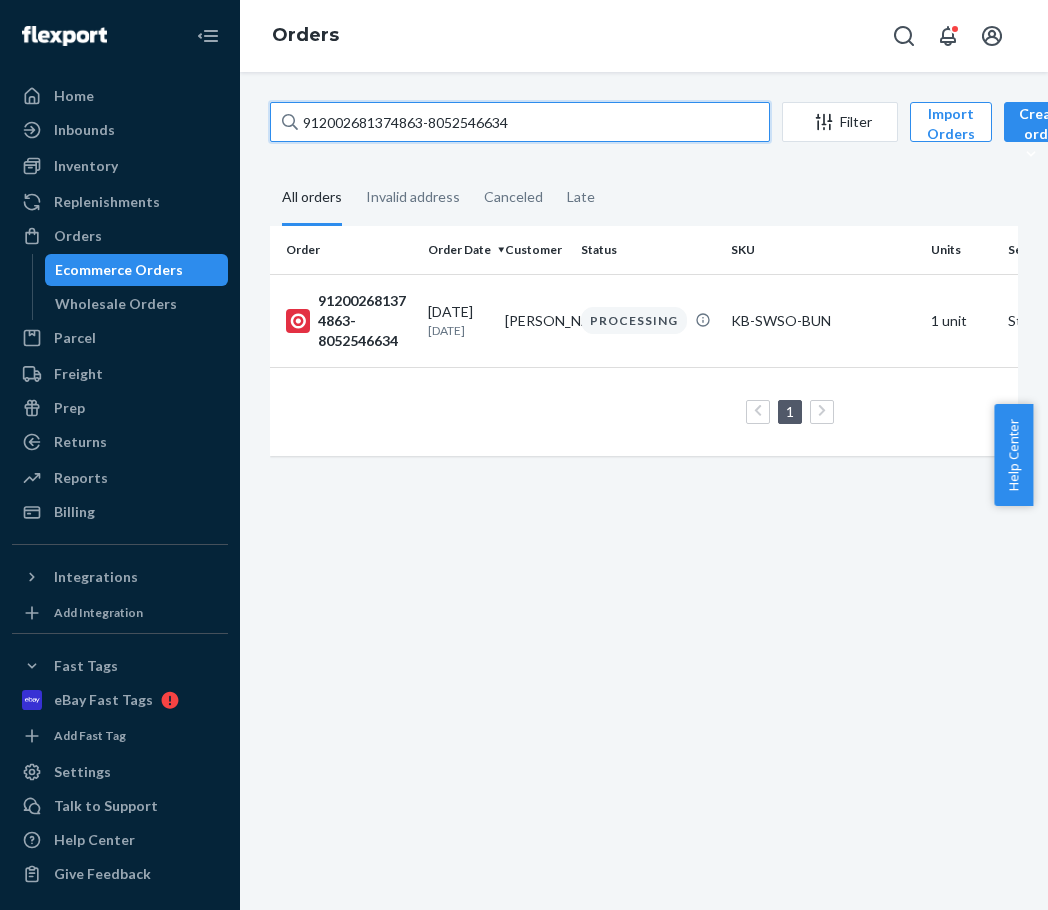 click on "912002681374863-8052546634" at bounding box center (520, 122) 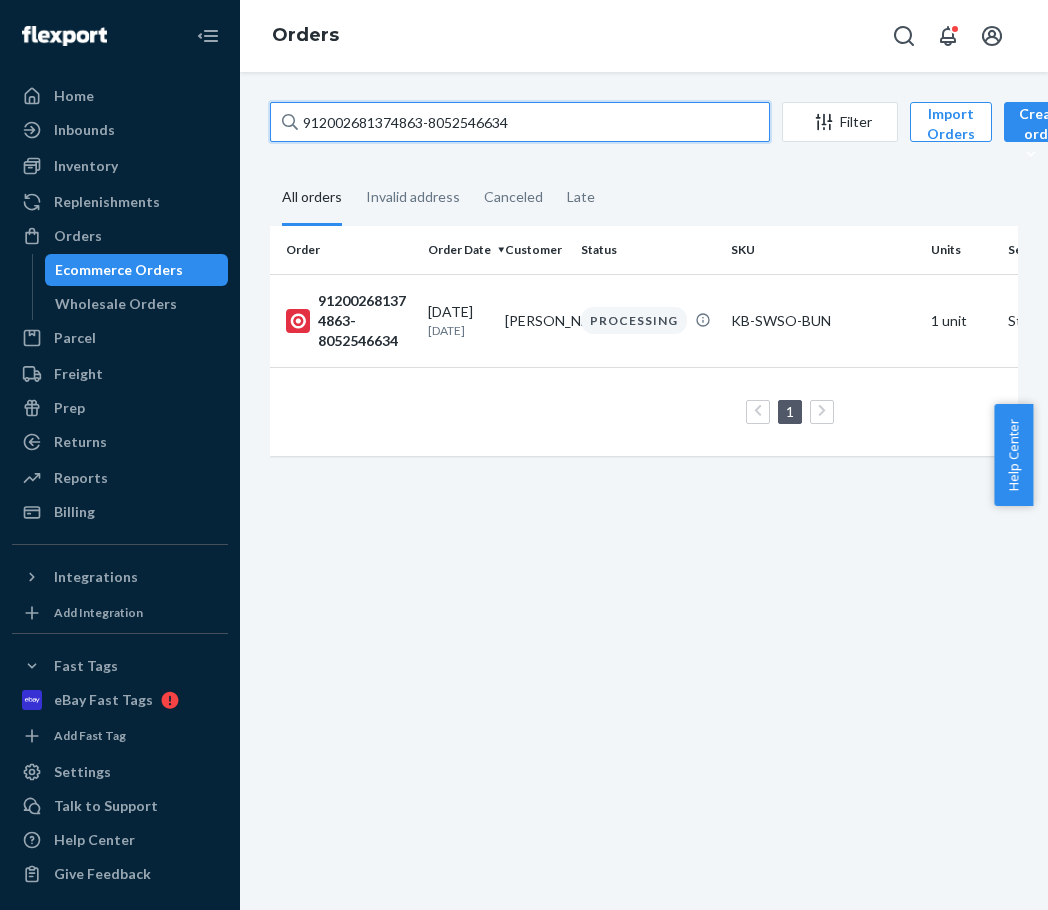 click on "912002681374863-8052546634" at bounding box center [520, 122] 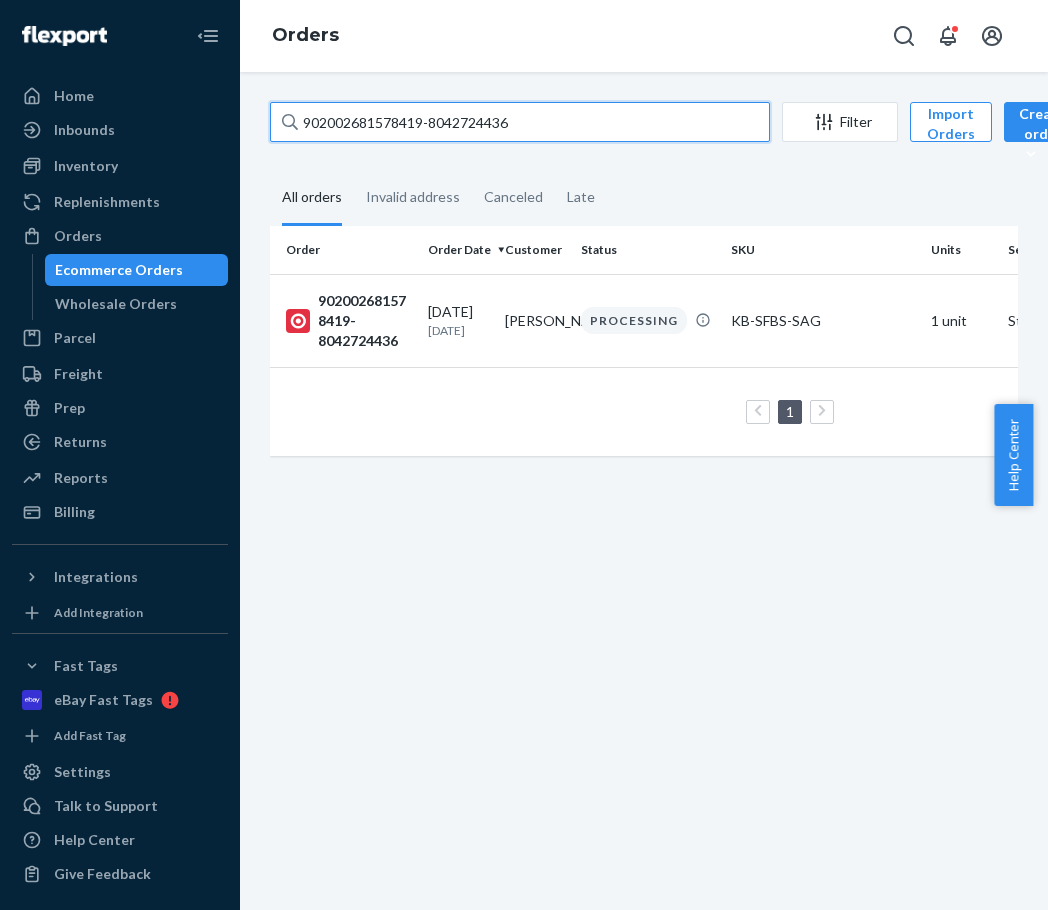 click on "902002681578419-8042724436" at bounding box center (520, 122) 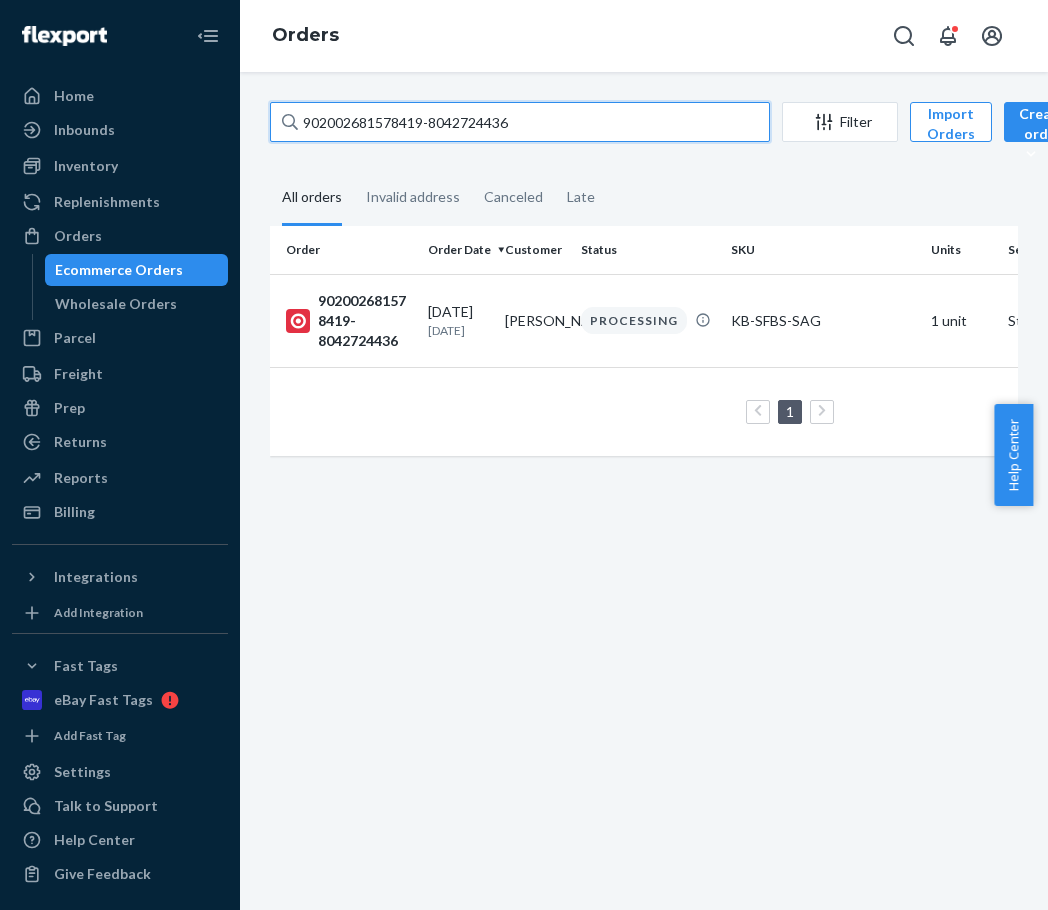 click on "902002681578419-8042724436" at bounding box center [520, 122] 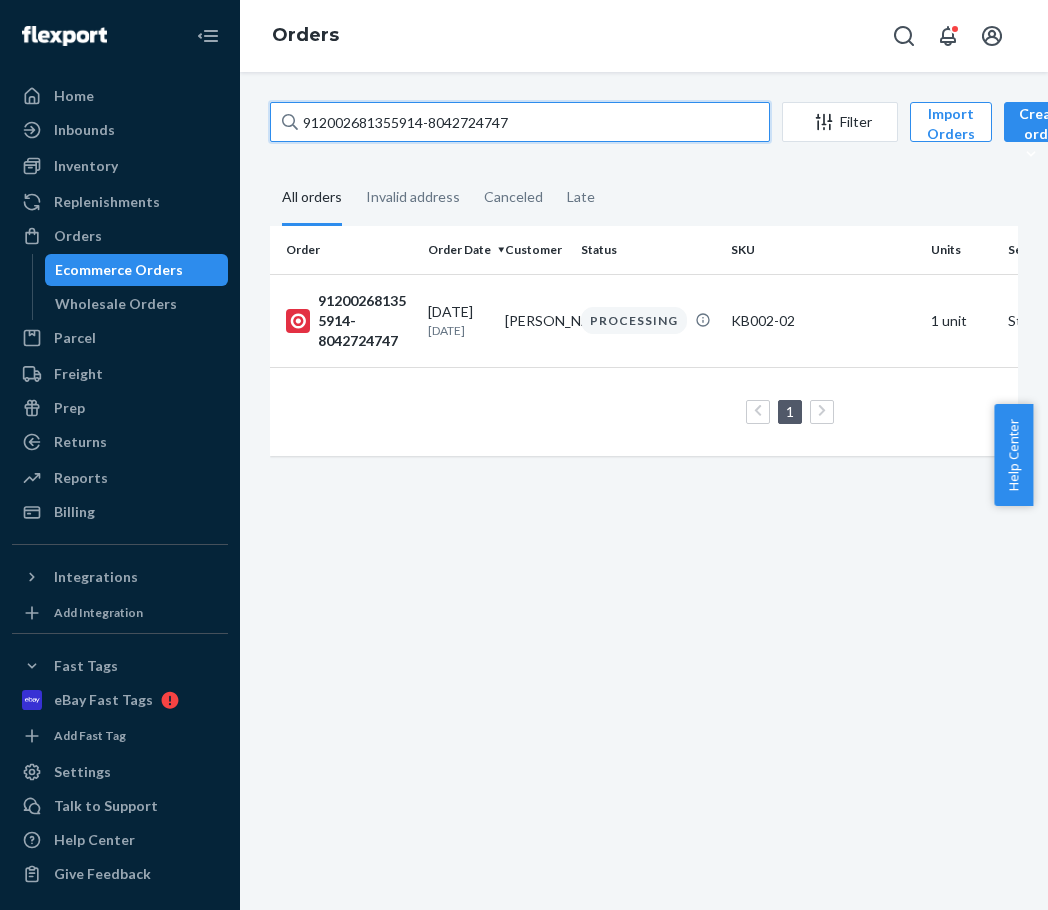 click on "912002681355914-8042724747" at bounding box center [520, 122] 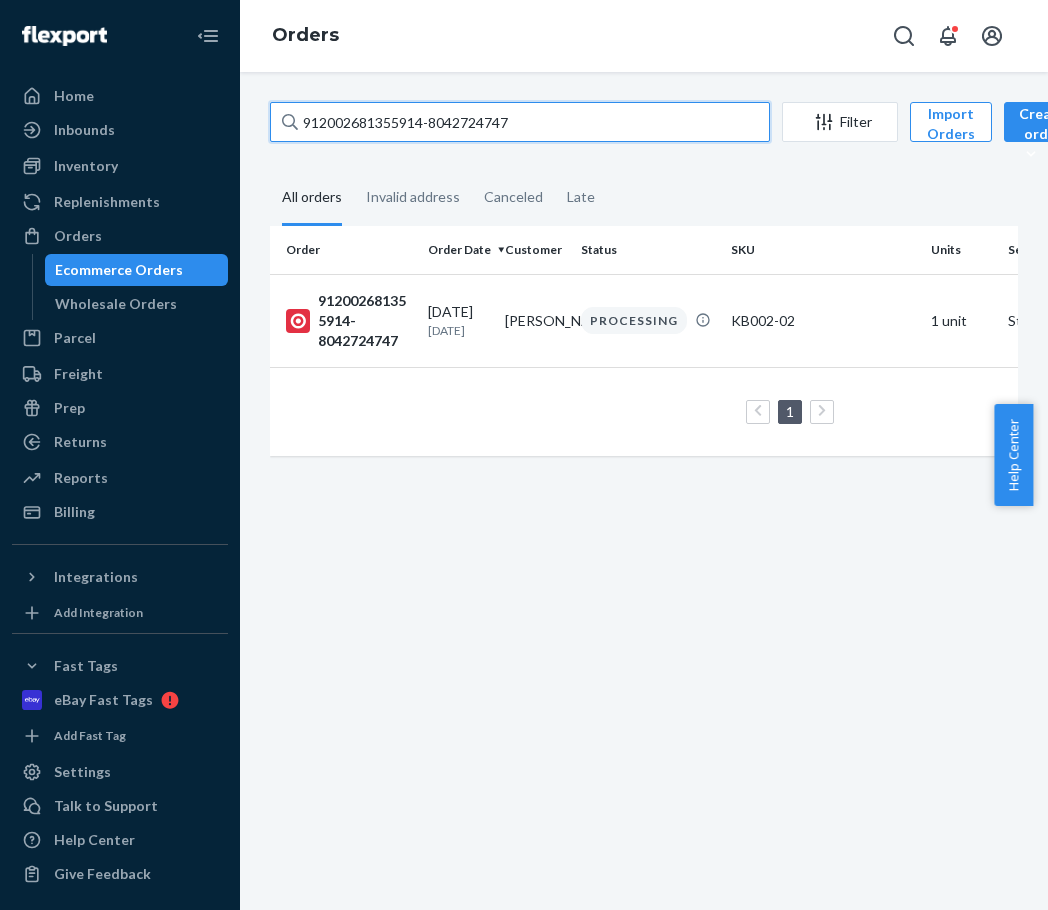 click on "912002681355914-8042724747" at bounding box center (520, 122) 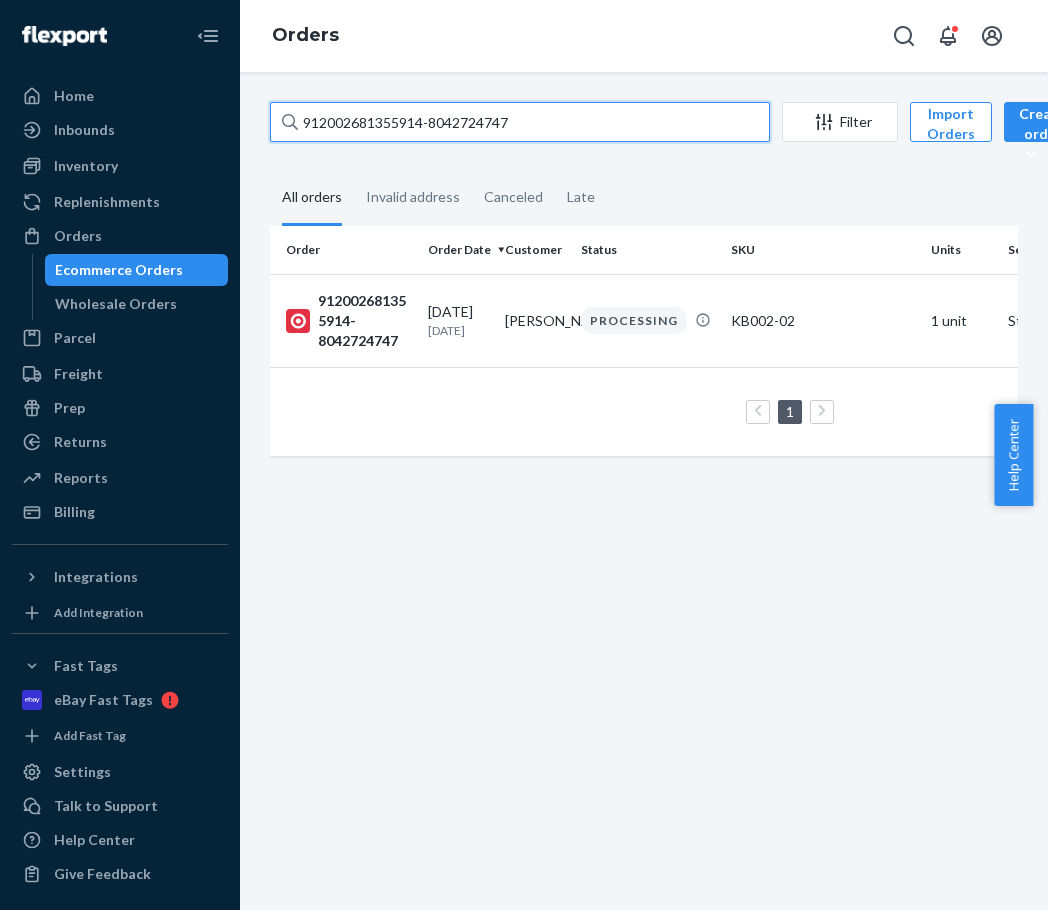 click on "912002681355914-8042724747" at bounding box center (520, 122) 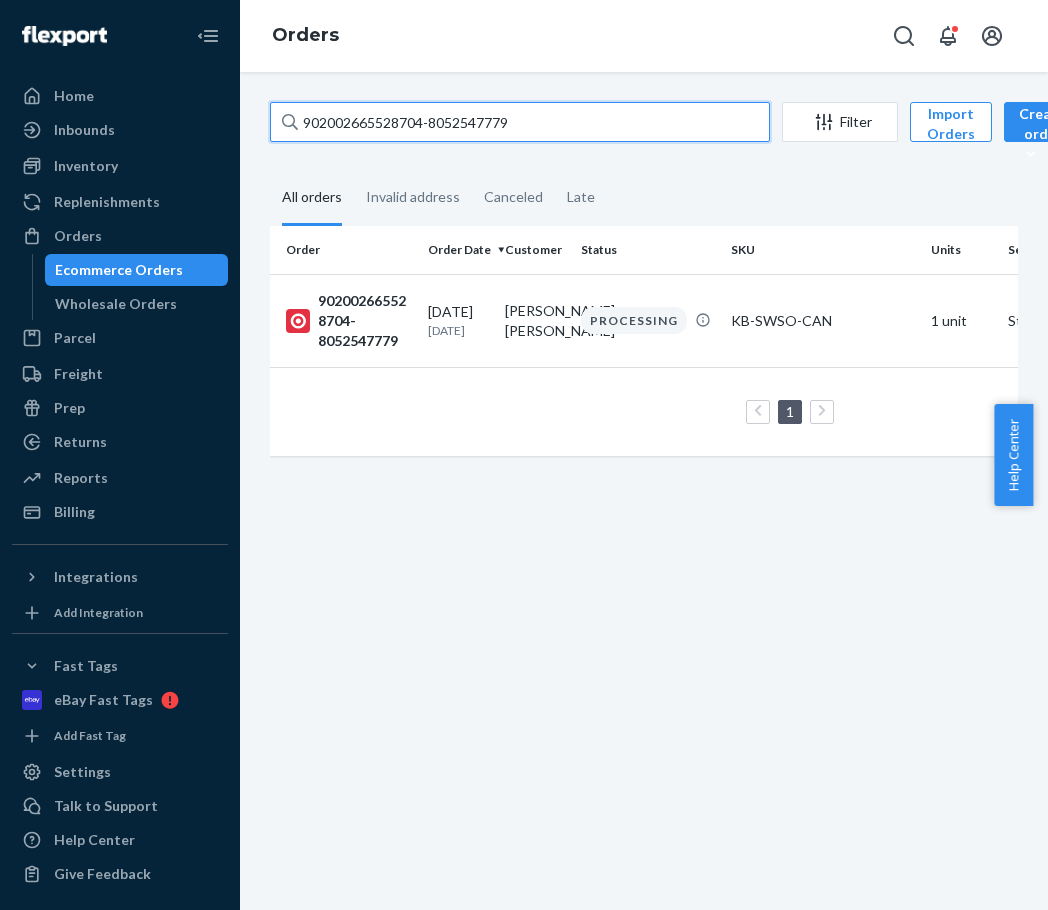 click on "902002665528704-8052547779" at bounding box center [520, 122] 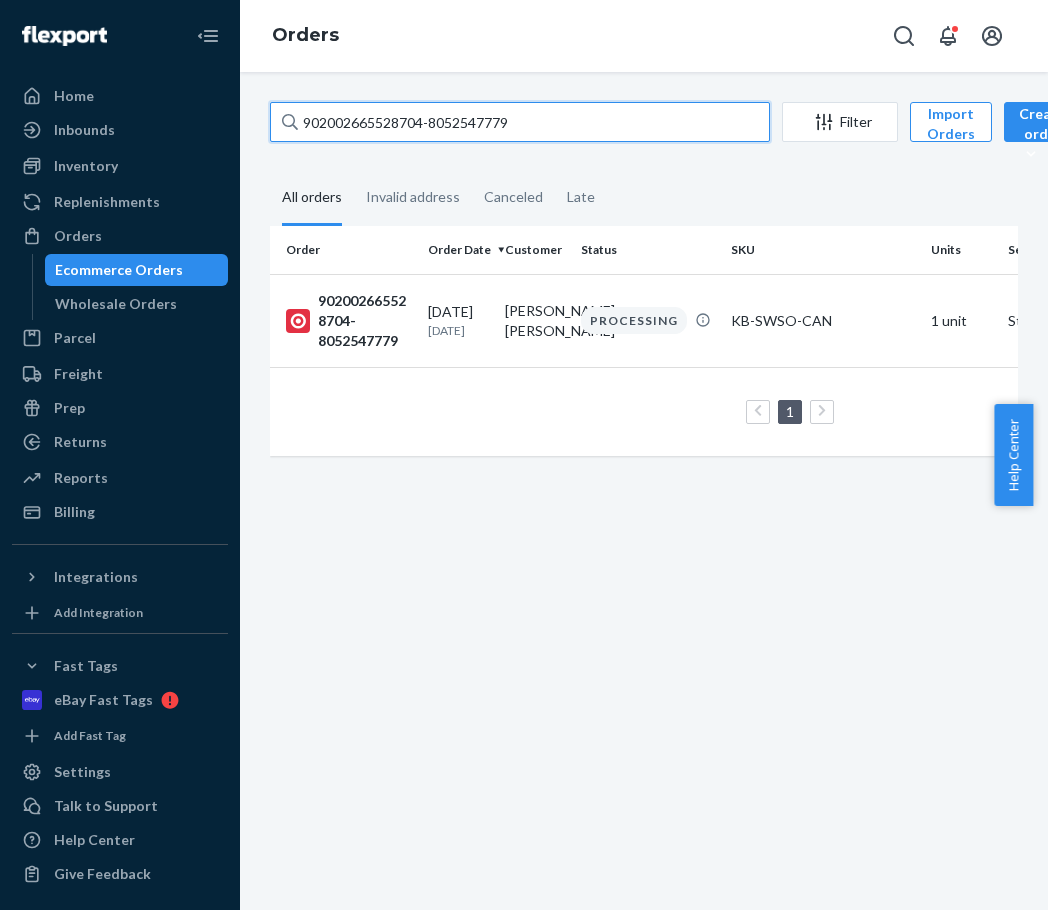 click on "902002665528704-8052547779" at bounding box center (520, 122) 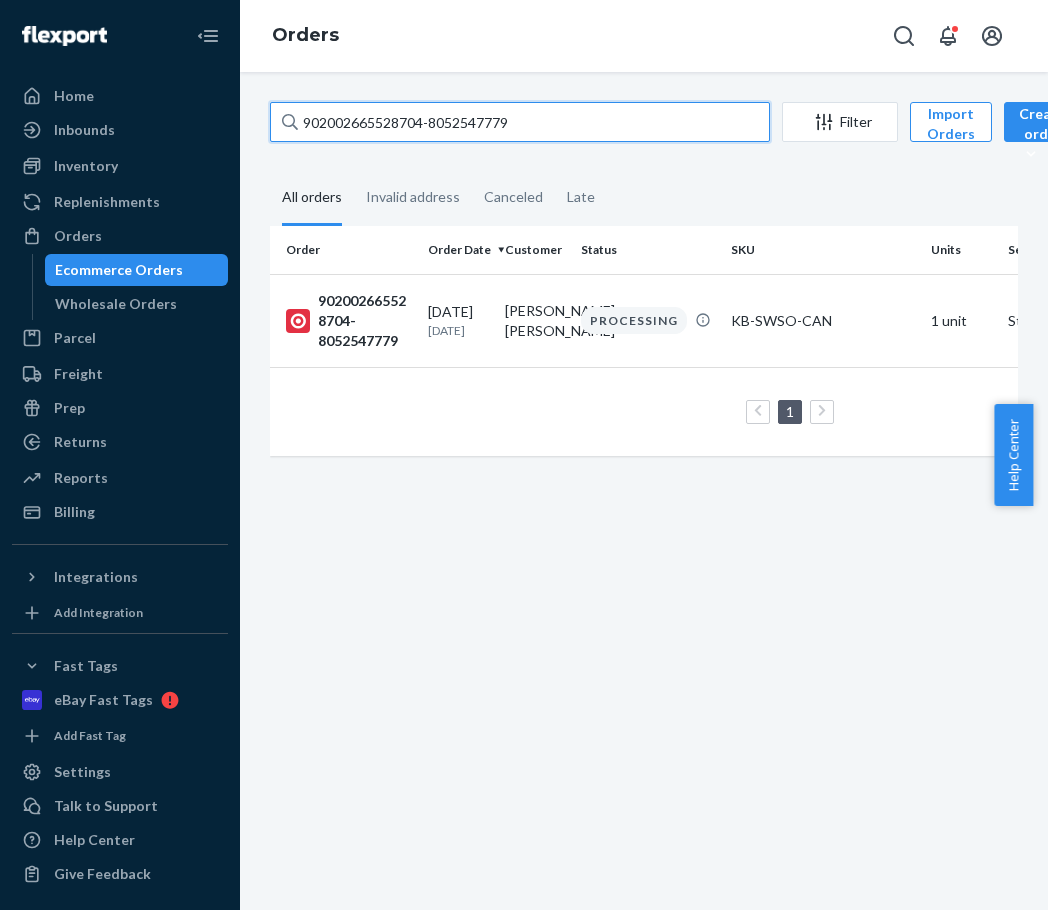 click on "902002665528704-8052547779" at bounding box center (520, 122) 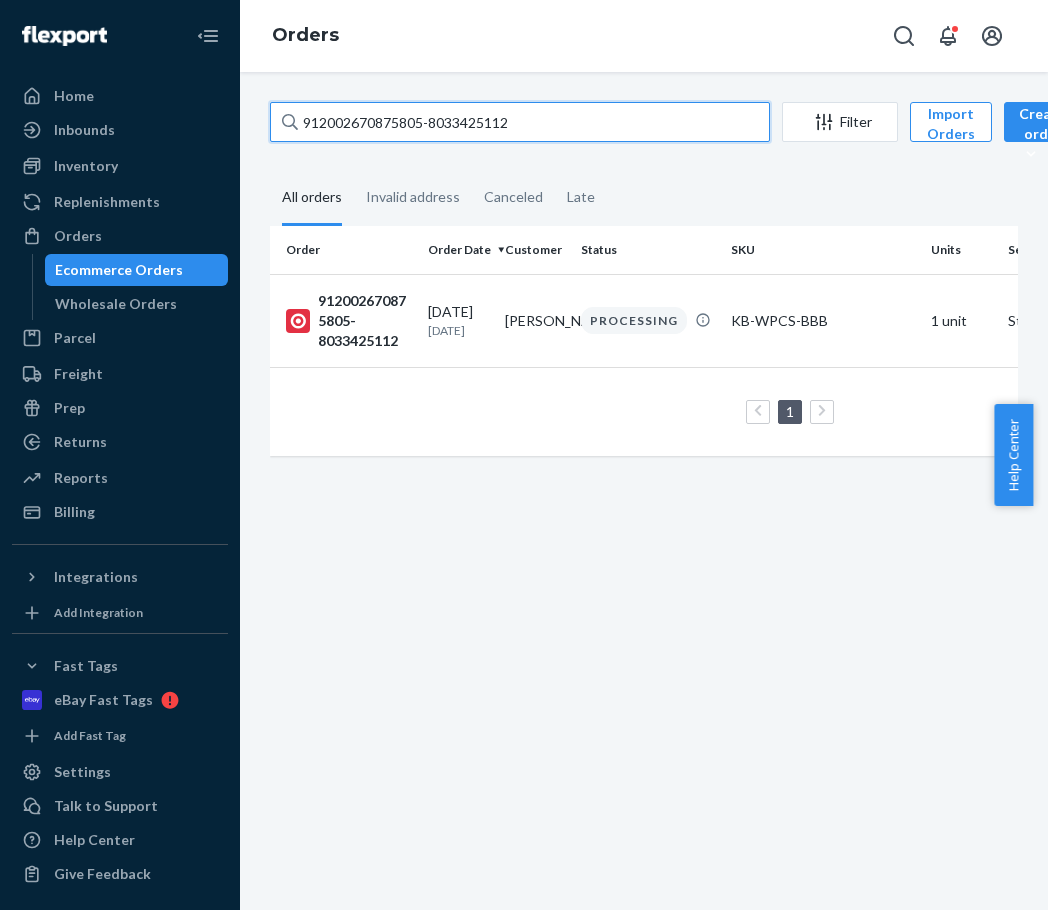 click on "912002670875805-8033425112" at bounding box center (520, 122) 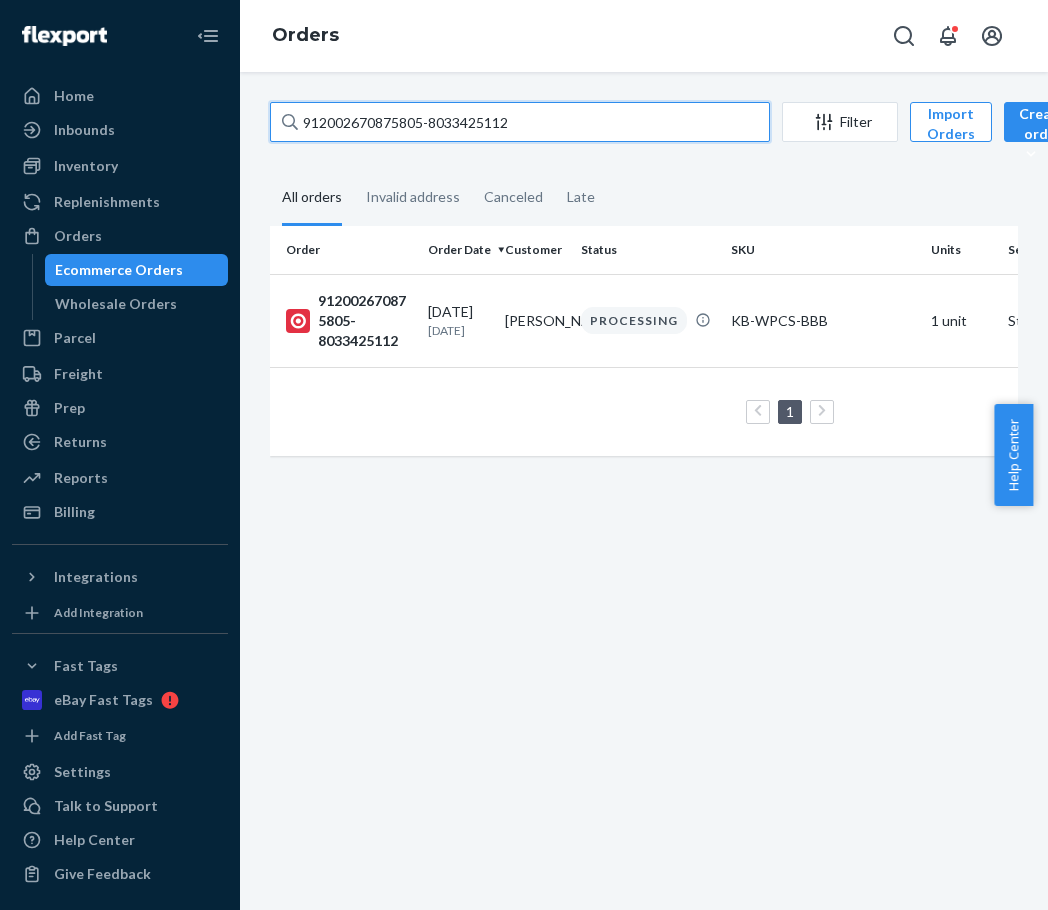 click on "912002670875805-8033425112" at bounding box center [520, 122] 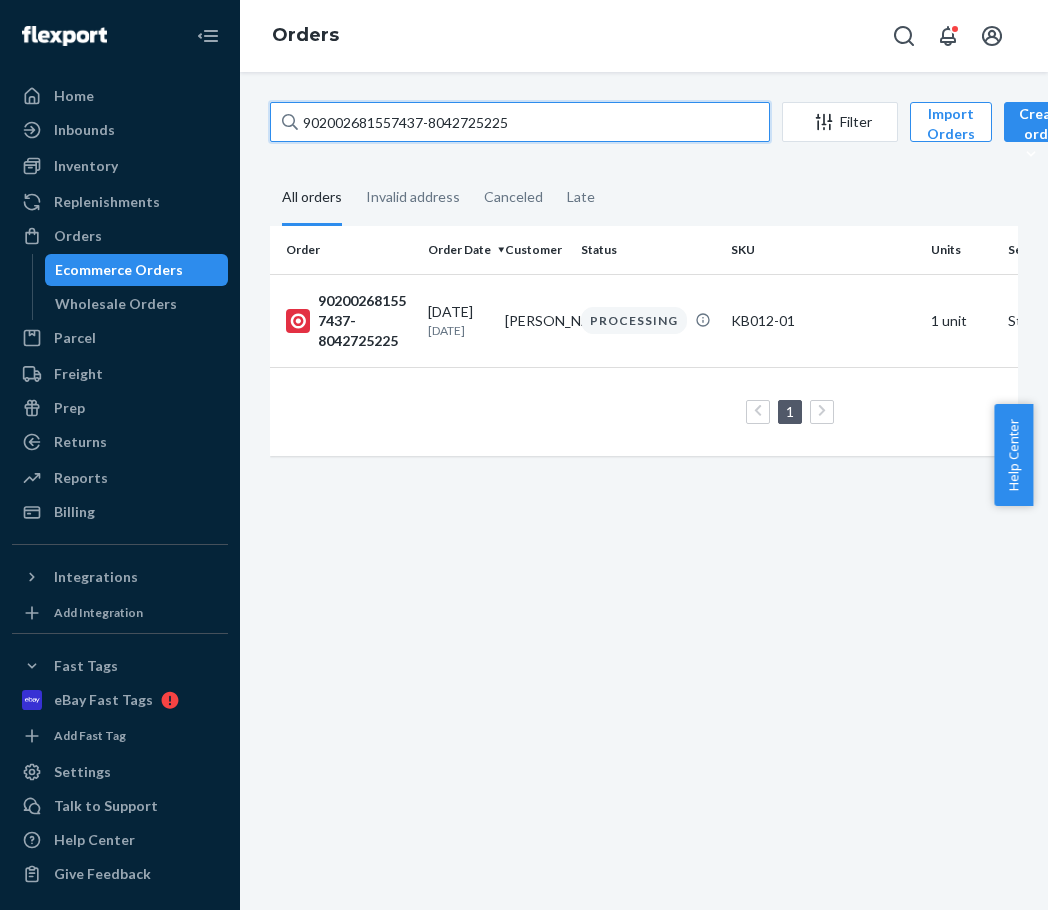 click on "902002681557437-8042725225" at bounding box center [520, 122] 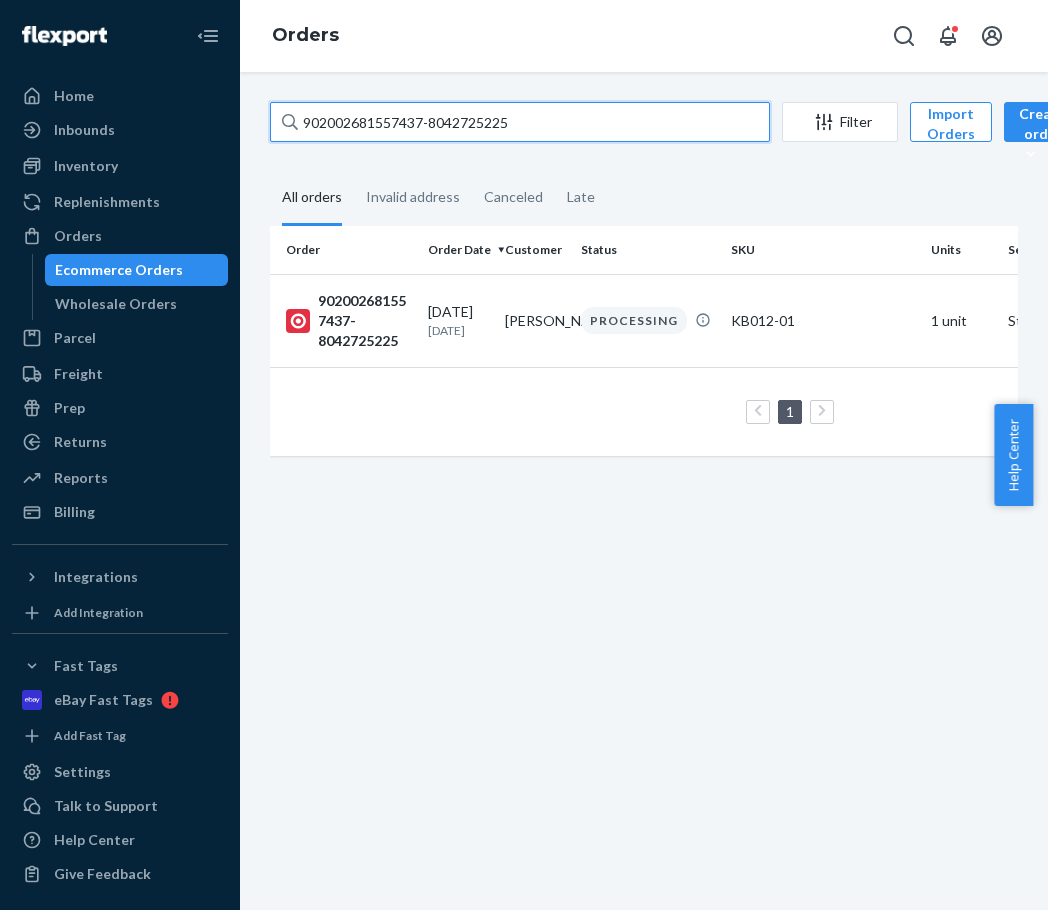 click on "902002681557437-8042725225" at bounding box center [520, 122] 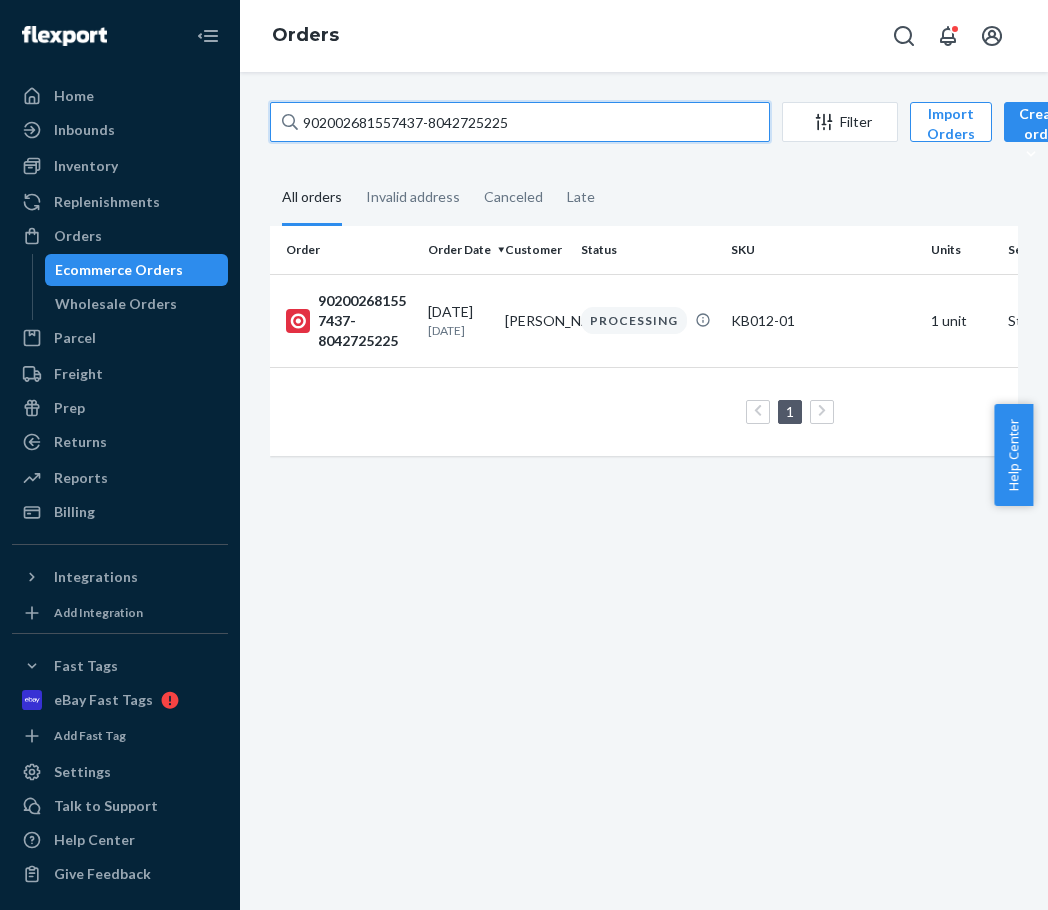 click on "902002681557437-8042725225" at bounding box center (520, 122) 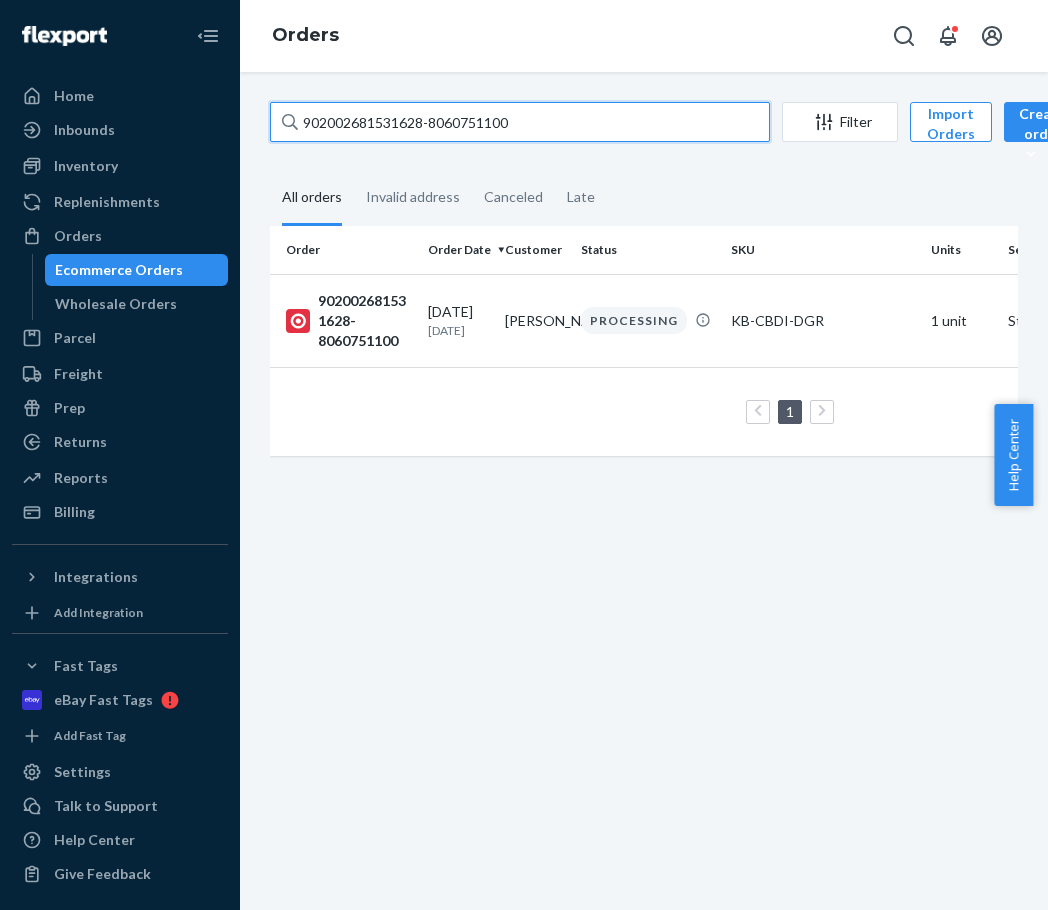 click on "902002681531628-8060751100" at bounding box center (520, 122) 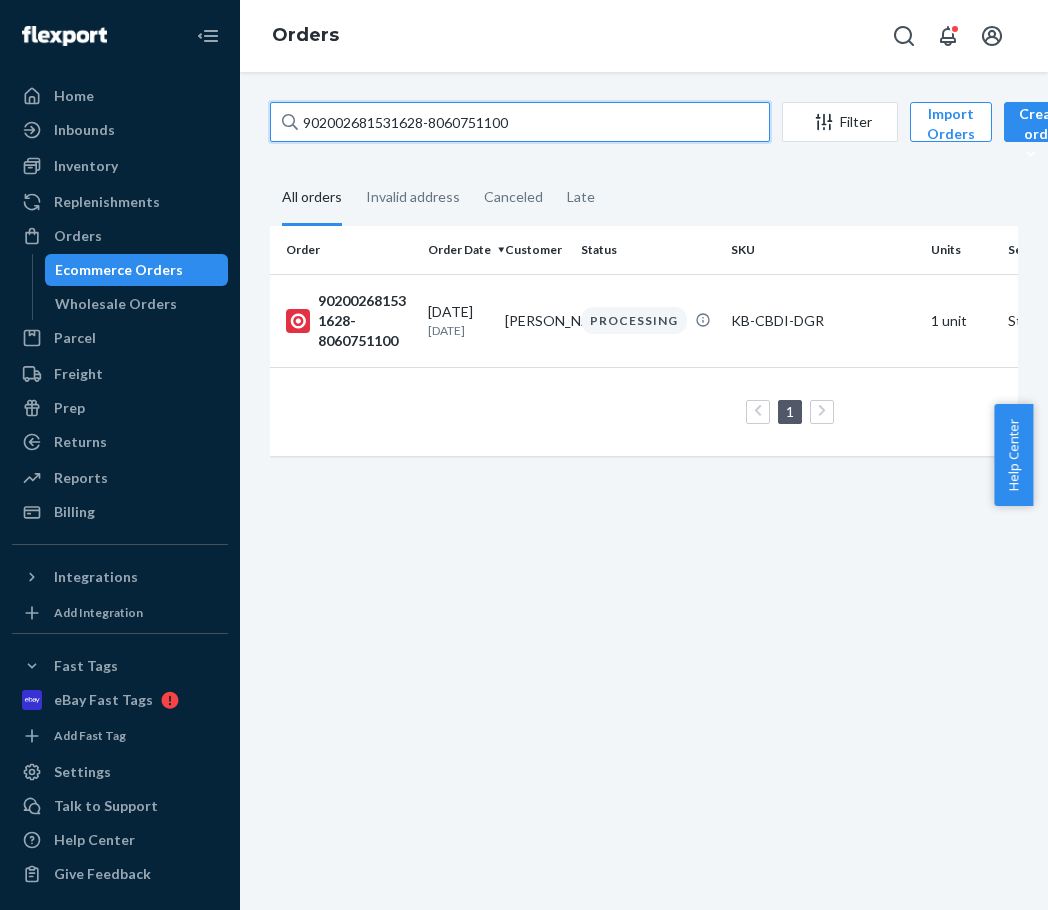 click on "902002681531628-8060751100" at bounding box center [520, 122] 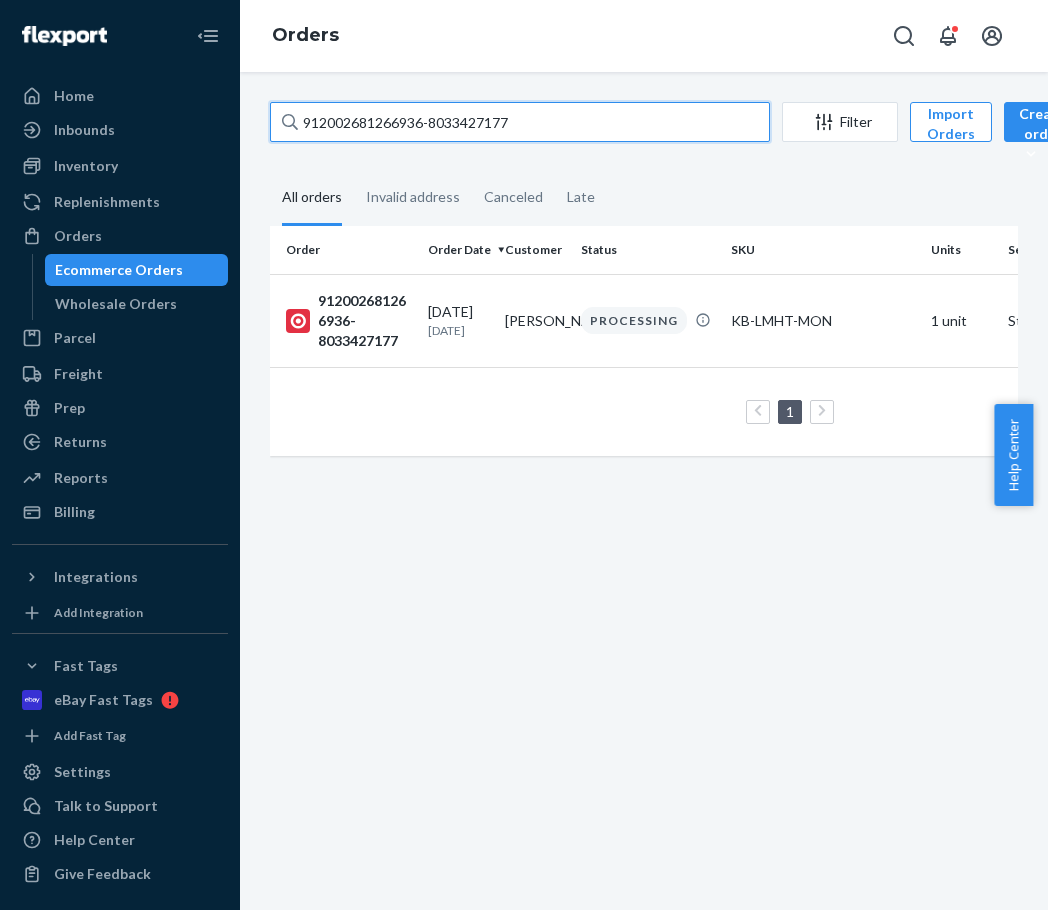 click on "912002681266936-8033427177" at bounding box center [520, 122] 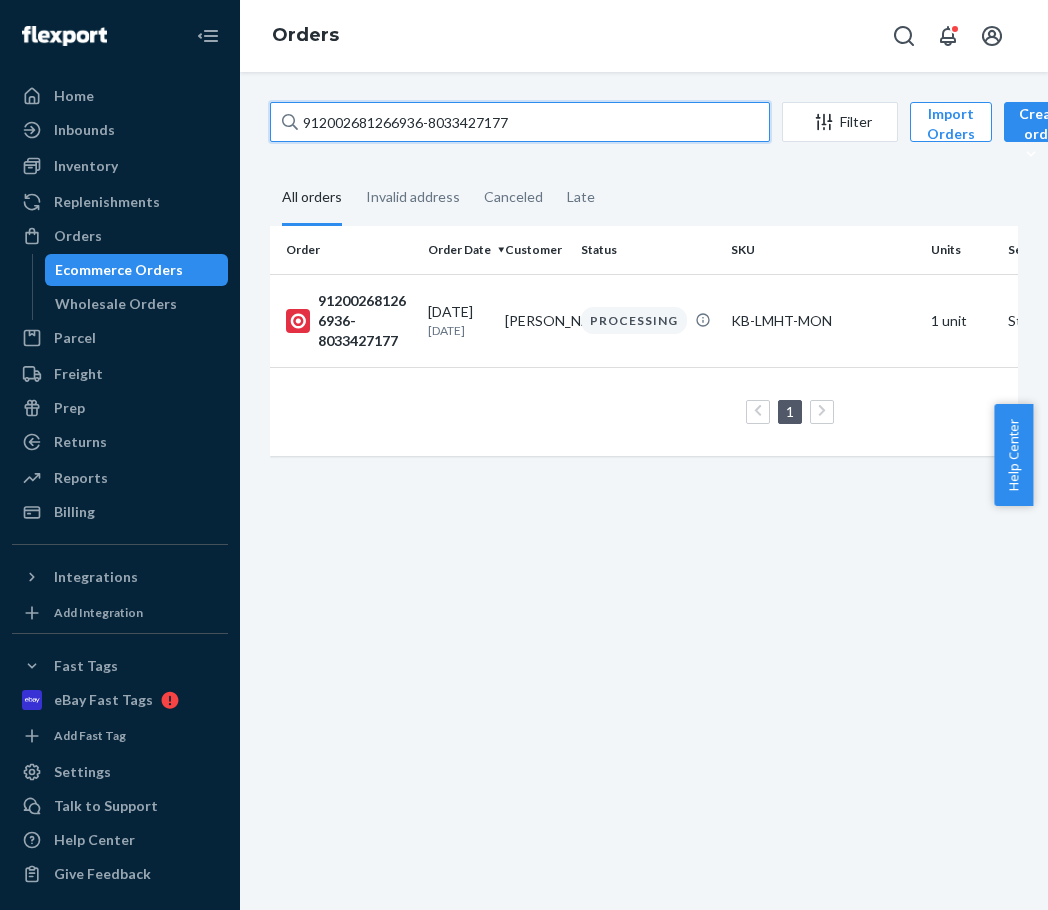 click on "912002681266936-8033427177" at bounding box center [520, 122] 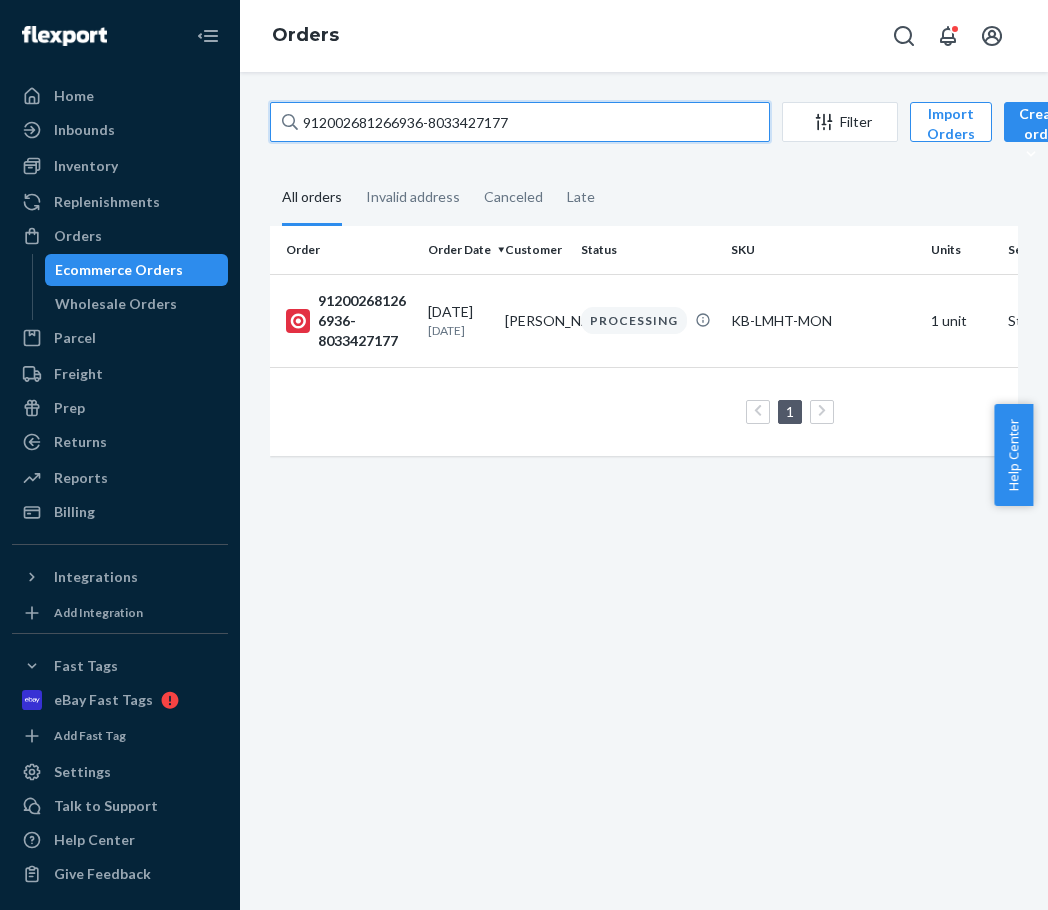 click on "912002681266936-8033427177" at bounding box center (520, 122) 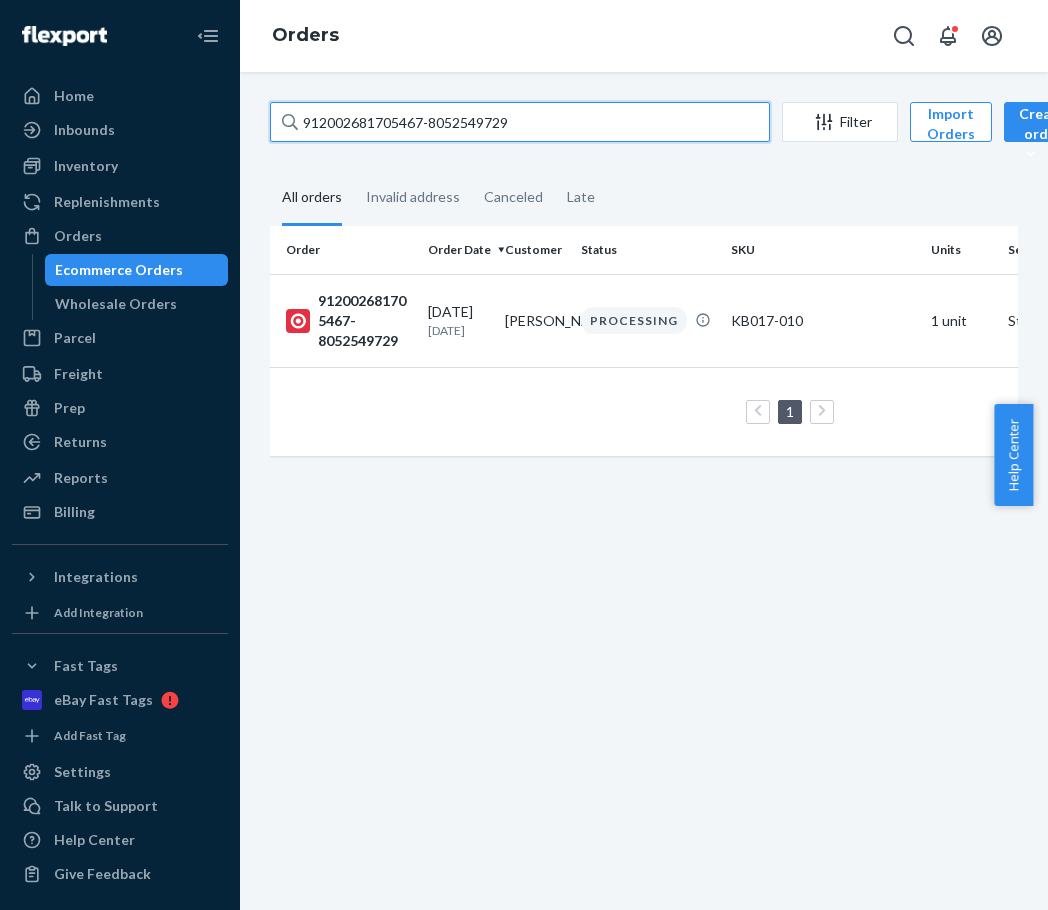 click on "912002681705467-8052549729" at bounding box center [520, 122] 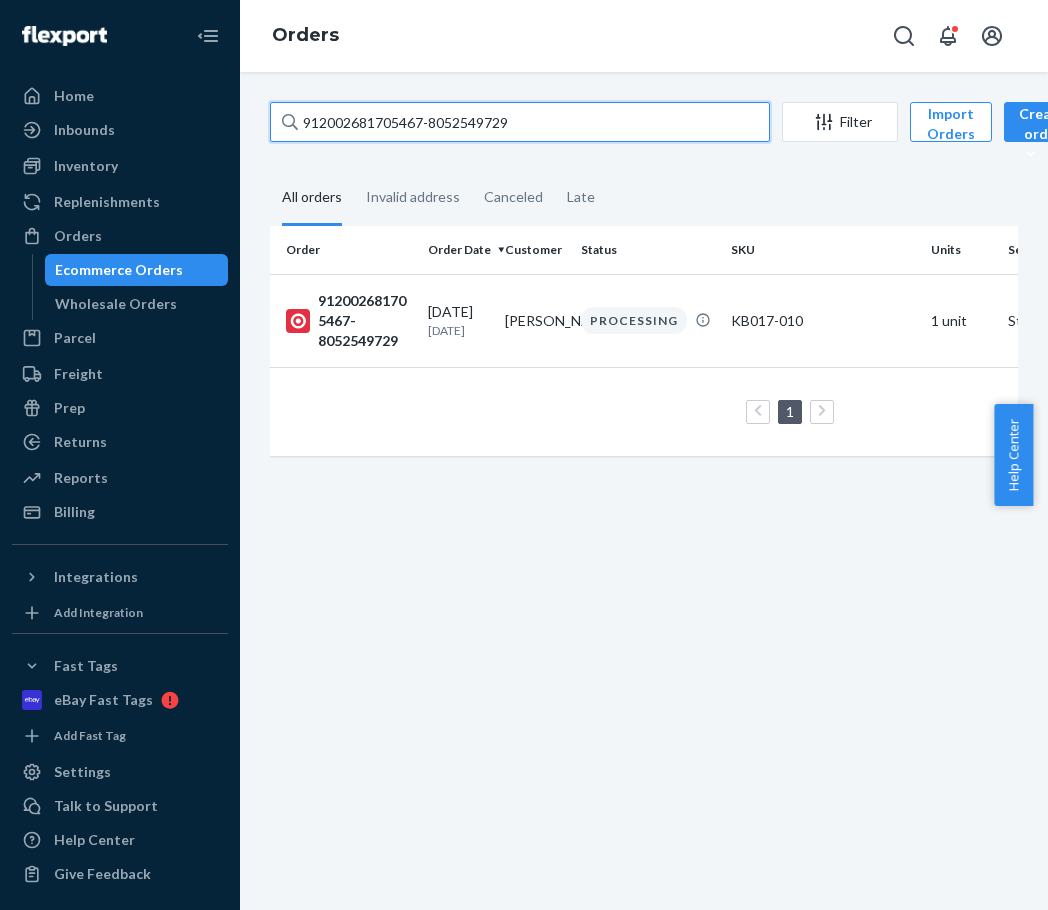 click on "912002681705467-8052549729" at bounding box center (520, 122) 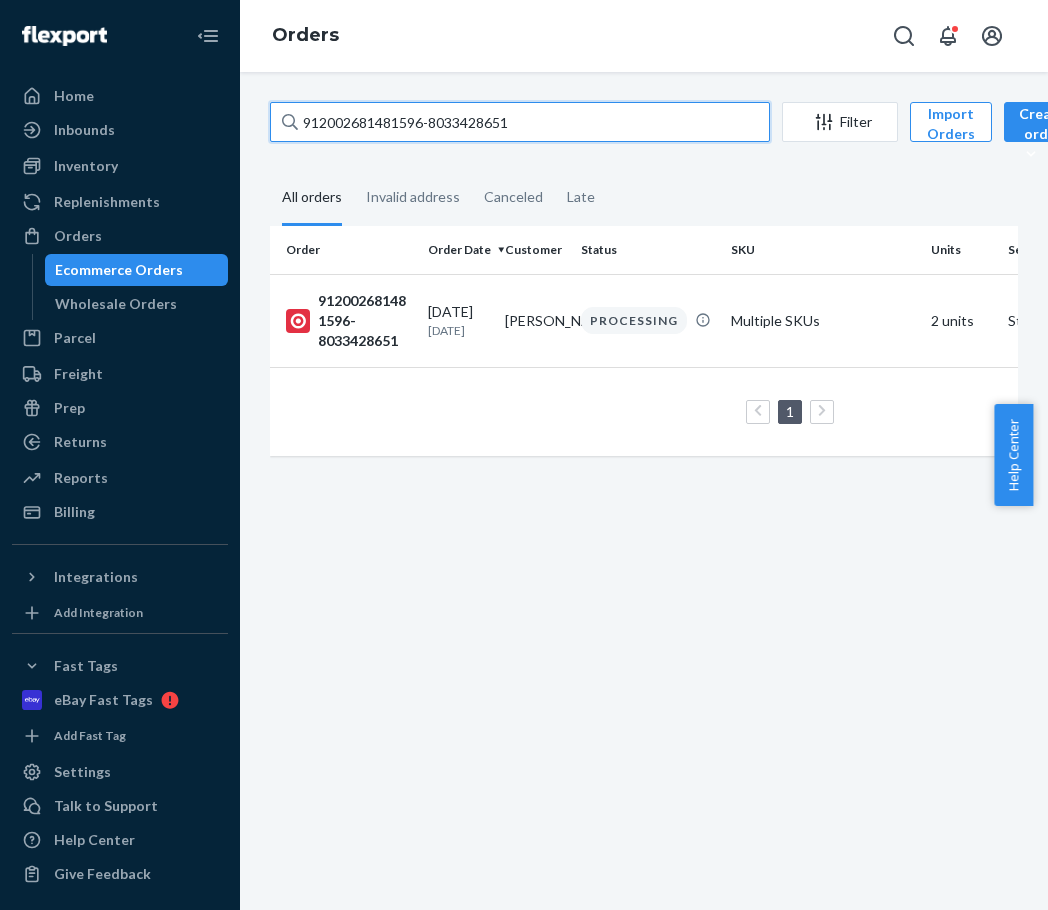click on "912002681481596-8033428651" at bounding box center (520, 122) 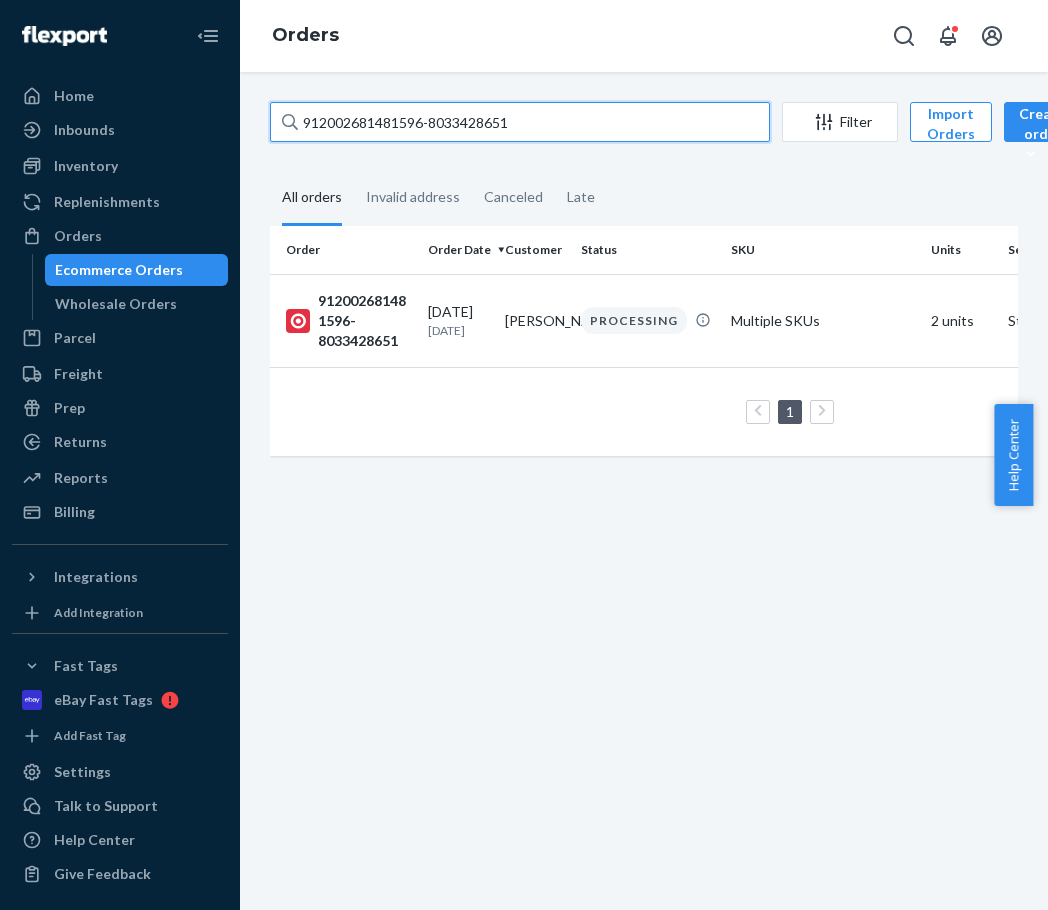 click on "912002681481596-8033428651" at bounding box center [520, 122] 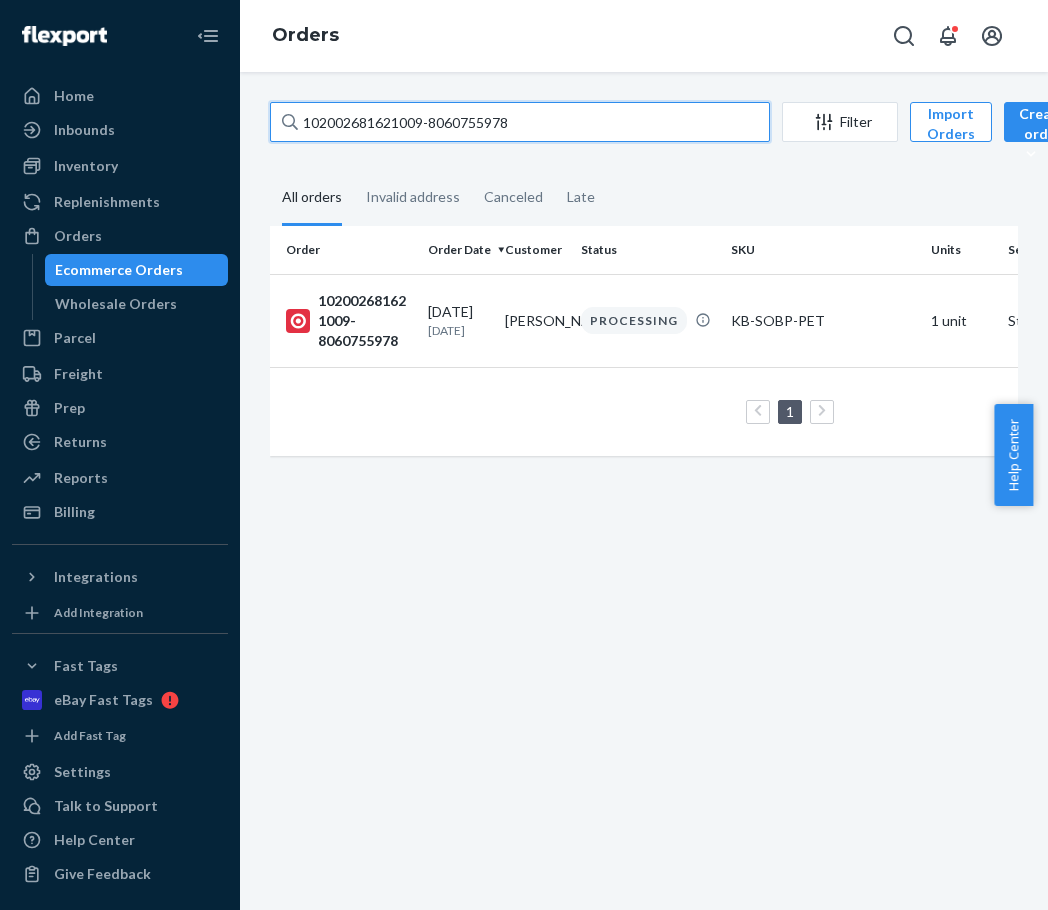 click on "102002681621009-8060755978" at bounding box center [520, 122] 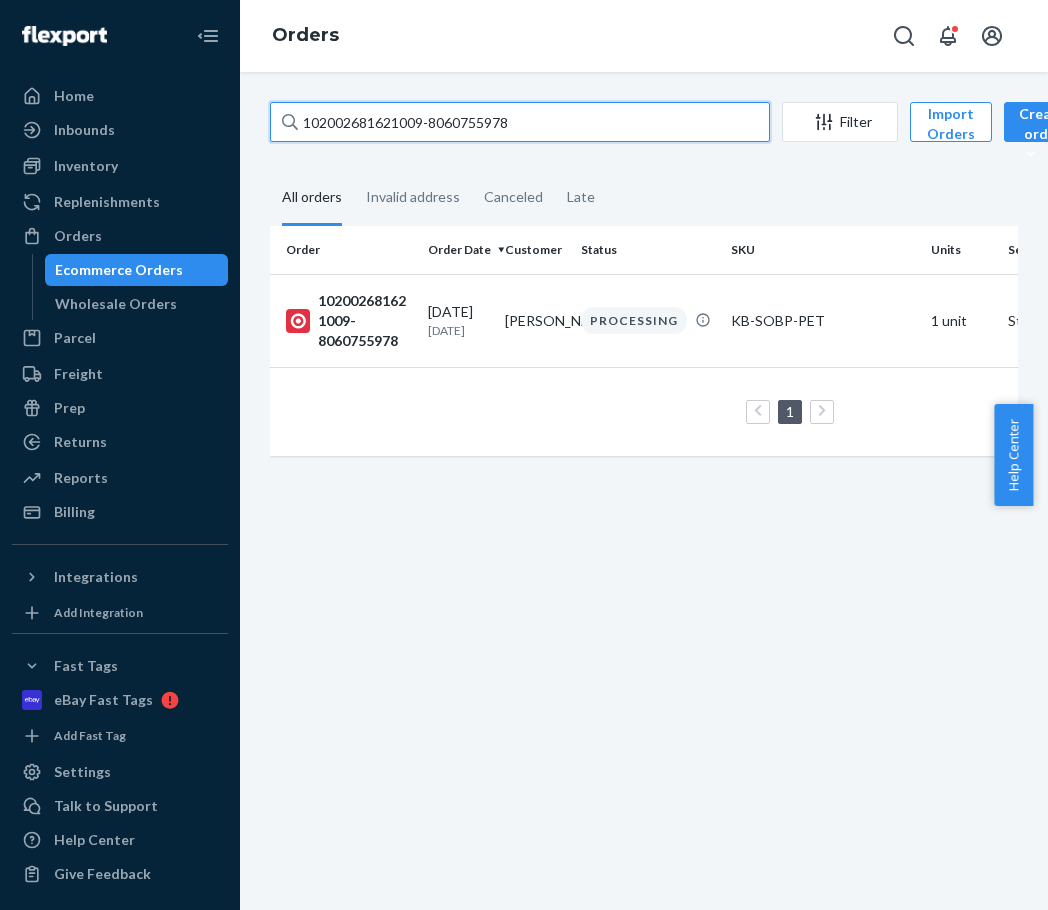 click on "102002681621009-8060755978" at bounding box center [520, 122] 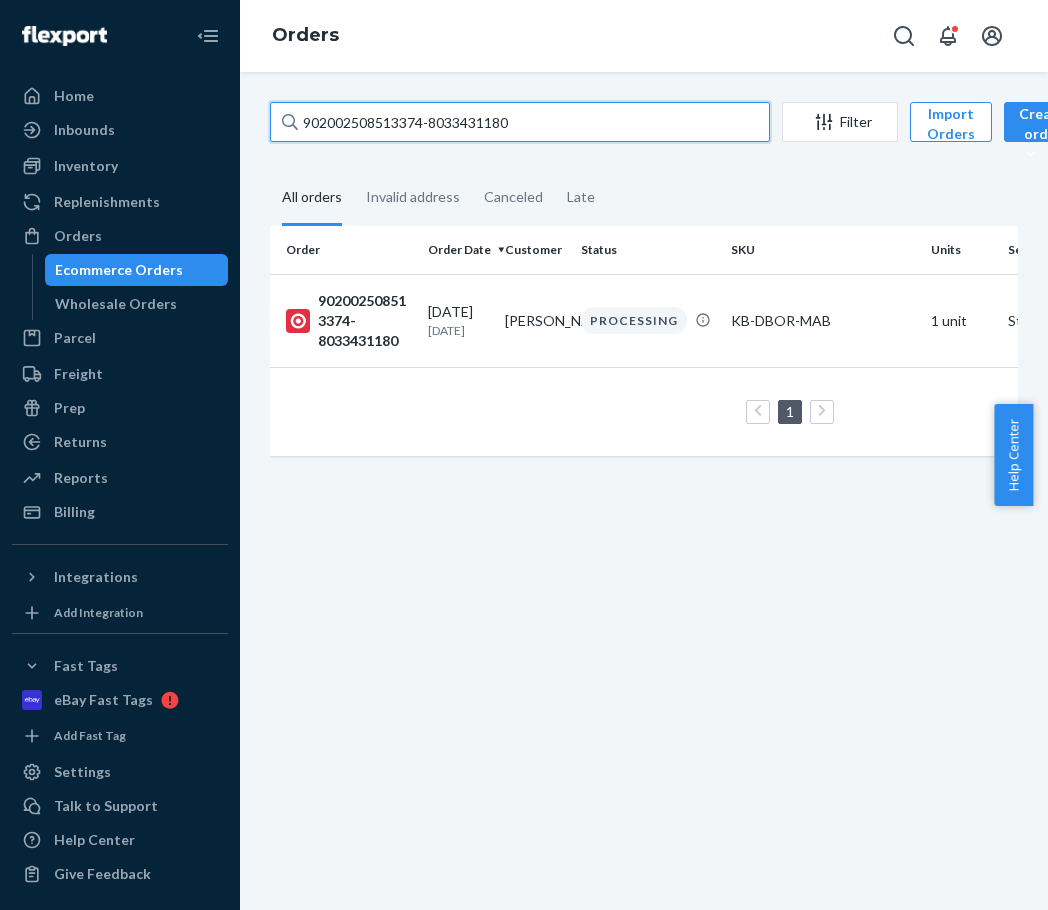 click on "902002508513374-8033431180" at bounding box center [520, 122] 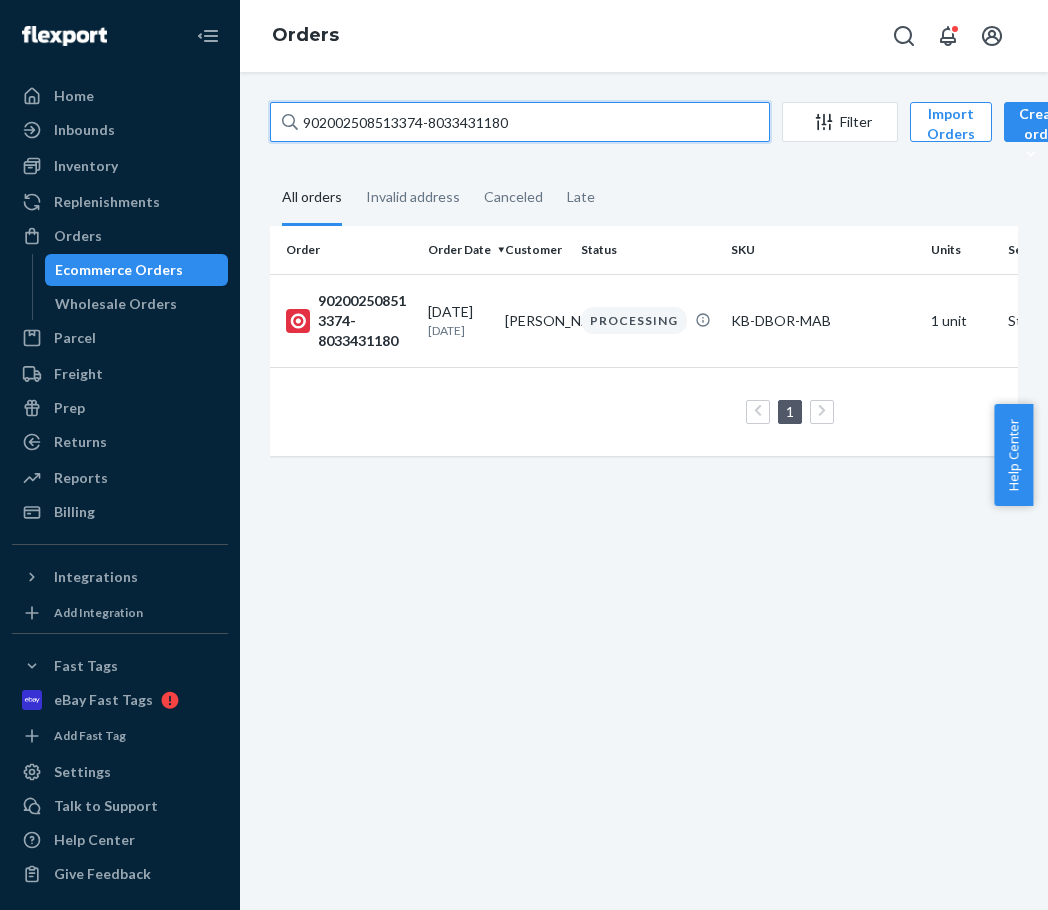 click on "902002508513374-8033431180" at bounding box center [520, 122] 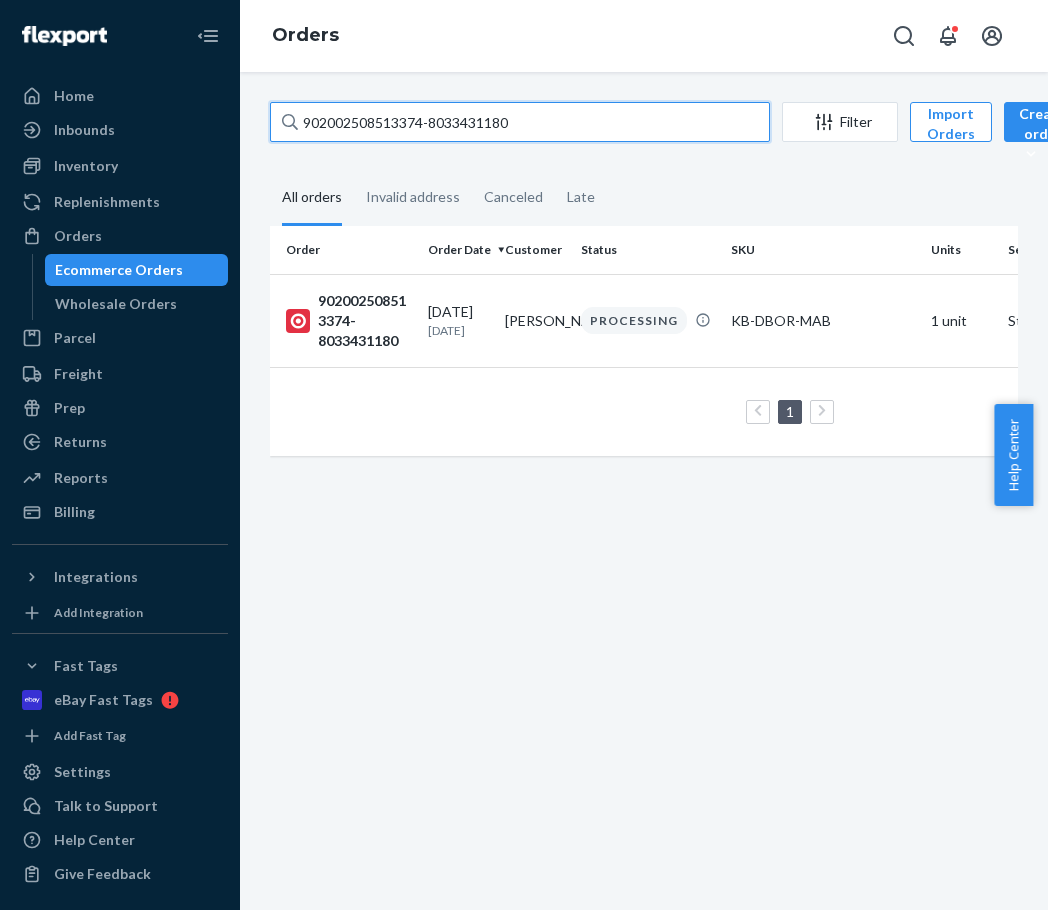click on "902002508513374-8033431180" at bounding box center [520, 122] 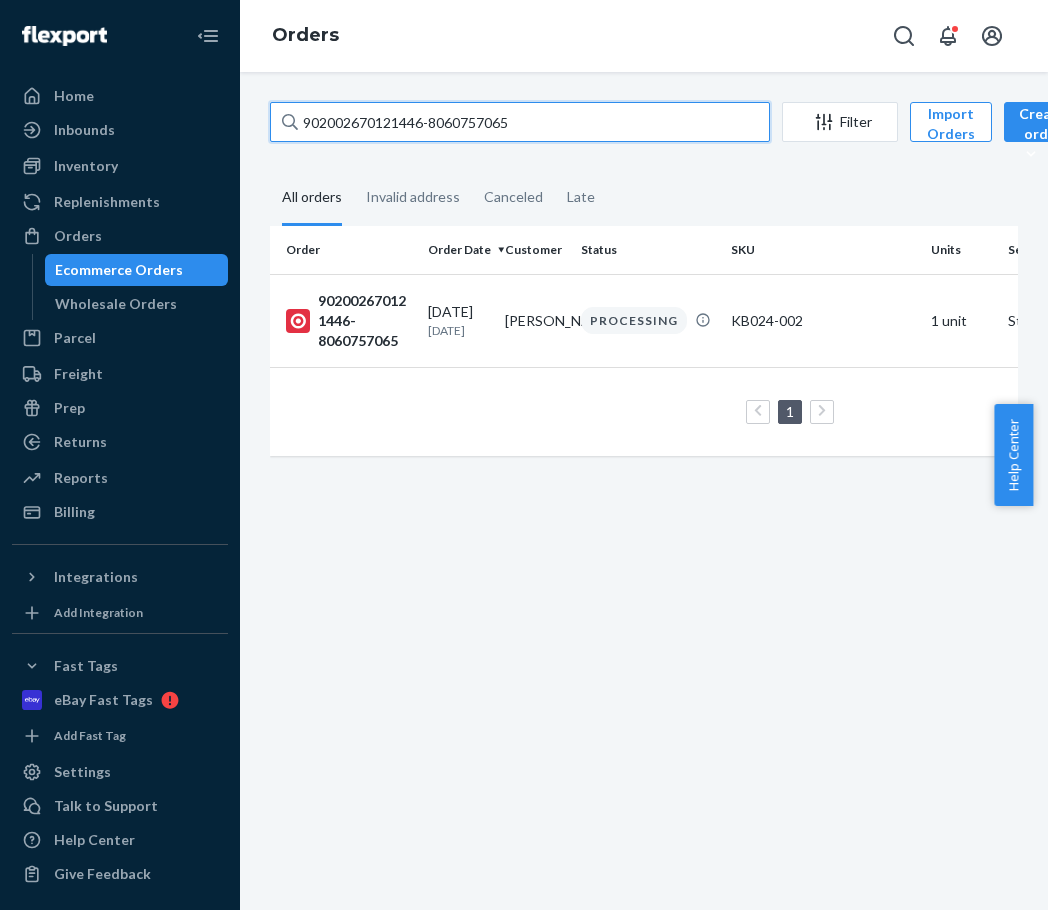 click on "902002670121446-8060757065" at bounding box center [520, 122] 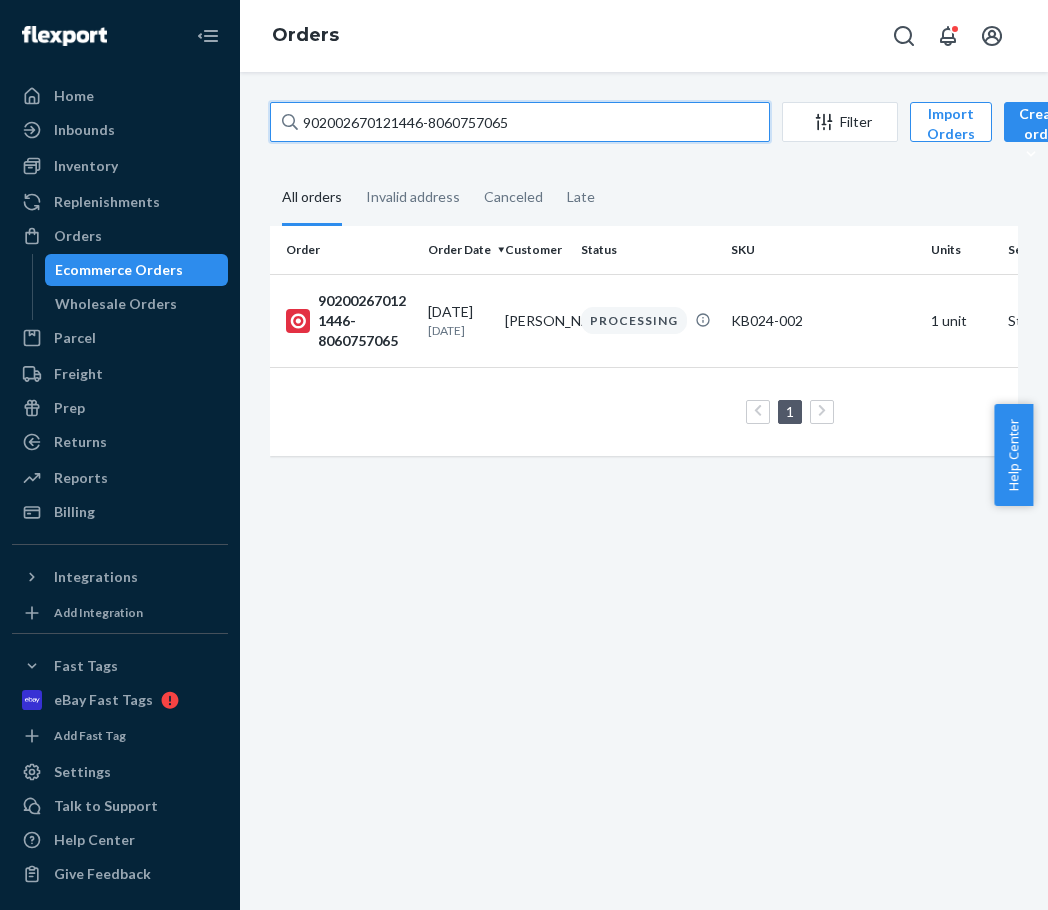click on "902002670121446-8060757065" at bounding box center (520, 122) 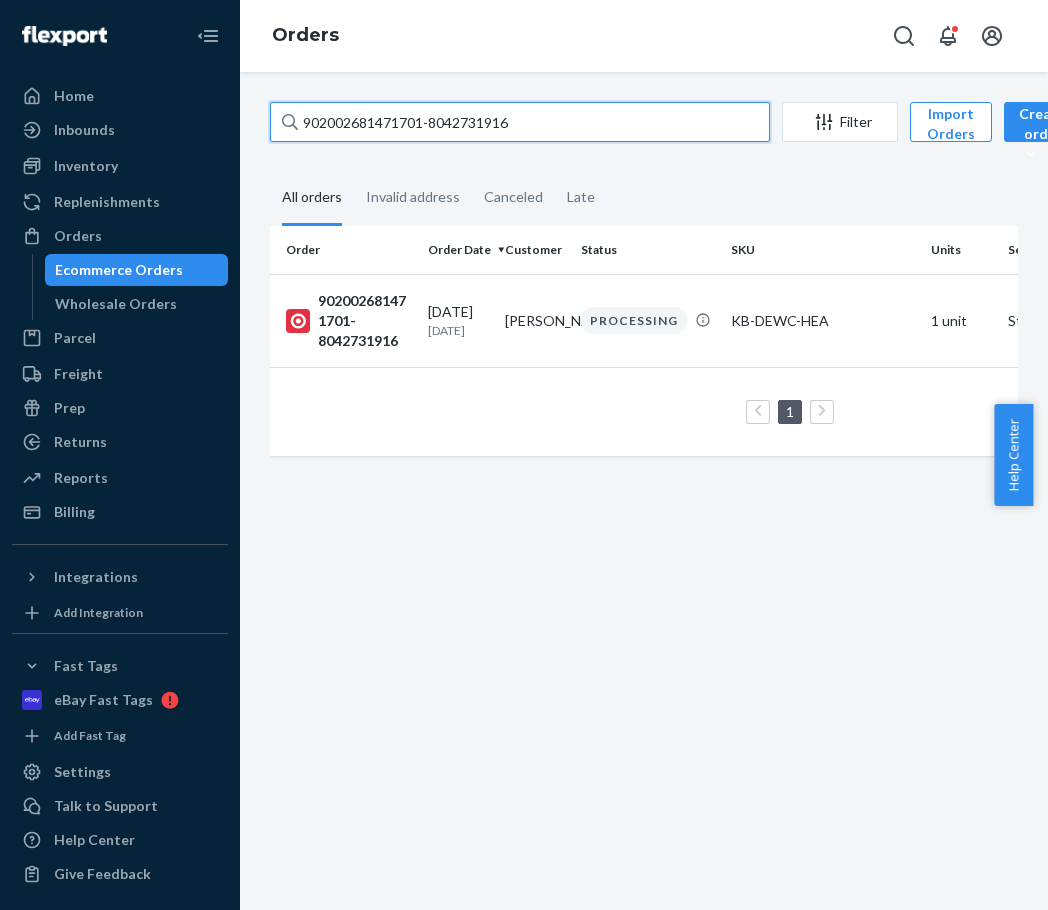 click on "902002681471701-8042731916" at bounding box center [520, 122] 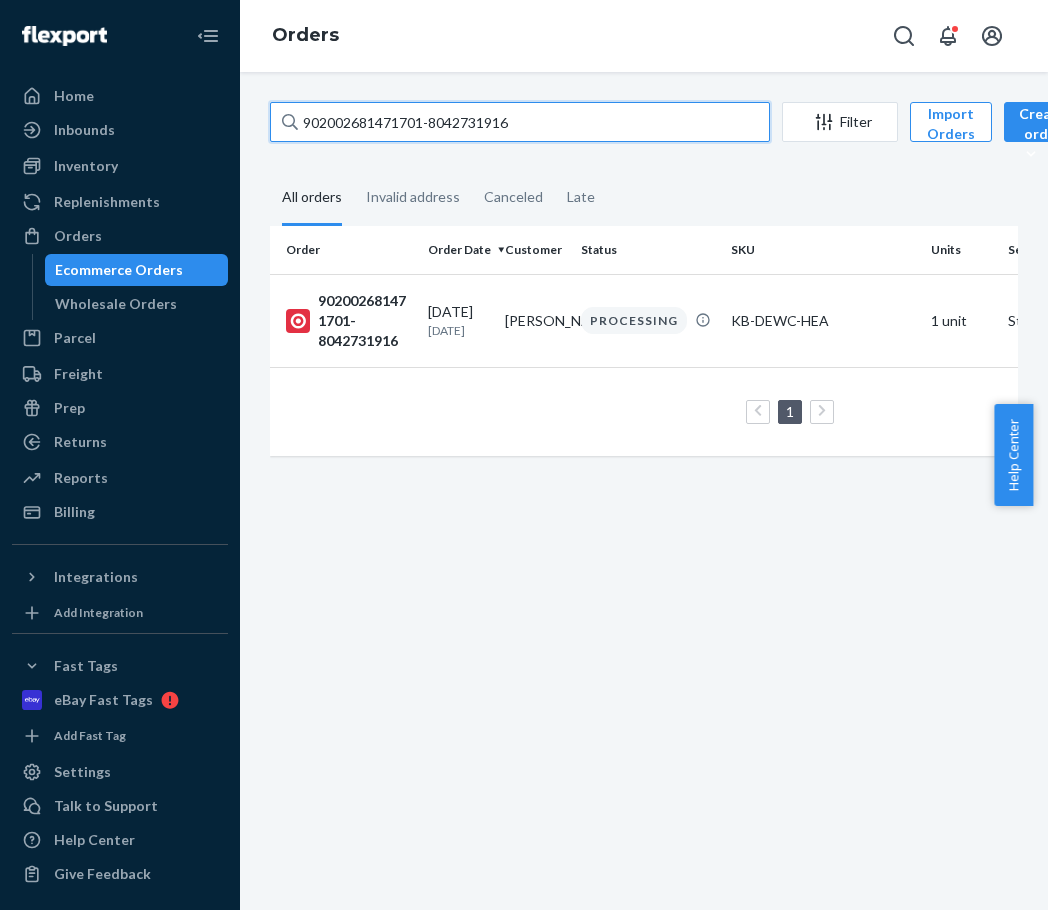 click on "902002681471701-8042731916" at bounding box center (520, 122) 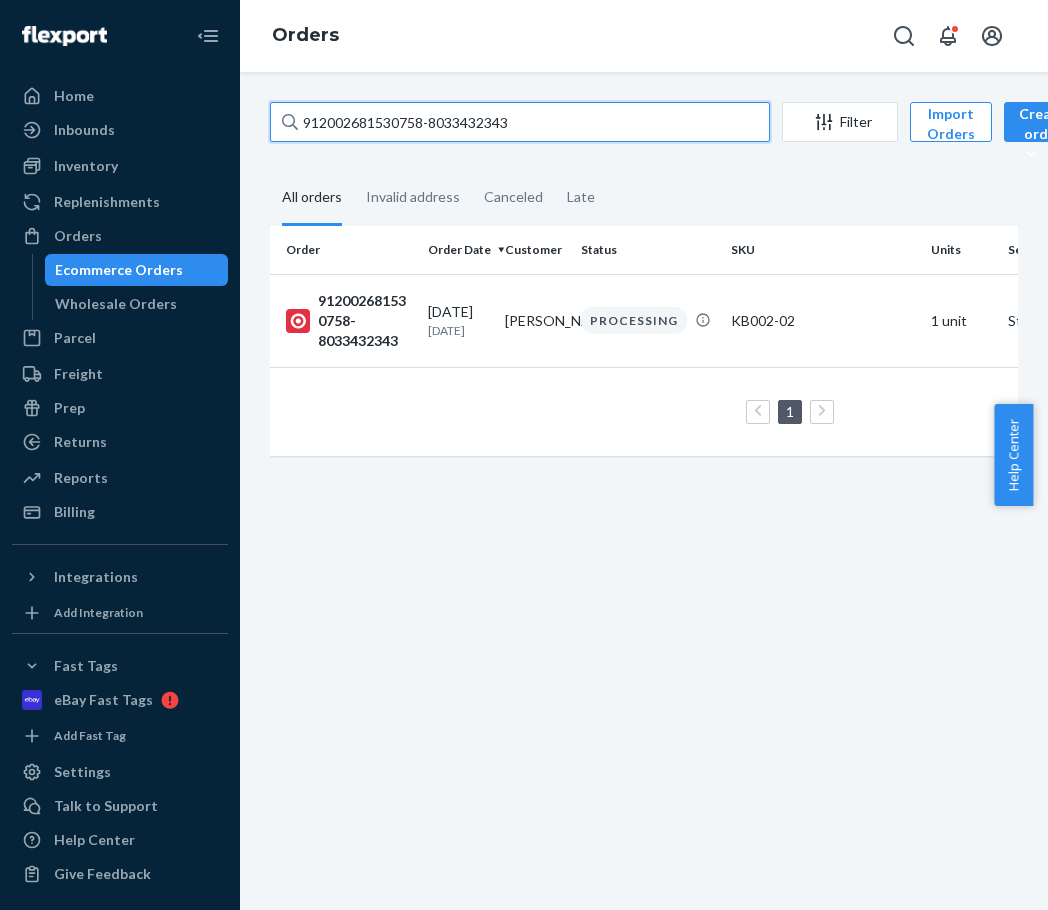 click on "912002681530758-8033432343" at bounding box center [520, 122] 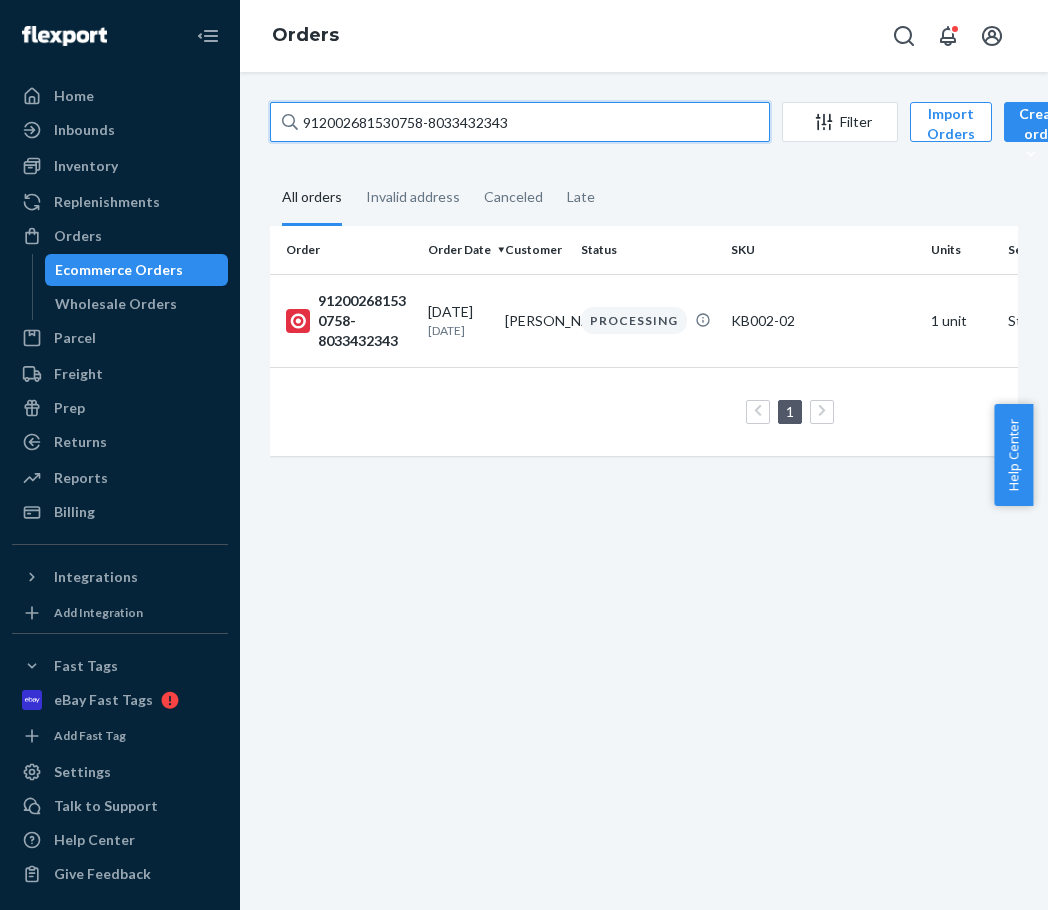 click on "912002681530758-8033432343" at bounding box center (520, 122) 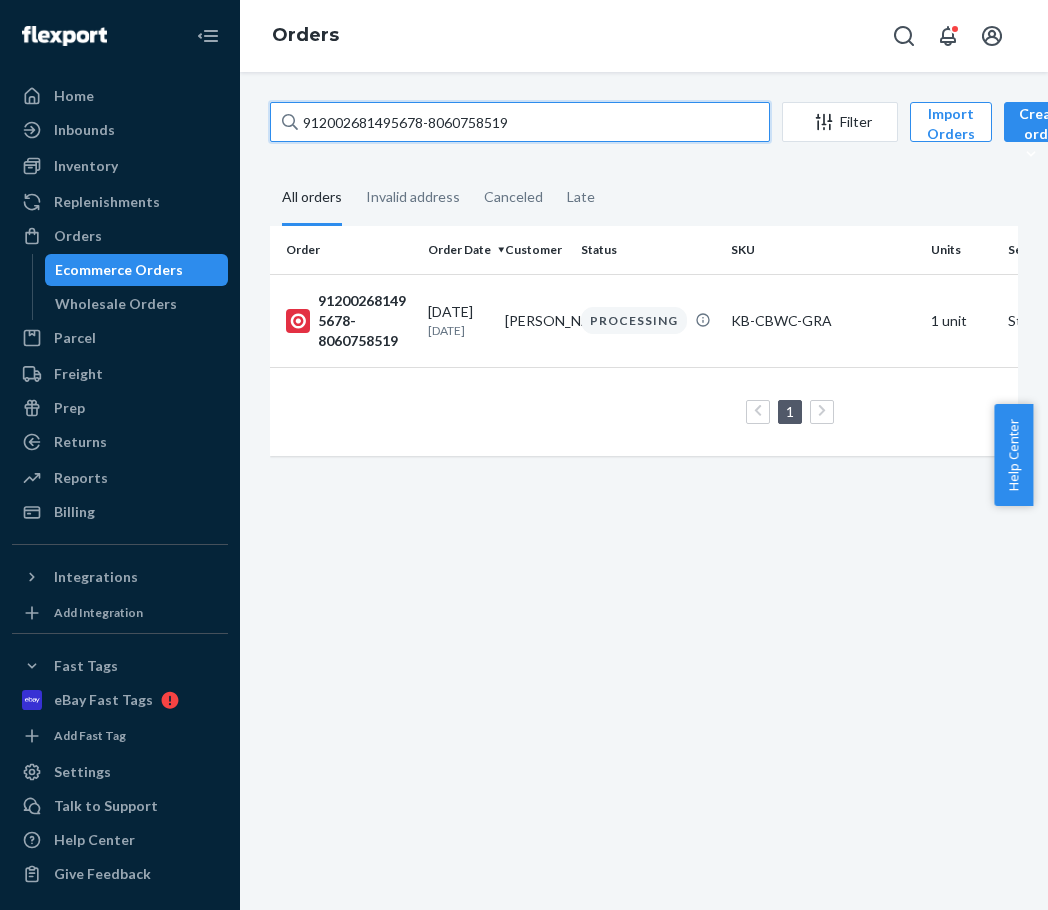 click on "912002681495678-8060758519" at bounding box center [520, 122] 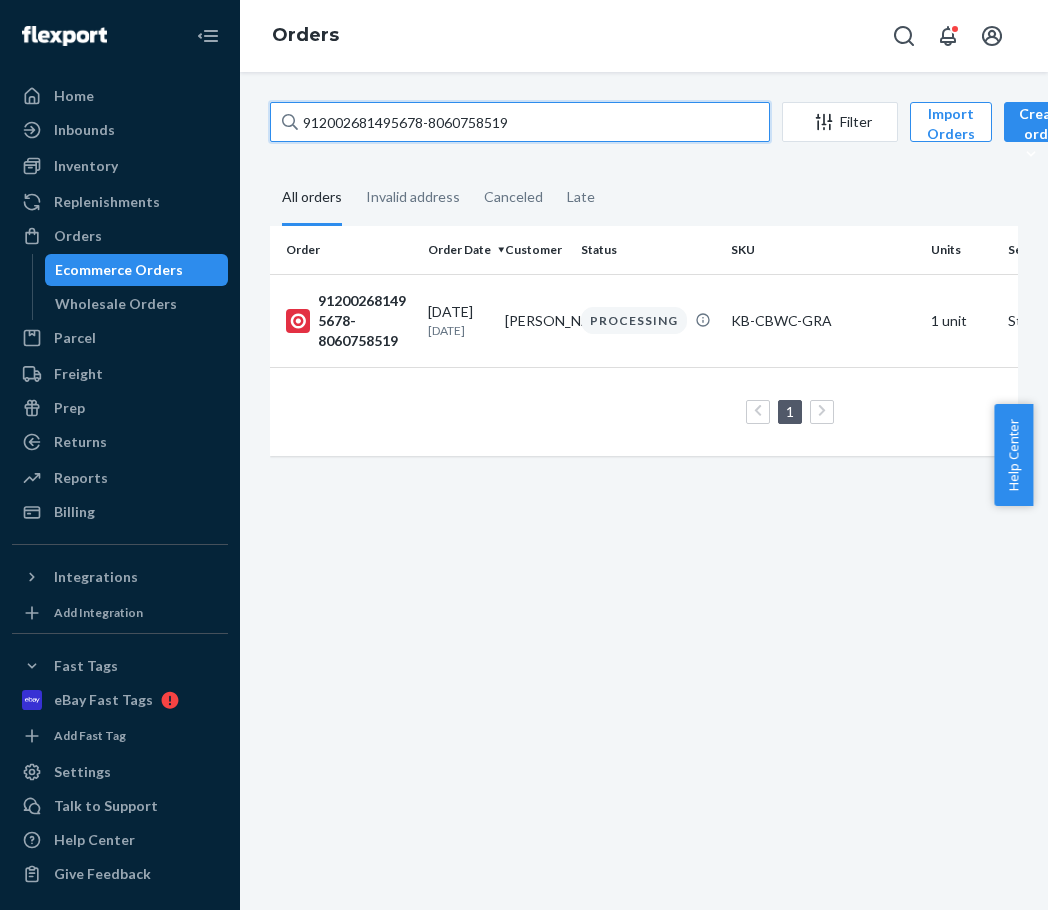 click on "912002681495678-8060758519" at bounding box center (520, 122) 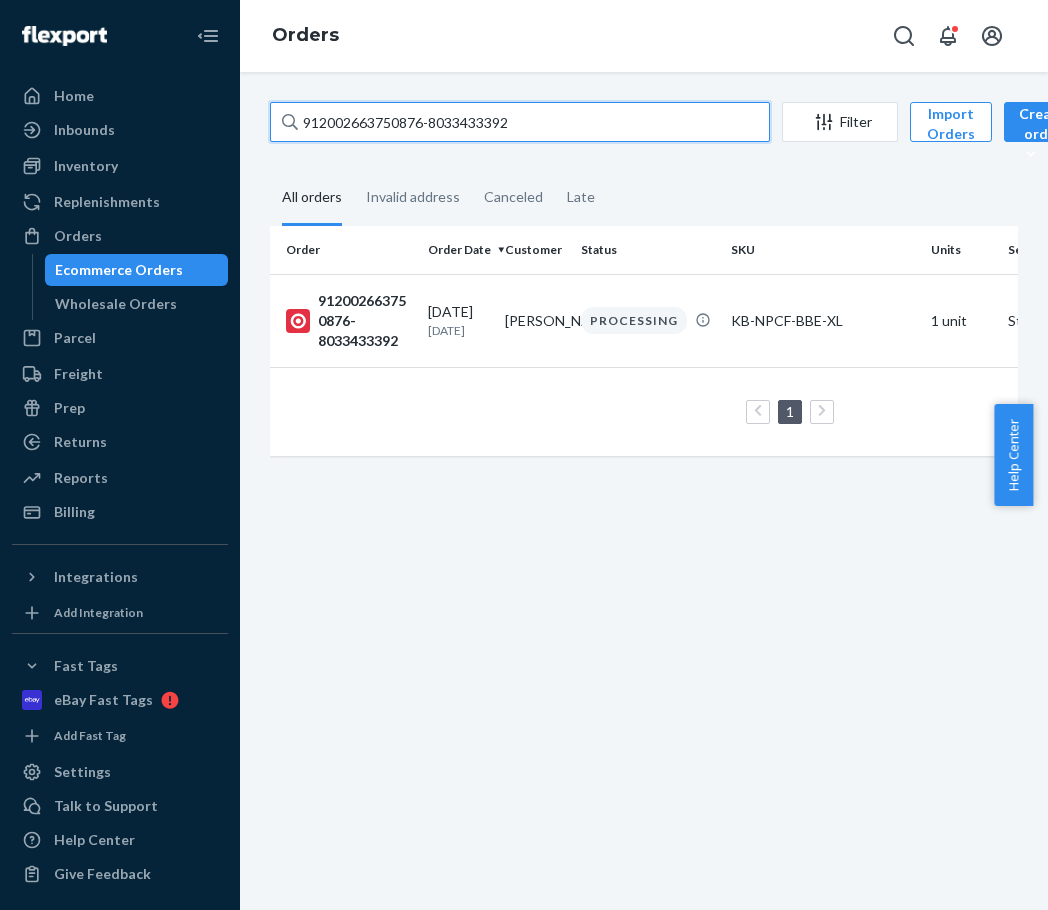 click on "912002663750876-8033433392" at bounding box center [520, 122] 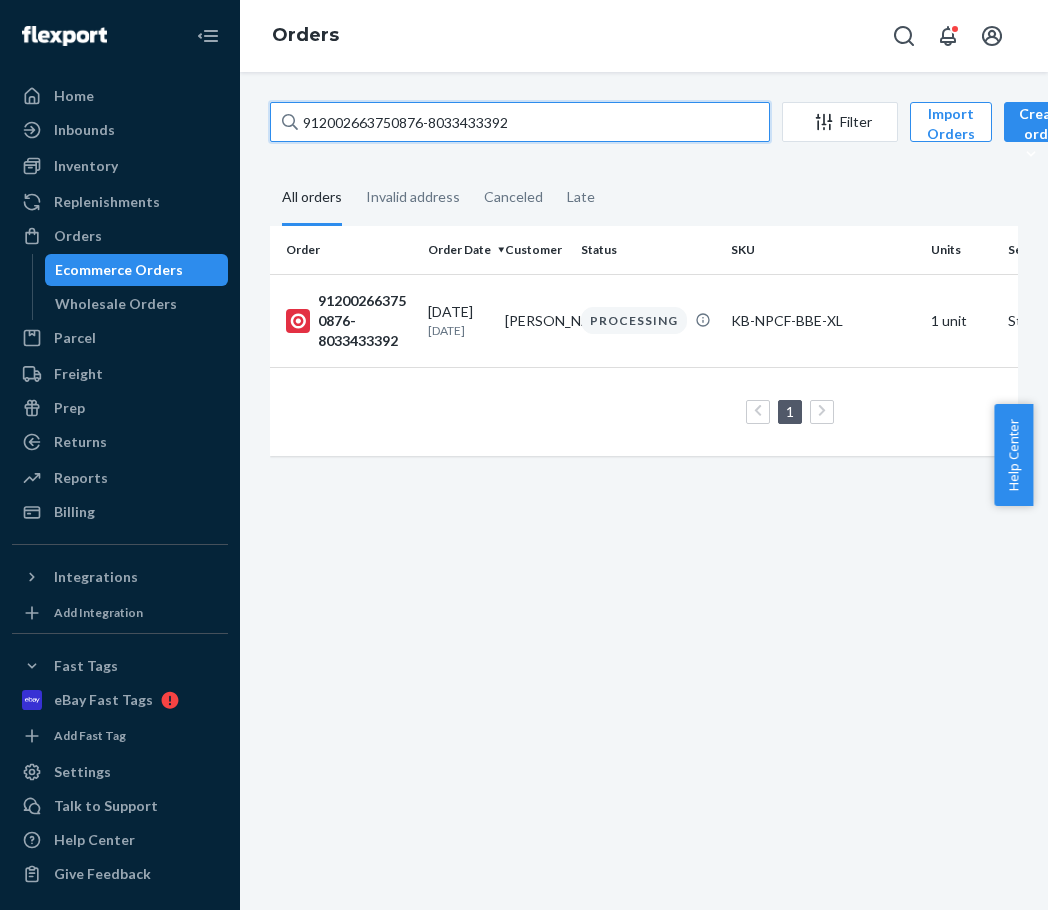 click on "912002663750876-8033433392" at bounding box center (520, 122) 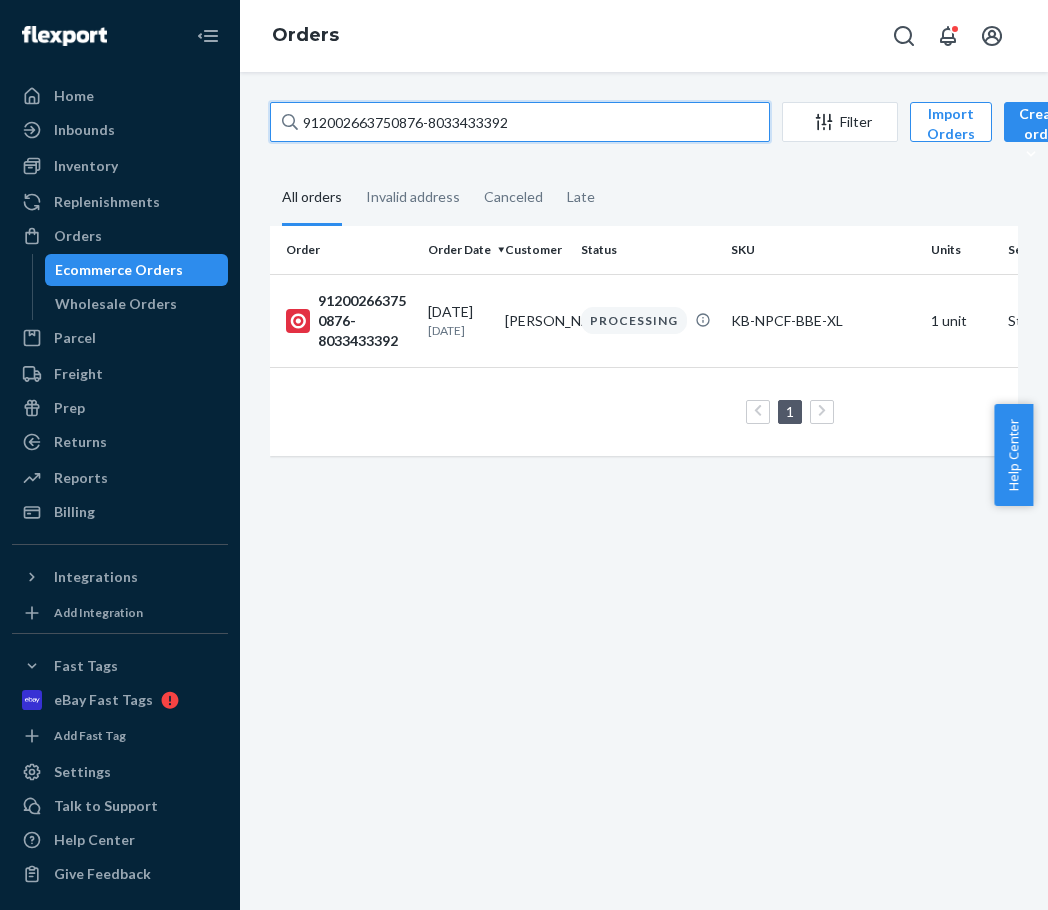click on "912002663750876-8033433392" at bounding box center (520, 122) 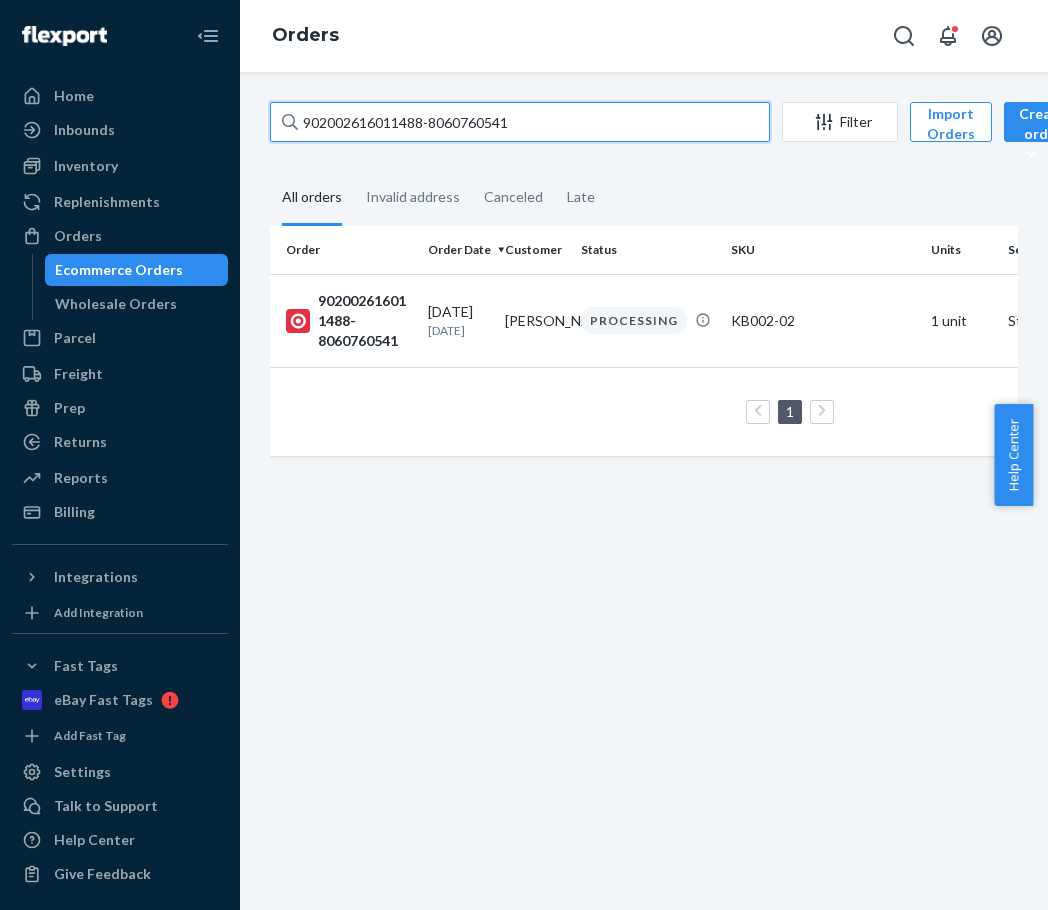 click on "902002616011488-8060760541" at bounding box center (520, 122) 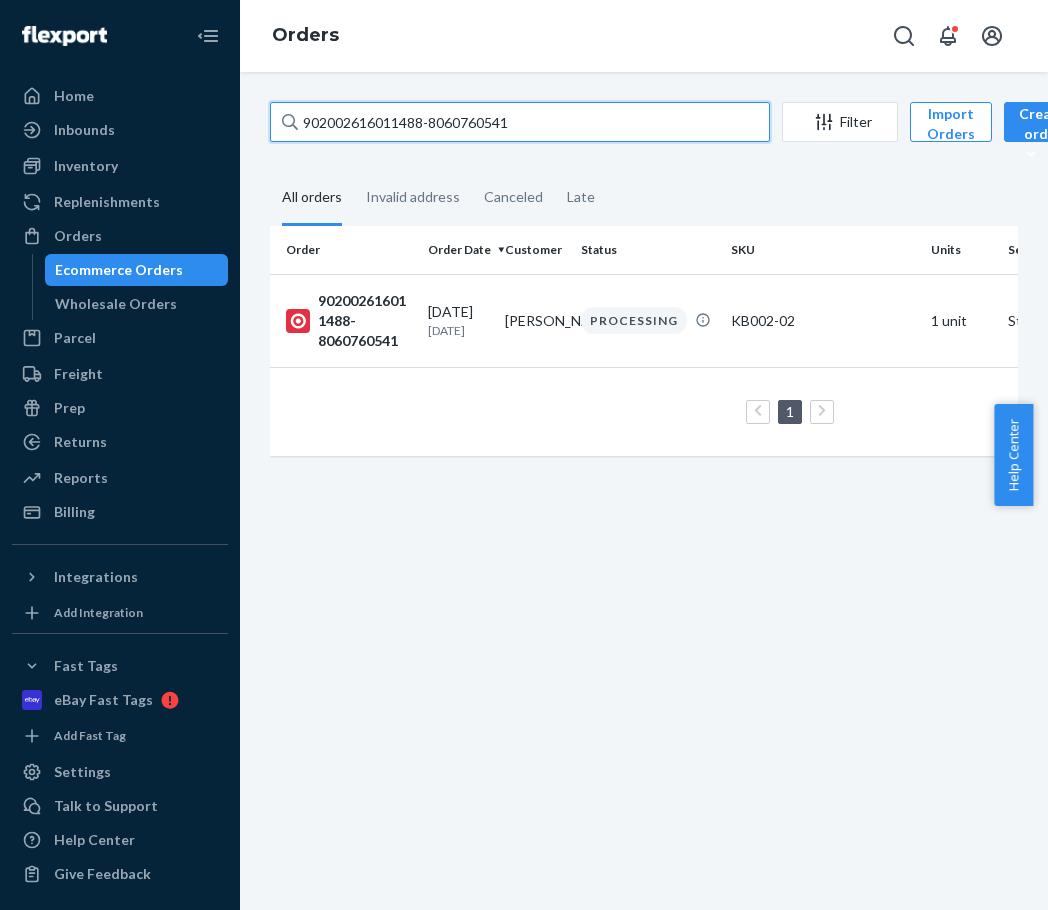 click on "902002616011488-8060760541" at bounding box center [520, 122] 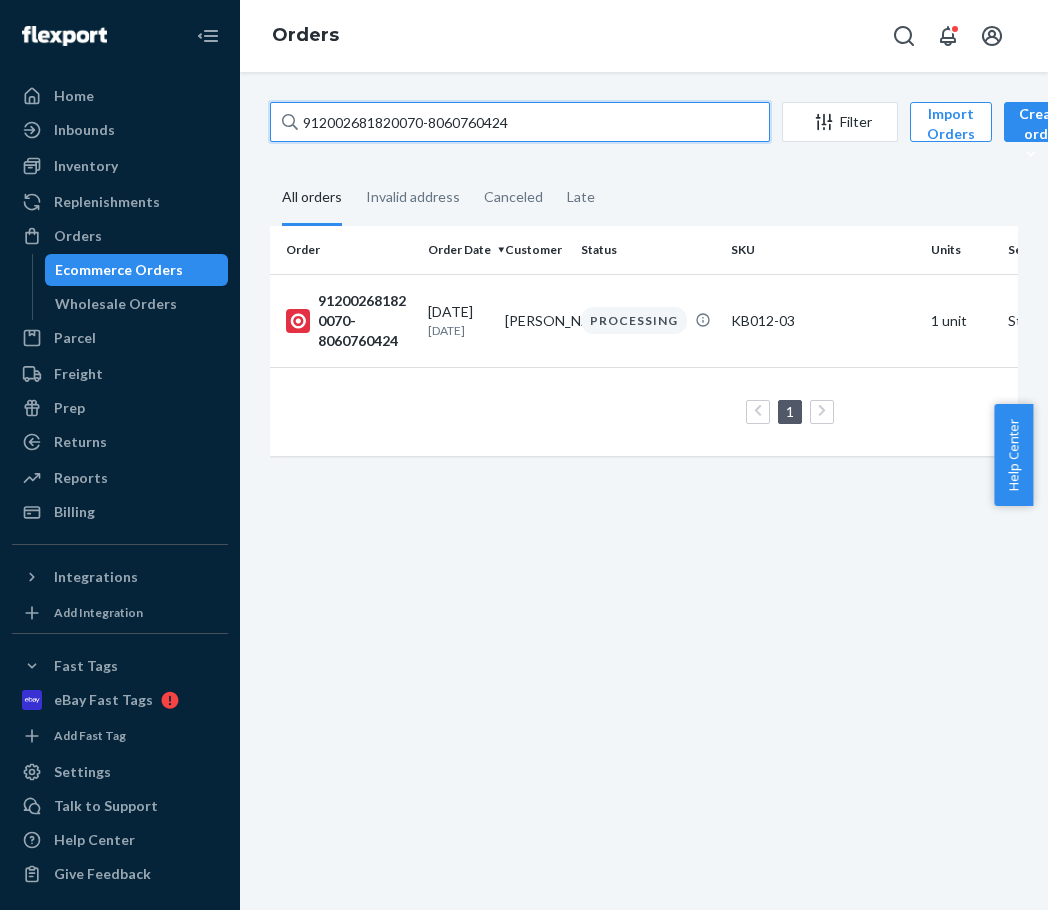 click on "912002681820070-8060760424" at bounding box center (520, 122) 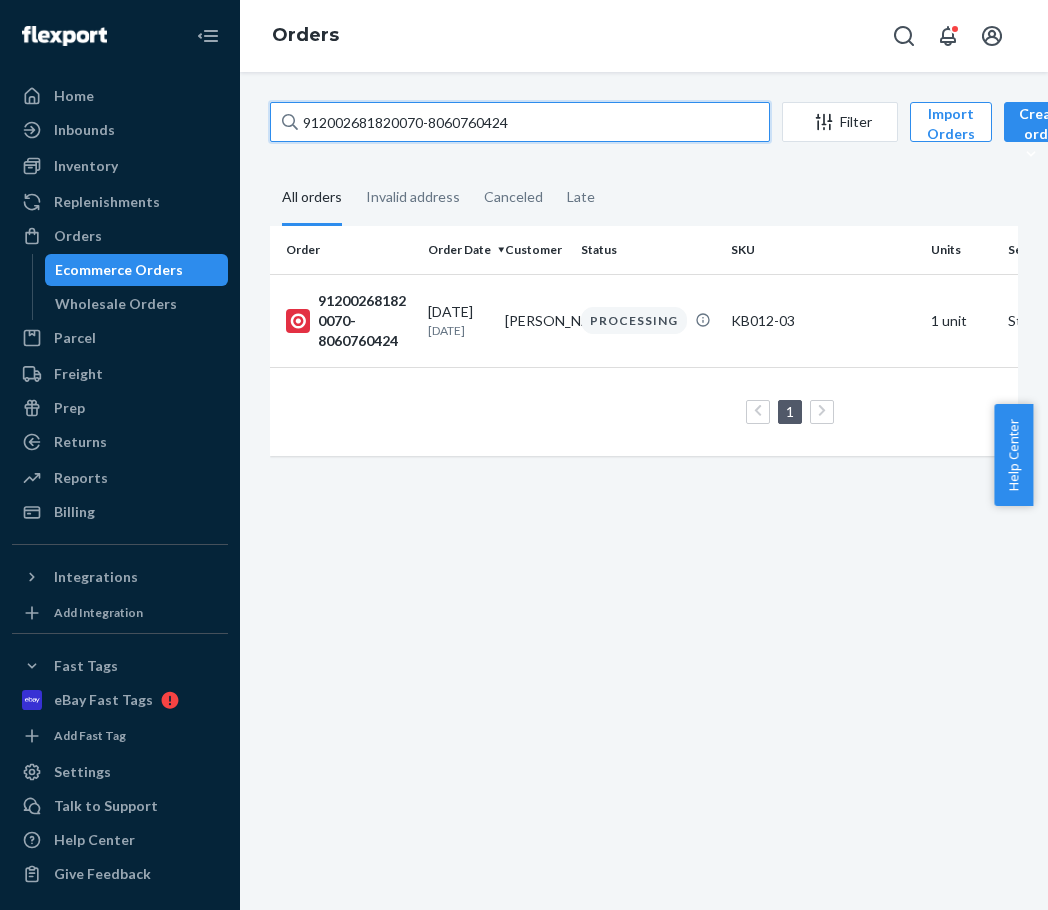 click on "912002681820070-8060760424" at bounding box center [520, 122] 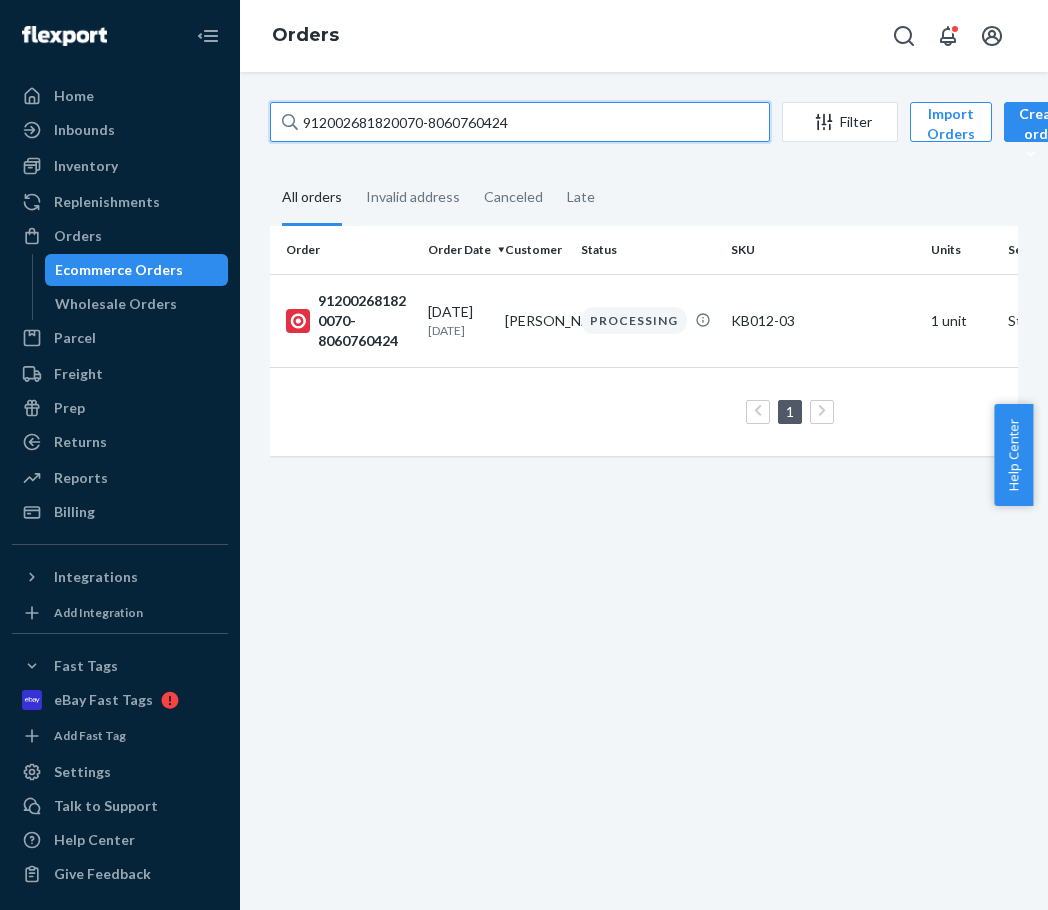 click on "912002681820070-8060760424" at bounding box center (520, 122) 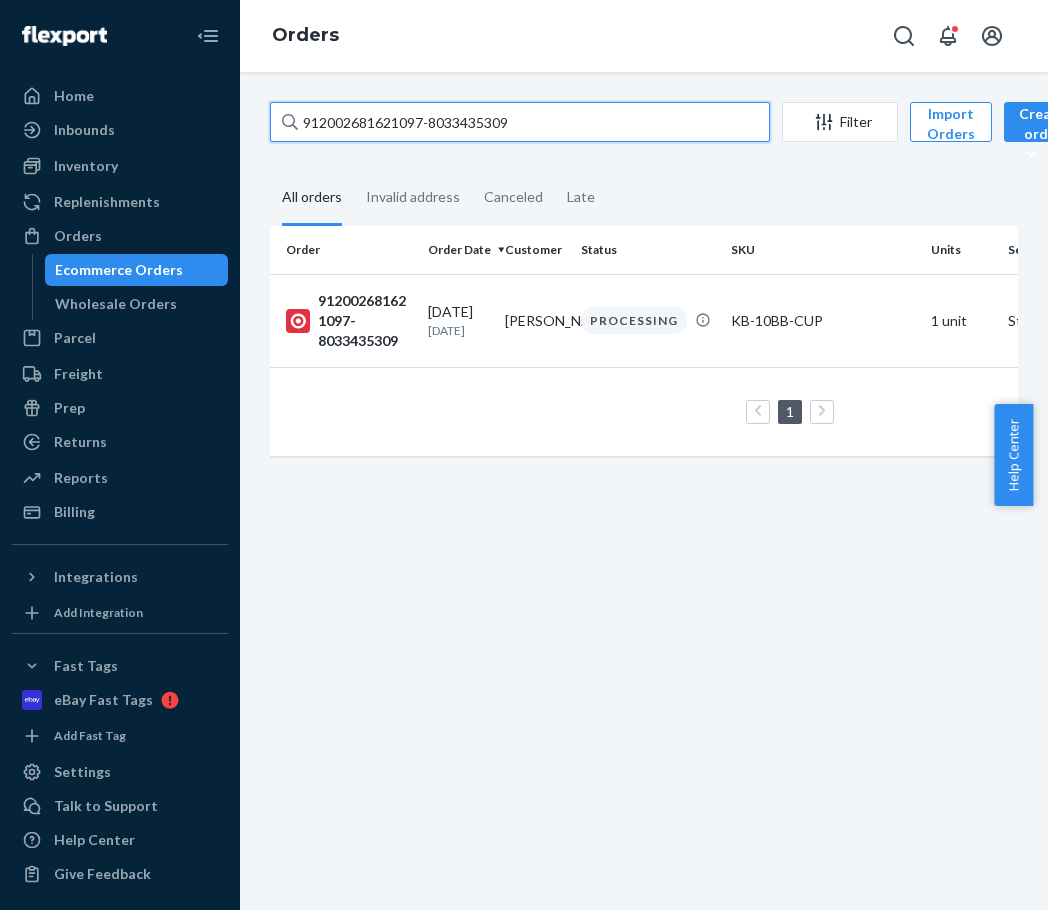 click on "912002681621097-8033435309" at bounding box center (520, 122) 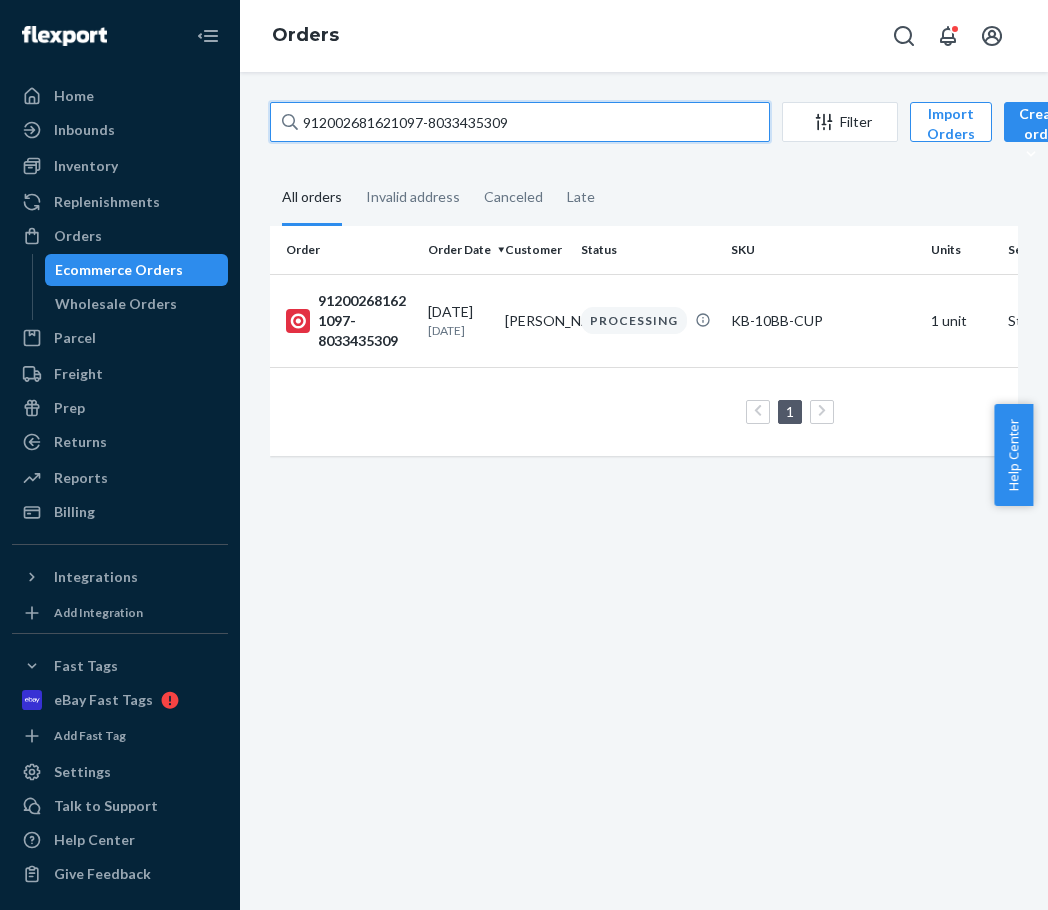 click on "912002681621097-8033435309" at bounding box center (520, 122) 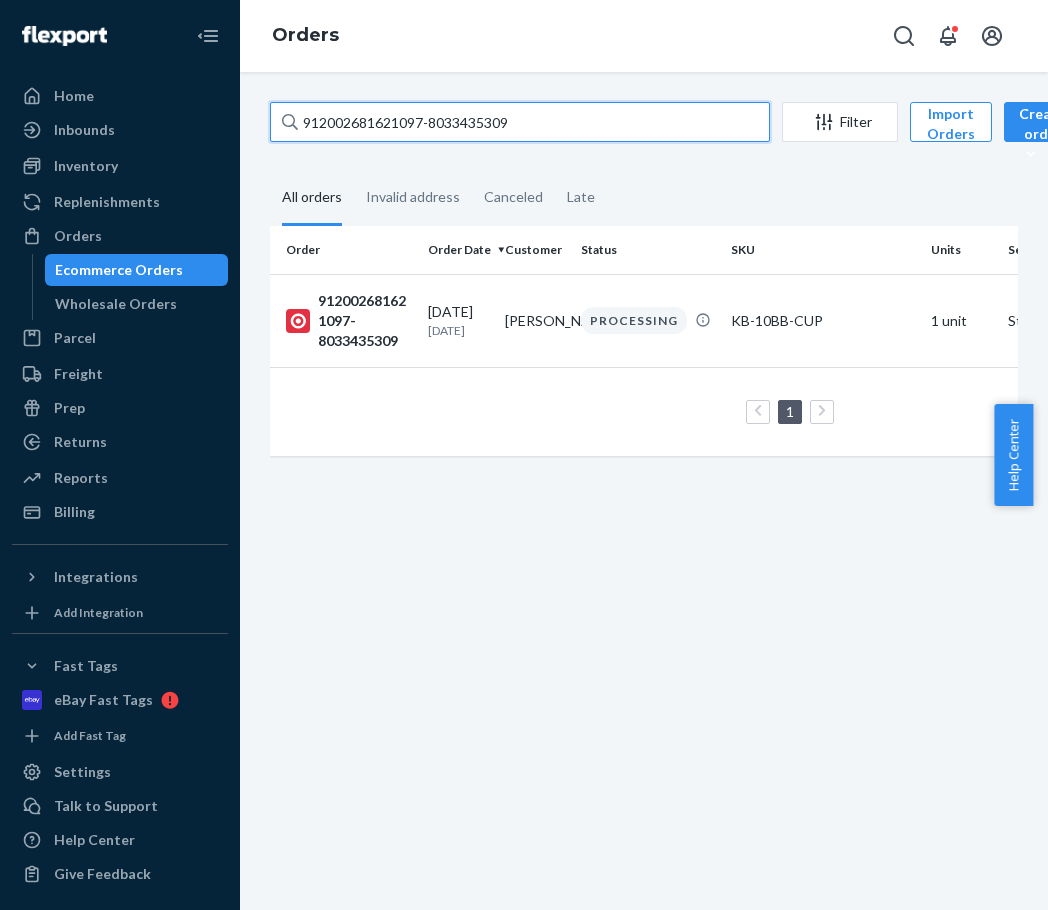click on "912002681621097-8033435309" at bounding box center [520, 122] 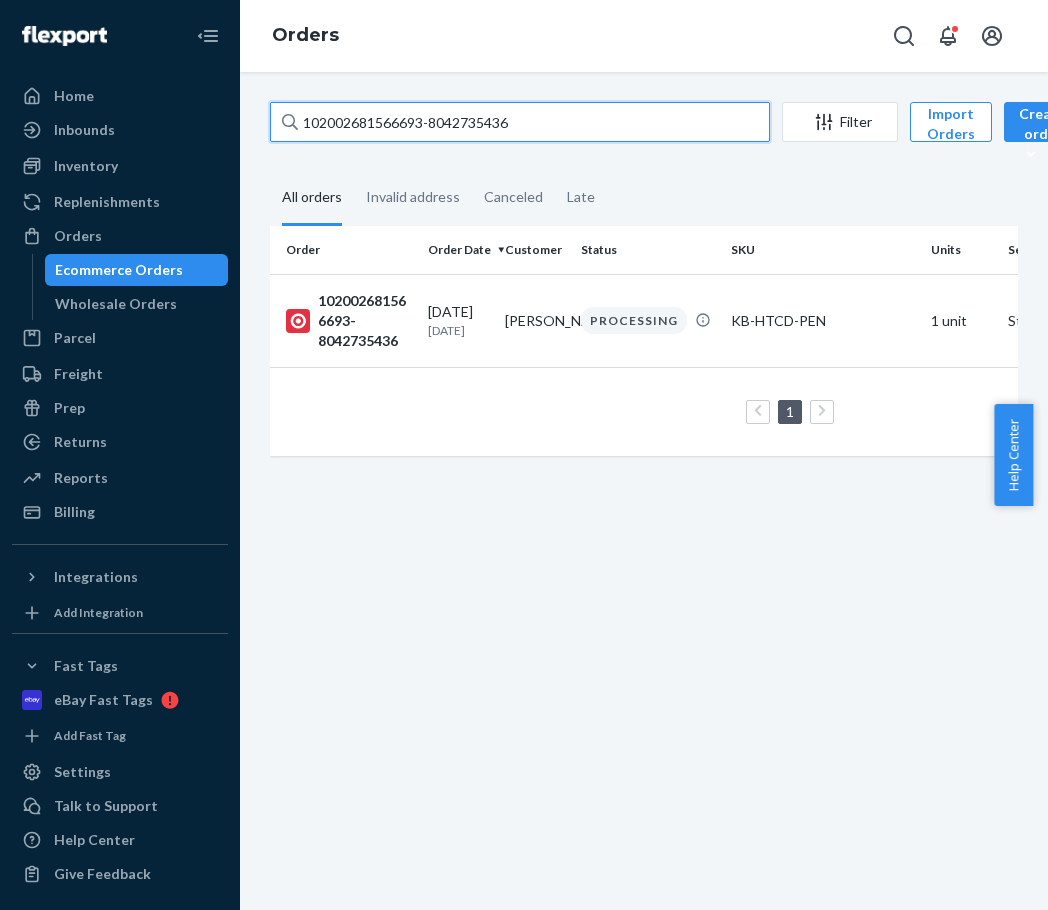 click on "102002681566693-8042735436" at bounding box center [520, 122] 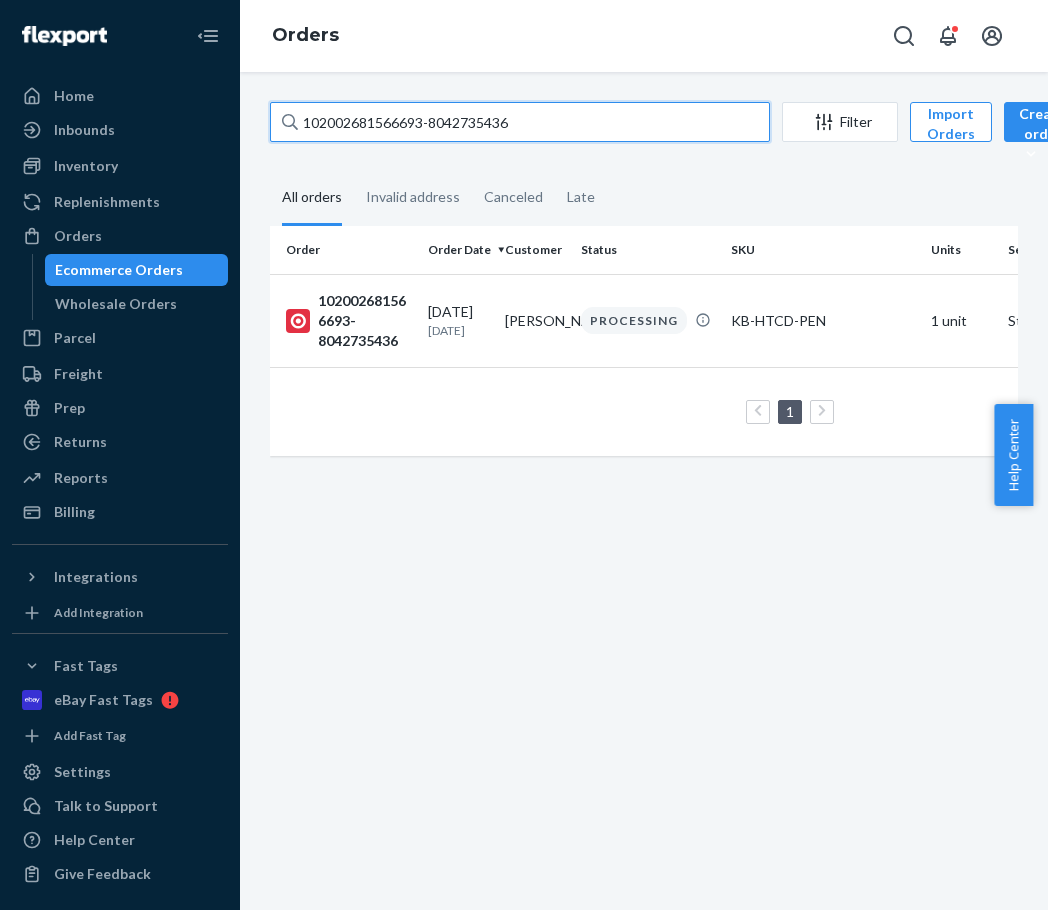 click on "102002681566693-8042735436" at bounding box center (520, 122) 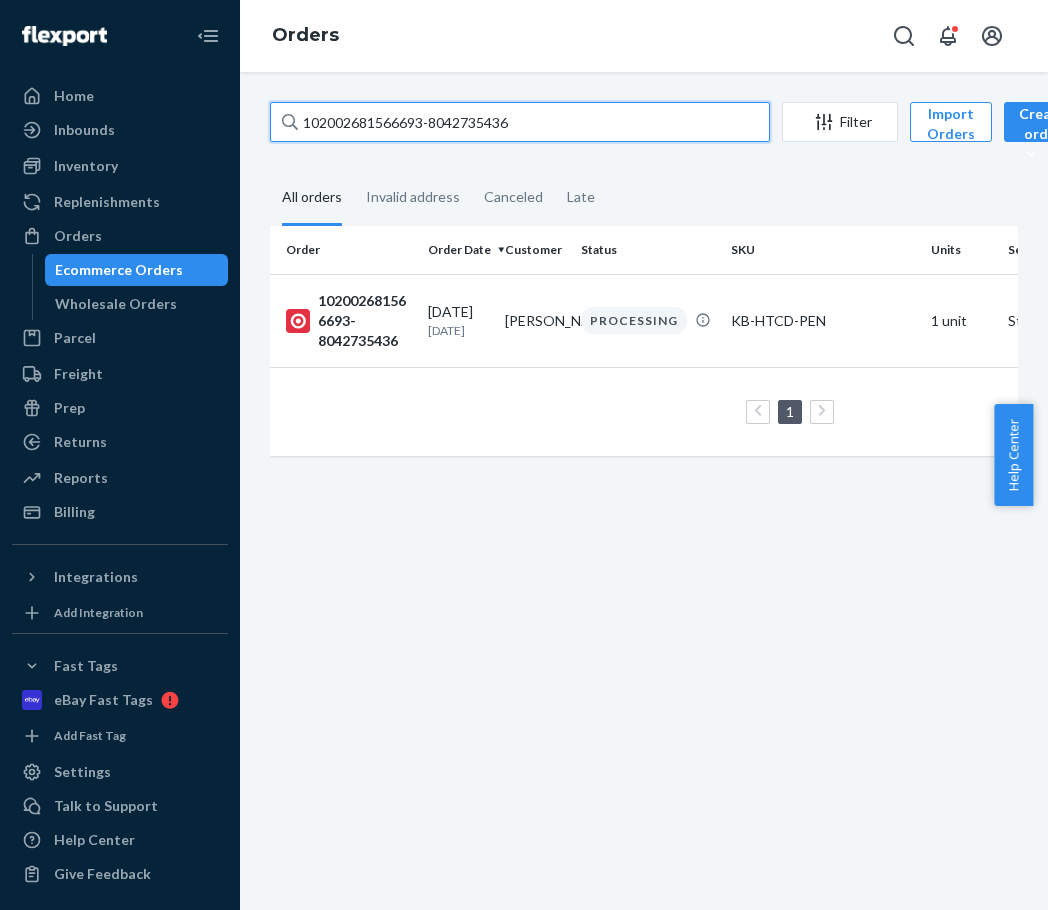 click on "102002681566693-8042735436" at bounding box center (520, 122) 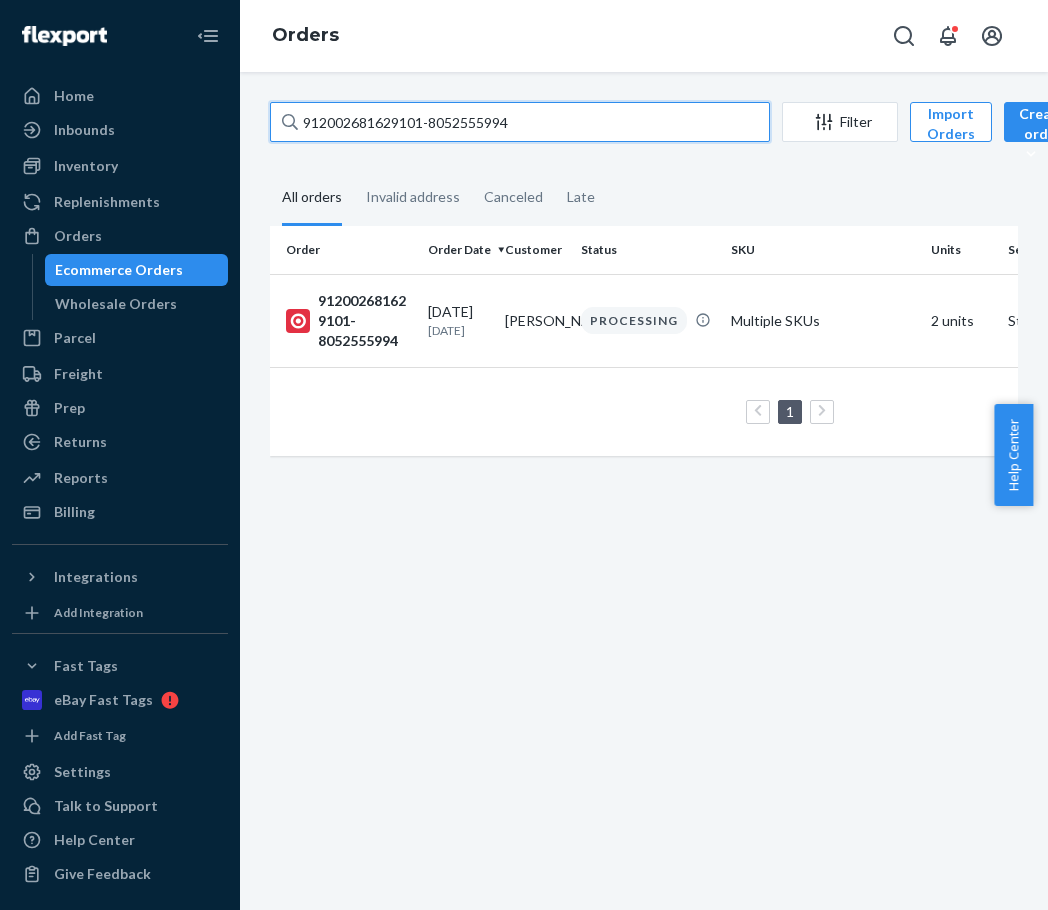 click on "912002681629101-8052555994" at bounding box center [520, 122] 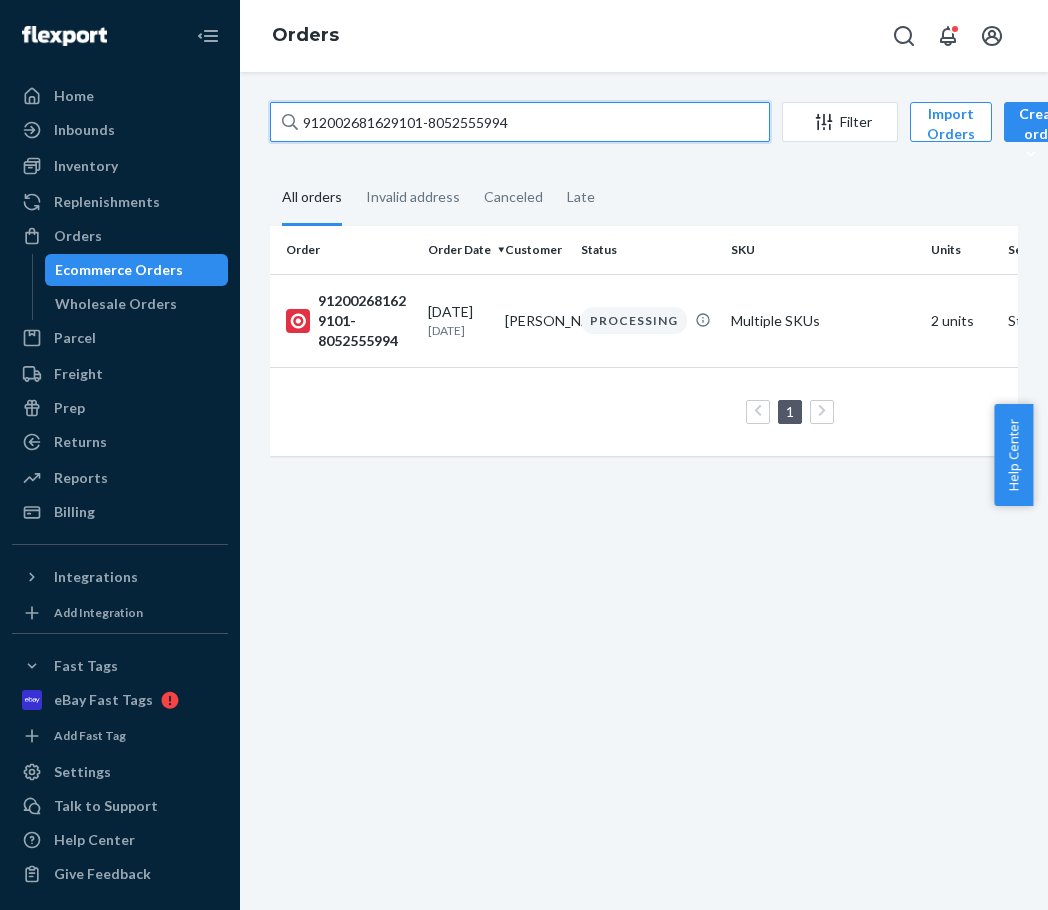 click on "912002681629101-8052555994" at bounding box center (520, 122) 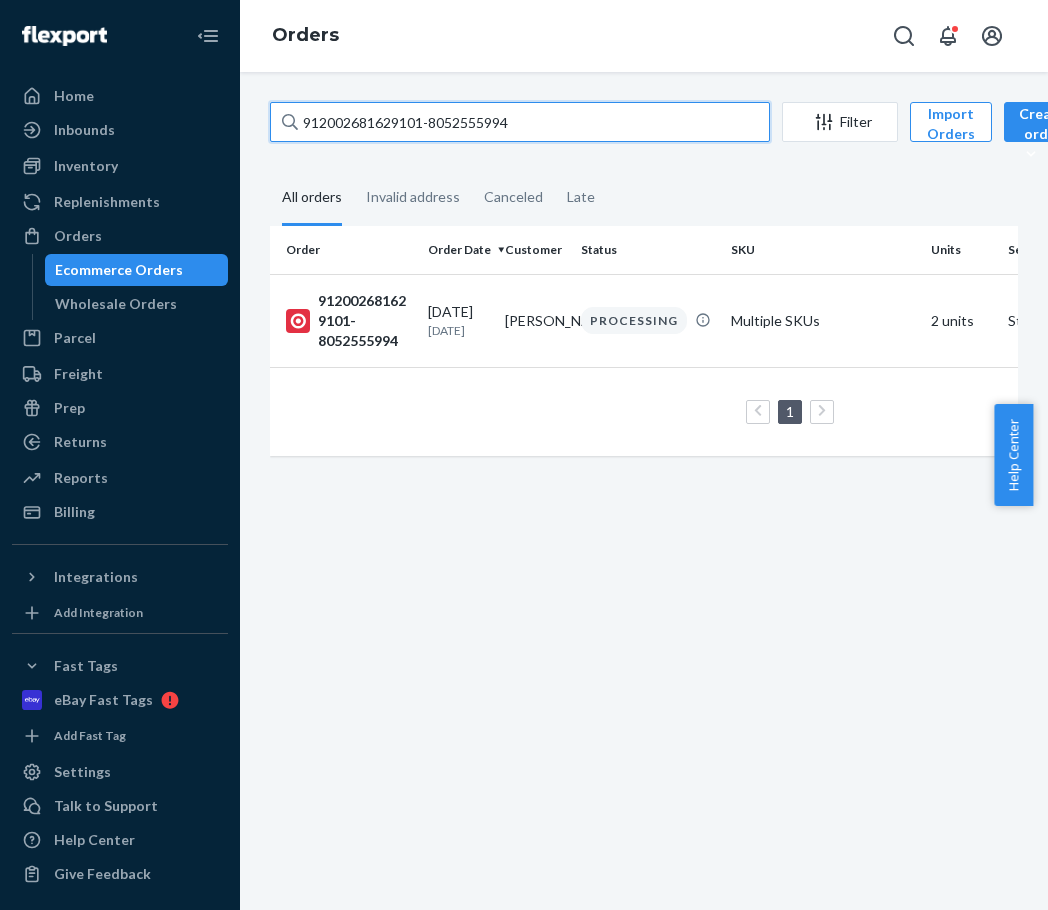 click on "912002681629101-8052555994" at bounding box center [520, 122] 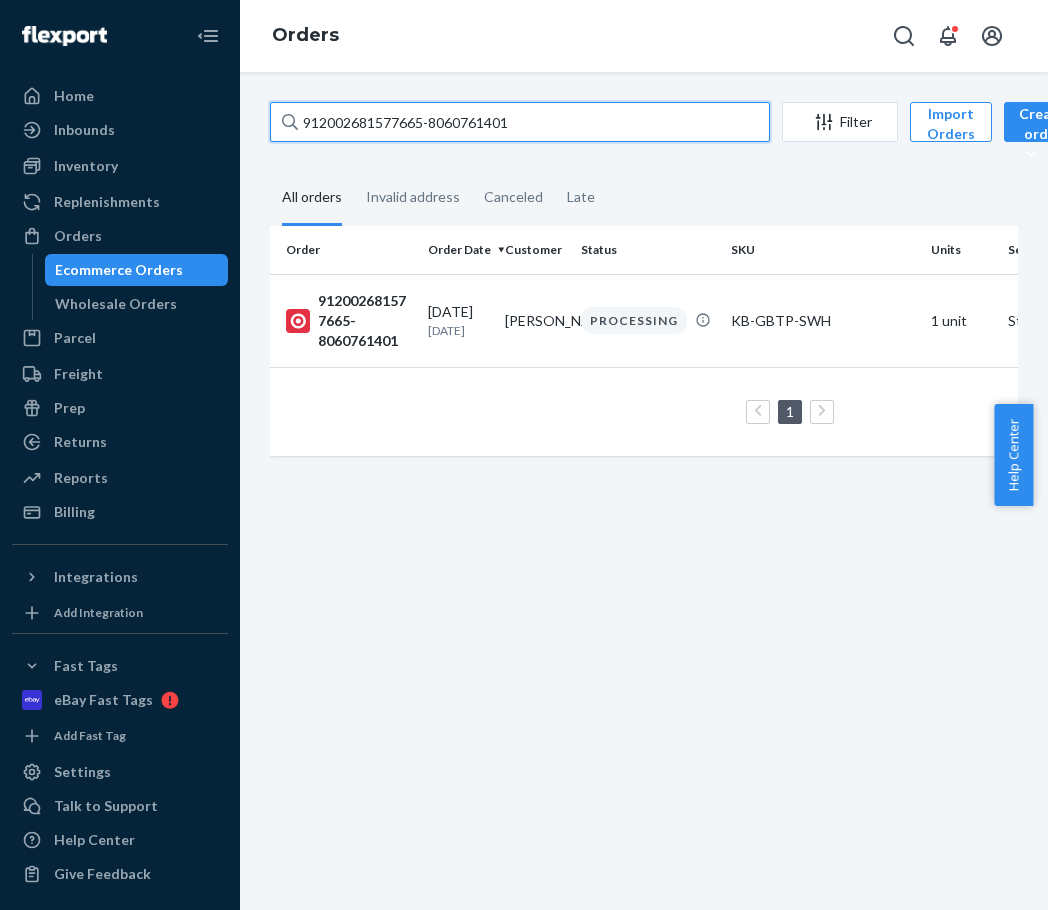 click on "912002681577665-8060761401" at bounding box center [520, 122] 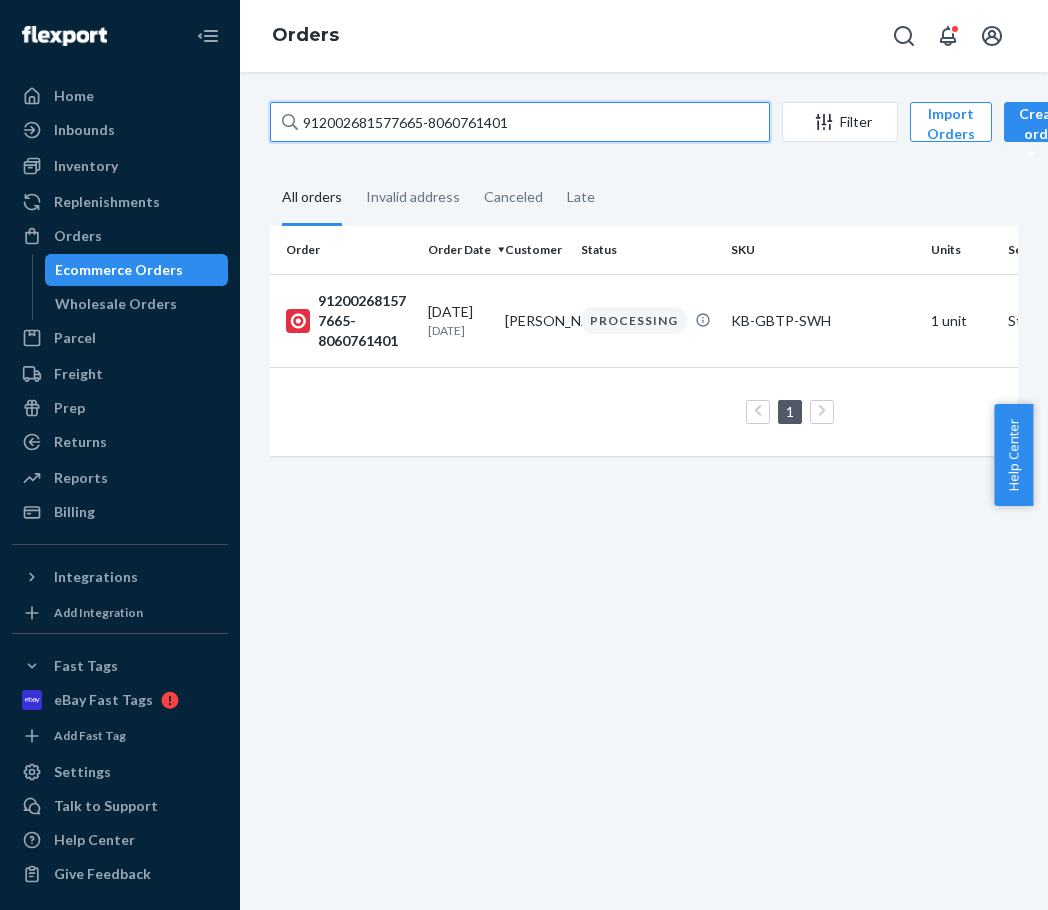click on "912002681577665-8060761401" at bounding box center (520, 122) 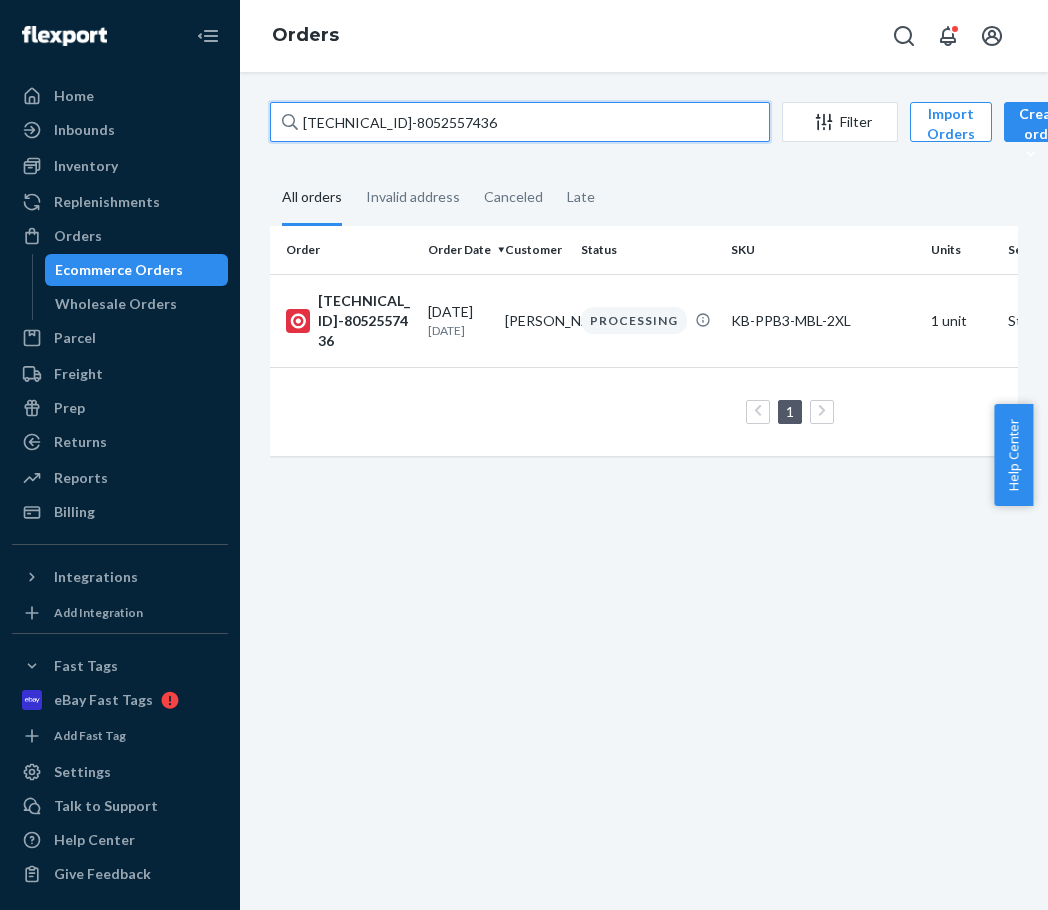 click on "[TECHNICAL_ID]-8052557436" at bounding box center (520, 122) 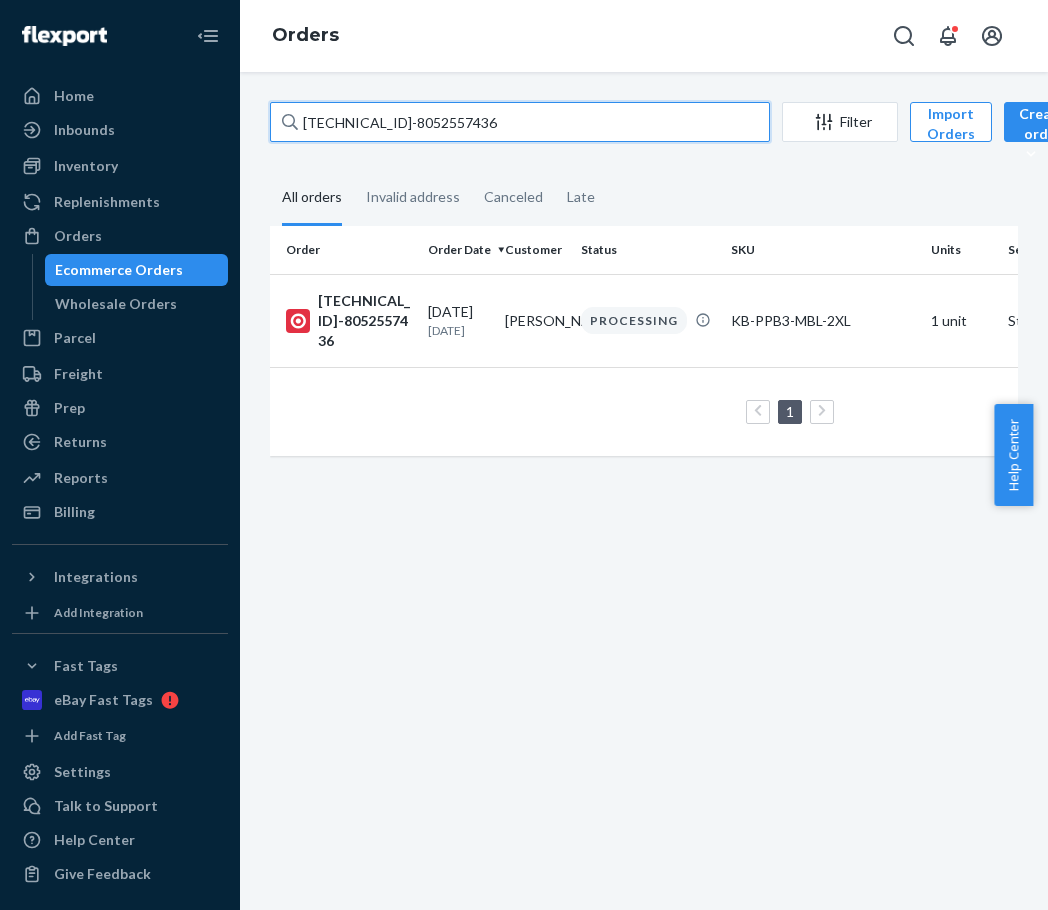 click on "[TECHNICAL_ID]-8052557436" at bounding box center [520, 122] 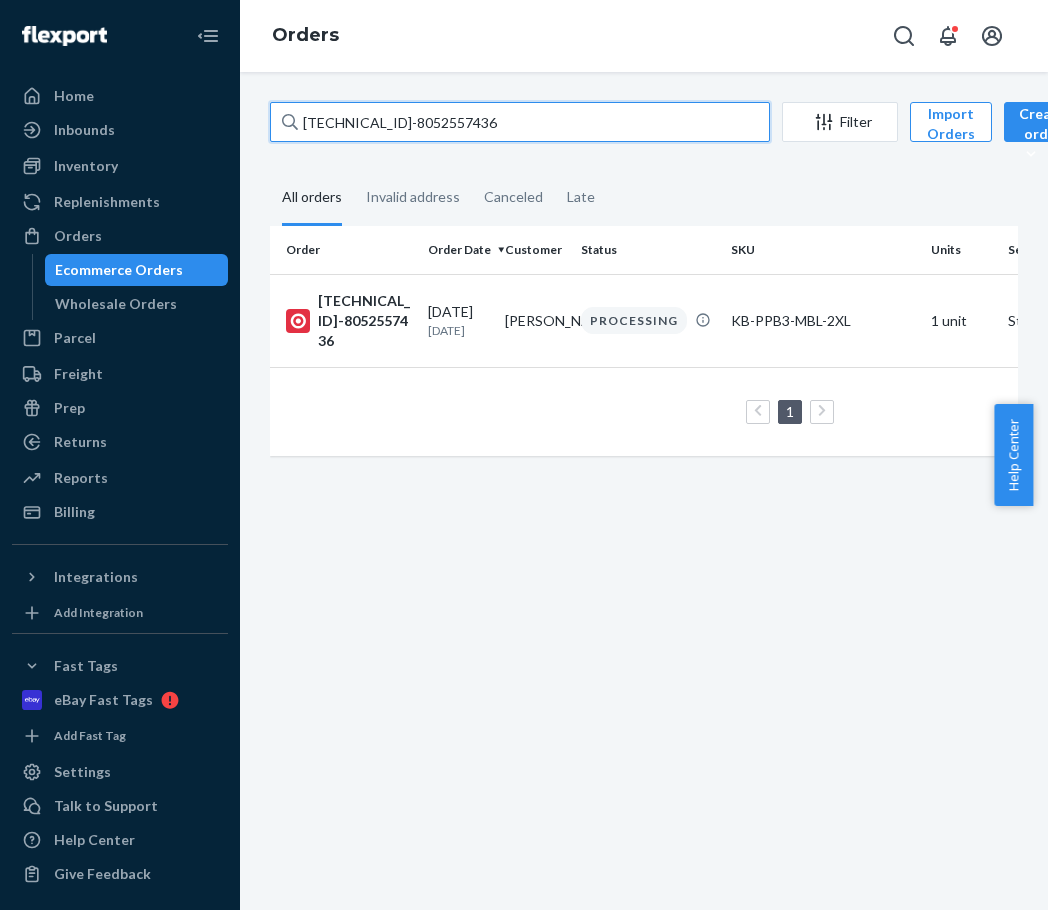 click on "[TECHNICAL_ID]-8052557436" at bounding box center (520, 122) 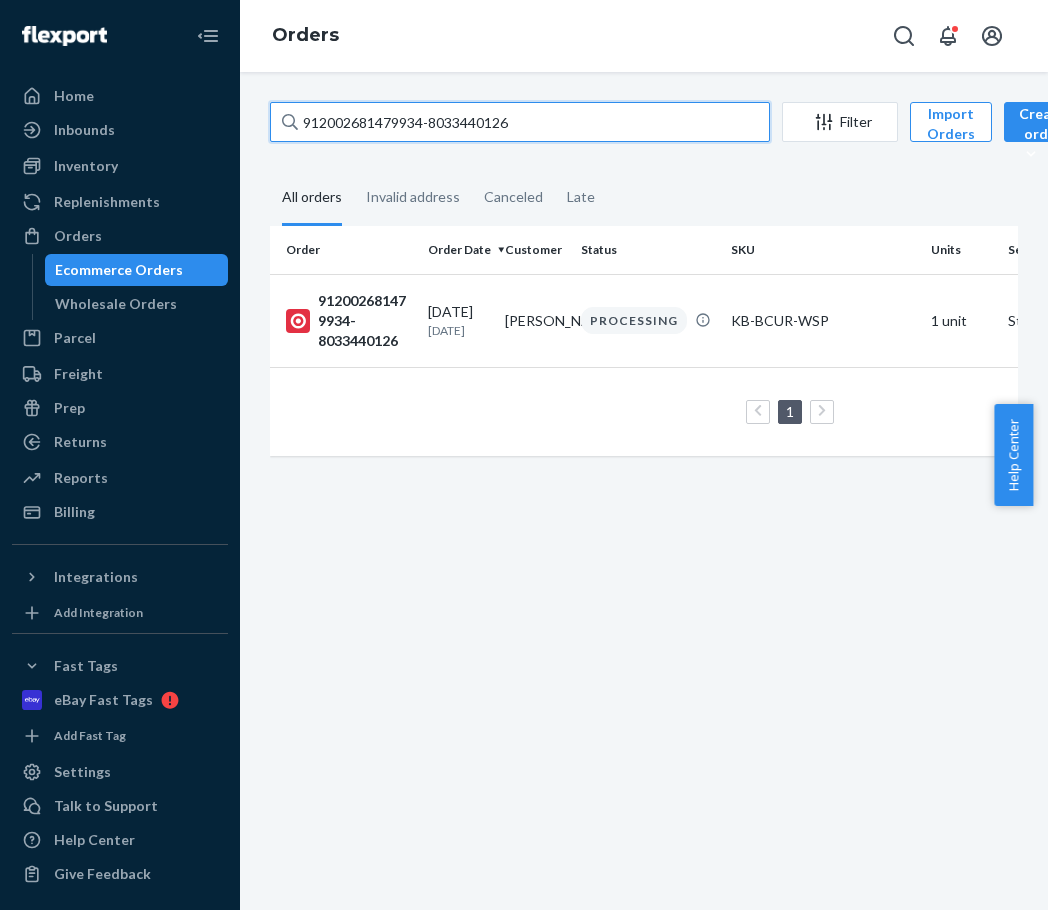 click on "912002681479934-8033440126" at bounding box center [520, 122] 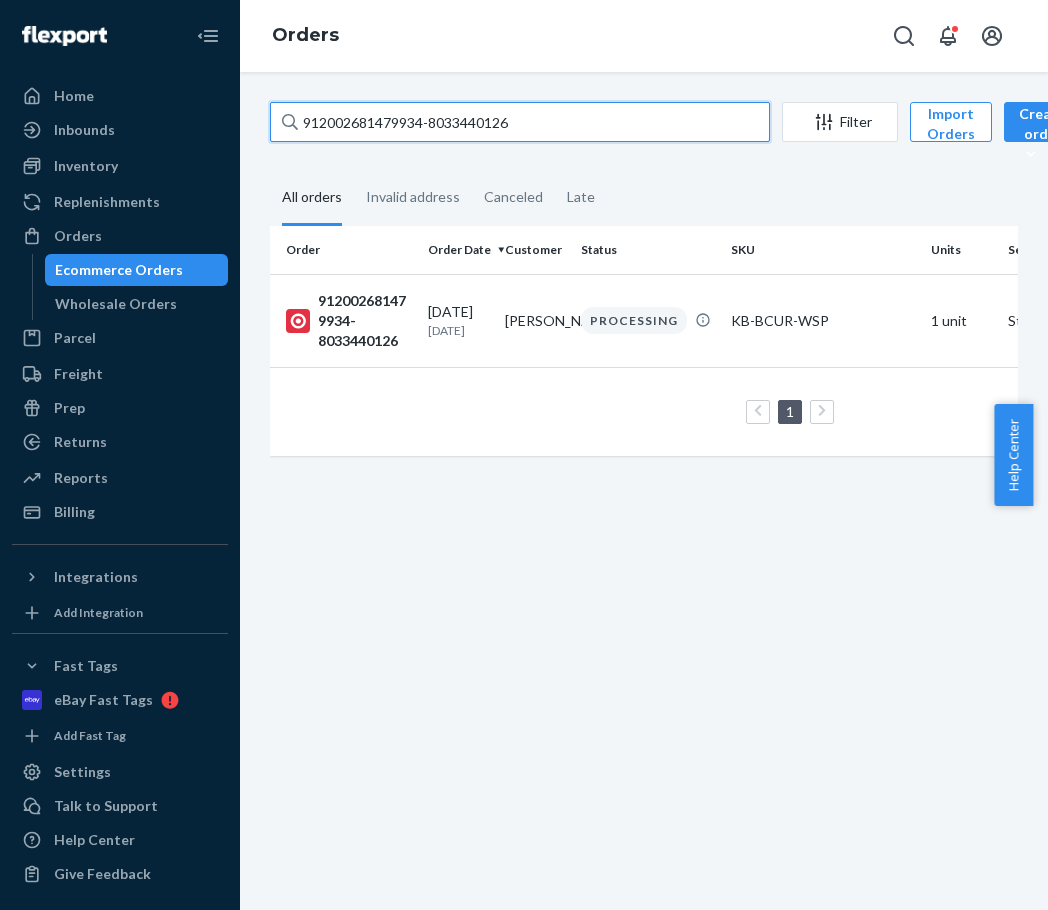 click on "912002681479934-8033440126" at bounding box center (520, 122) 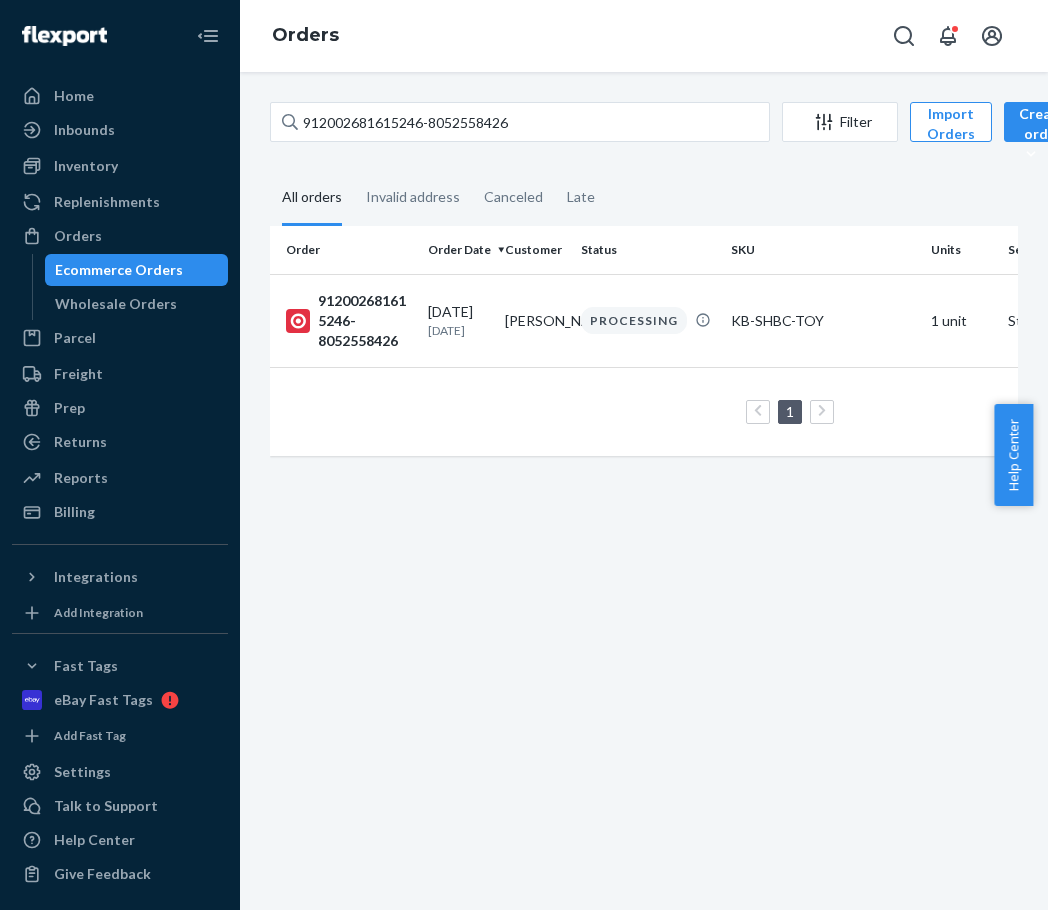 click on "912002681615246-8052558426 Filter Import Orders Create order Ecommerce order Removal order All orders Invalid address Canceled Late Order Order Date Customer Status SKU Units Service Fee 912002681615246-8052558426 [DATE] [DATE] [PERSON_NAME] PROCESSING KB-SHBC-TOY 1 unit Standard 1 100 results per page" at bounding box center [644, 491] 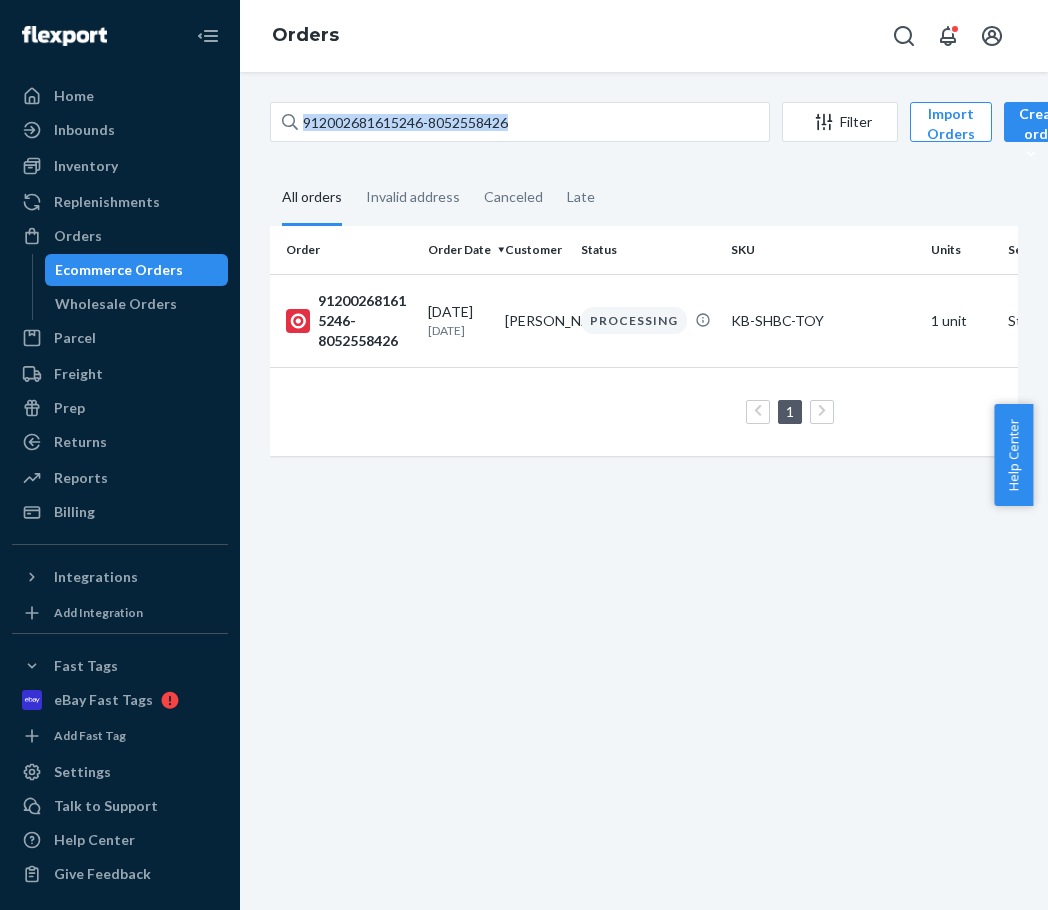 click on "912002681615246-8052558426 Filter Import Orders Create order Ecommerce order Removal order All orders Invalid address Canceled Late Order Order Date Customer Status SKU Units Service Fee 912002681615246-8052558426 [DATE] [DATE] [PERSON_NAME] PROCESSING KB-SHBC-TOY 1 unit Standard 1 100 results per page" at bounding box center [644, 491] 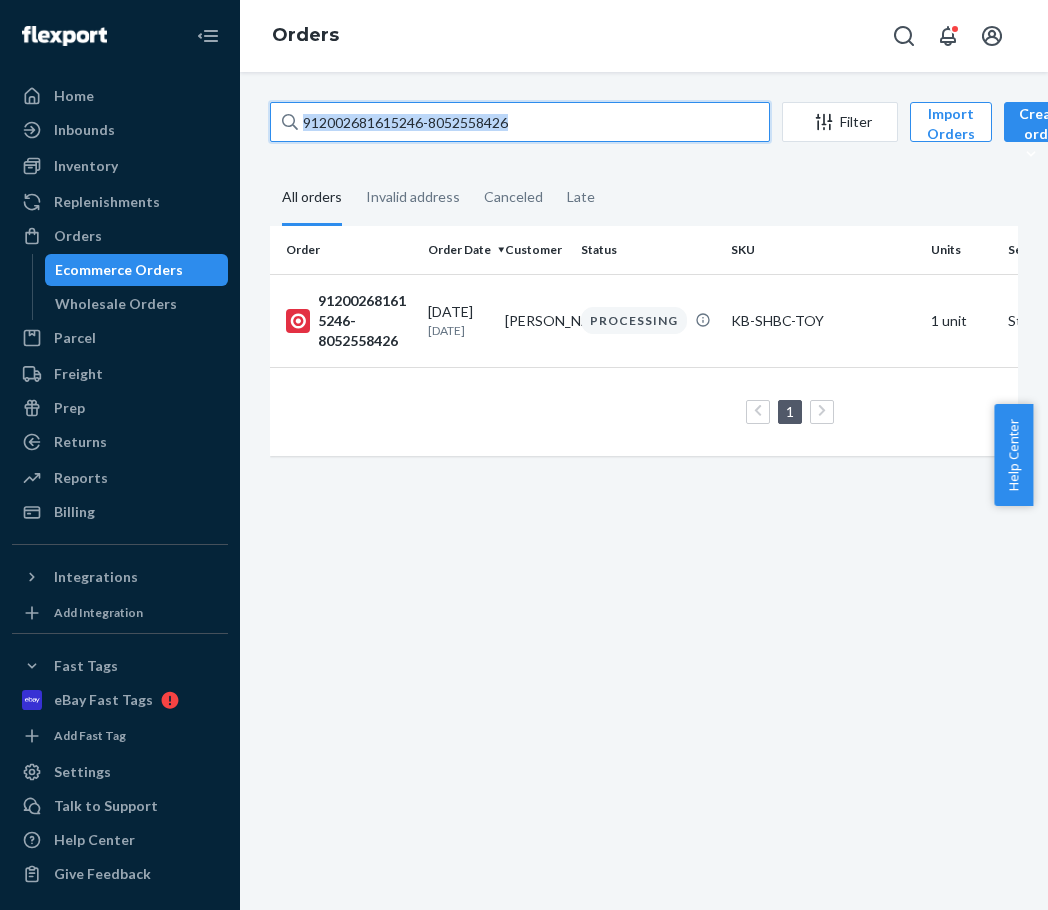 click on "912002681615246-8052558426" at bounding box center [520, 122] 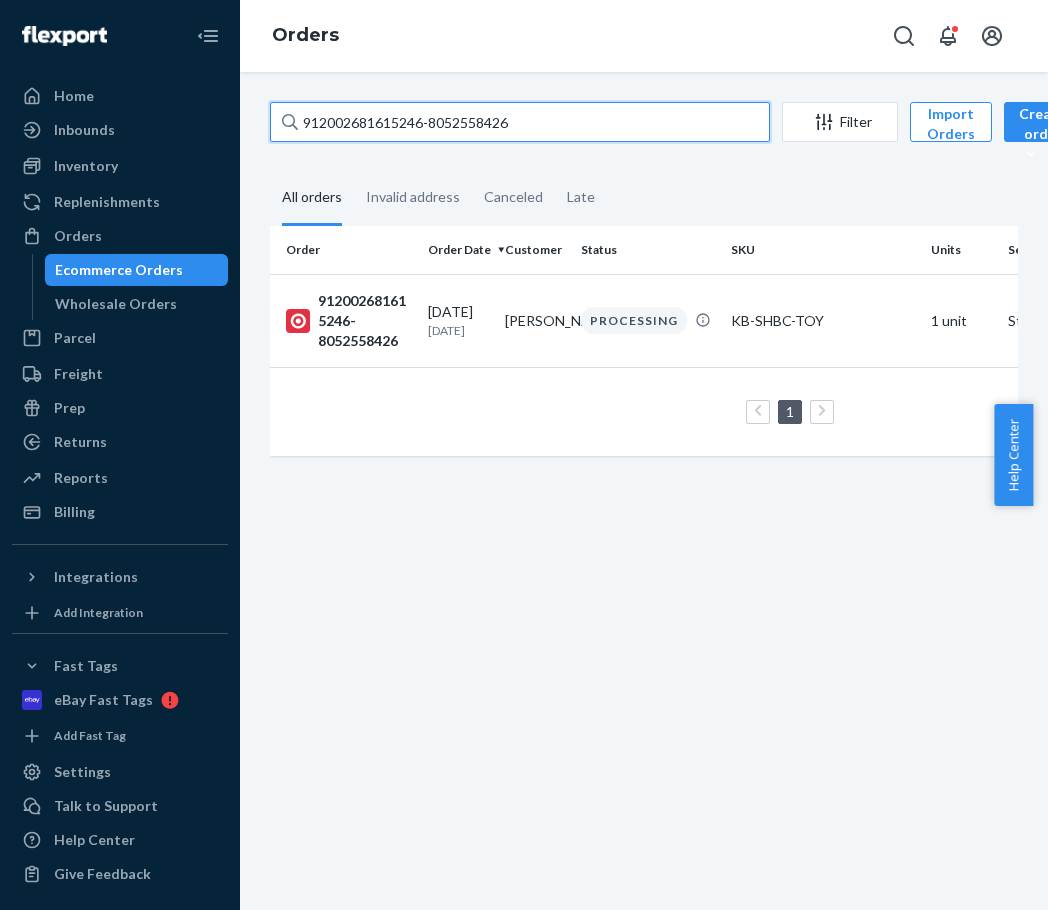 click on "912002681615246-8052558426" at bounding box center (520, 122) 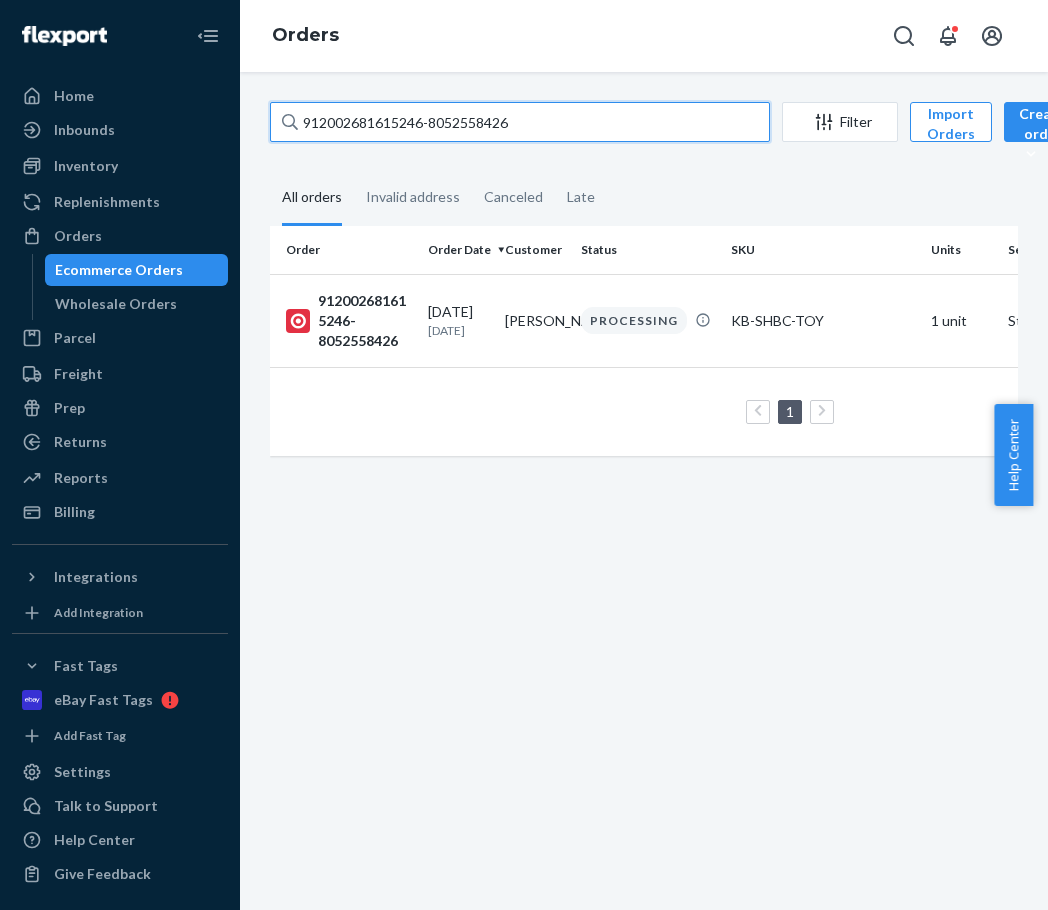 click on "912002681615246-8052558426" at bounding box center [520, 122] 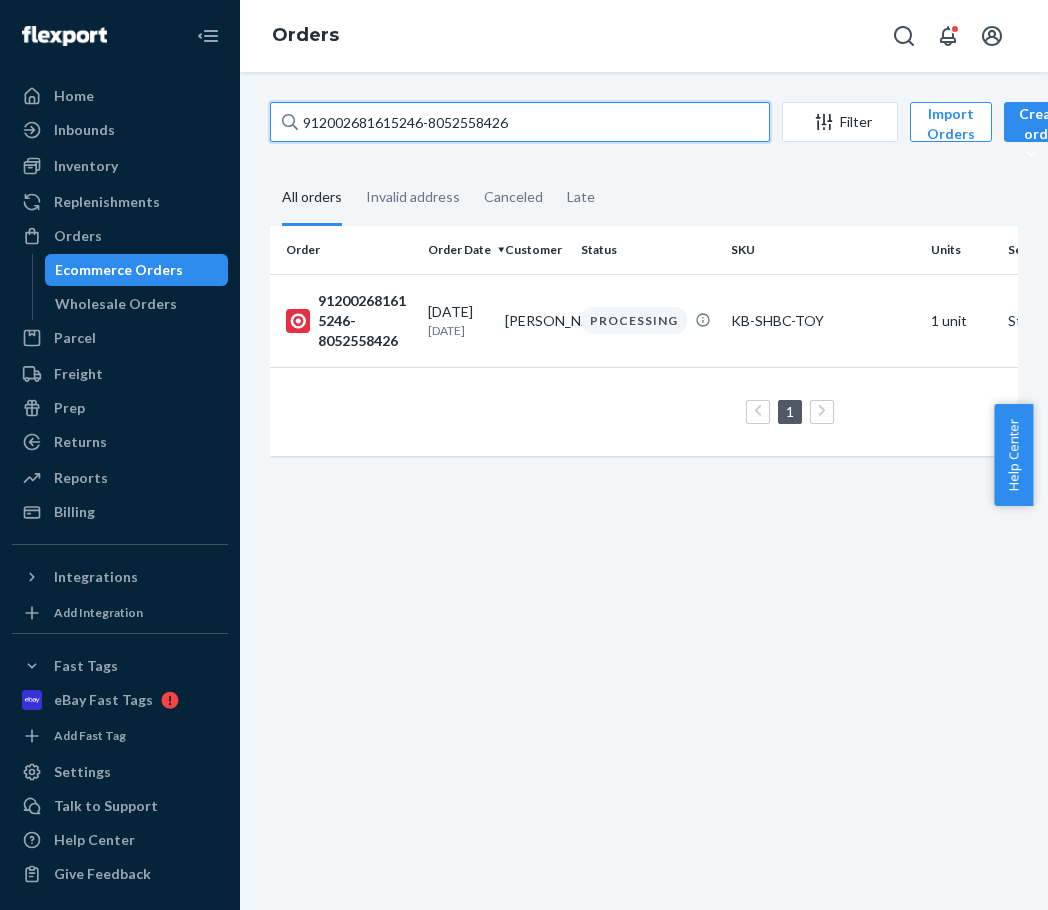 click on "912002681615246-8052558426" at bounding box center (520, 122) 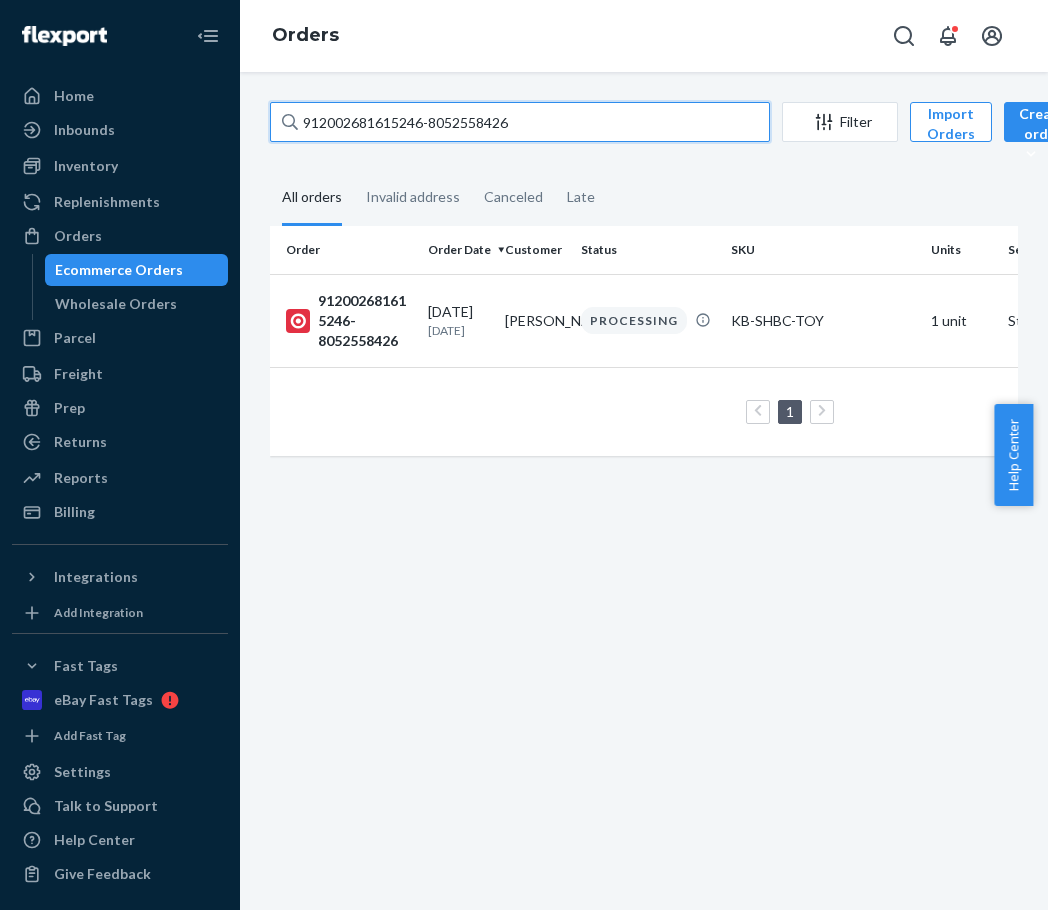 click on "912002681615246-8052558426" at bounding box center (520, 122) 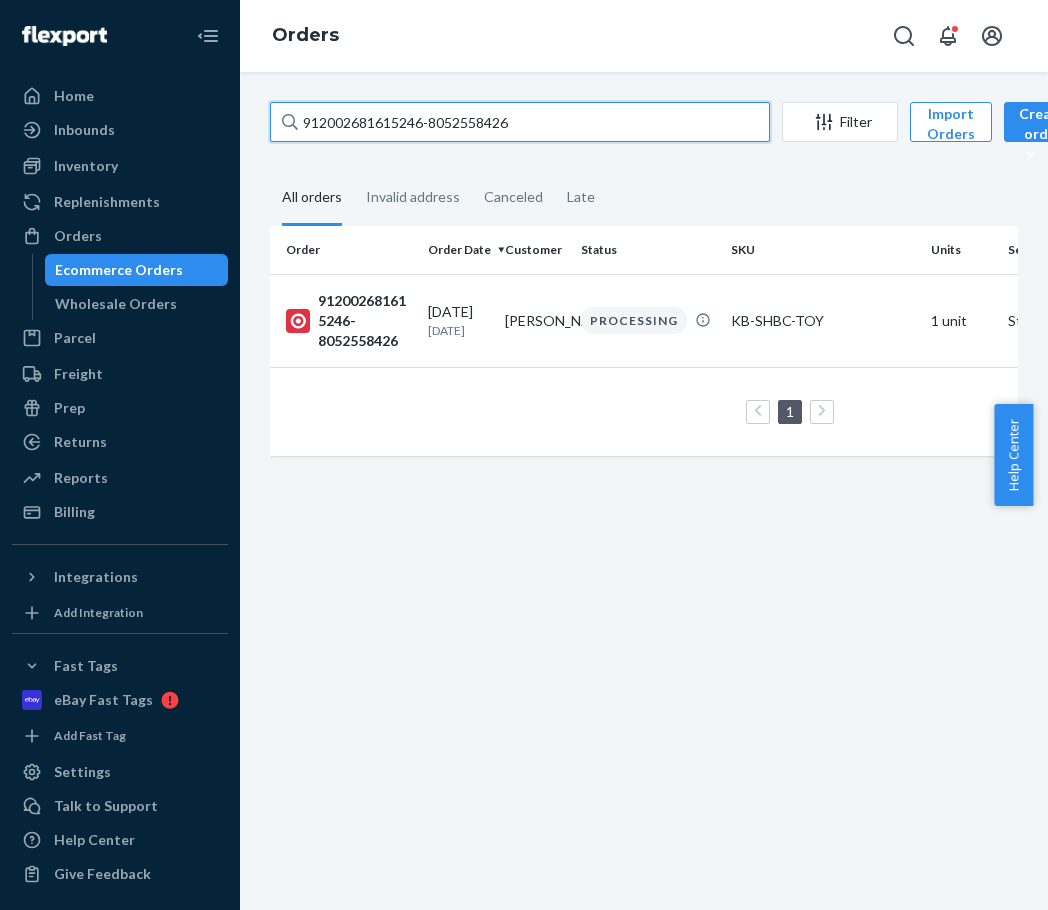 click on "912002681615246-8052558426" at bounding box center [520, 122] 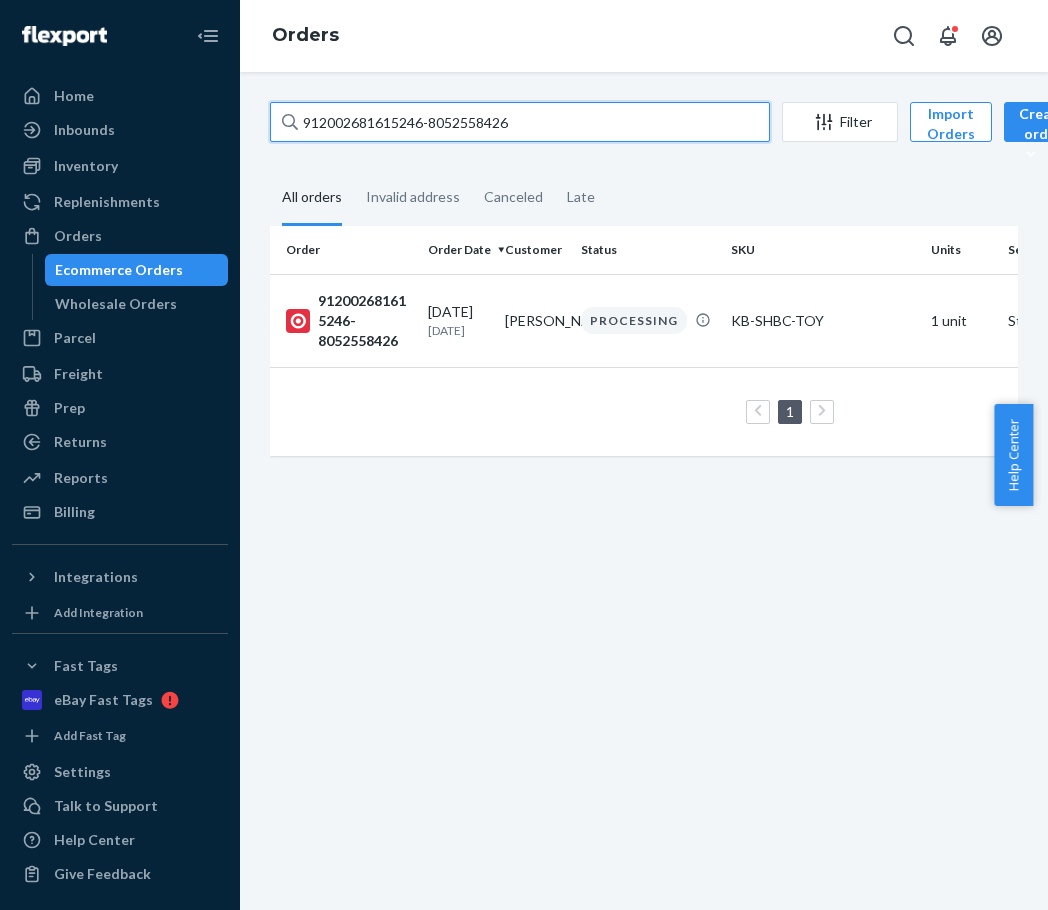 click on "912002681615246-8052558426" at bounding box center [520, 122] 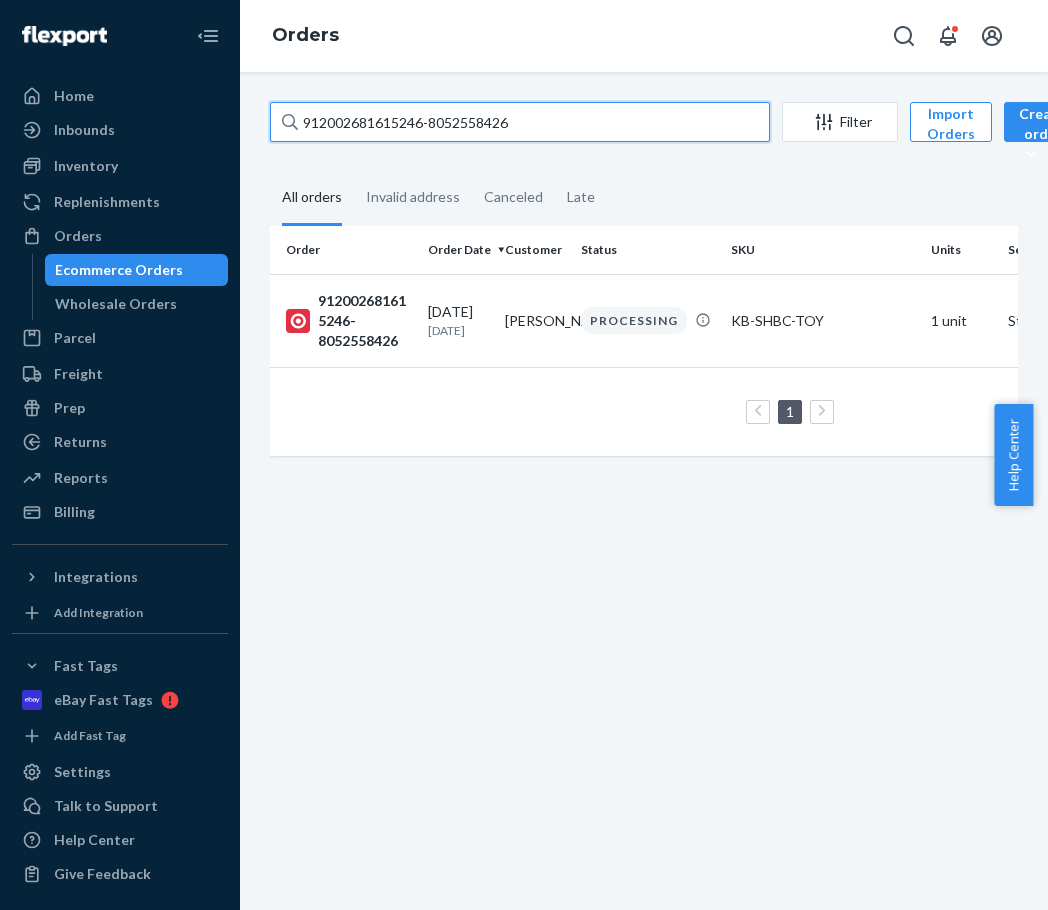 click on "912002681615246-8052558426" at bounding box center (520, 122) 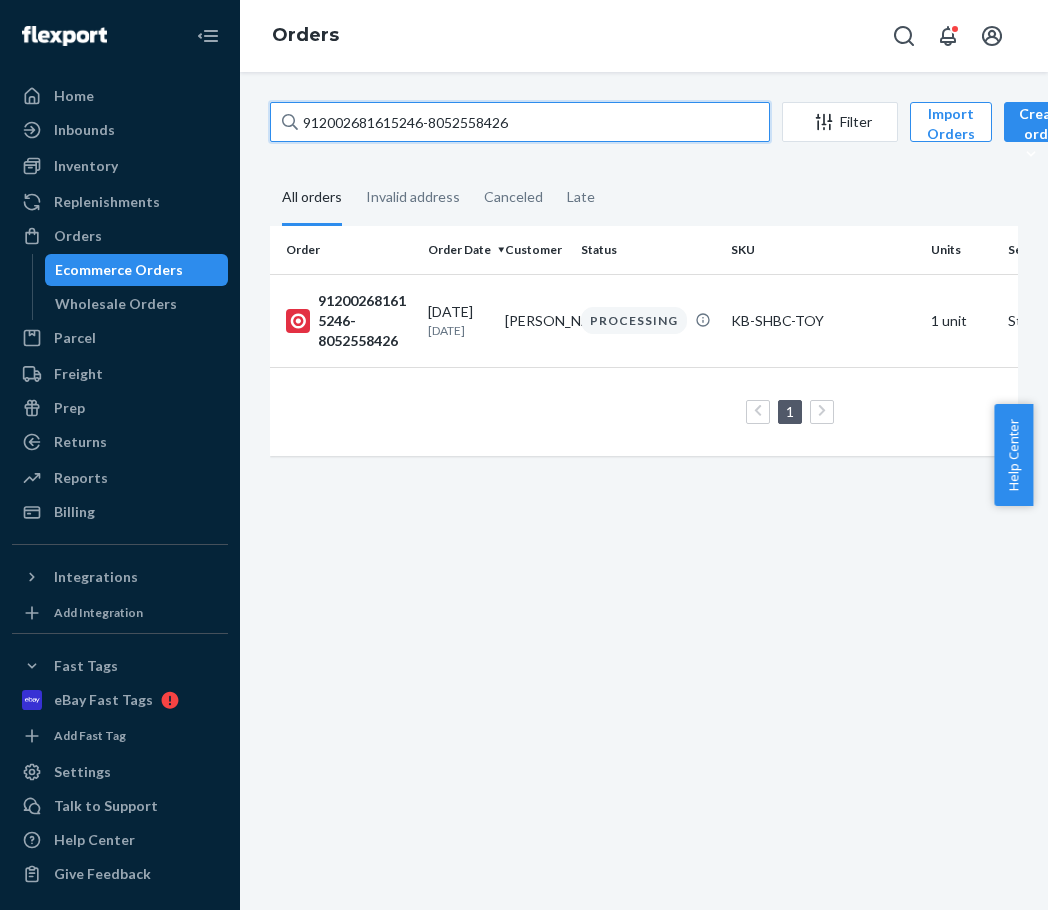 click on "912002681615246-8052558426" at bounding box center [520, 122] 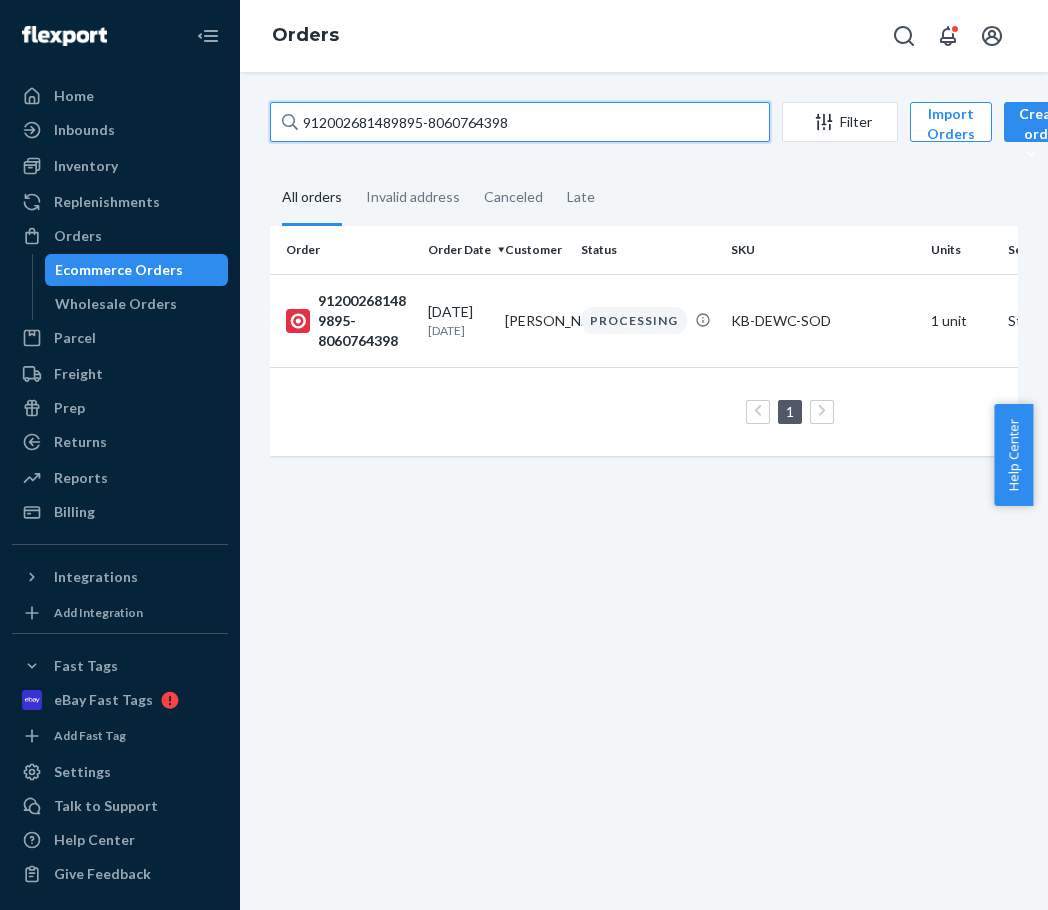 click on "912002681489895-8060764398" at bounding box center [520, 122] 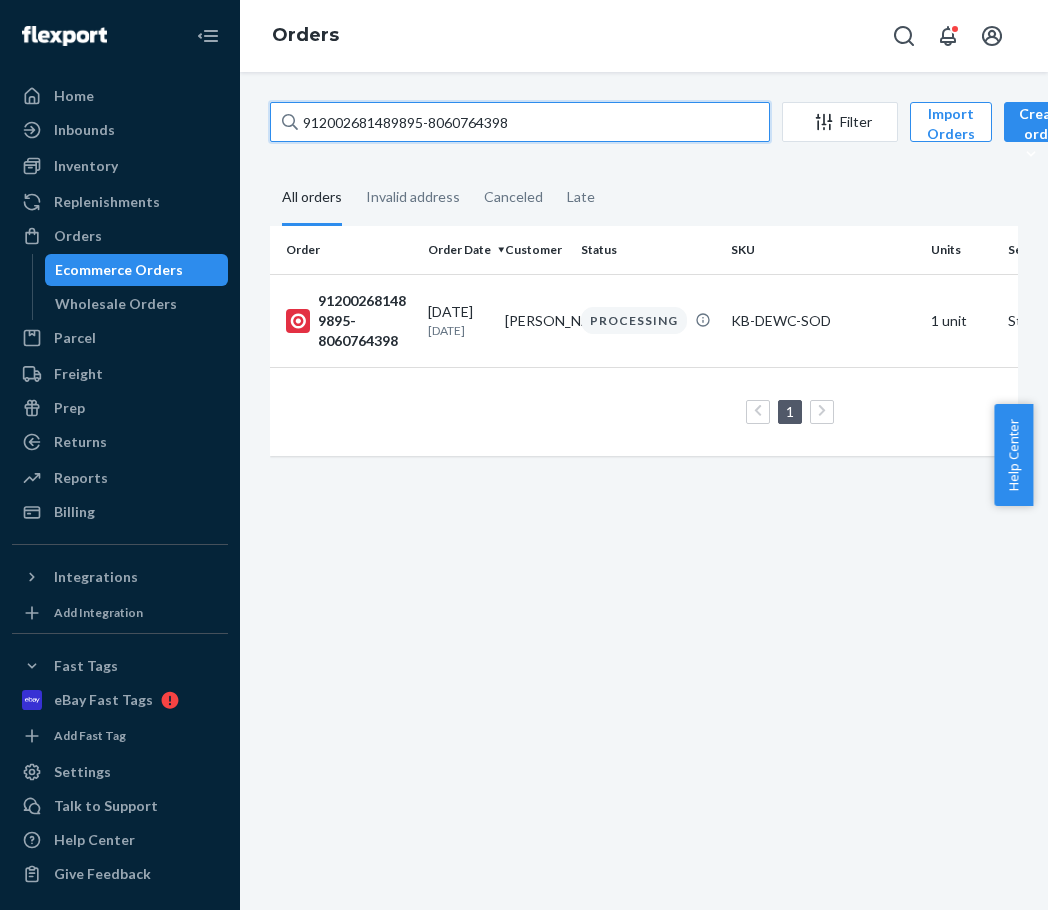 click on "912002681489895-8060764398" at bounding box center (520, 122) 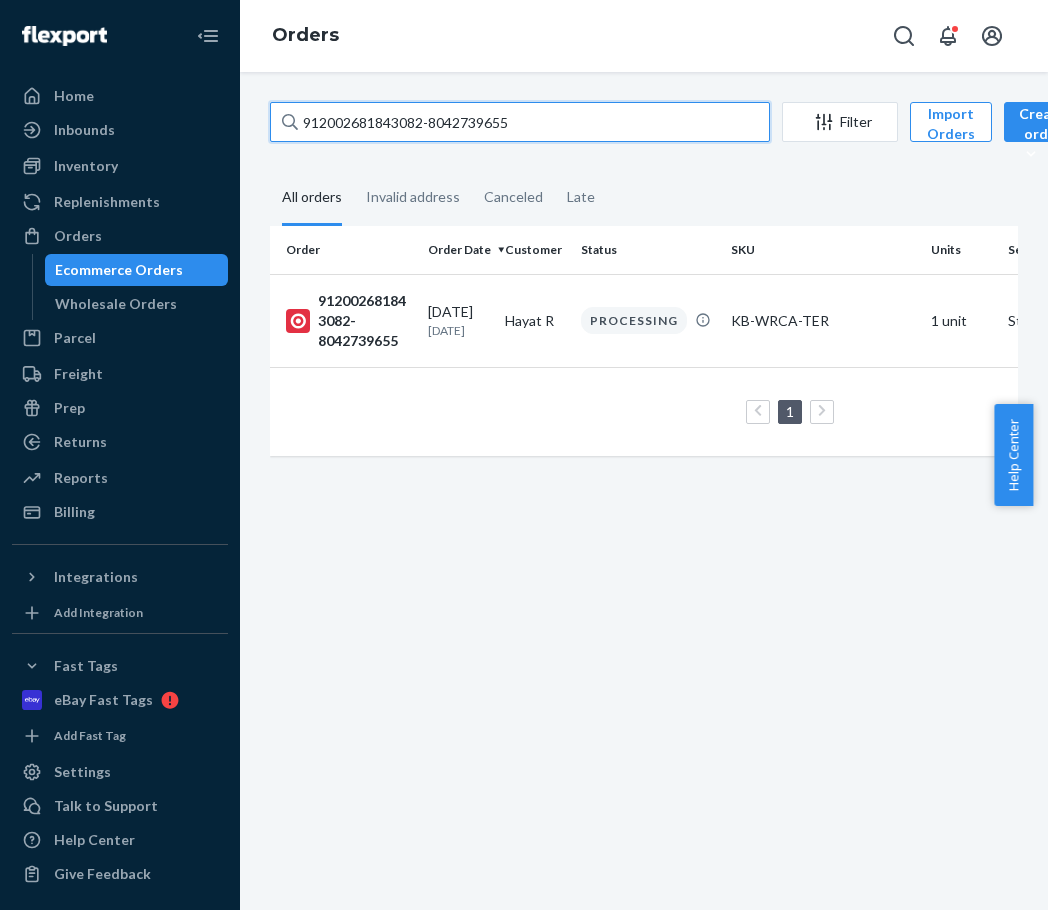 click on "912002681843082-8042739655" at bounding box center [520, 122] 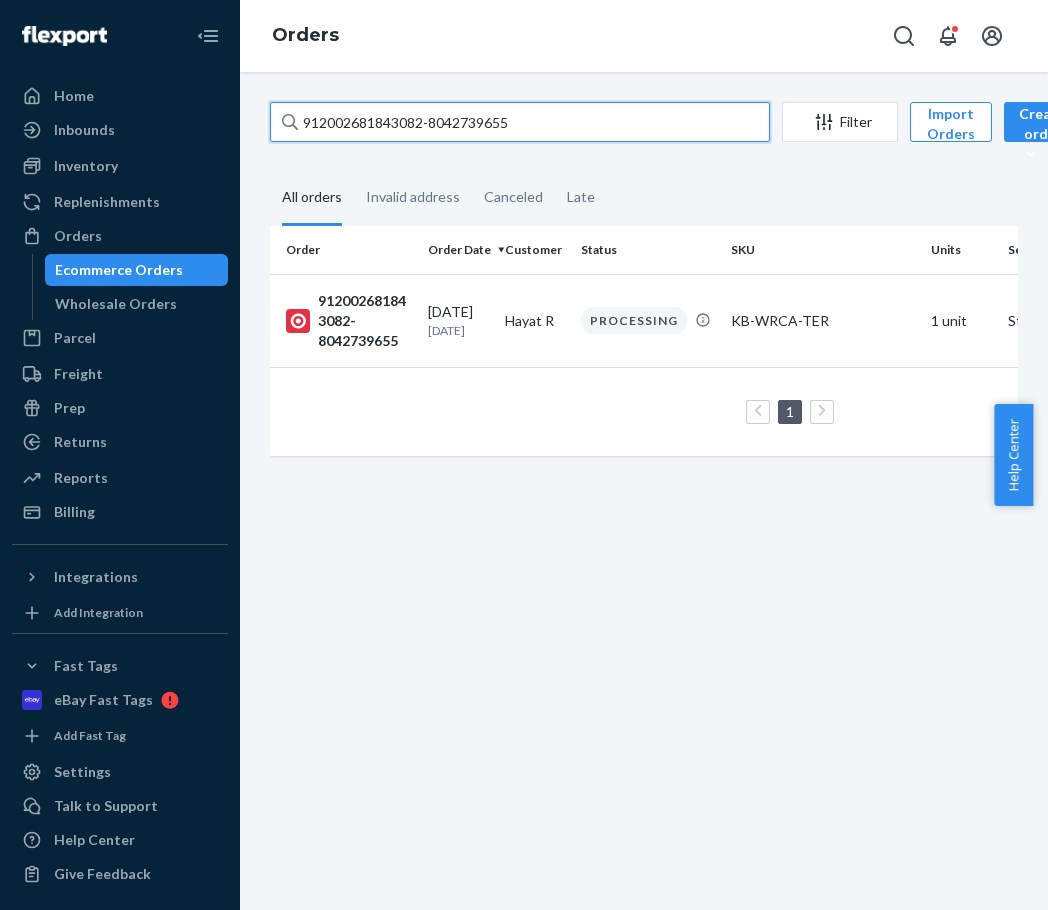 click on "912002681843082-8042739655" at bounding box center [520, 122] 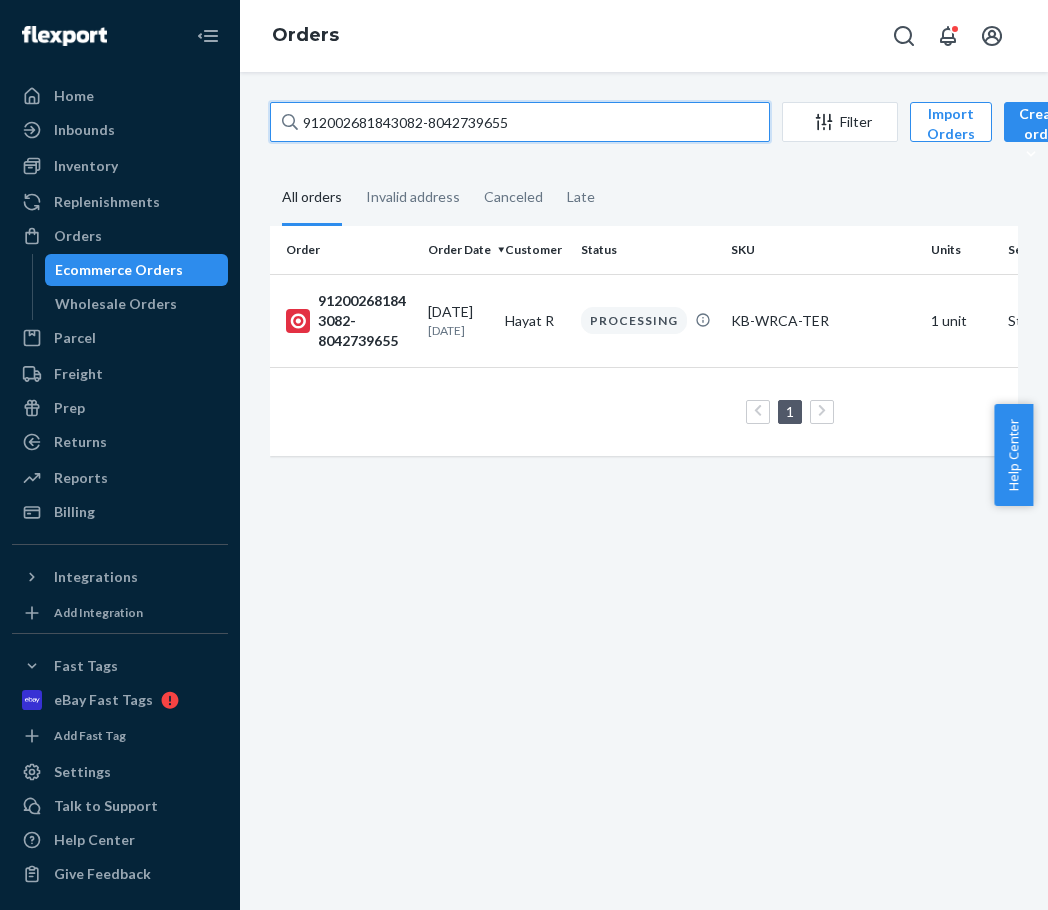 click on "912002681843082-8042739655" at bounding box center (520, 122) 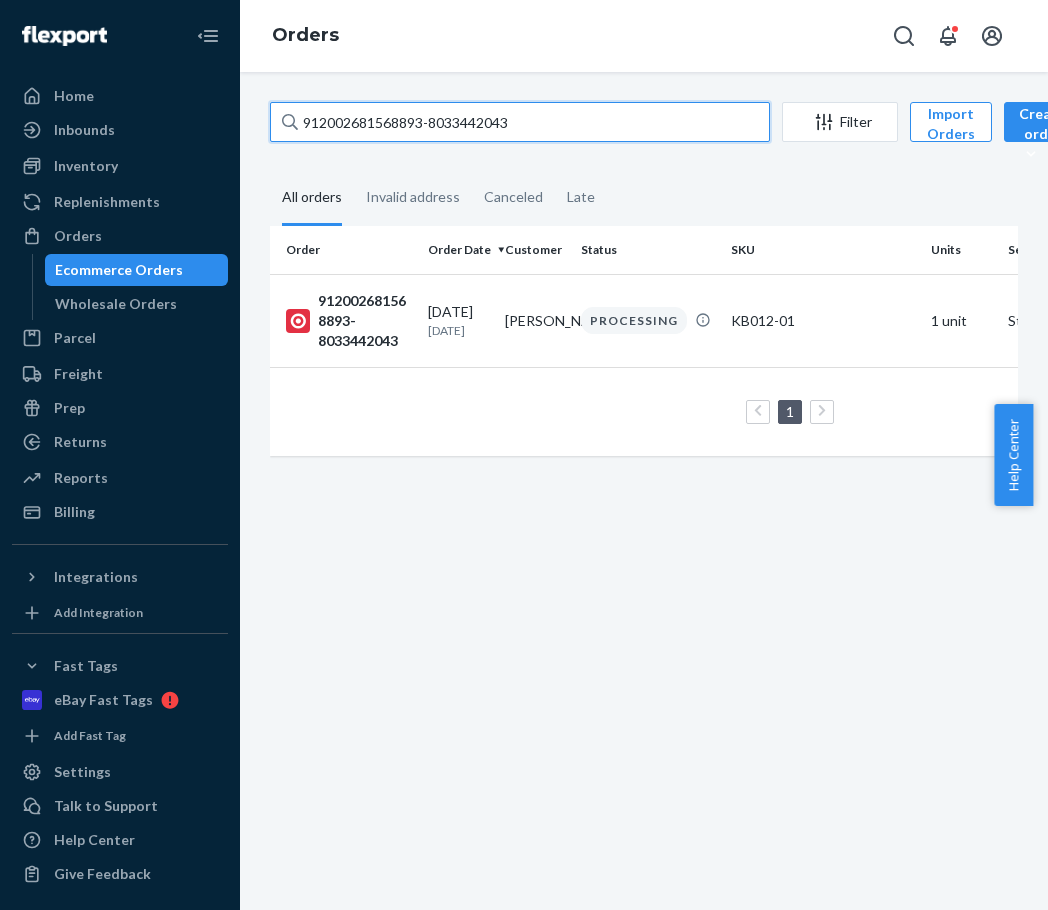 click on "912002681568893-8033442043" at bounding box center [520, 122] 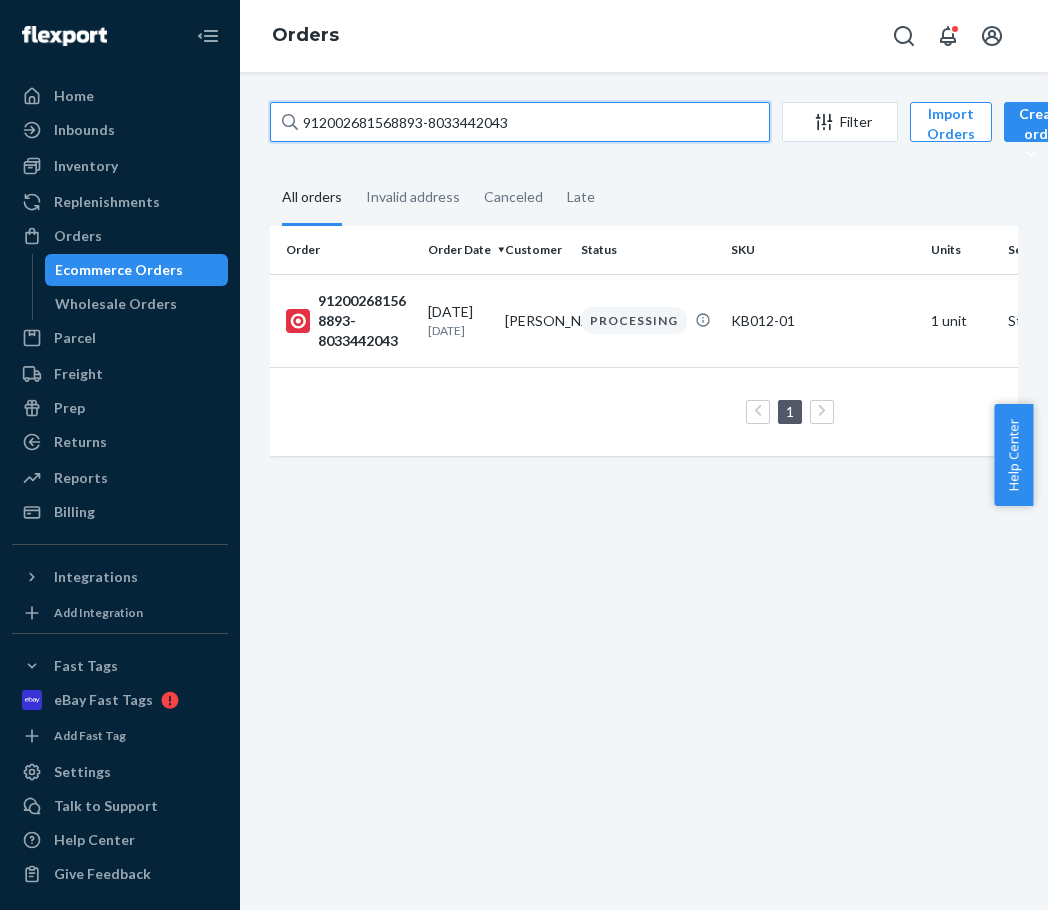 click on "912002681568893-8033442043" at bounding box center (520, 122) 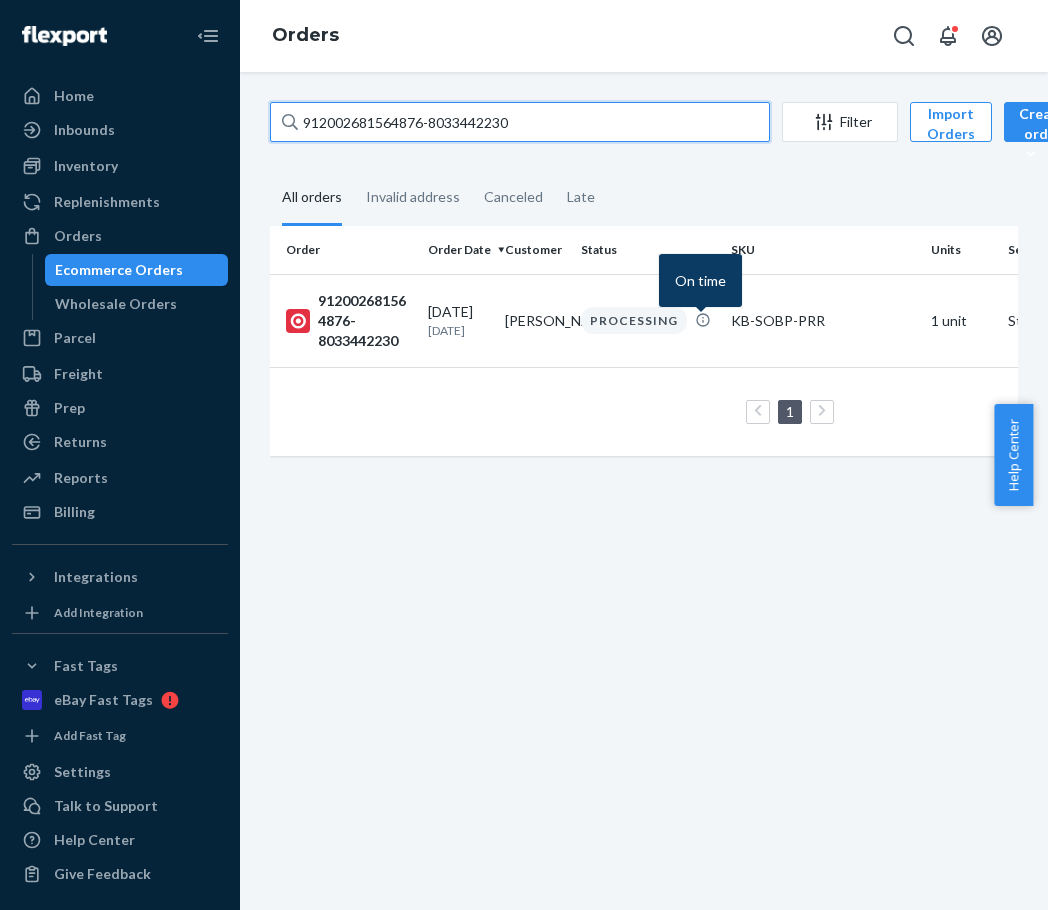 click on "912002681564876-8033442230" at bounding box center [520, 122] 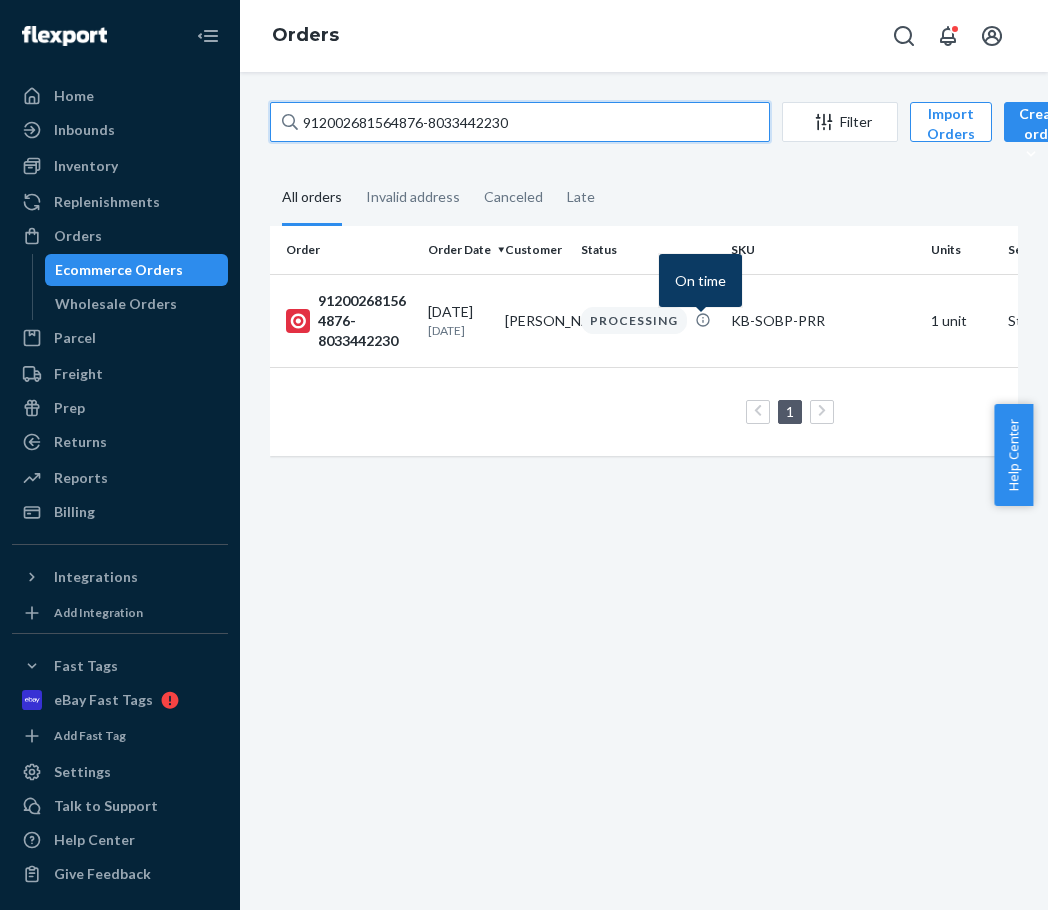 click on "912002681564876-8033442230" at bounding box center [520, 122] 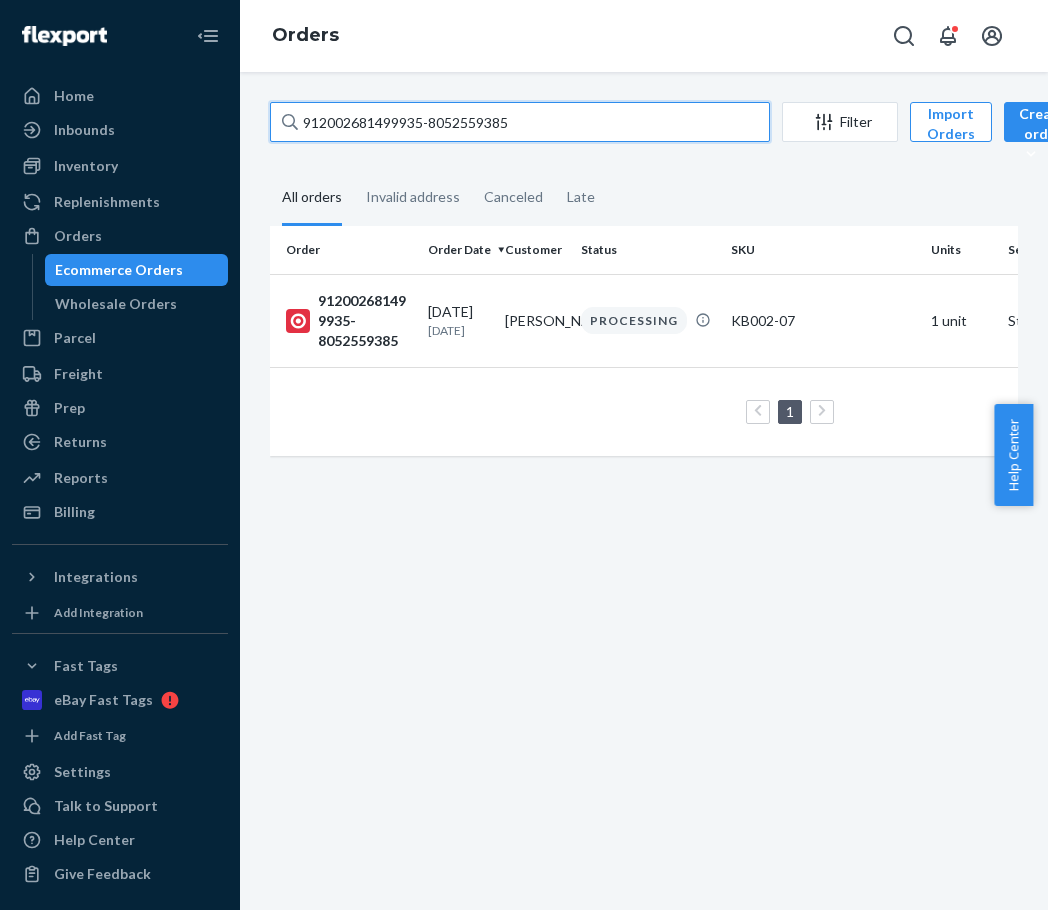 click on "912002681499935-8052559385" at bounding box center [520, 122] 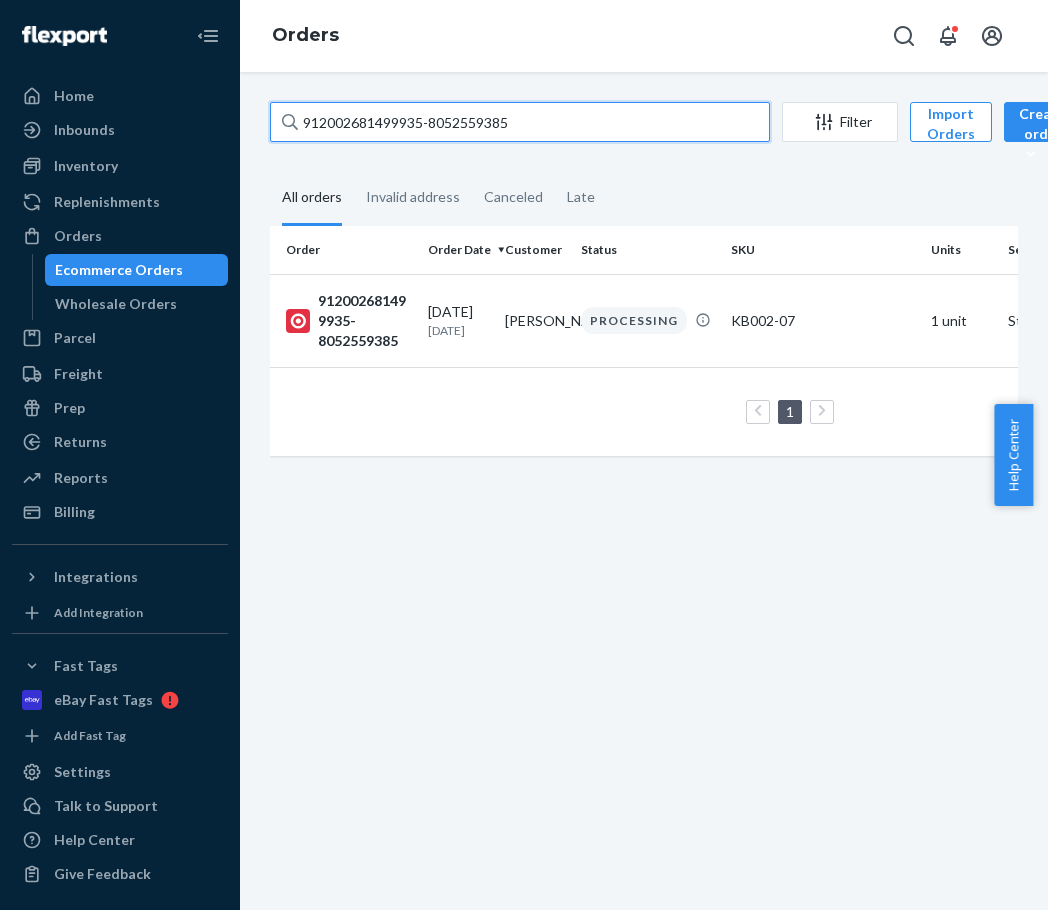 click on "912002681499935-8052559385" at bounding box center (520, 122) 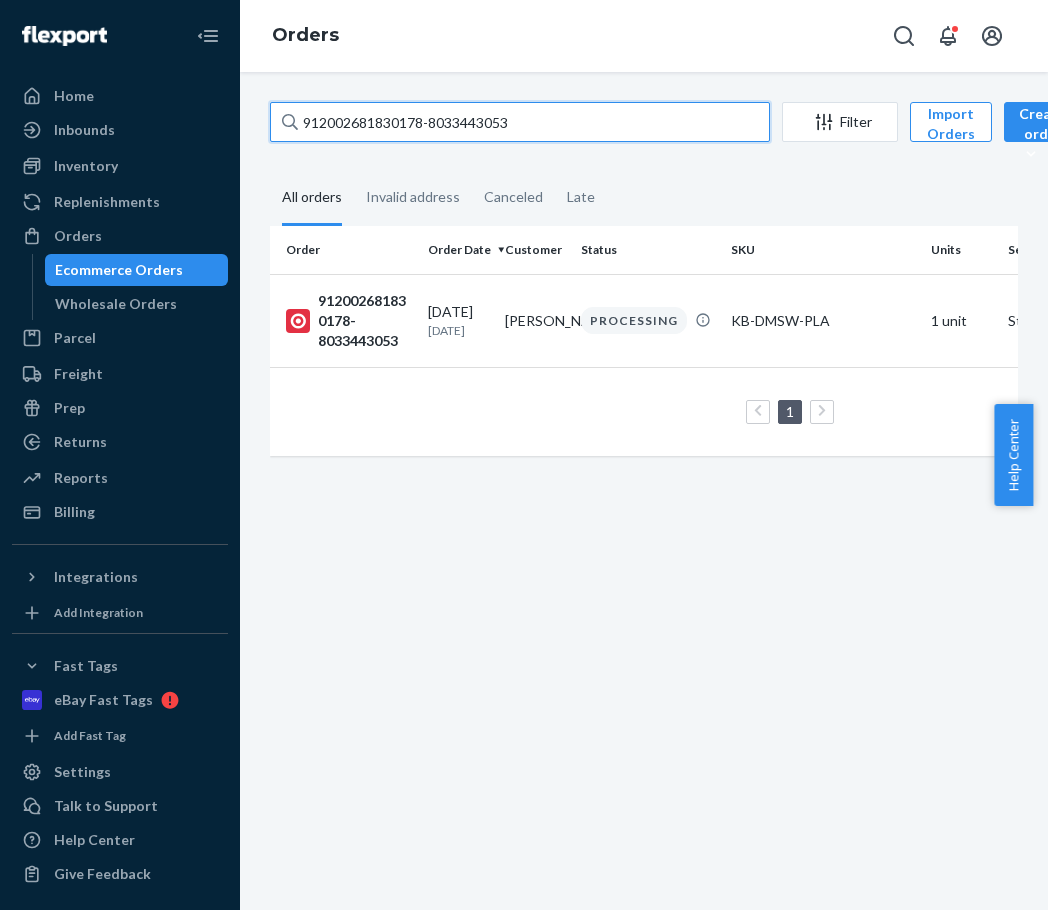 click on "912002681830178-8033443053" at bounding box center (520, 122) 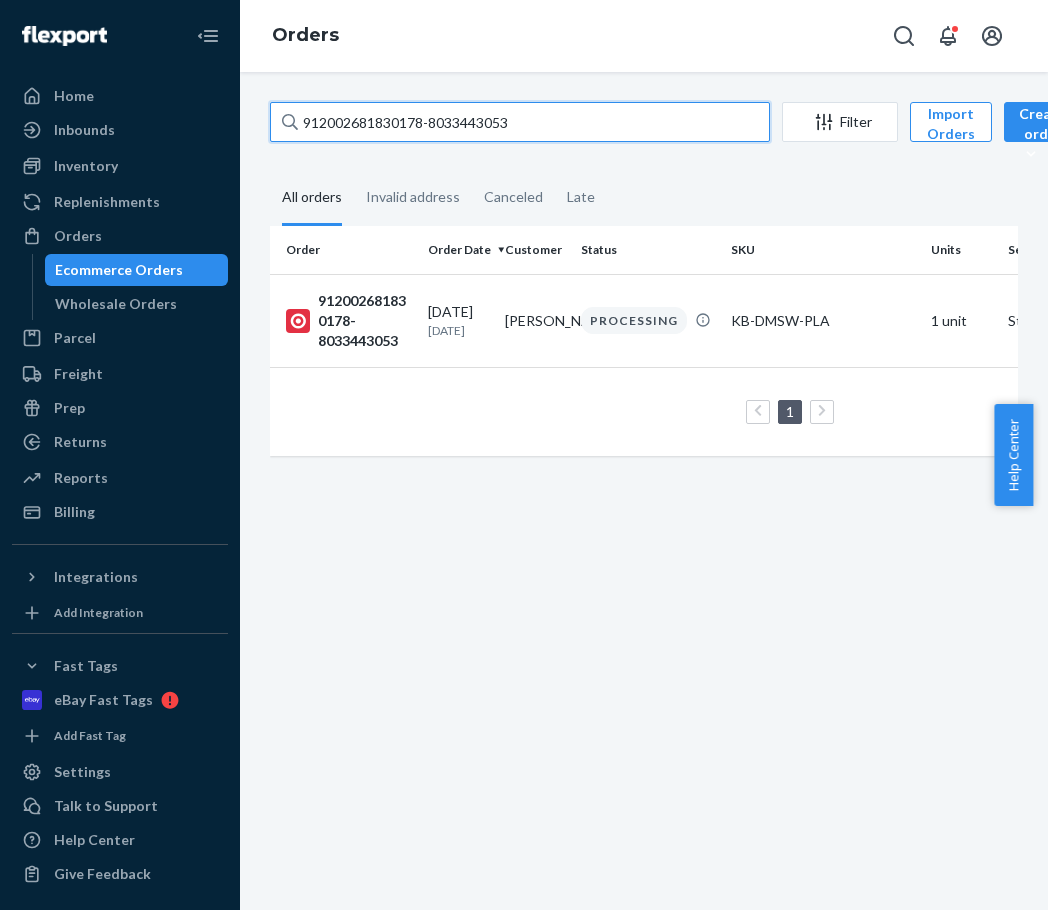 click on "912002681830178-8033443053" at bounding box center [520, 122] 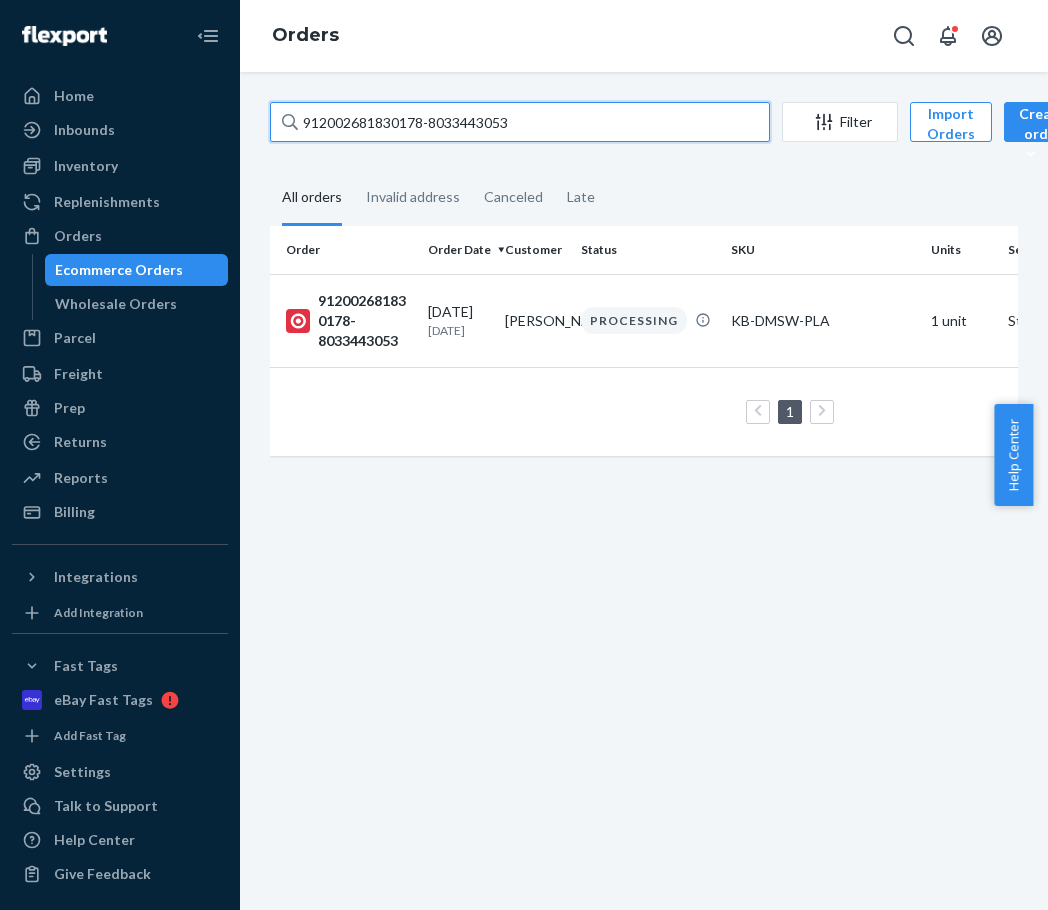 click on "912002681830178-8033443053" at bounding box center [520, 122] 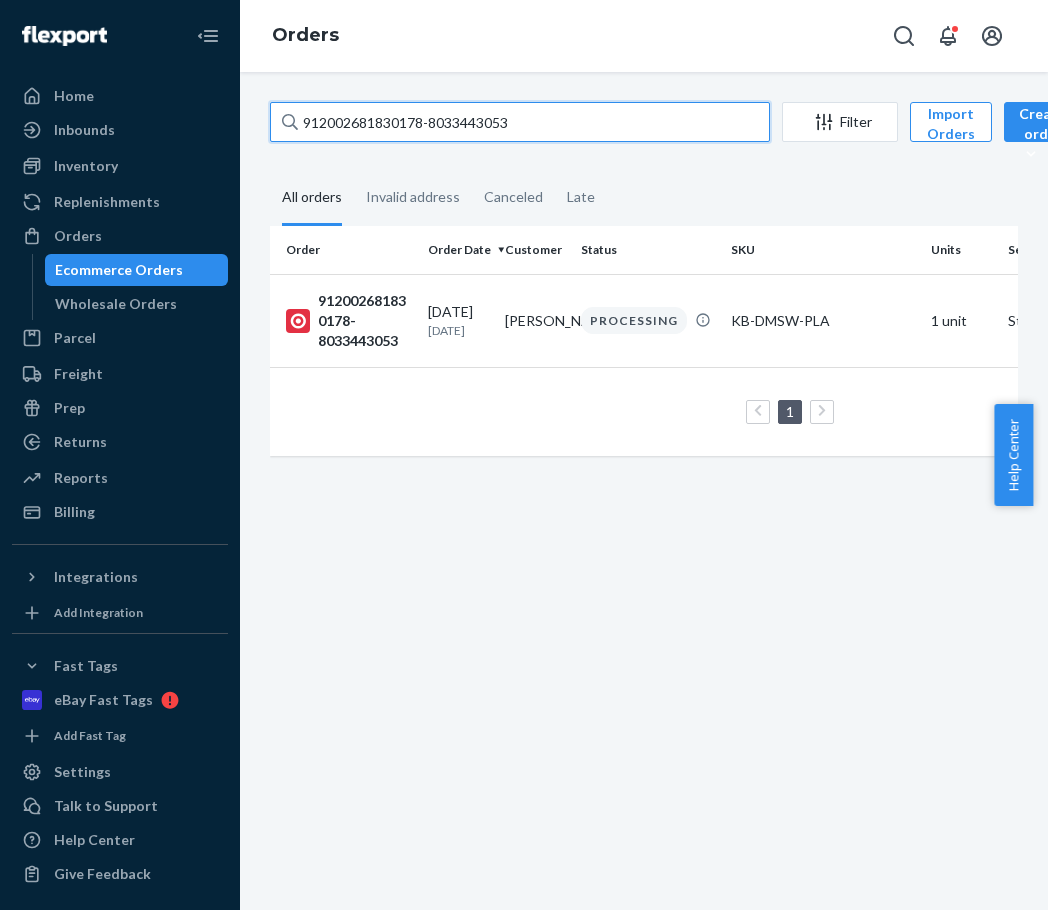 click on "912002681830178-8033443053" at bounding box center [520, 122] 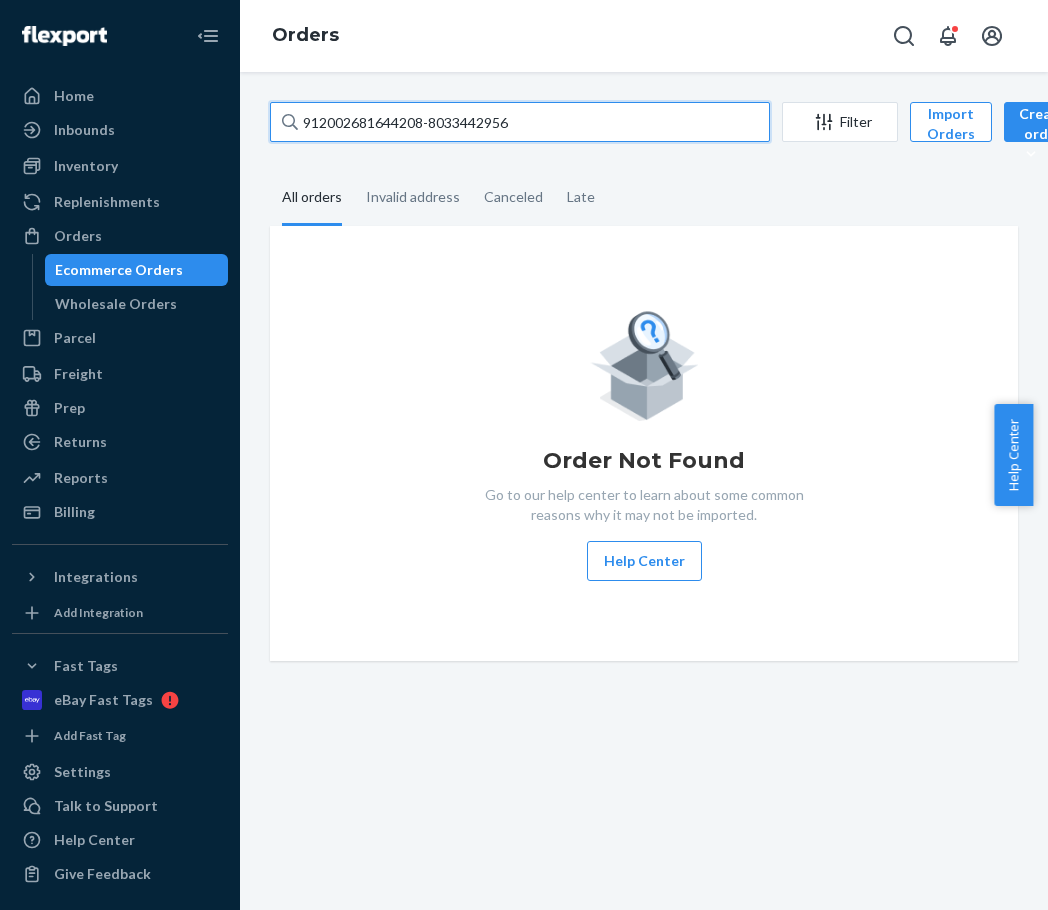type on "912002681644208-8033442956" 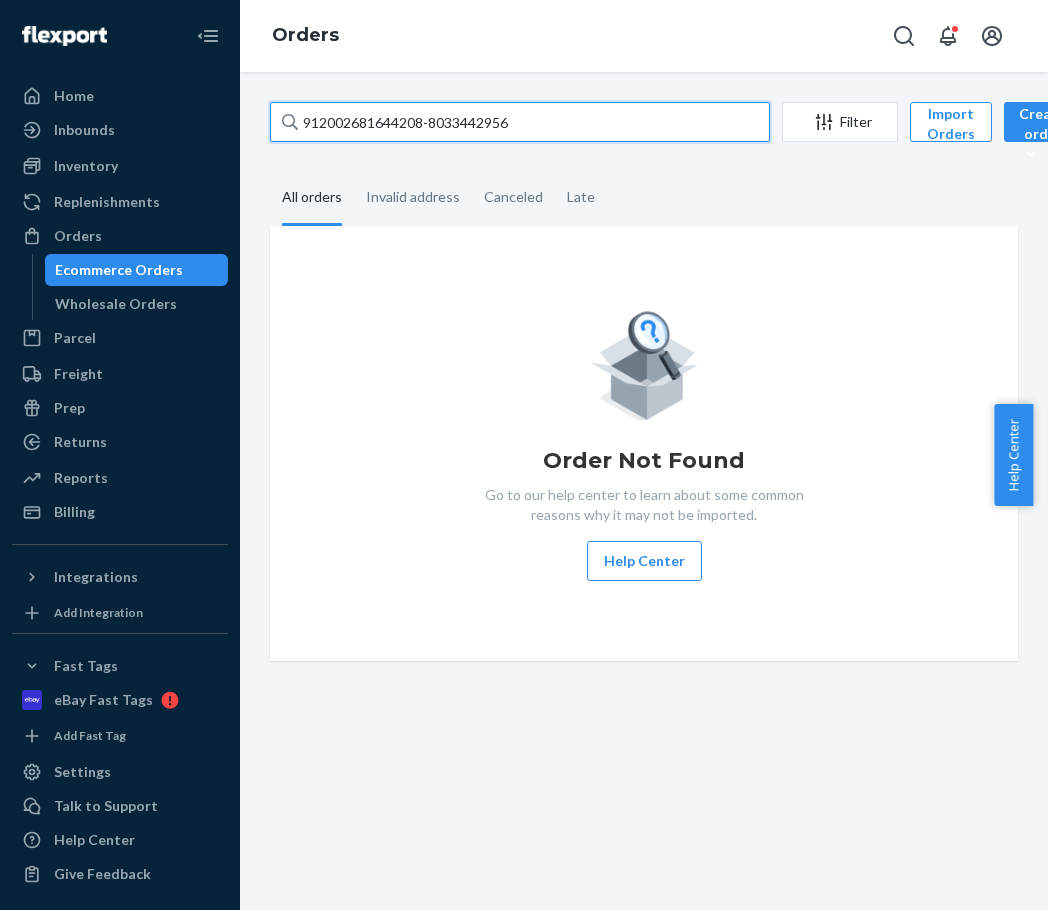 click on "912002681644208-8033442956" at bounding box center (520, 122) 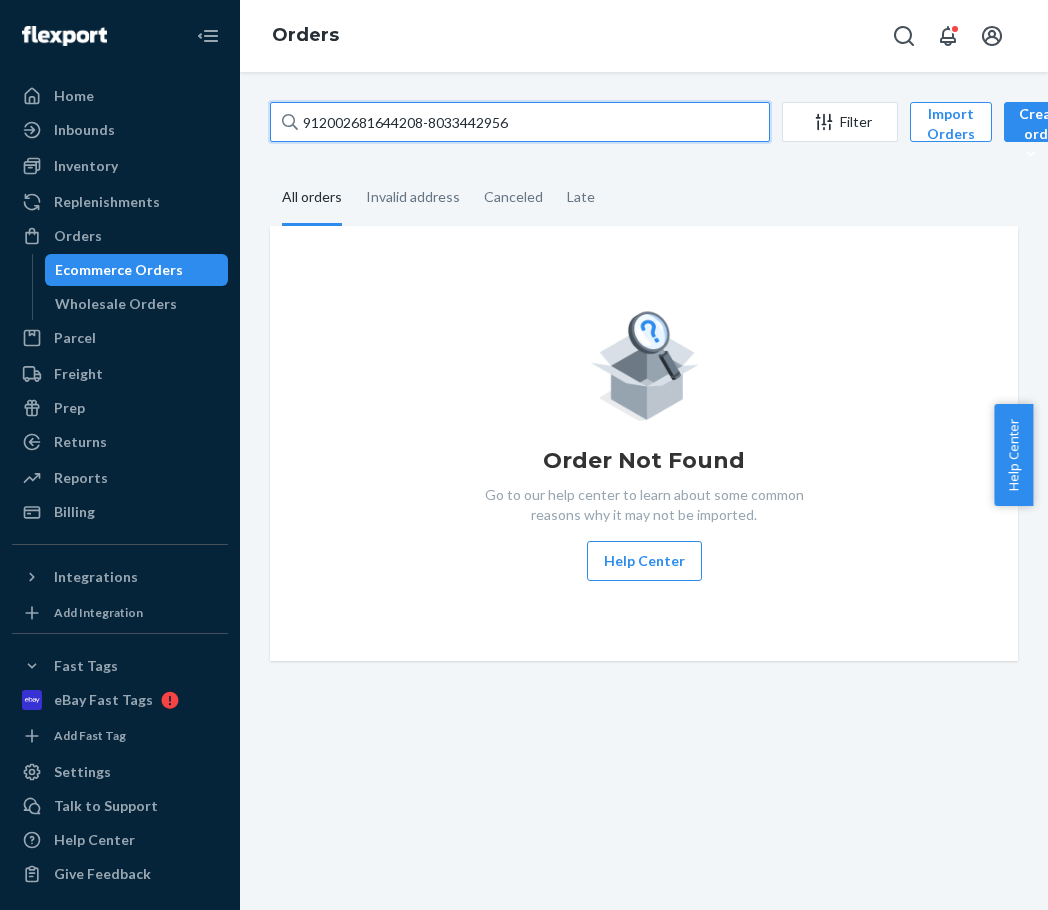 click on "912002681644208-8033442956" at bounding box center (520, 122) 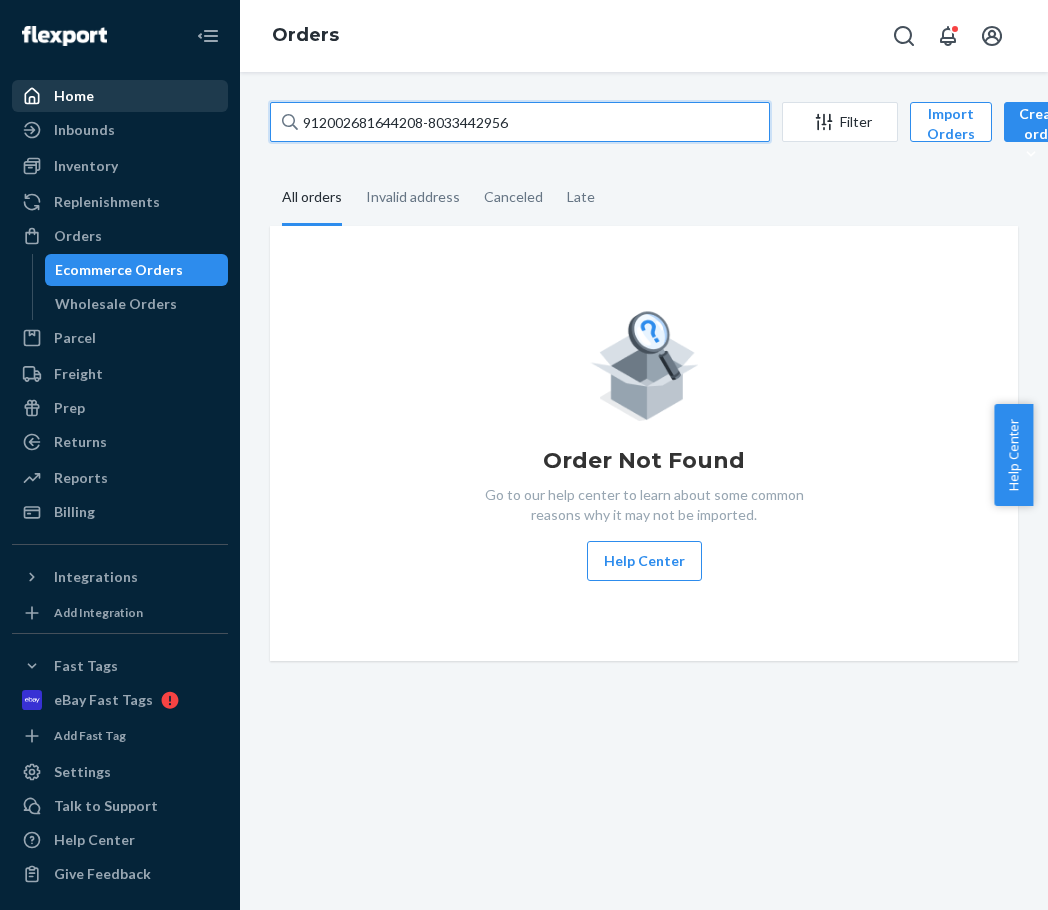 drag, startPoint x: 444, startPoint y: 117, endPoint x: 191, endPoint y: 95, distance: 253.95473 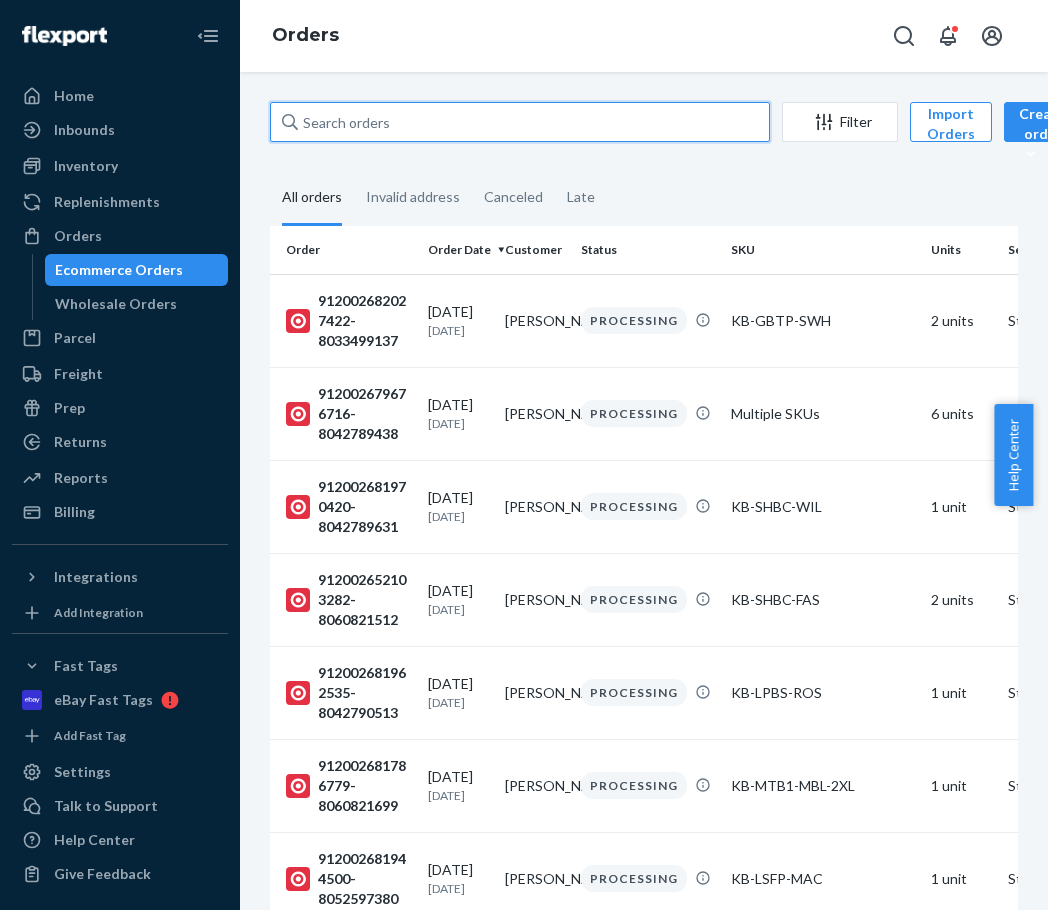click at bounding box center [520, 122] 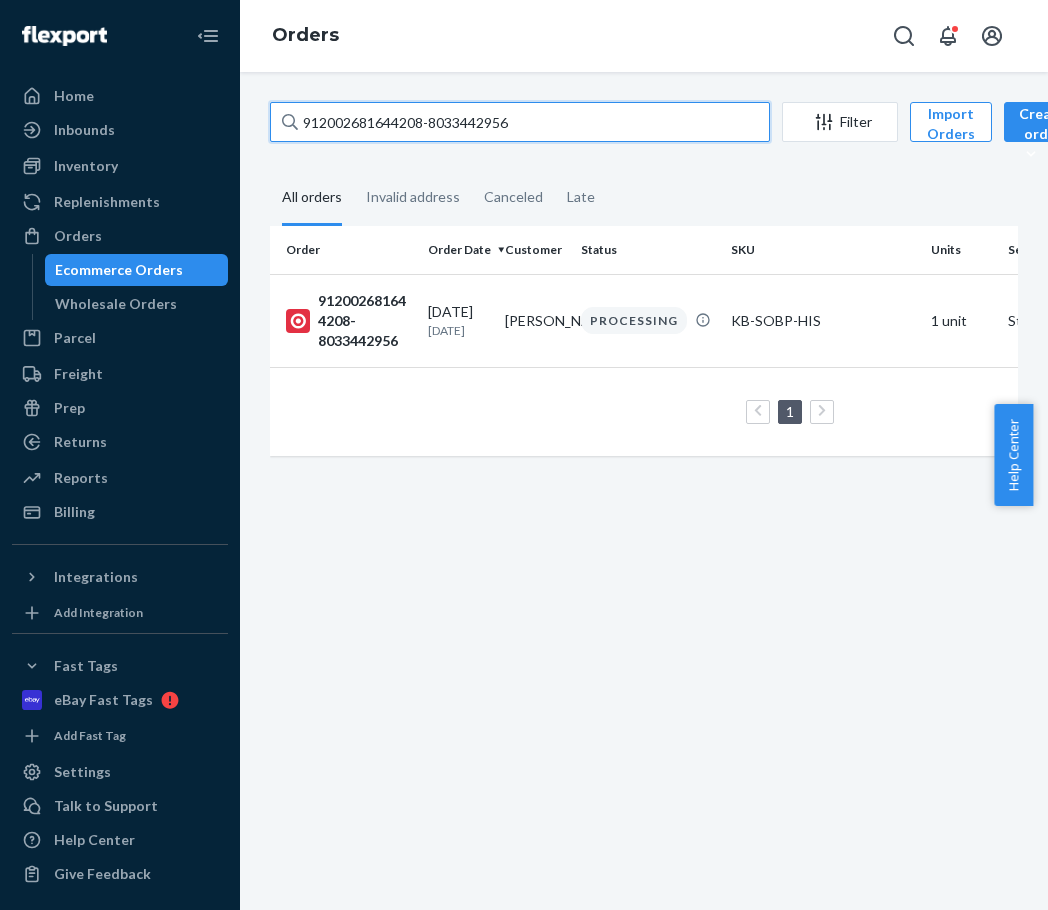 click on "912002681644208-8033442956" at bounding box center (520, 122) 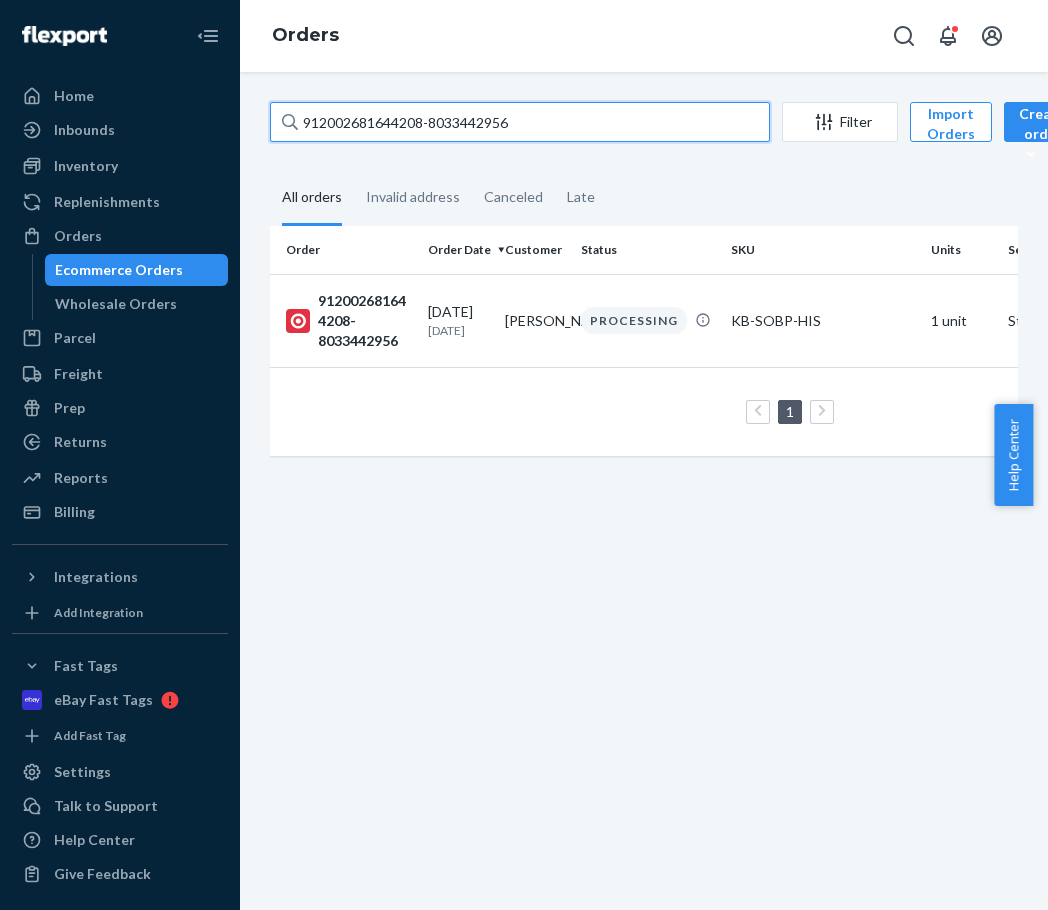 click on "912002681644208-8033442956" at bounding box center (520, 122) 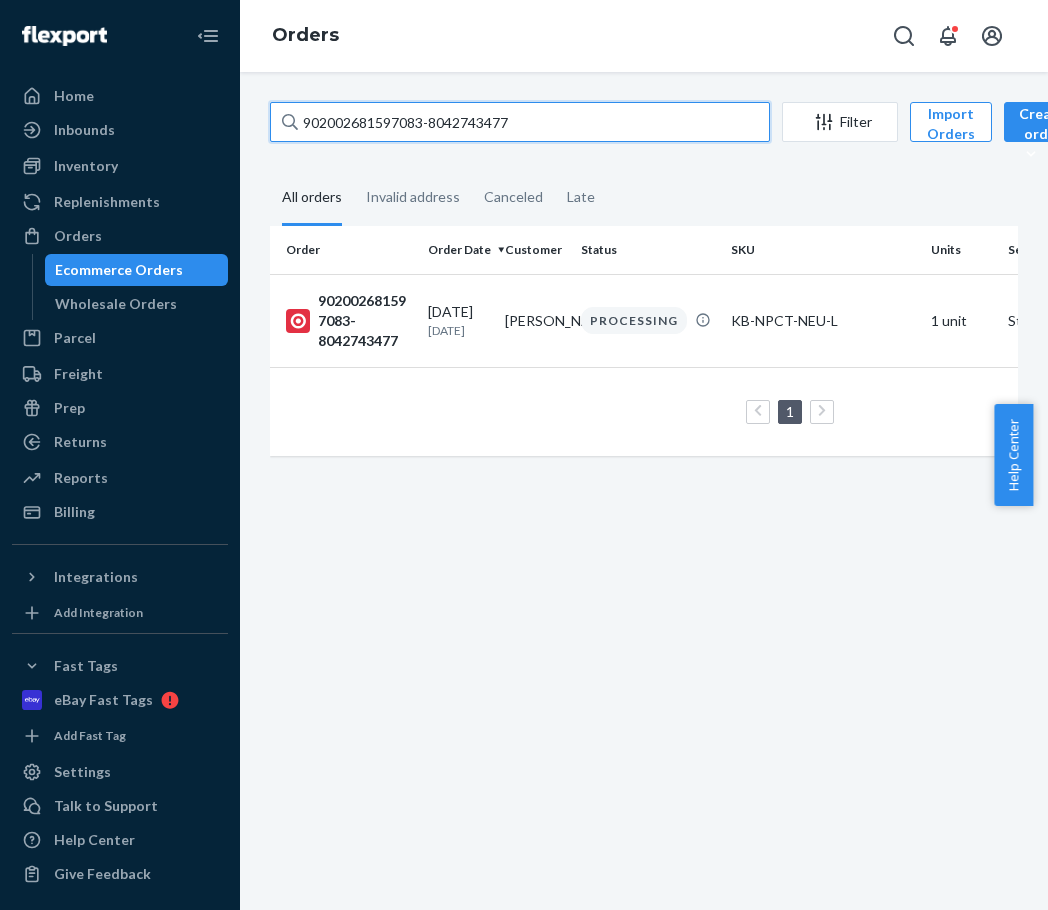 click on "902002681597083-8042743477" at bounding box center [520, 122] 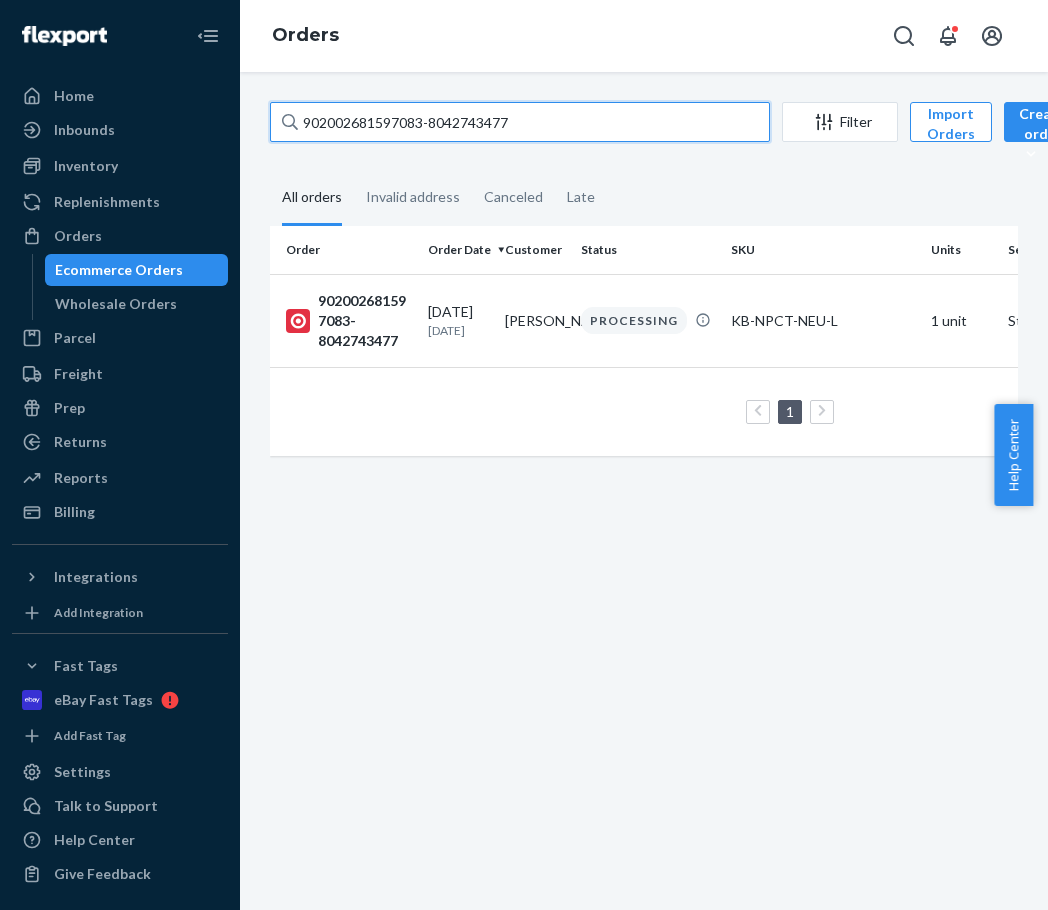 click on "902002681597083-8042743477" at bounding box center [520, 122] 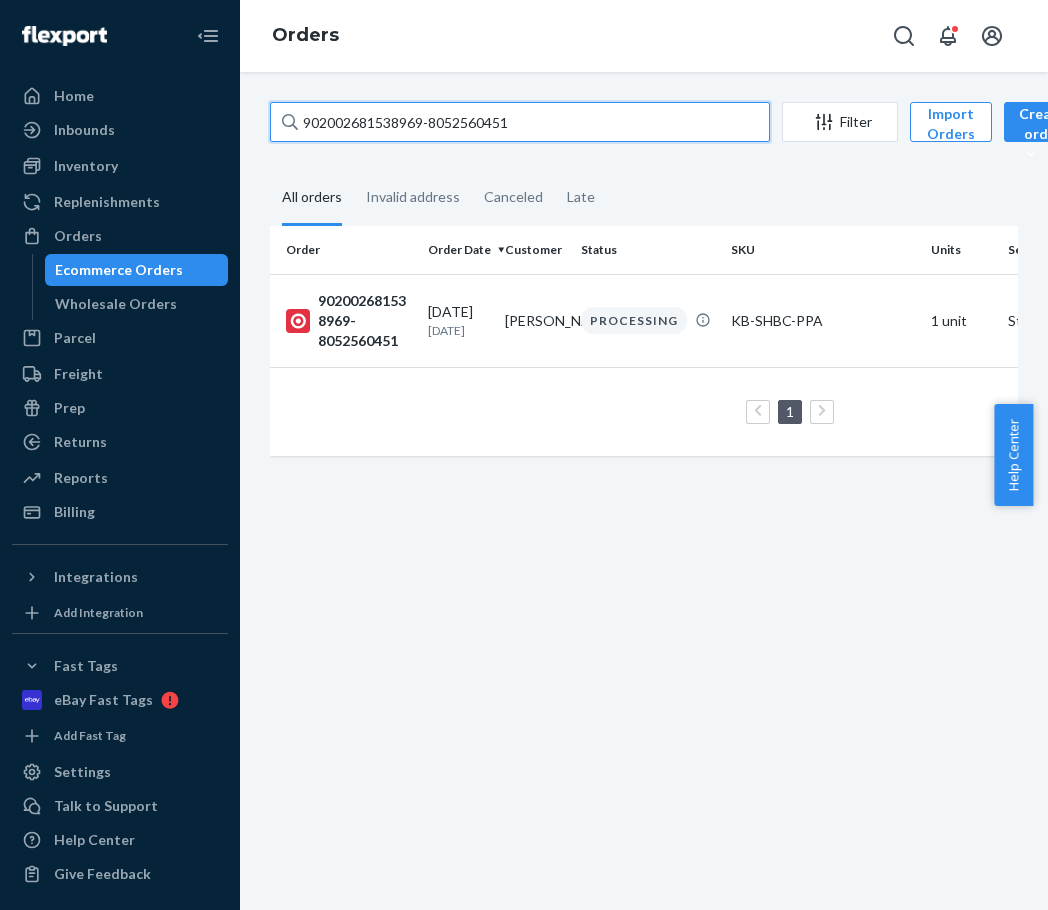 click on "902002681538969-8052560451" at bounding box center [520, 122] 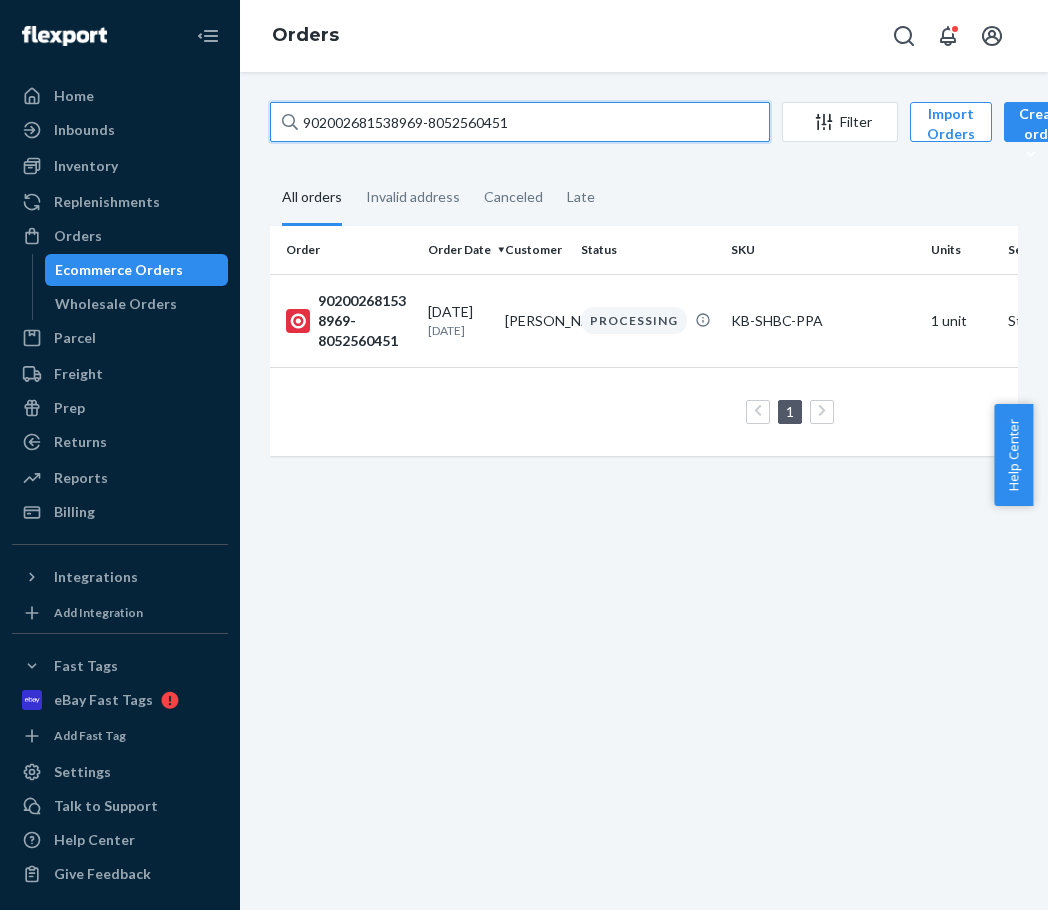 click on "902002681538969-8052560451" at bounding box center [520, 122] 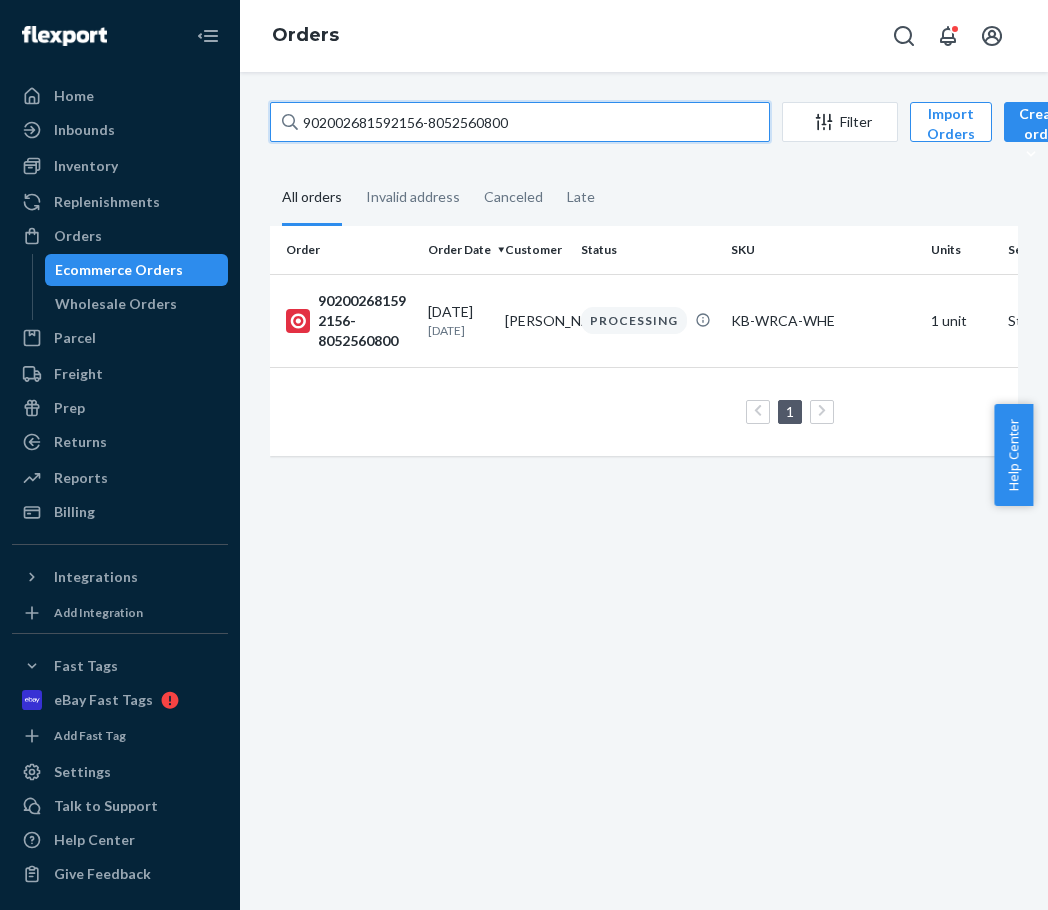 click on "902002681592156-8052560800" at bounding box center (520, 122) 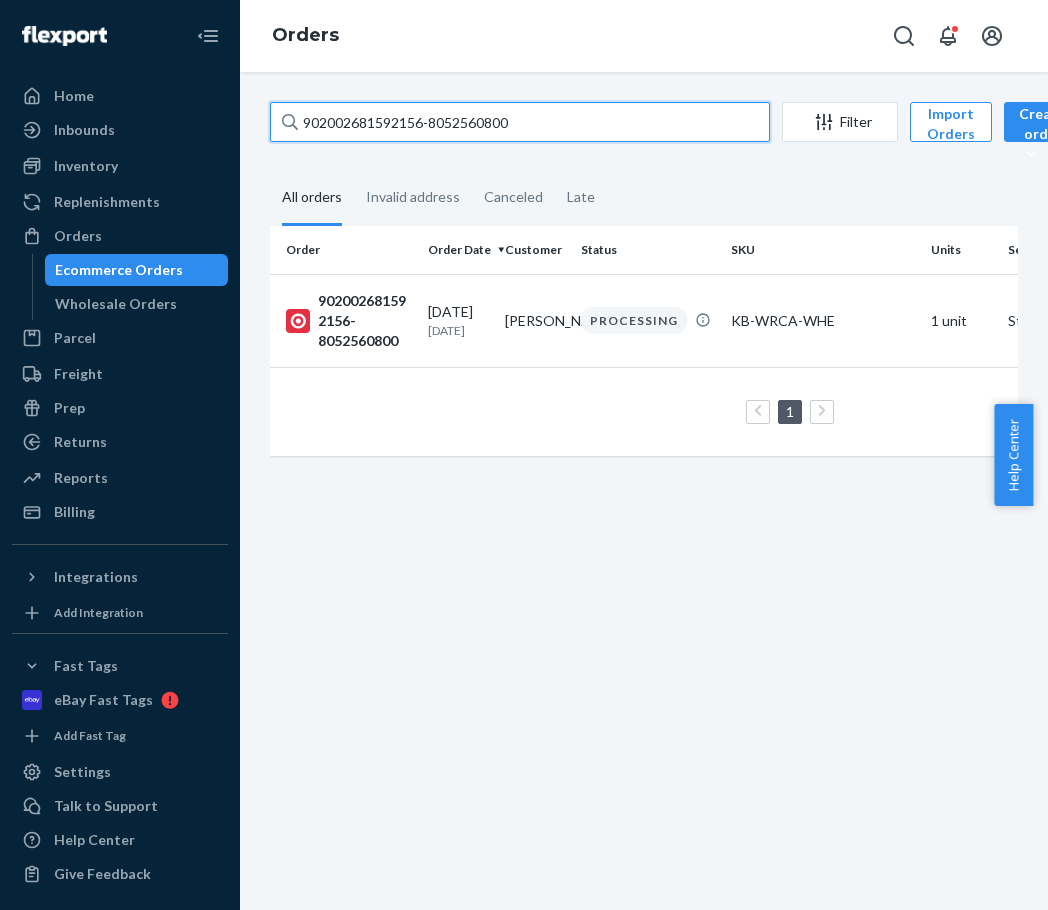 click on "902002681592156-8052560800" at bounding box center (520, 122) 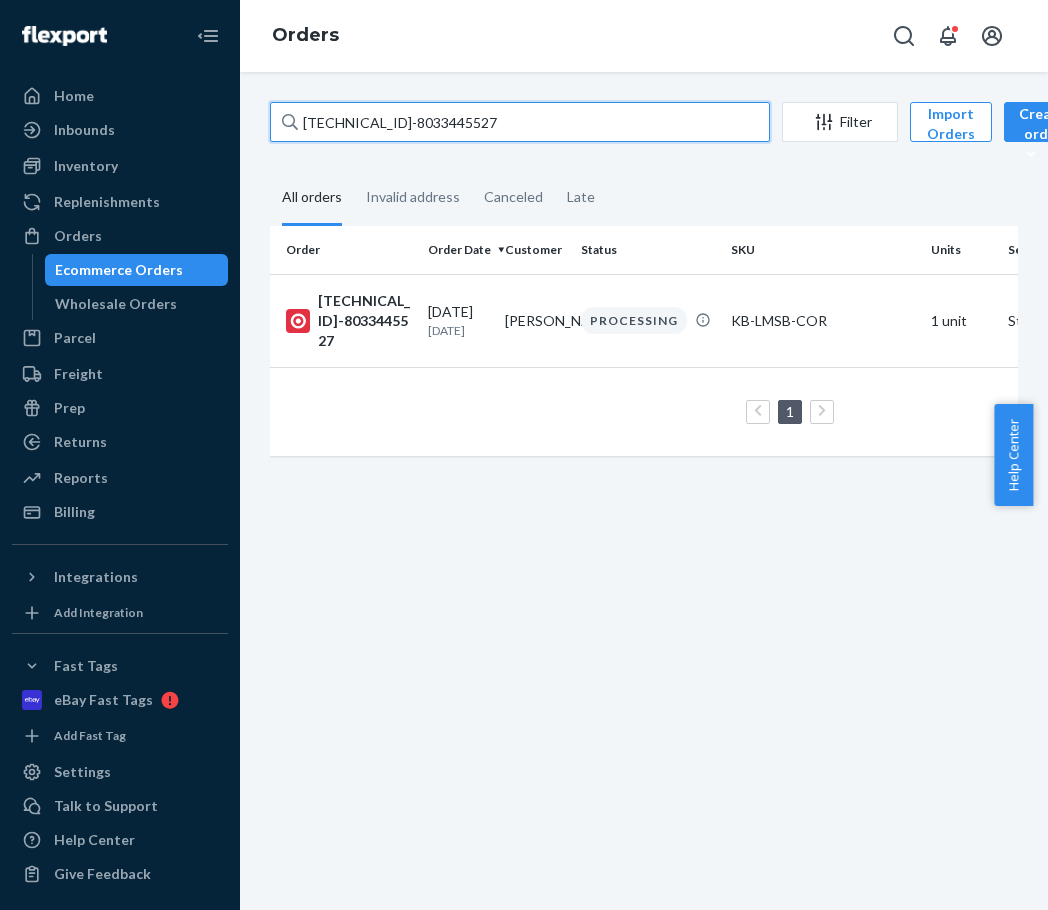 click on "[TECHNICAL_ID]-8033445527" at bounding box center (520, 122) 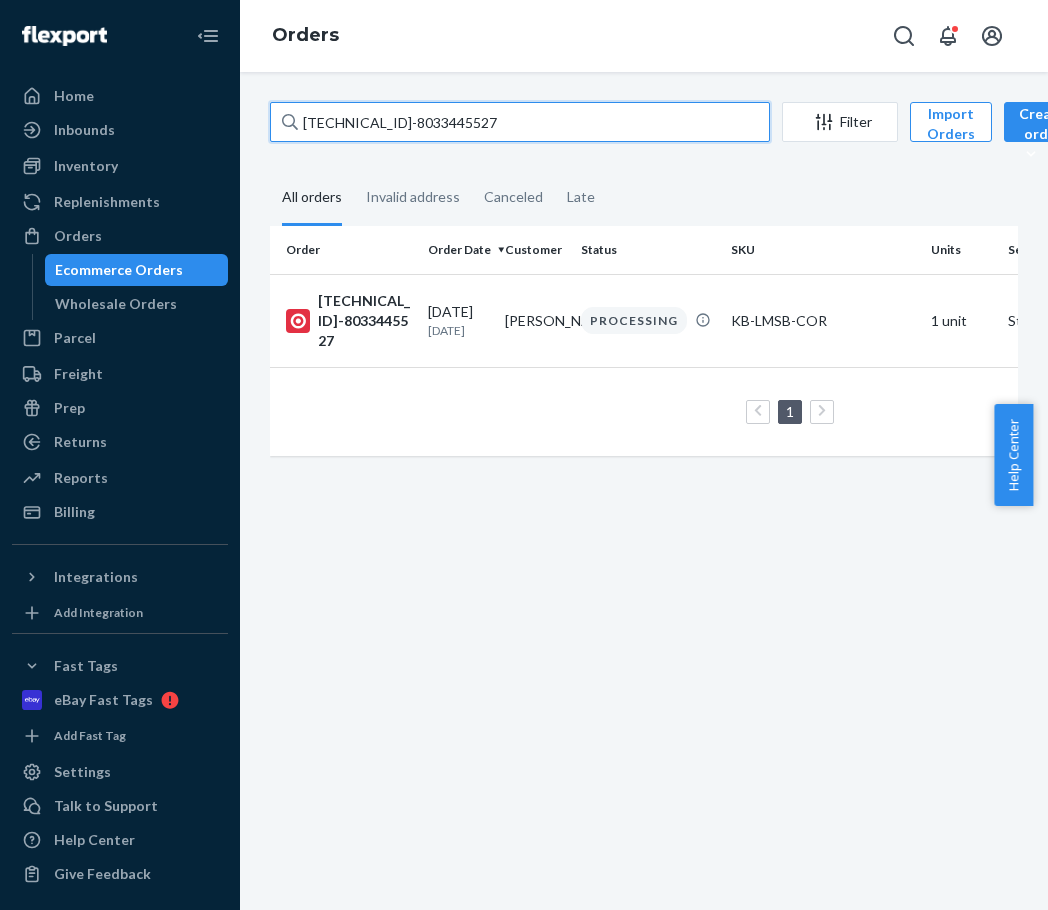 click on "[TECHNICAL_ID]-8033445527" at bounding box center [520, 122] 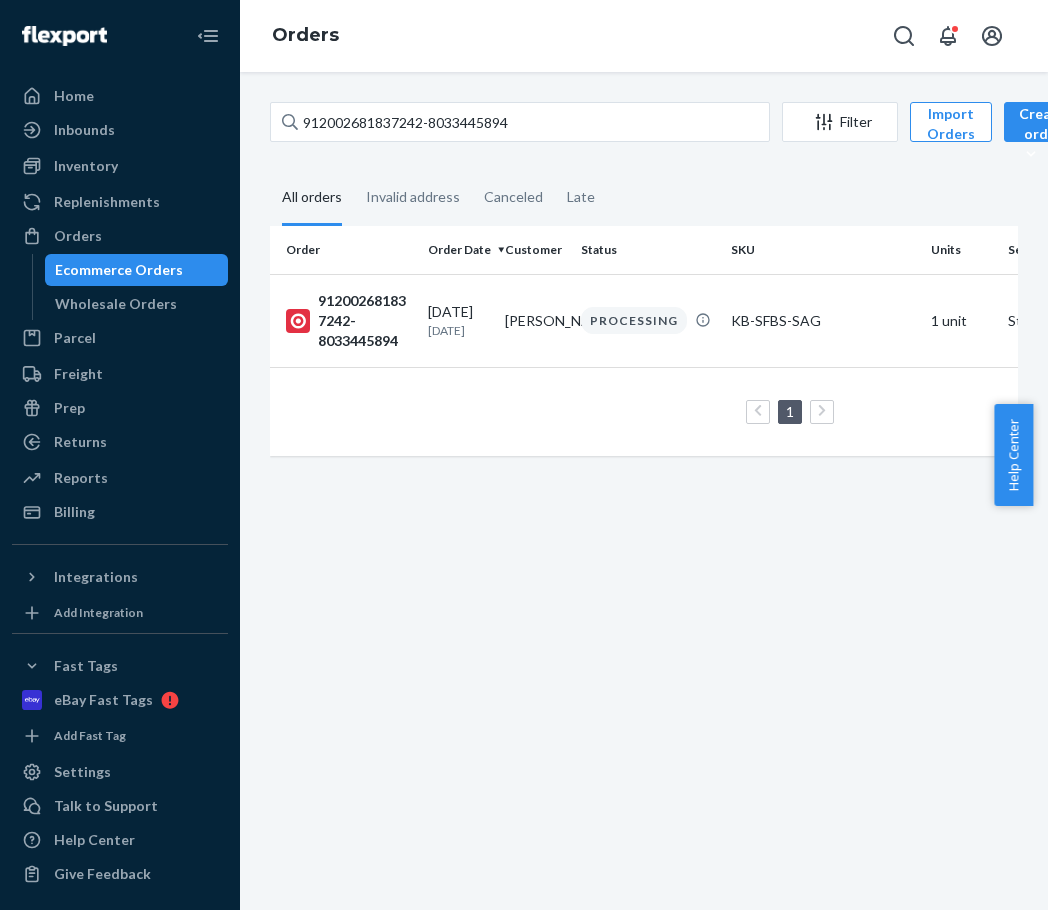 click on "912002681837242-8033445894 Filter Import Orders Create order Ecommerce order Removal order All orders Invalid address Canceled Late Order Order Date Customer Status SKU Units Service Fee 912002681837242-8033445894 [DATE] [DATE] [PERSON_NAME] PROCESSING KB-SFBS-SAG 1 unit Standard 1 100 results per page" at bounding box center [644, 491] 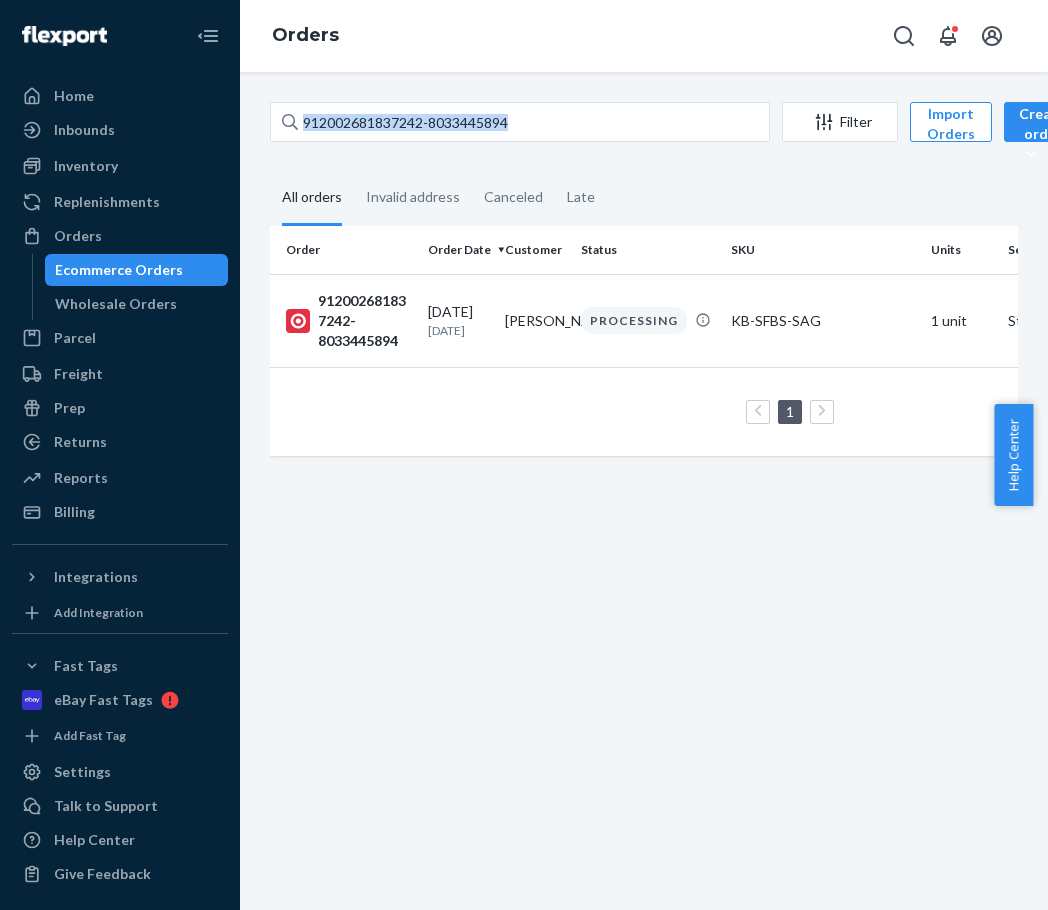 click on "912002681837242-8033445894 Filter Import Orders Create order Ecommerce order Removal order All orders Invalid address Canceled Late Order Order Date Customer Status SKU Units Service Fee 912002681837242-8033445894 [DATE] [DATE] [PERSON_NAME] PROCESSING KB-SFBS-SAG 1 unit Standard 1 100 results per page" at bounding box center (644, 491) 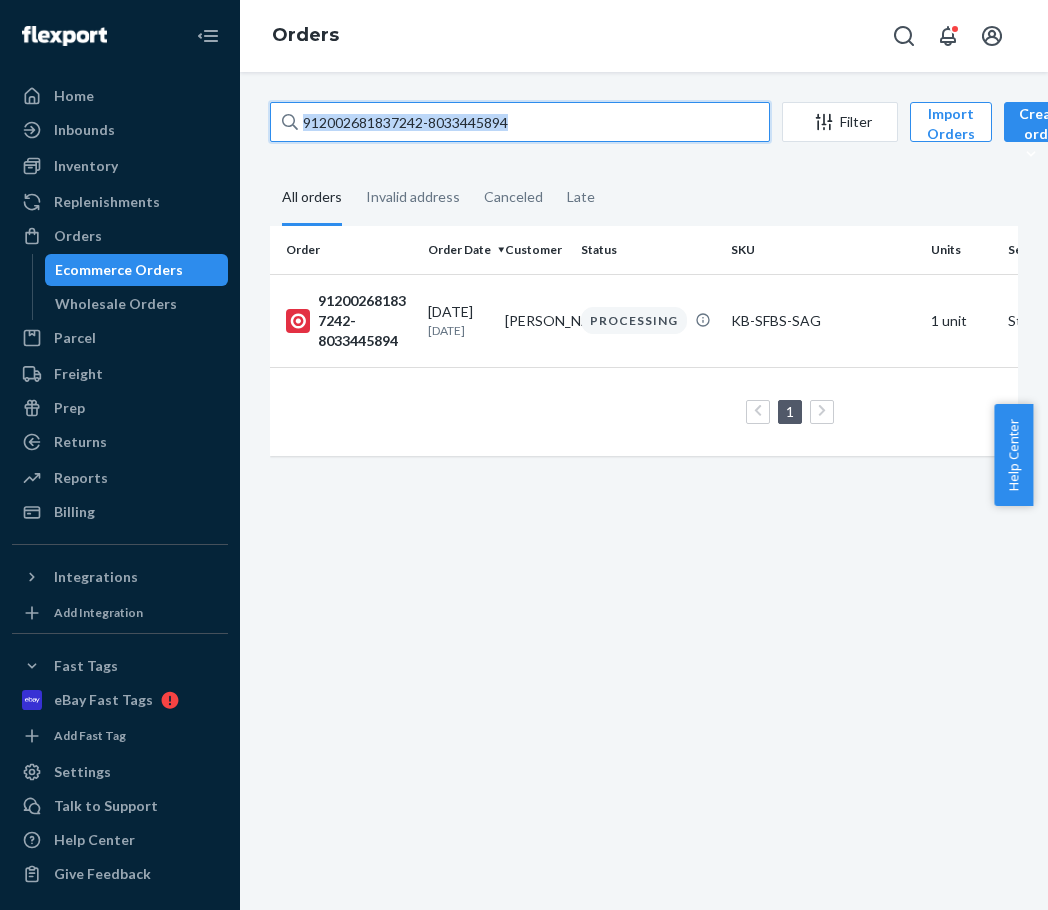 click on "912002681837242-8033445894" at bounding box center (520, 122) 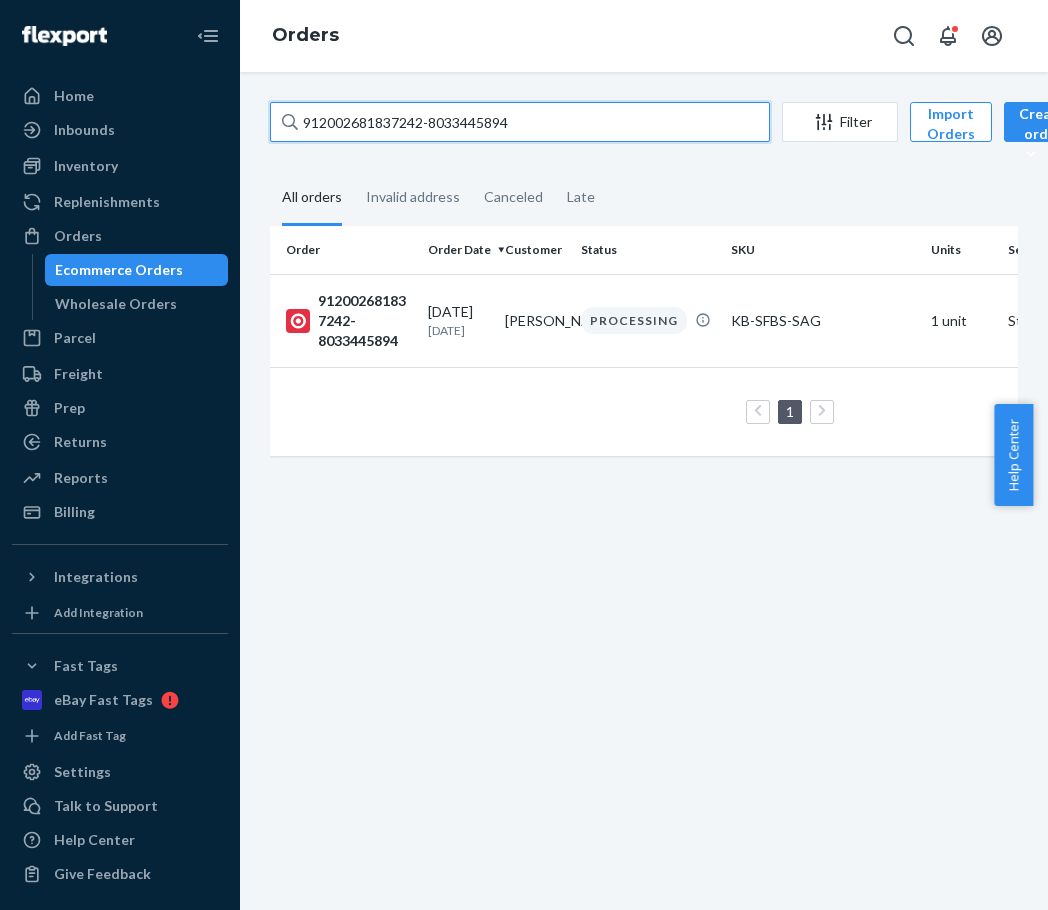 click on "912002681837242-8033445894" at bounding box center [520, 122] 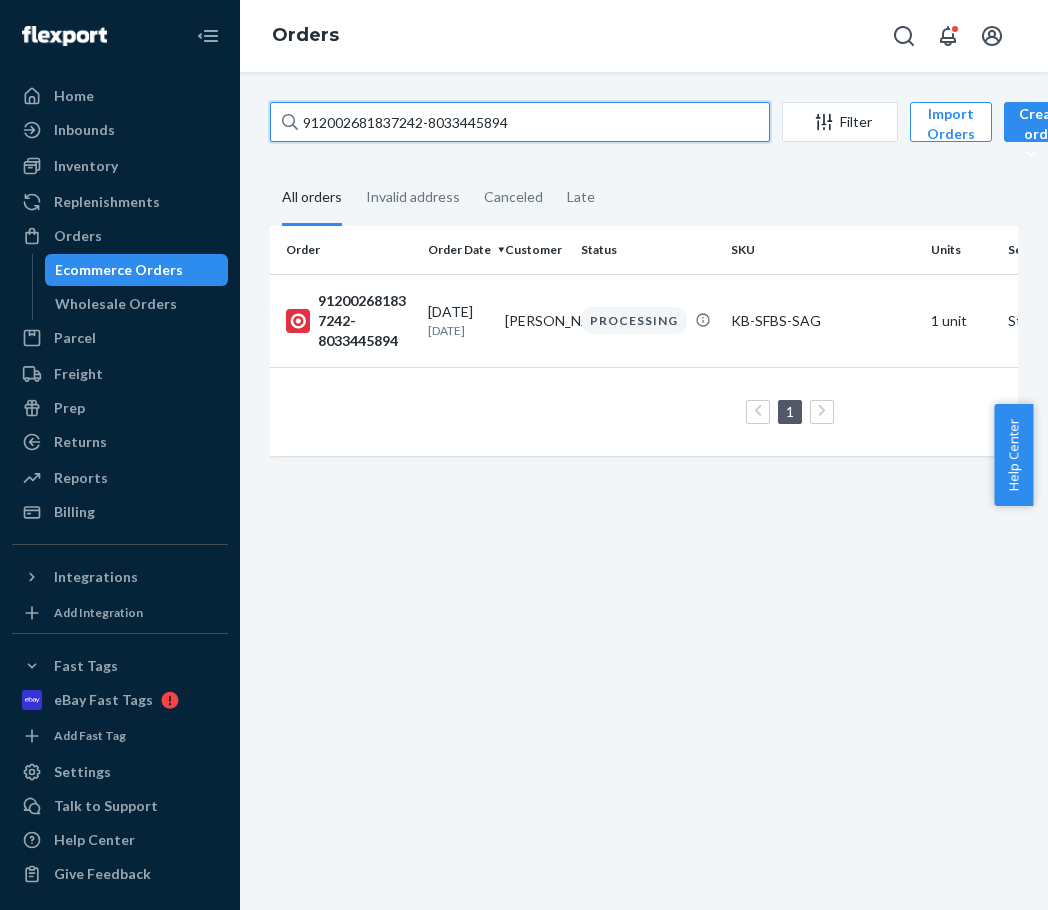 click on "912002681837242-8033445894" at bounding box center [520, 122] 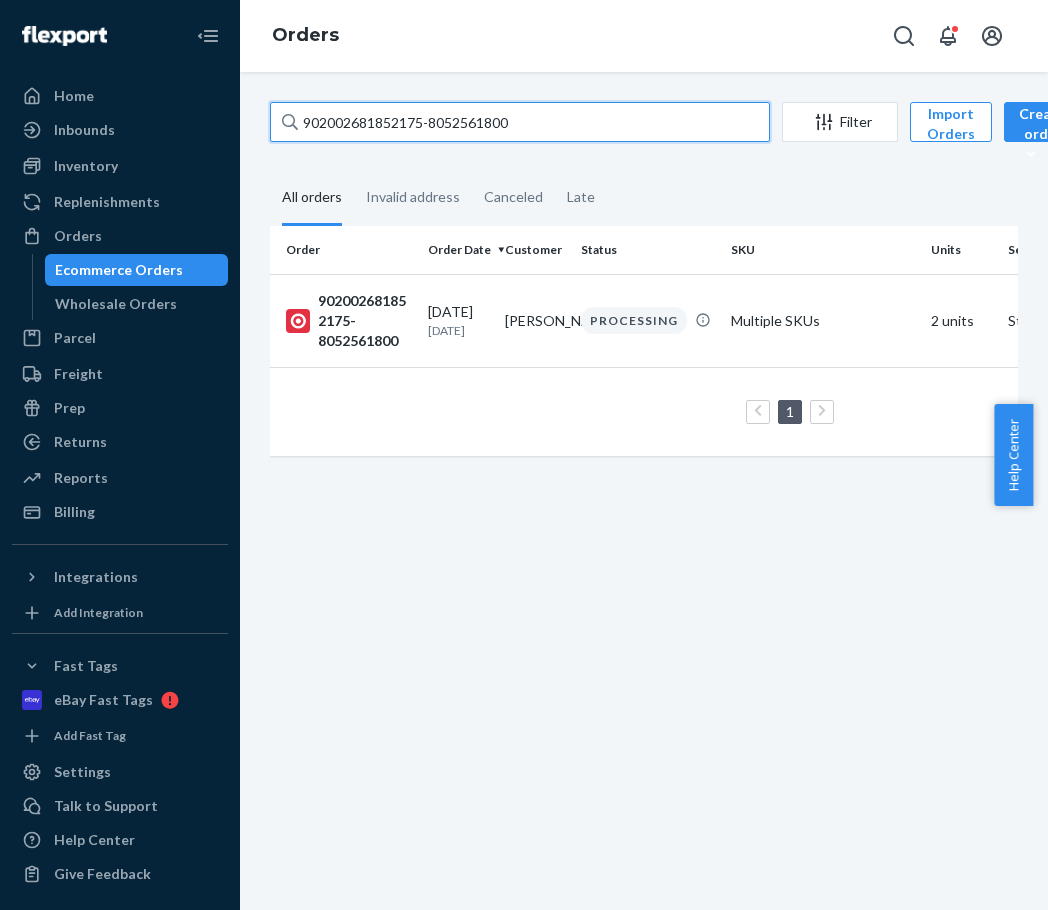 click on "902002681852175-8052561800" at bounding box center [520, 122] 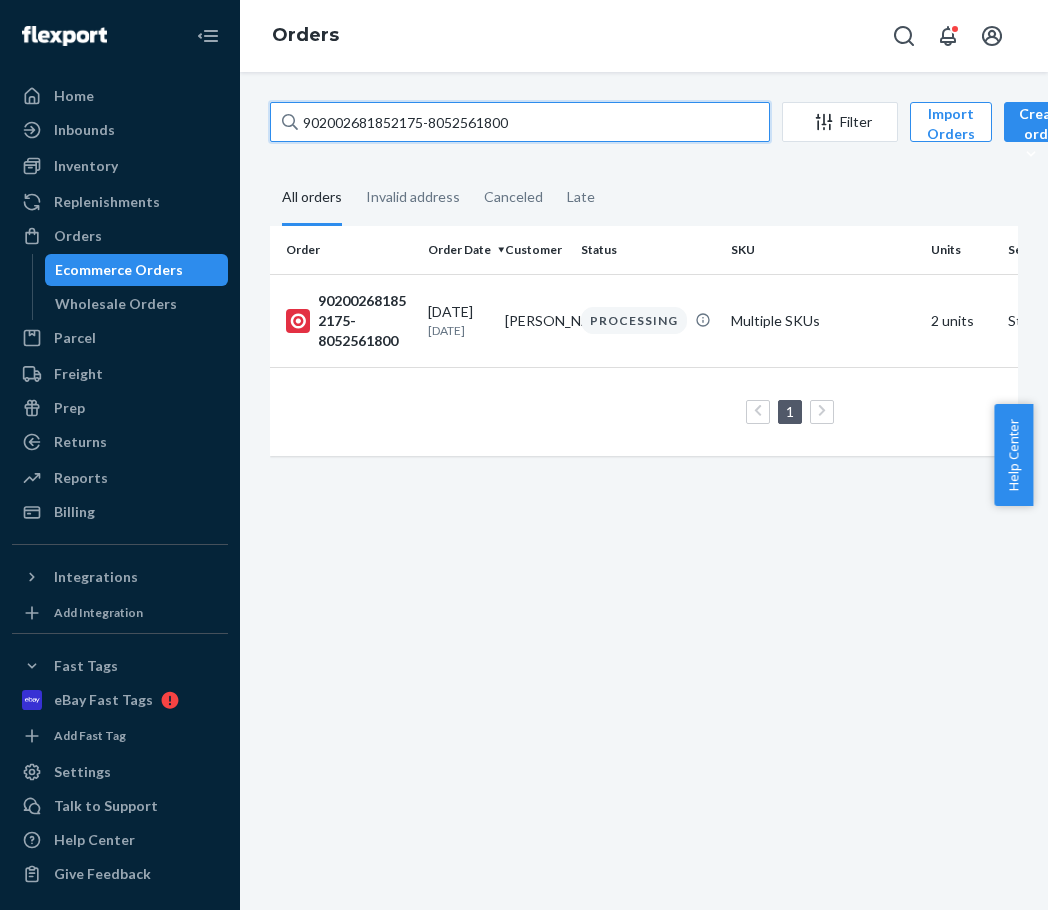 click on "902002681852175-8052561800" at bounding box center (520, 122) 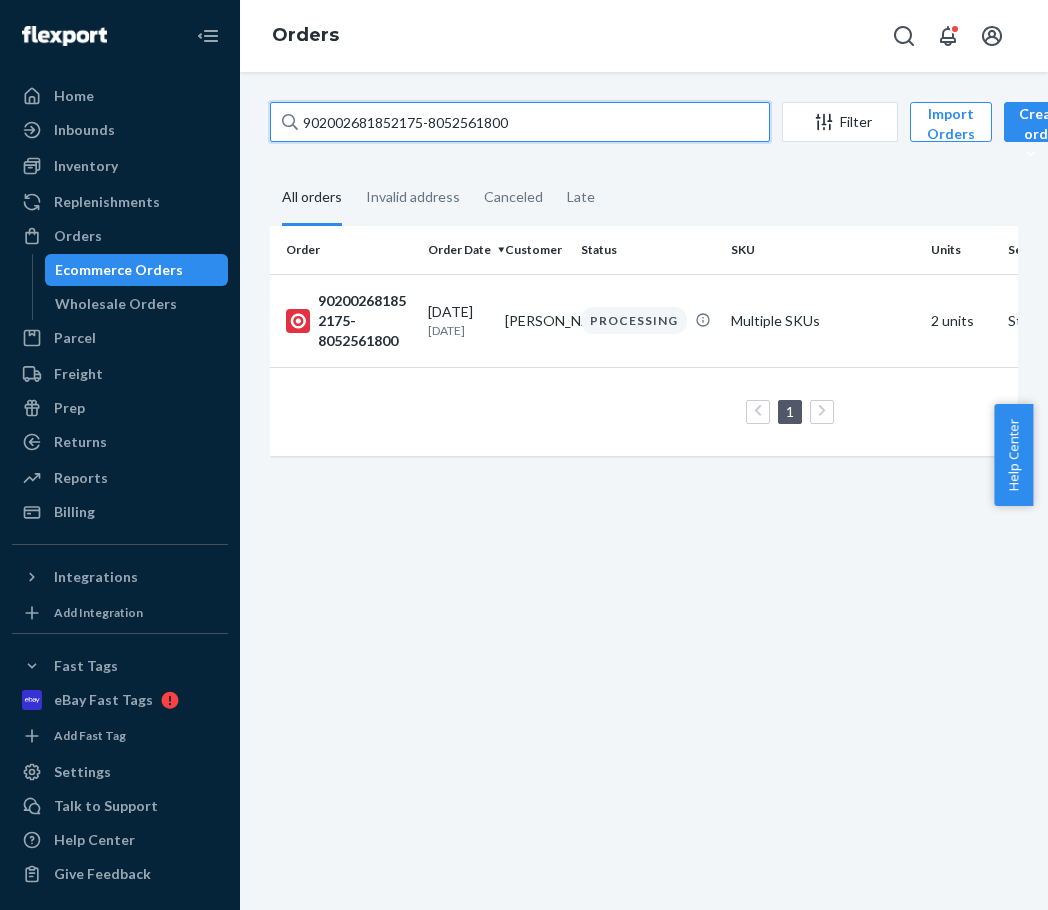 click on "902002681852175-8052561800" at bounding box center (520, 122) 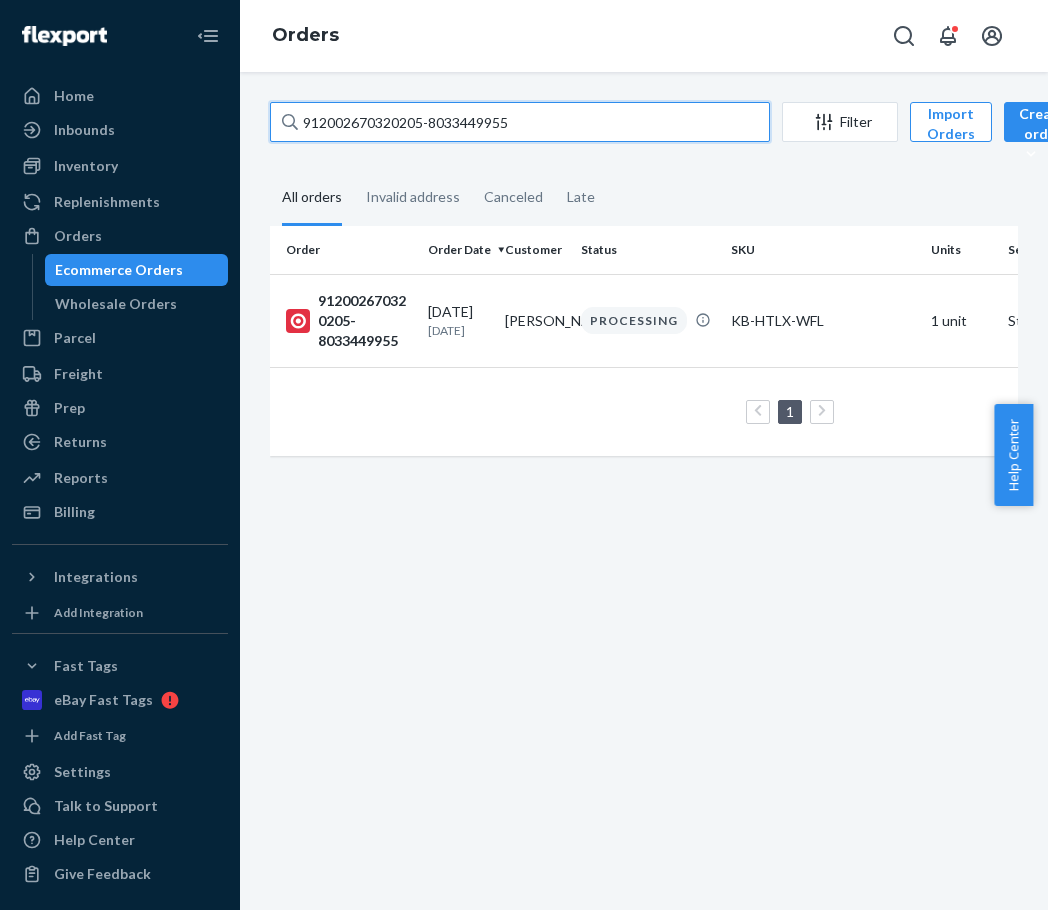 click on "912002670320205-8033449955" at bounding box center (520, 122) 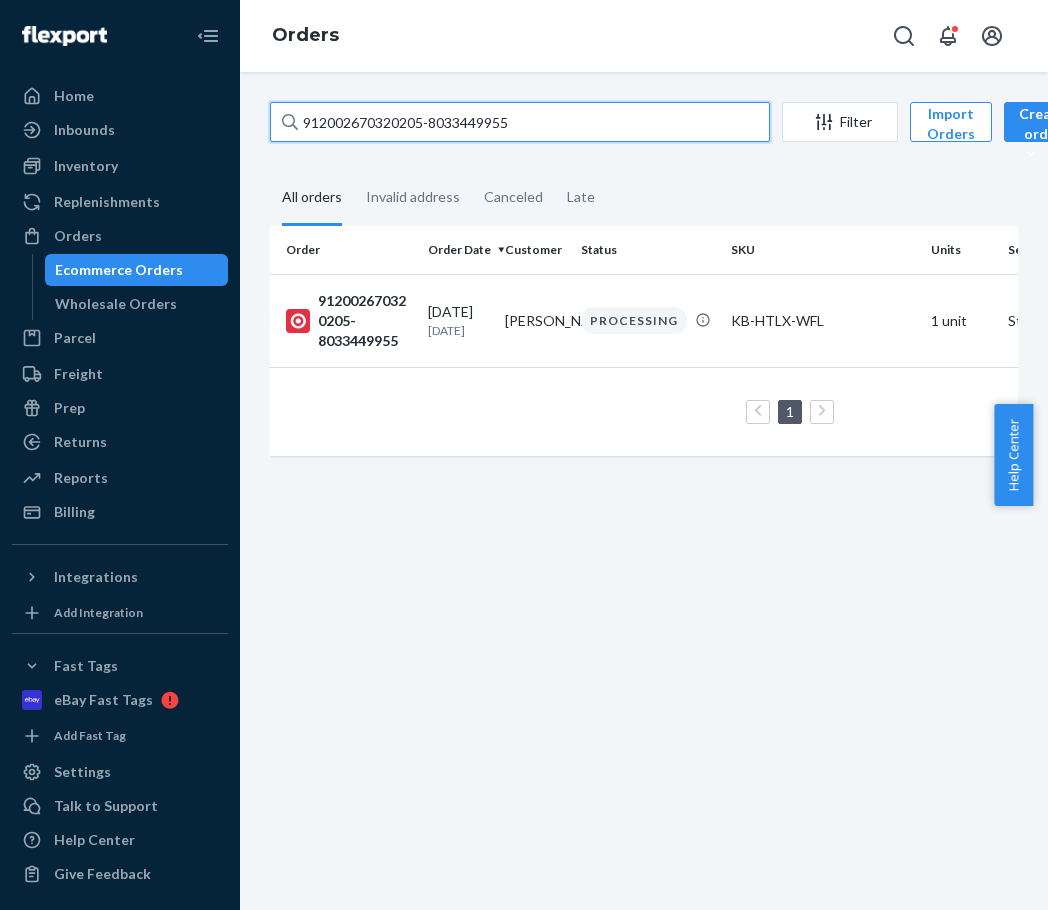 click on "912002670320205-8033449955" at bounding box center [520, 122] 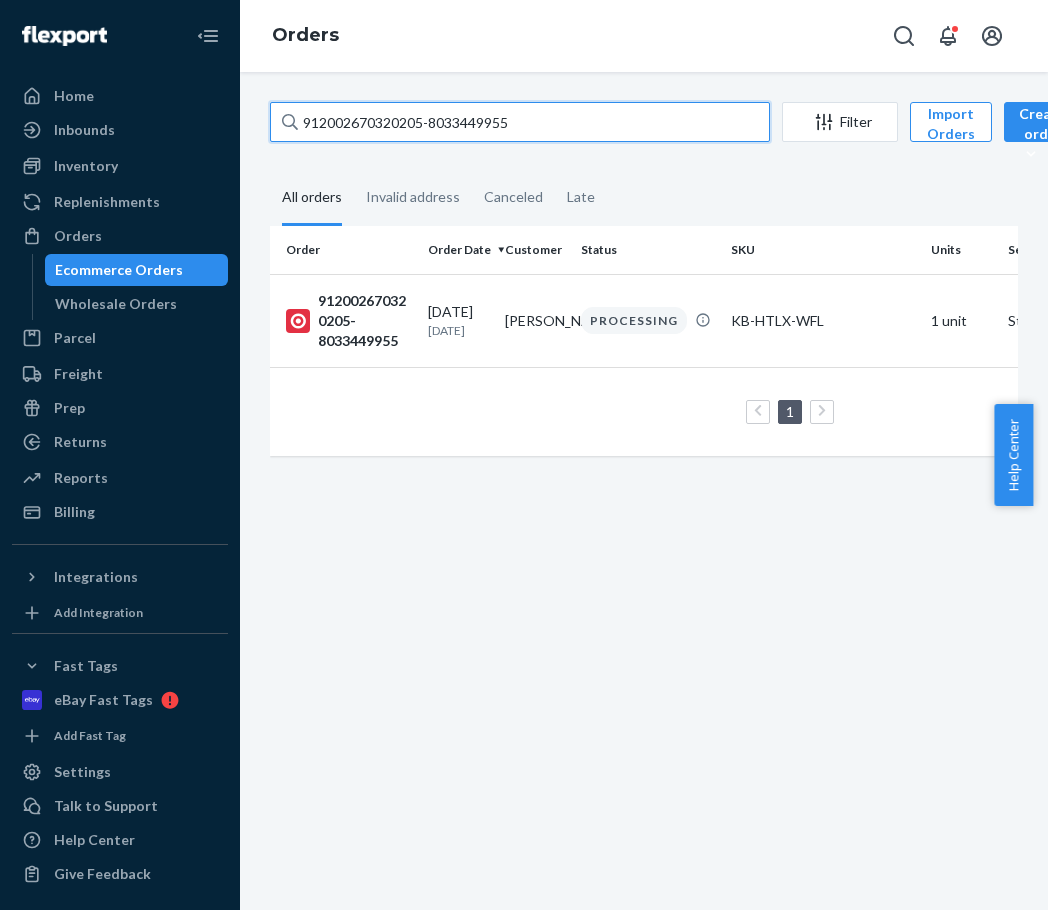 click on "912002670320205-8033449955" at bounding box center (520, 122) 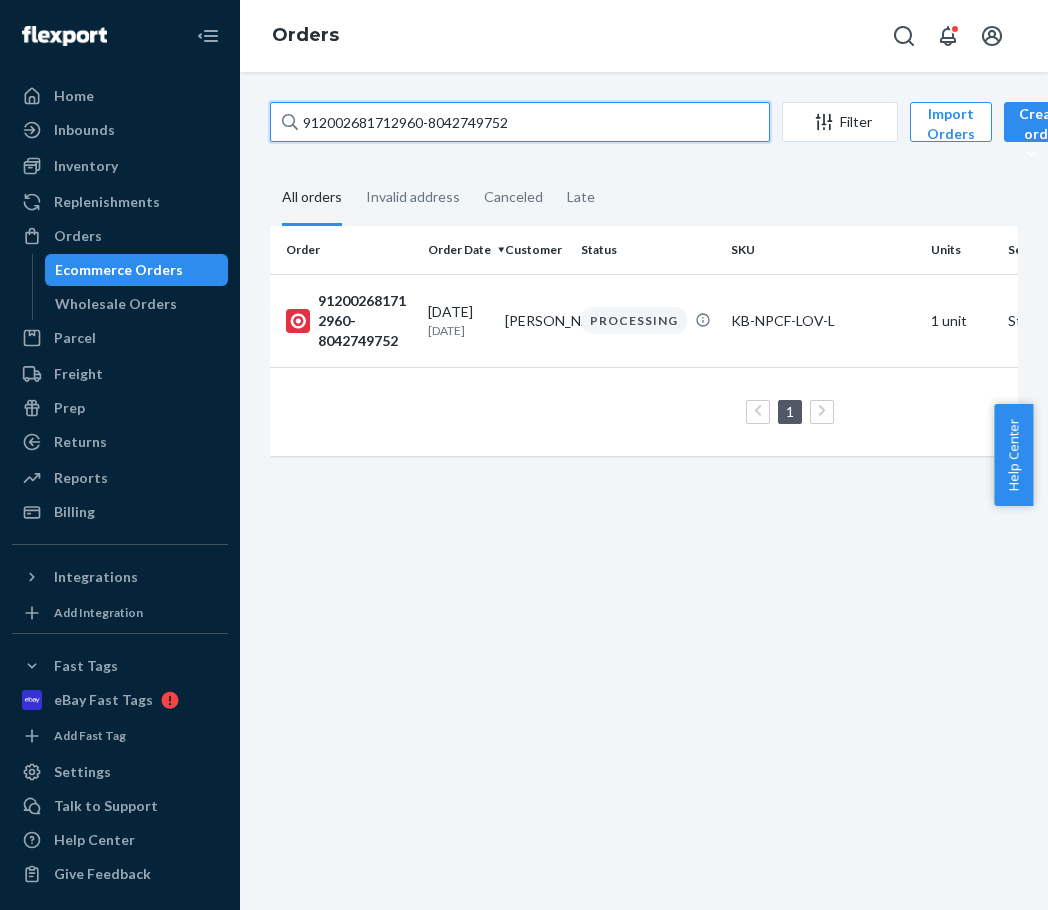 click on "912002681712960-8042749752" at bounding box center [520, 122] 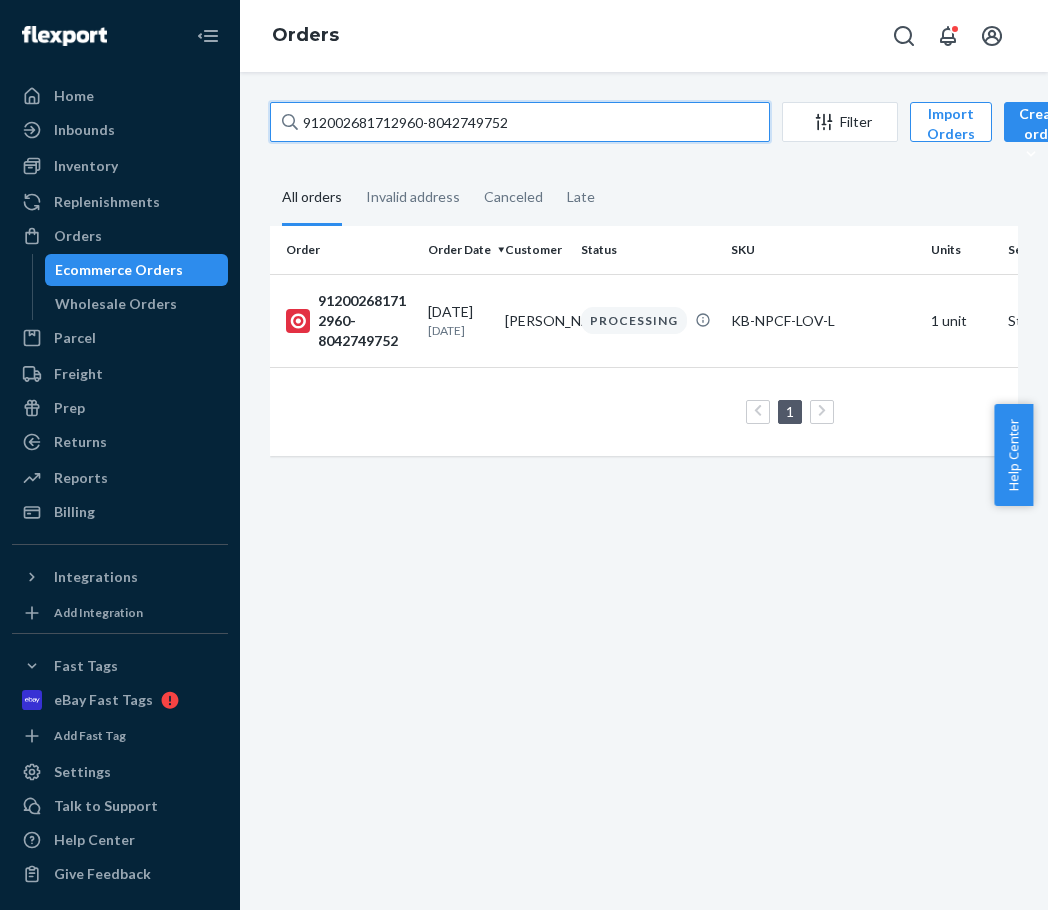 click on "912002681712960-8042749752" at bounding box center [520, 122] 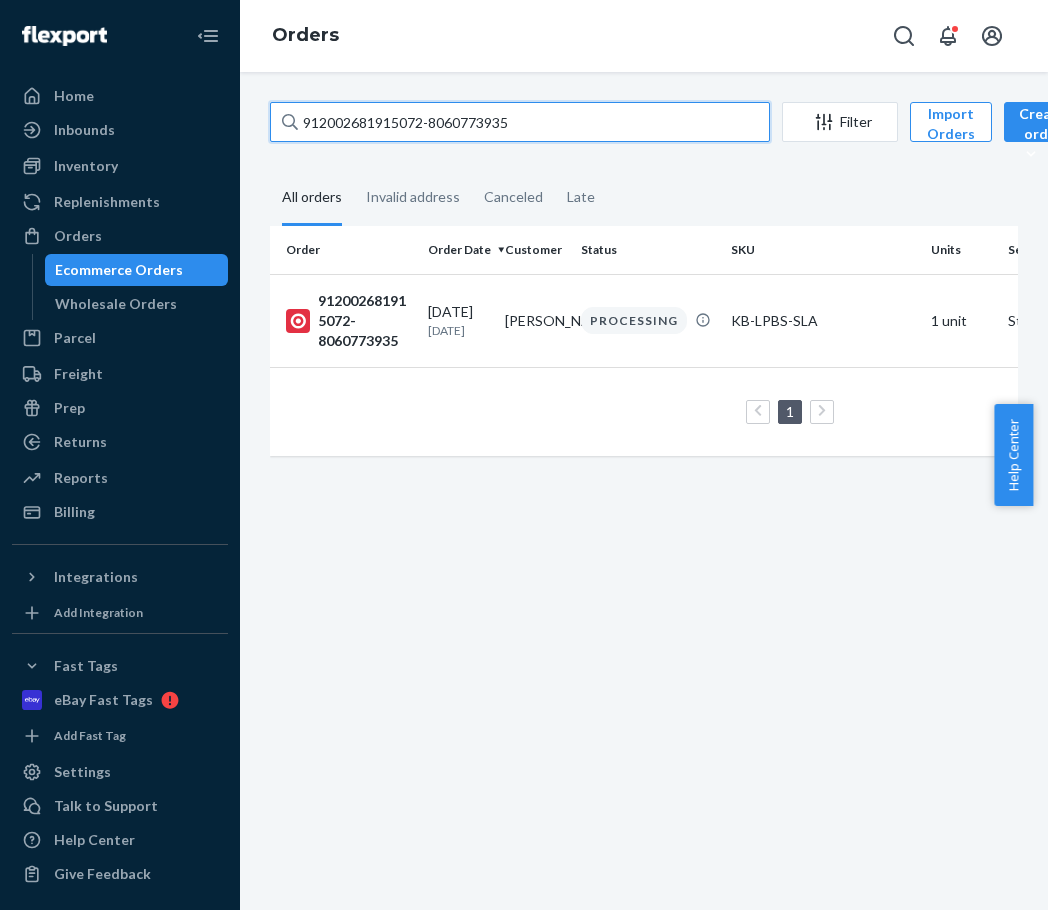 click on "912002681915072-8060773935" at bounding box center (520, 122) 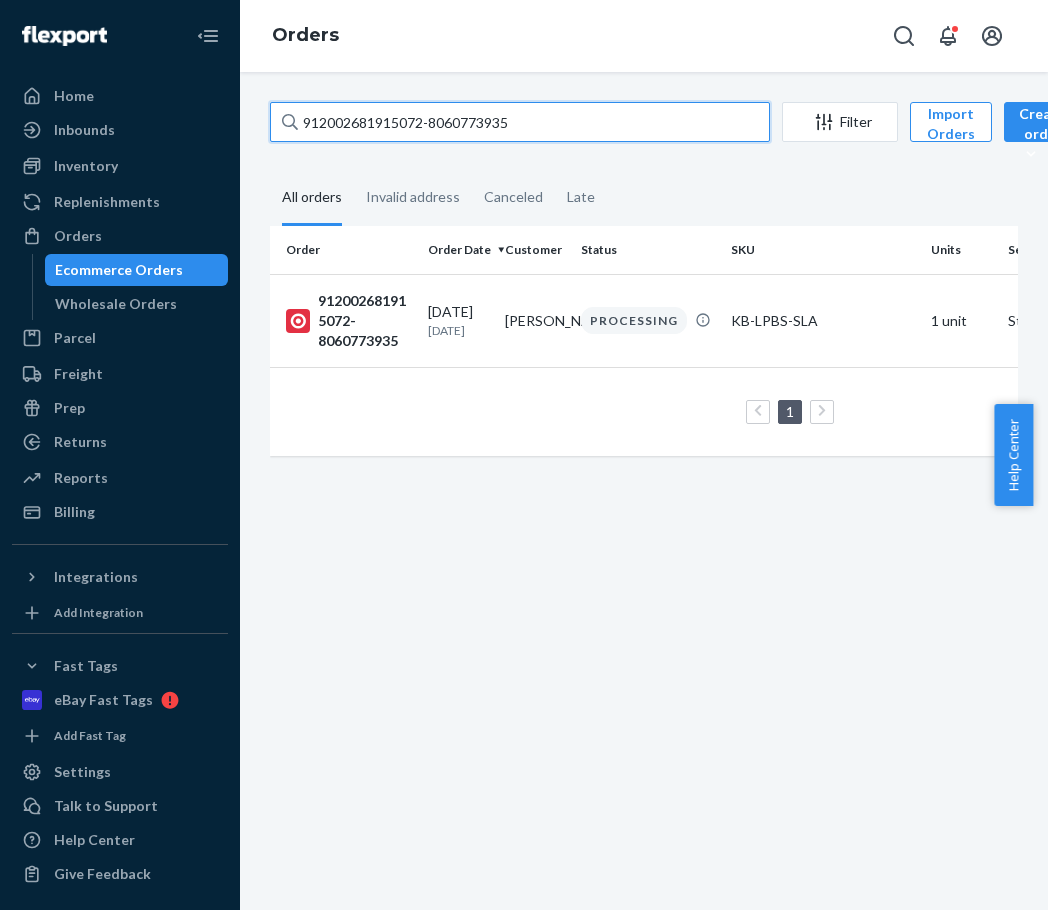 click on "912002681915072-8060773935" at bounding box center (520, 122) 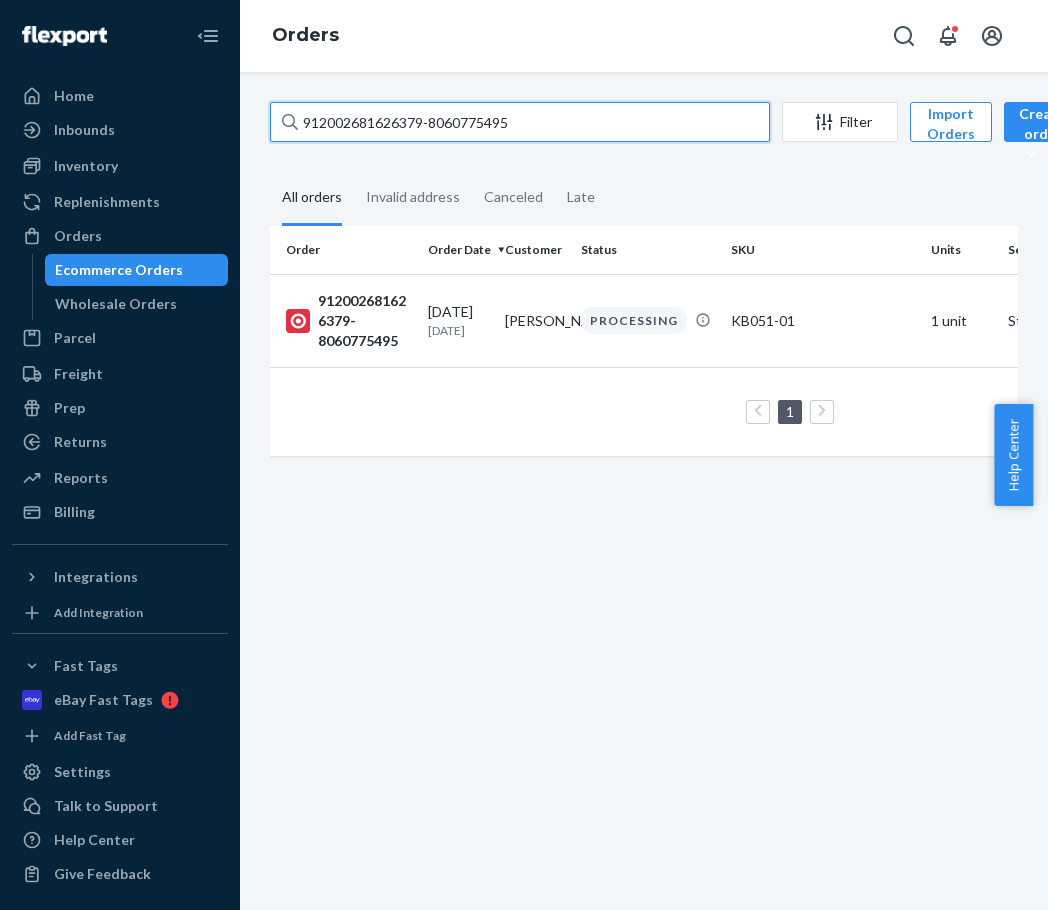 click on "912002681626379-8060775495" at bounding box center [520, 122] 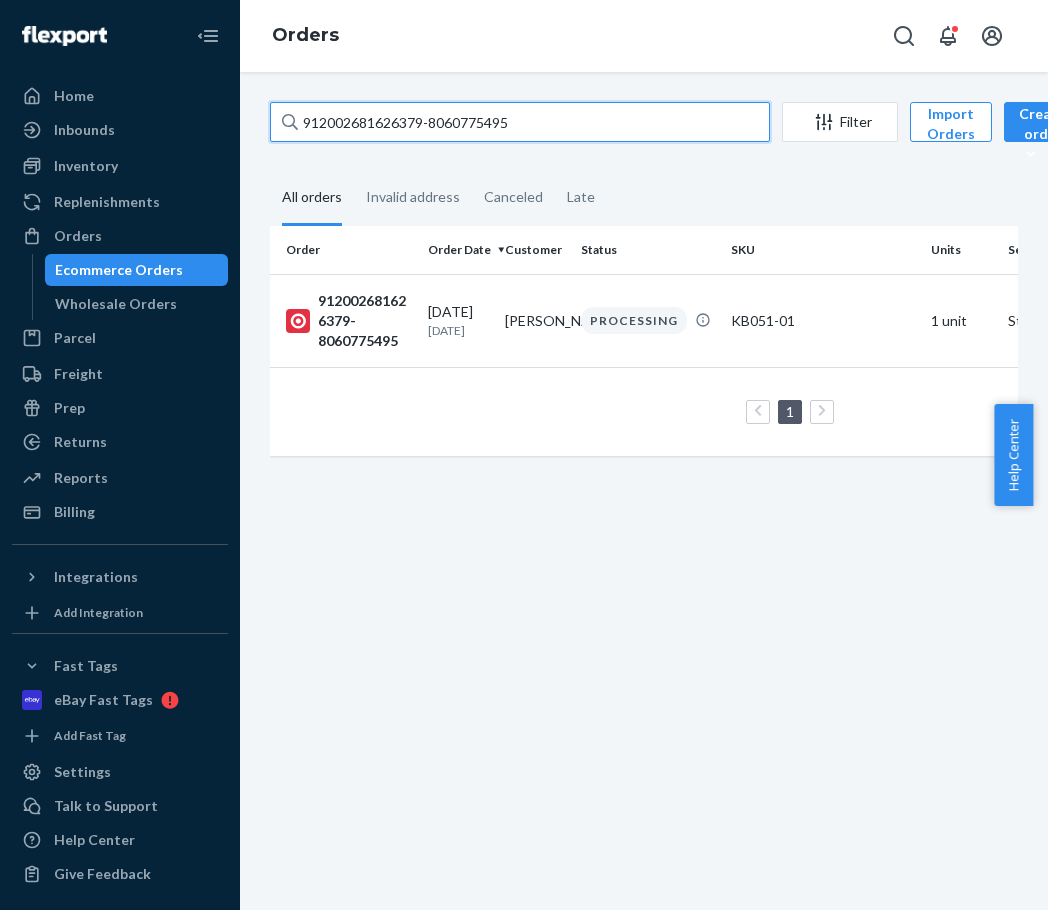 click on "912002681626379-8060775495" at bounding box center (520, 122) 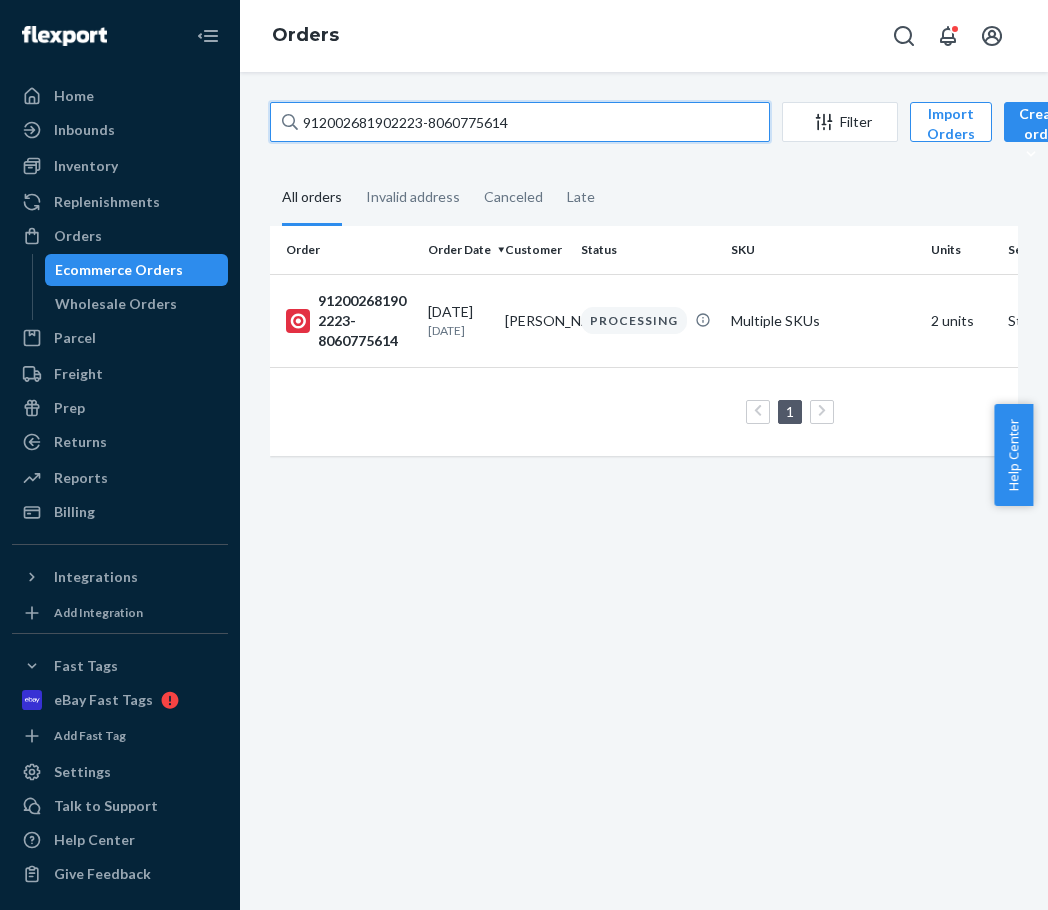 click on "912002681902223-8060775614" at bounding box center [520, 122] 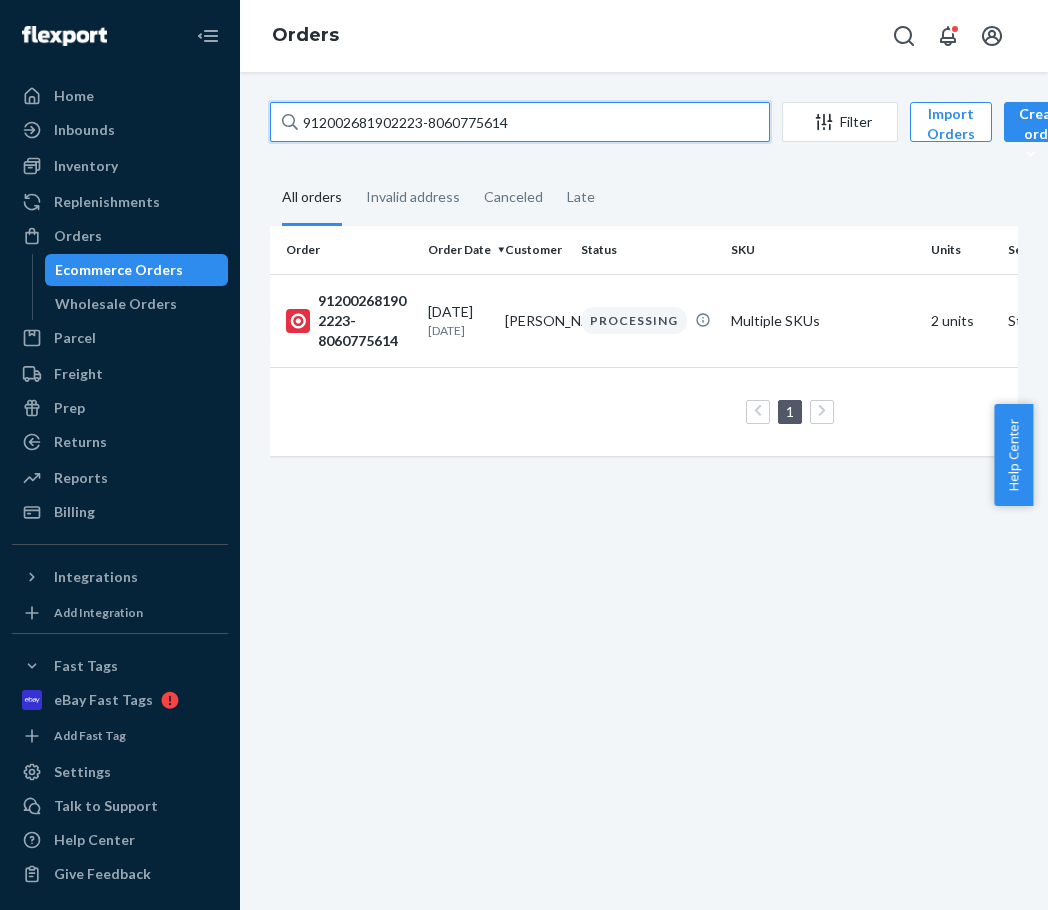 click on "912002681902223-8060775614" at bounding box center [520, 122] 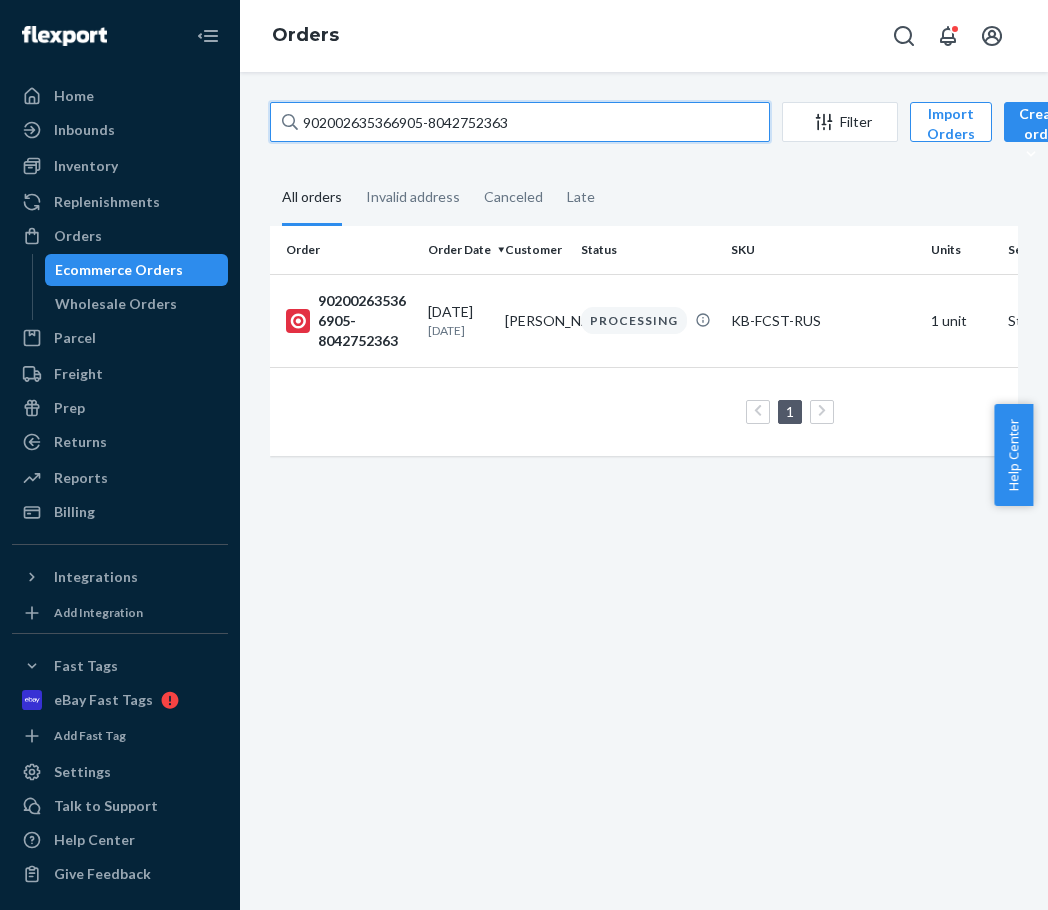 click on "902002635366905-8042752363" at bounding box center (520, 122) 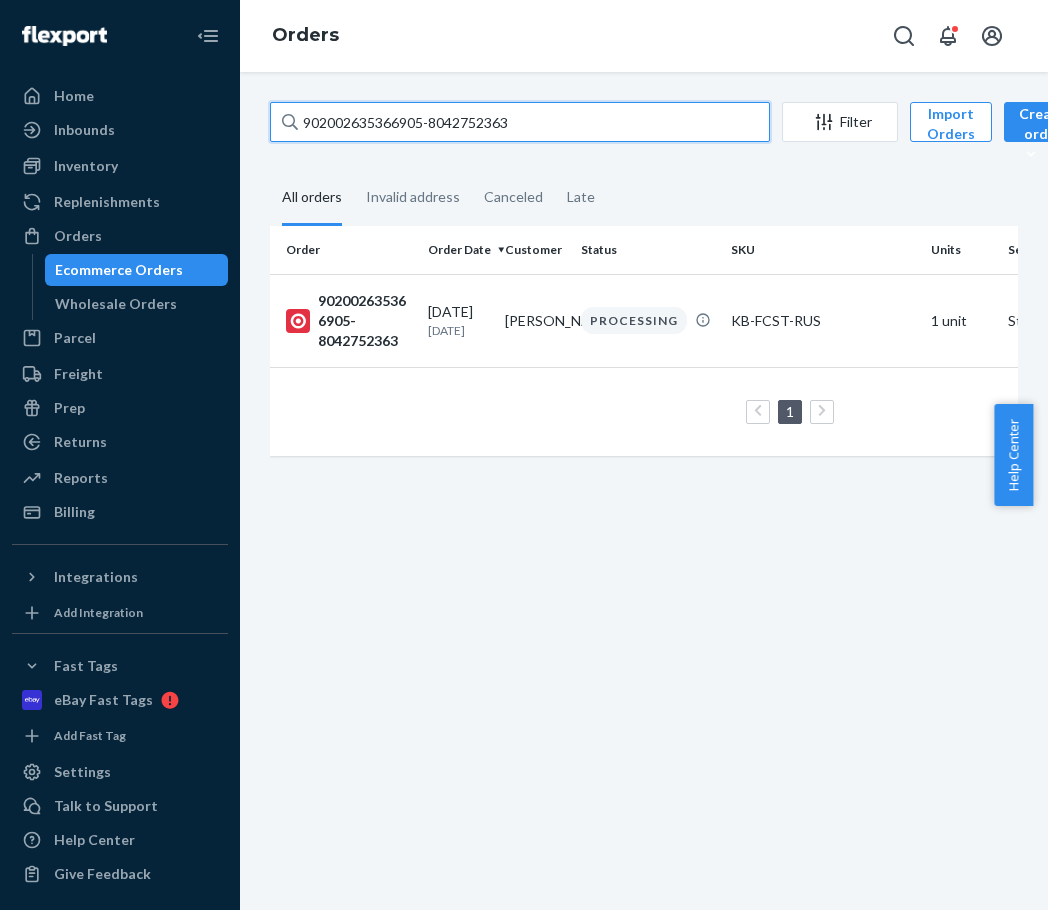 click on "902002635366905-8042752363" at bounding box center (520, 122) 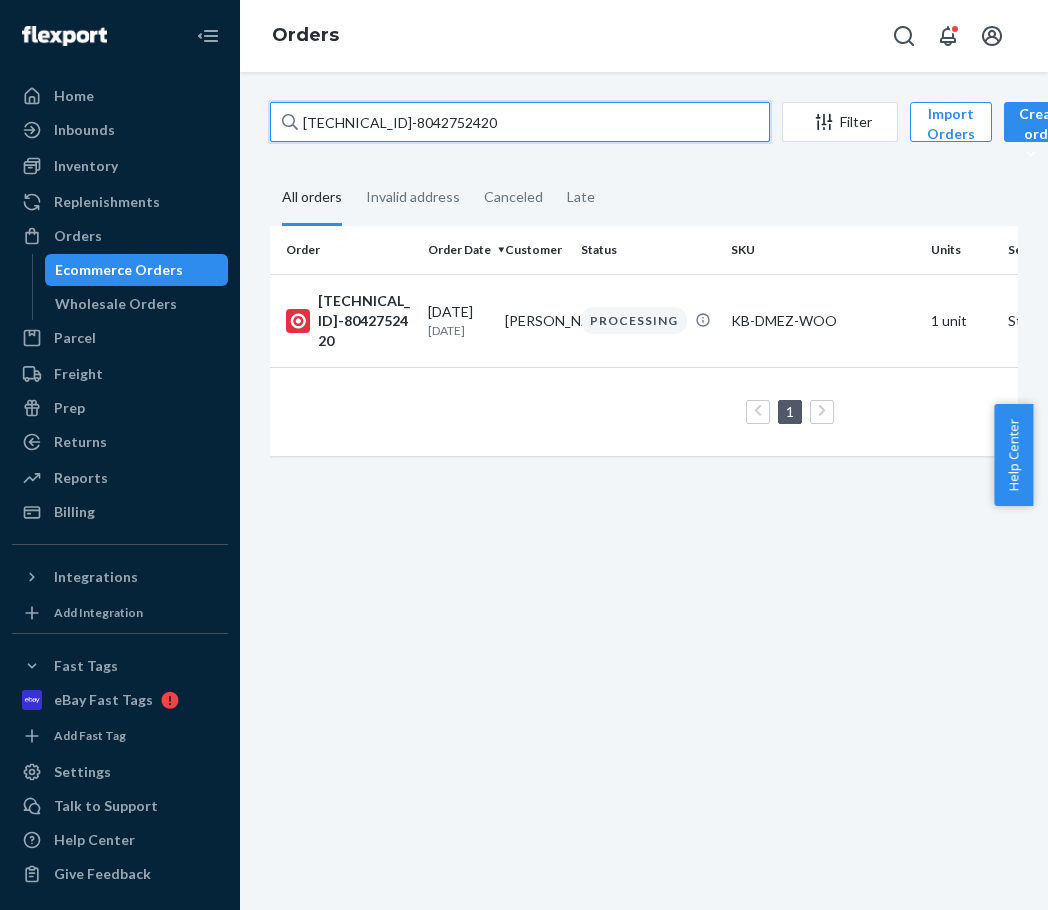 click on "[TECHNICAL_ID]-8042752420" at bounding box center [520, 122] 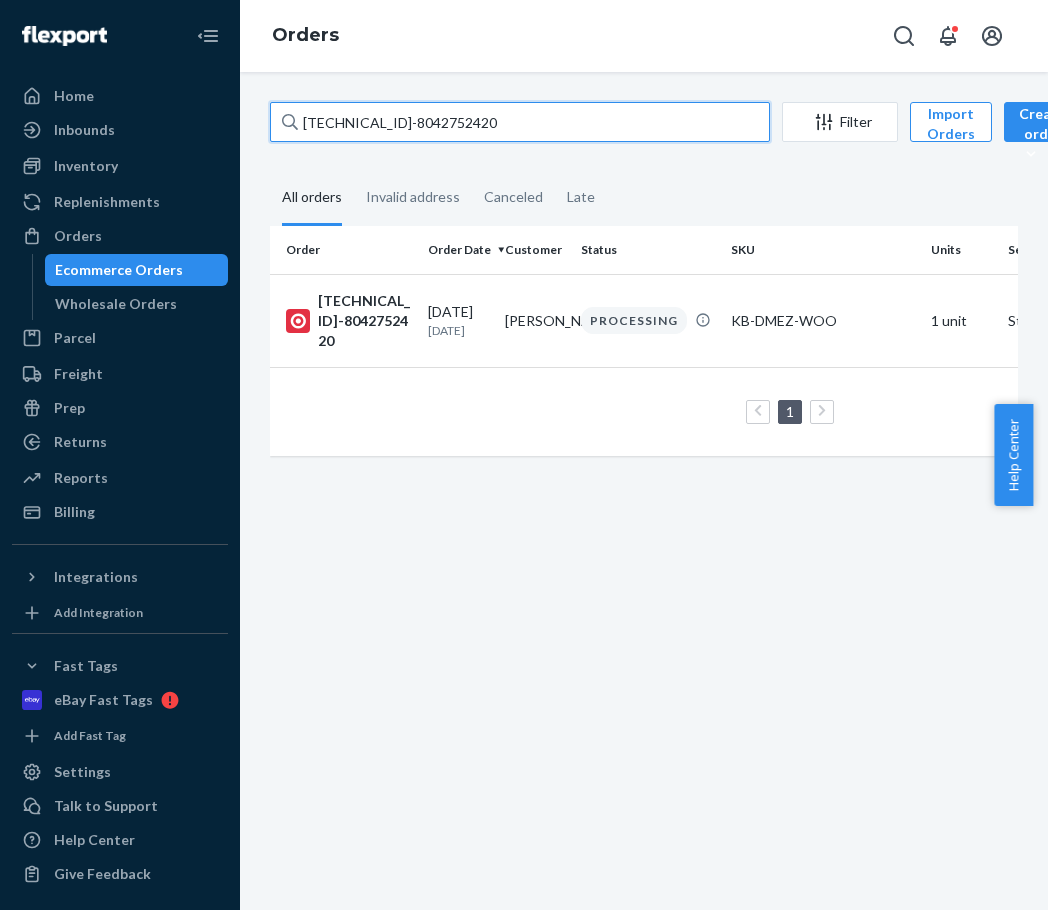 click on "[TECHNICAL_ID]-8042752420" at bounding box center (520, 122) 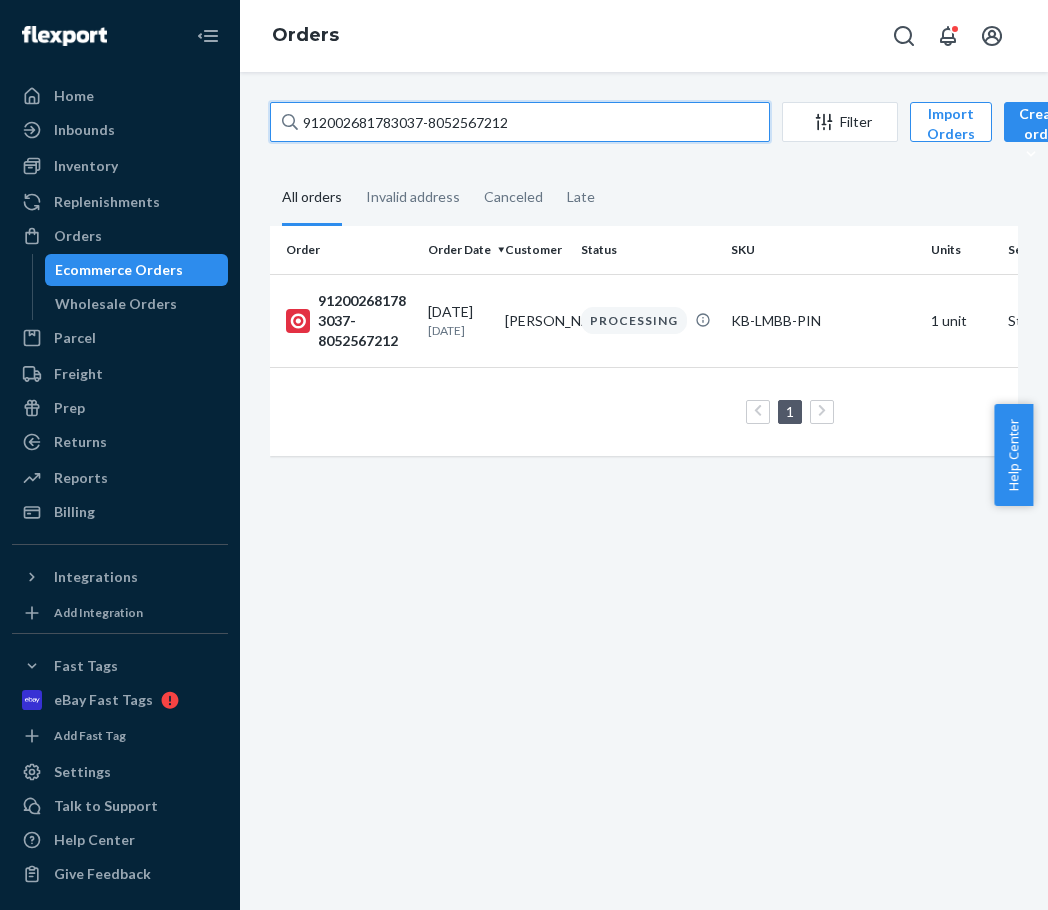 click on "912002681783037-8052567212" at bounding box center (520, 122) 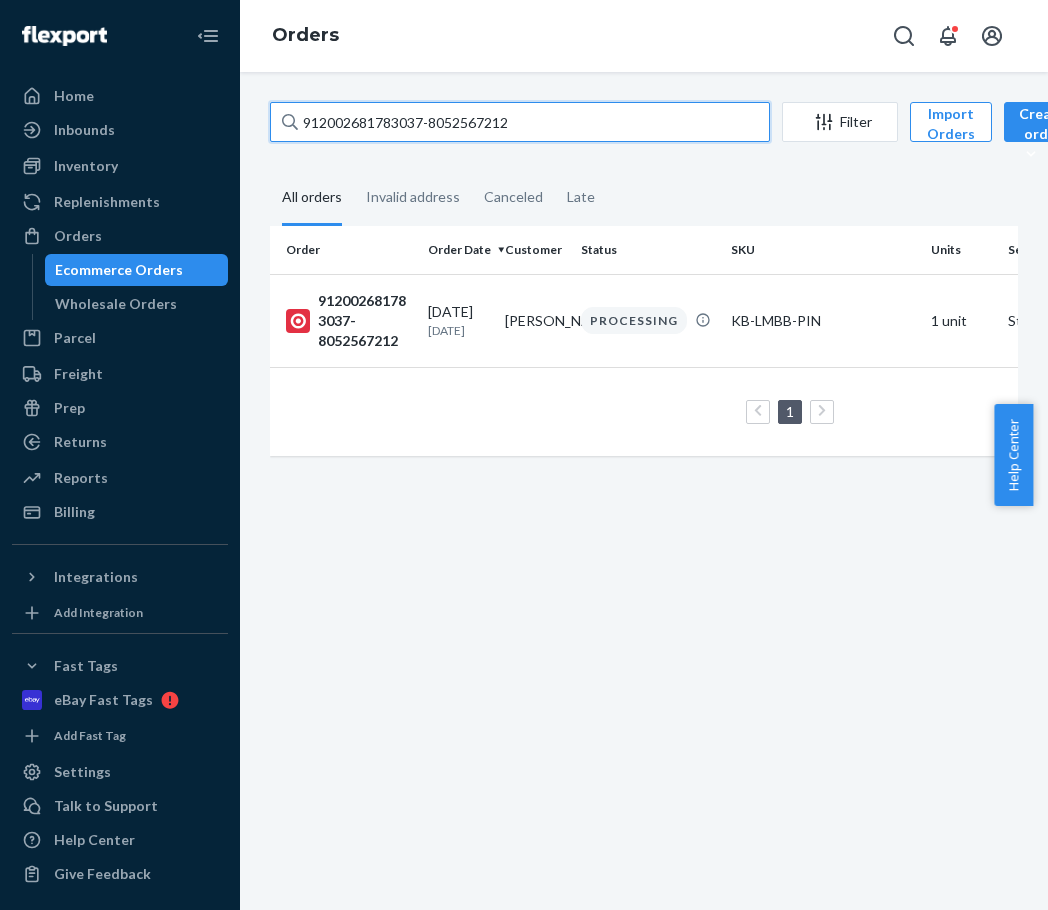 click on "912002681783037-8052567212" at bounding box center (520, 122) 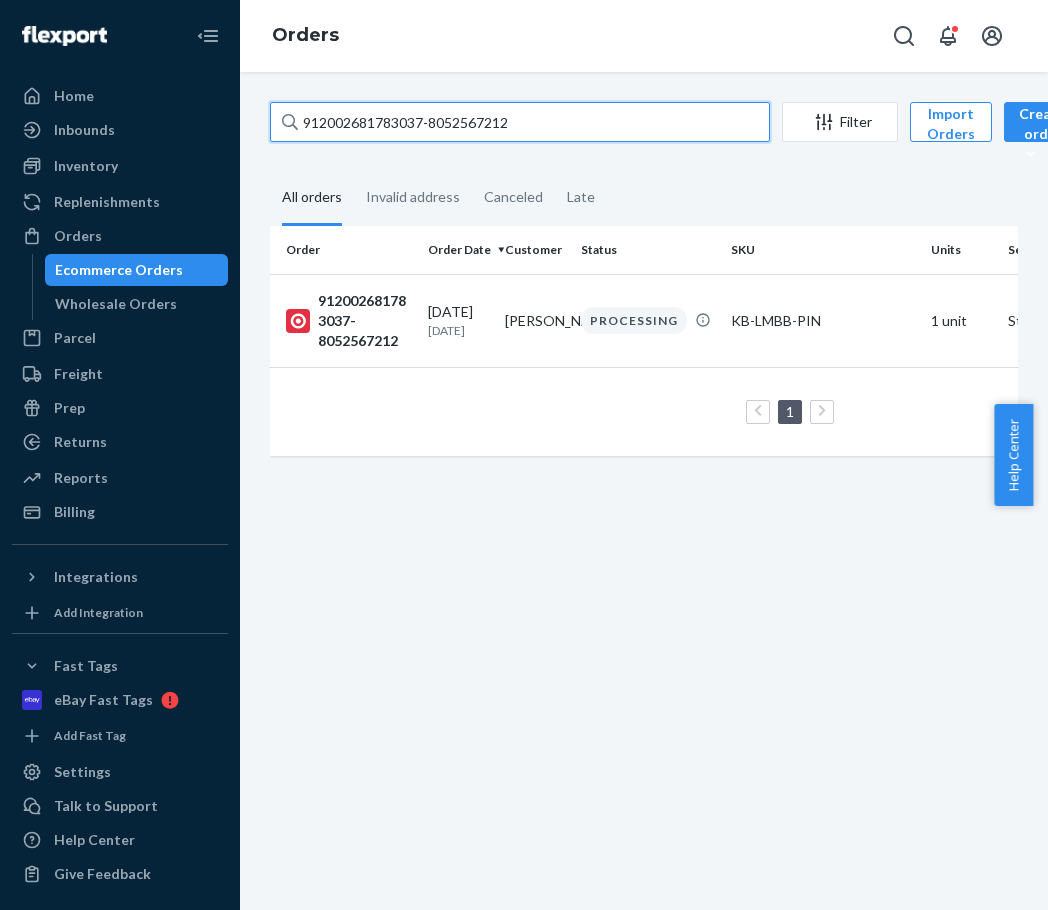 click on "912002681783037-8052567212" at bounding box center (520, 122) 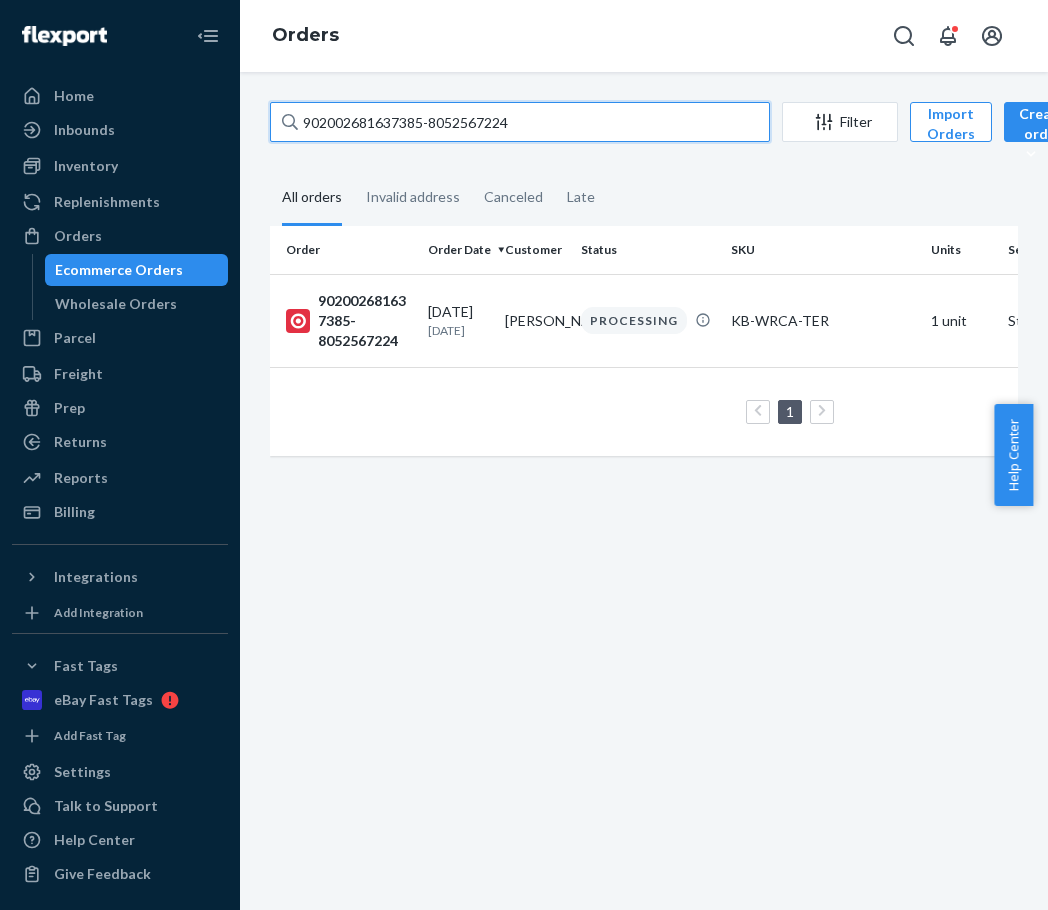 click on "902002681637385-8052567224" at bounding box center [520, 122] 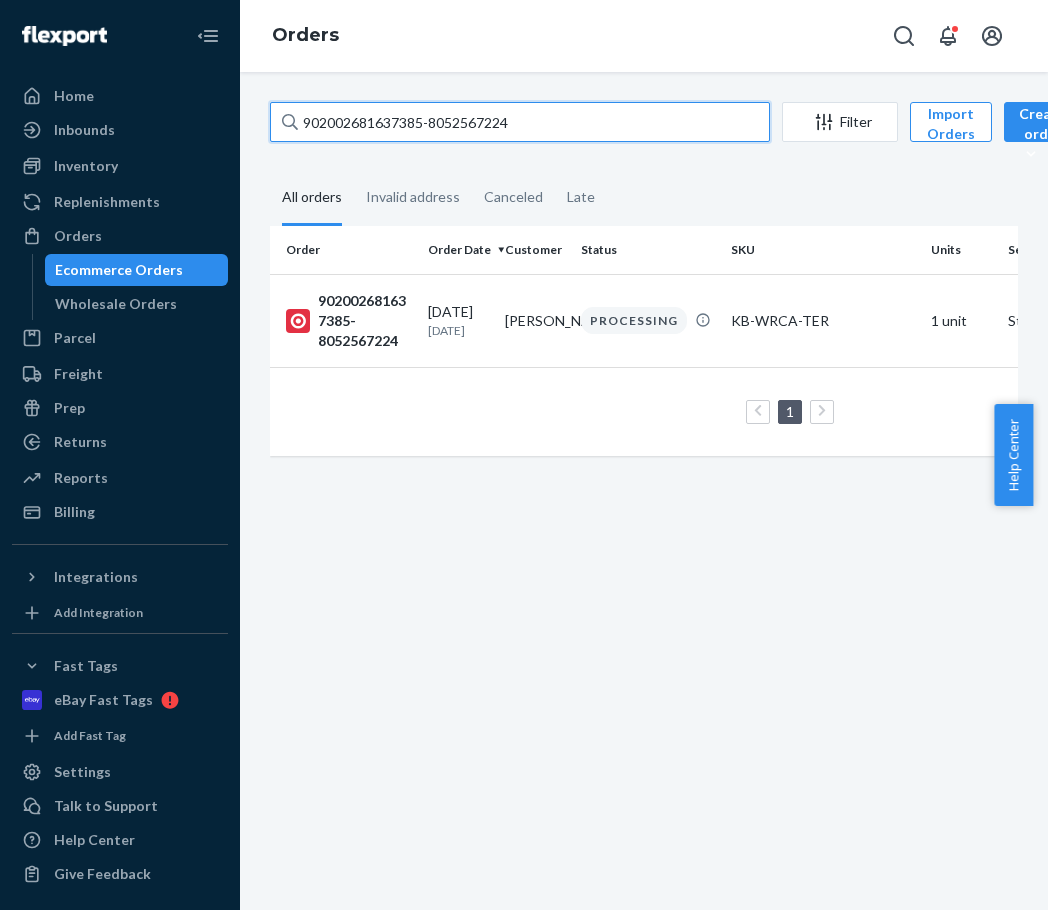 click on "902002681637385-8052567224" at bounding box center (520, 122) 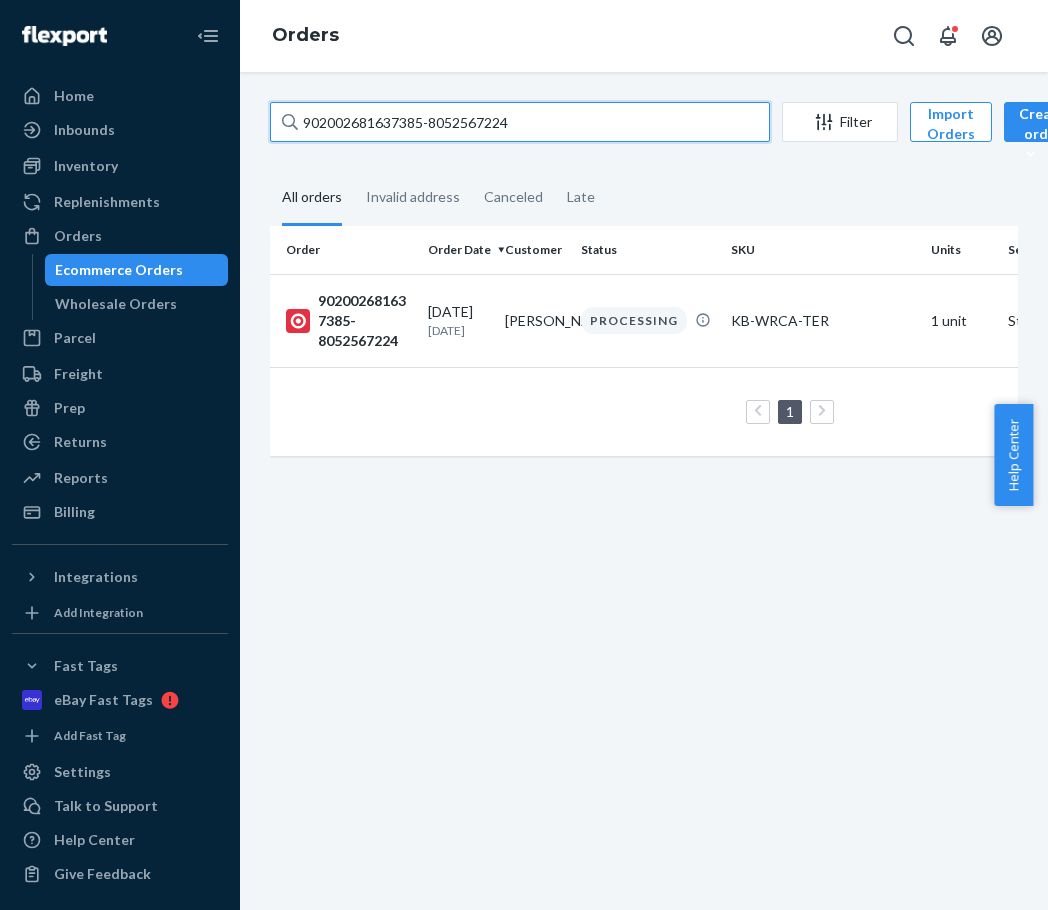 click on "902002681637385-8052567224" at bounding box center (520, 122) 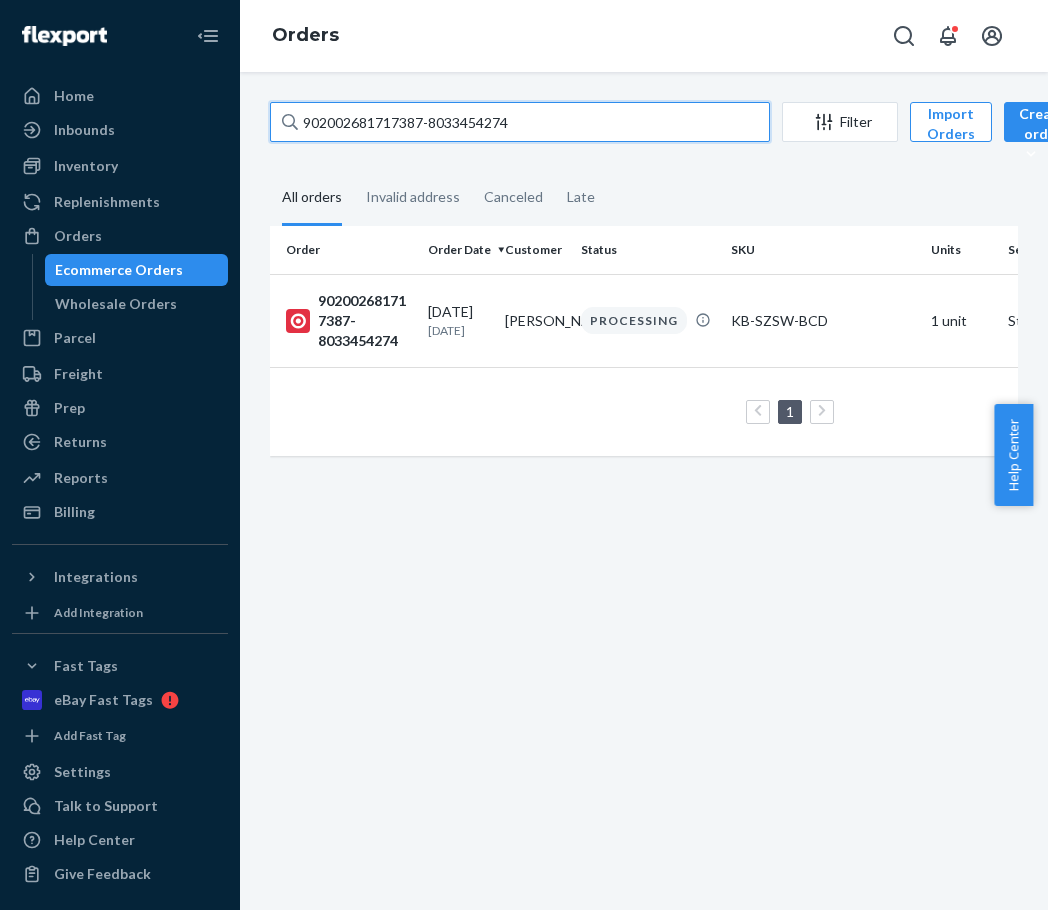 click on "902002681717387-8033454274" at bounding box center [520, 122] 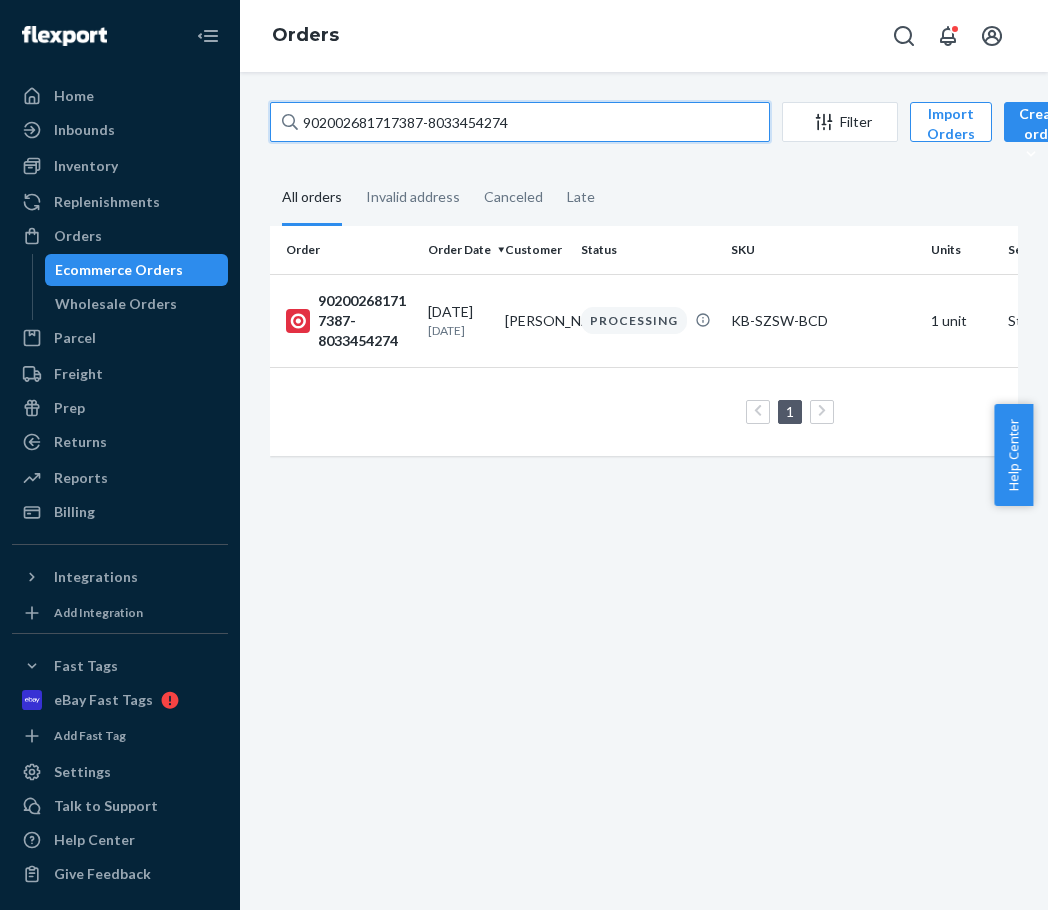 click on "902002681717387-8033454274" at bounding box center (520, 122) 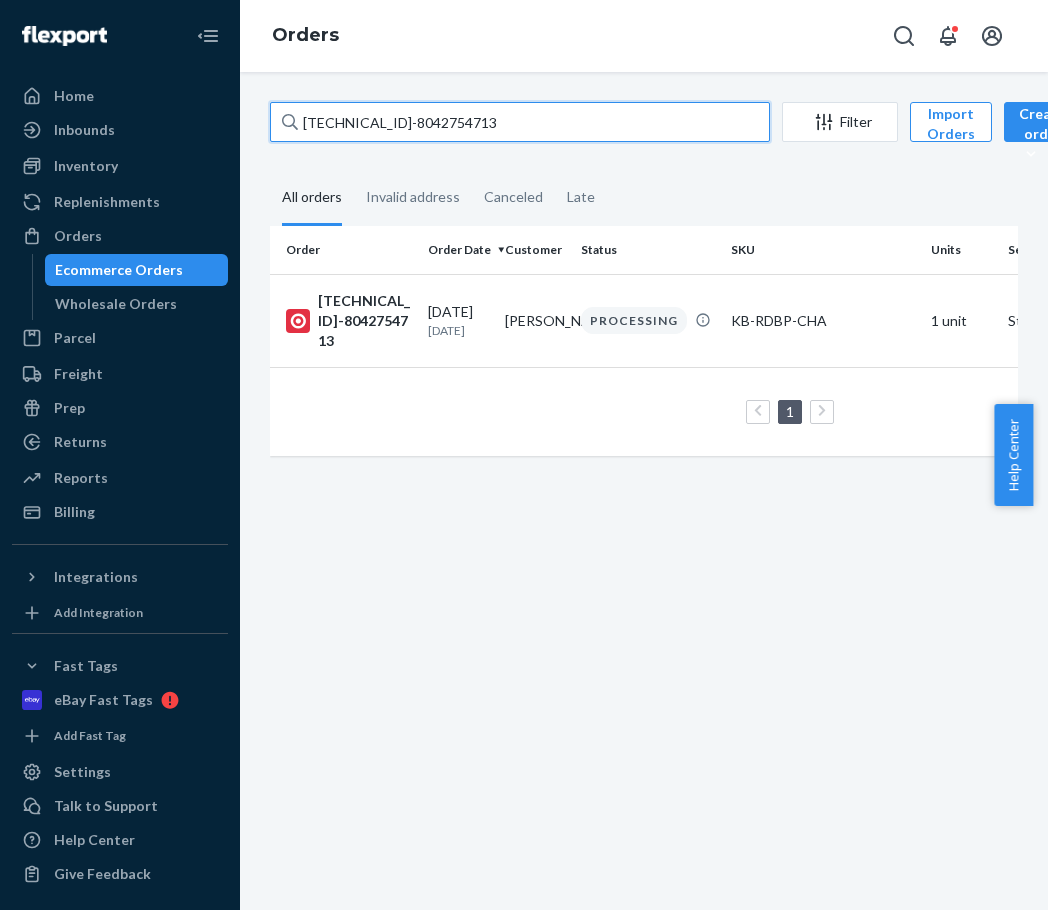 click on "[TECHNICAL_ID]-8042754713" at bounding box center (520, 122) 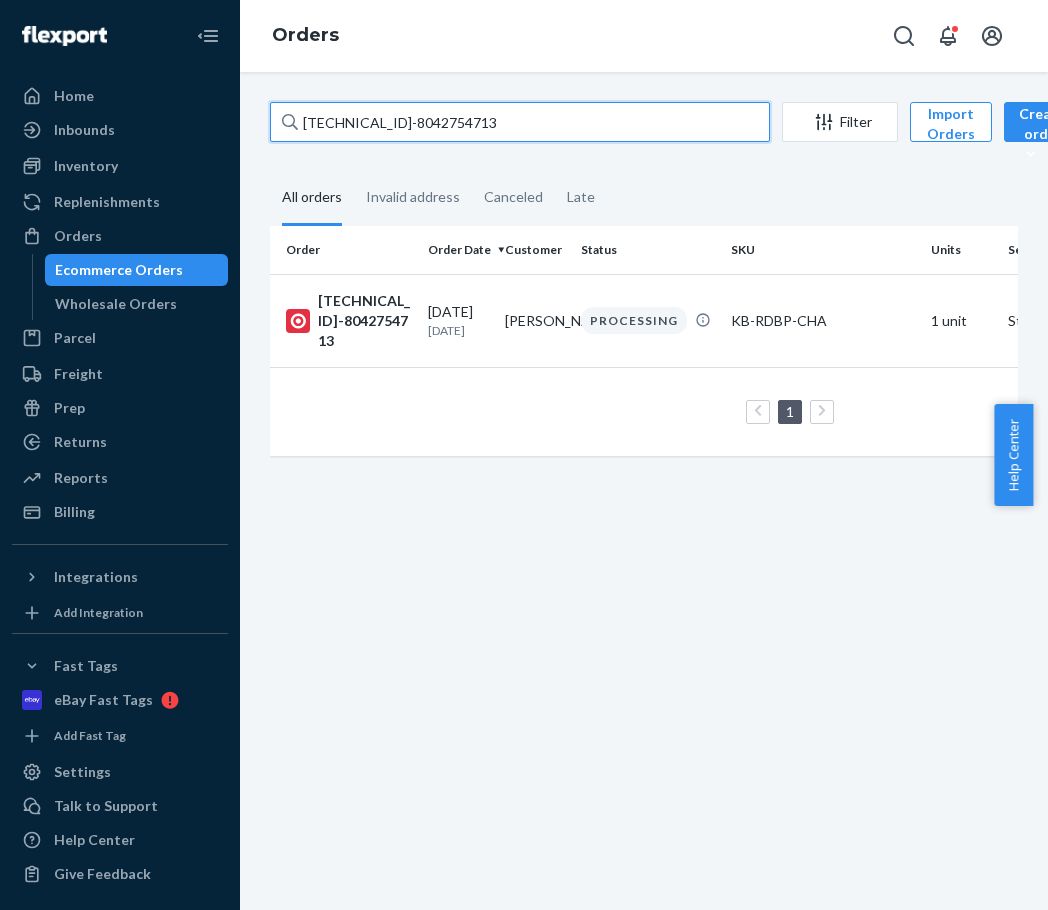 click on "[TECHNICAL_ID]-8042754713" at bounding box center [520, 122] 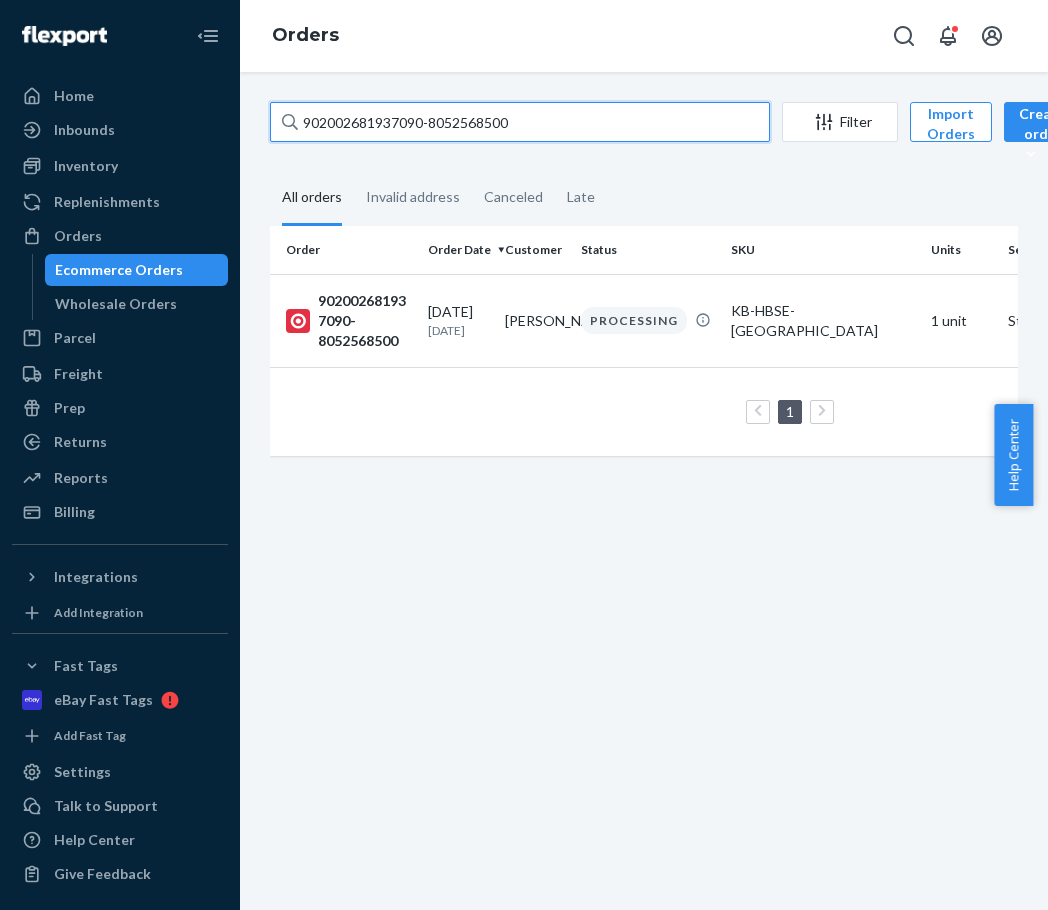 click on "902002681937090-8052568500" at bounding box center [520, 122] 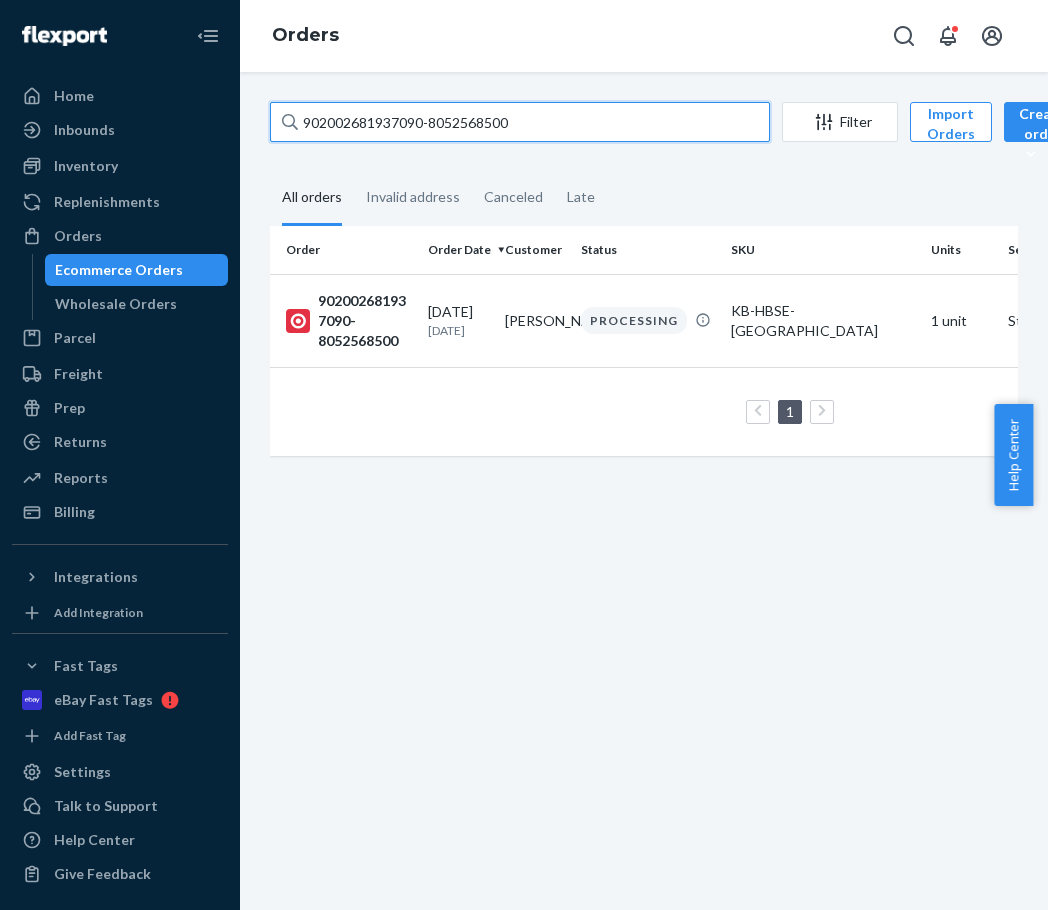 click on "902002681937090-8052568500" at bounding box center [520, 122] 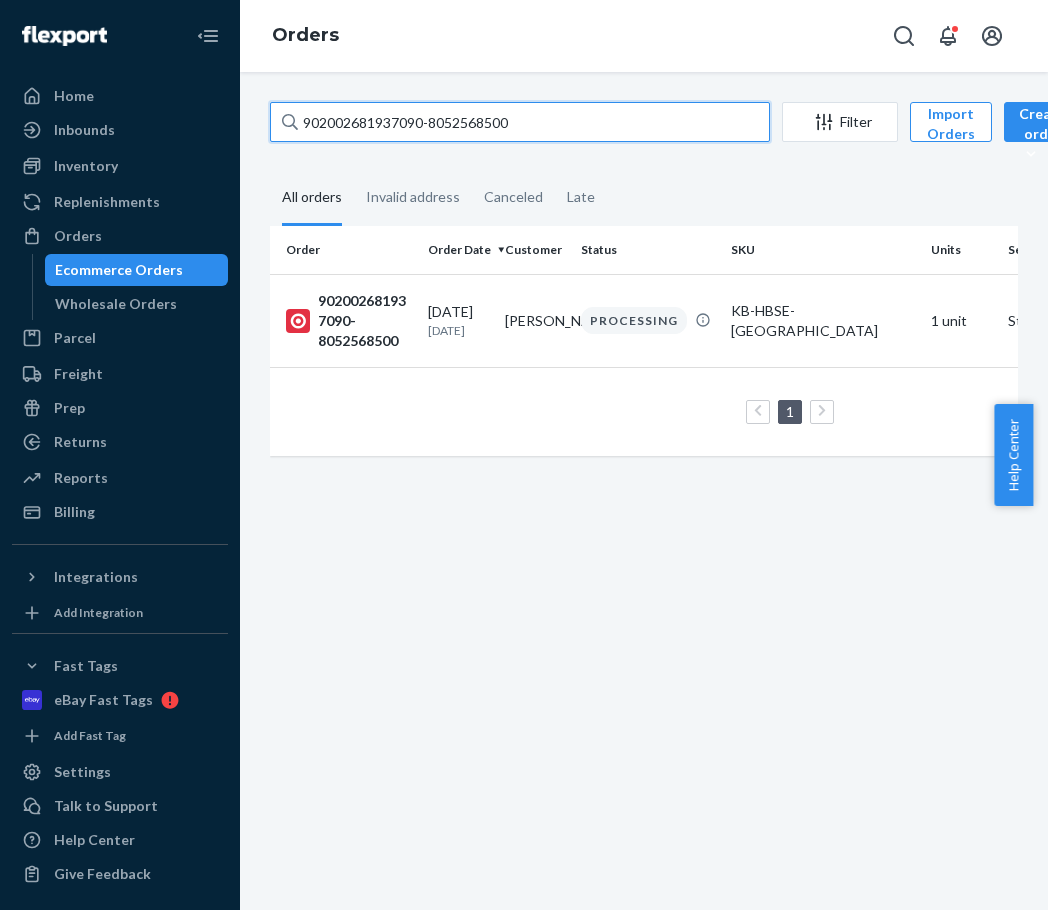 click on "902002681937090-8052568500" at bounding box center (520, 122) 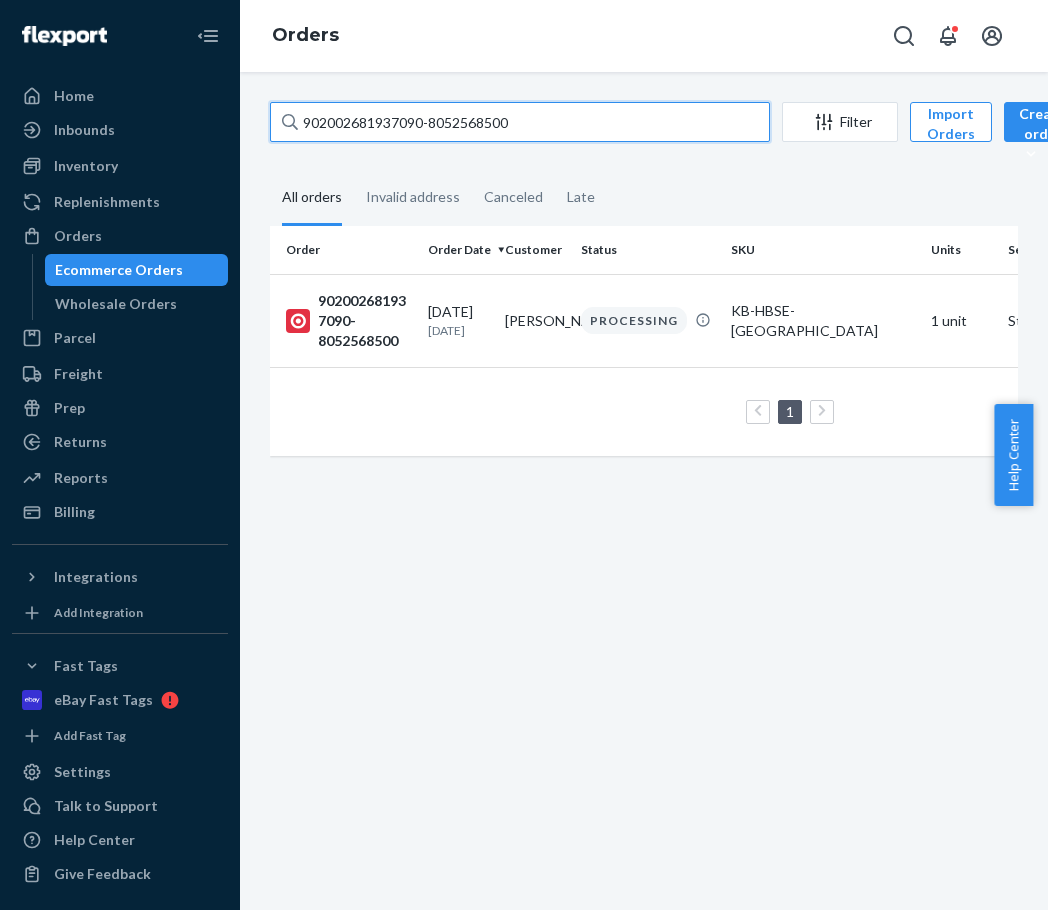 click on "902002681937090-8052568500" at bounding box center [520, 122] 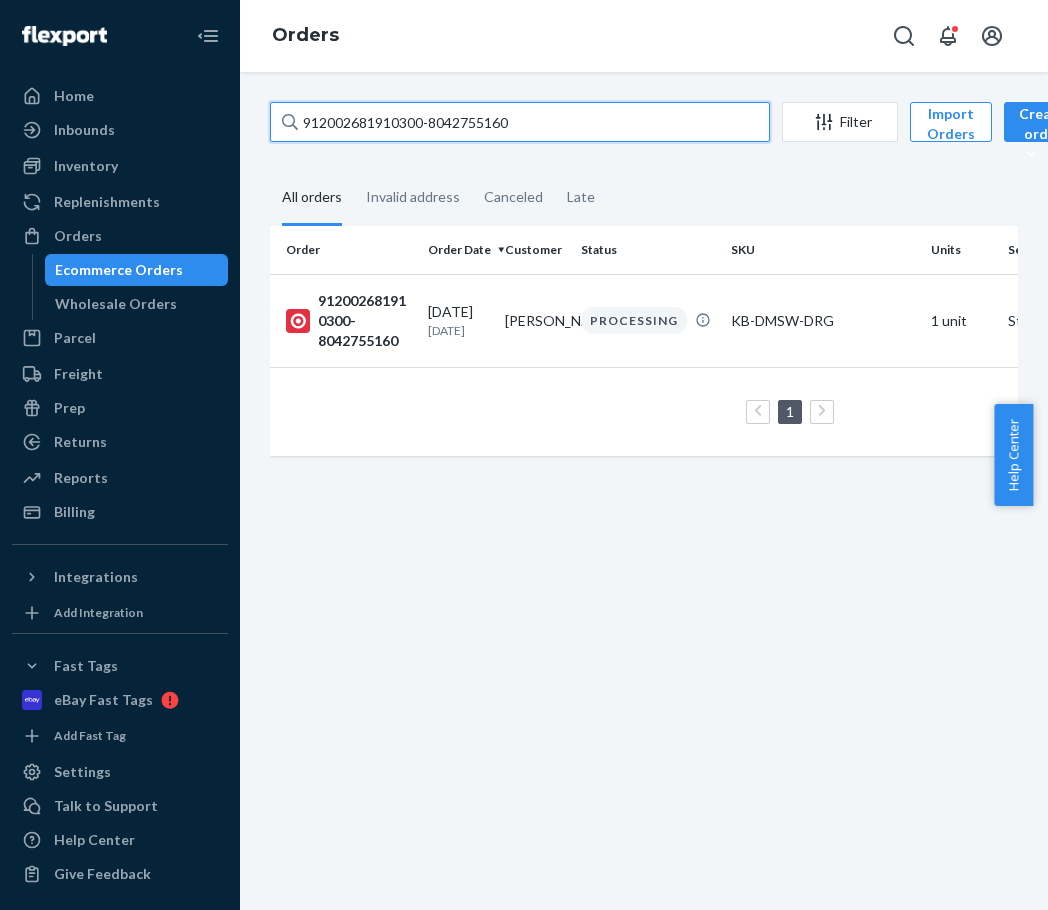 click on "912002681910300-8042755160" at bounding box center (520, 122) 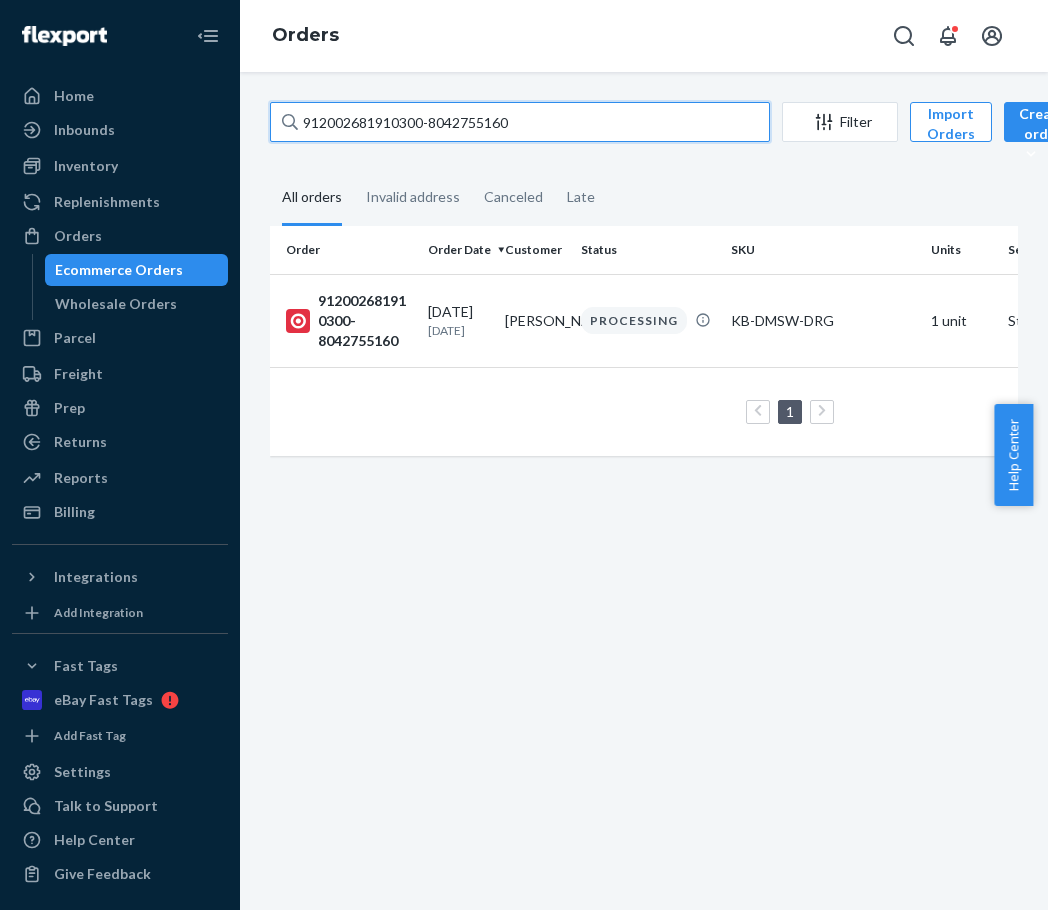 click on "912002681910300-8042755160" at bounding box center (520, 122) 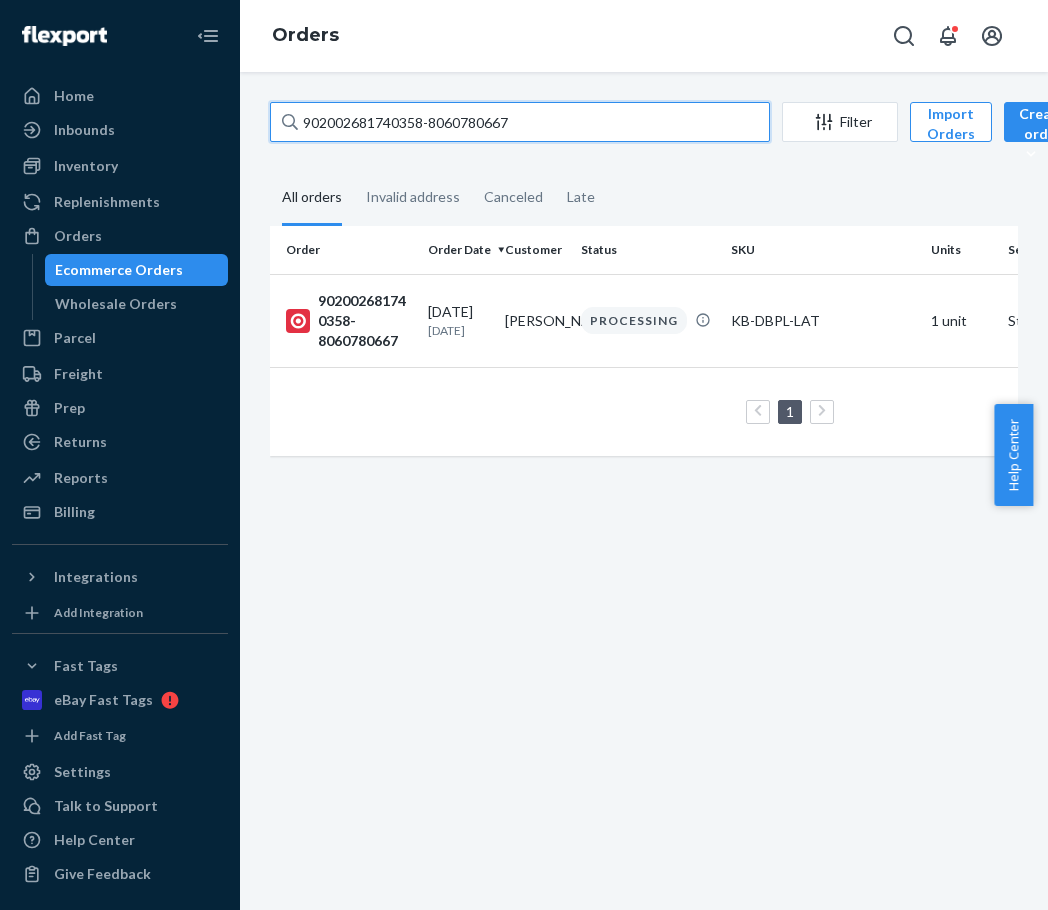click on "902002681740358-8060780667" at bounding box center (520, 122) 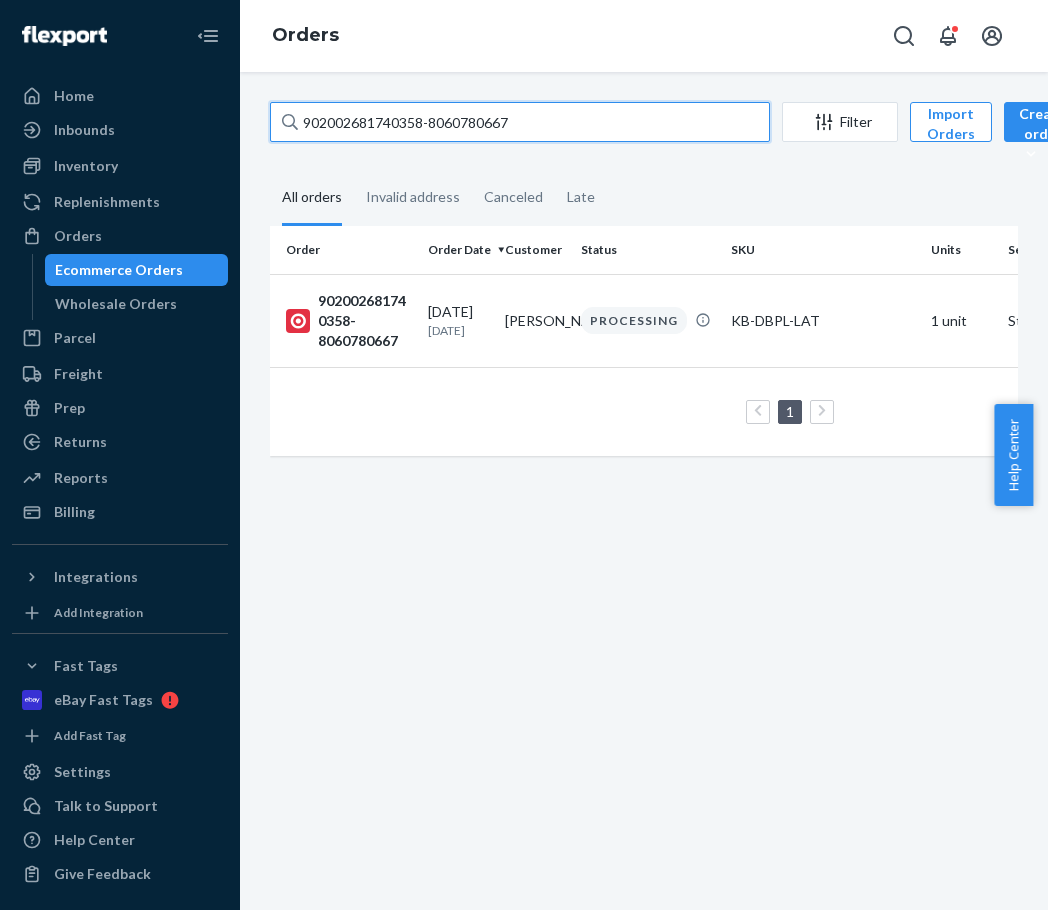 click on "902002681740358-8060780667" at bounding box center [520, 122] 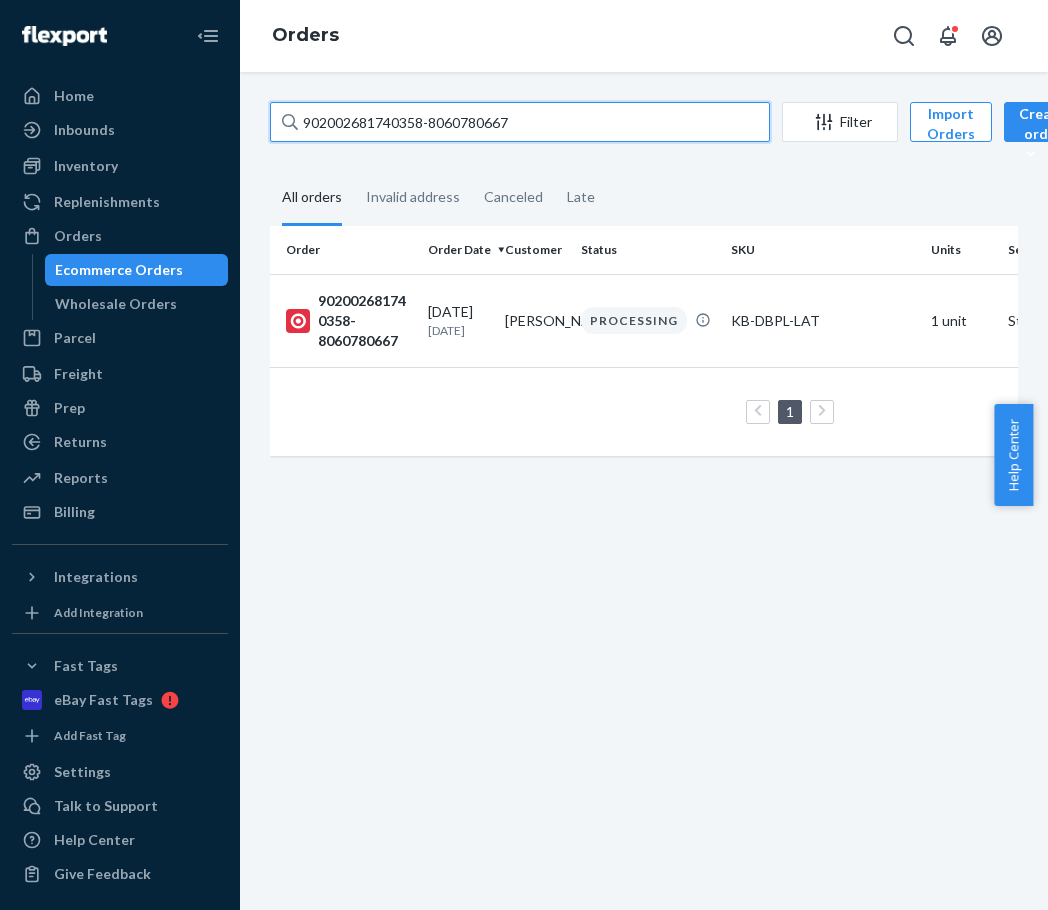 click on "902002681740358-8060780667" at bounding box center (520, 122) 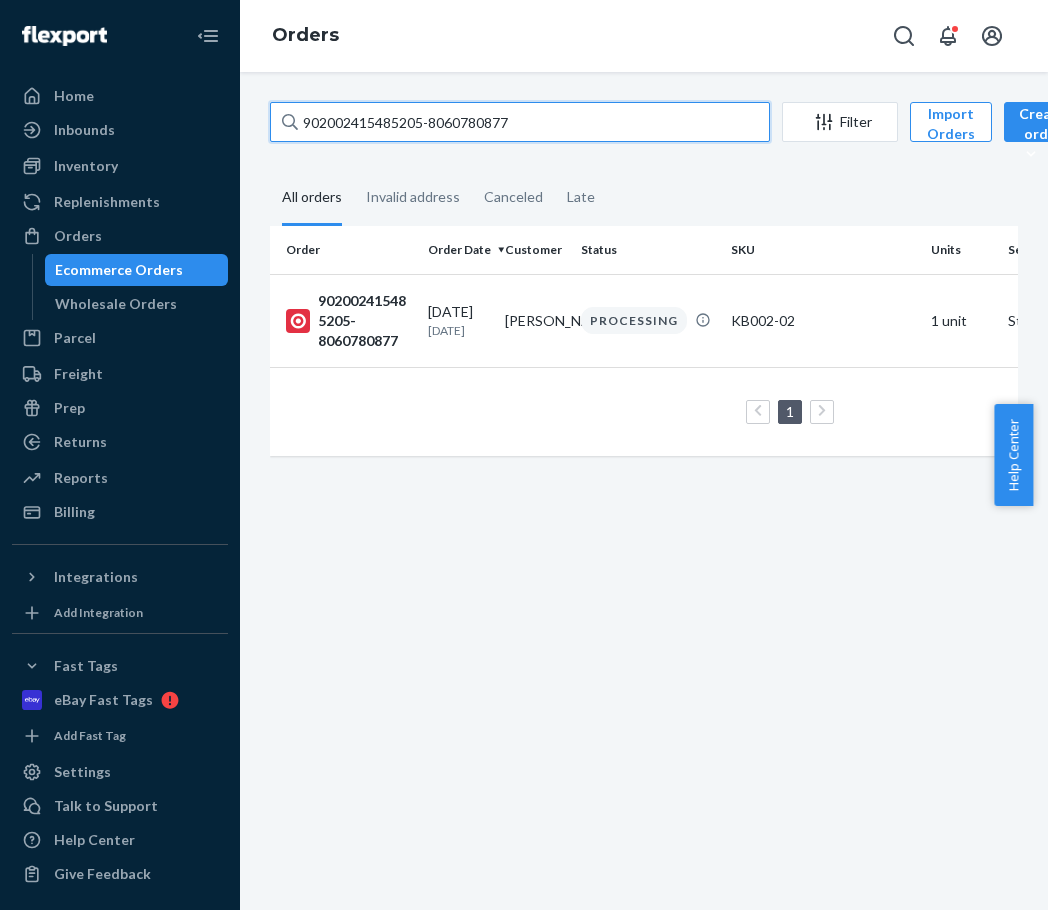 click on "902002415485205-8060780877" at bounding box center (520, 122) 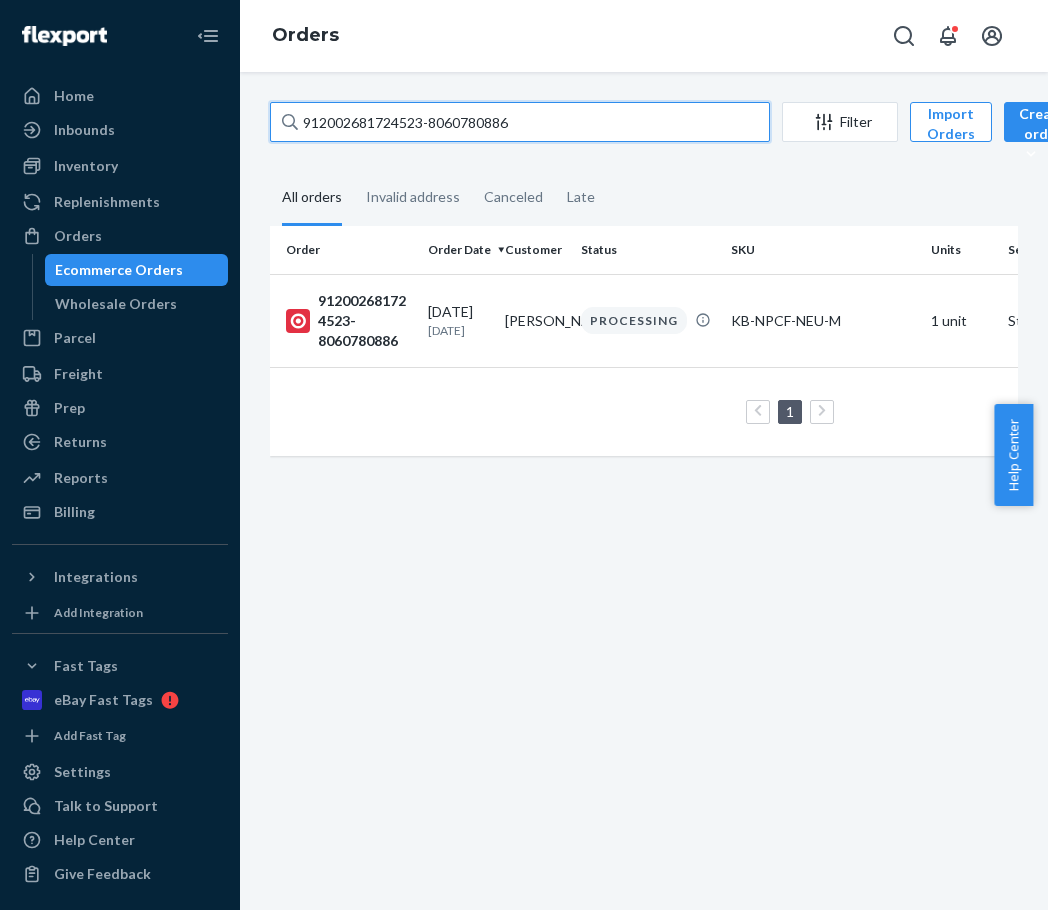 click on "912002681724523-8060780886" at bounding box center [520, 122] 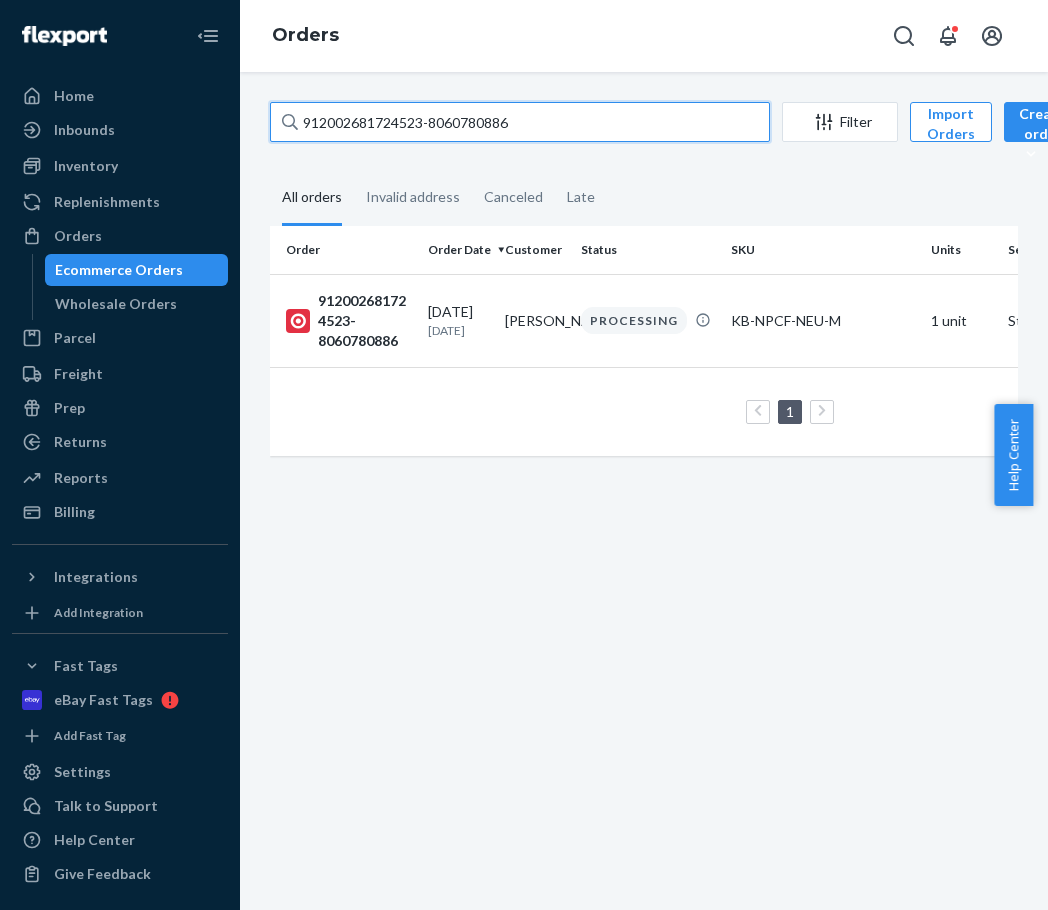 click on "912002681724523-8060780886" at bounding box center (520, 122) 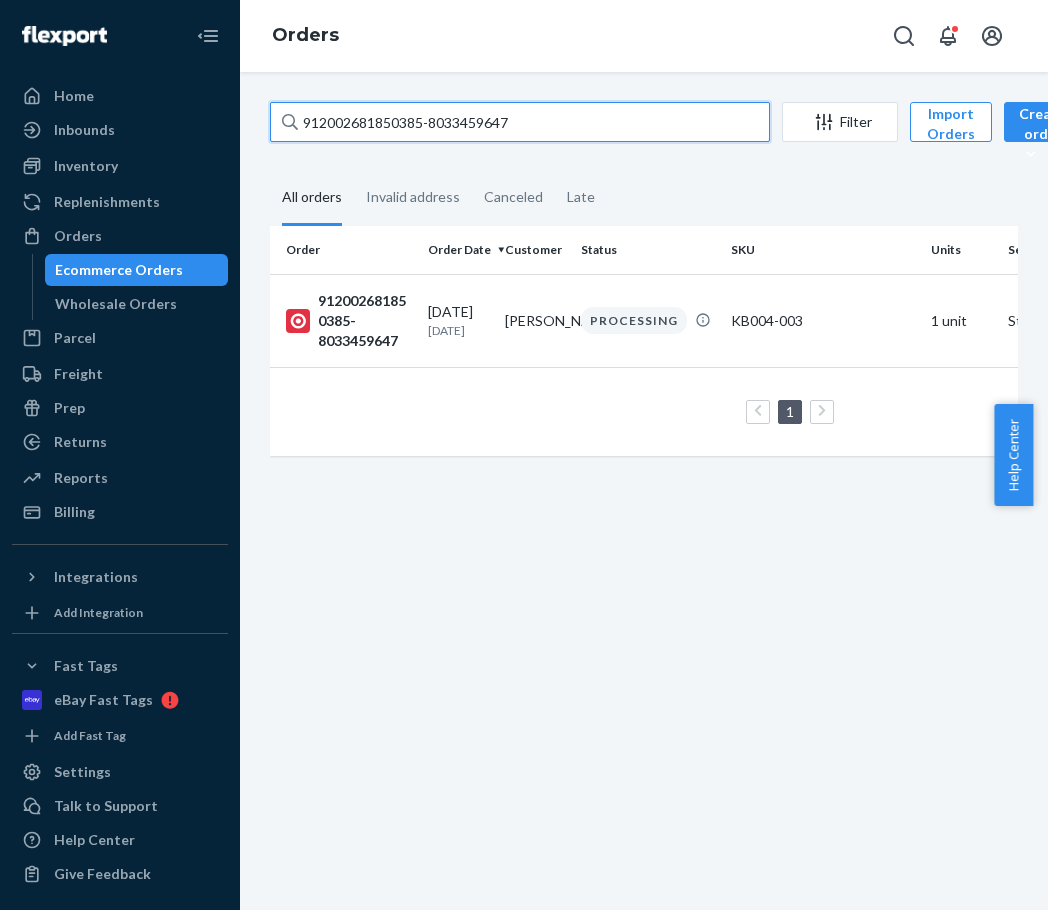 click on "912002681850385-8033459647" at bounding box center [520, 122] 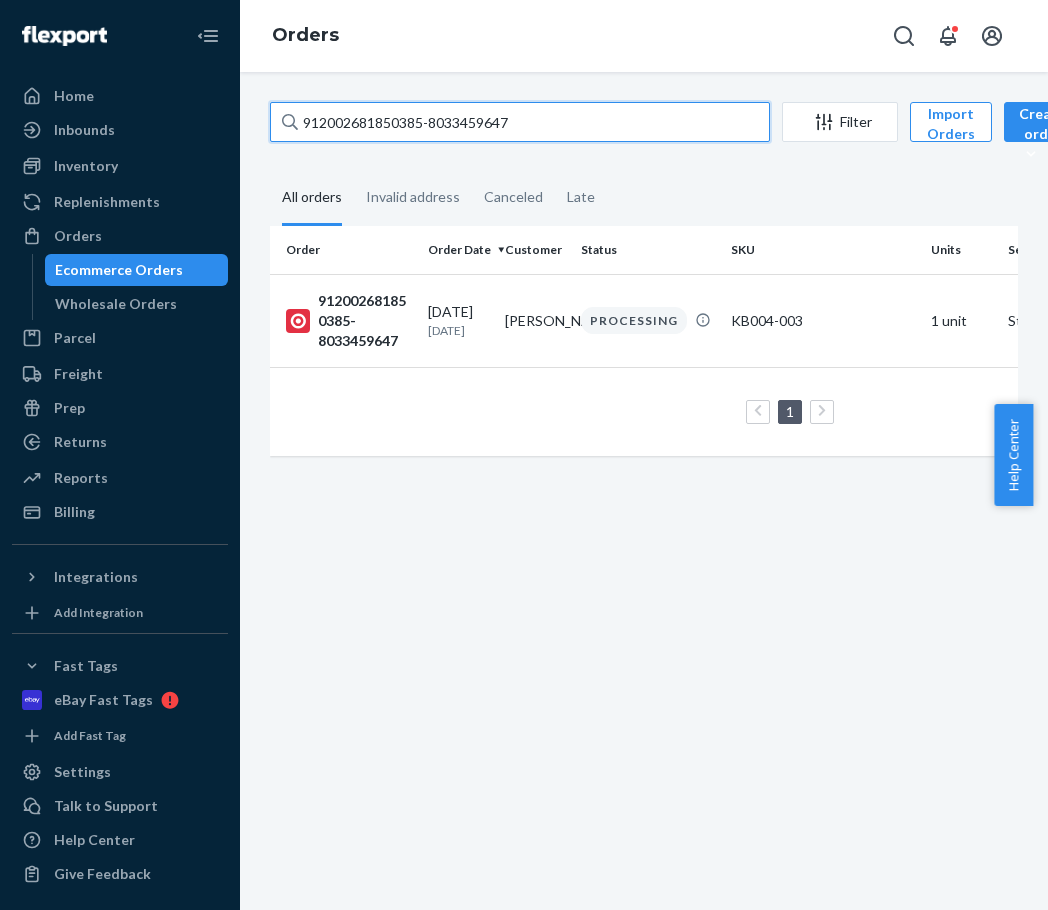 click on "912002681850385-8033459647" at bounding box center (520, 122) 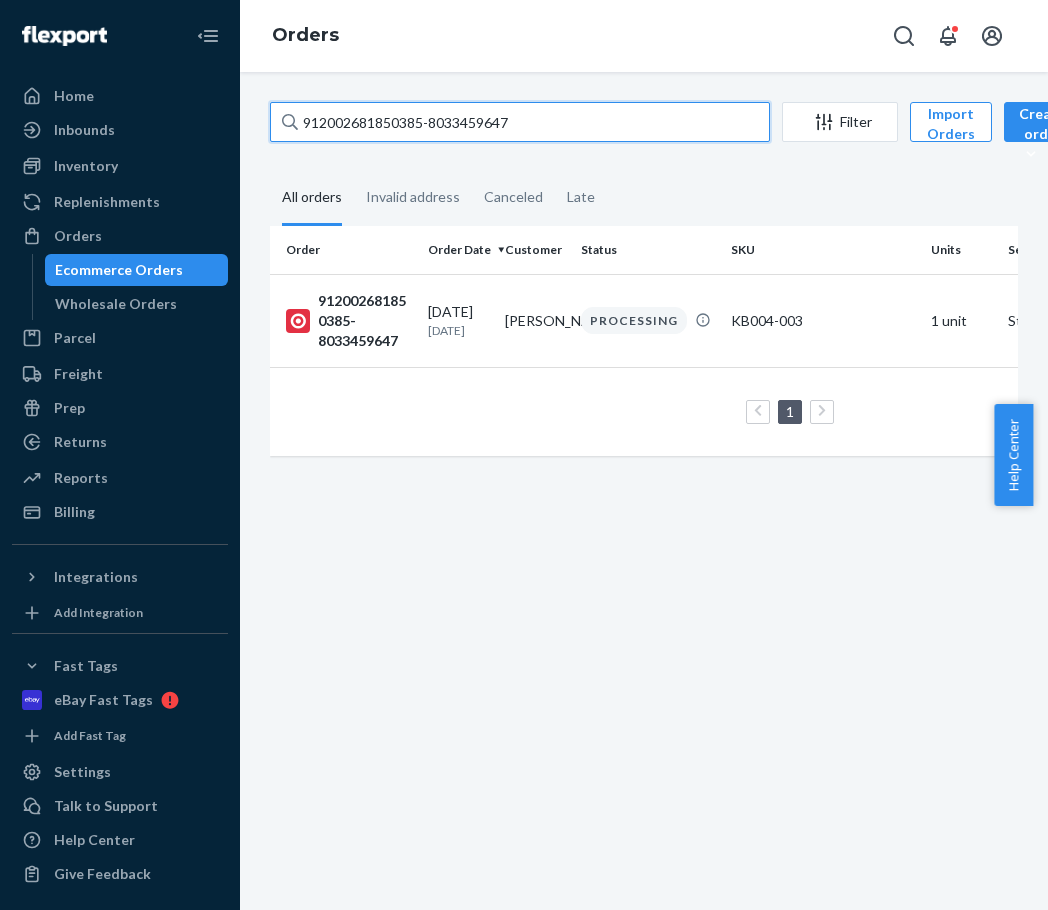 click on "912002681850385-8033459647" at bounding box center (520, 122) 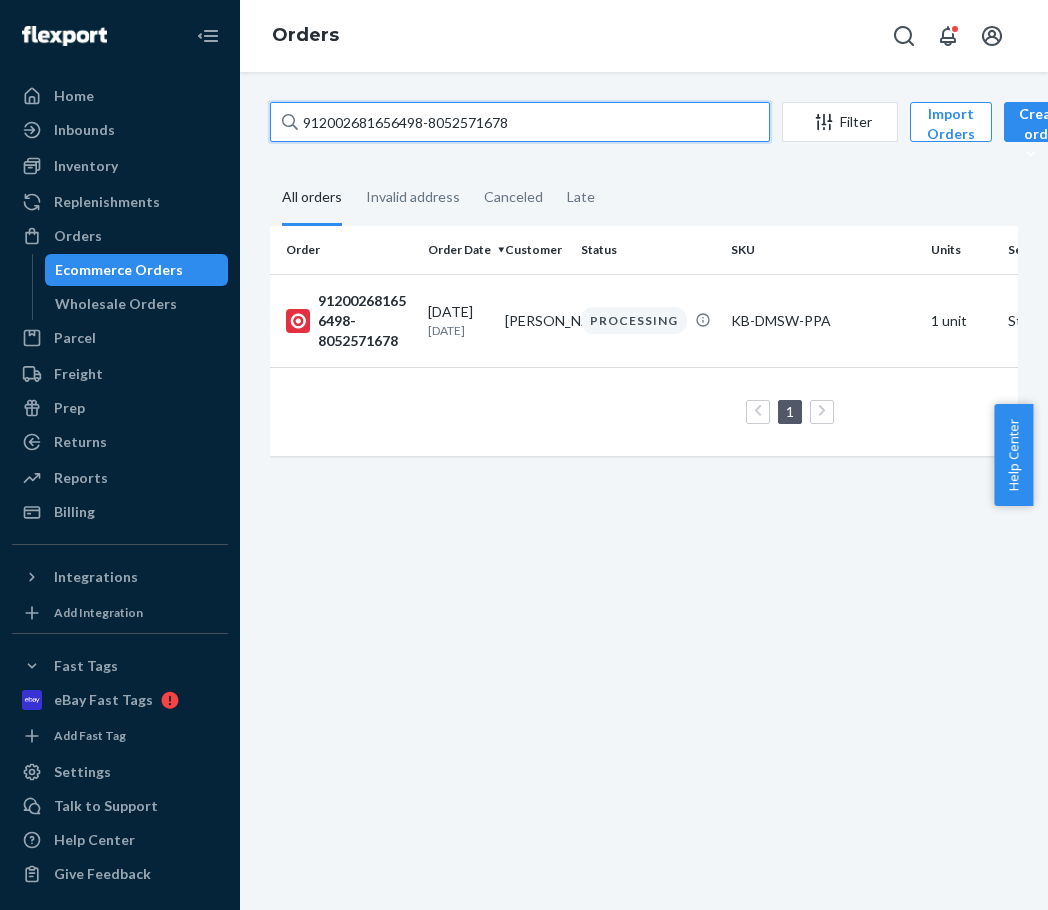 click on "912002681656498-8052571678" at bounding box center [520, 122] 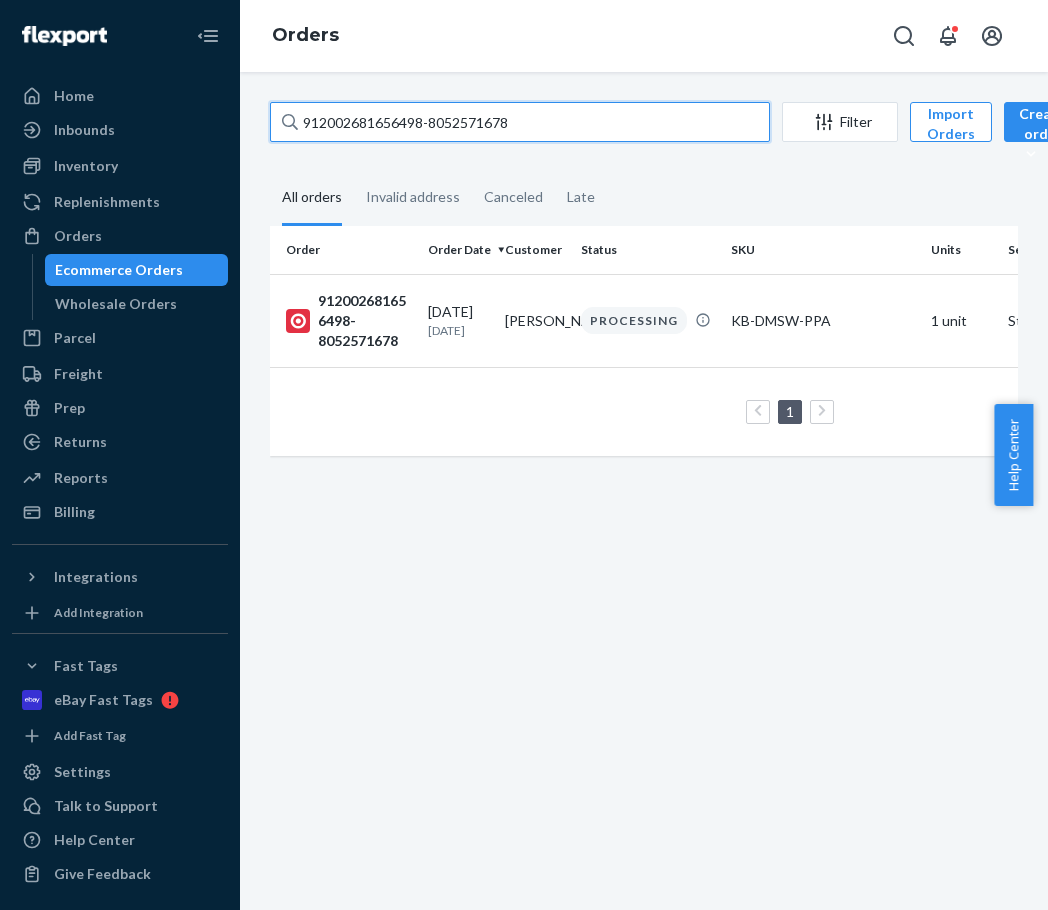 click on "912002681656498-8052571678" at bounding box center [520, 122] 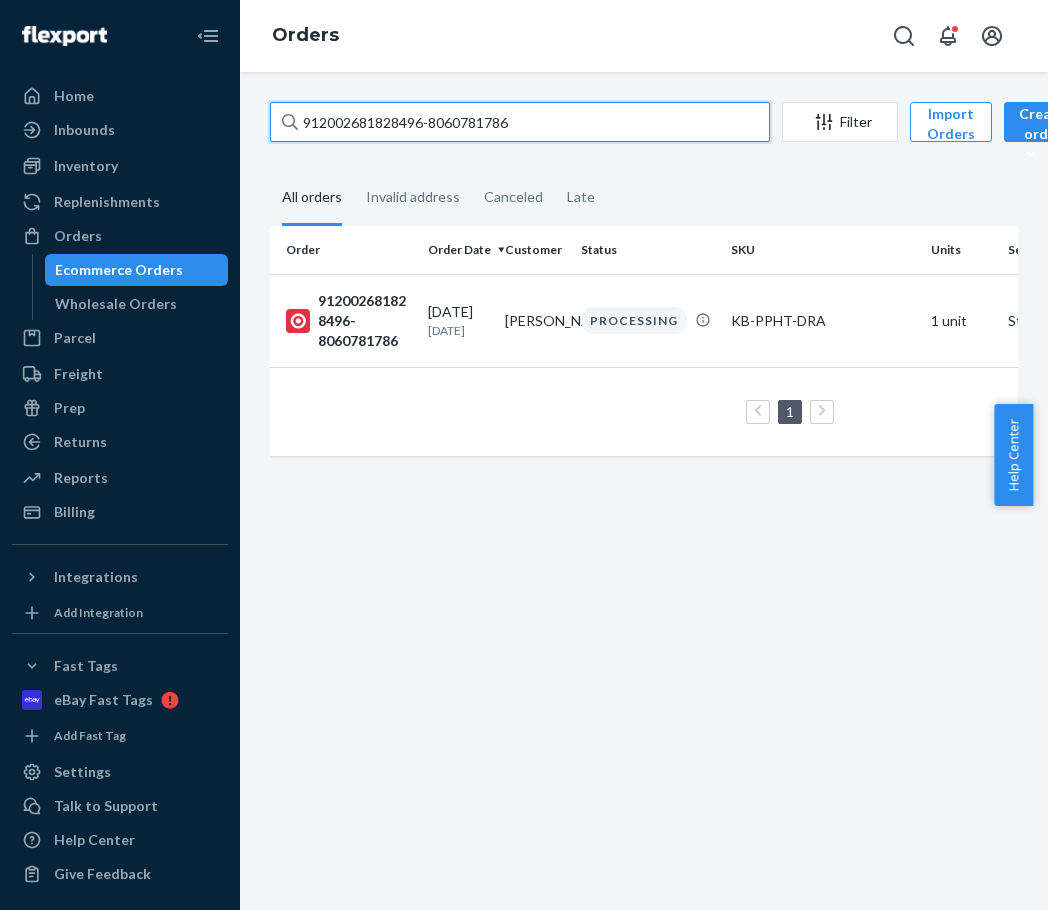 click on "912002681828496-8060781786" at bounding box center [520, 122] 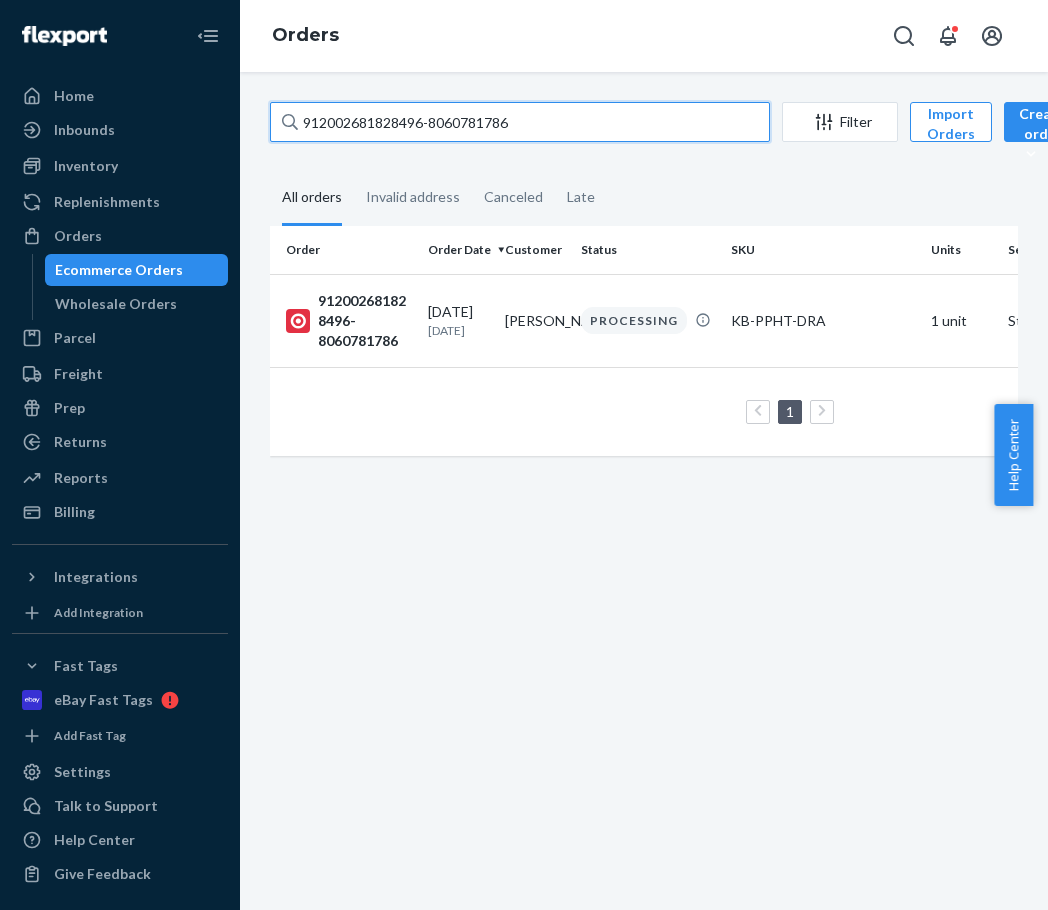 click on "912002681828496-8060781786" at bounding box center (520, 122) 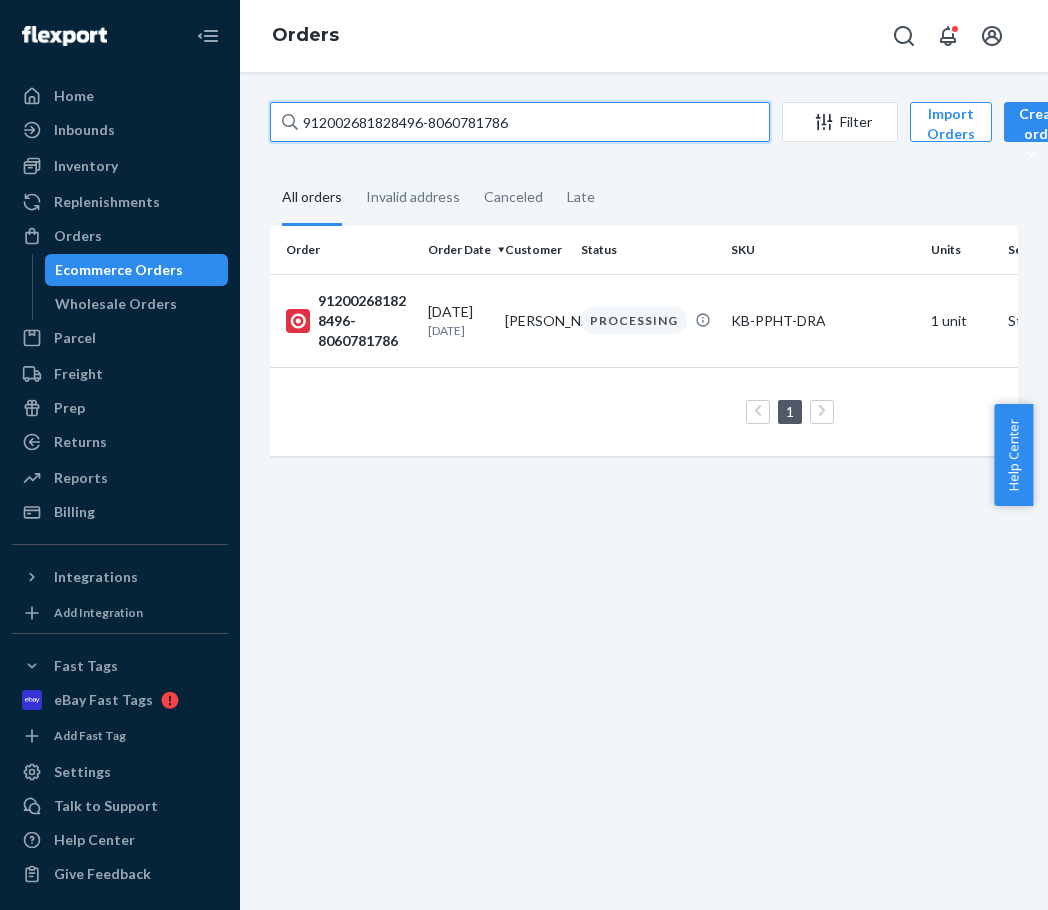 click on "912002681828496-8060781786" at bounding box center (520, 122) 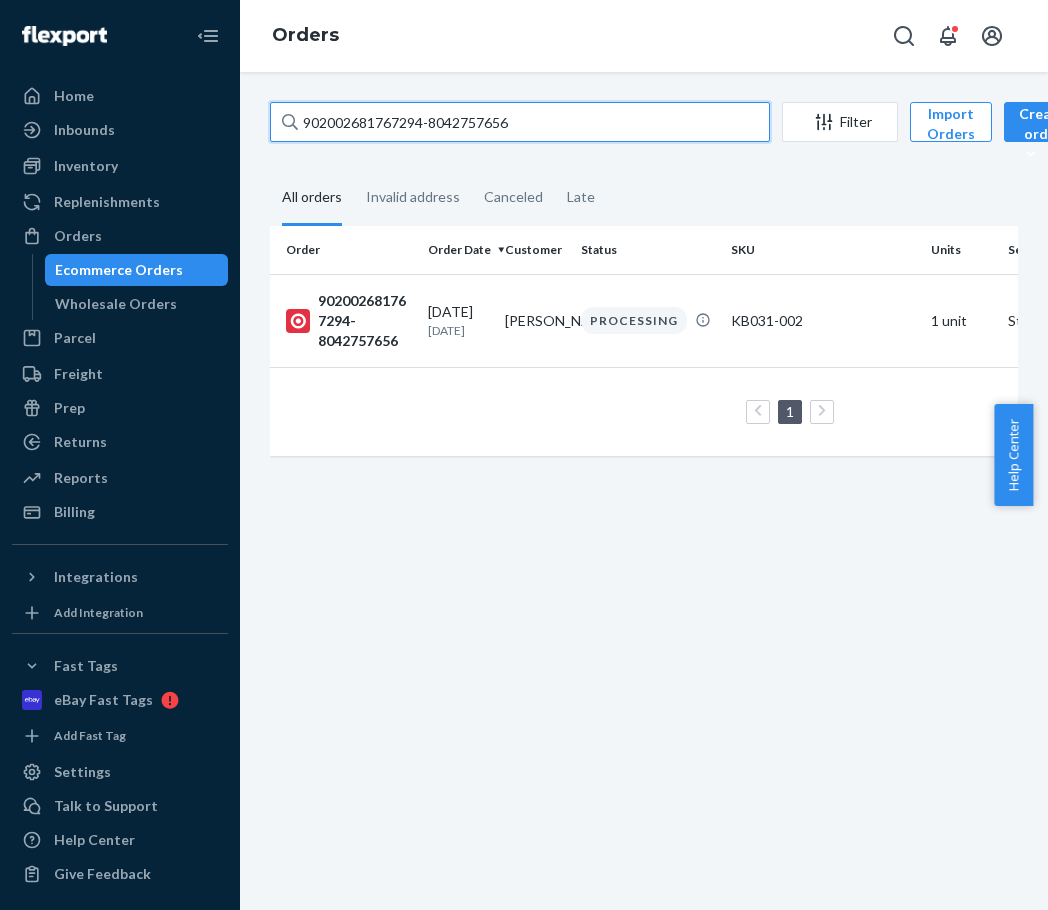 click on "902002681767294-8042757656" at bounding box center (520, 122) 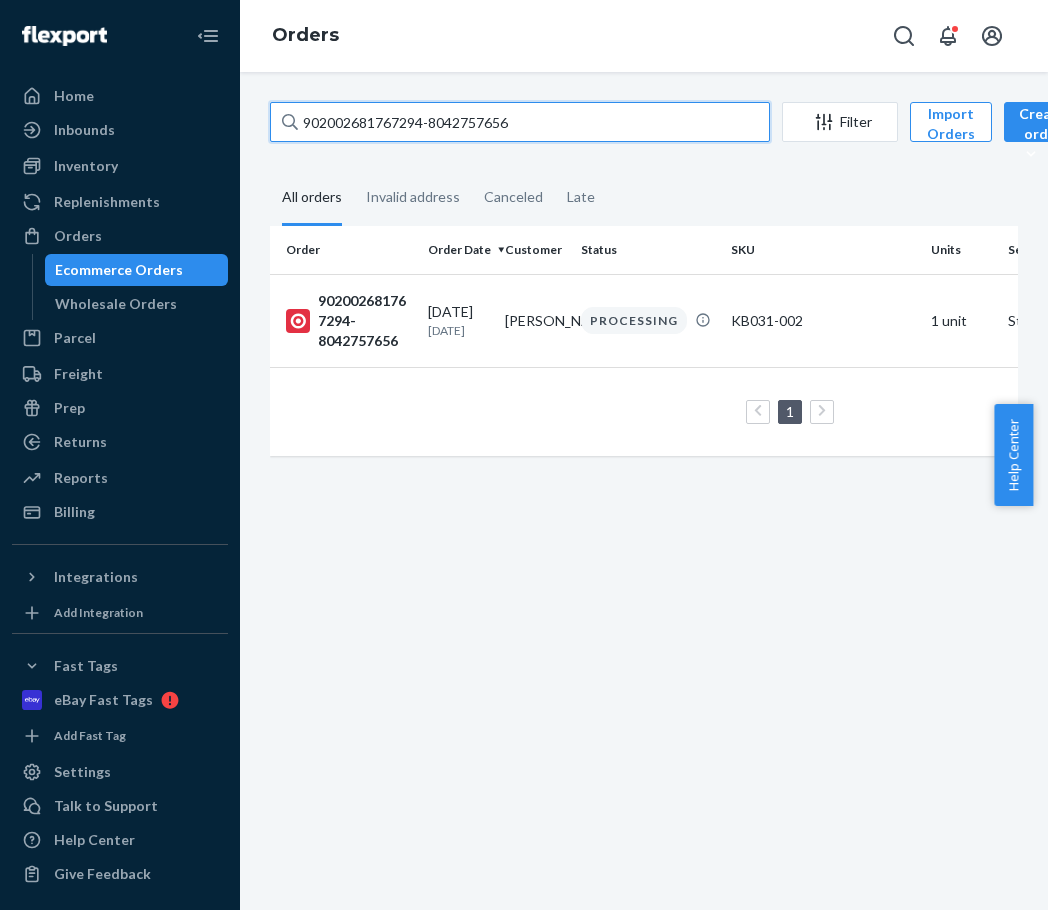 click on "902002681767294-8042757656" at bounding box center [520, 122] 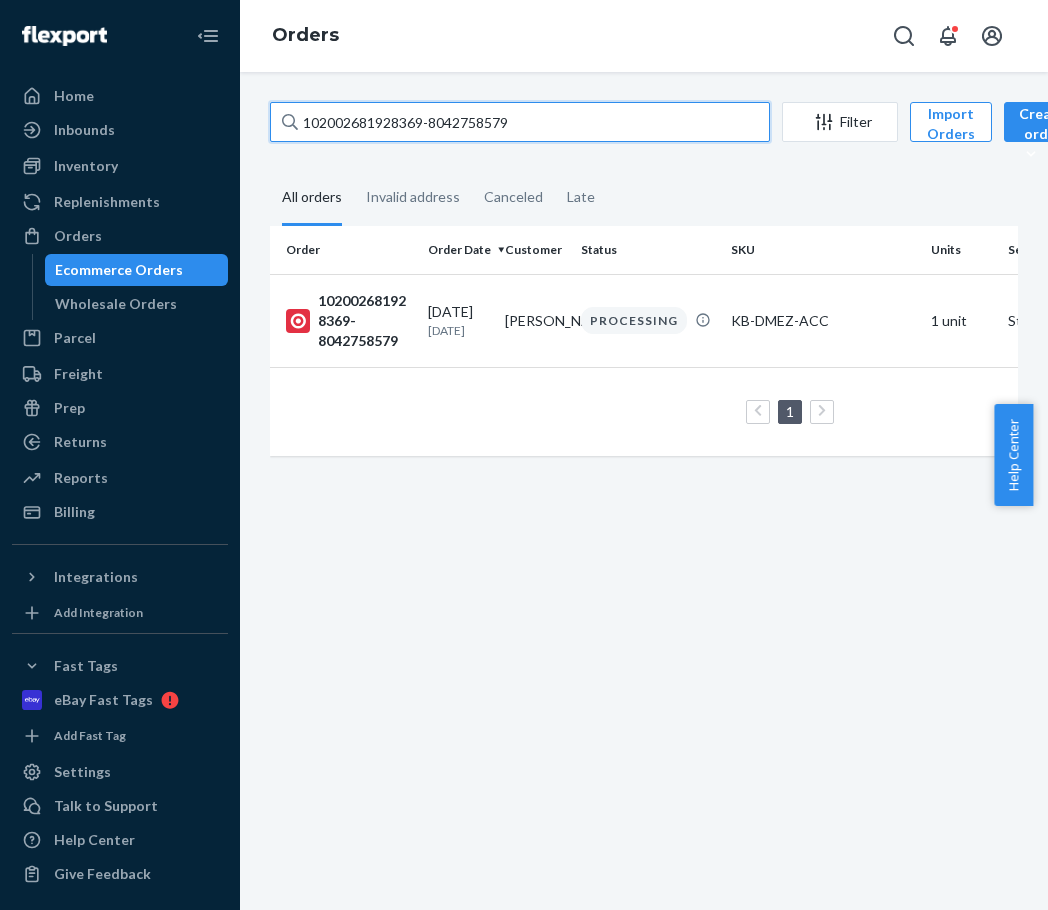click on "102002681928369-8042758579" at bounding box center [520, 122] 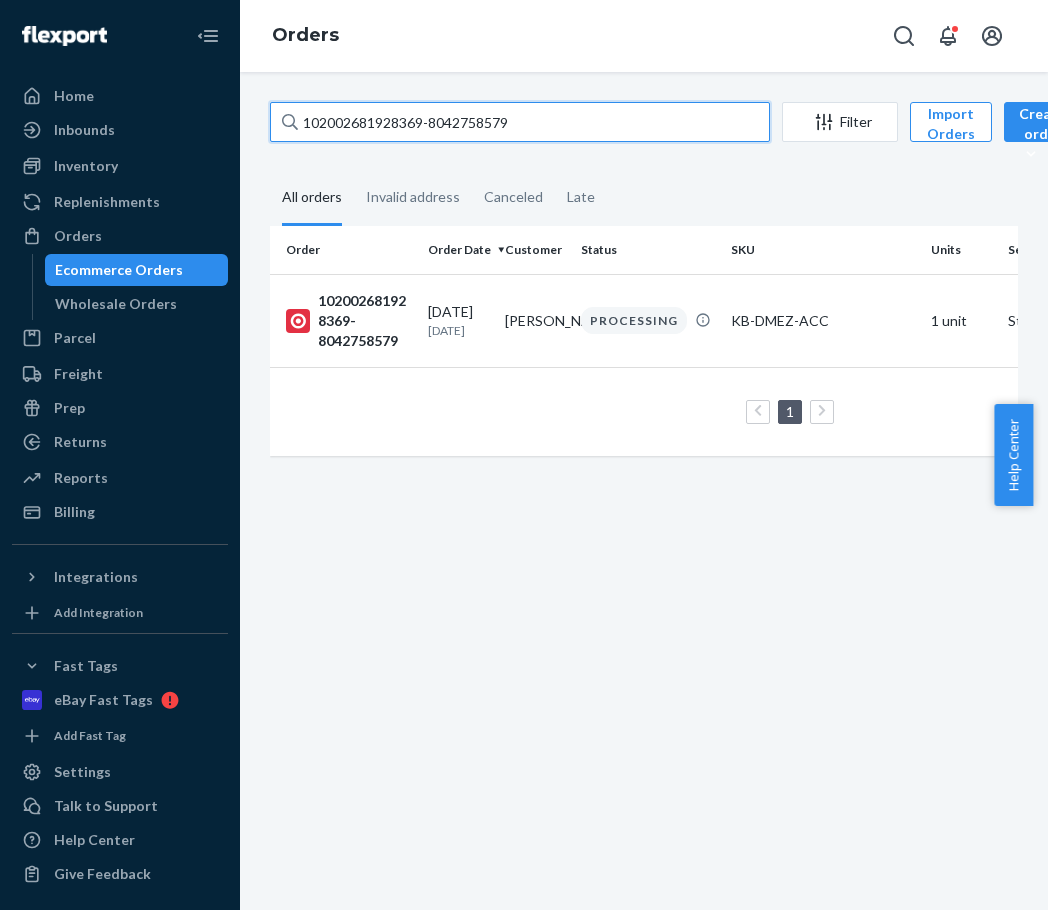 click on "102002681928369-8042758579" at bounding box center (520, 122) 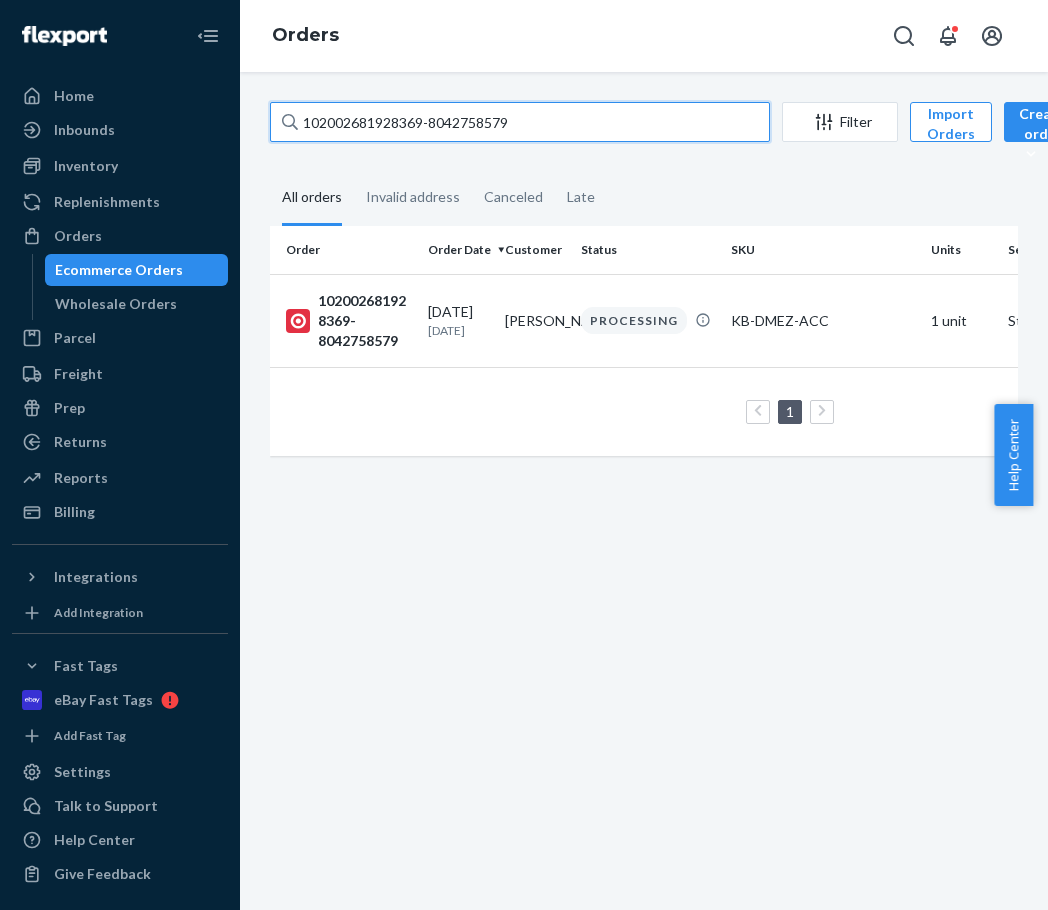 click on "102002681928369-8042758579" at bounding box center [520, 122] 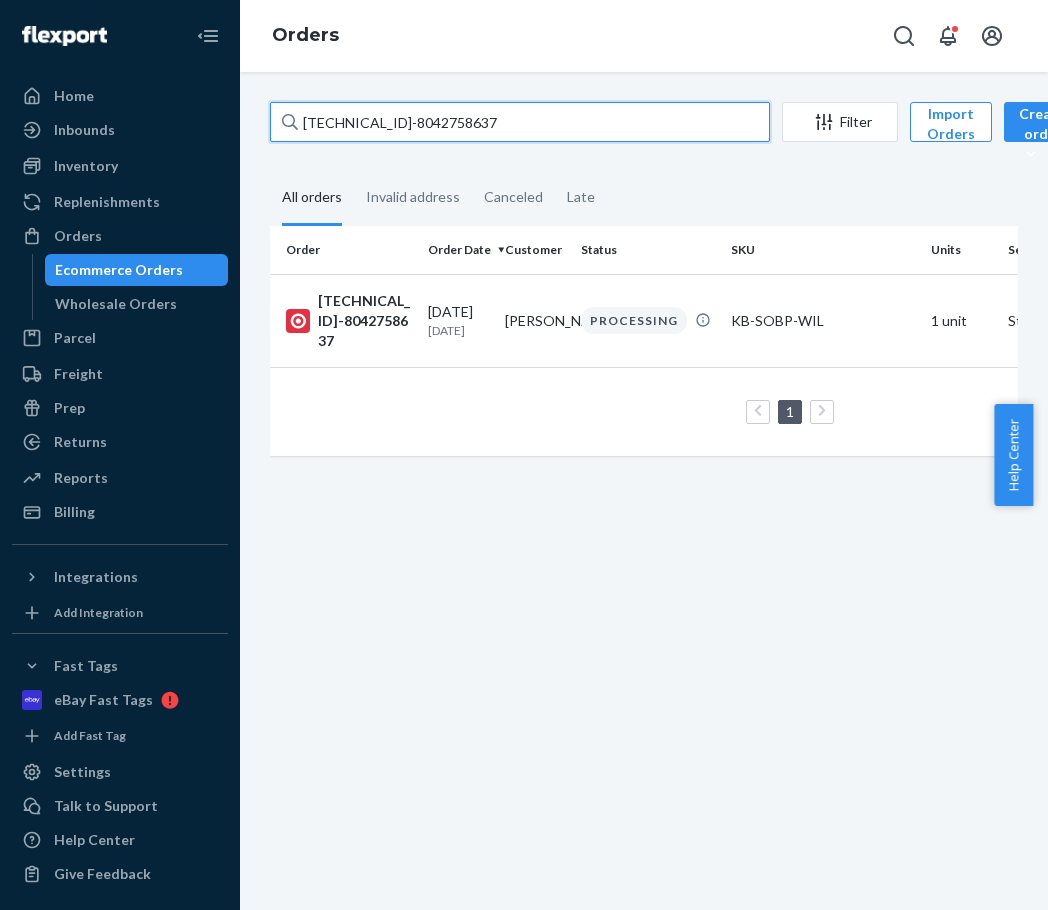 click on "[TECHNICAL_ID]-8042758637" at bounding box center (520, 122) 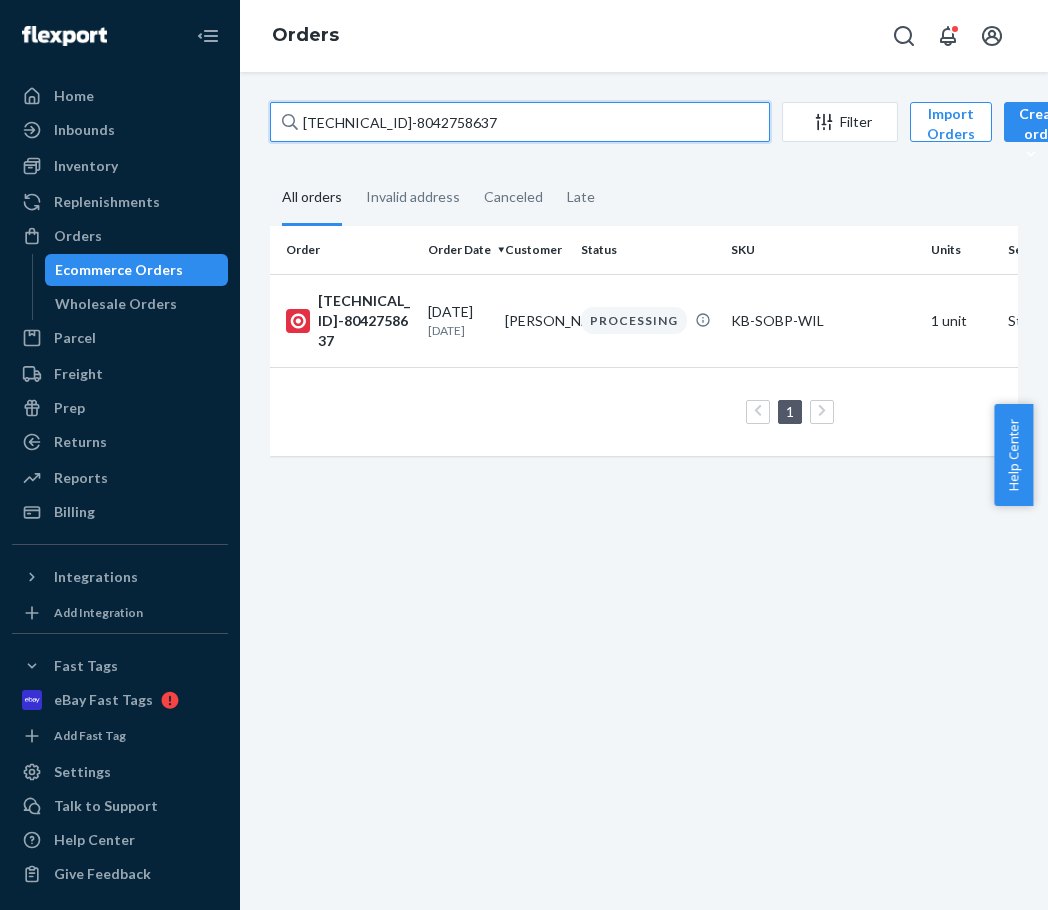 click on "[TECHNICAL_ID]-8042758637" at bounding box center (520, 122) 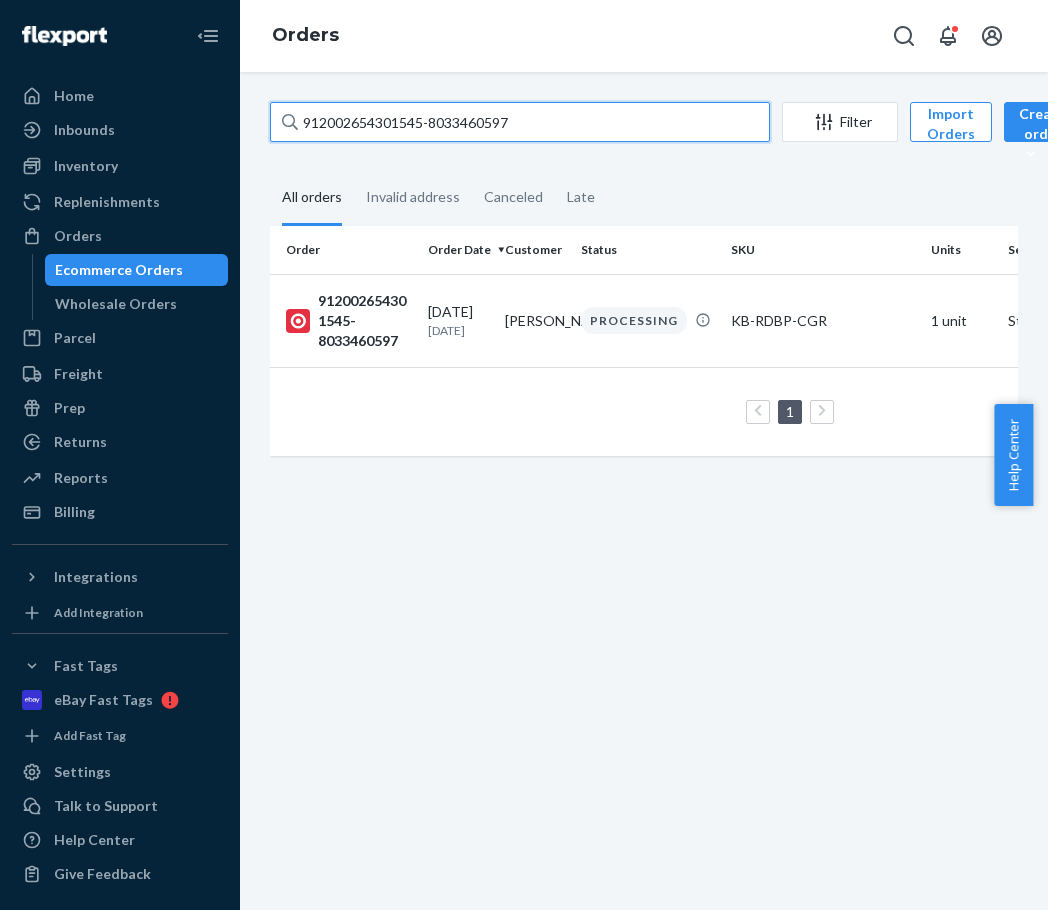 click on "912002654301545-8033460597" at bounding box center [520, 122] 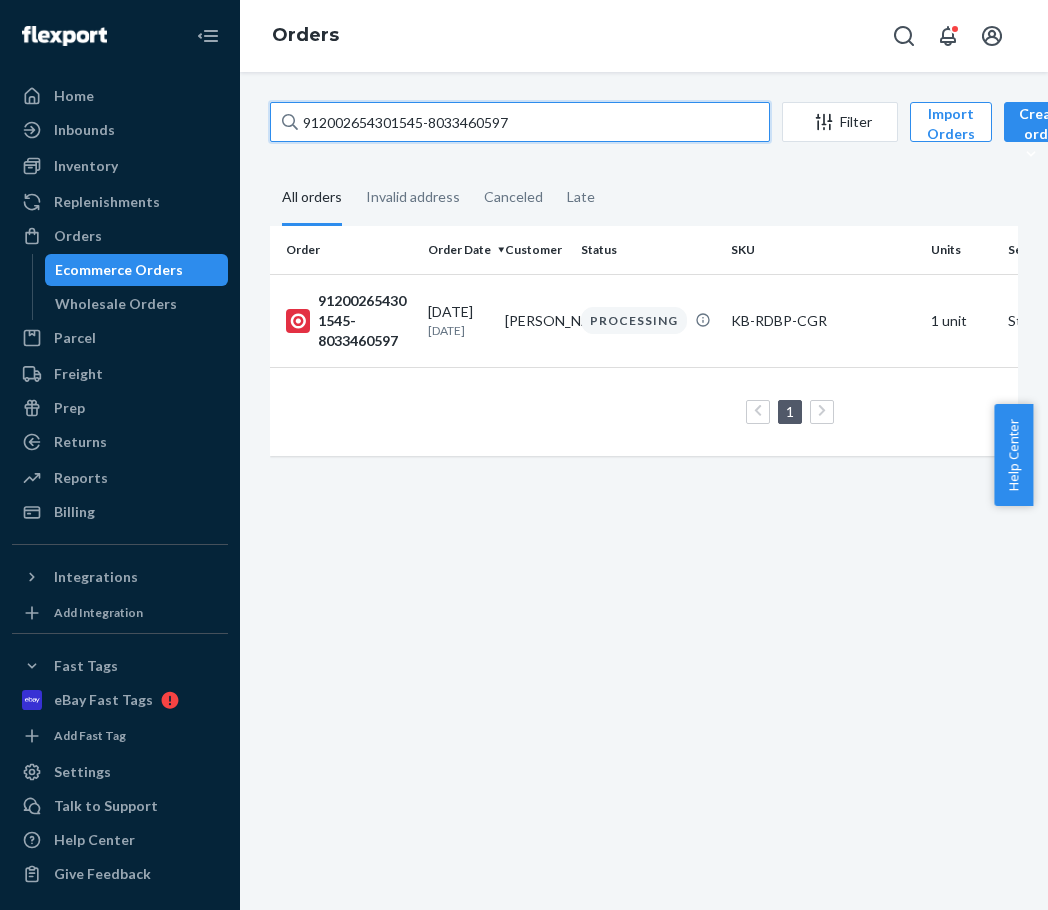 click on "912002654301545-8033460597" at bounding box center [520, 122] 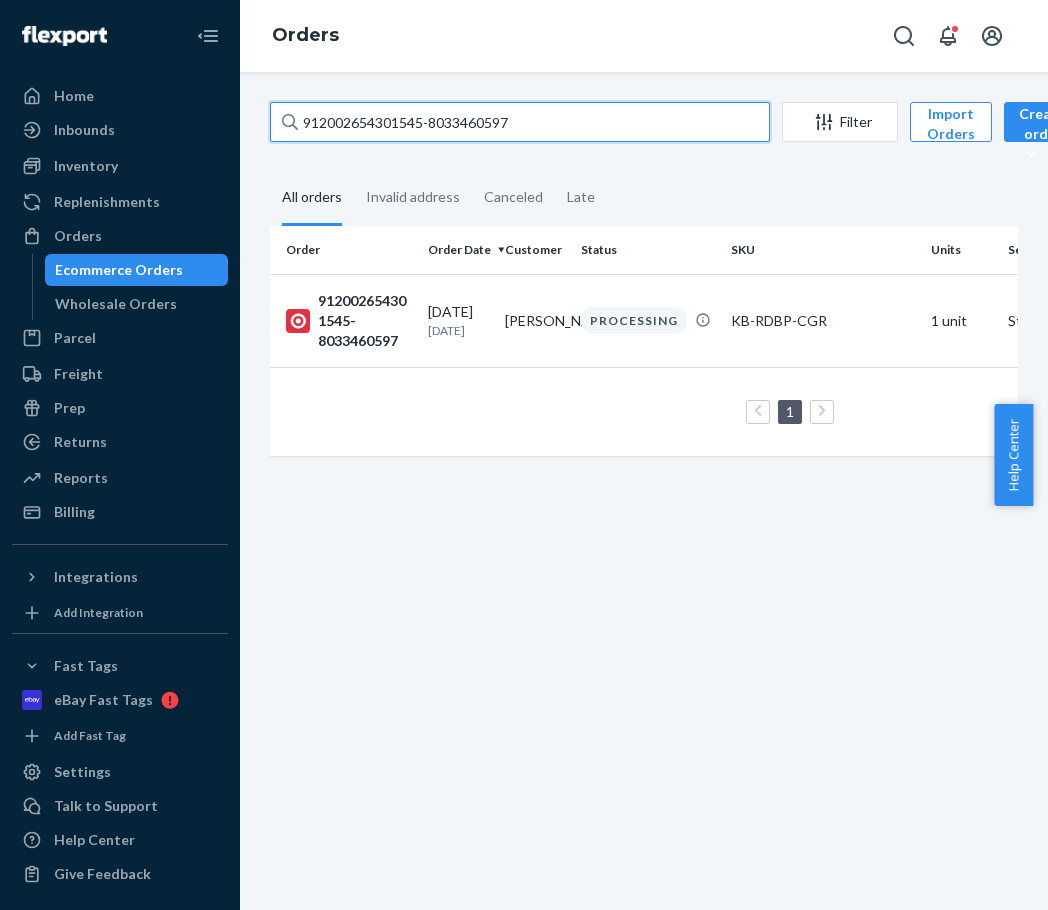 click on "912002654301545-8033460597" at bounding box center (520, 122) 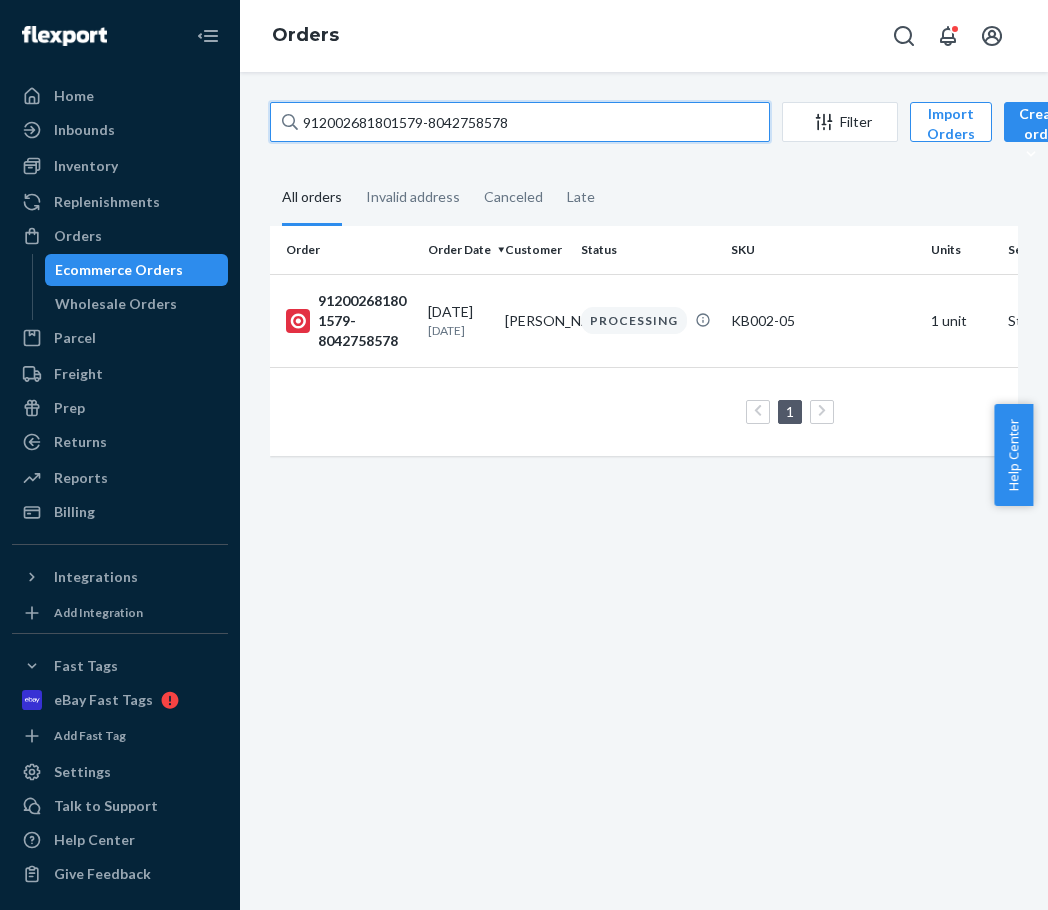 click on "912002681801579-8042758578" at bounding box center (520, 122) 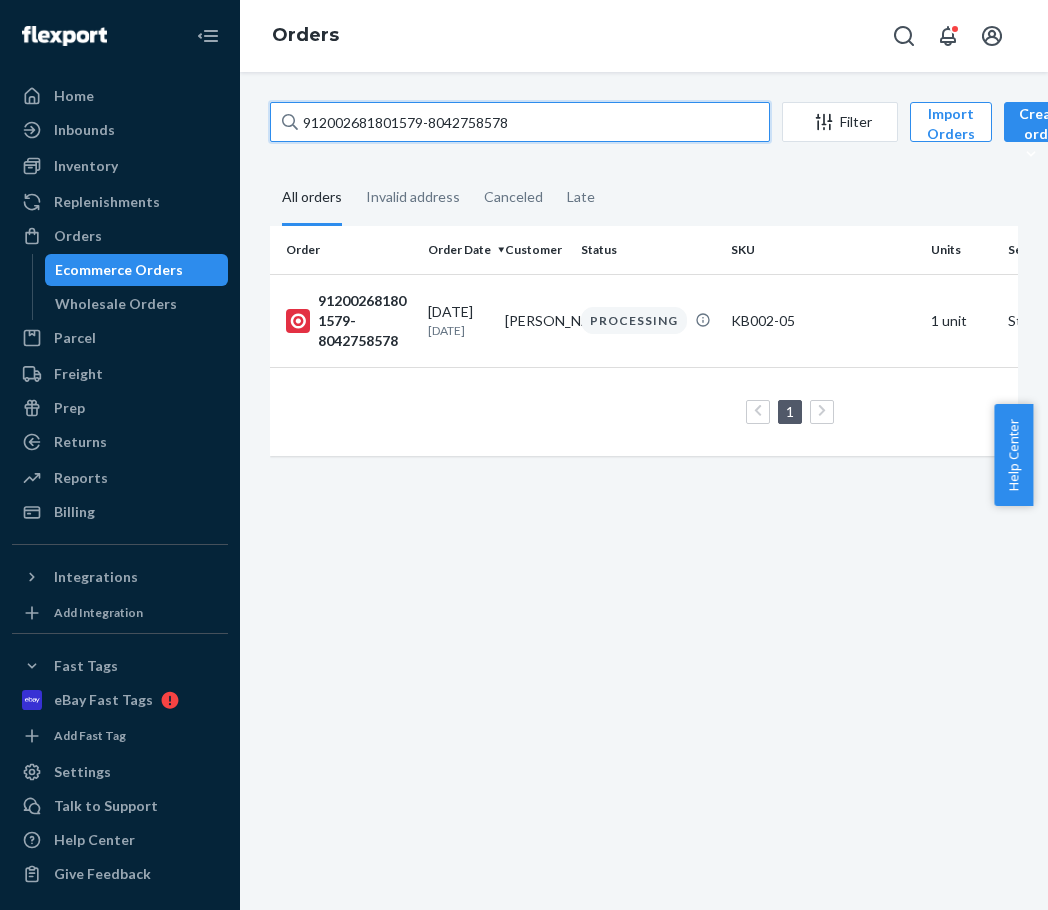click on "912002681801579-8042758578" at bounding box center [520, 122] 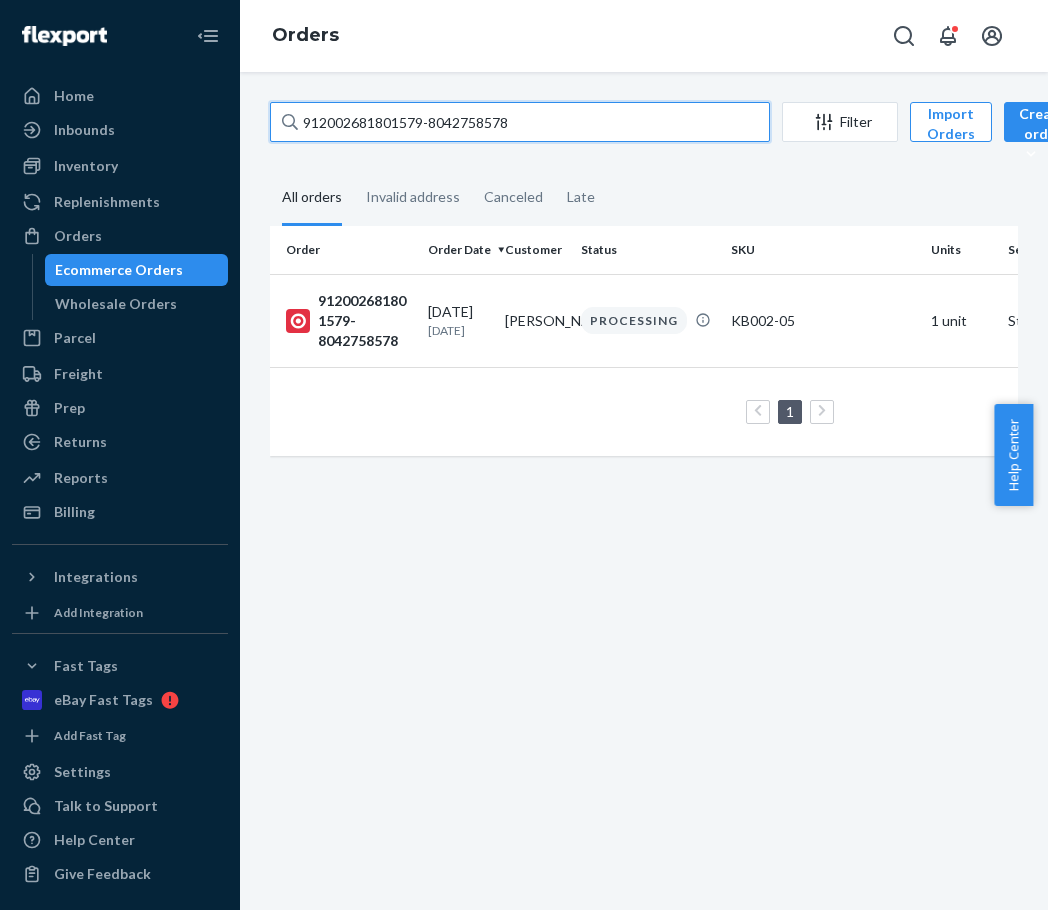 click on "912002681801579-8042758578" at bounding box center (520, 122) 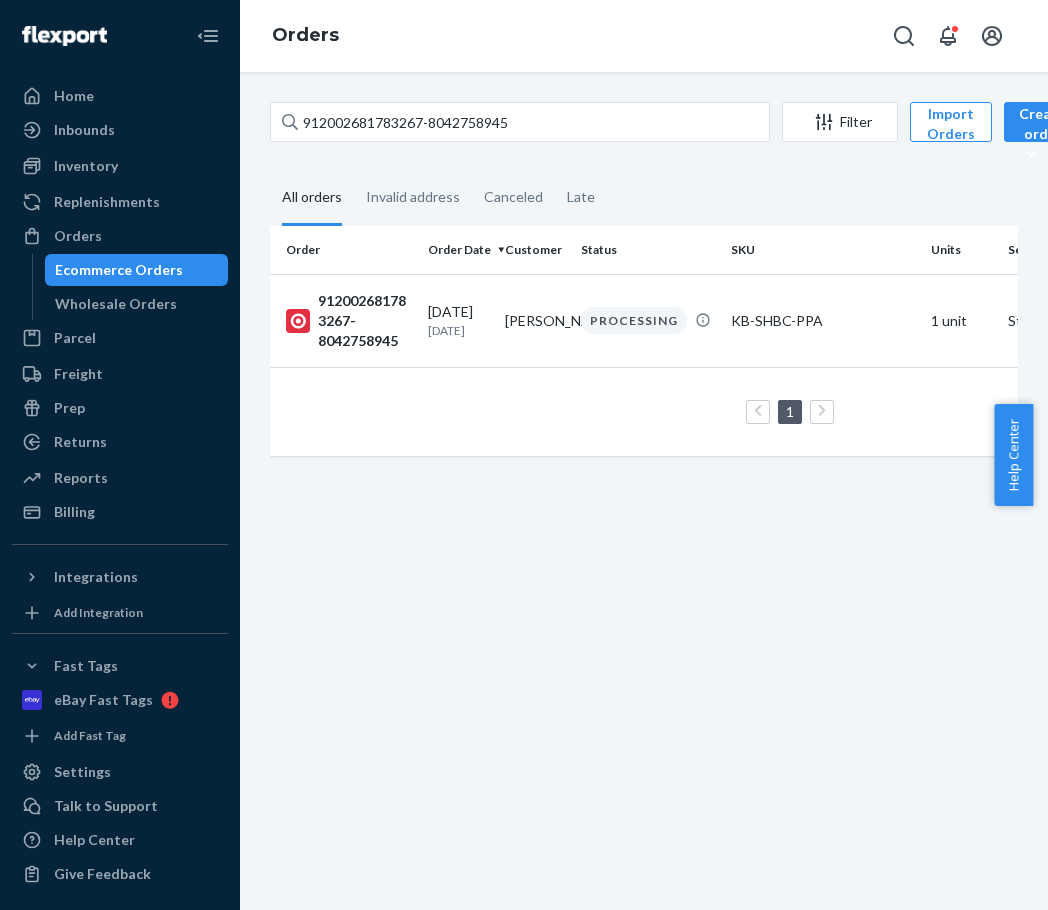 click on "912002681783267-8042758945 Filter Import Orders Create order Ecommerce order Removal order All orders Invalid address Canceled Late Order Order Date Customer Status SKU Units Service Fee 912002681783267-8042758945 [DATE] [DATE] [PERSON_NAME] PROCESSING KB-SHBC-PPA 1 unit Standard 1 100 results per page" at bounding box center [644, 491] 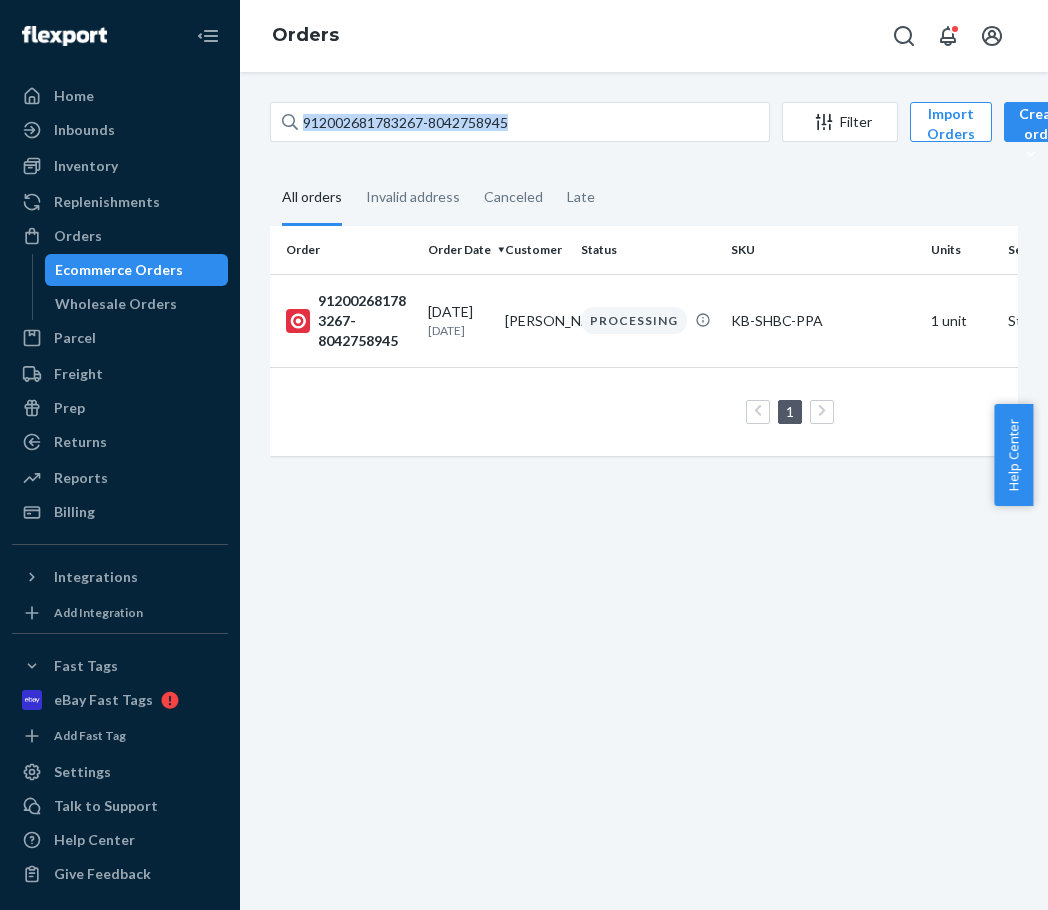 click on "912002681783267-8042758945 Filter Import Orders Create order Ecommerce order Removal order All orders Invalid address Canceled Late Order Order Date Customer Status SKU Units Service Fee 912002681783267-8042758945 [DATE] [DATE] [PERSON_NAME] PROCESSING KB-SHBC-PPA 1 unit Standard 1 100 results per page" at bounding box center [644, 491] 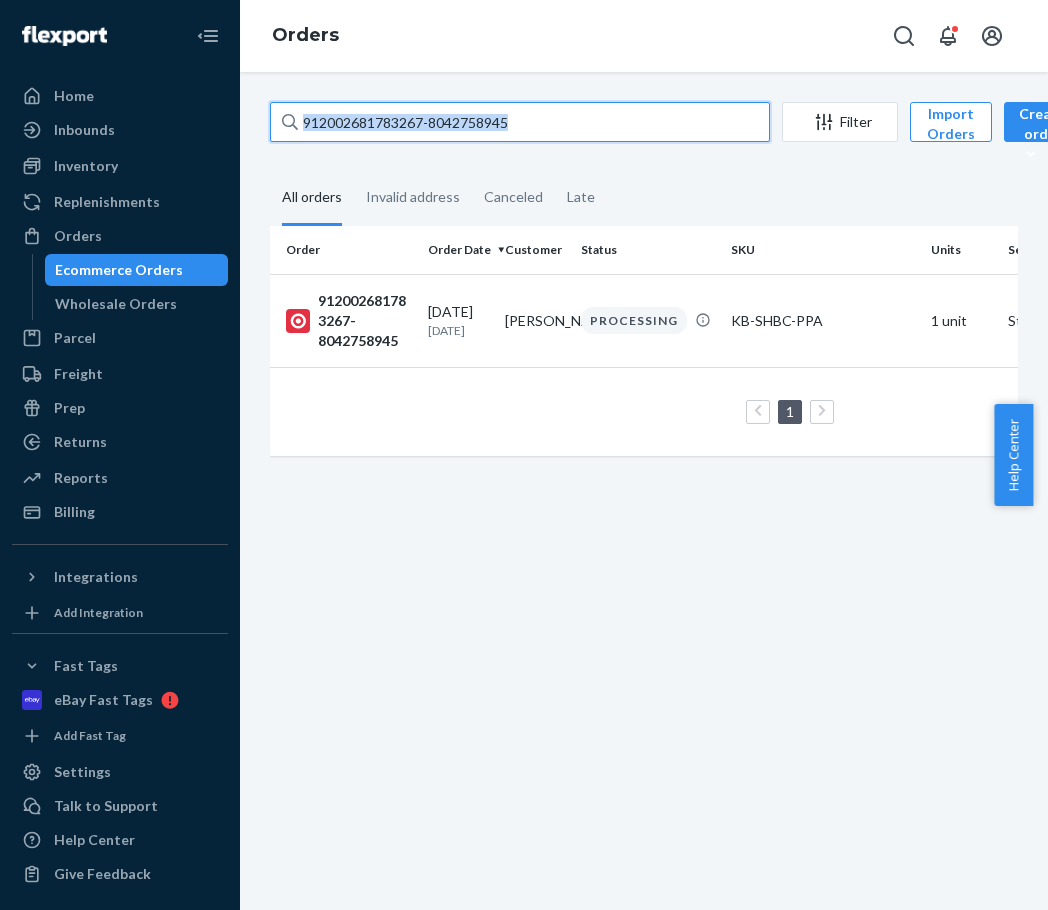 click on "912002681783267-8042758945" at bounding box center [520, 122] 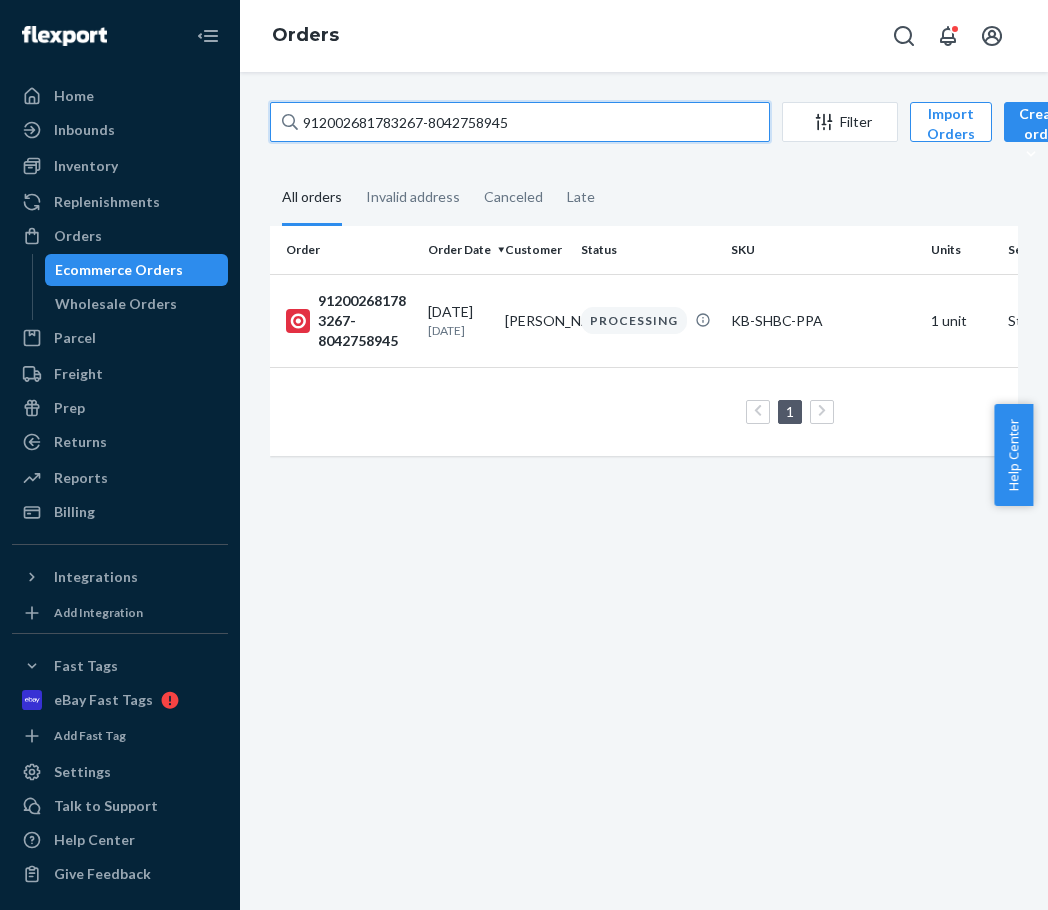 click on "912002681783267-8042758945" at bounding box center [520, 122] 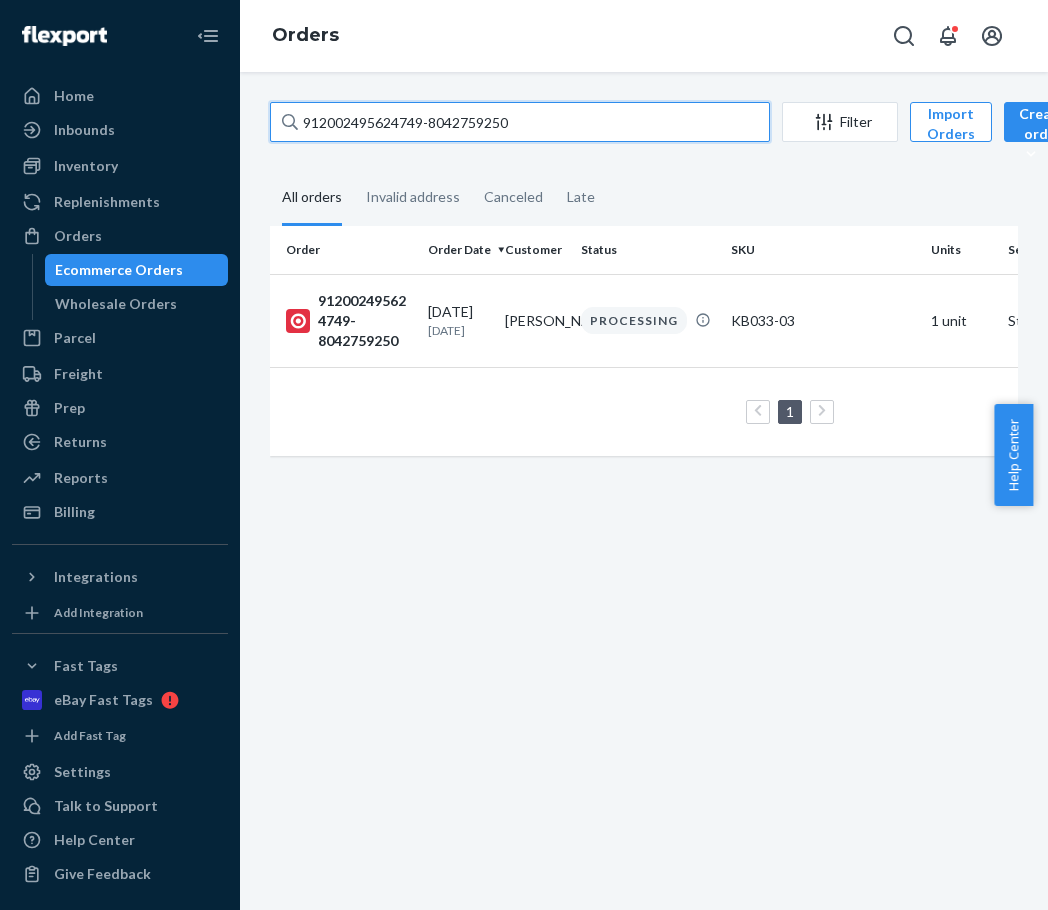 click on "912002495624749-8042759250" at bounding box center [520, 122] 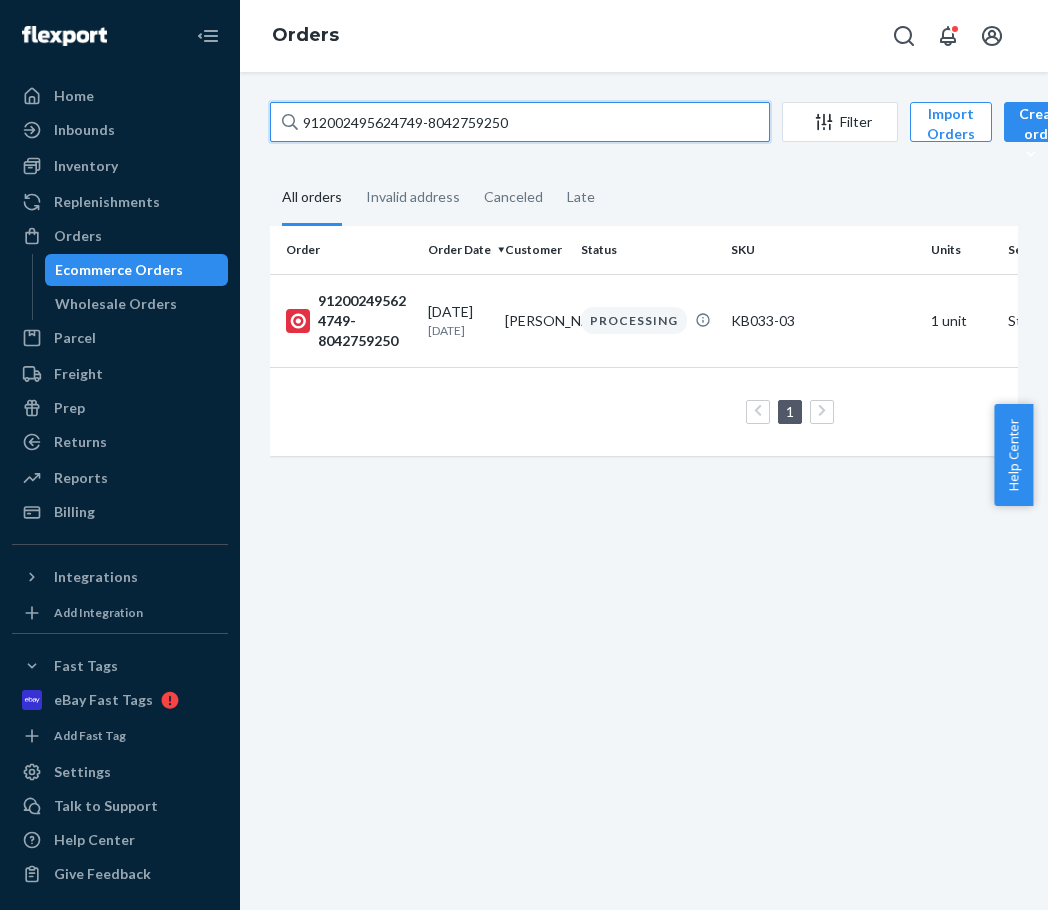 click on "912002495624749-8042759250" at bounding box center (520, 122) 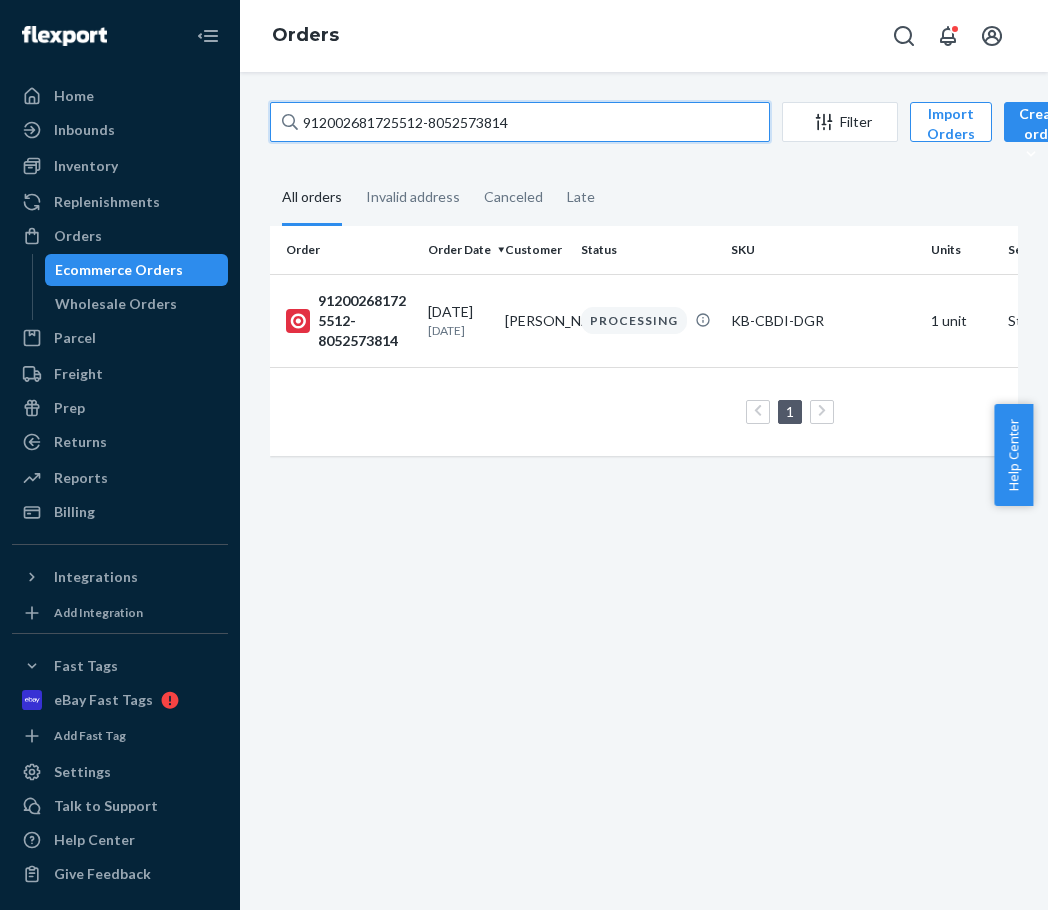 click on "912002681725512-8052573814" at bounding box center [520, 122] 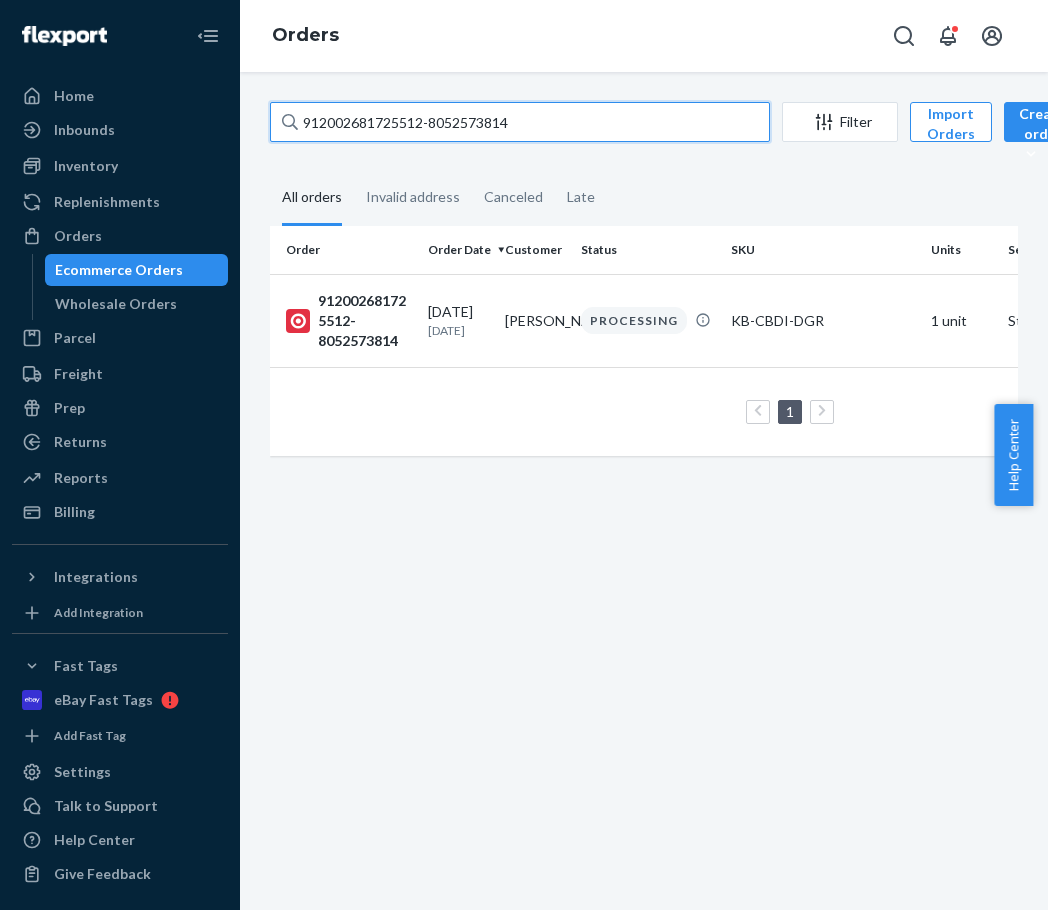 click on "912002681725512-8052573814" at bounding box center (520, 122) 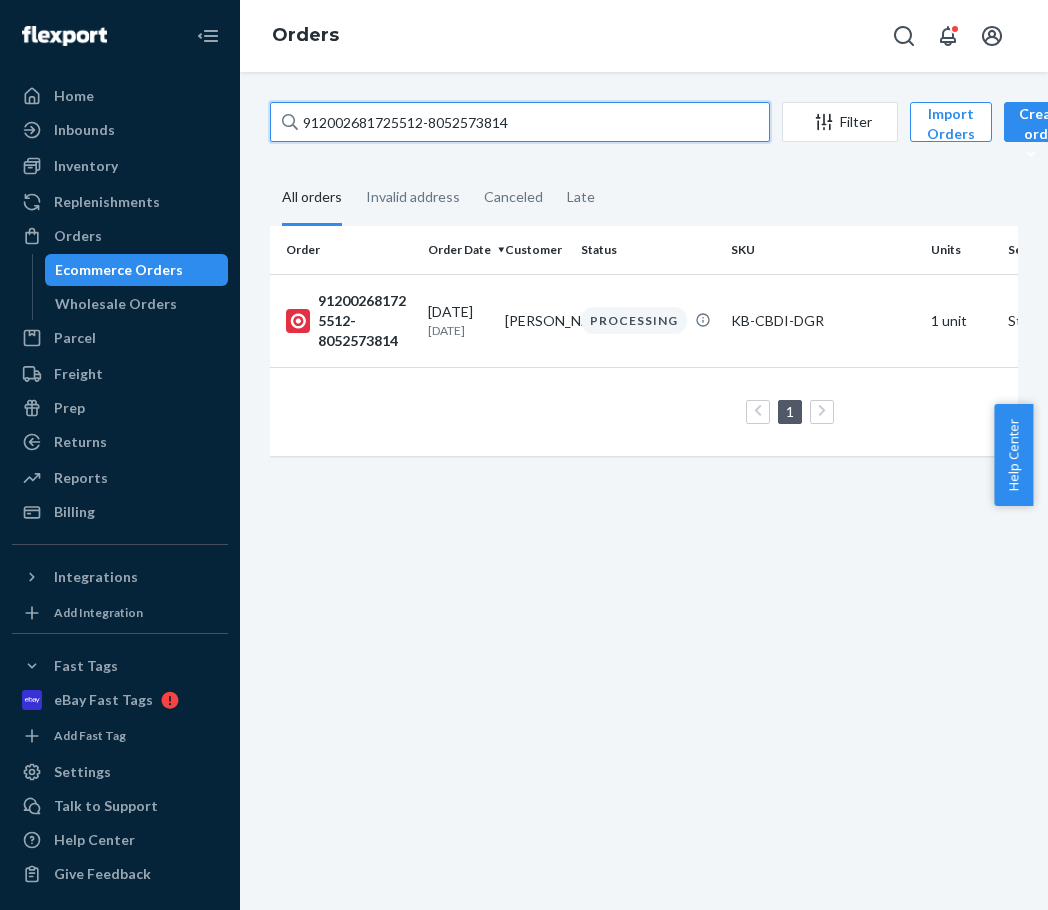 click on "912002681725512-8052573814" at bounding box center [520, 122] 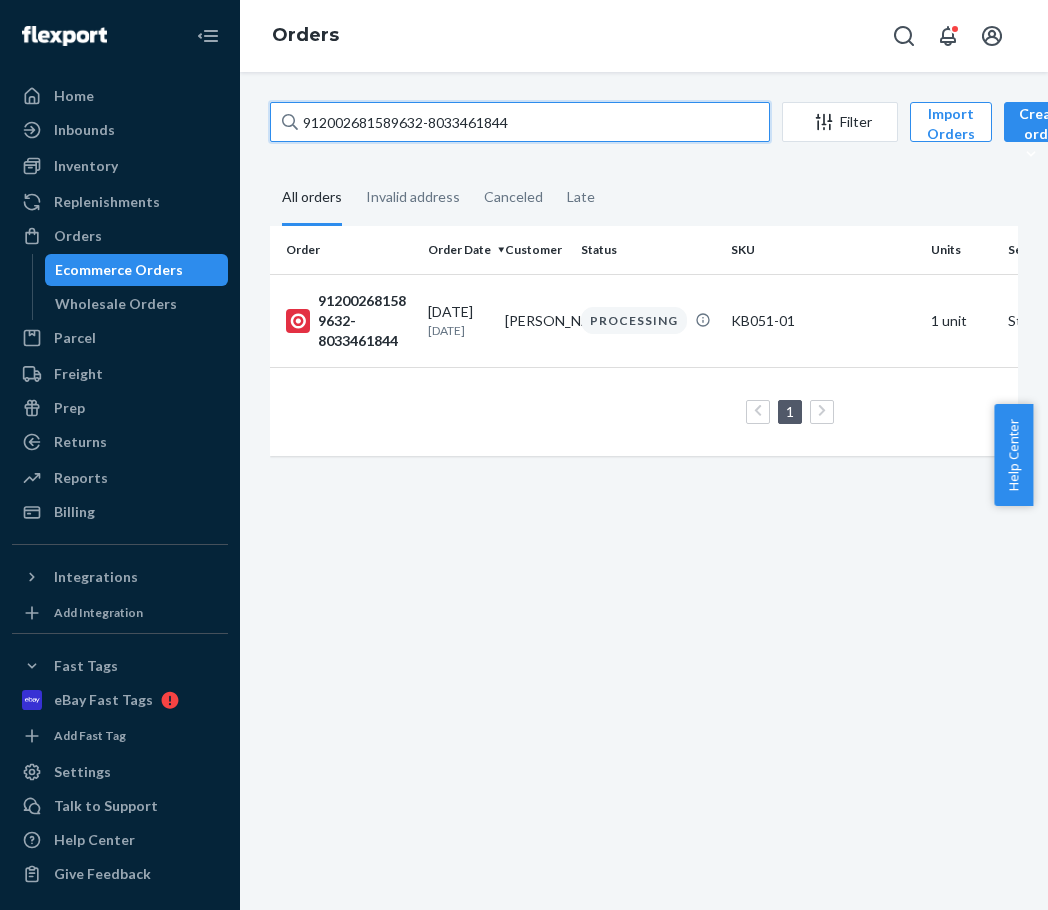 click on "912002681589632-8033461844" at bounding box center (520, 122) 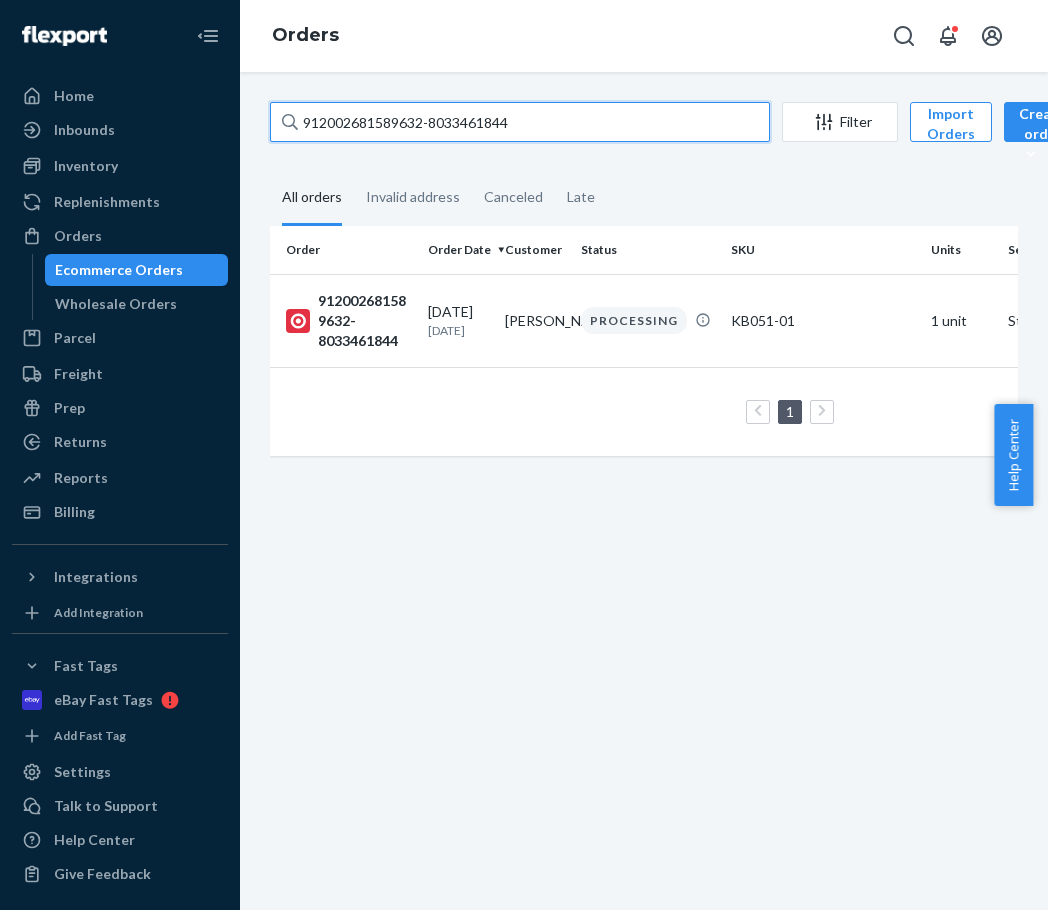 click on "912002681589632-8033461844" at bounding box center [520, 122] 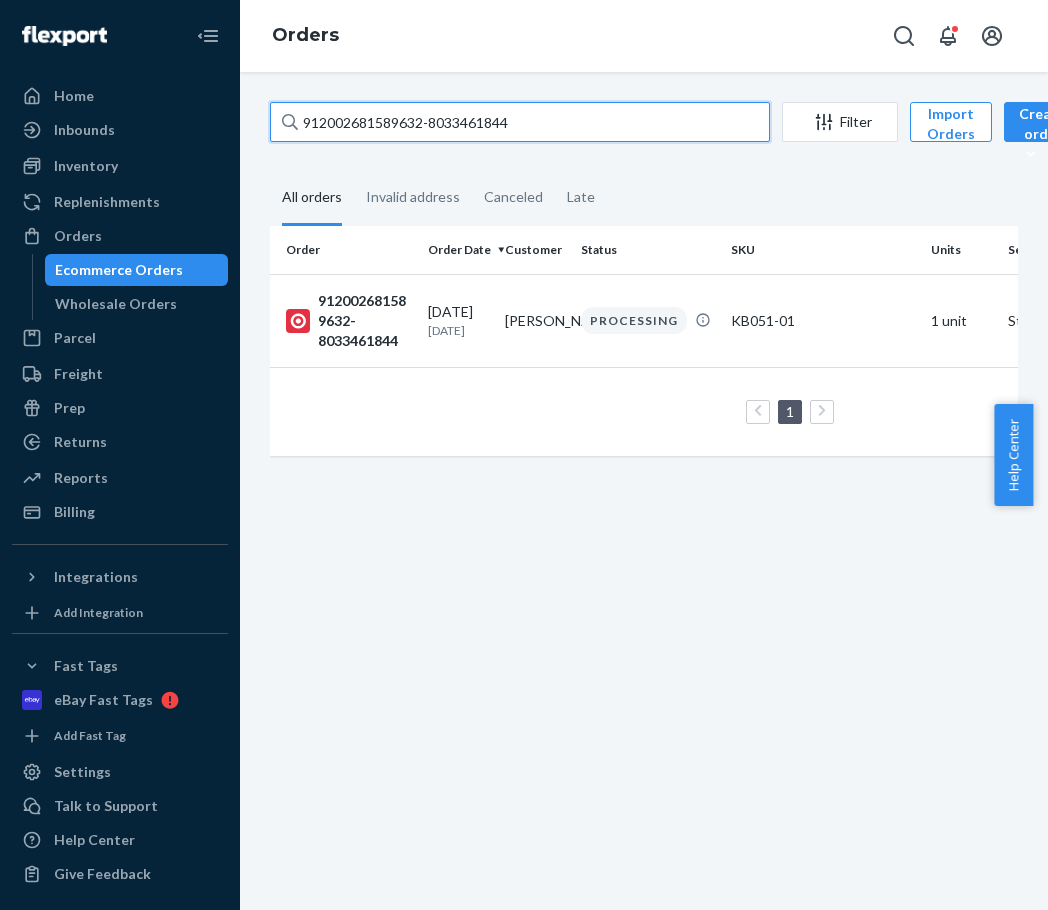 click on "912002681589632-8033461844" at bounding box center (520, 122) 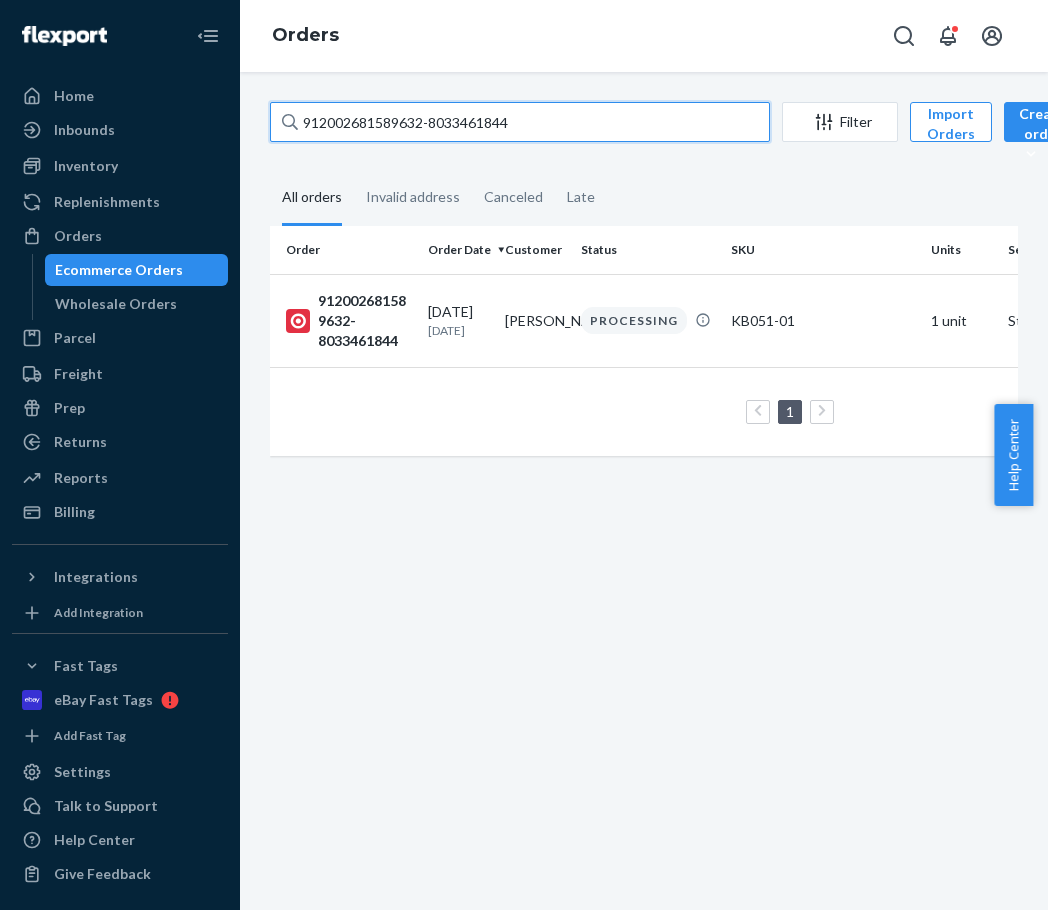click on "912002681589632-8033461844" at bounding box center [520, 122] 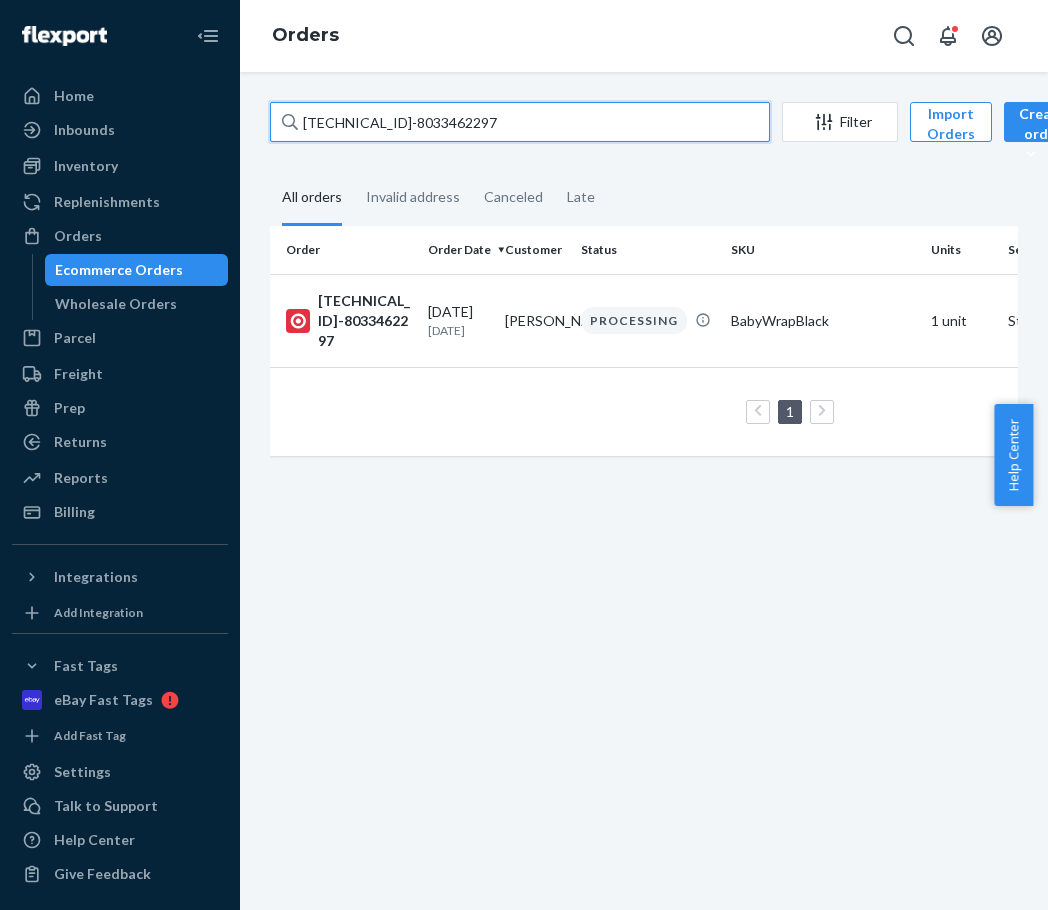 click on "[TECHNICAL_ID]-8033462297" at bounding box center [520, 122] 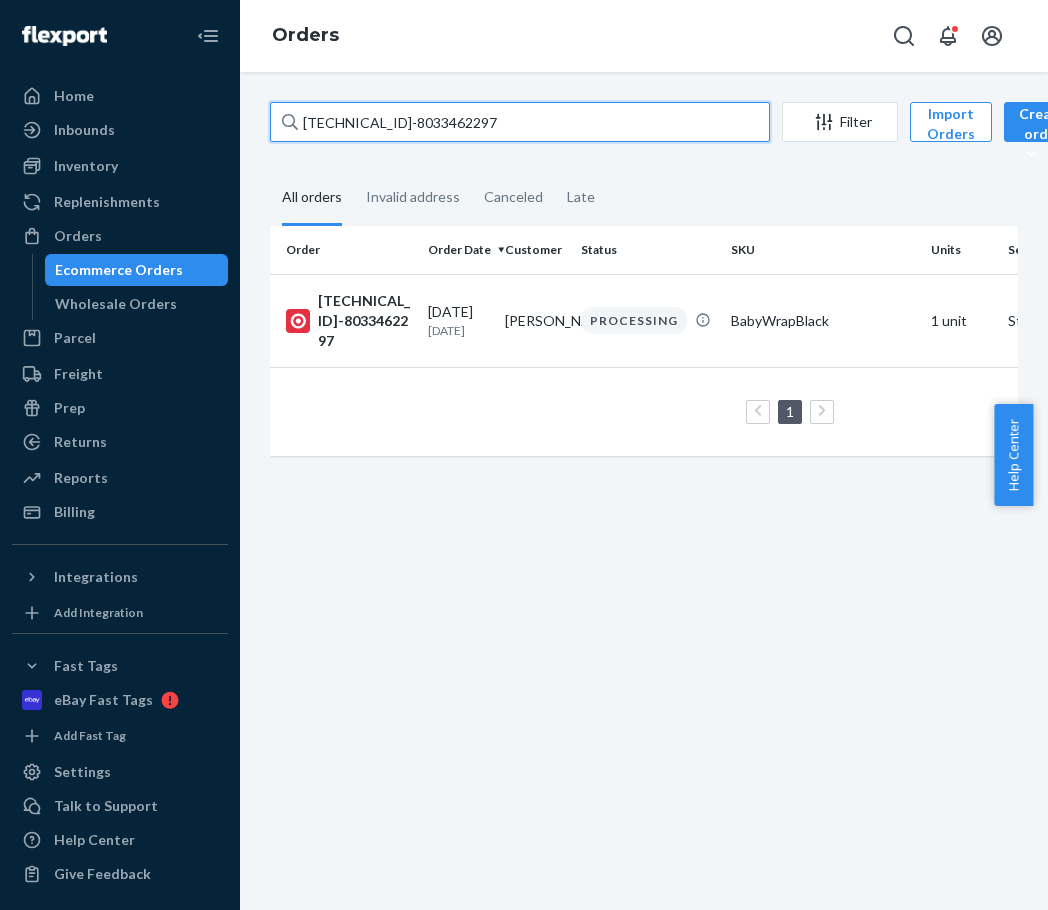 click on "[TECHNICAL_ID]-8033462297" at bounding box center (520, 122) 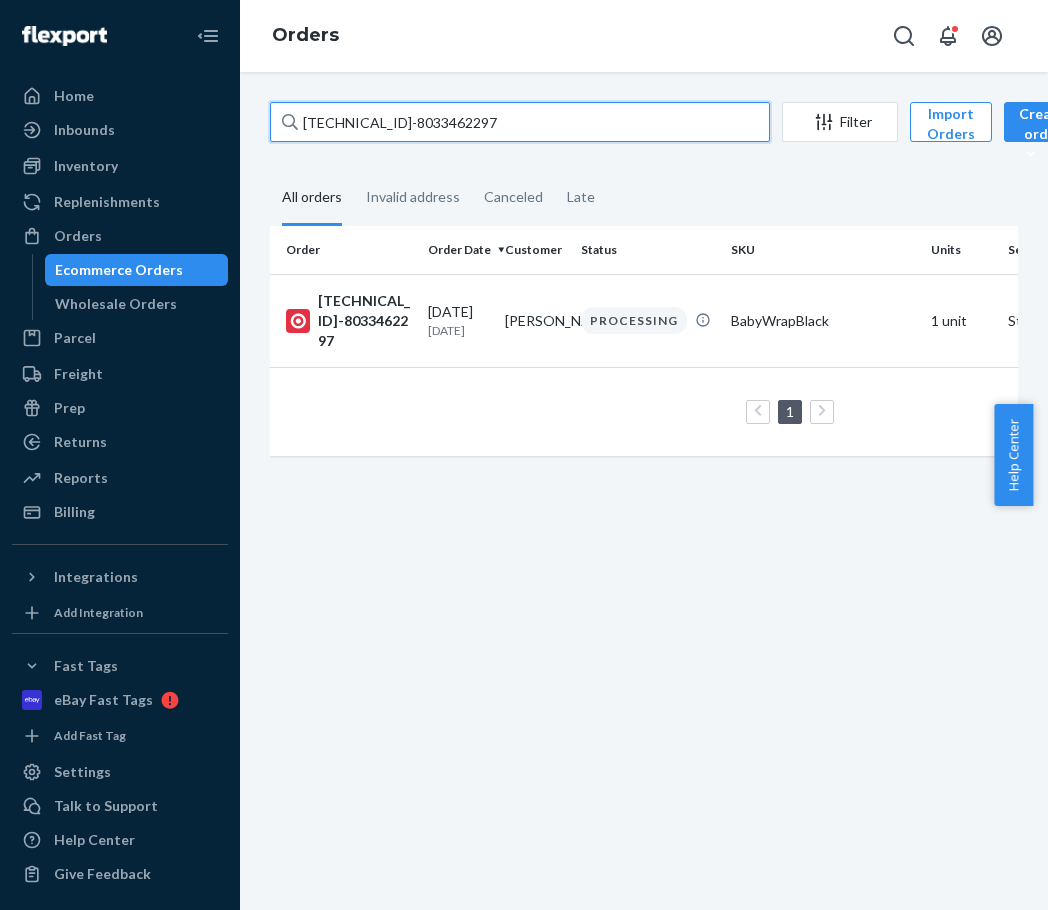click on "[TECHNICAL_ID]-8033462297" at bounding box center [520, 122] 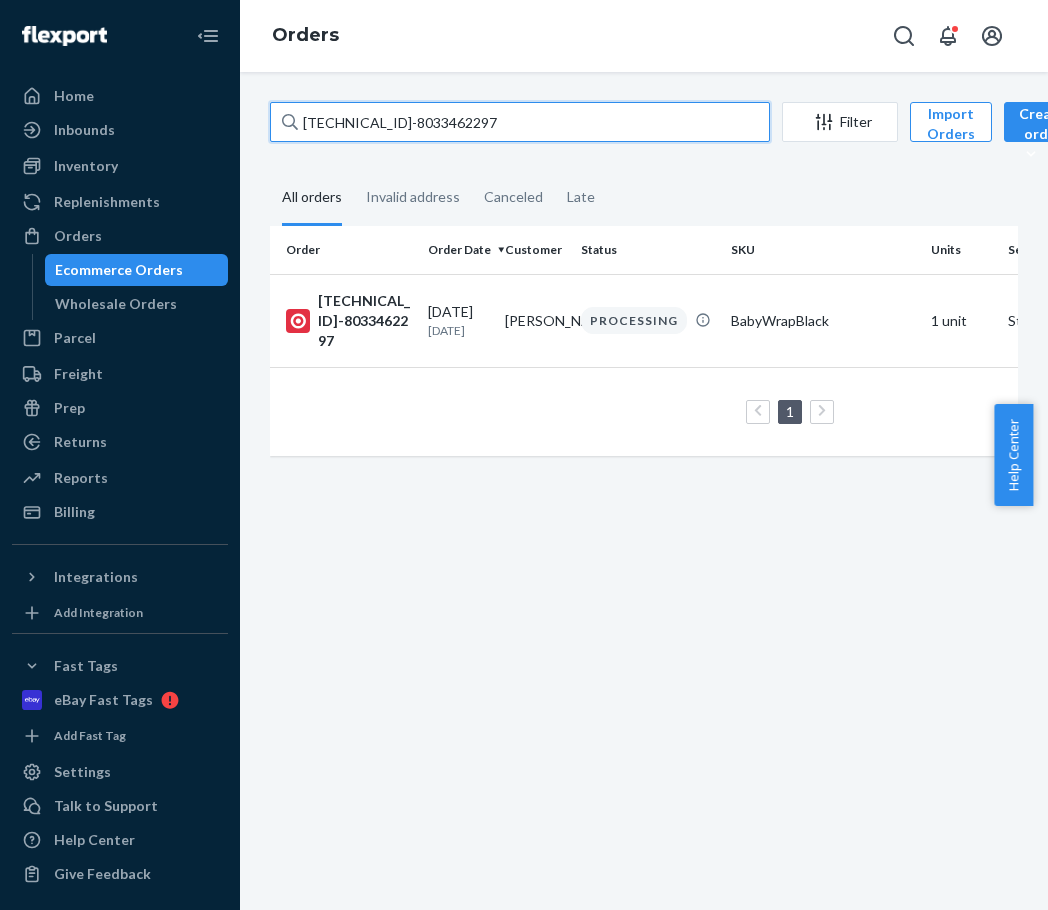 click on "[TECHNICAL_ID]-8033462297" at bounding box center [520, 122] 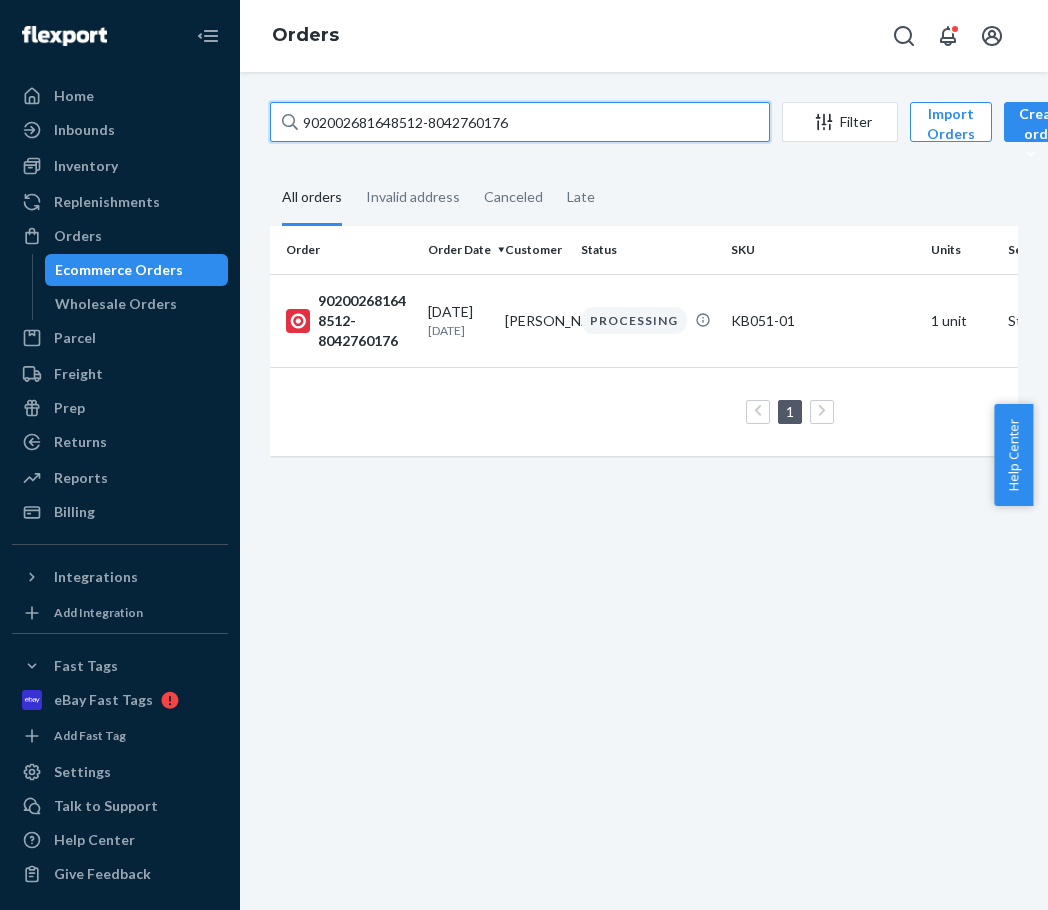 click on "902002681648512-8042760176" at bounding box center [520, 122] 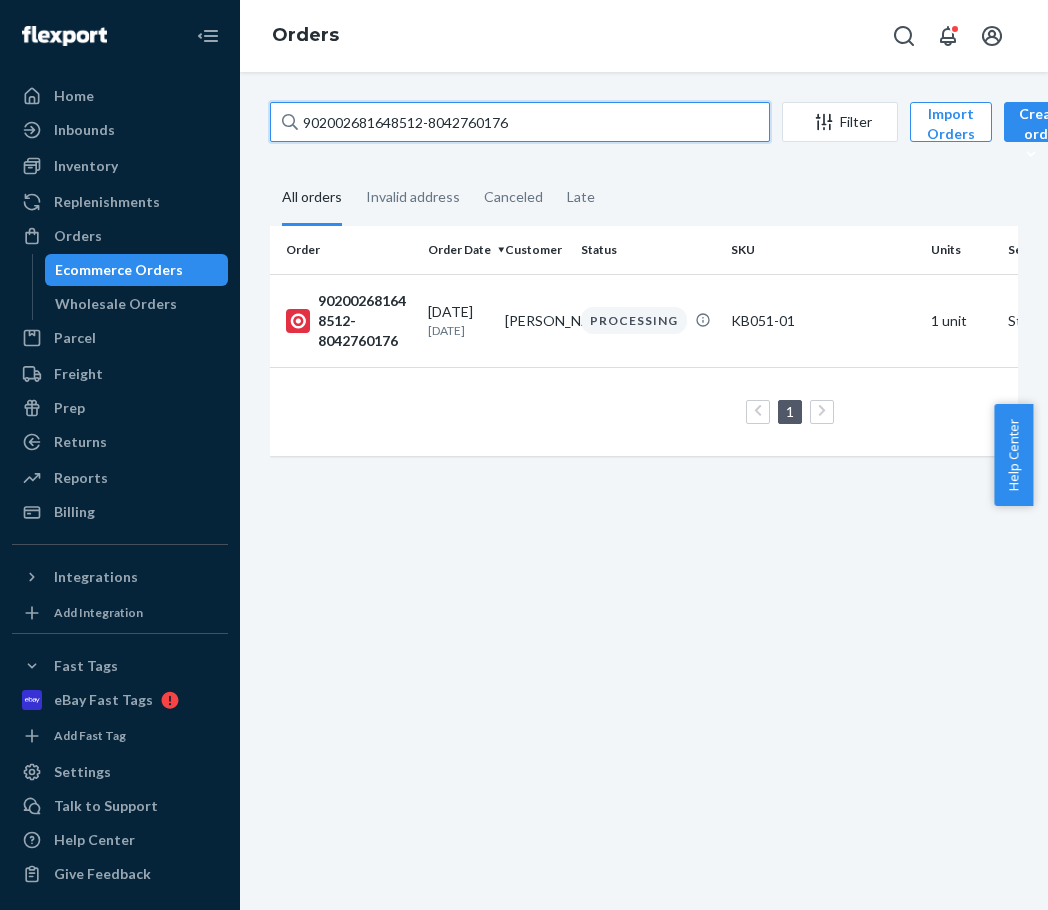 click on "902002681648512-8042760176" at bounding box center (520, 122) 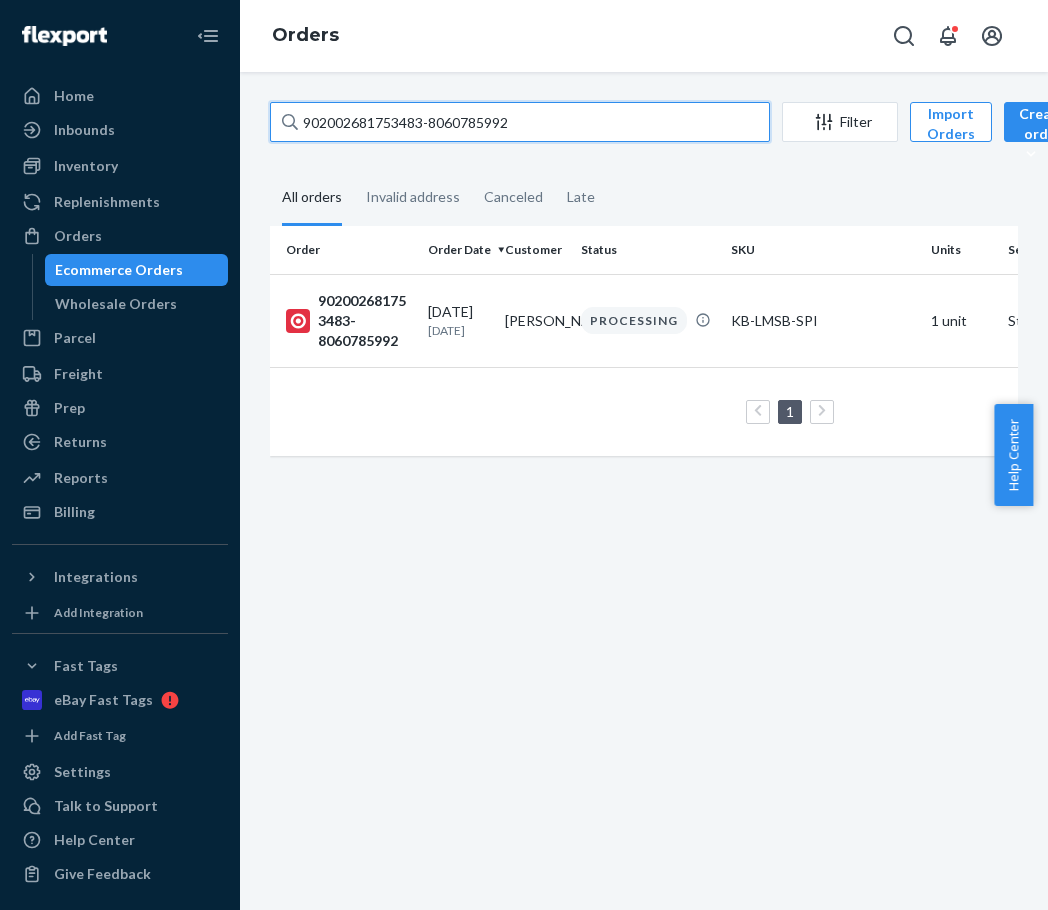click on "902002681753483-8060785992" at bounding box center (520, 122) 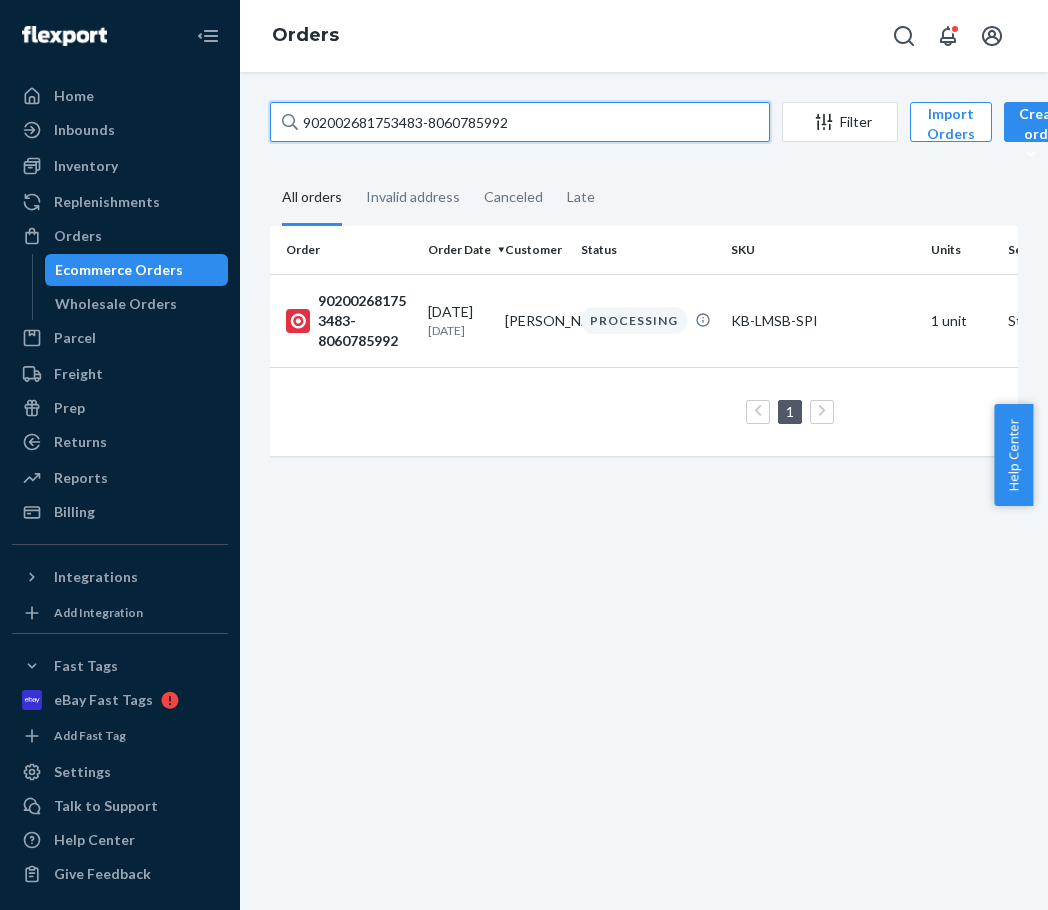click on "902002681753483-8060785992" at bounding box center [520, 122] 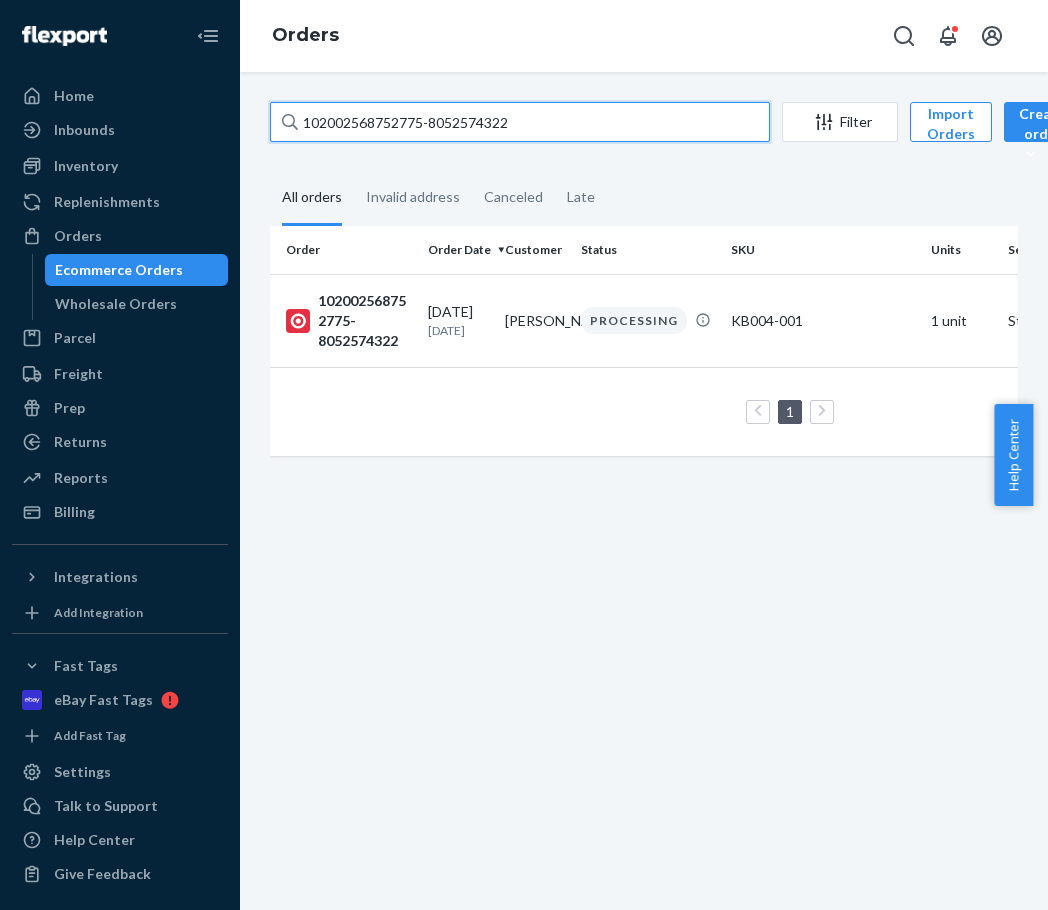 click on "102002568752775-8052574322" at bounding box center [520, 122] 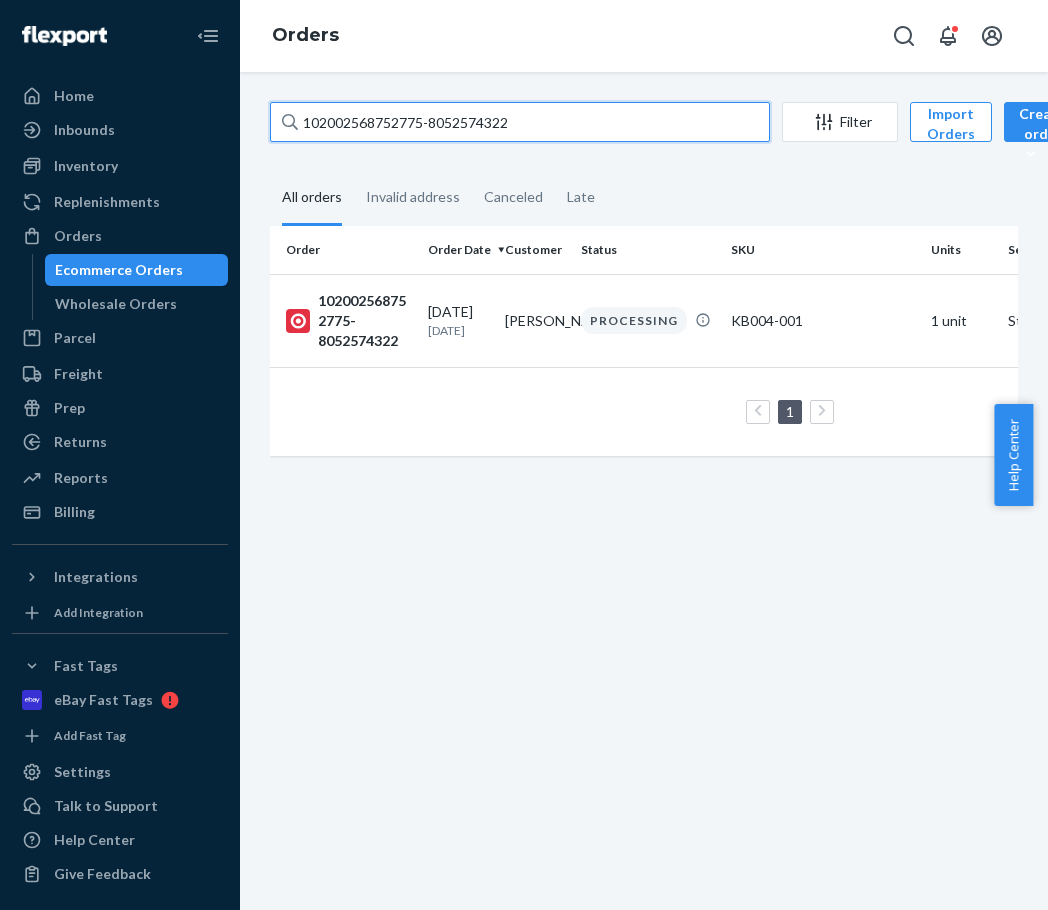 click on "102002568752775-8052574322" at bounding box center (520, 122) 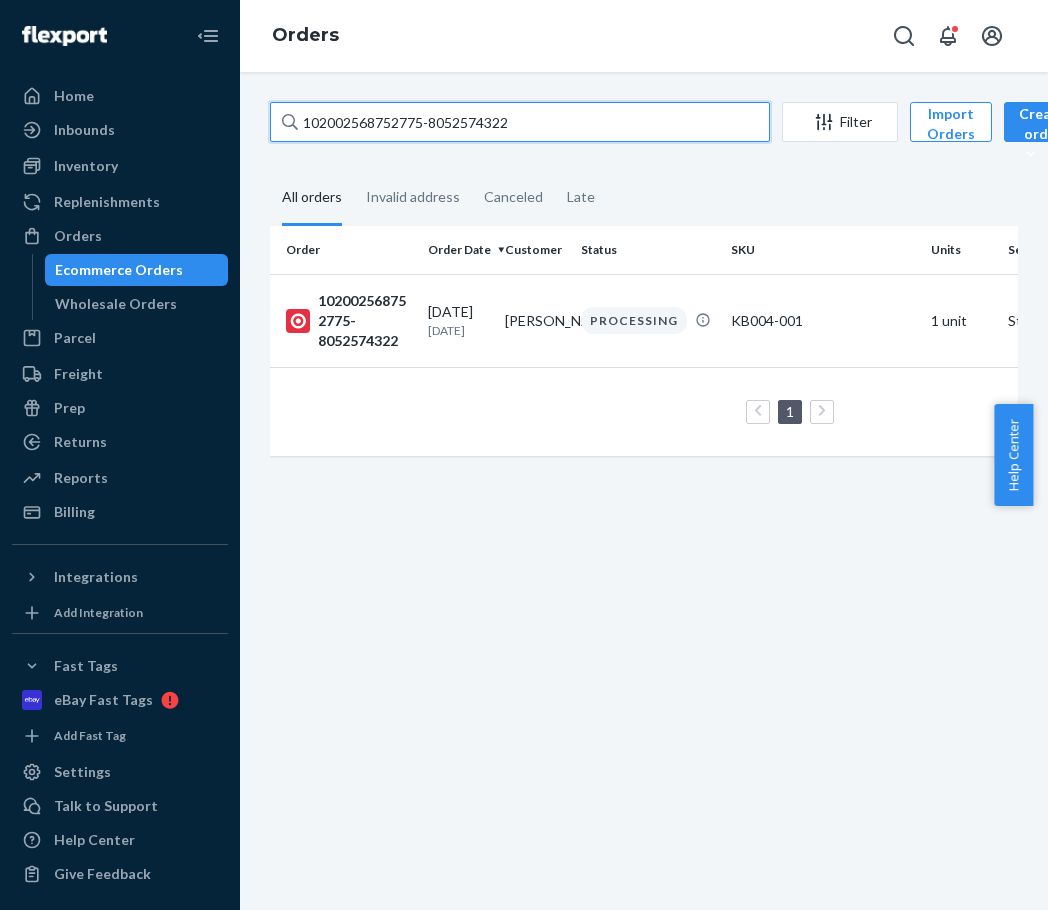 click on "102002568752775-8052574322" at bounding box center (520, 122) 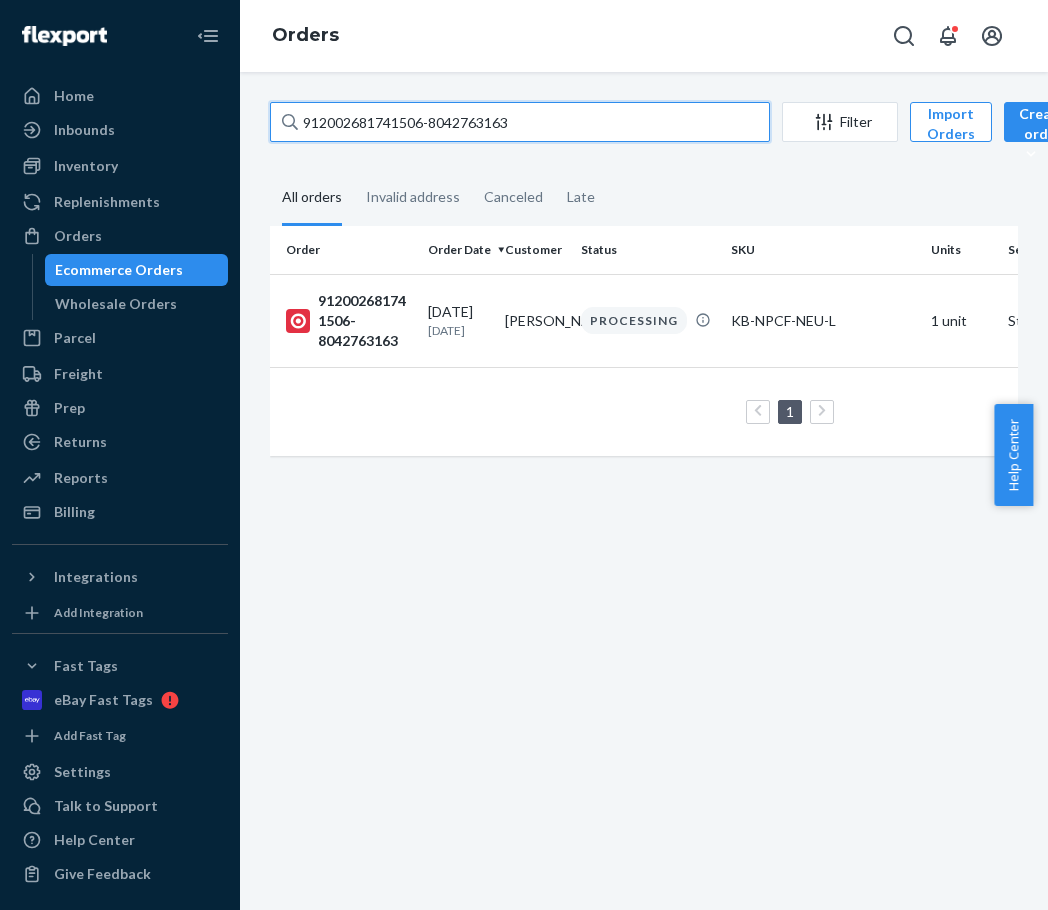 click on "912002681741506-8042763163" at bounding box center (520, 122) 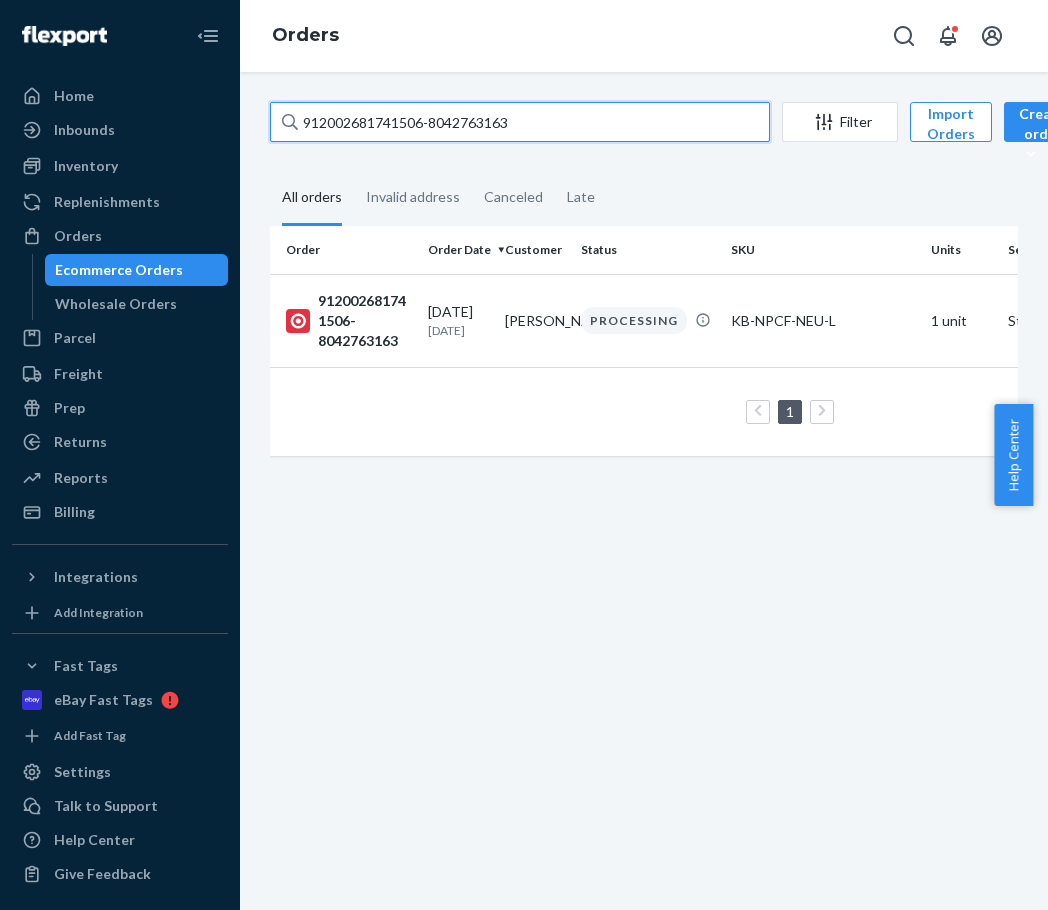 click on "912002681741506-8042763163" at bounding box center [520, 122] 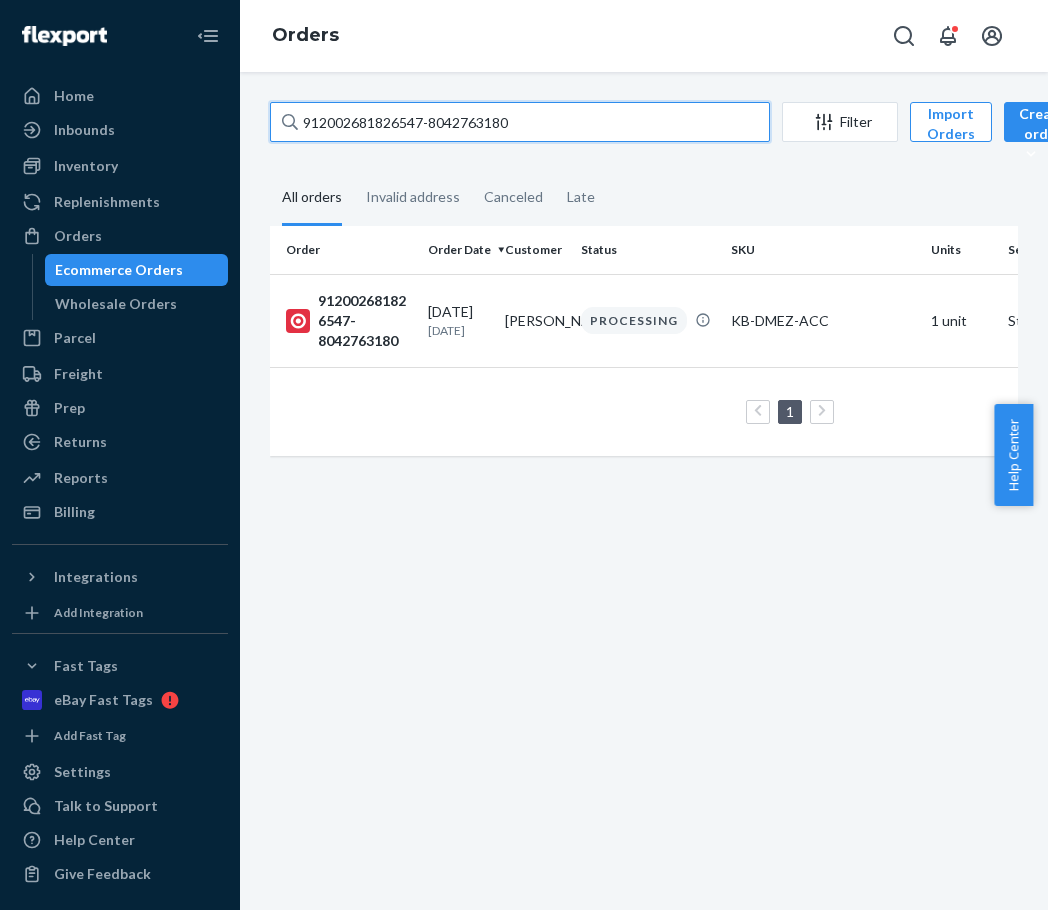 click on "912002681826547-8042763180" at bounding box center [520, 122] 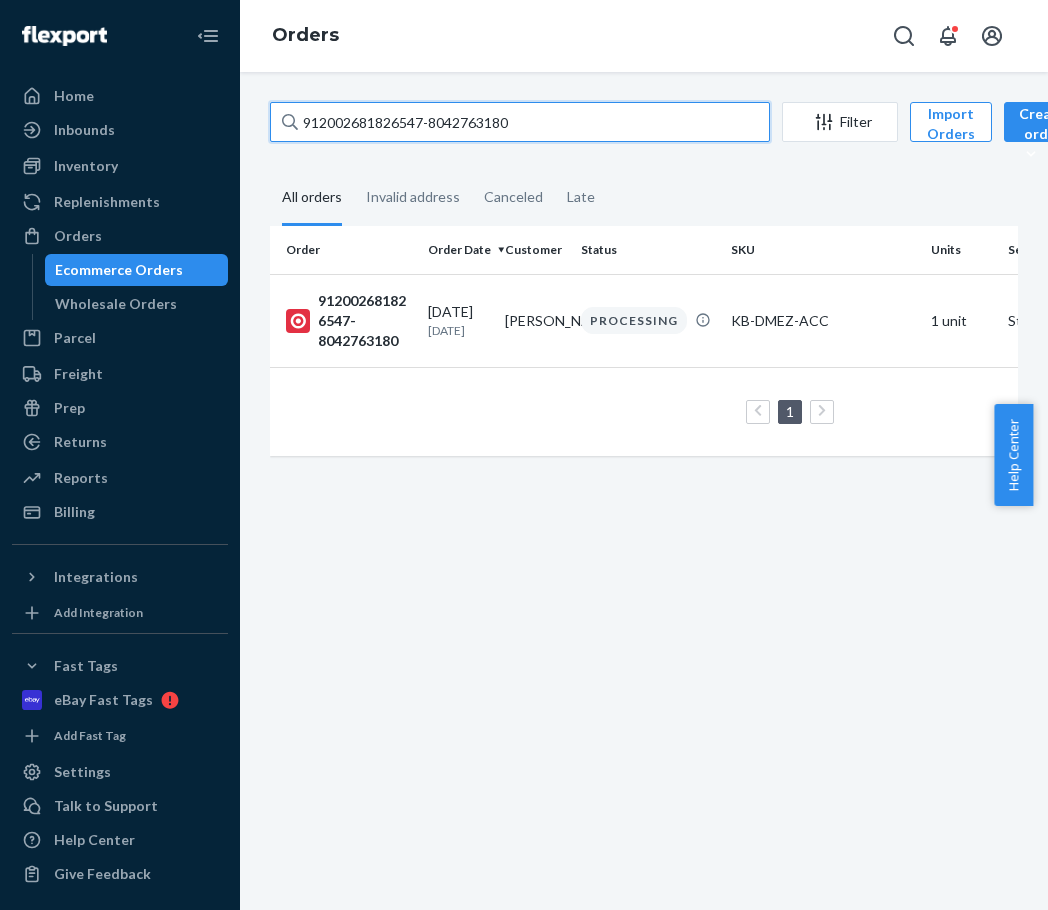 click on "912002681826547-8042763180" at bounding box center [520, 122] 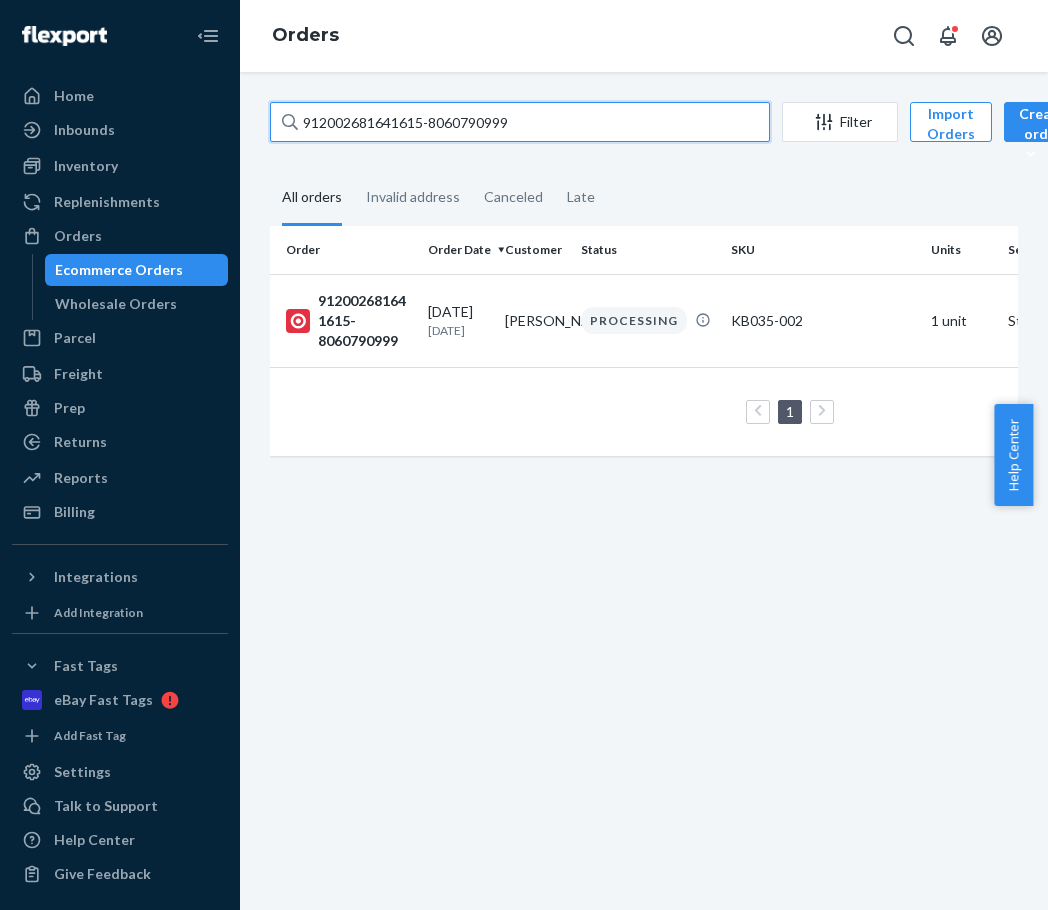 click on "912002681641615-8060790999" at bounding box center (520, 122) 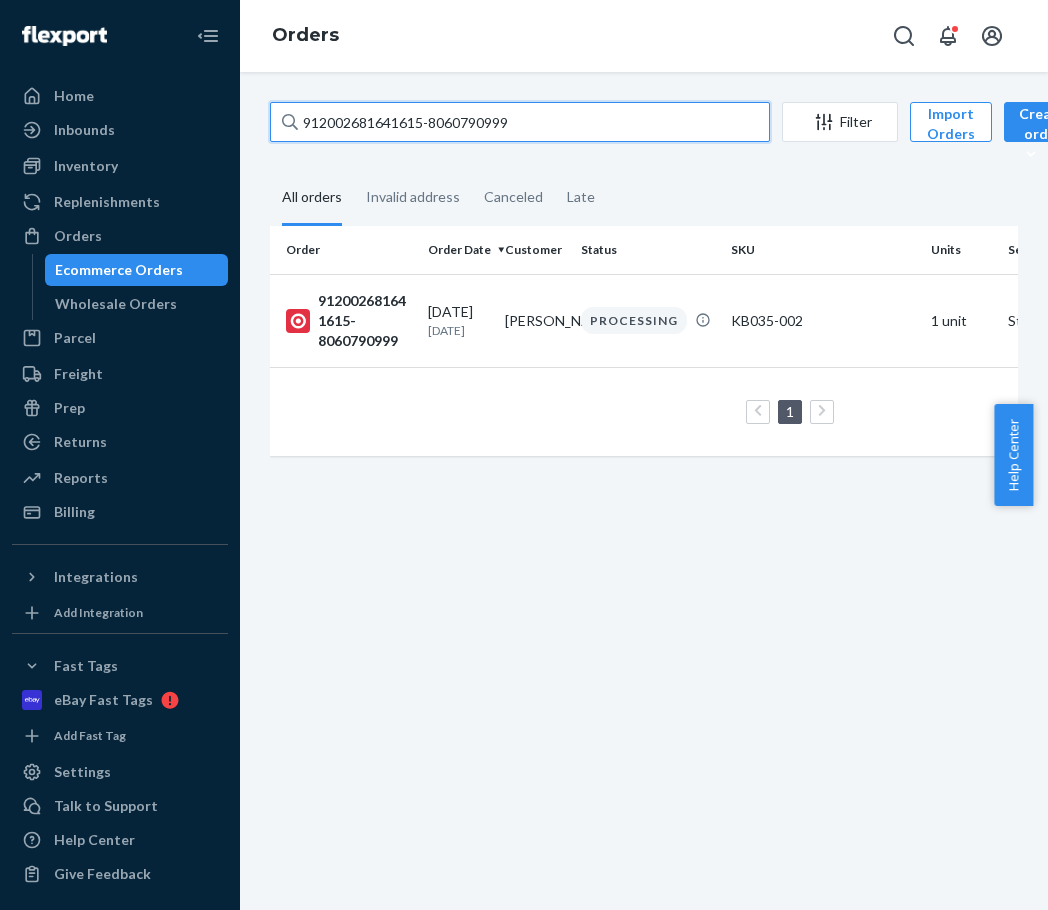 click on "912002681641615-8060790999" at bounding box center [520, 122] 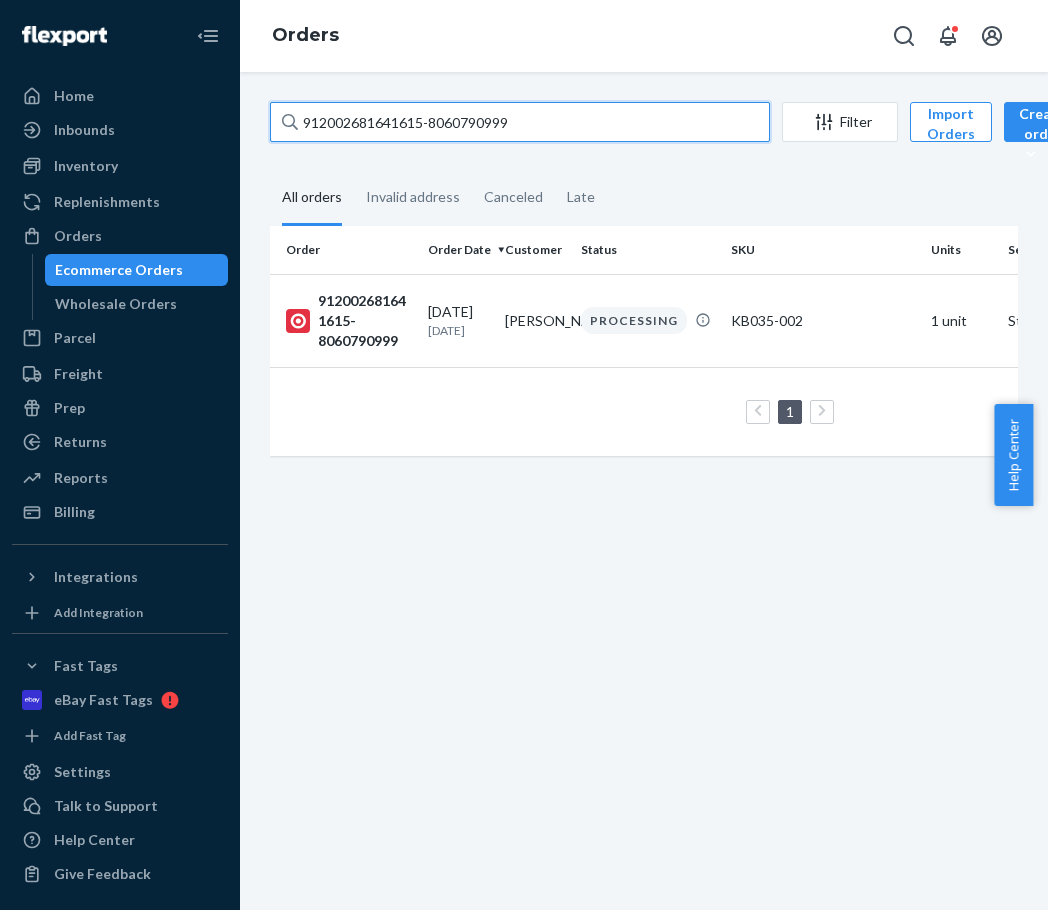 click on "912002681641615-8060790999" at bounding box center [520, 122] 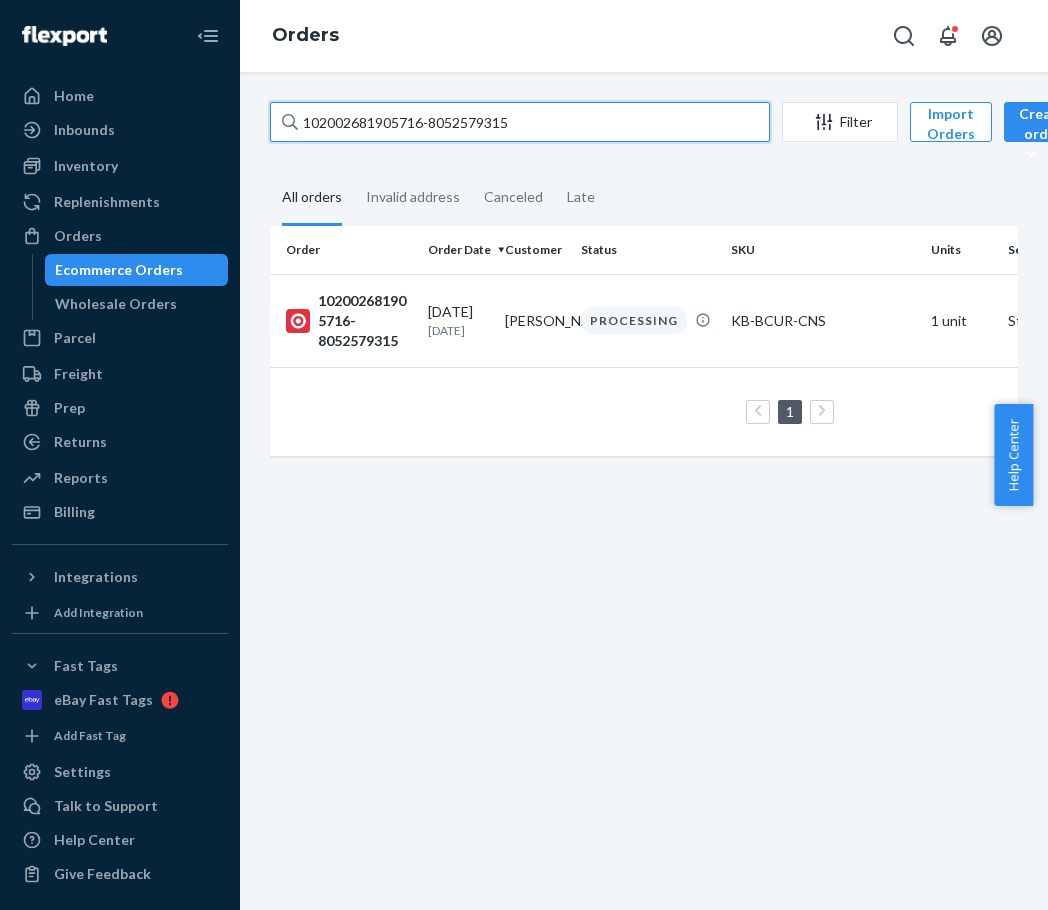 click on "102002681905716-8052579315" at bounding box center (520, 122) 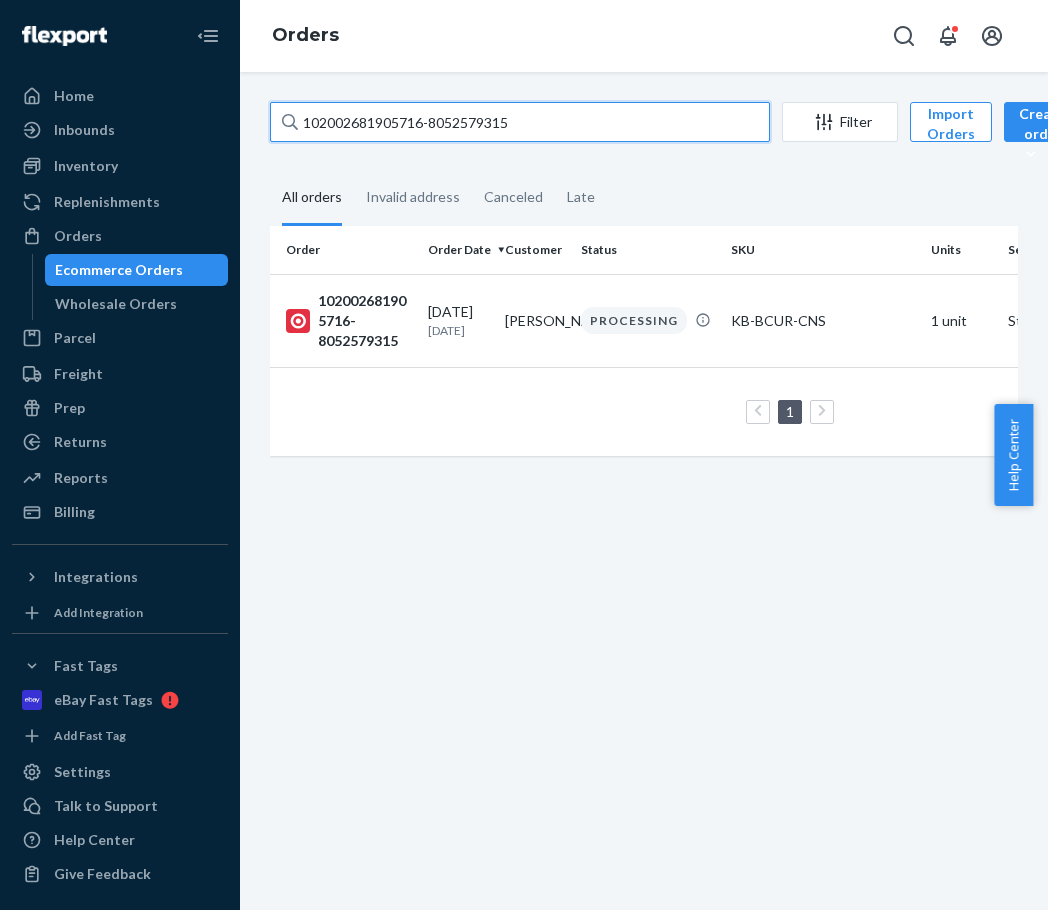 click on "102002681905716-8052579315" at bounding box center (520, 122) 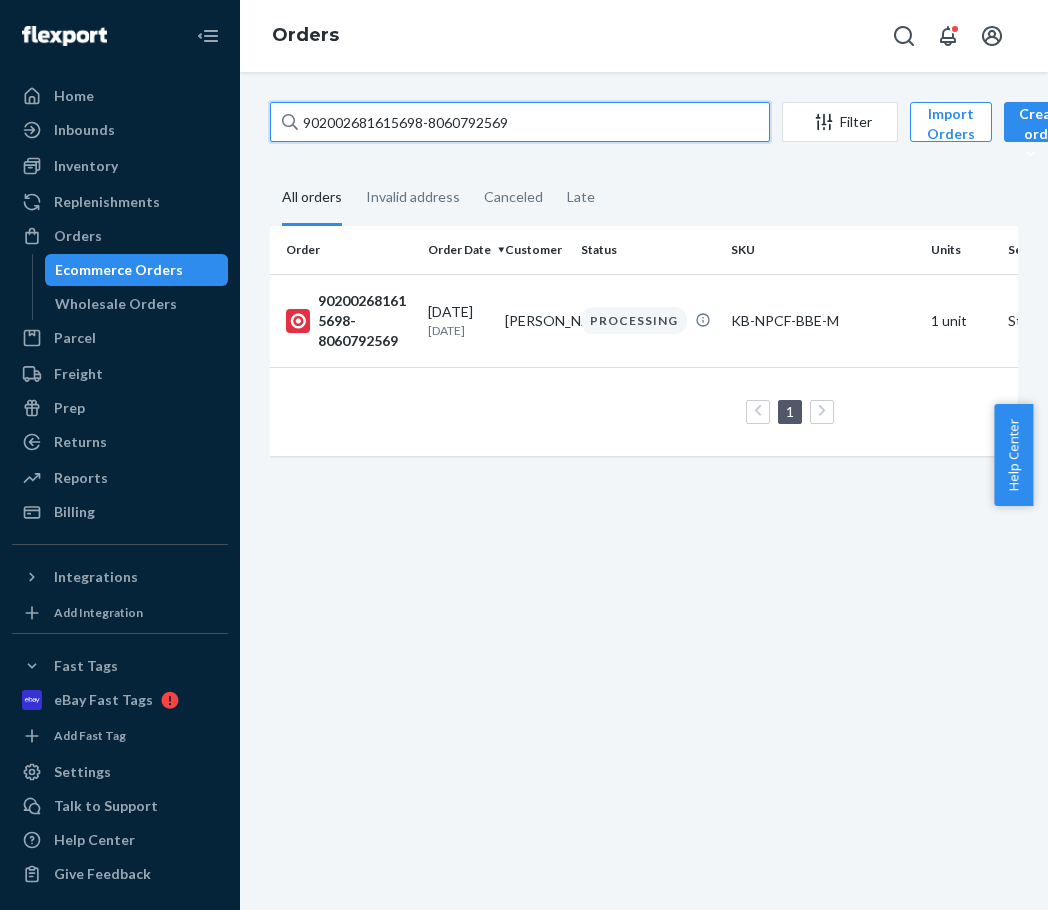 click on "902002681615698-8060792569" at bounding box center [520, 122] 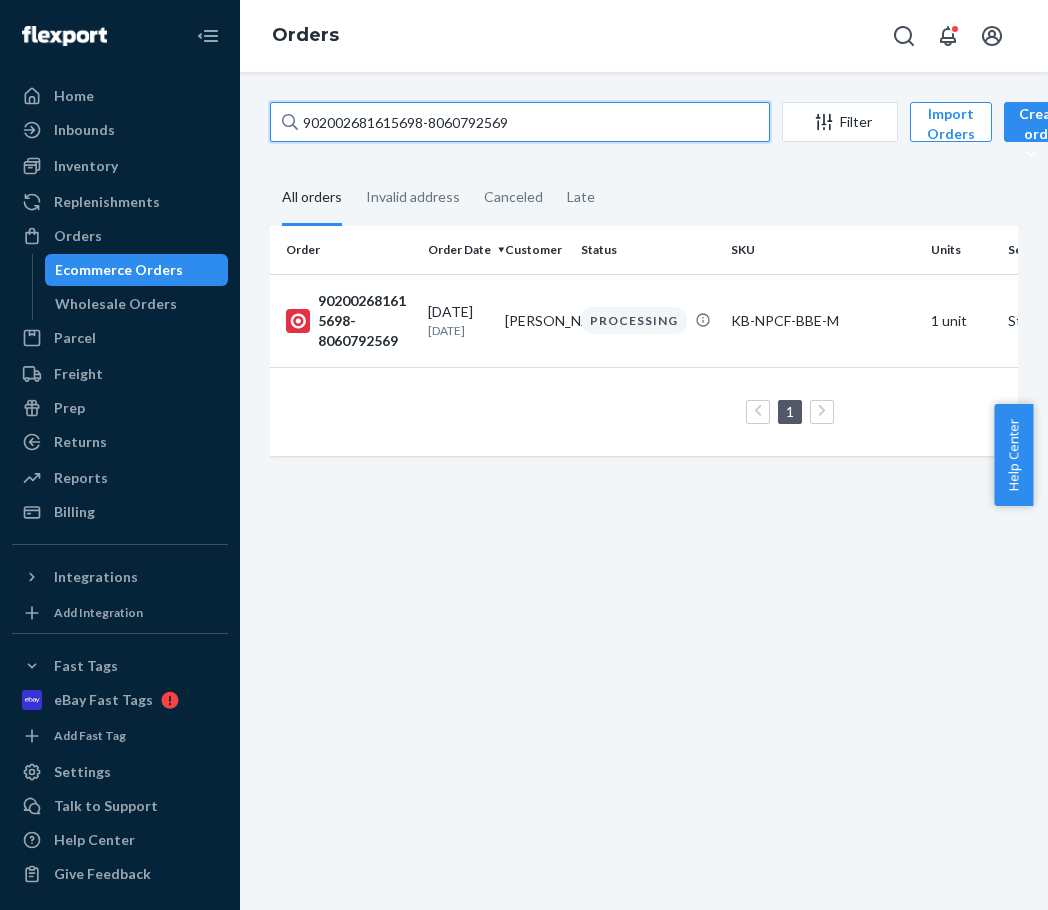 click 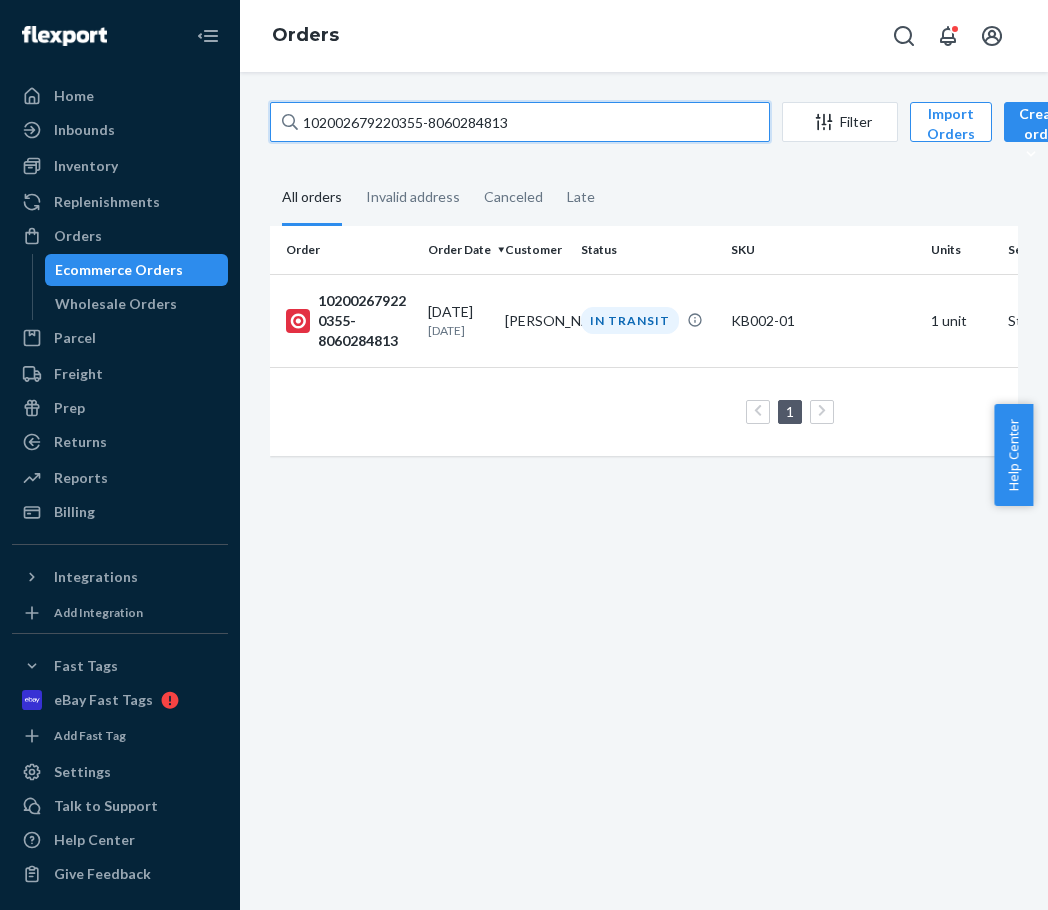 click on "102002679220355-8060284813" at bounding box center [520, 122] 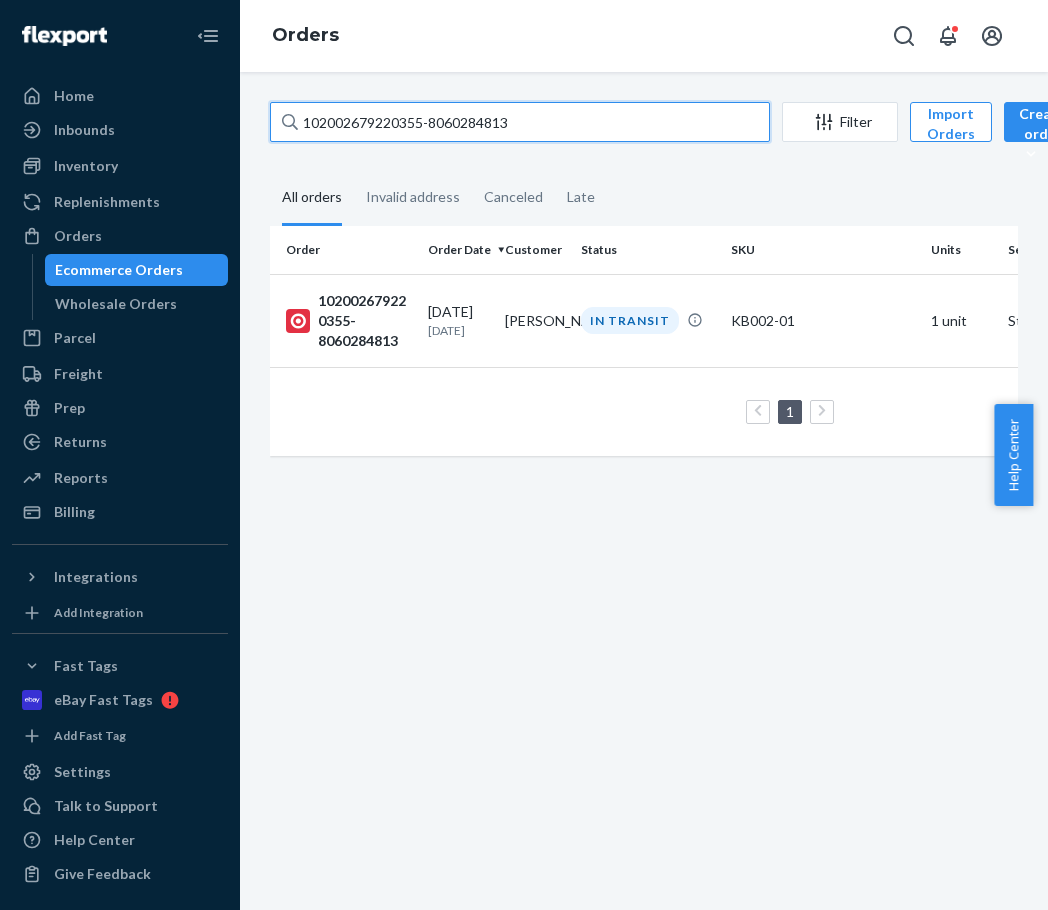click on "102002679220355-8060284813" at bounding box center (520, 122) 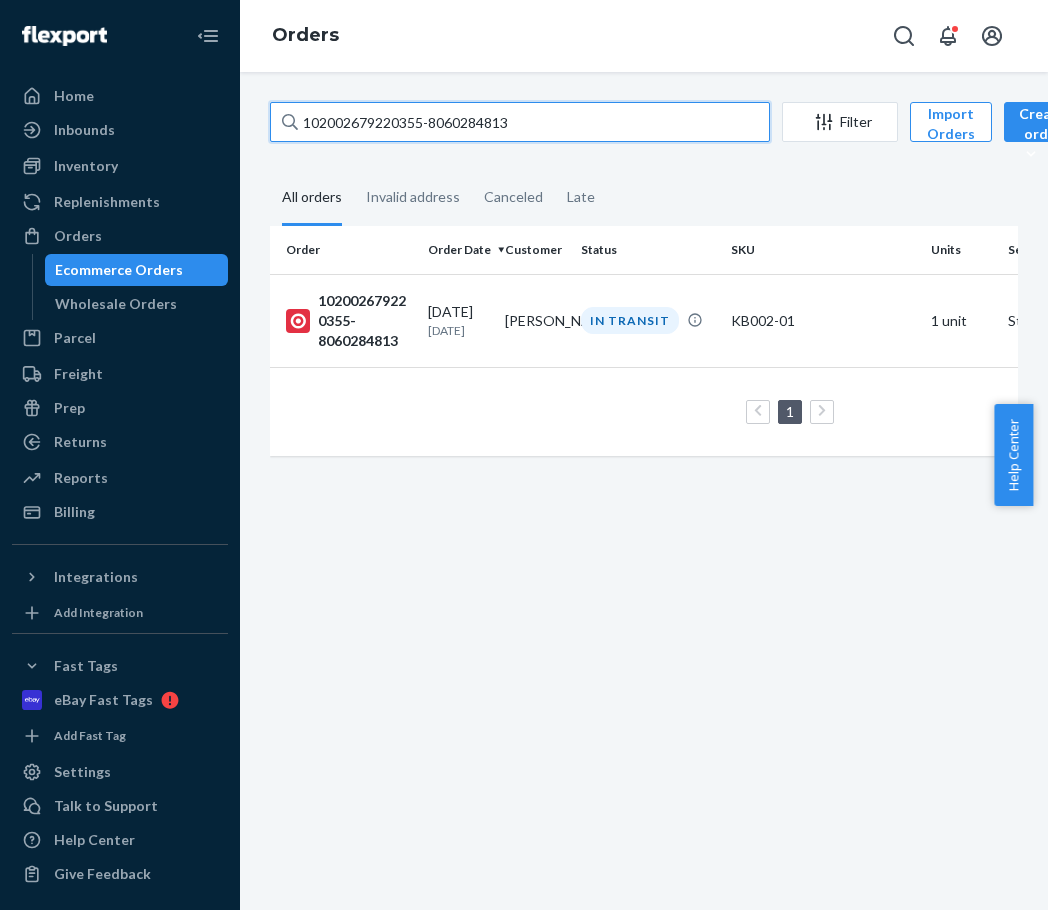 click on "102002679220355-8060284813" at bounding box center [520, 122] 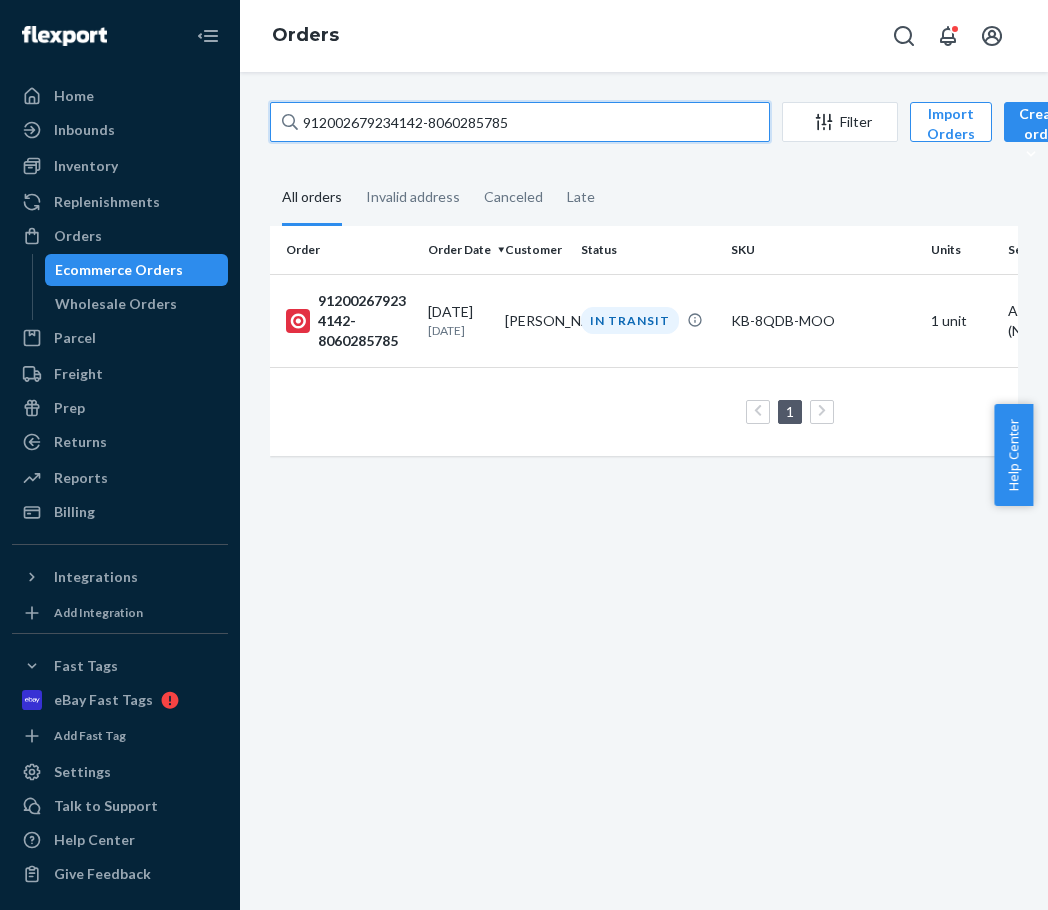 click on "912002679234142-8060285785" at bounding box center (520, 122) 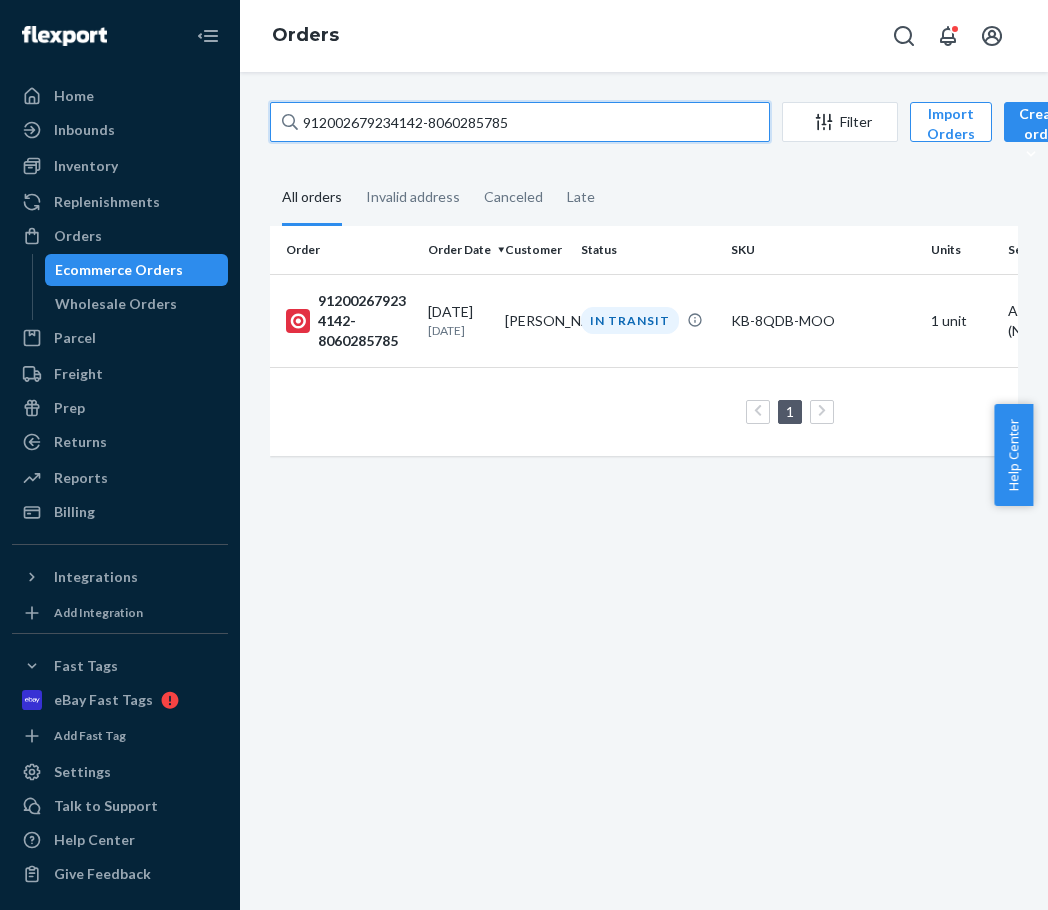 click on "912002679234142-8060285785" at bounding box center (520, 122) 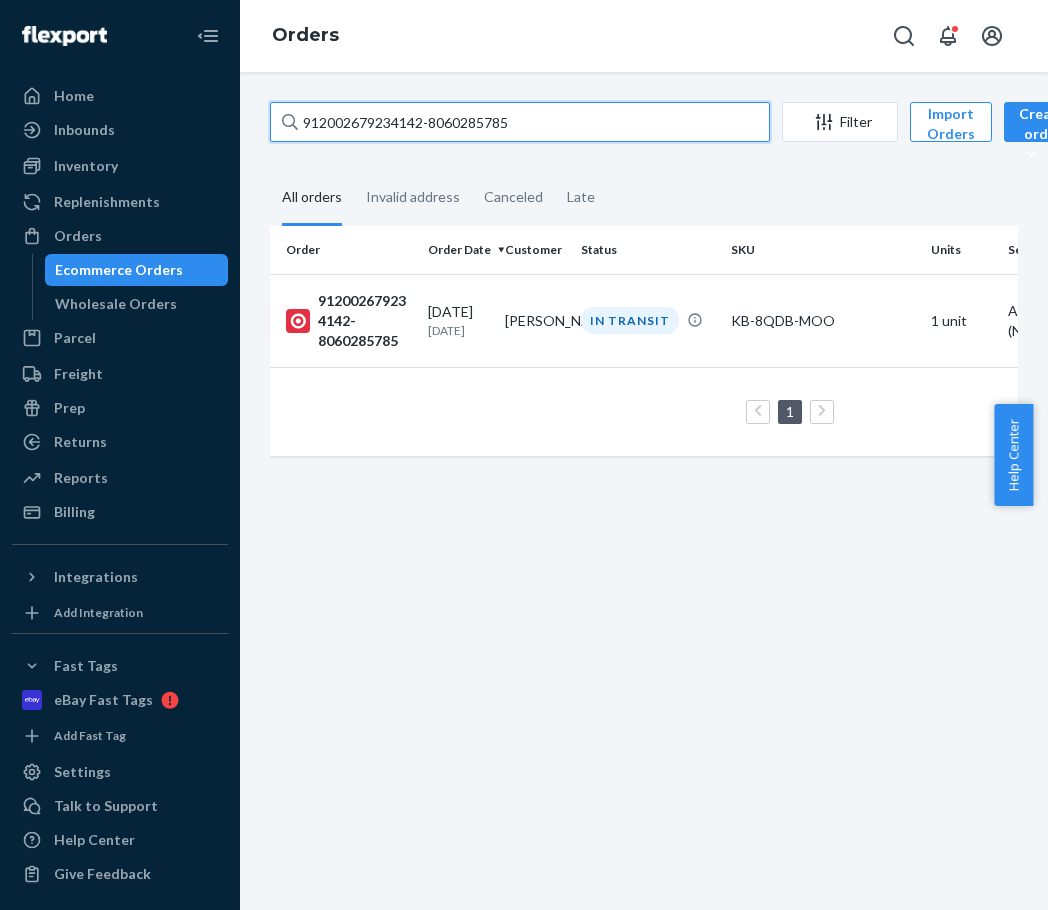 click on "912002679234142-8060285785" at bounding box center [520, 122] 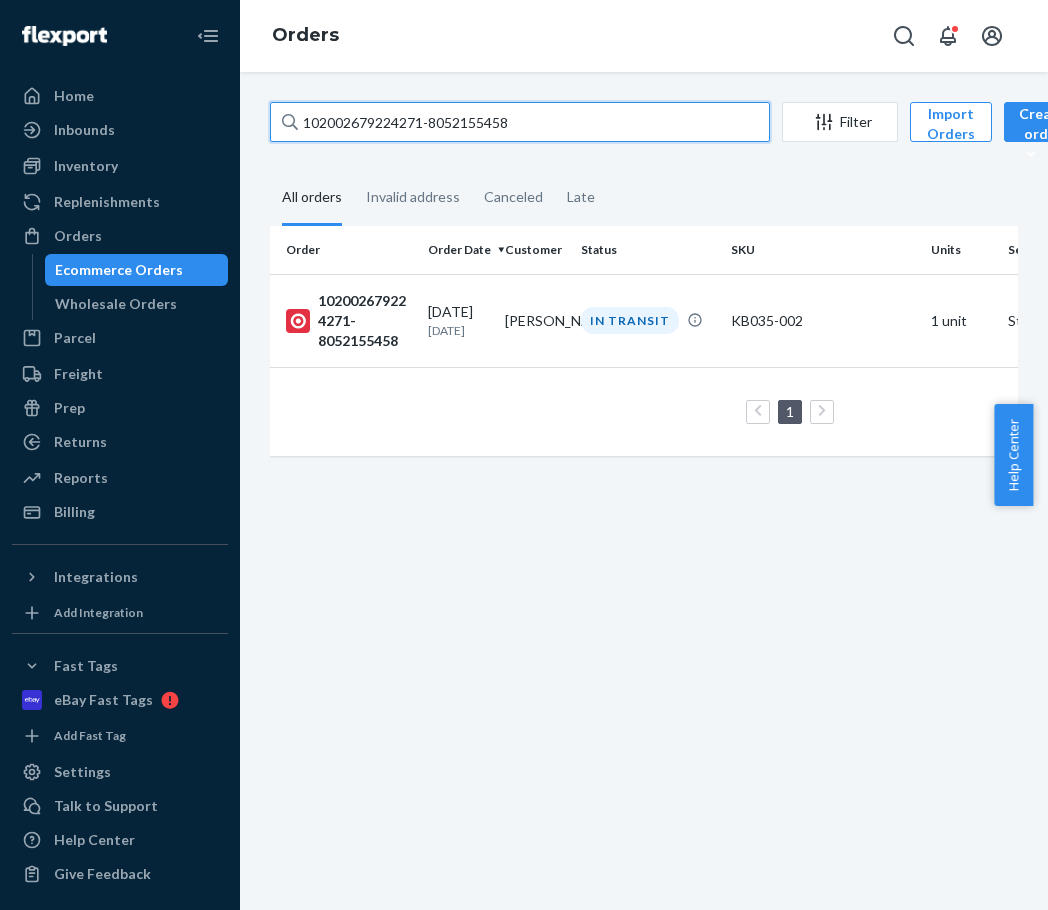 click on "102002679224271-8052155458" at bounding box center [520, 122] 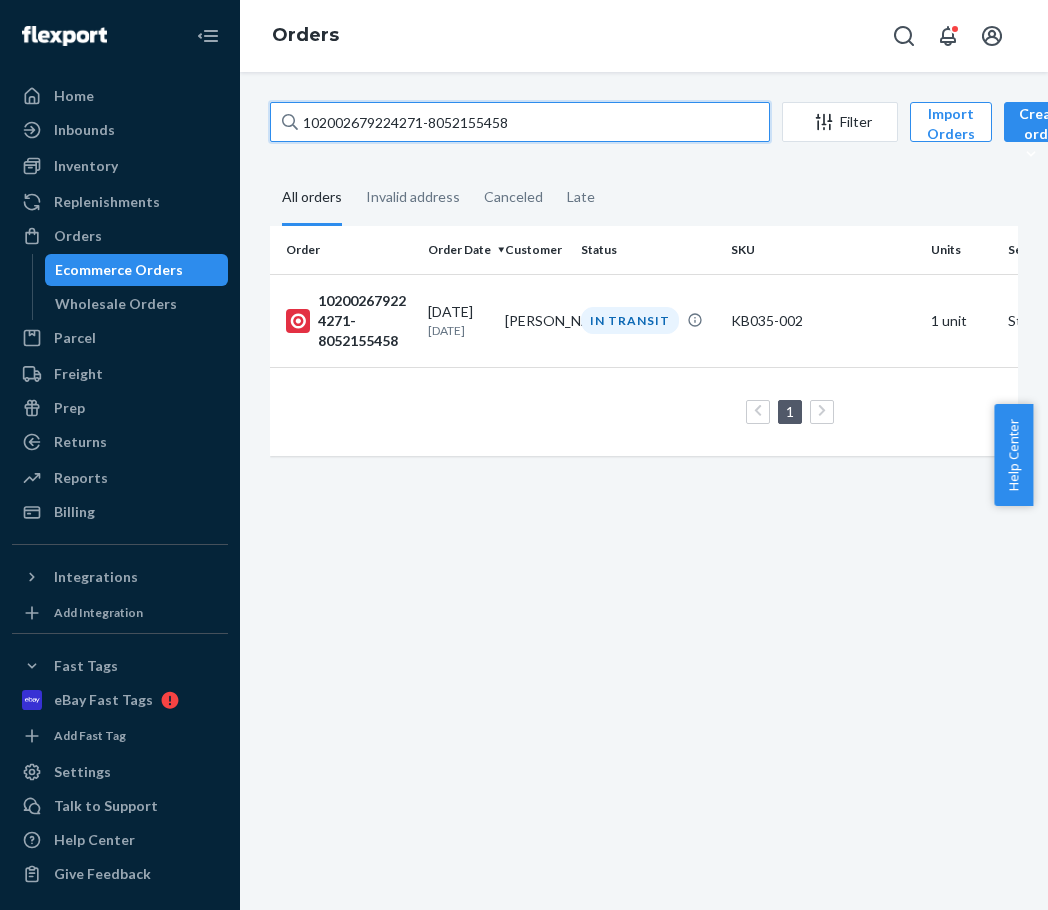 click on "102002679224271-8052155458" at bounding box center (520, 122) 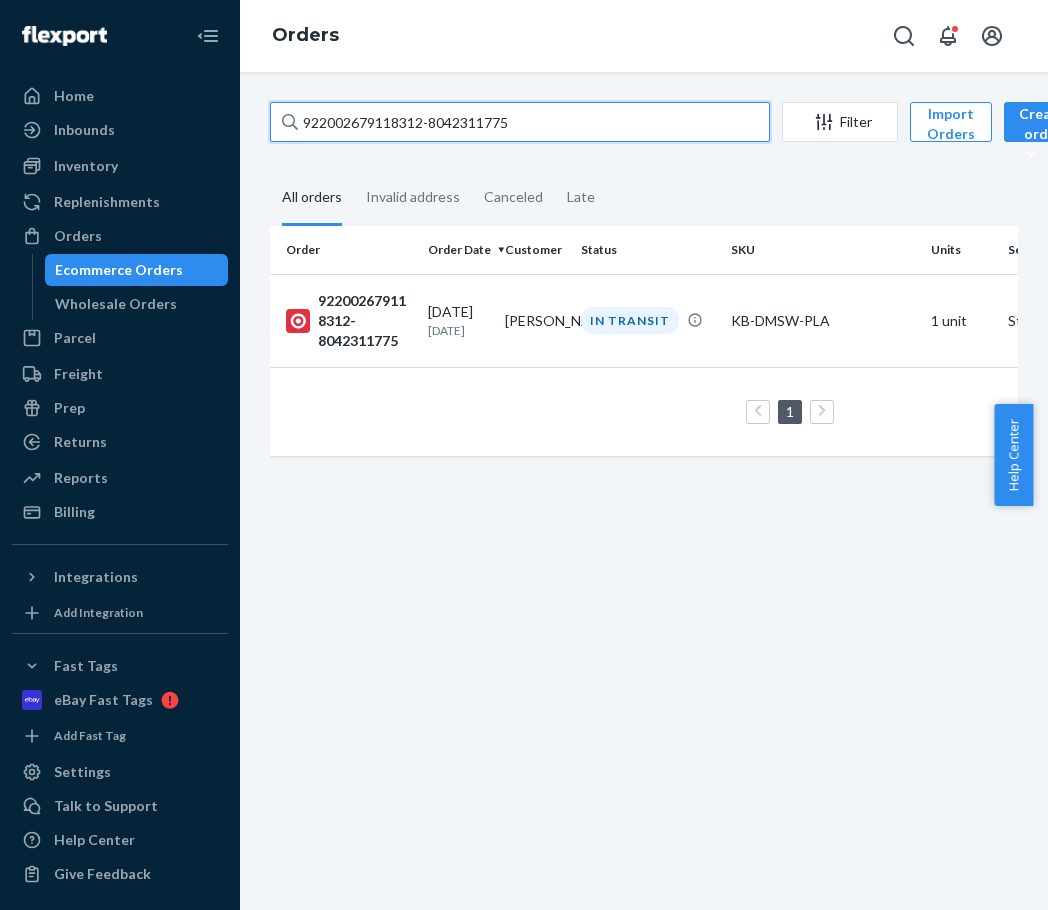 click on "922002679118312-8042311775" at bounding box center (520, 122) 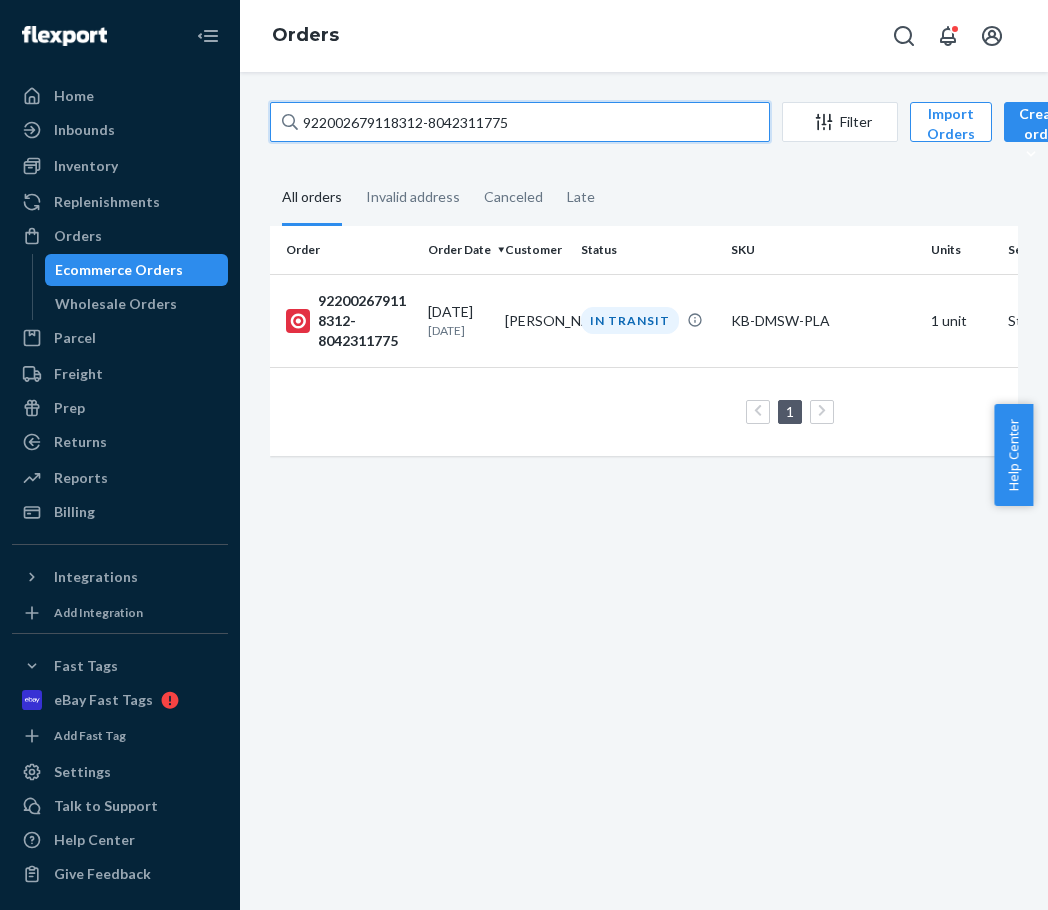 click on "922002679118312-8042311775" at bounding box center (520, 122) 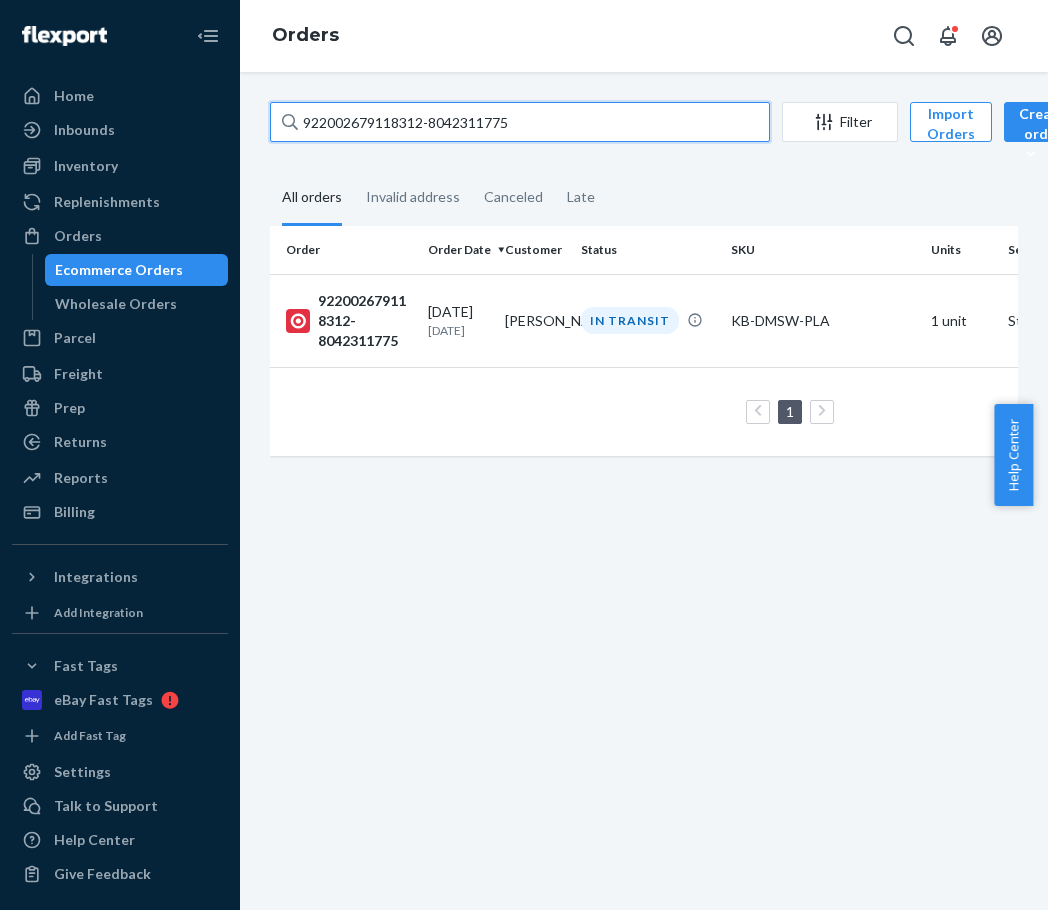 click on "922002679118312-8042311775" at bounding box center (520, 122) 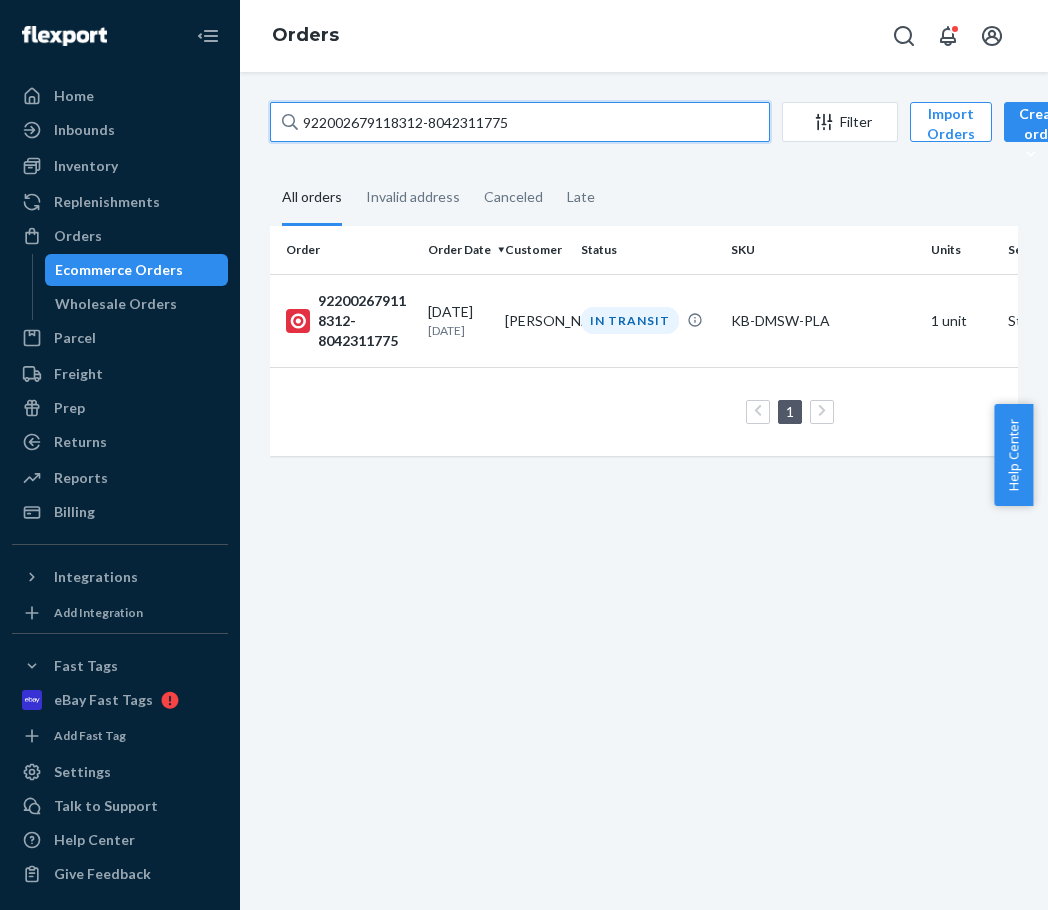 click on "922002679118312-8042311775" at bounding box center (520, 122) 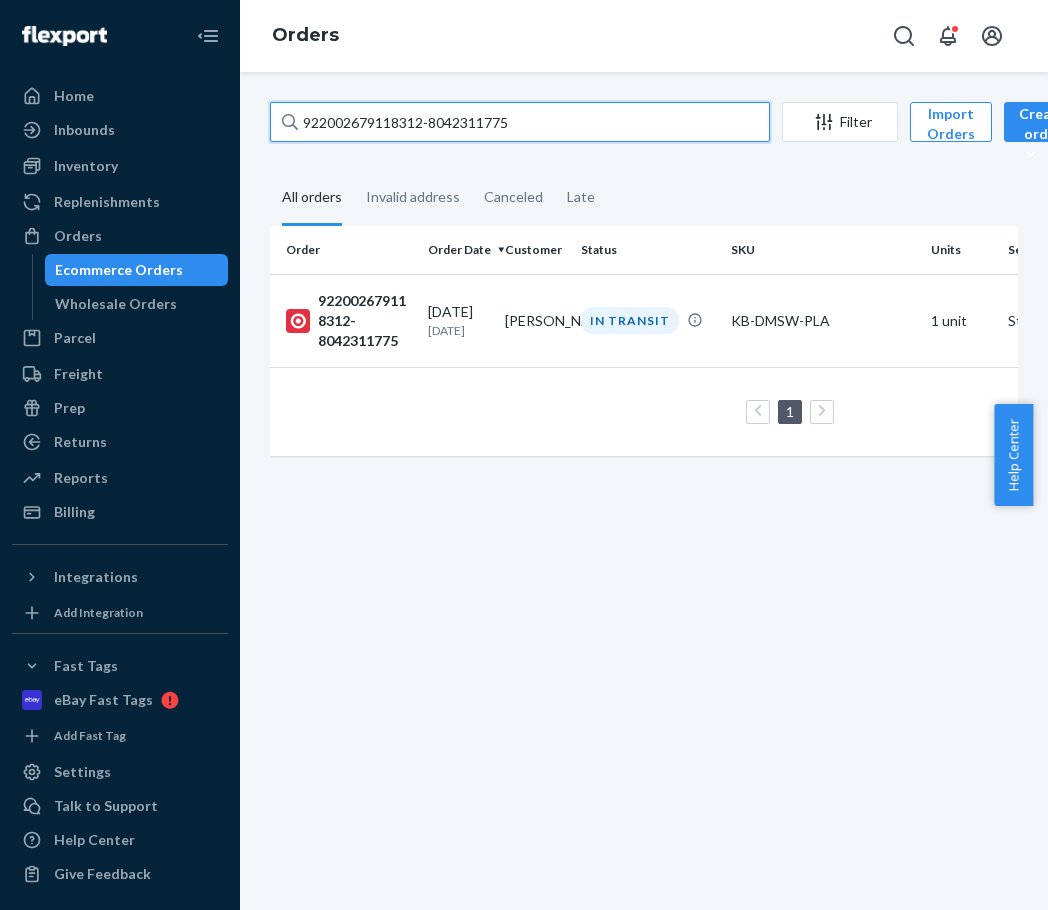 click on "922002679118312-8042311775" at bounding box center (520, 122) 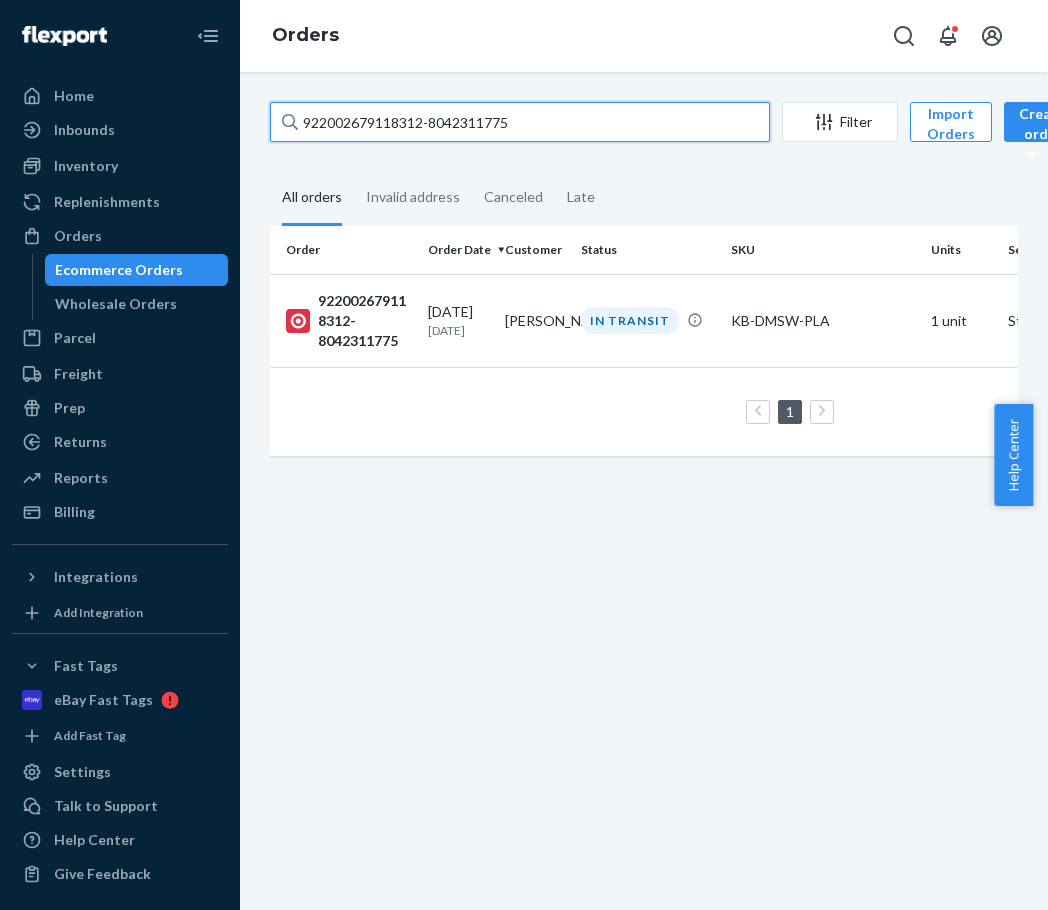 click on "922002679118312-8042311775" at bounding box center [520, 122] 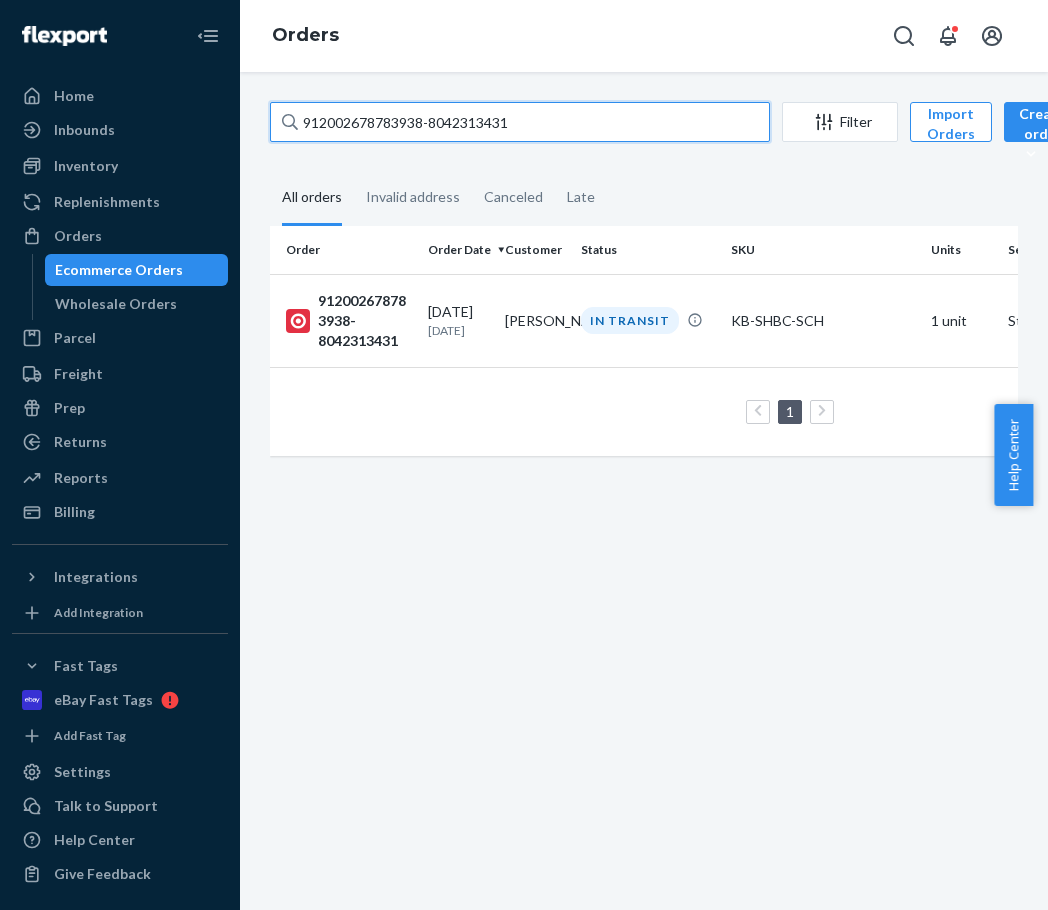 click on "912002678783938-8042313431" at bounding box center (520, 122) 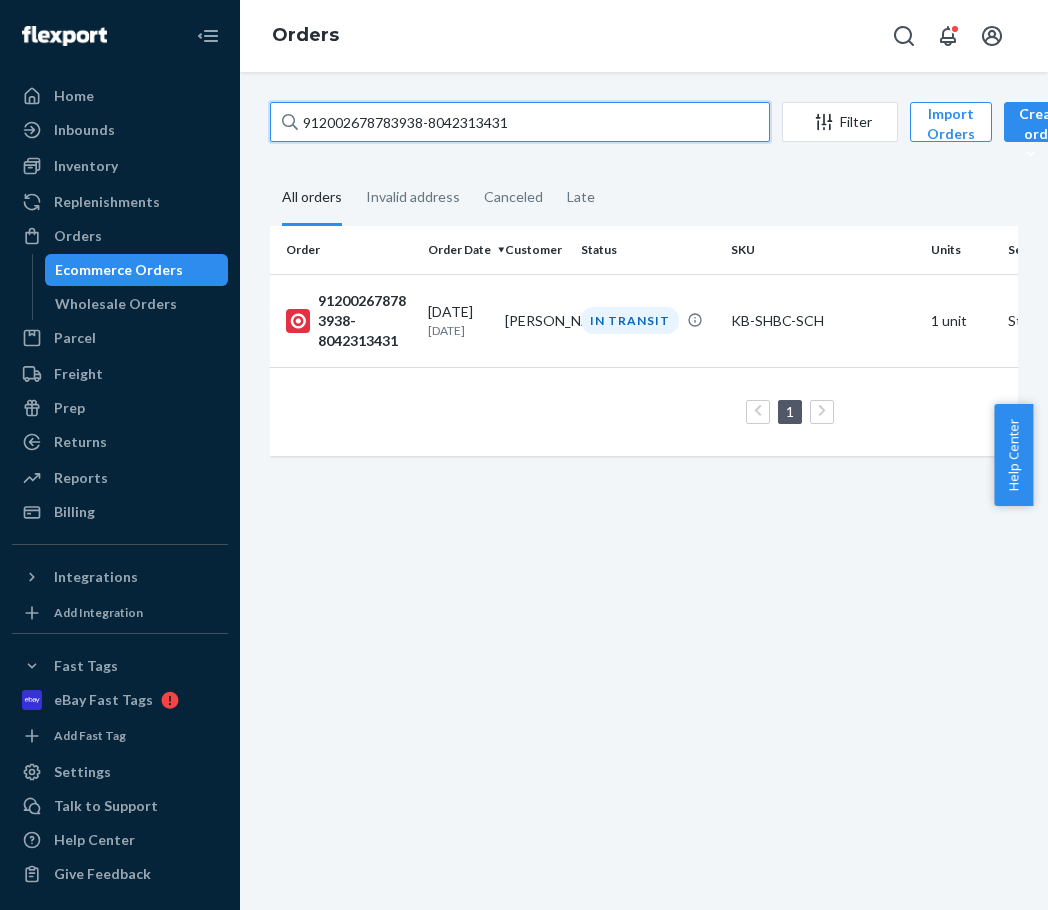 click on "912002678783938-8042313431" at bounding box center (520, 122) 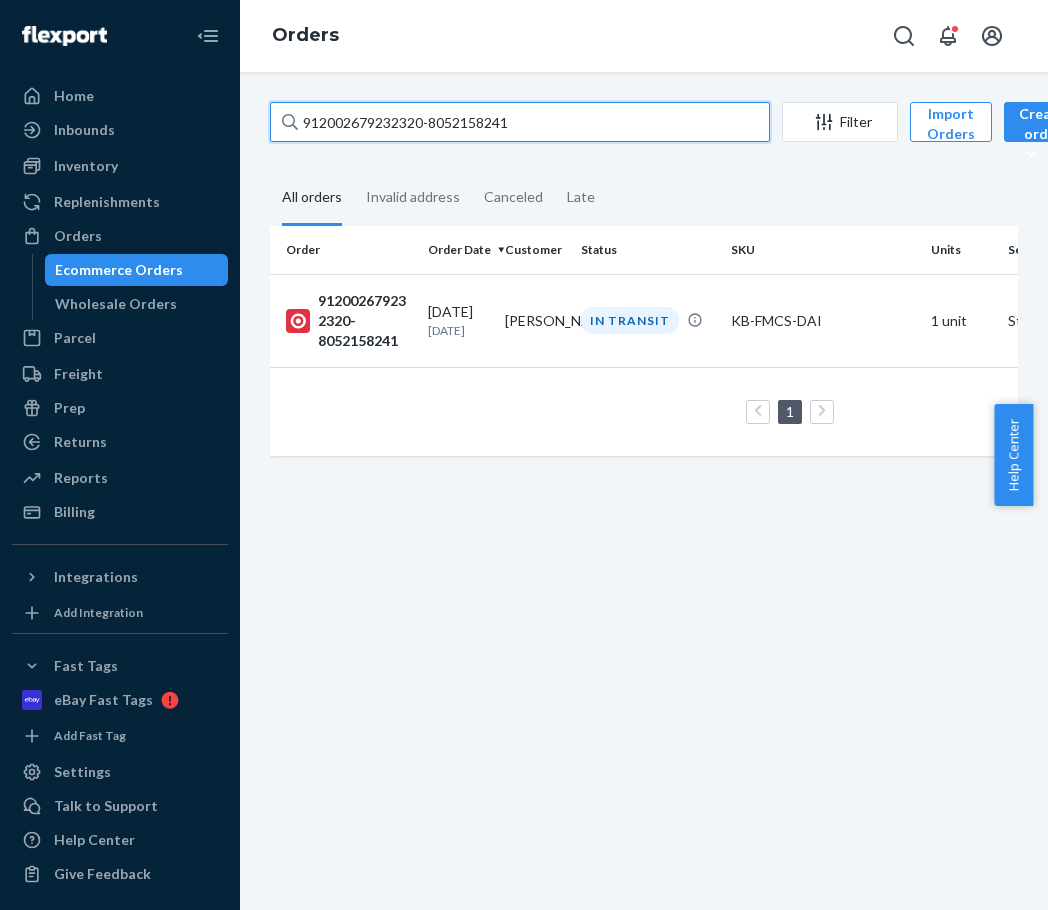 click on "912002679232320-8052158241" at bounding box center (520, 122) 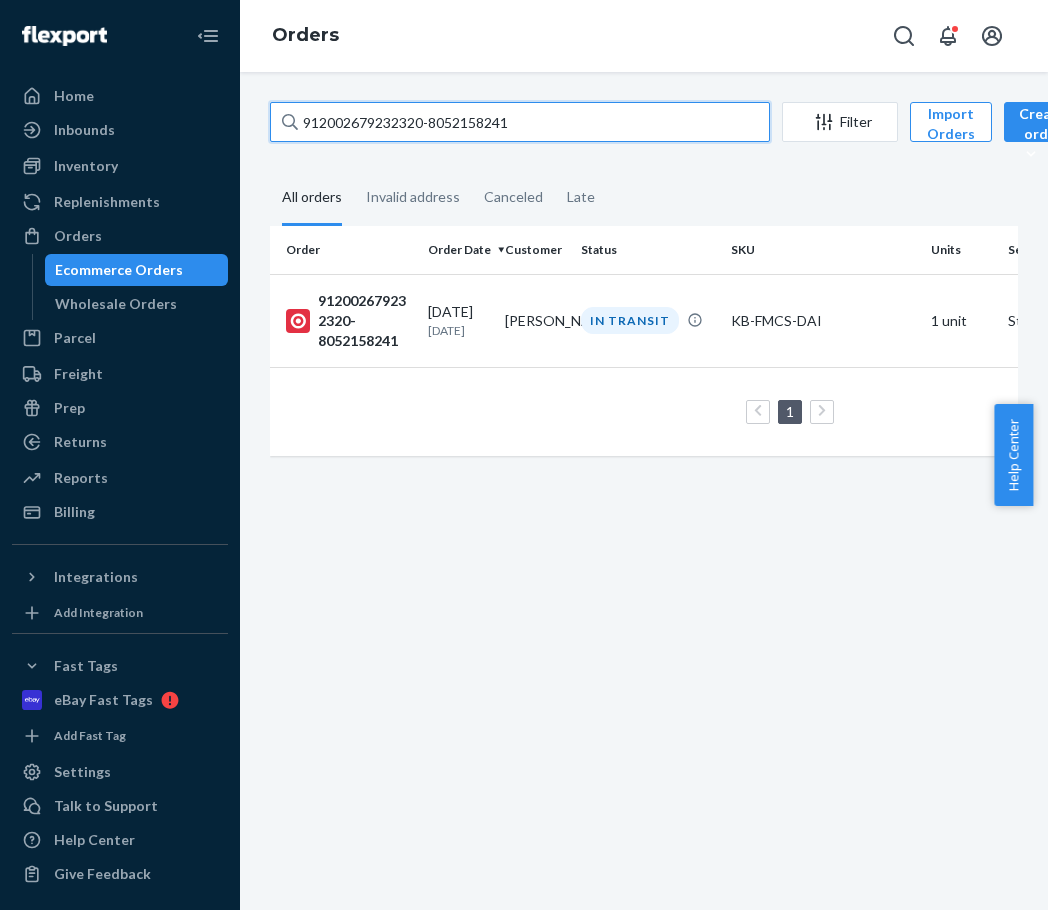 click on "912002679232320-8052158241" at bounding box center [520, 122] 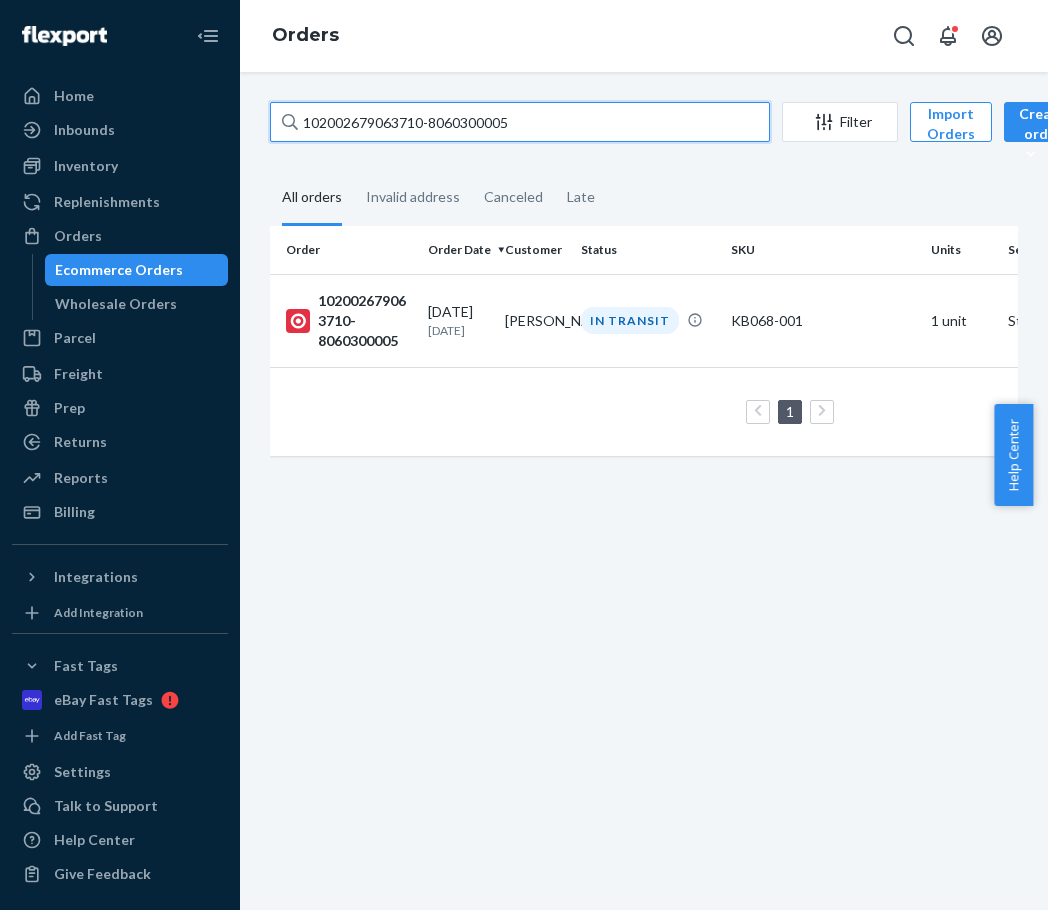 click on "102002679063710-8060300005" at bounding box center (520, 122) 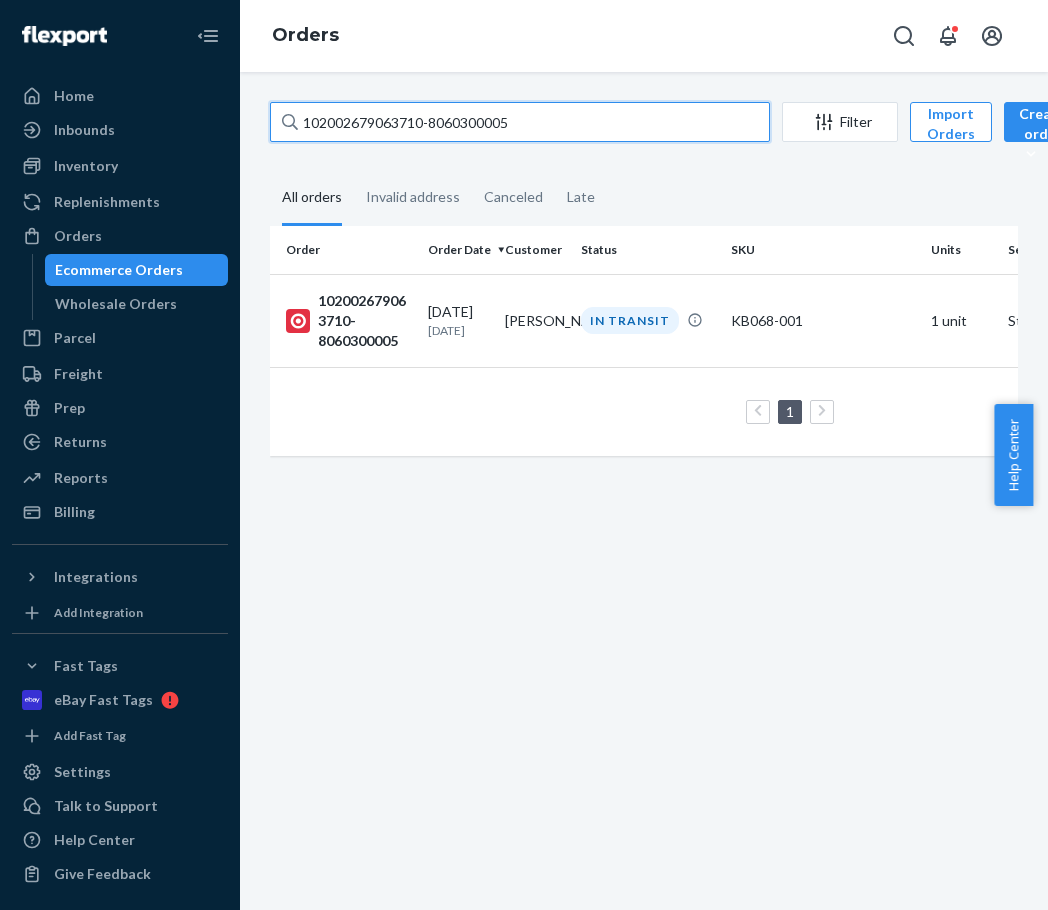 click on "102002679063710-8060300005" at bounding box center [520, 122] 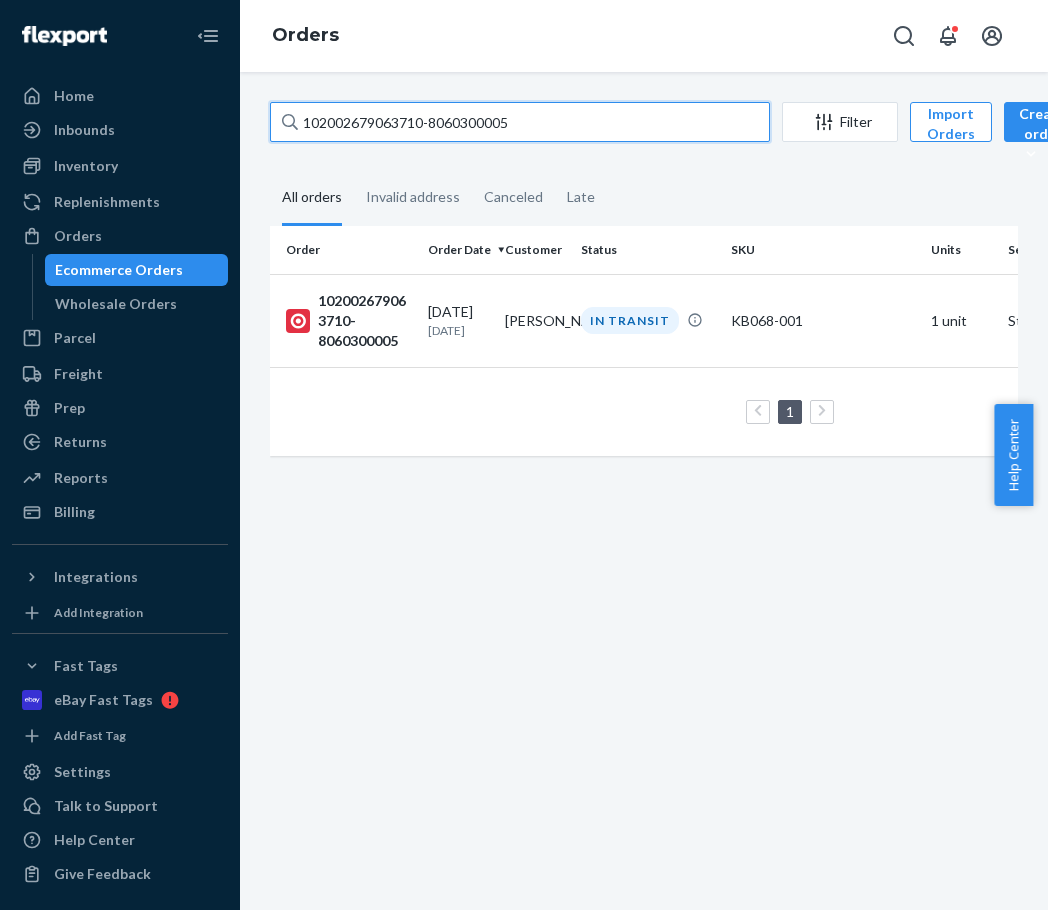 click on "102002679063710-8060300005" at bounding box center (520, 122) 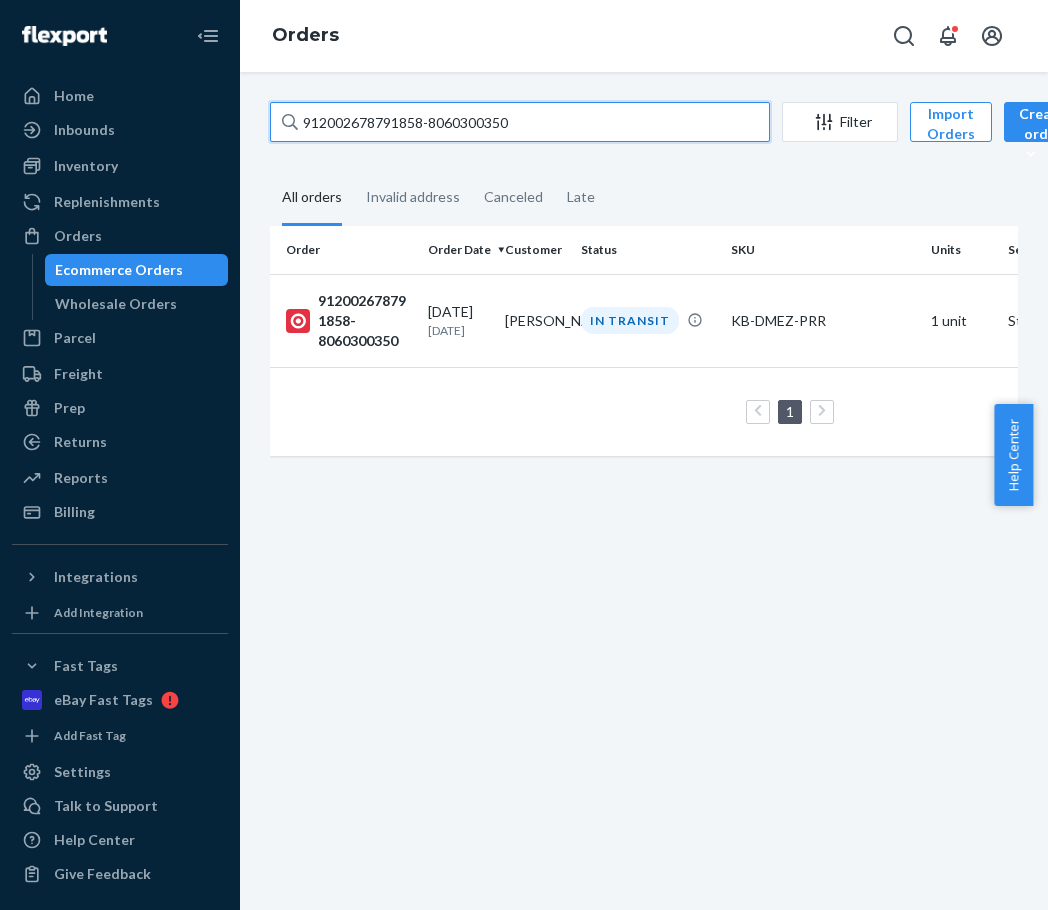 click on "912002678791858-8060300350" at bounding box center (520, 122) 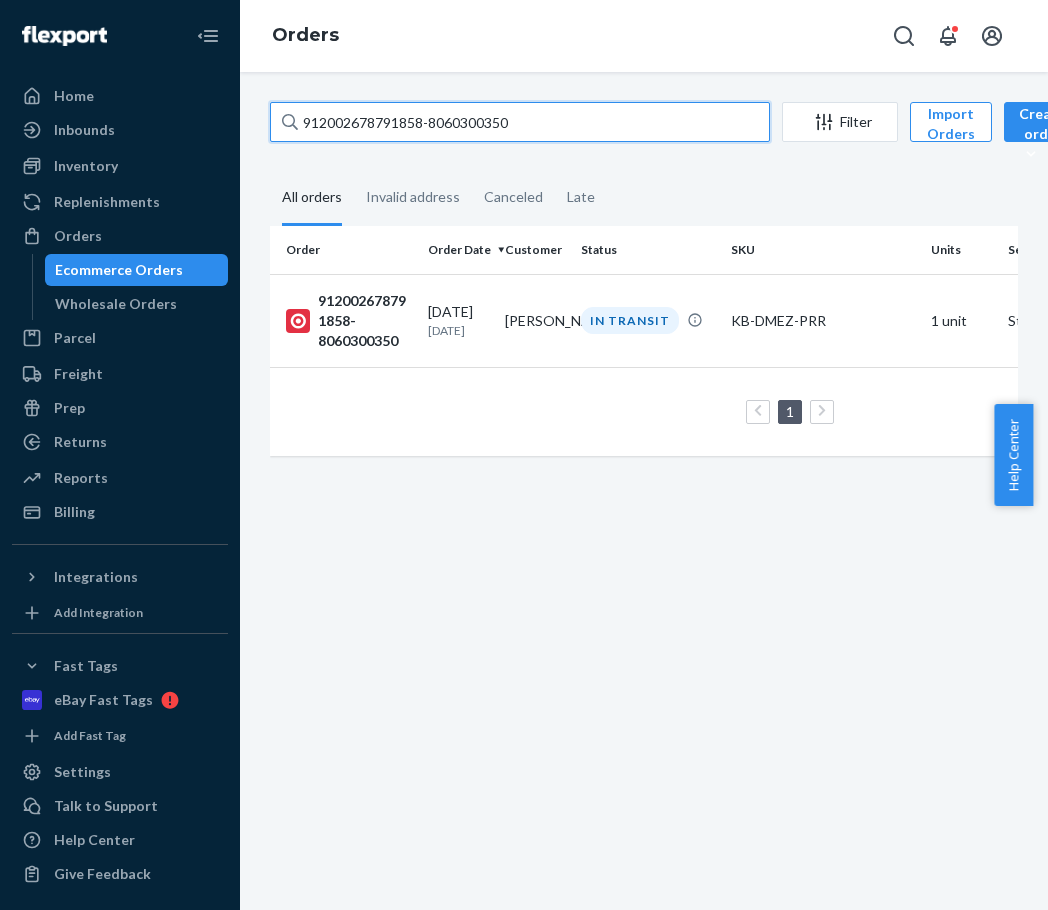 click on "912002678791858-8060300350" at bounding box center (520, 122) 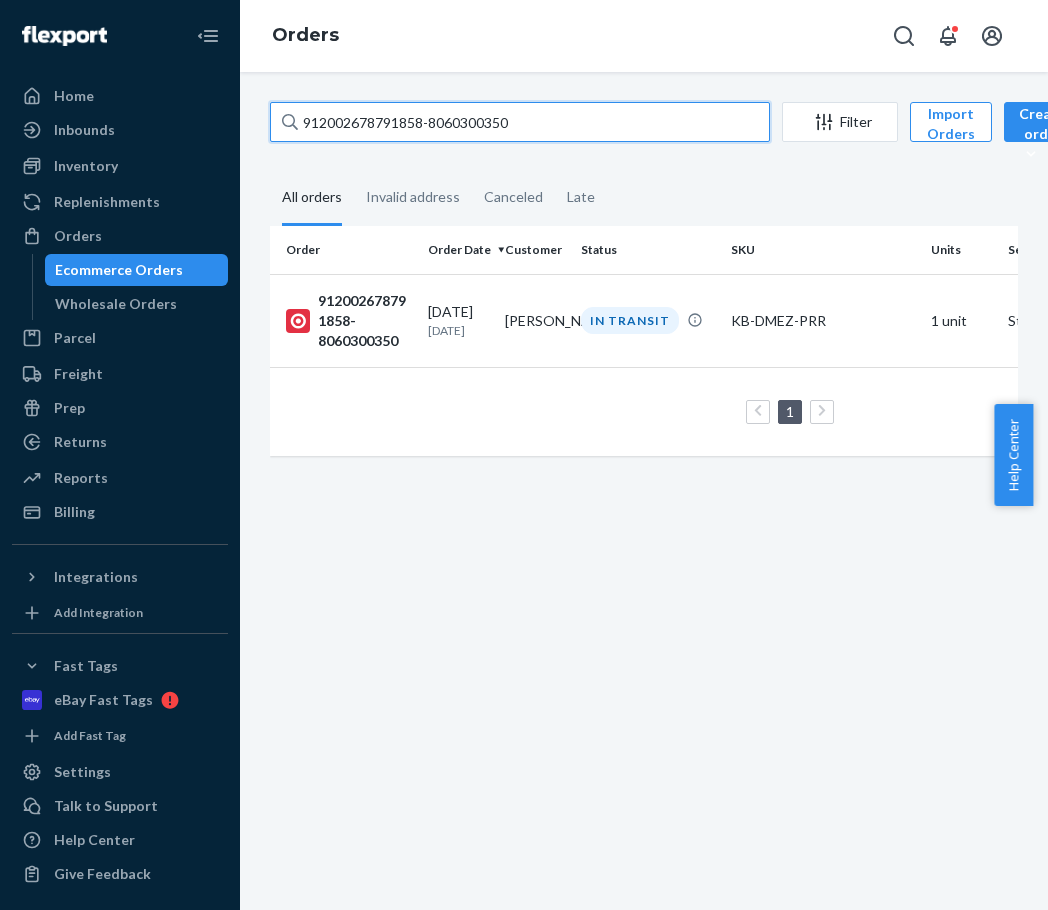 click on "912002678791858-8060300350" at bounding box center [520, 122] 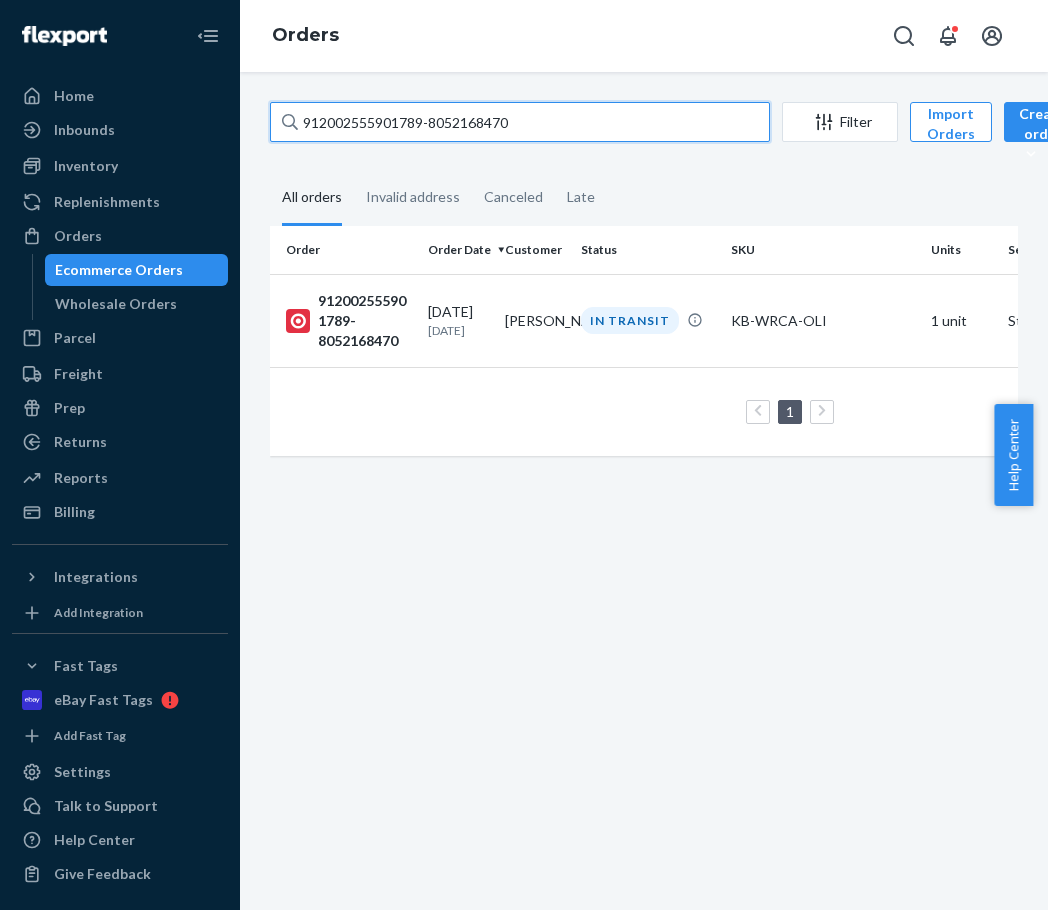 click on "912002555901789-8052168470" at bounding box center [520, 122] 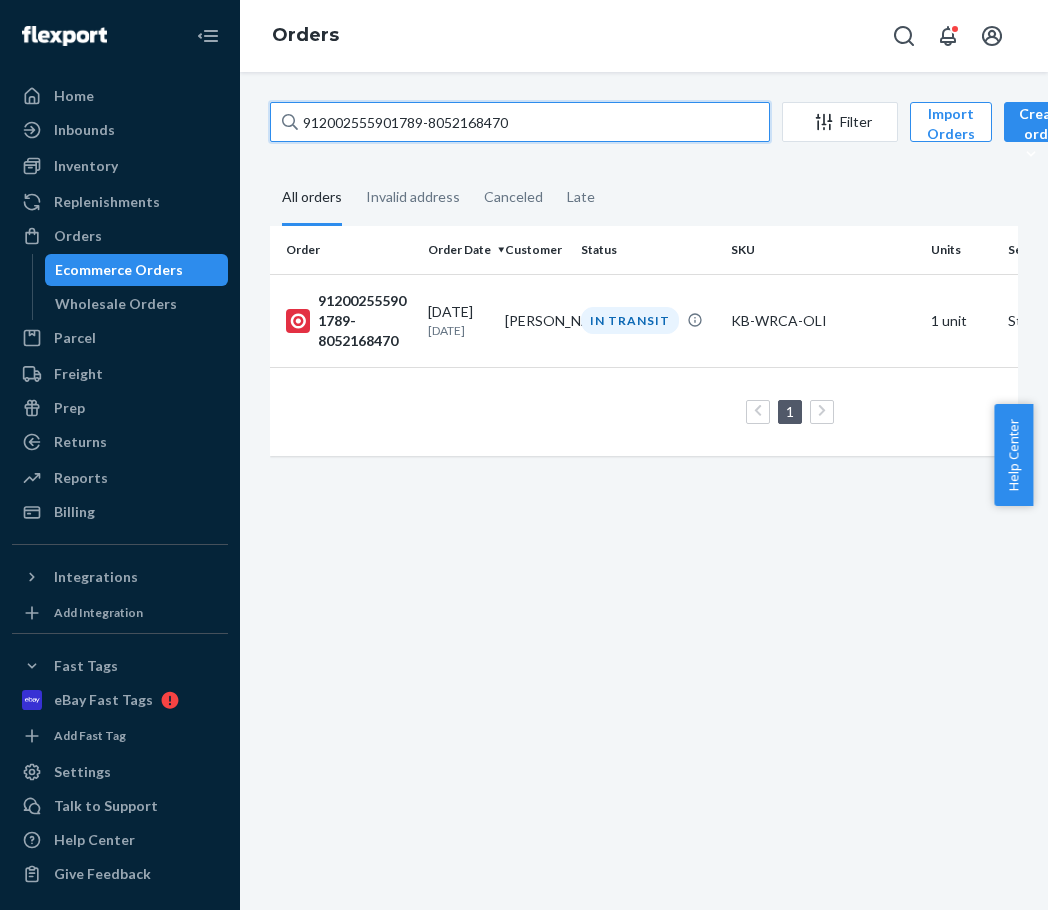 click on "912002555901789-8052168470" at bounding box center [520, 122] 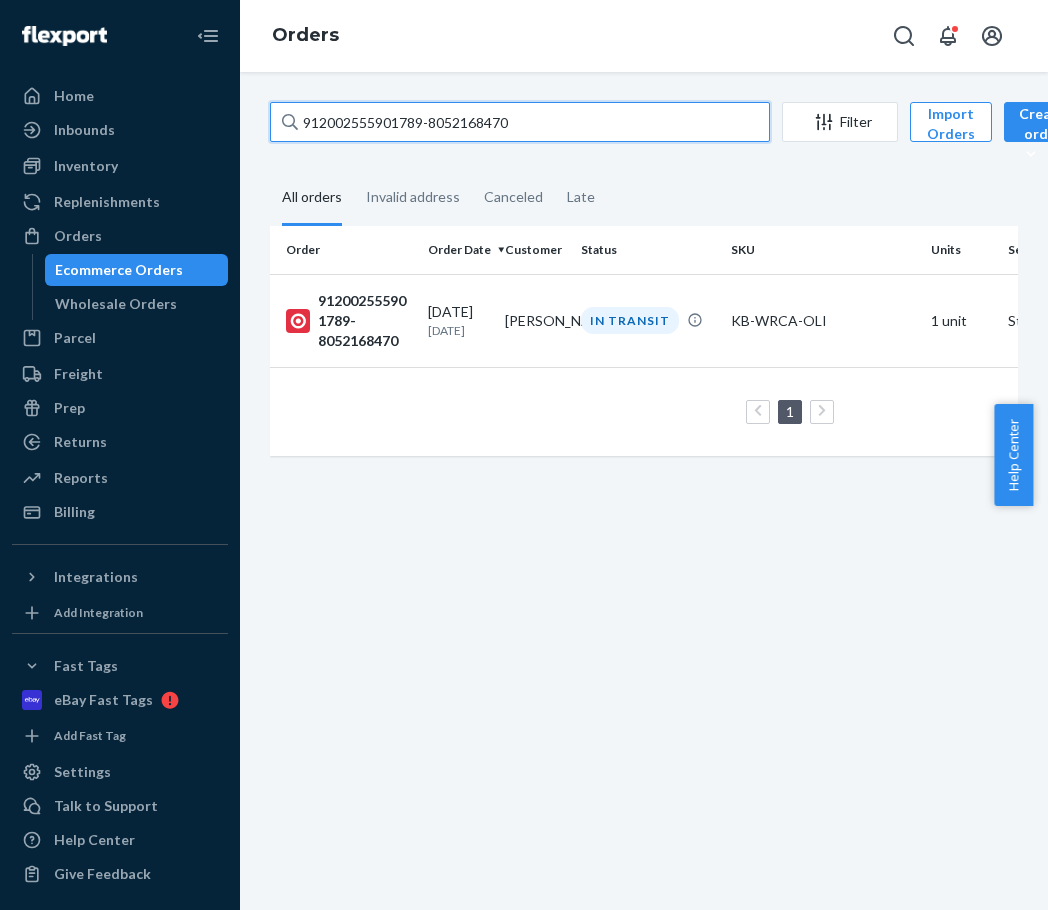 click on "912002555901789-8052168470" at bounding box center (520, 122) 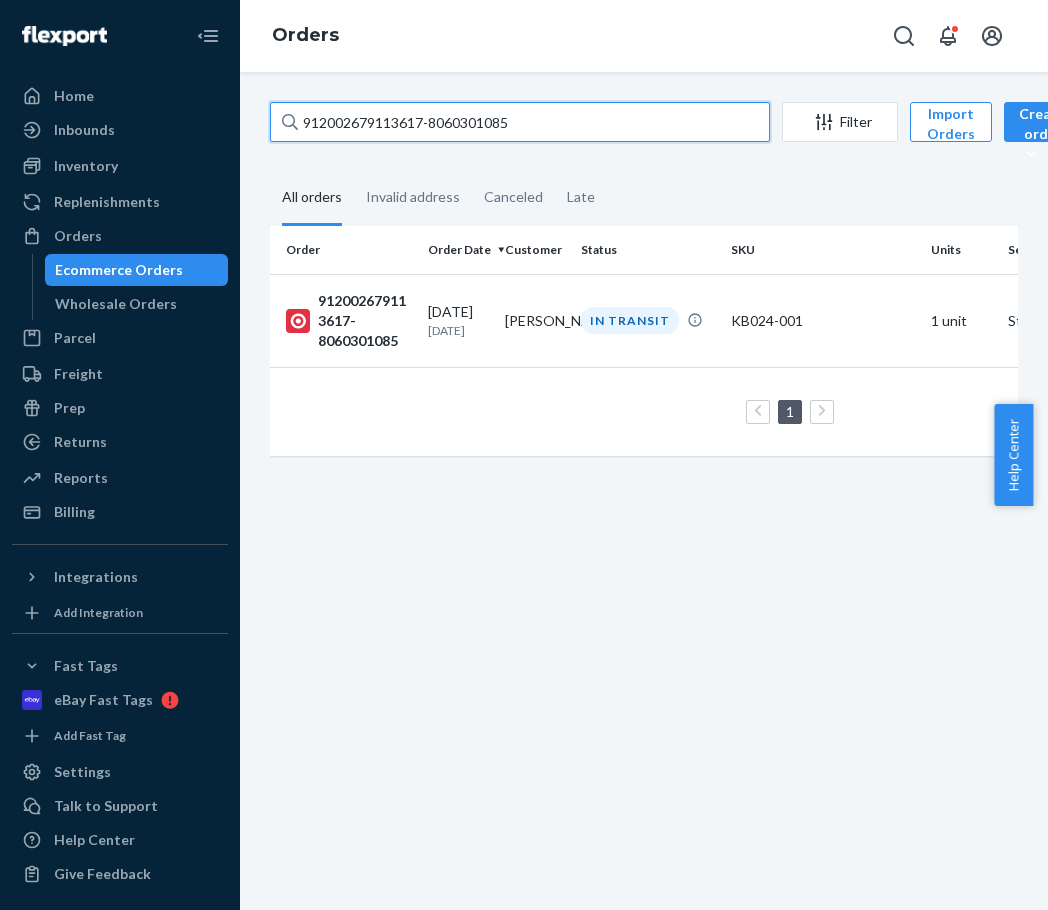 click on "912002679113617-8060301085" at bounding box center [520, 122] 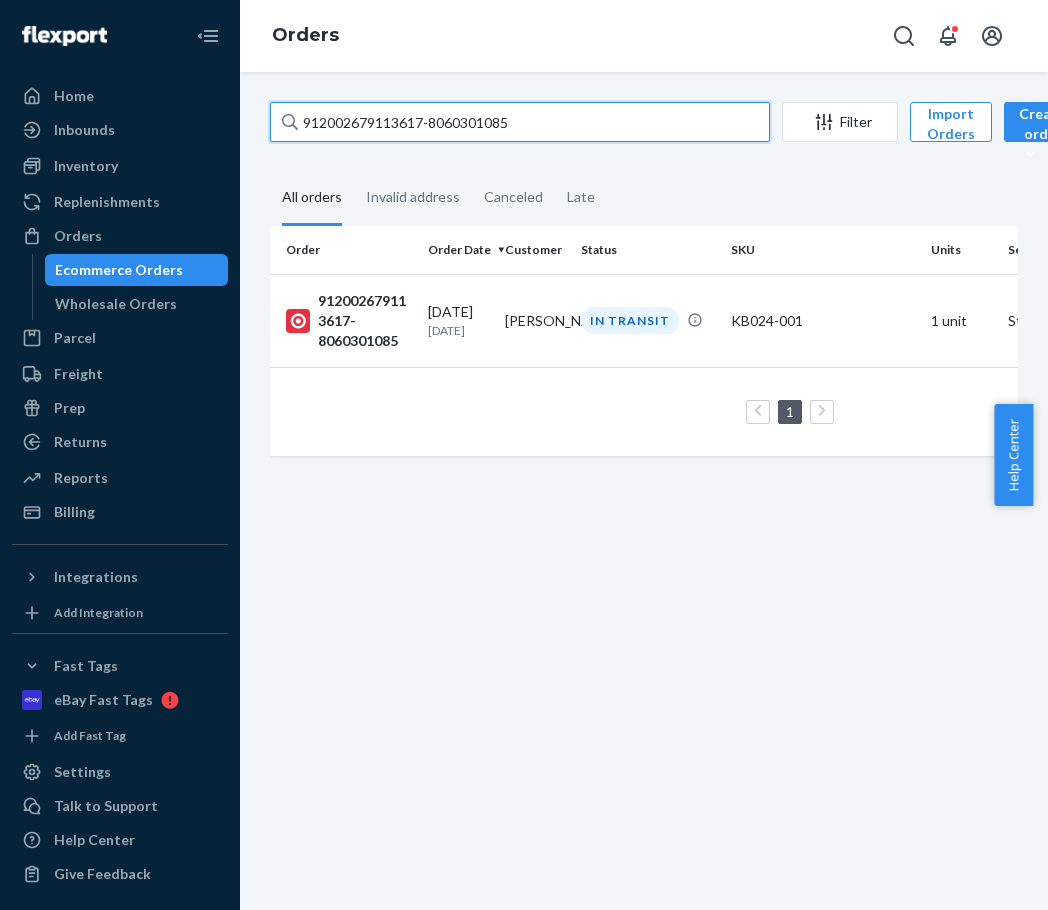click on "912002679113617-8060301085" at bounding box center (520, 122) 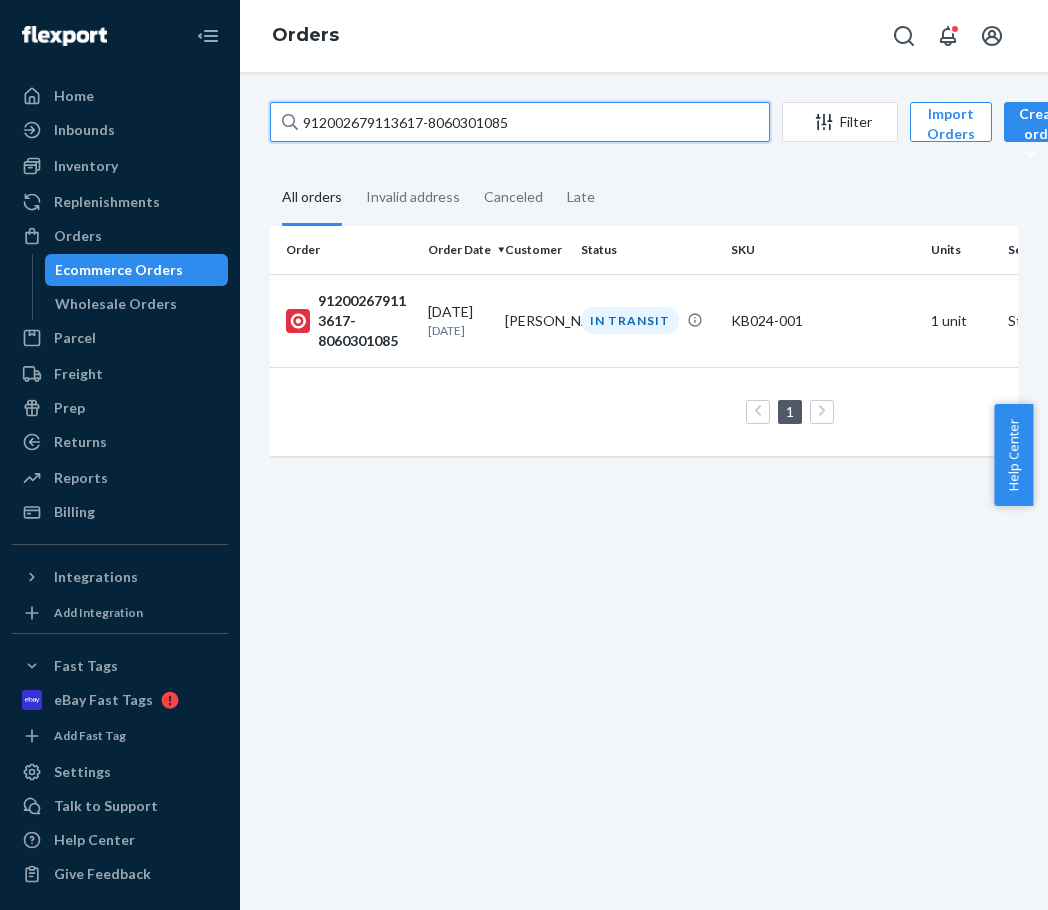 click on "912002679113617-8060301085" at bounding box center [520, 122] 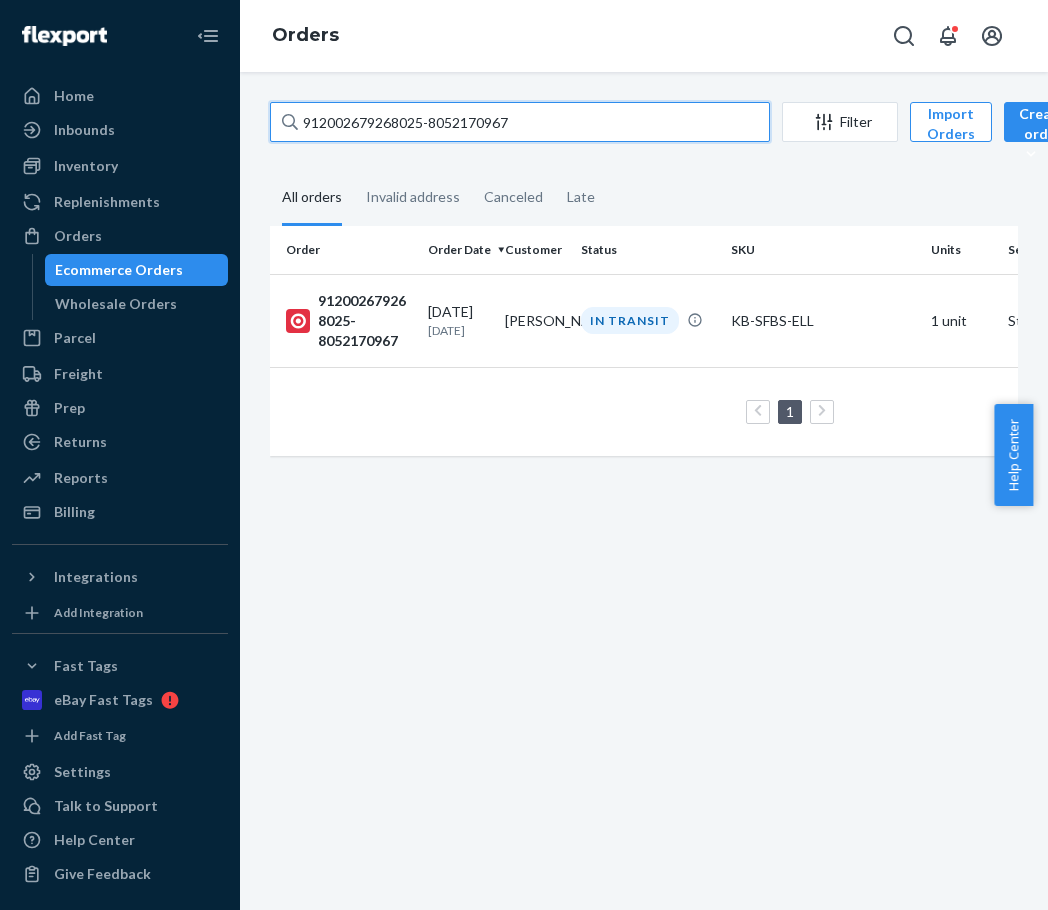 click on "912002679268025-8052170967" at bounding box center [520, 122] 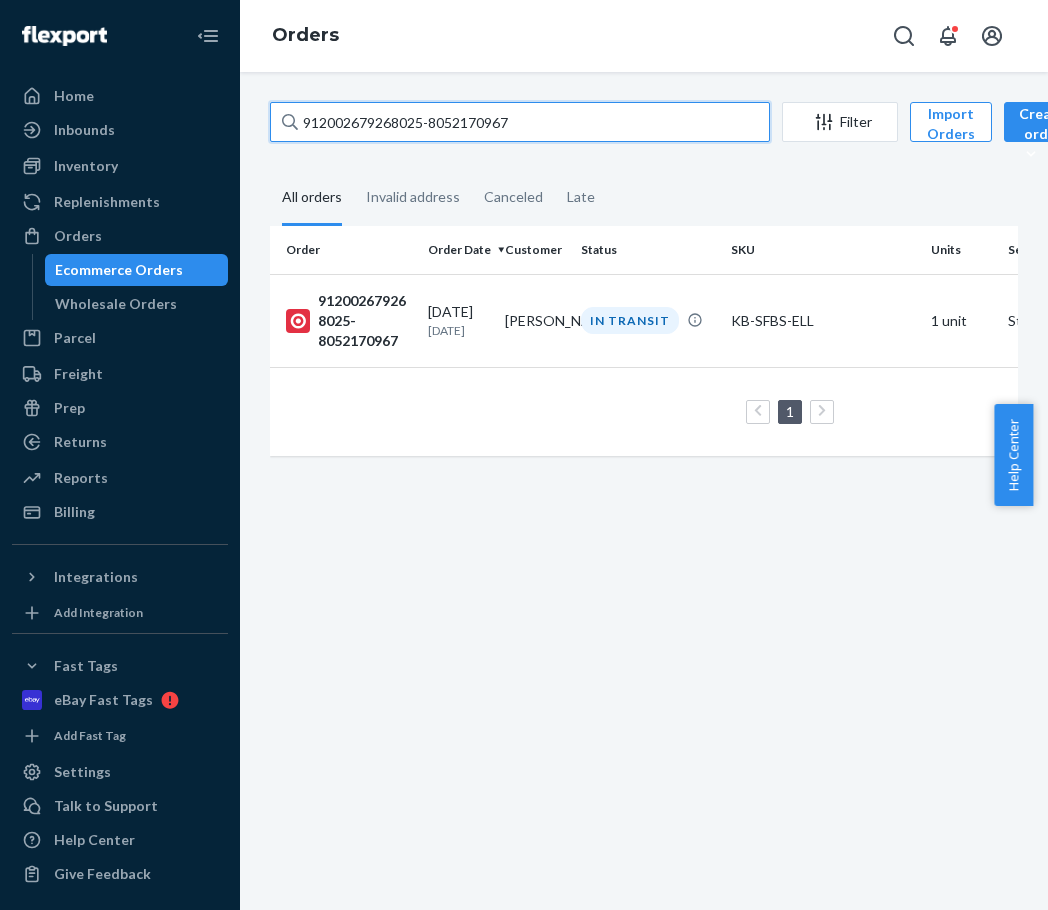 click on "912002679268025-8052170967" at bounding box center (520, 122) 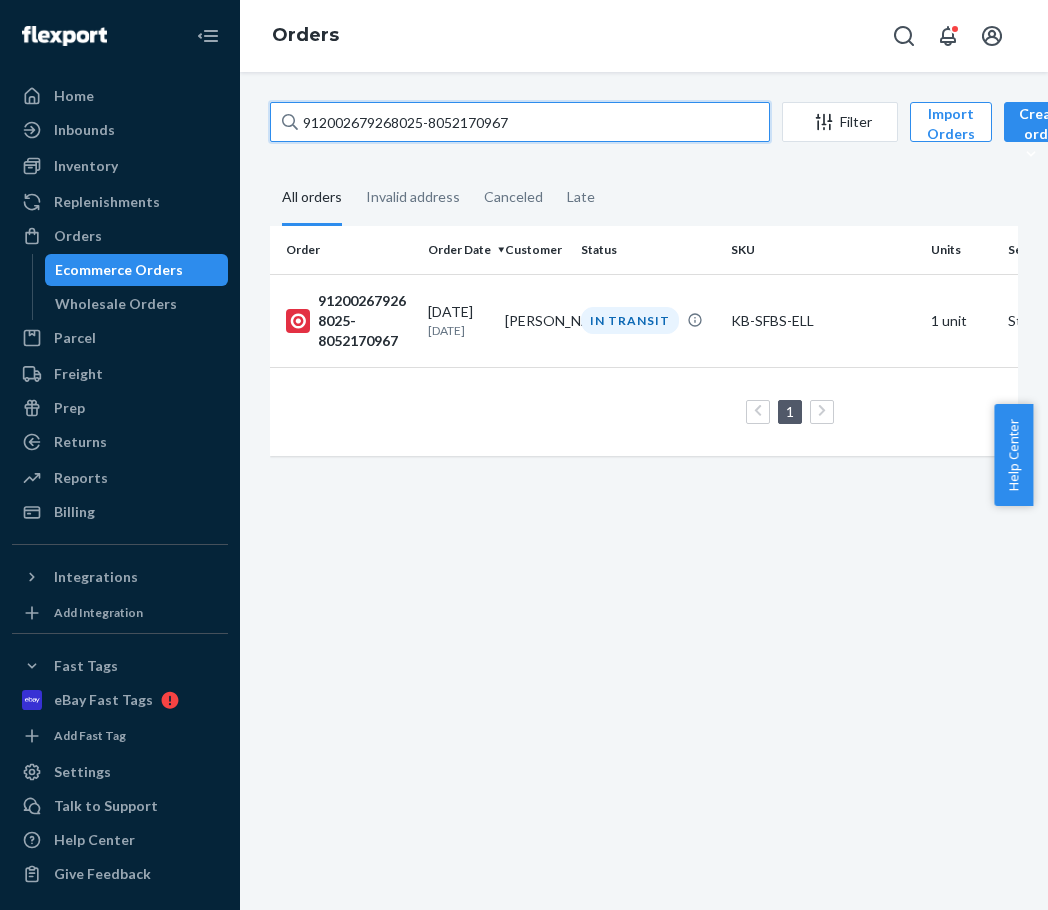 click on "912002679268025-8052170967" at bounding box center [520, 122] 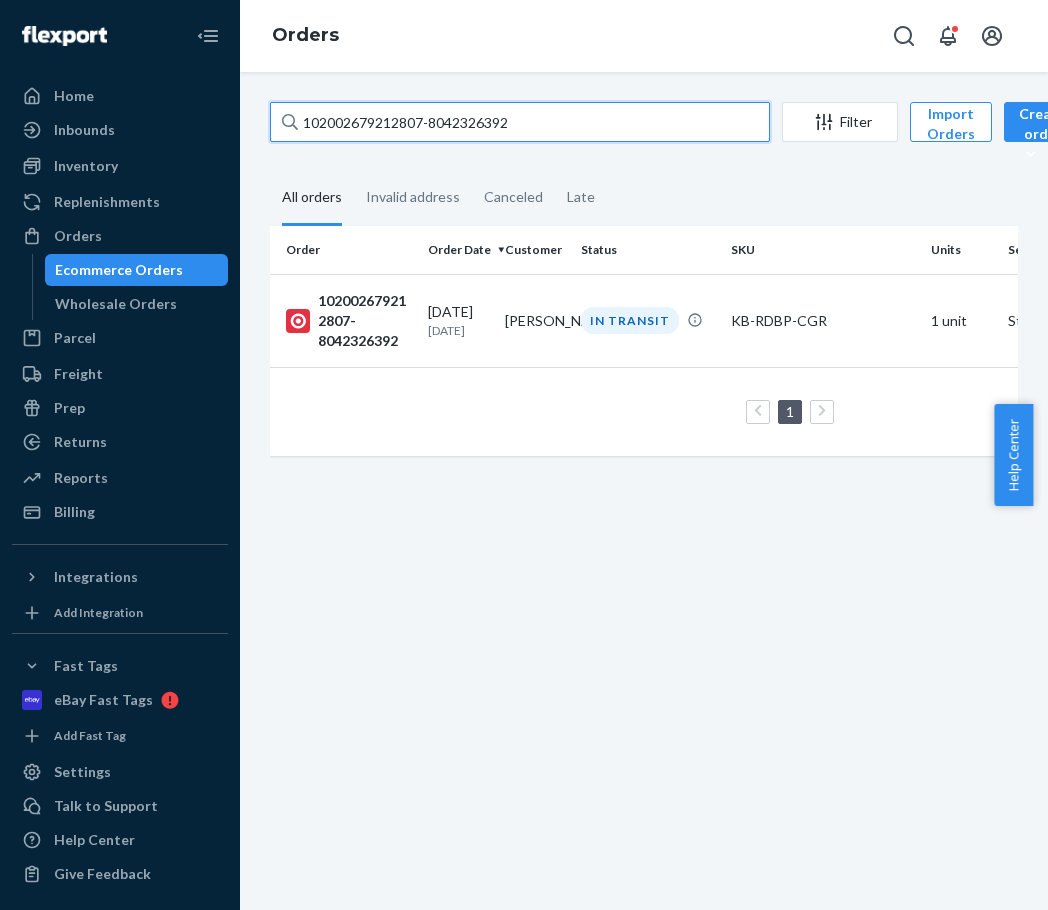 click on "102002679212807-8042326392" at bounding box center (520, 122) 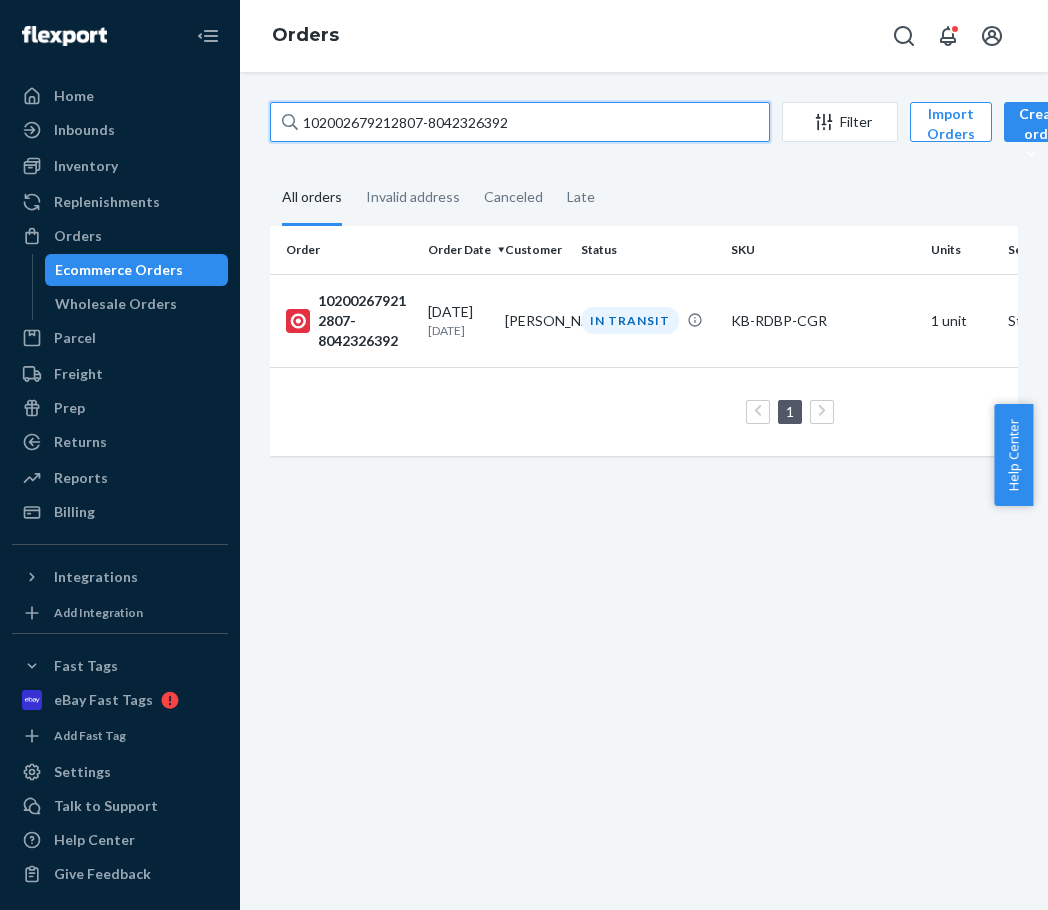 click on "102002679212807-8042326392" at bounding box center (520, 122) 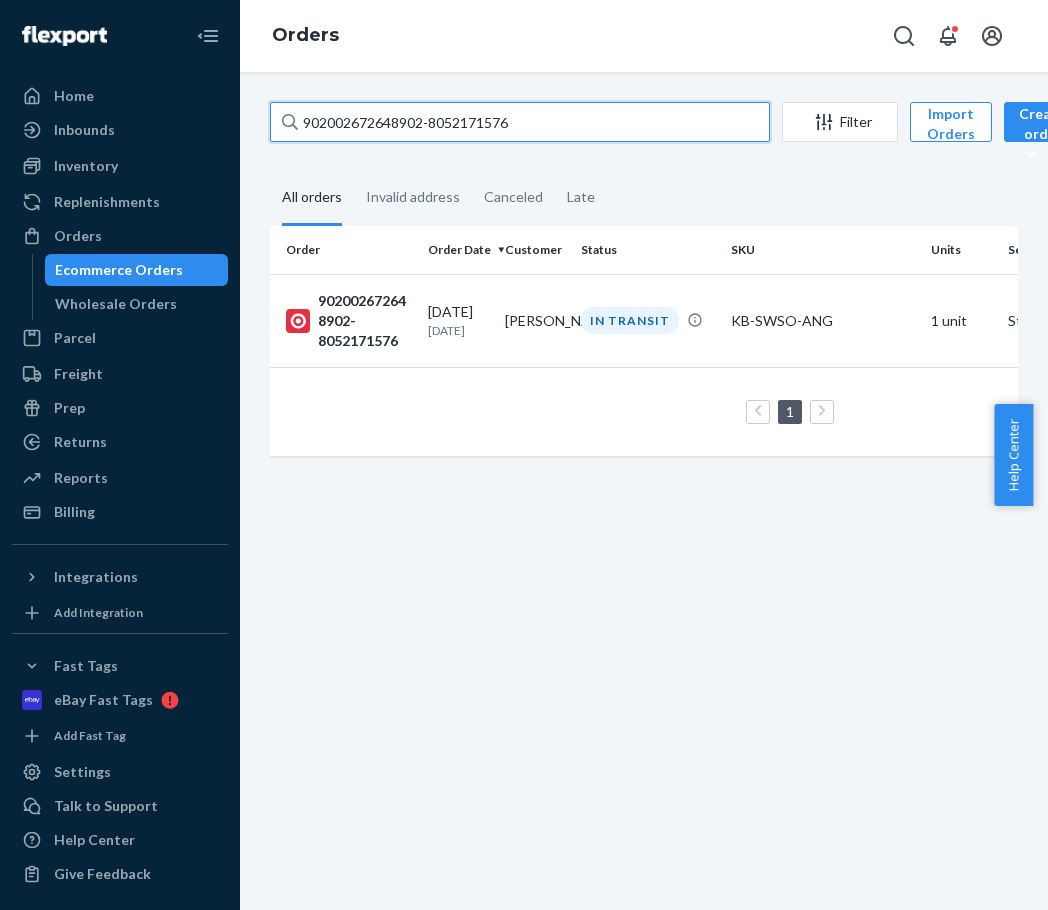 click on "902002672648902-8052171576" at bounding box center (520, 122) 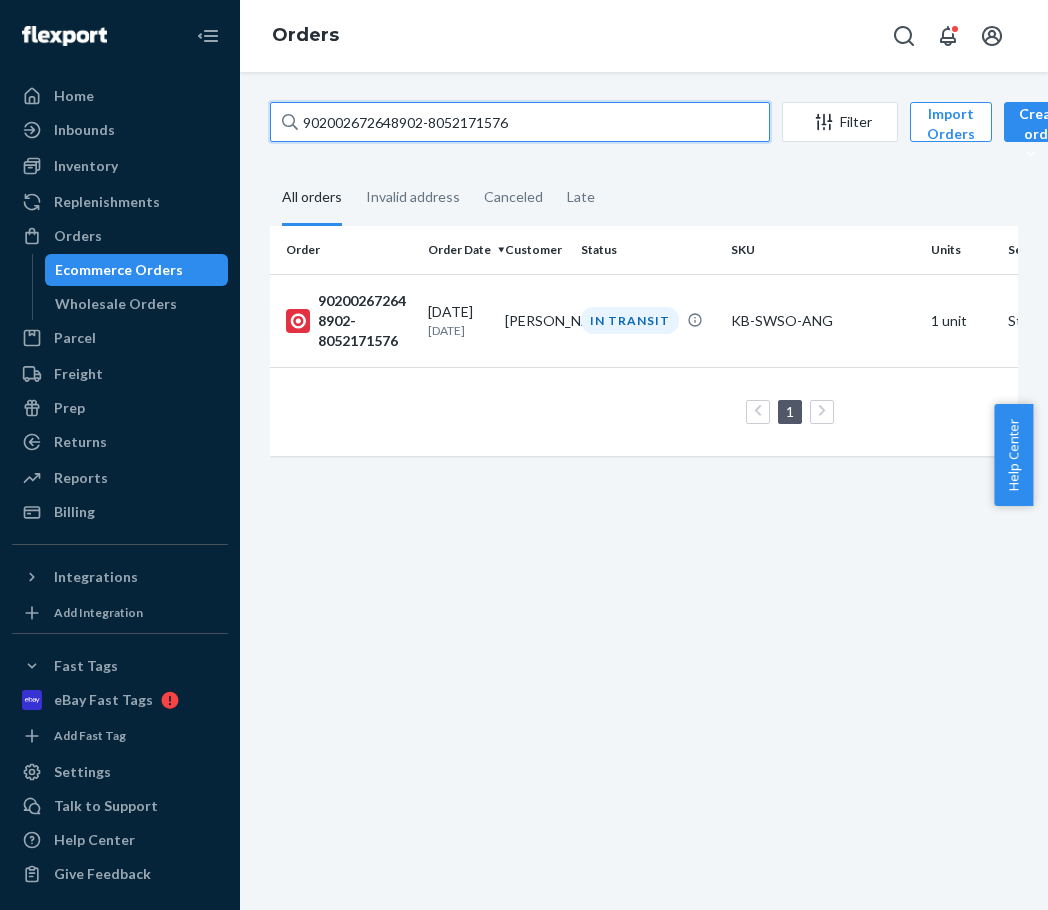 click on "902002672648902-8052171576" at bounding box center (520, 122) 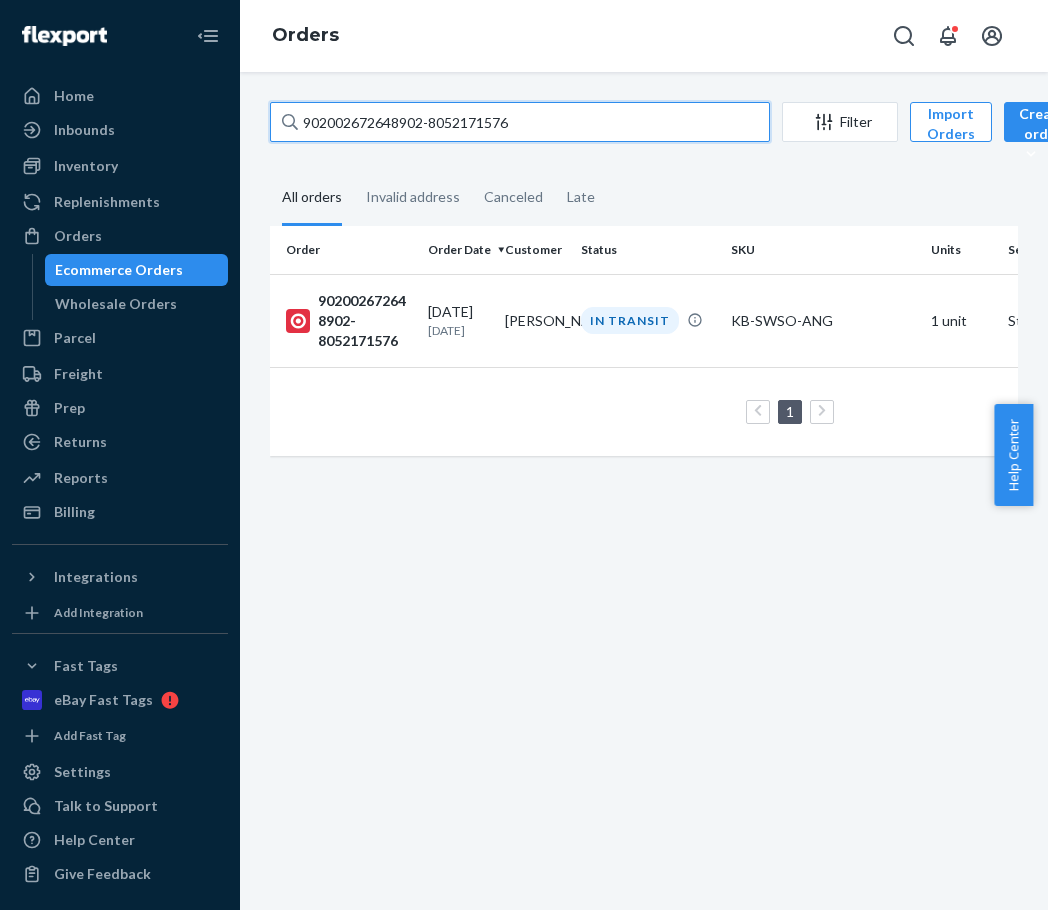 click on "902002672648902-8052171576" at bounding box center (520, 122) 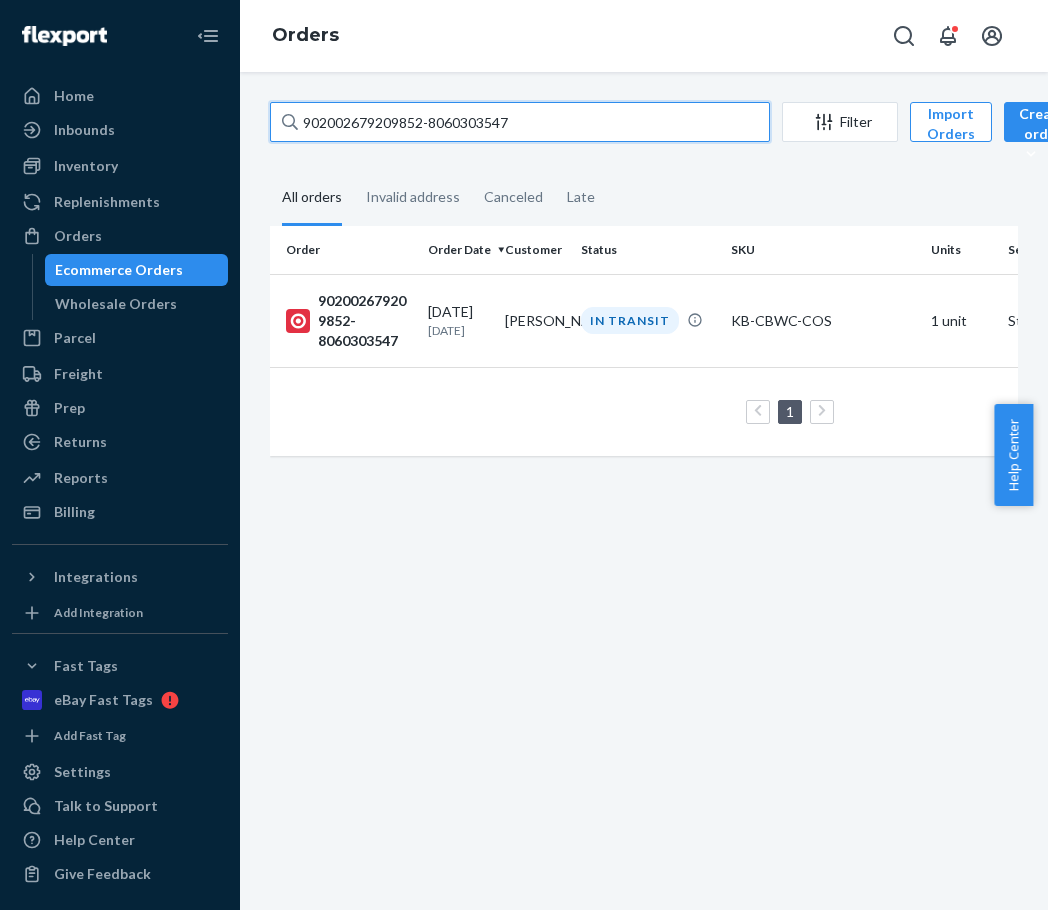 click on "902002679209852-8060303547" at bounding box center [520, 122] 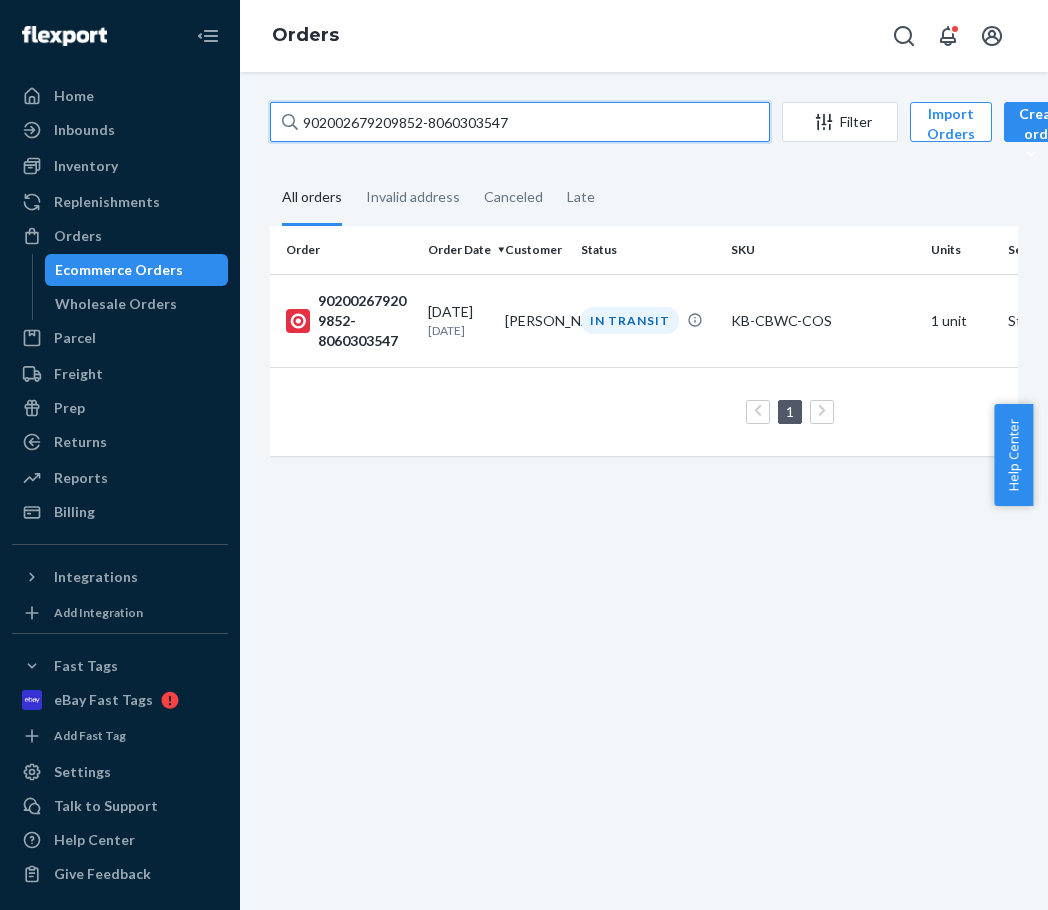 click on "902002679209852-8060303547" at bounding box center [520, 122] 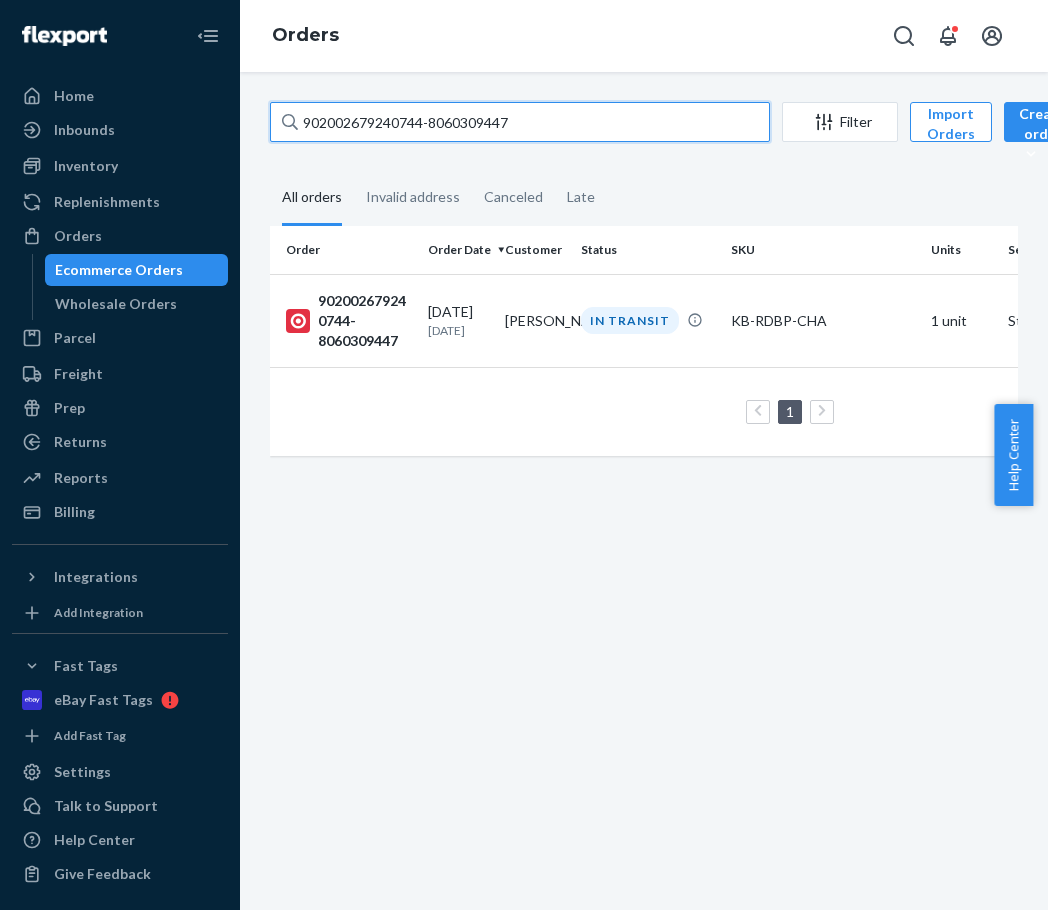 click on "902002679240744-8060309447" at bounding box center [520, 122] 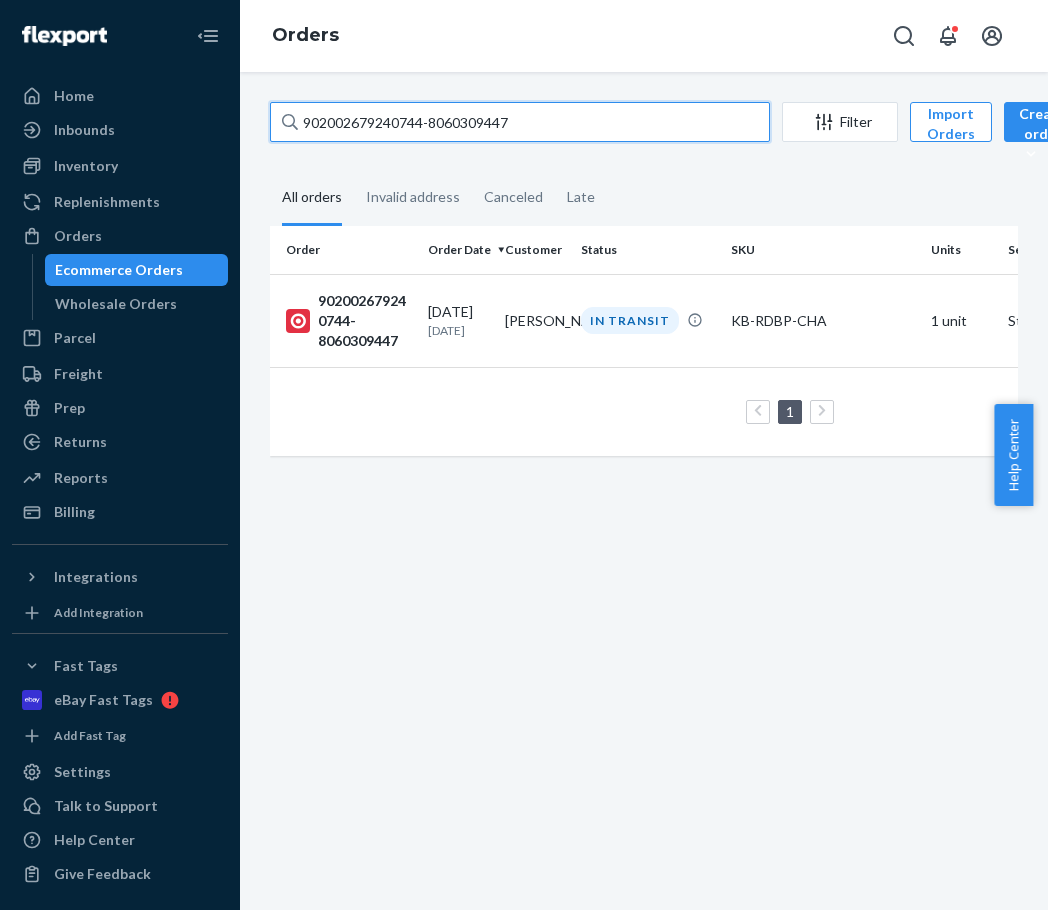 click on "902002679240744-8060309447" at bounding box center [520, 122] 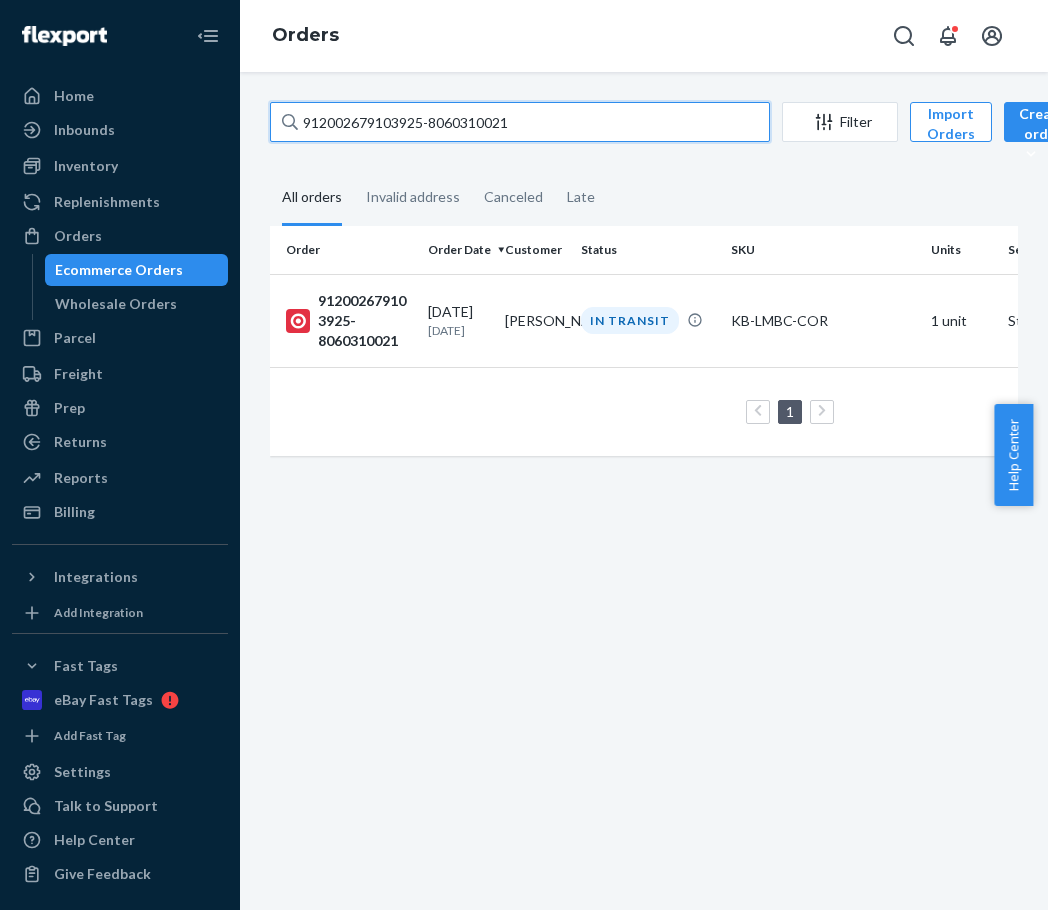 click on "912002679103925-8060310021" at bounding box center [520, 122] 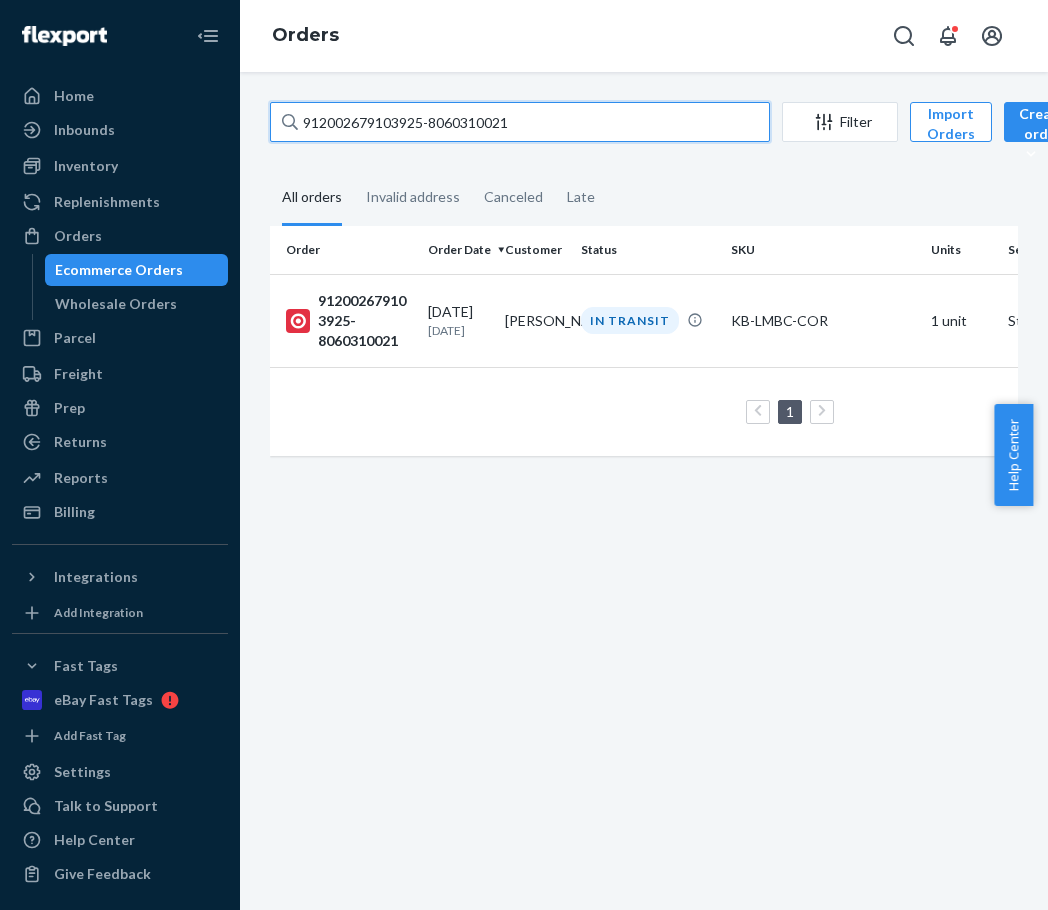 click on "912002679103925-8060310021" at bounding box center (520, 122) 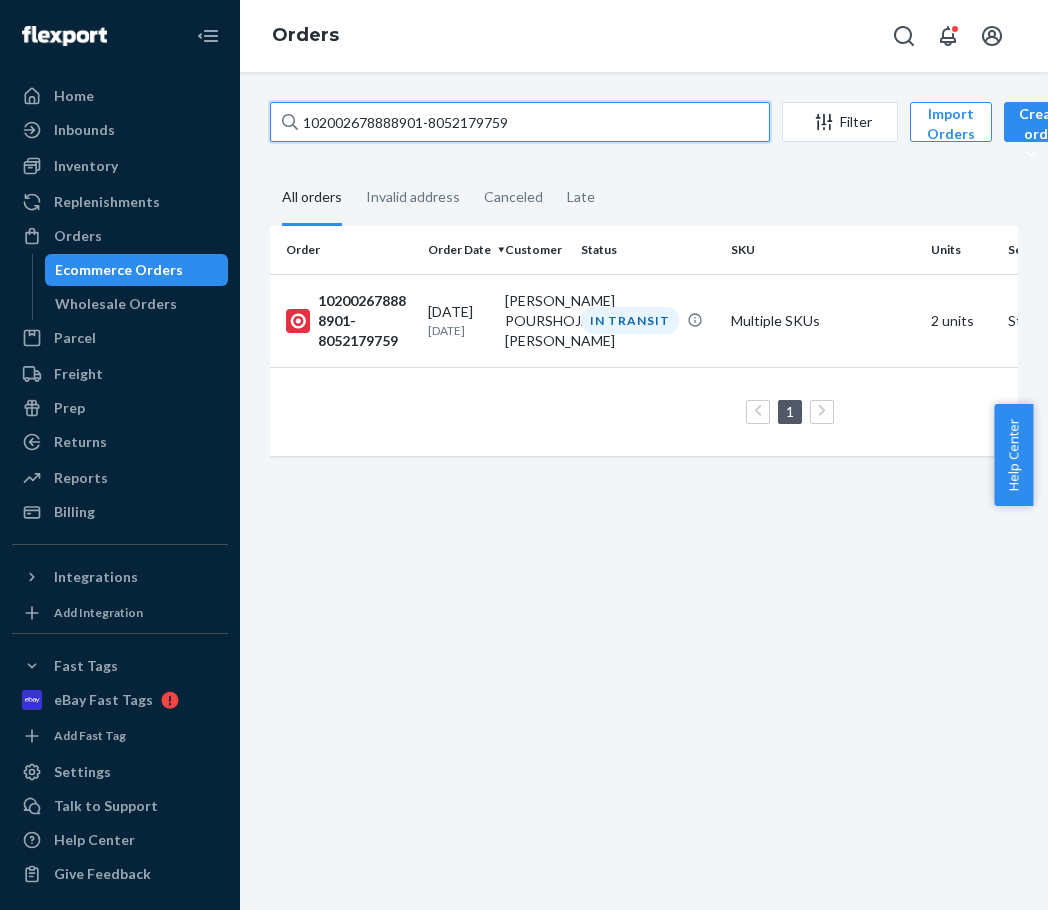 click on "102002678888901-8052179759" at bounding box center (520, 122) 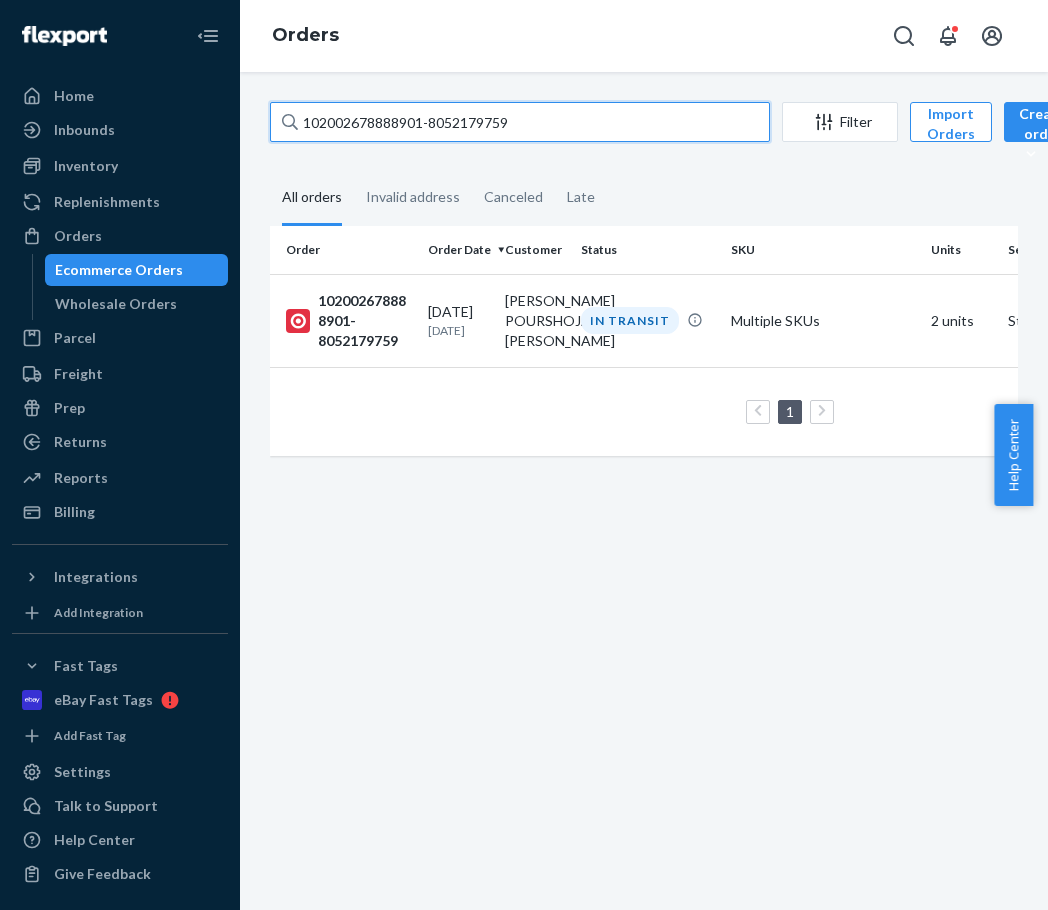 click on "102002678888901-8052179759" at bounding box center [520, 122] 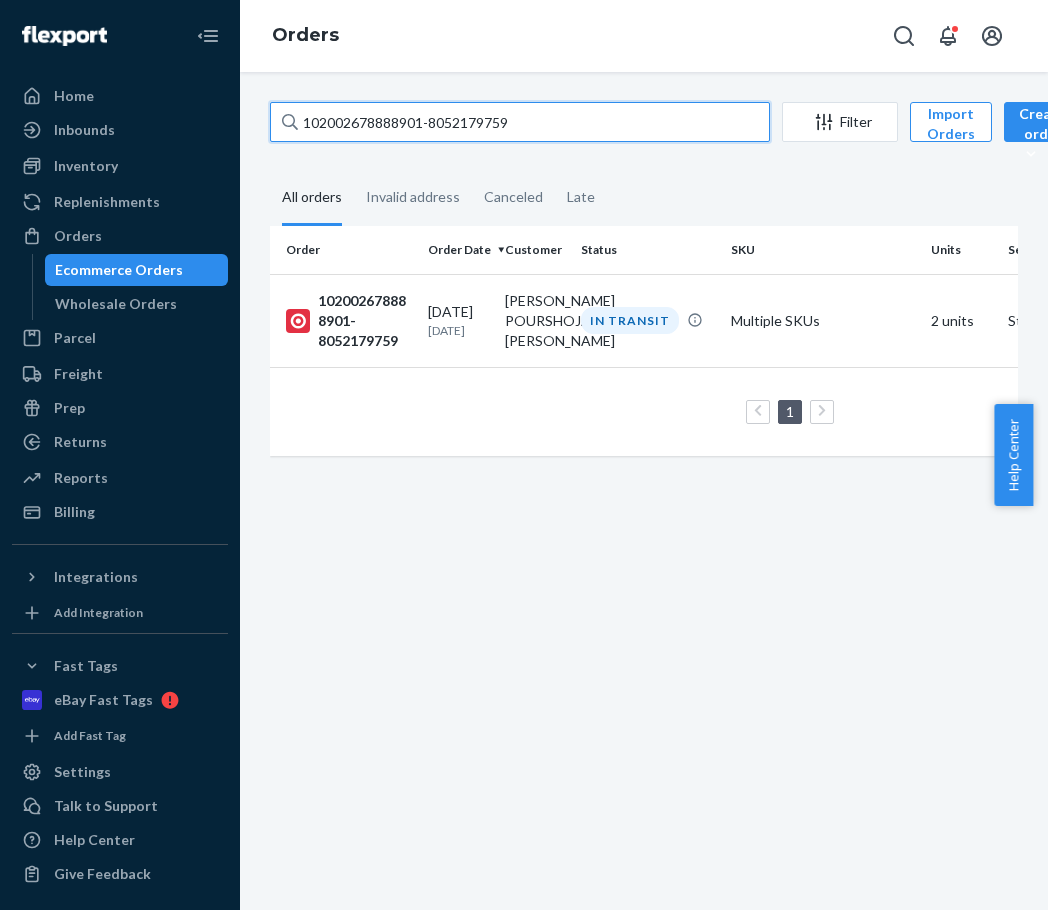 click on "102002678888901-8052179759" at bounding box center (520, 122) 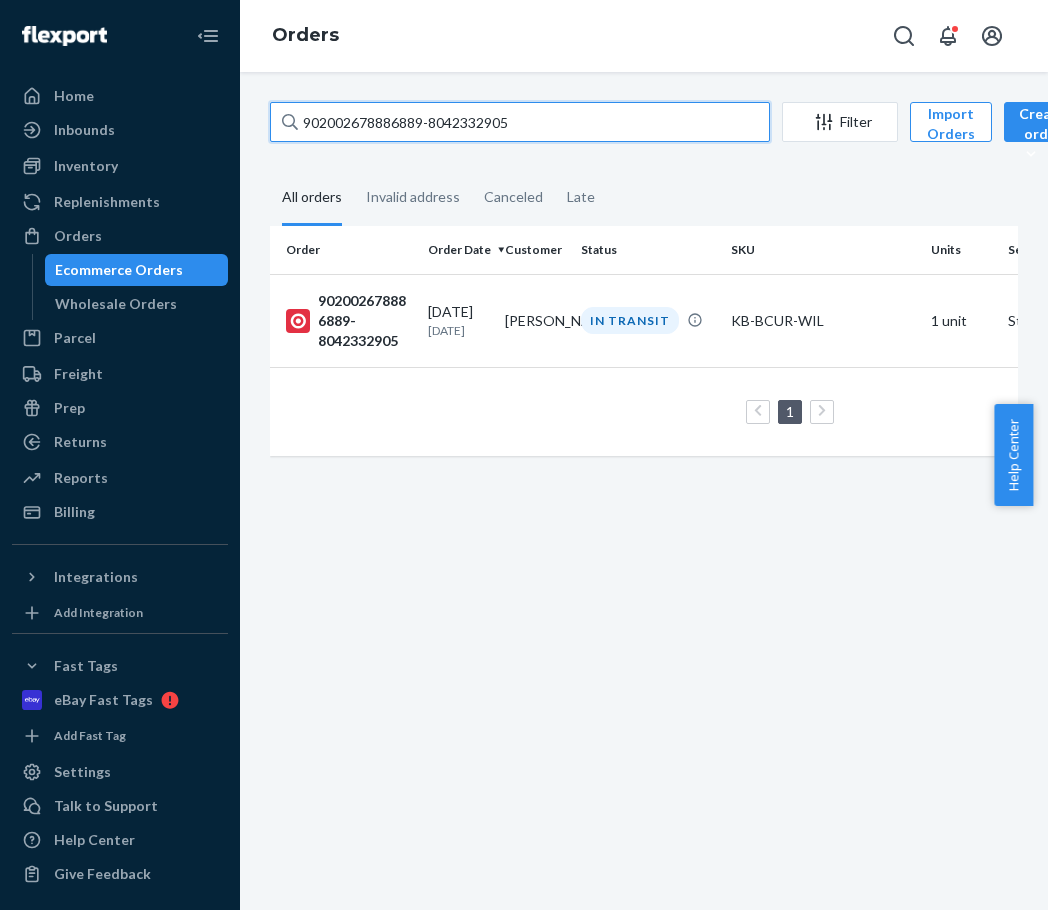 click on "902002678886889-8042332905" at bounding box center [520, 122] 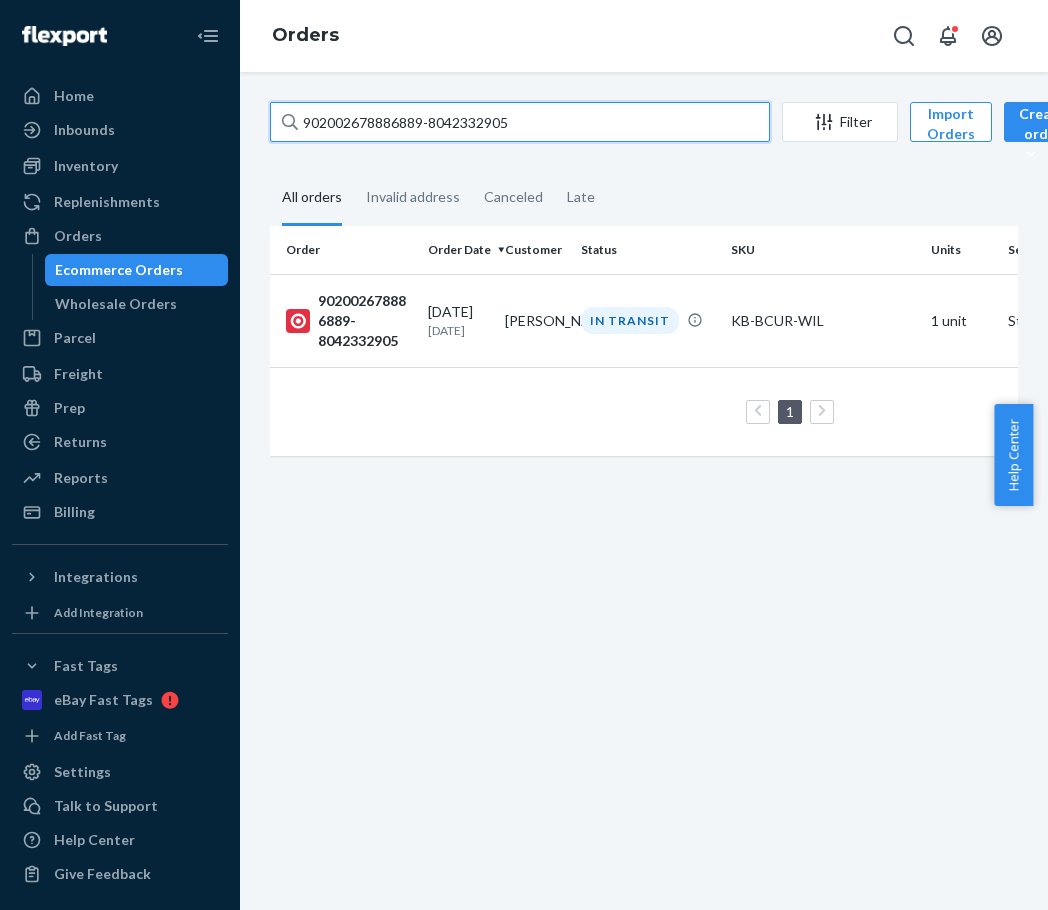click on "902002678886889-8042332905" at bounding box center [520, 122] 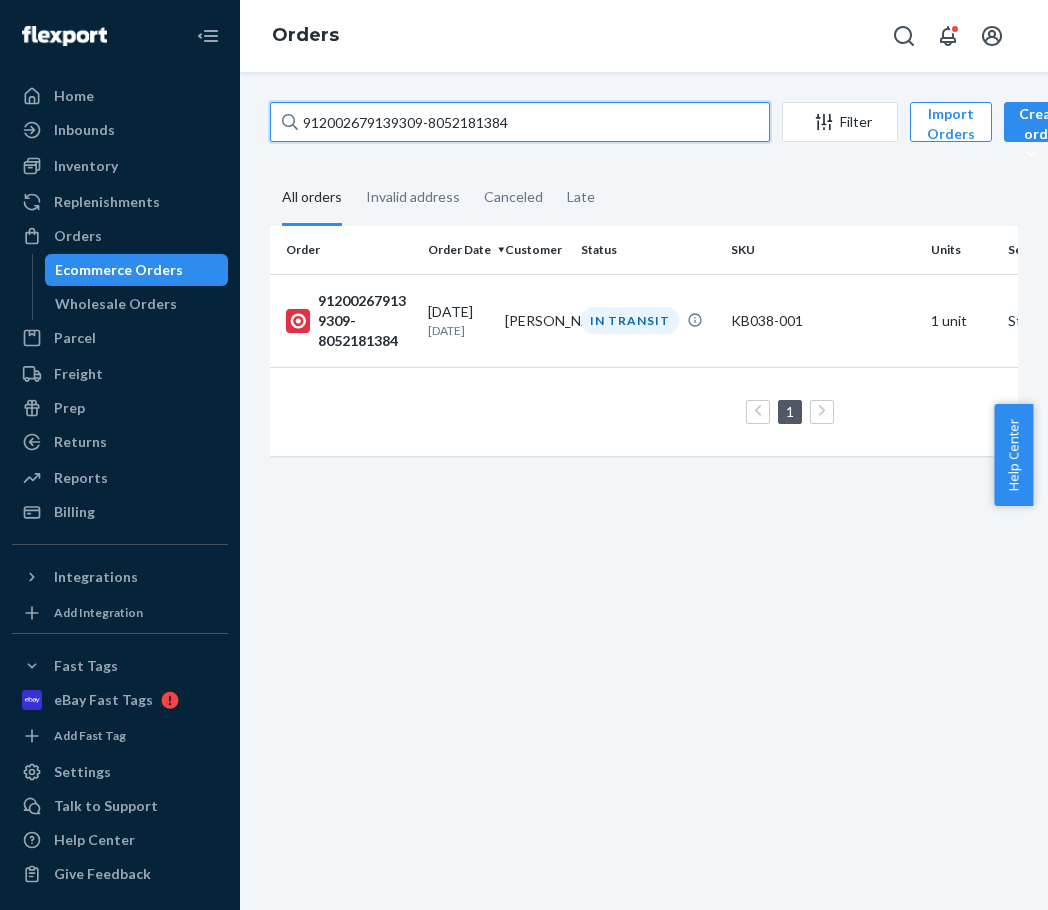 click on "912002679139309-8052181384" at bounding box center [520, 122] 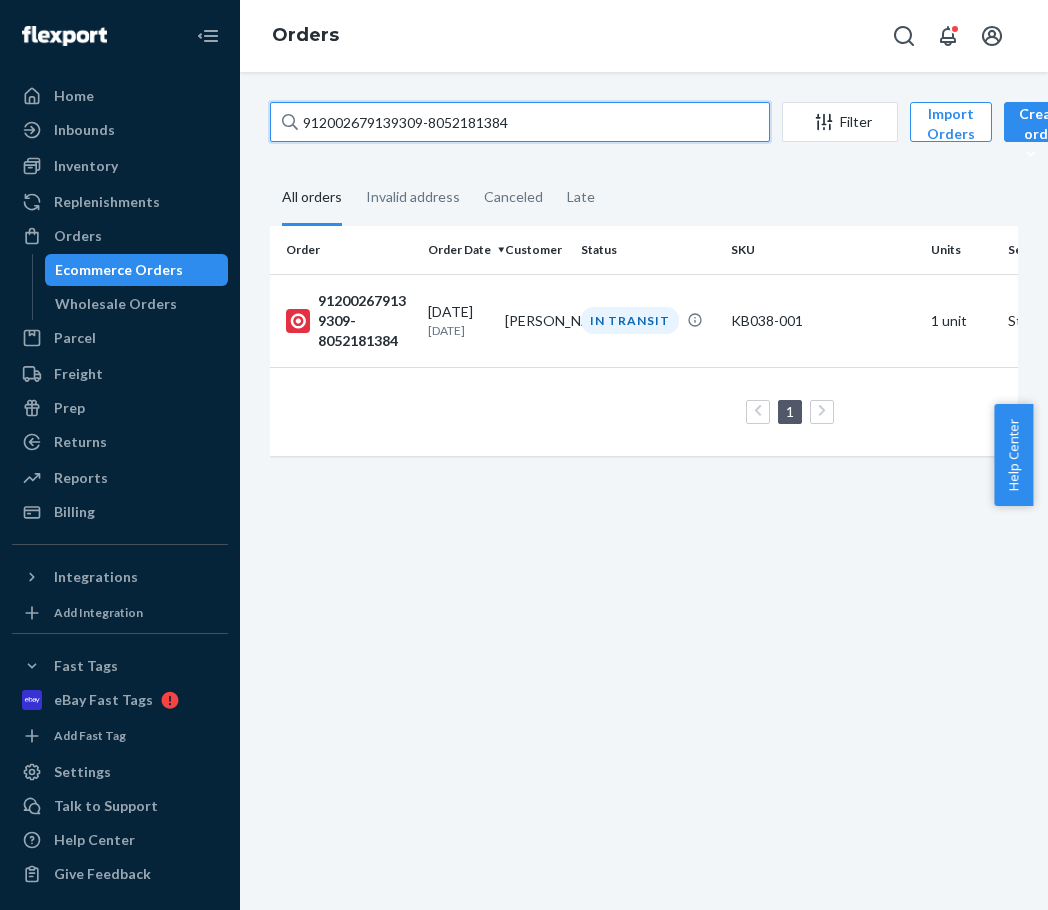click on "912002679139309-8052181384" at bounding box center [520, 122] 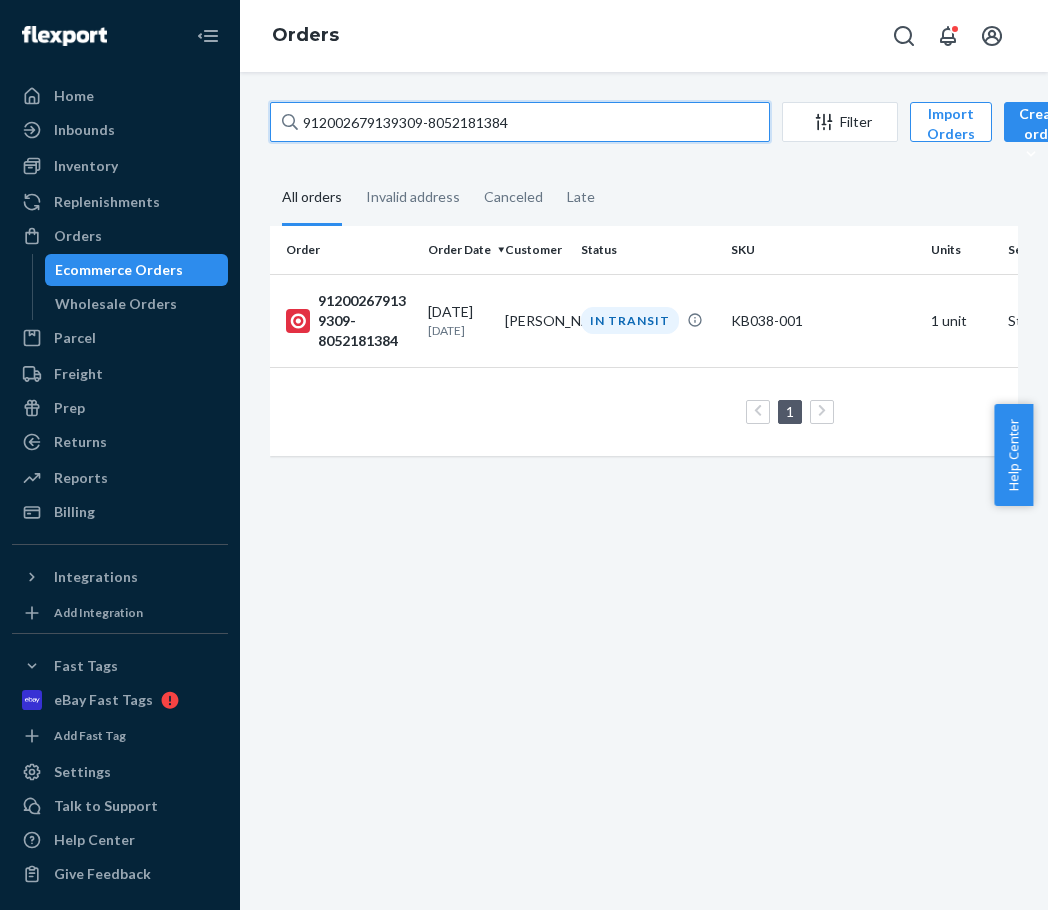 click on "912002679139309-8052181384" at bounding box center [520, 122] 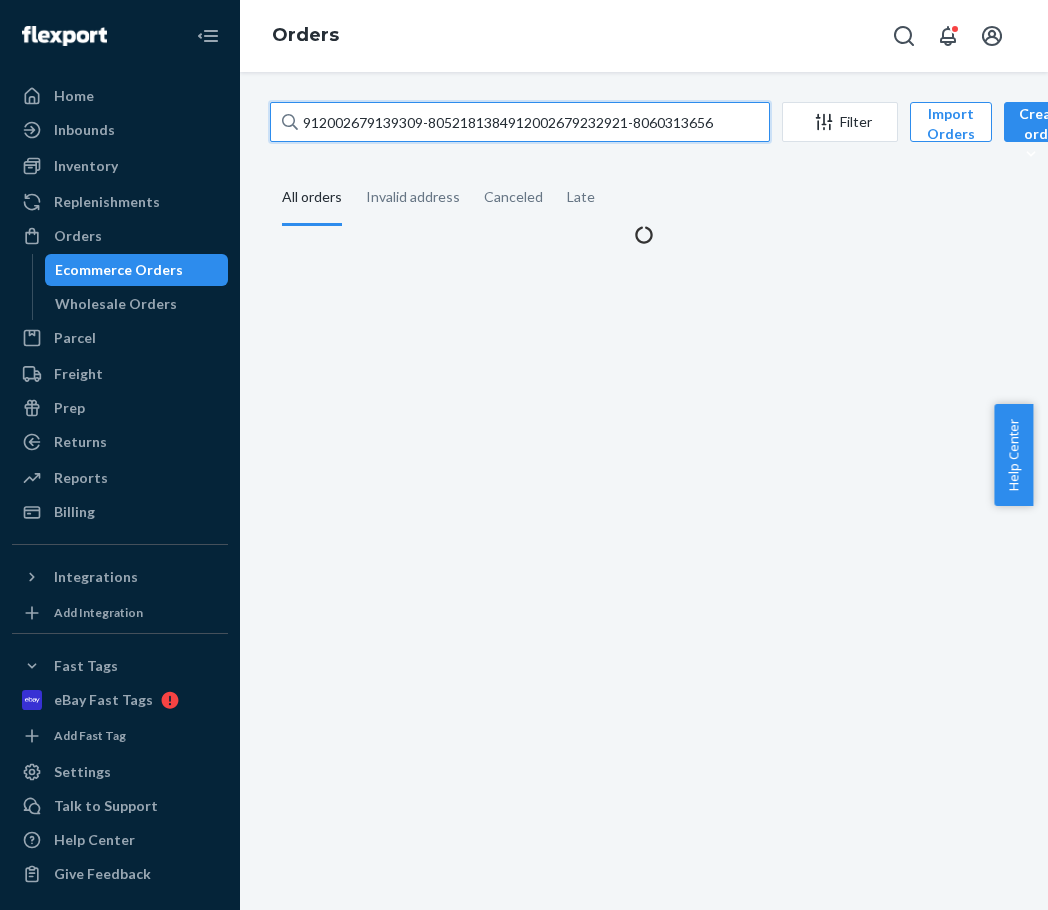 click on "912002679139309-8052181384912002679232921-8060313656" at bounding box center (520, 122) 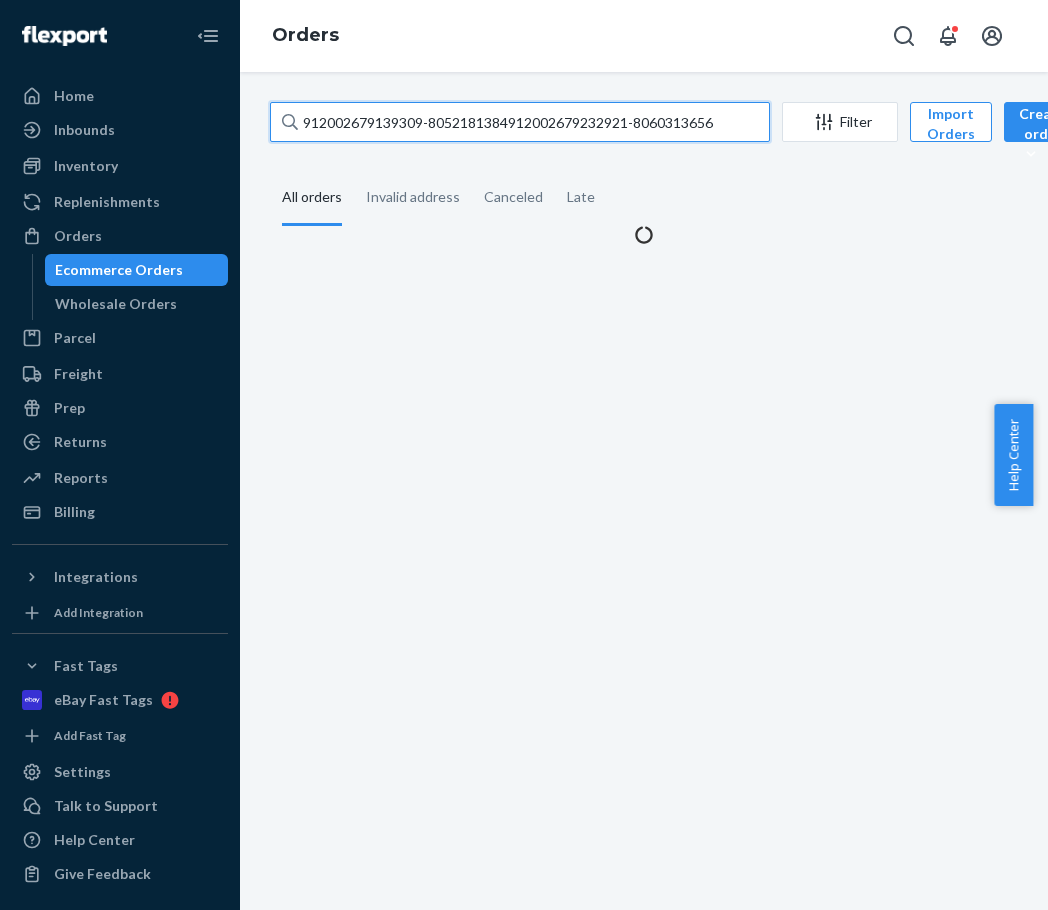 click on "912002679139309-8052181384912002679232921-8060313656" at bounding box center [520, 122] 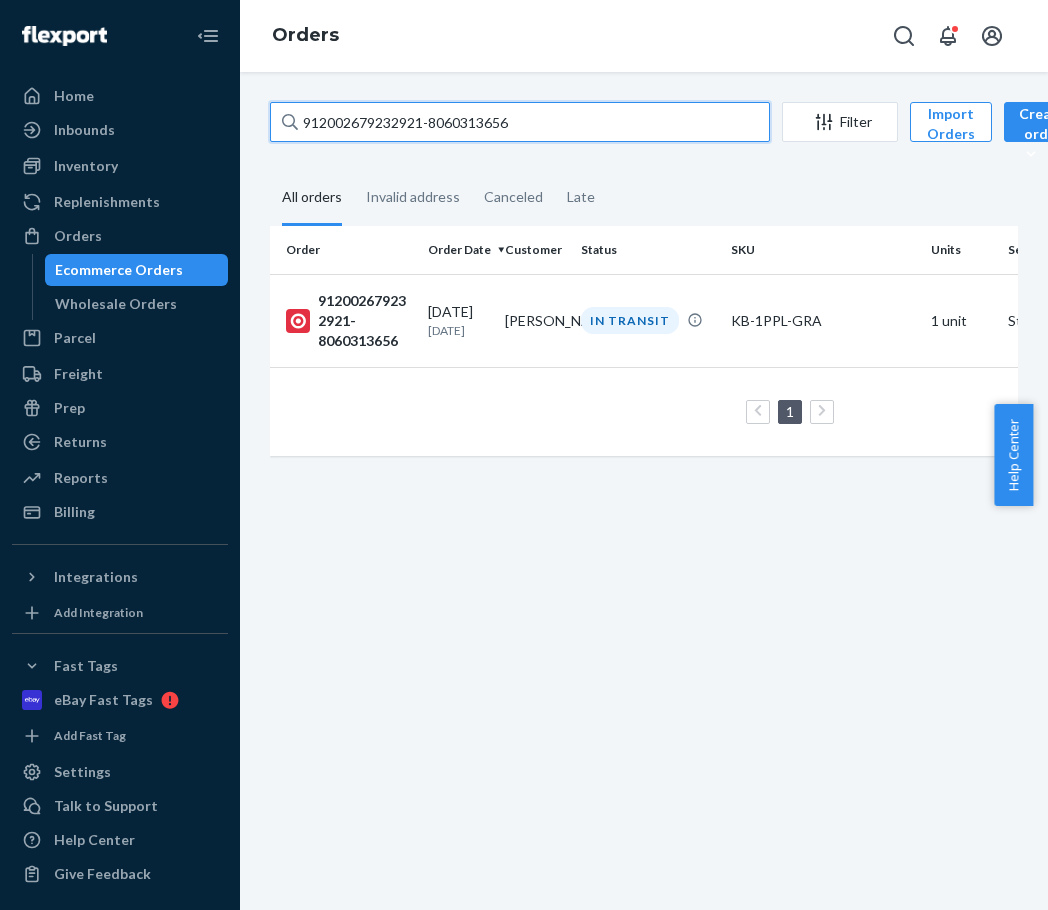 click on "912002679232921-8060313656" at bounding box center [520, 122] 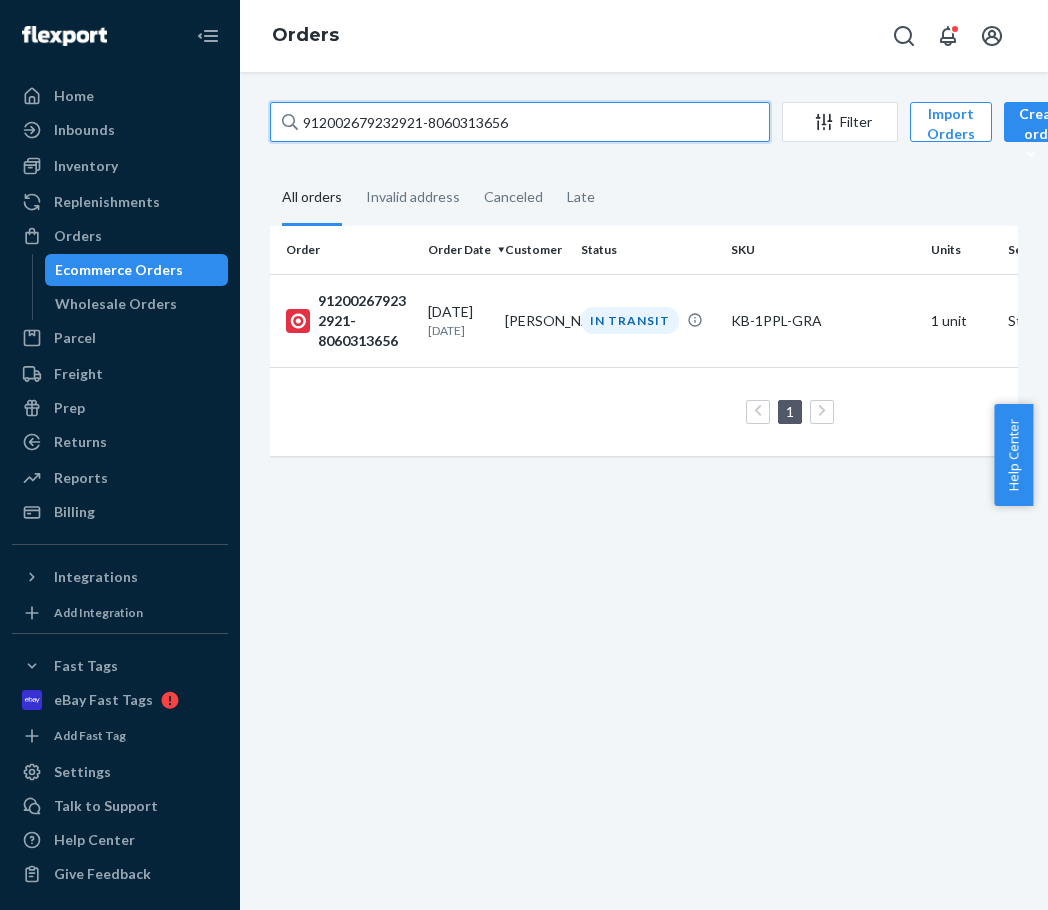 click on "912002679232921-8060313656" at bounding box center [520, 122] 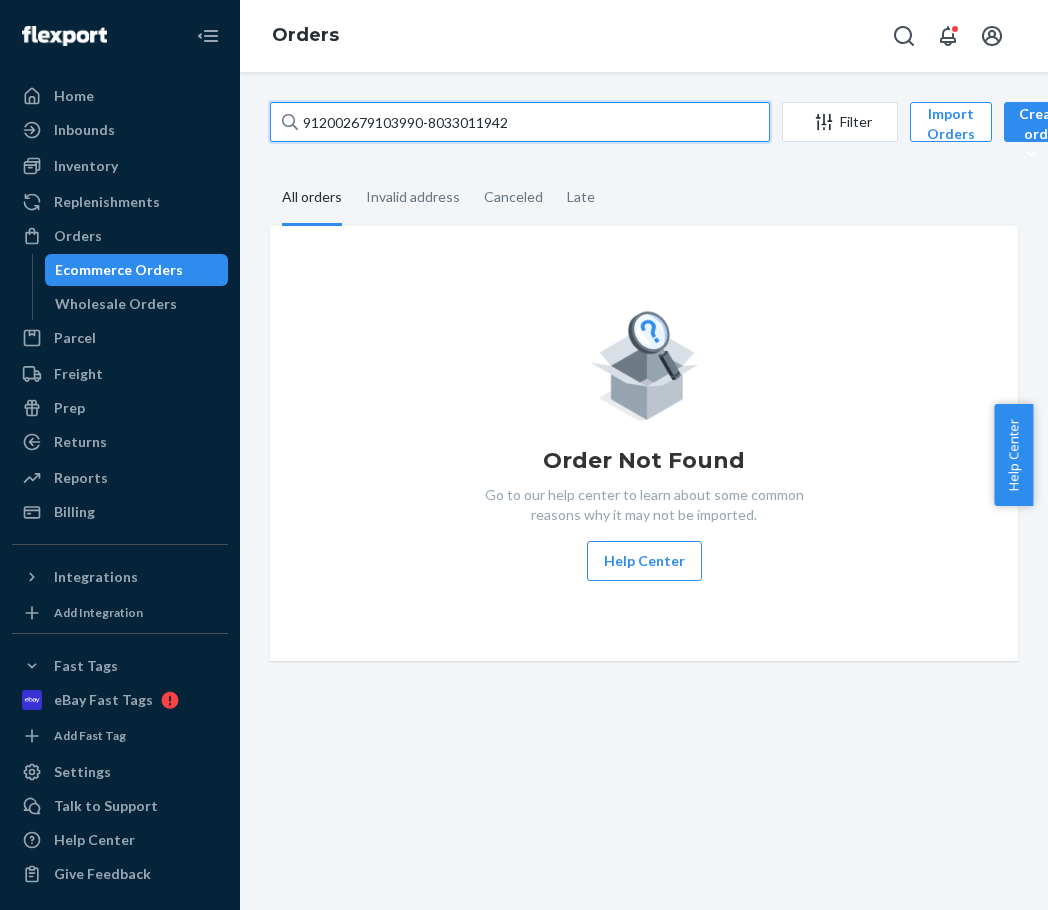 click on "912002679103990-8033011942" at bounding box center (520, 122) 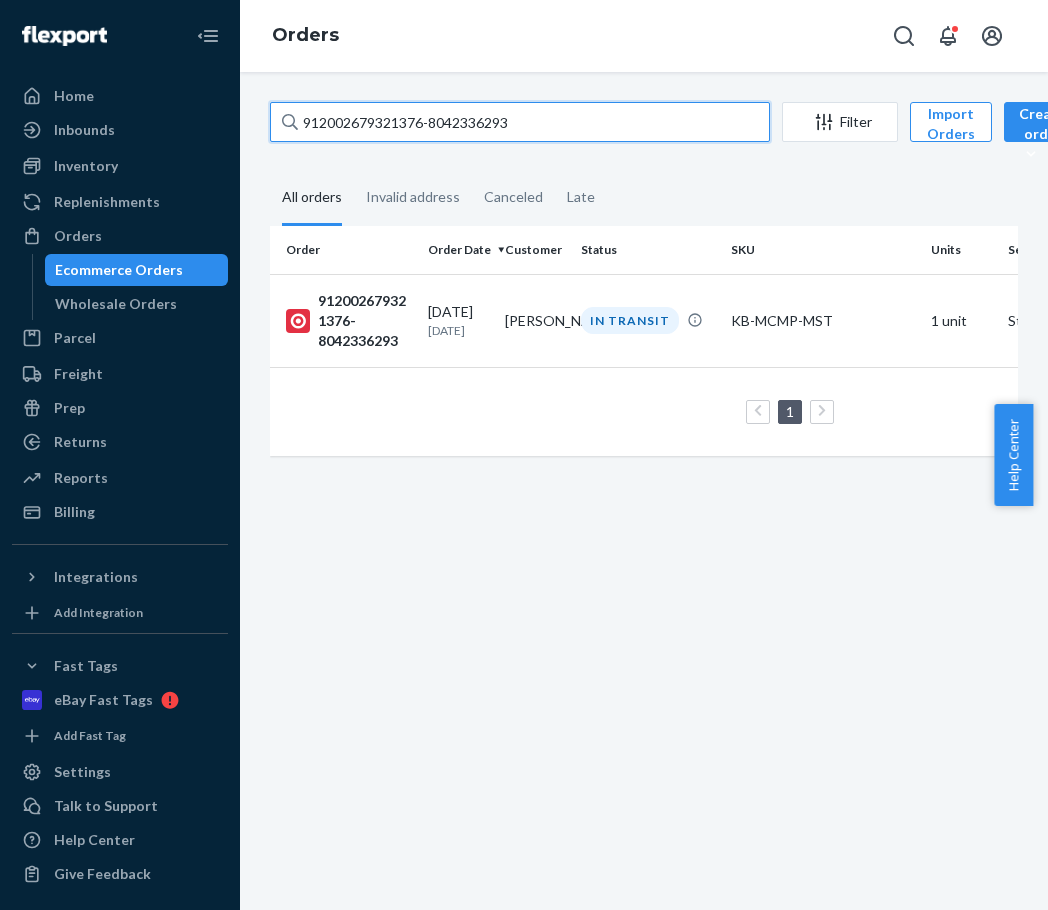 click on "912002679321376-8042336293" at bounding box center [520, 122] 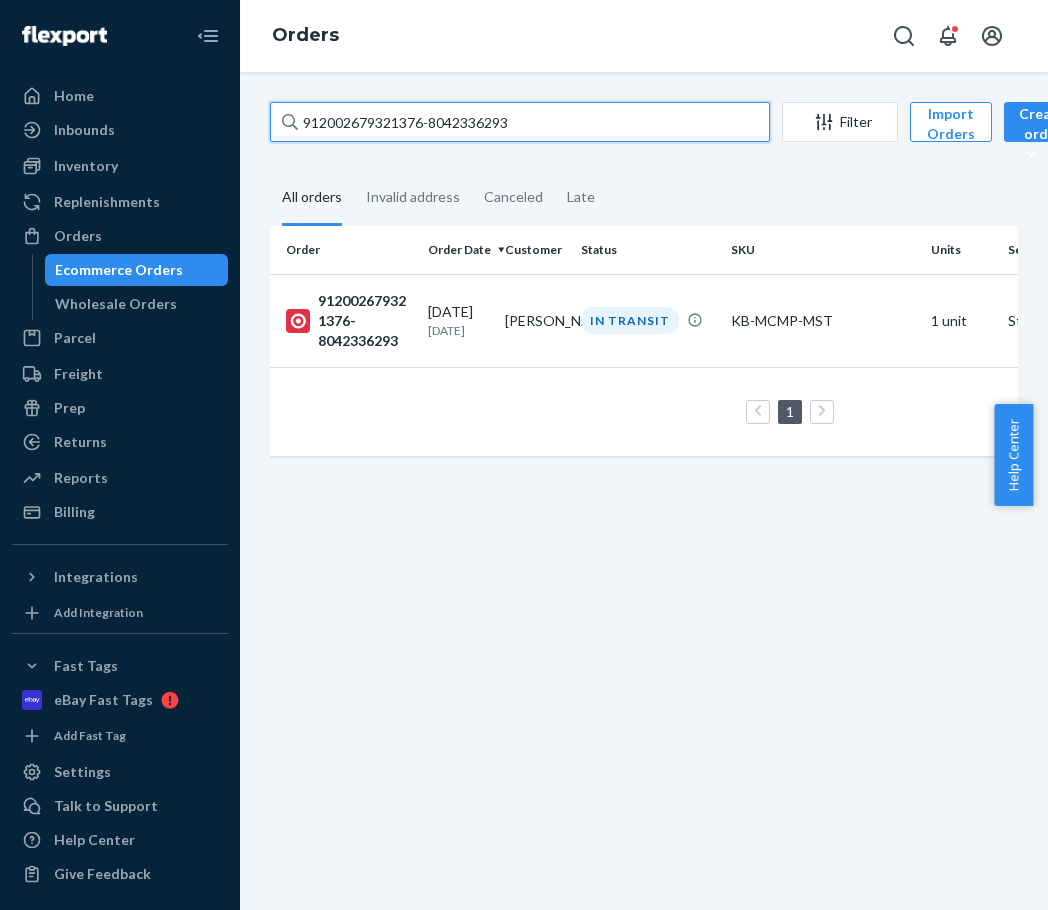 click on "912002679321376-8042336293" at bounding box center (520, 122) 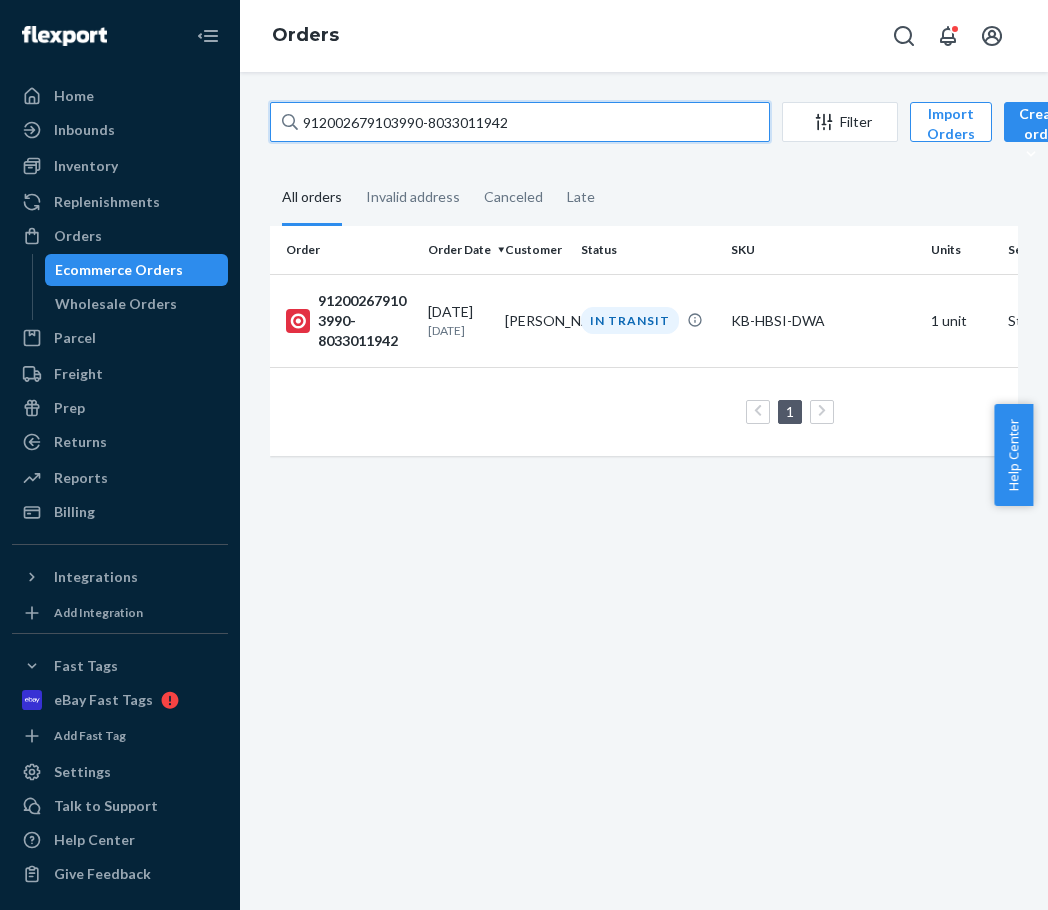 click on "912002679103990-8033011942" at bounding box center (520, 122) 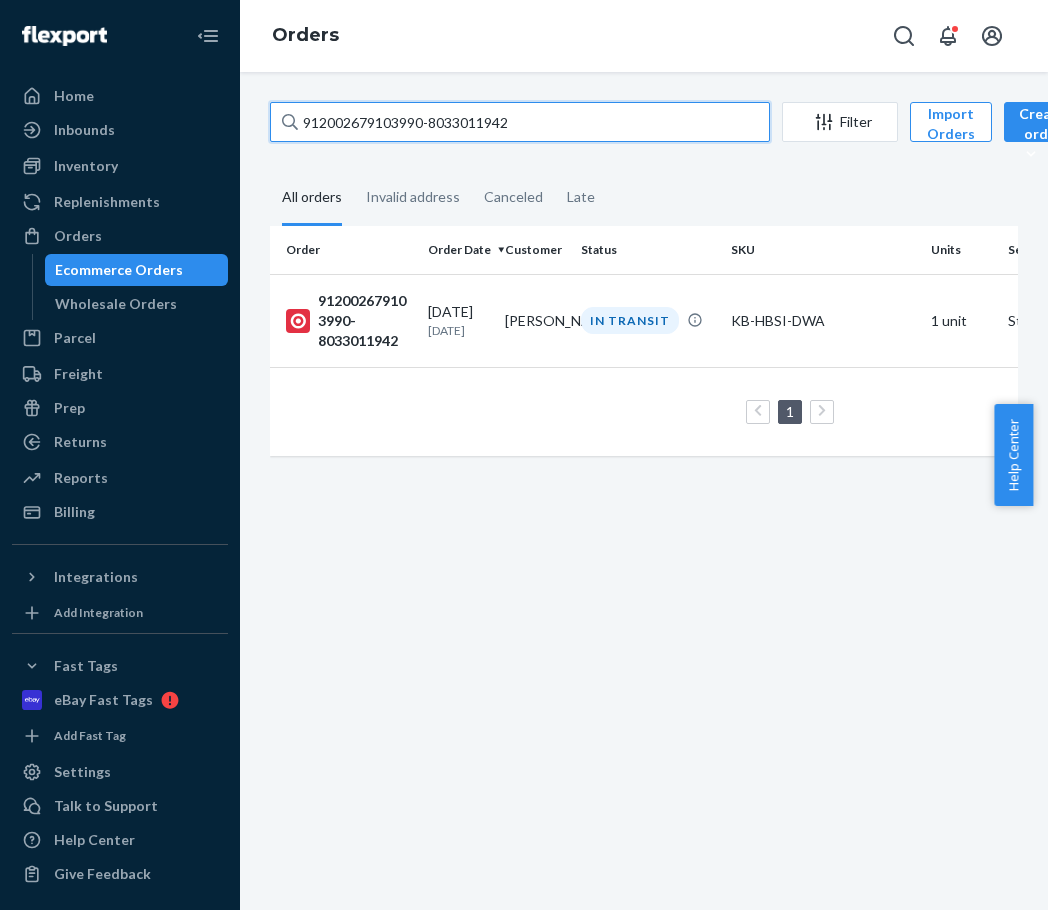 click on "912002679103990-8033011942" at bounding box center (520, 122) 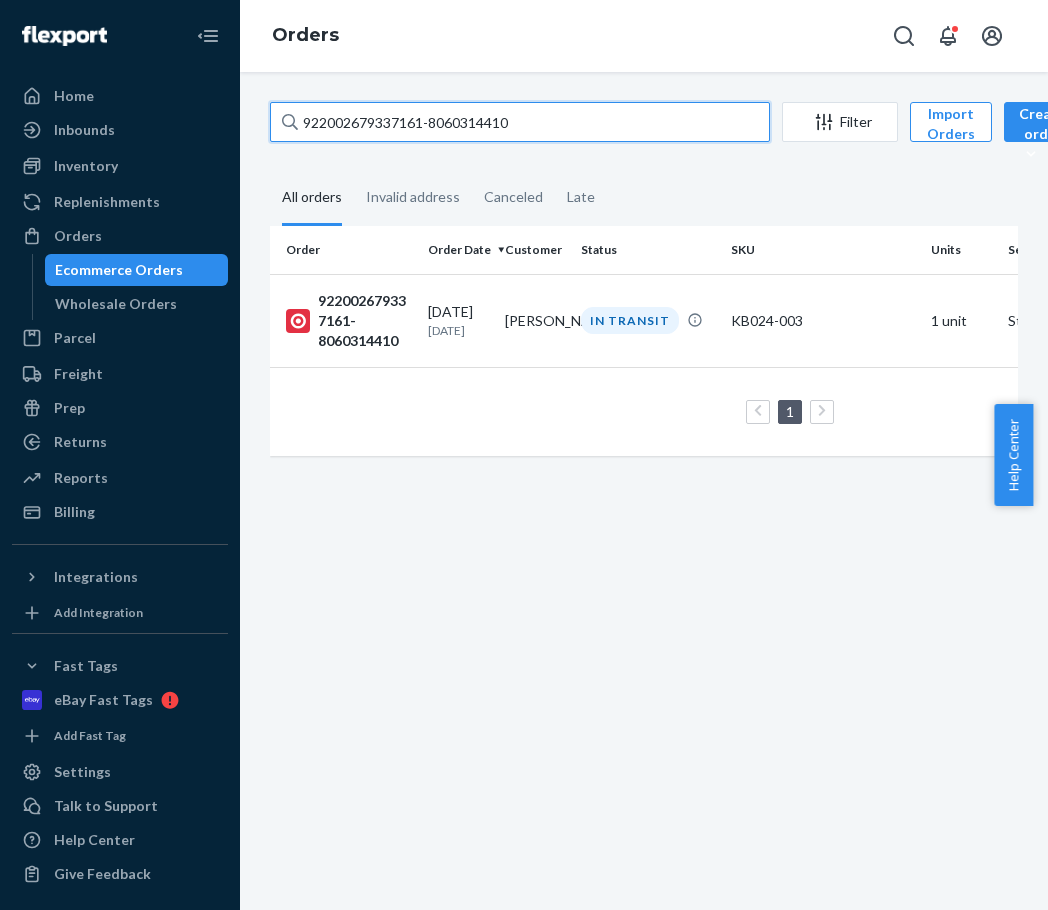 click on "922002679337161-8060314410" at bounding box center (520, 122) 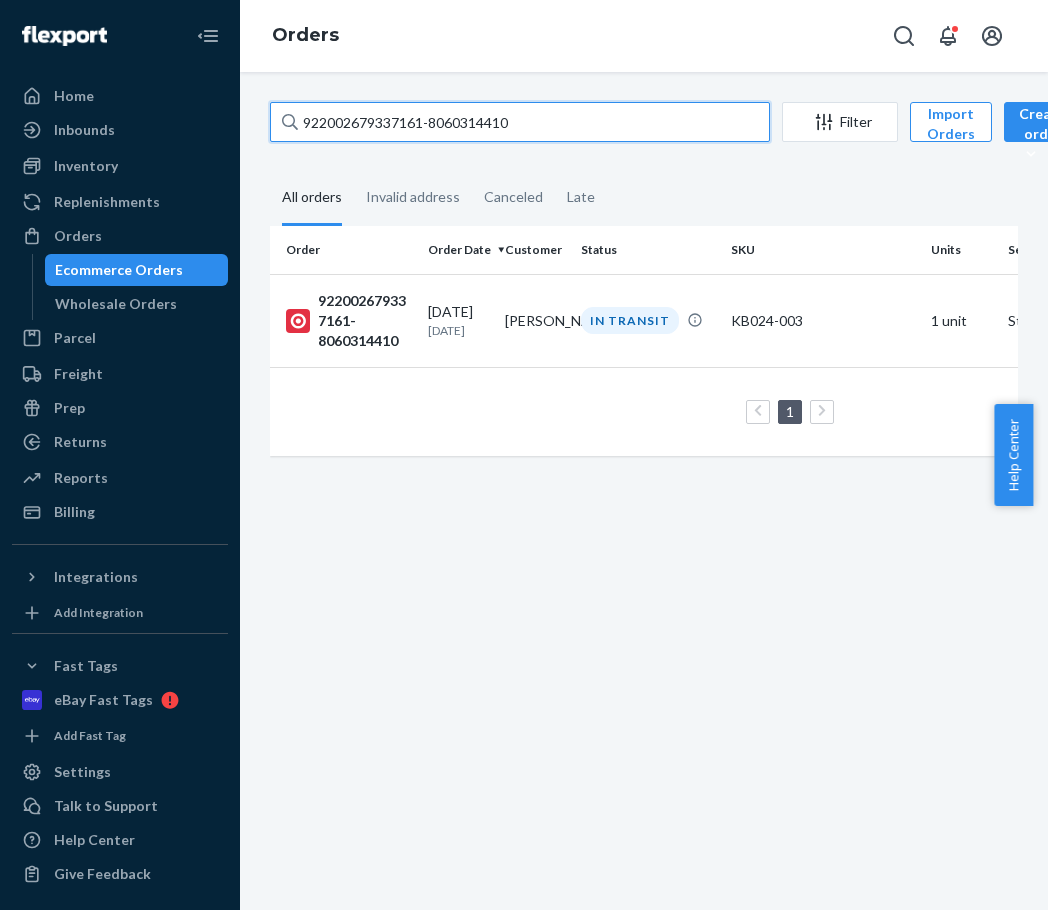 click on "922002679337161-8060314410" at bounding box center [520, 122] 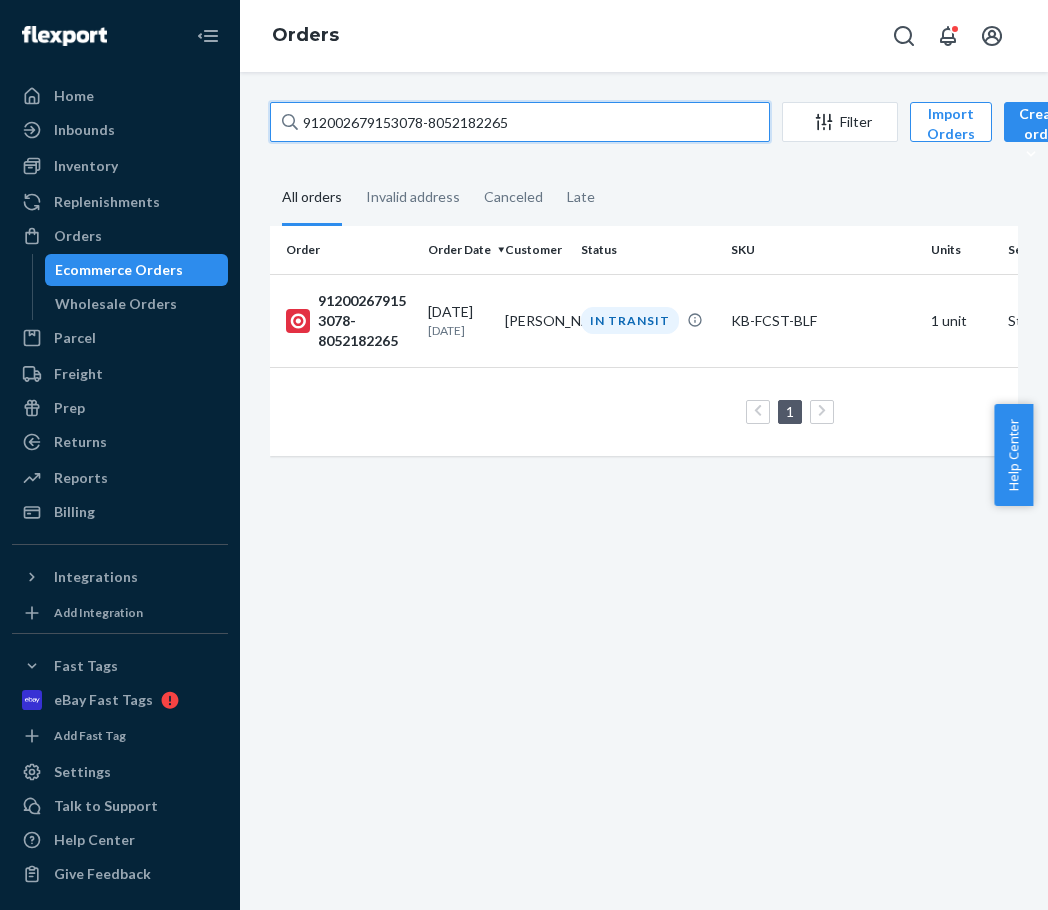 click on "912002679153078-8052182265" at bounding box center [520, 122] 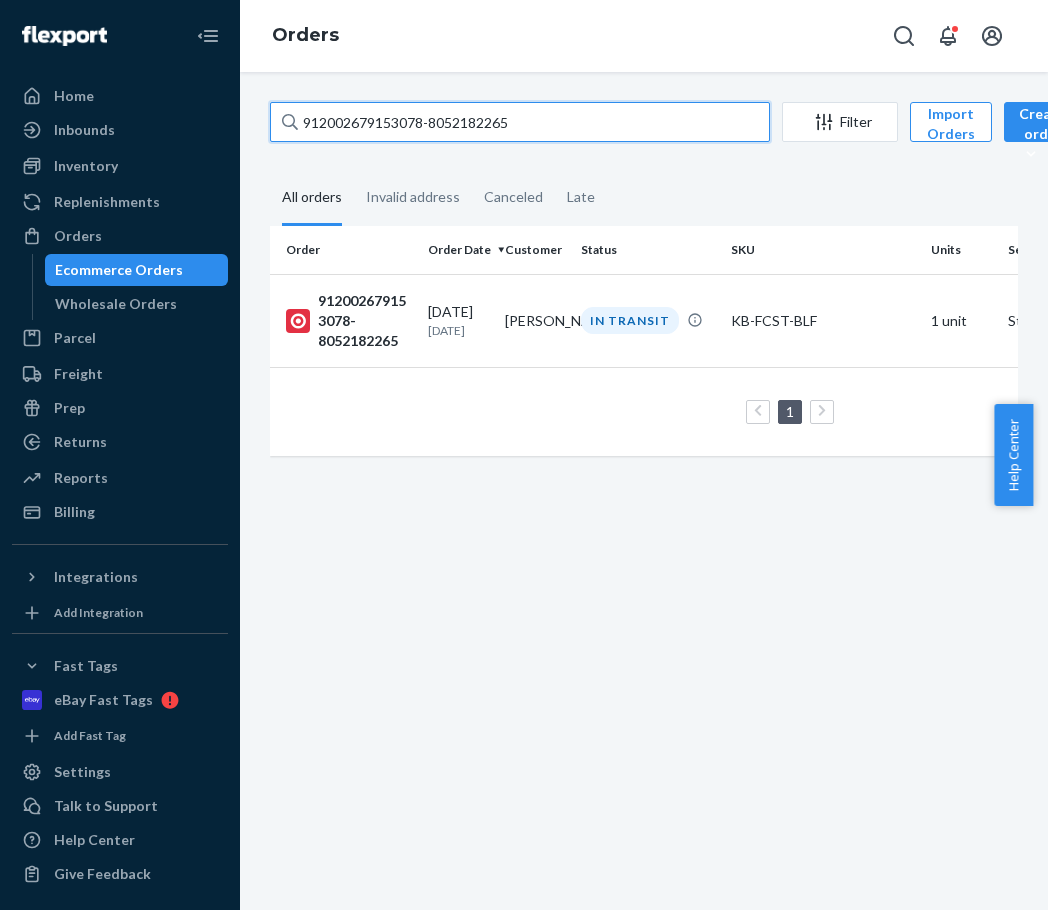 click on "912002679153078-8052182265" at bounding box center (520, 122) 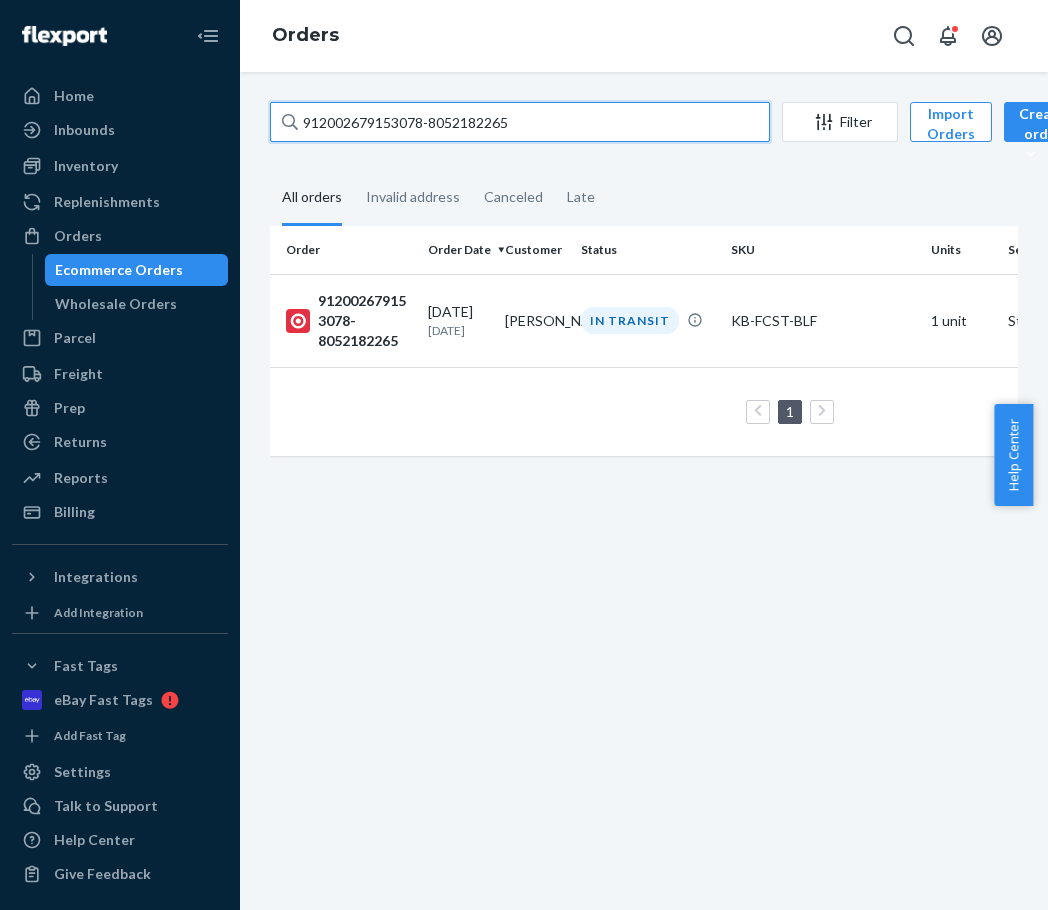 click on "912002679153078-8052182265" at bounding box center (520, 122) 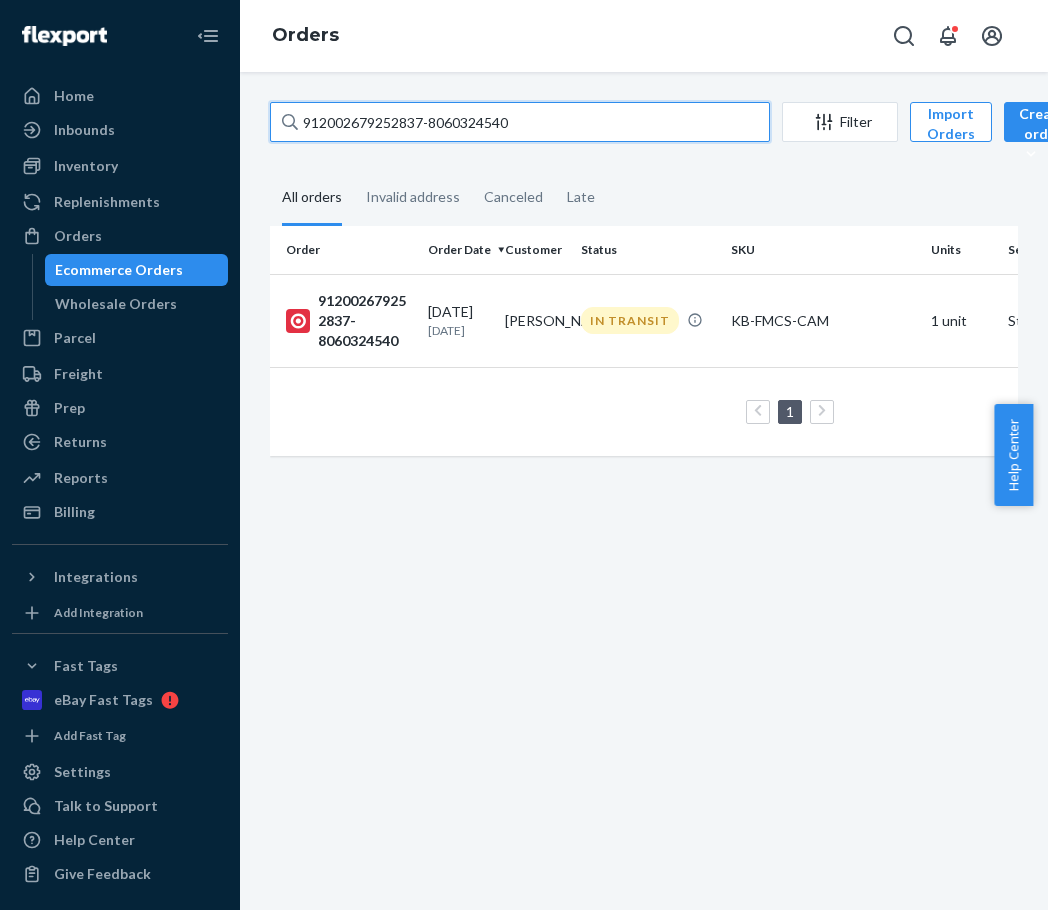 click on "912002679252837-8060324540" at bounding box center [520, 122] 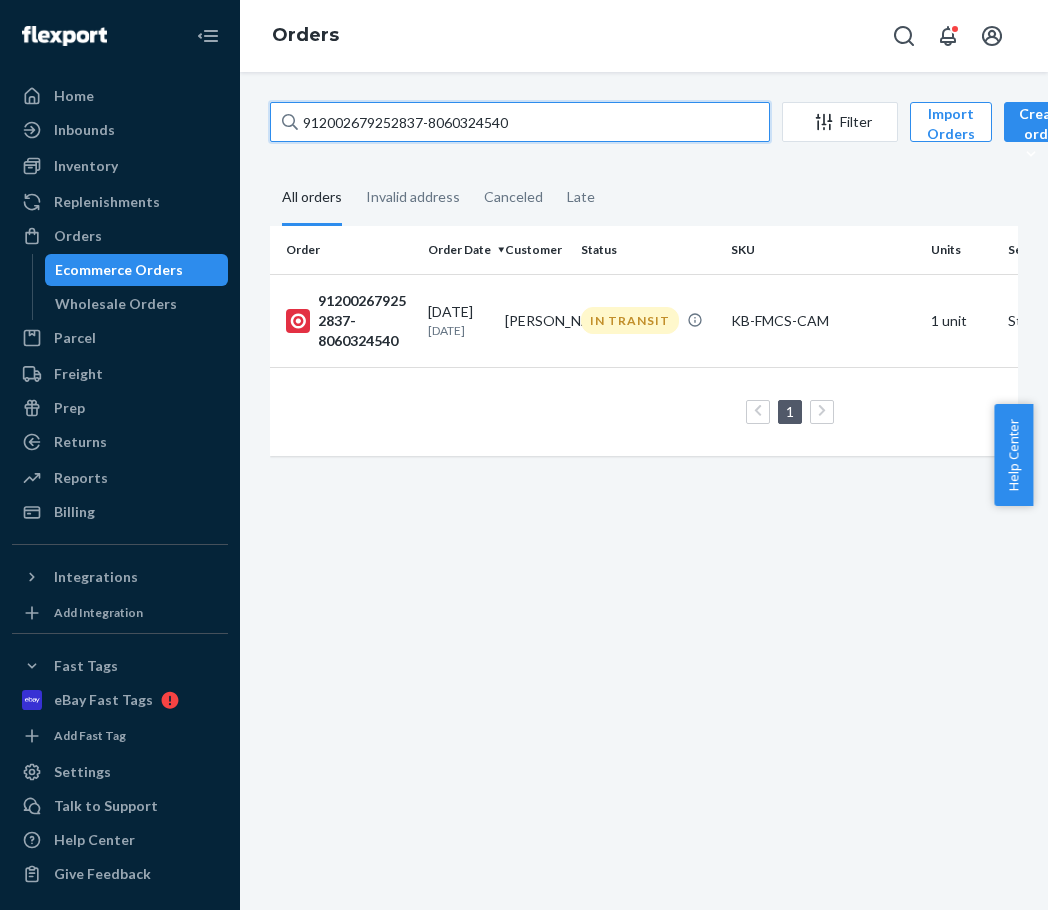 click on "912002679252837-8060324540" at bounding box center (520, 122) 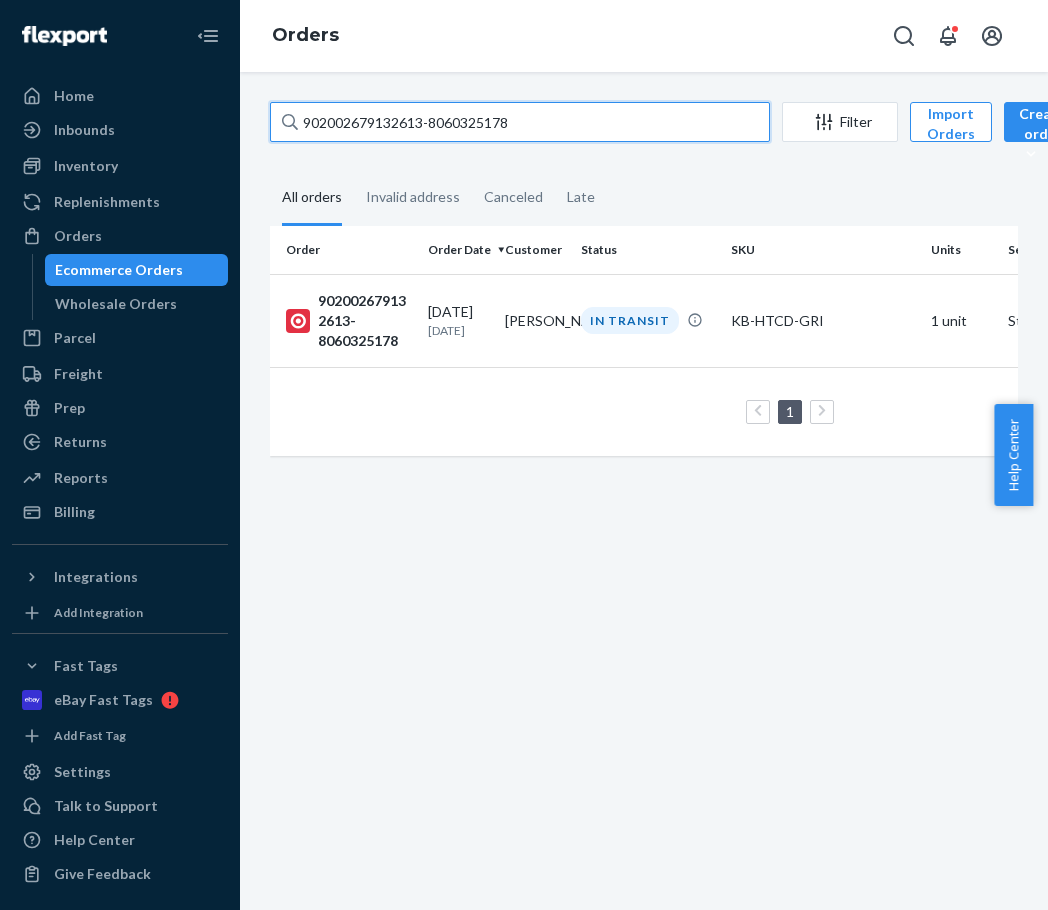 click on "902002679132613-8060325178" at bounding box center (520, 122) 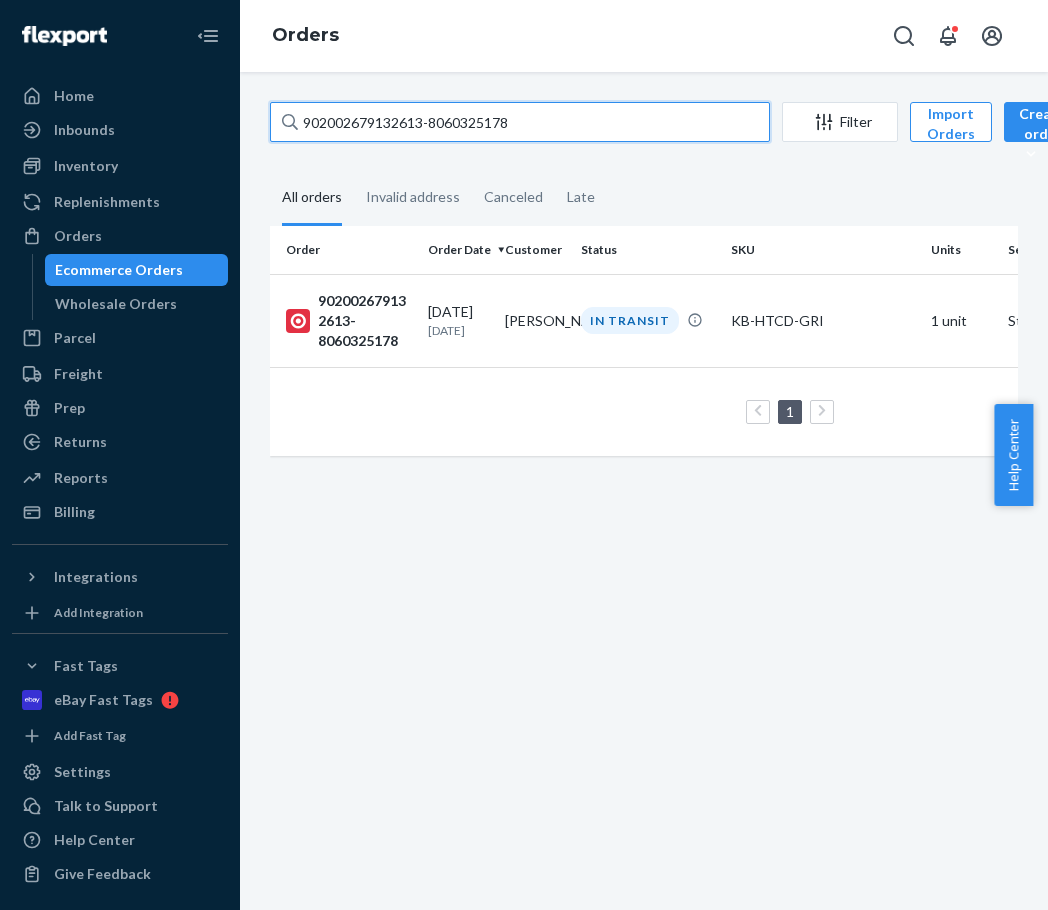 click on "902002679132613-8060325178" at bounding box center (520, 122) 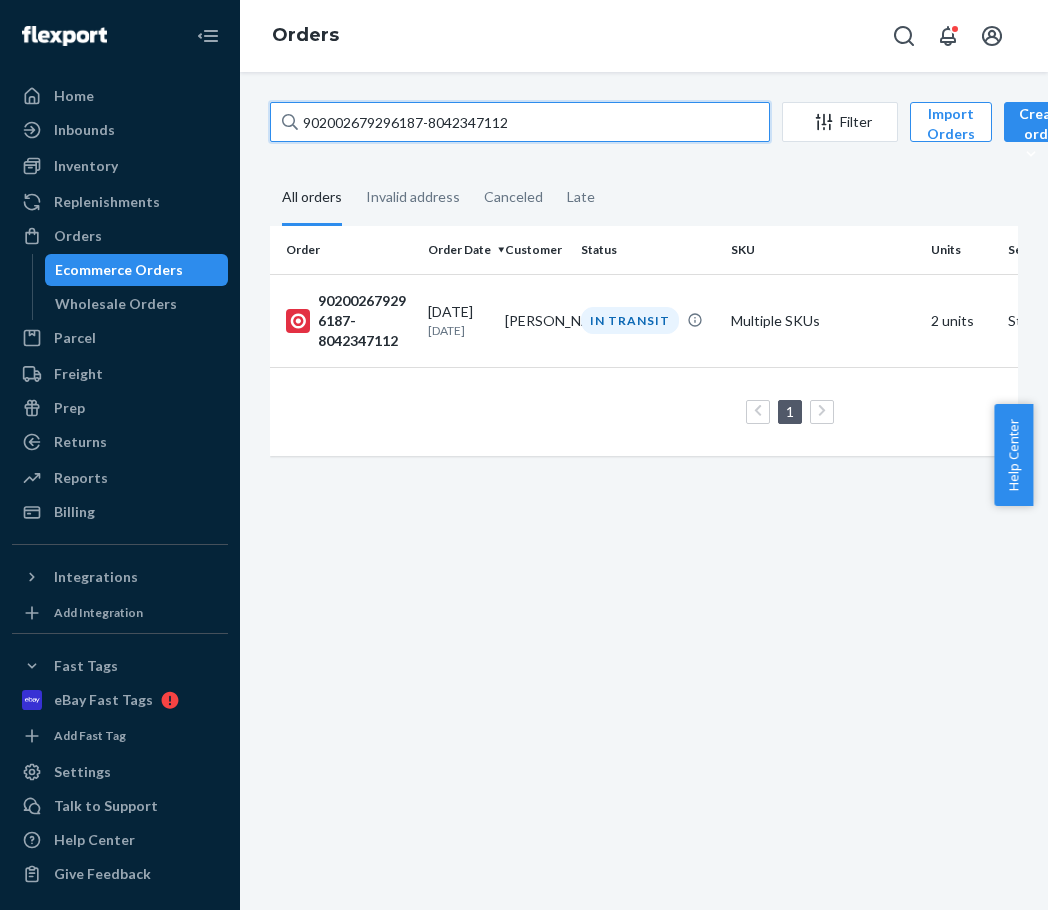 click on "902002679296187-8042347112" at bounding box center (520, 122) 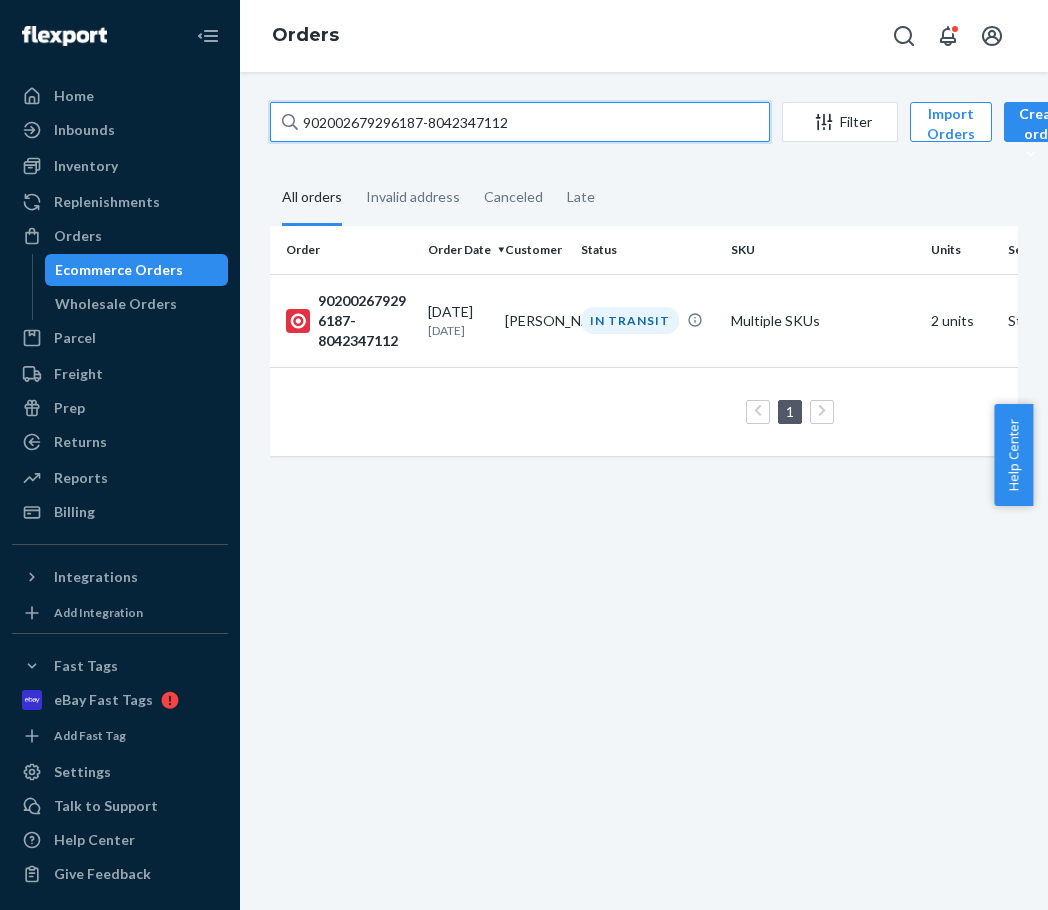 click on "902002679296187-8042347112" at bounding box center [520, 122] 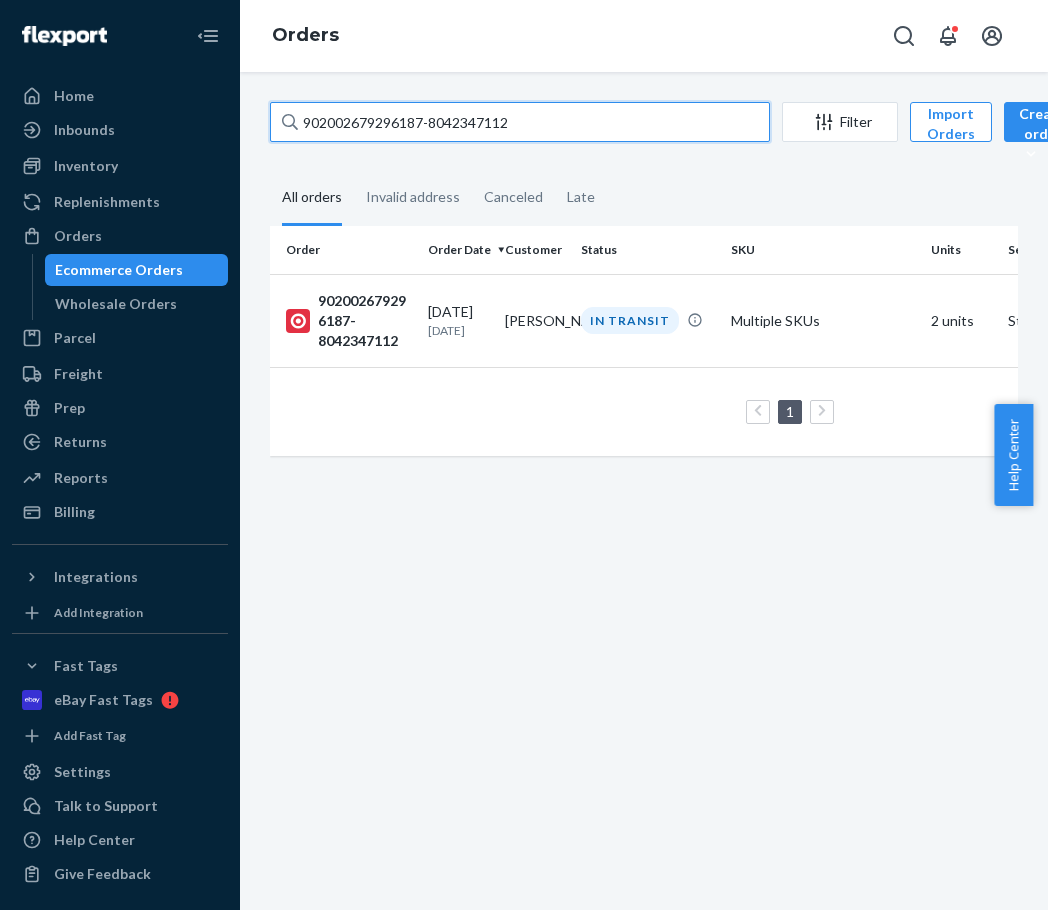 click on "902002679296187-8042347112" at bounding box center (520, 122) 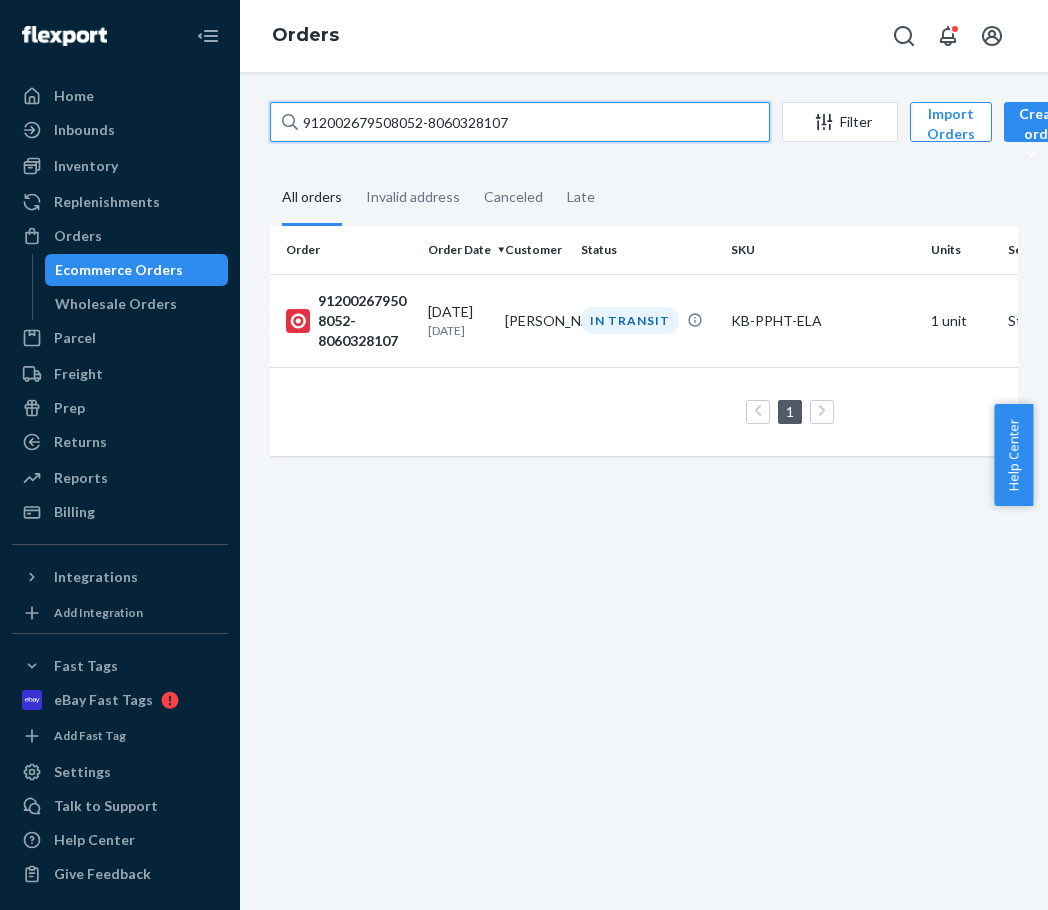 click on "912002679508052-8060328107" at bounding box center [520, 122] 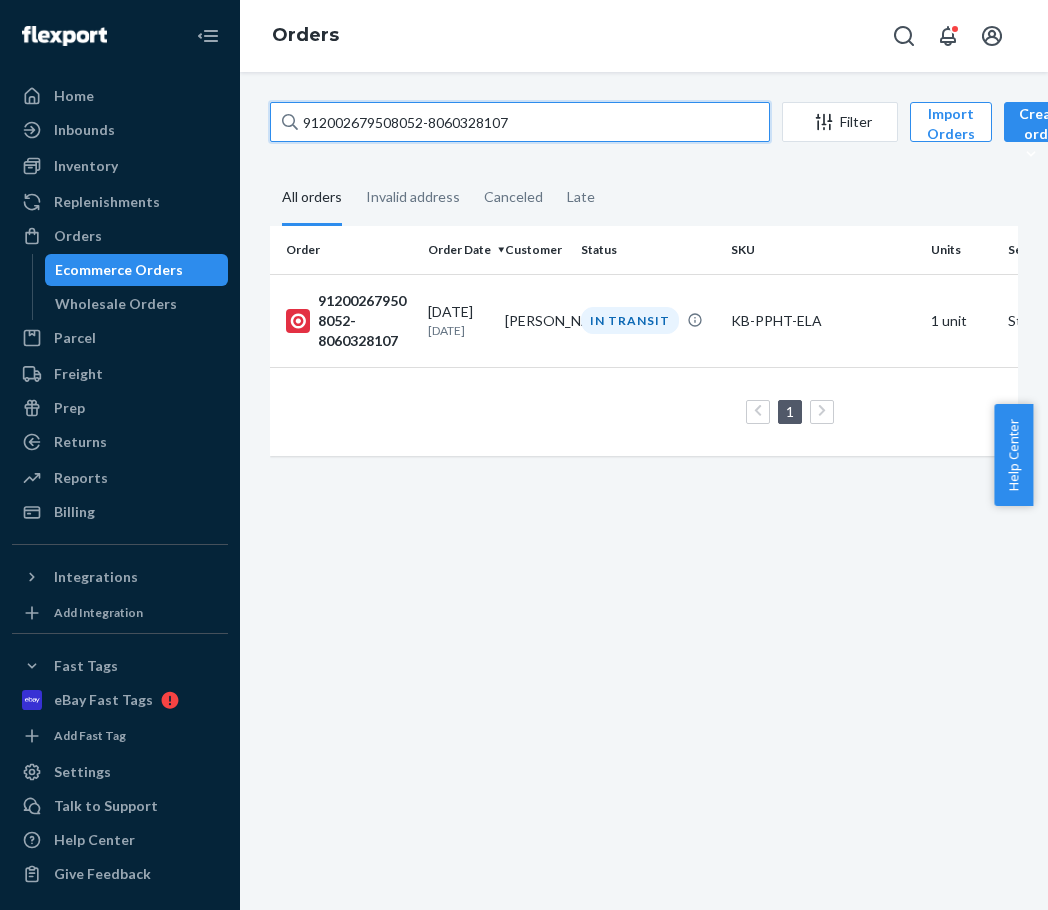 click on "912002679508052-8060328107" at bounding box center (520, 122) 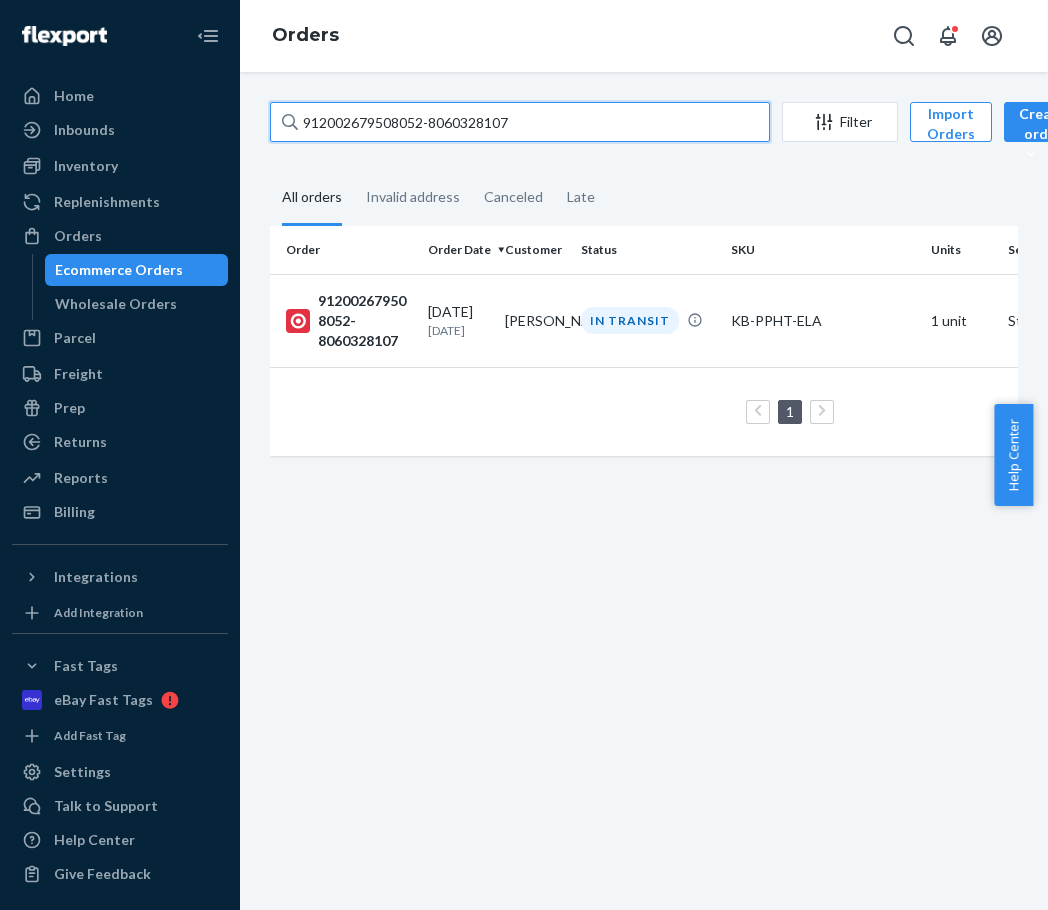 click on "912002679508052-8060328107" at bounding box center [520, 122] 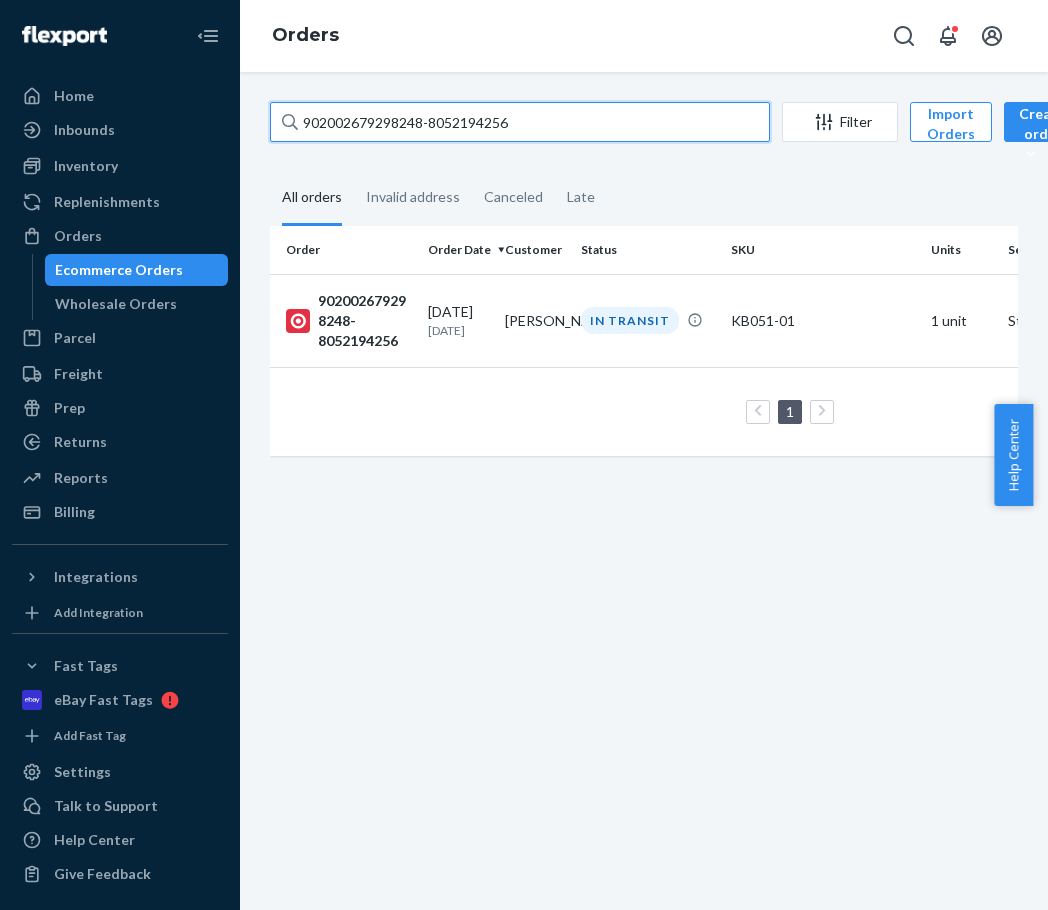 click on "902002679298248-8052194256" at bounding box center (520, 122) 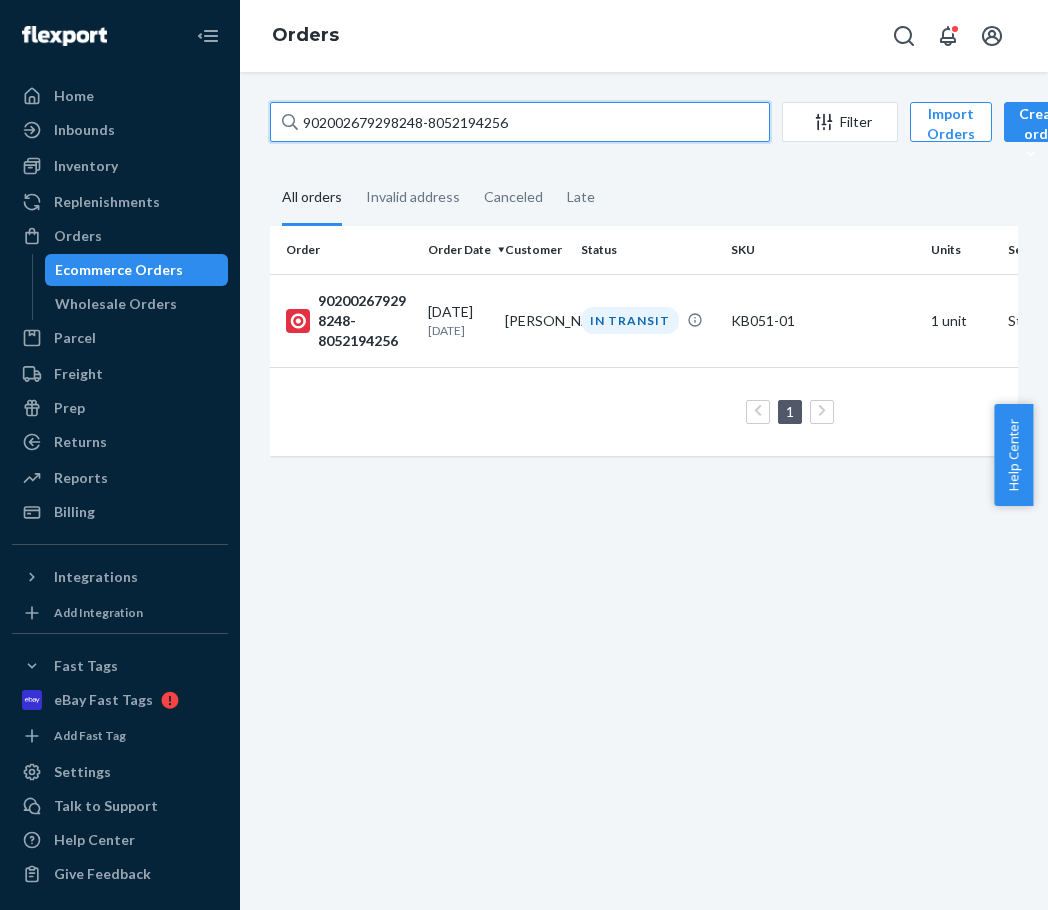 click on "902002679298248-8052194256" at bounding box center [520, 122] 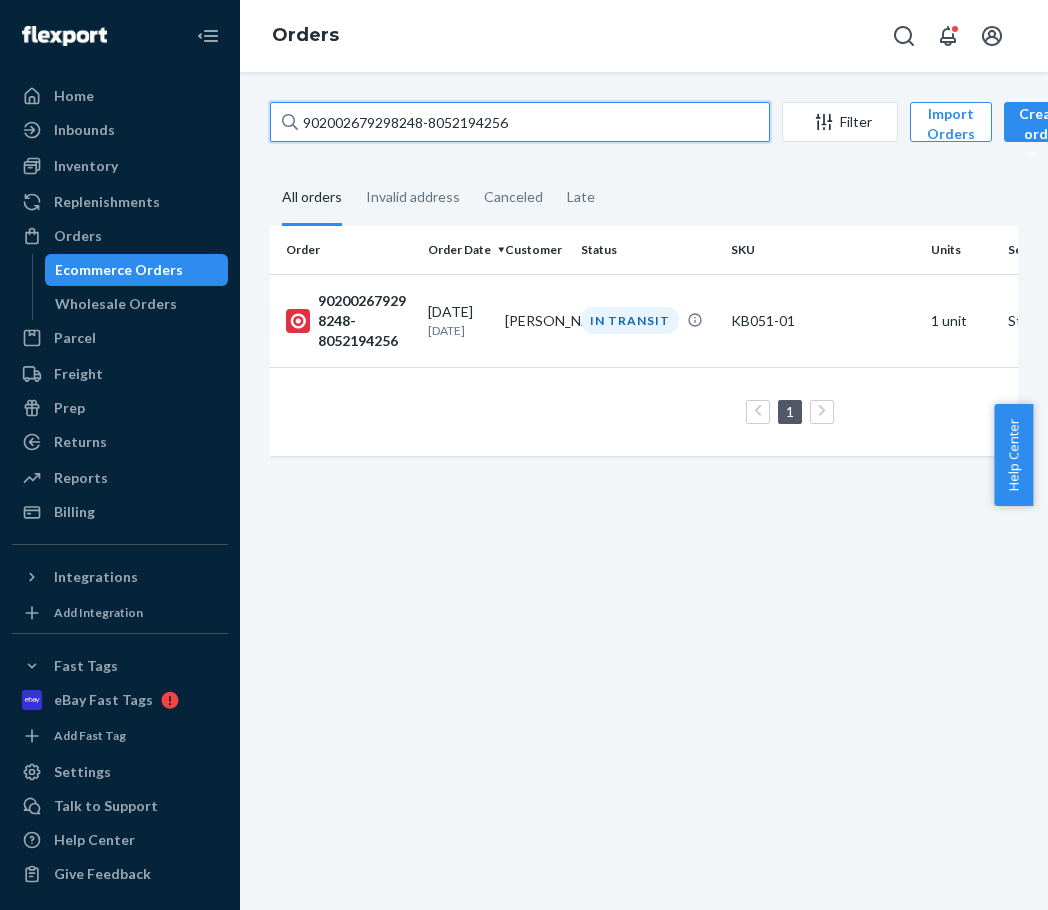 click on "902002679298248-8052194256" at bounding box center [520, 122] 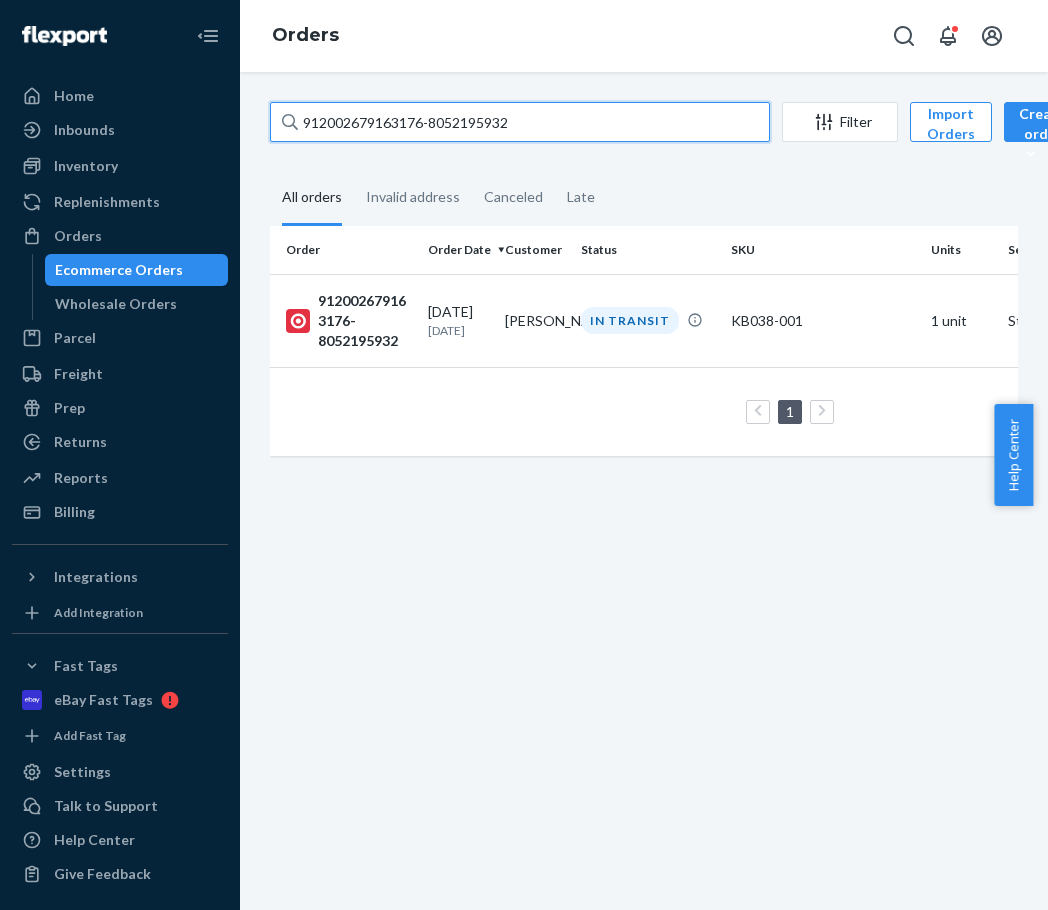 click on "912002679163176-8052195932" at bounding box center [520, 122] 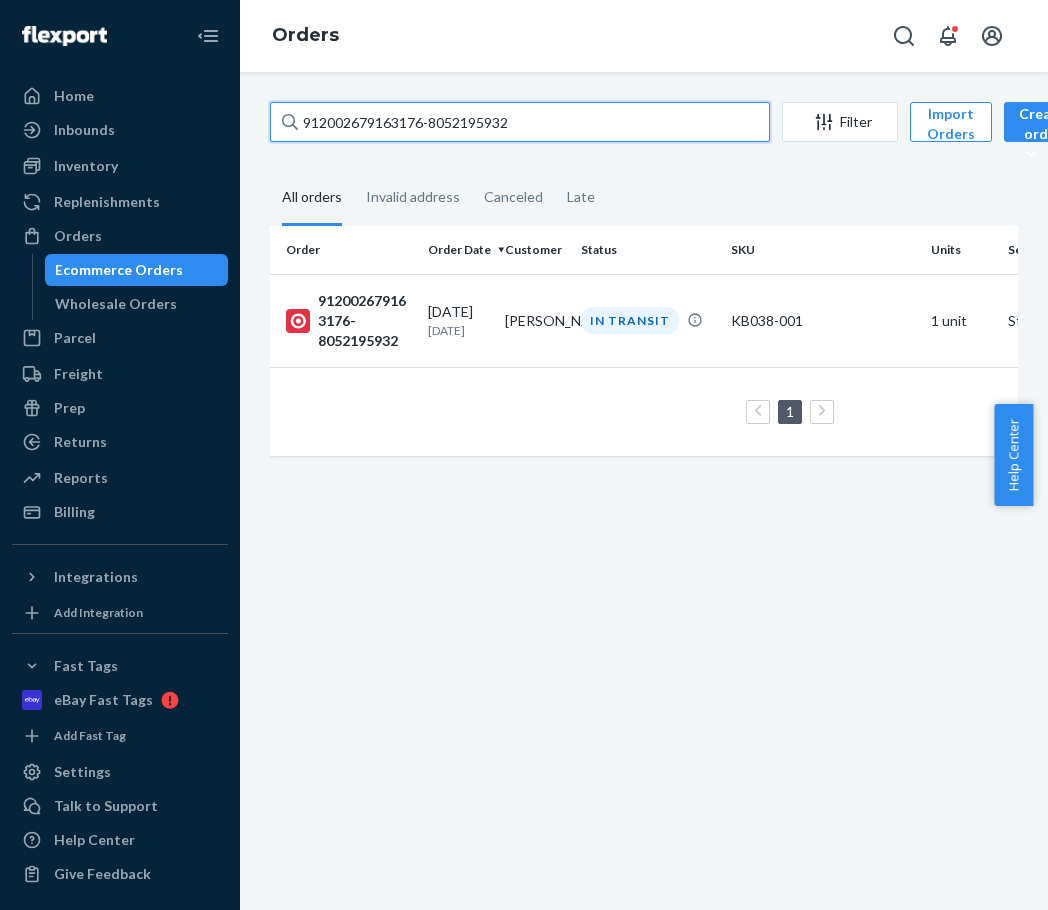 click on "912002679163176-8052195932" at bounding box center (520, 122) 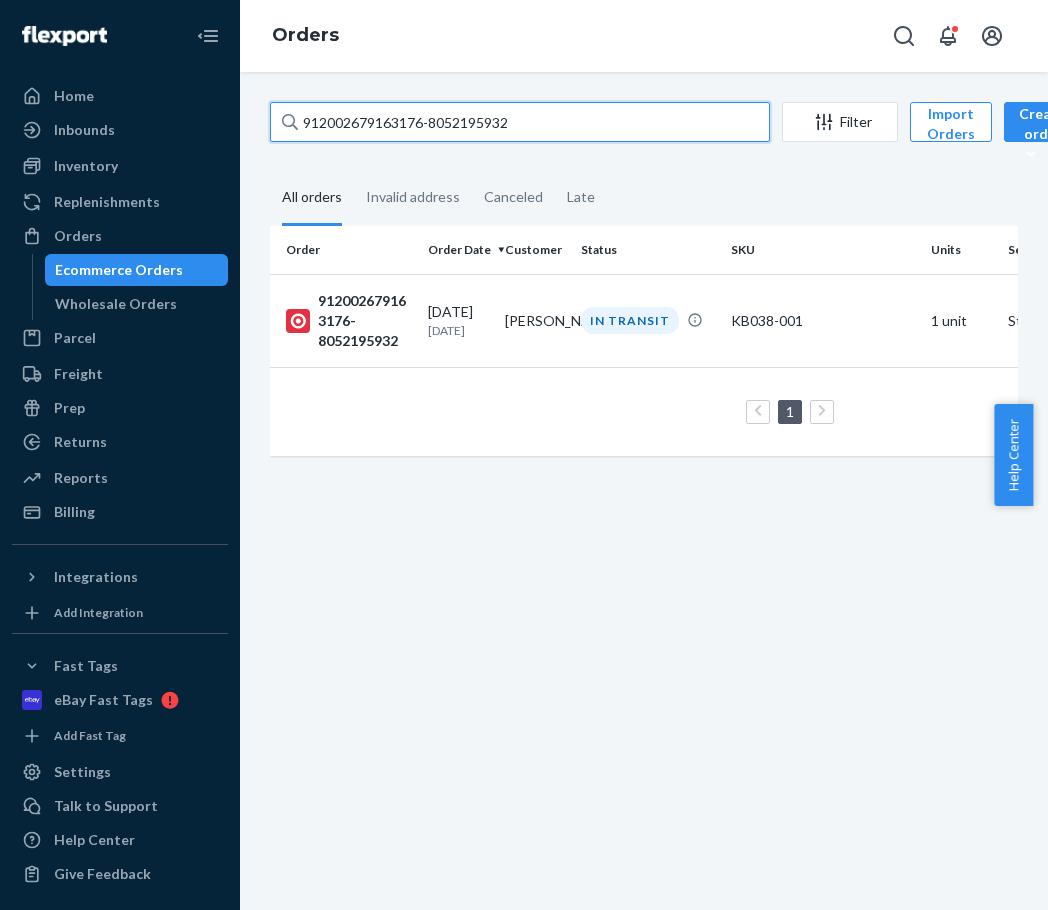 click on "912002679163176-8052195932" at bounding box center (520, 122) 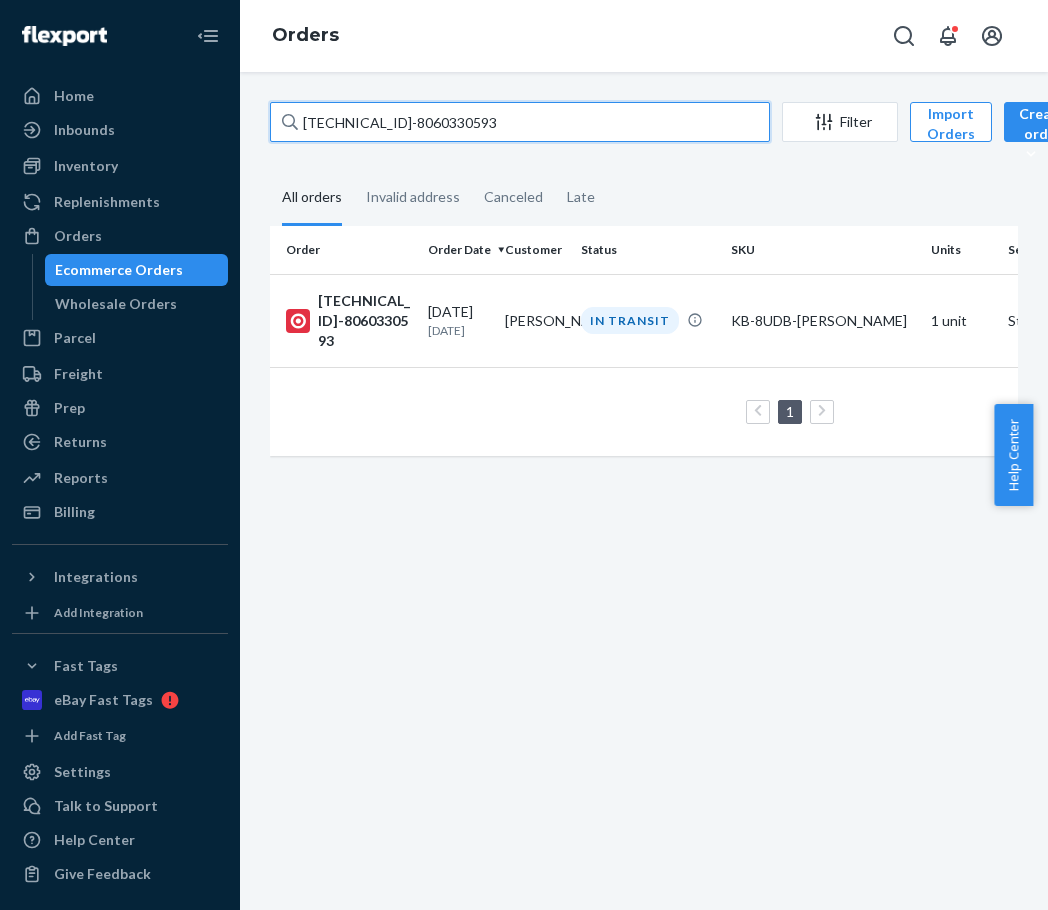 click on "[TECHNICAL_ID]-8060330593" at bounding box center [520, 122] 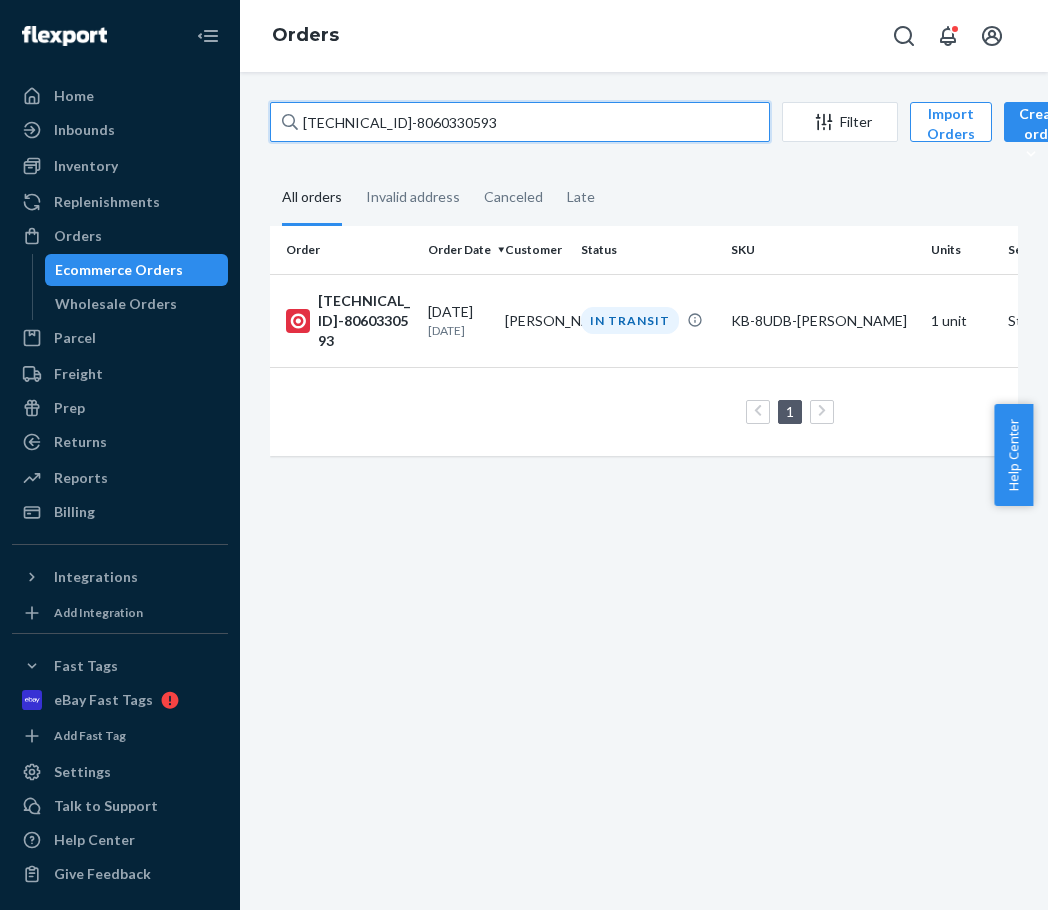 click on "[TECHNICAL_ID]-8060330593" at bounding box center [520, 122] 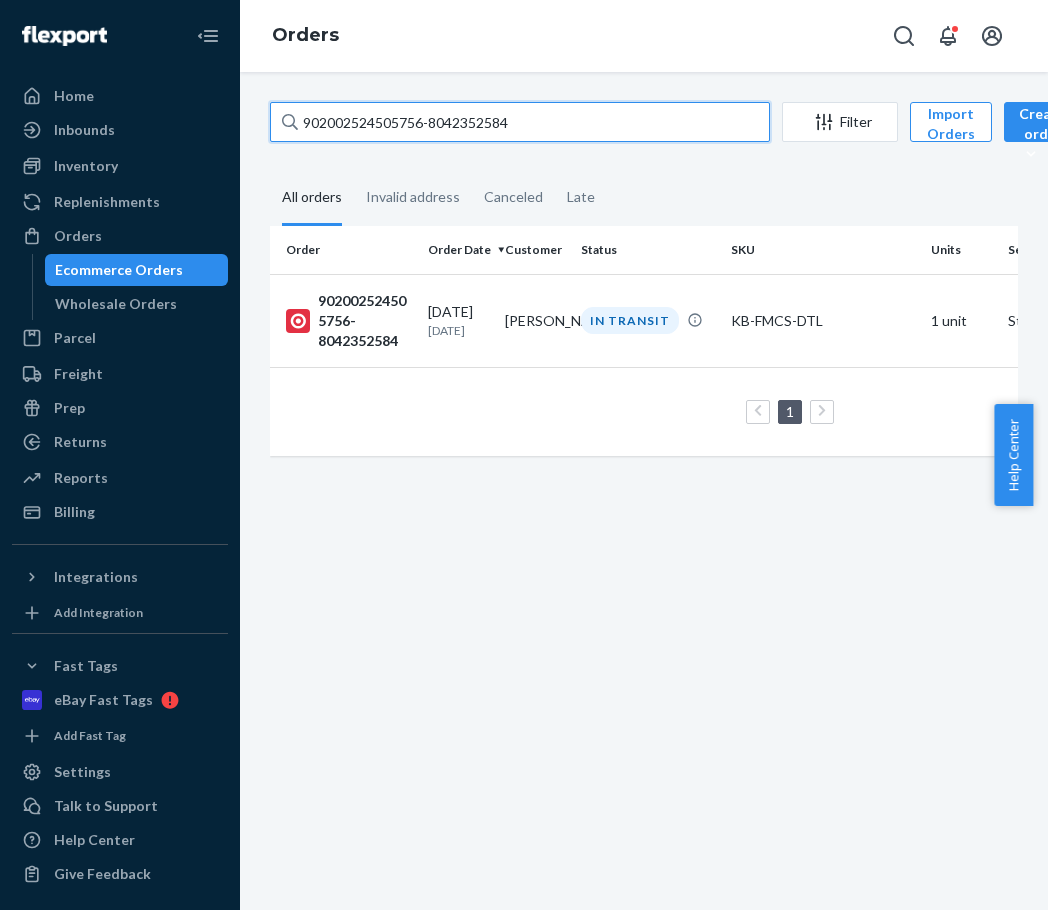 click on "902002524505756-8042352584" at bounding box center [520, 122] 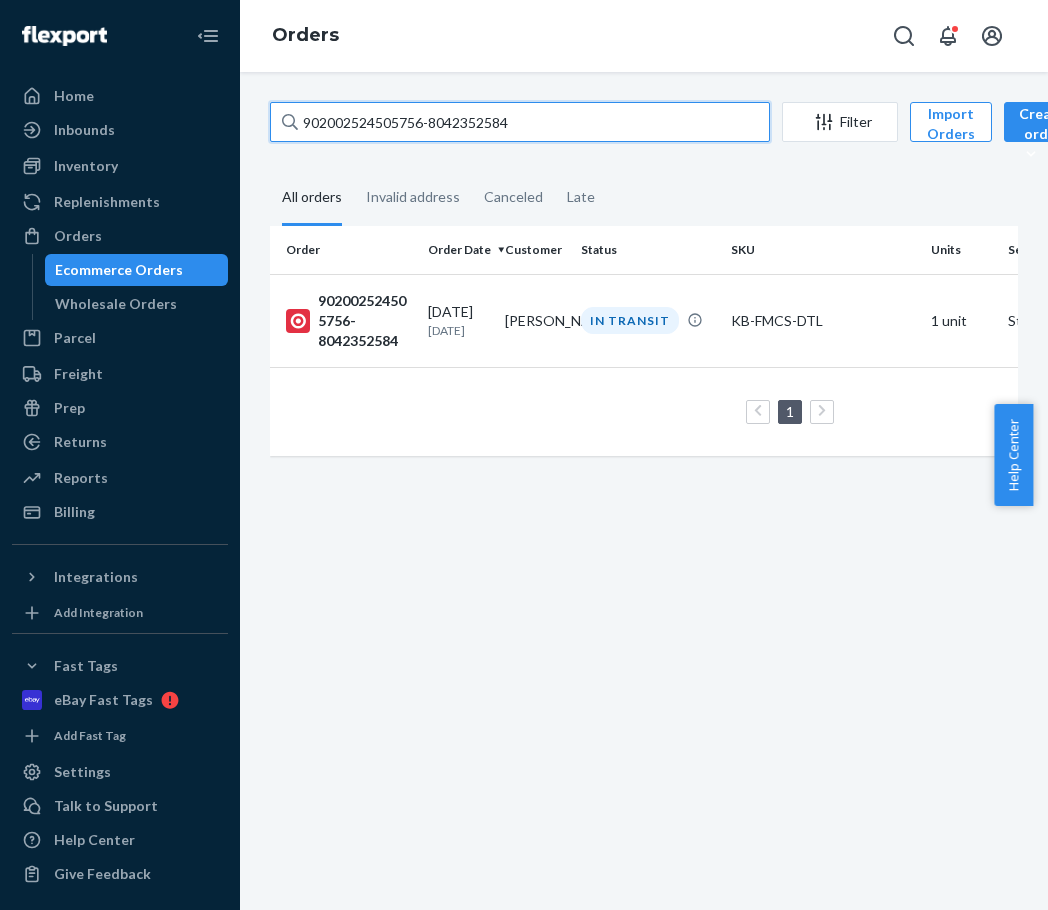 click on "902002524505756-8042352584" at bounding box center [520, 122] 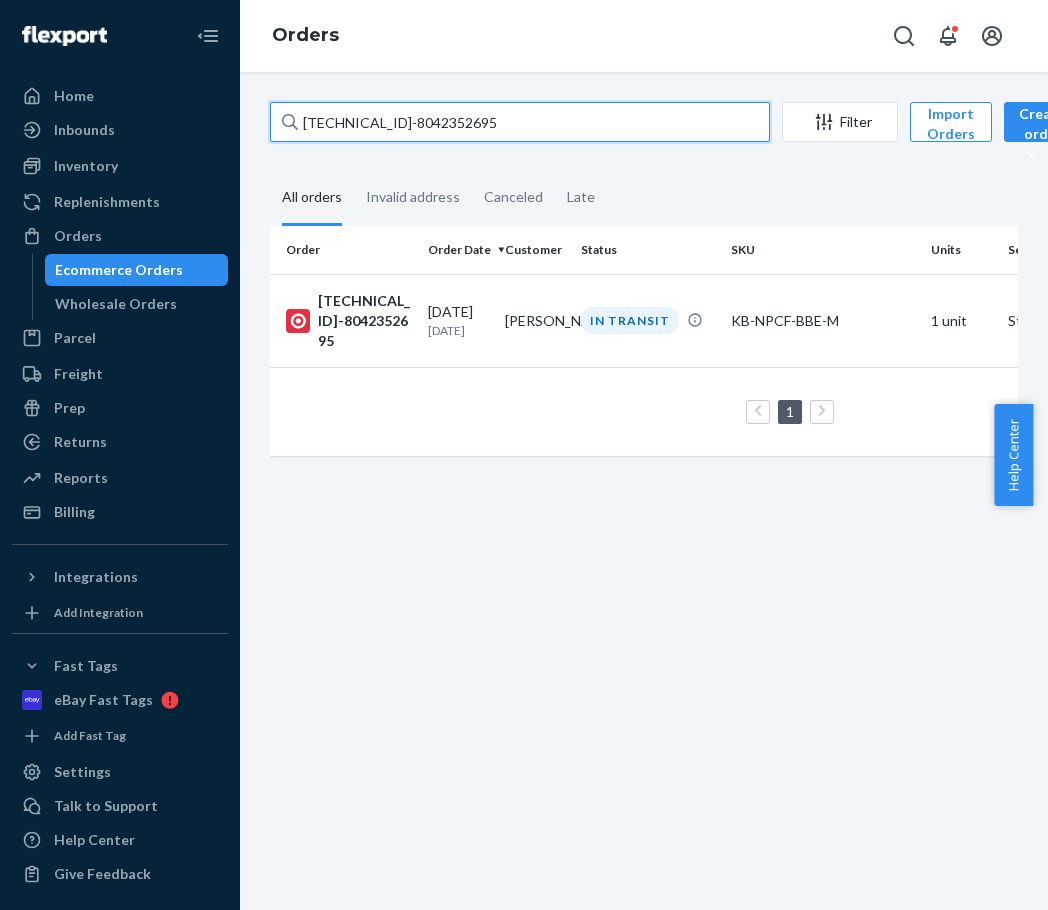 click on "[TECHNICAL_ID]-8042352695" at bounding box center [520, 122] 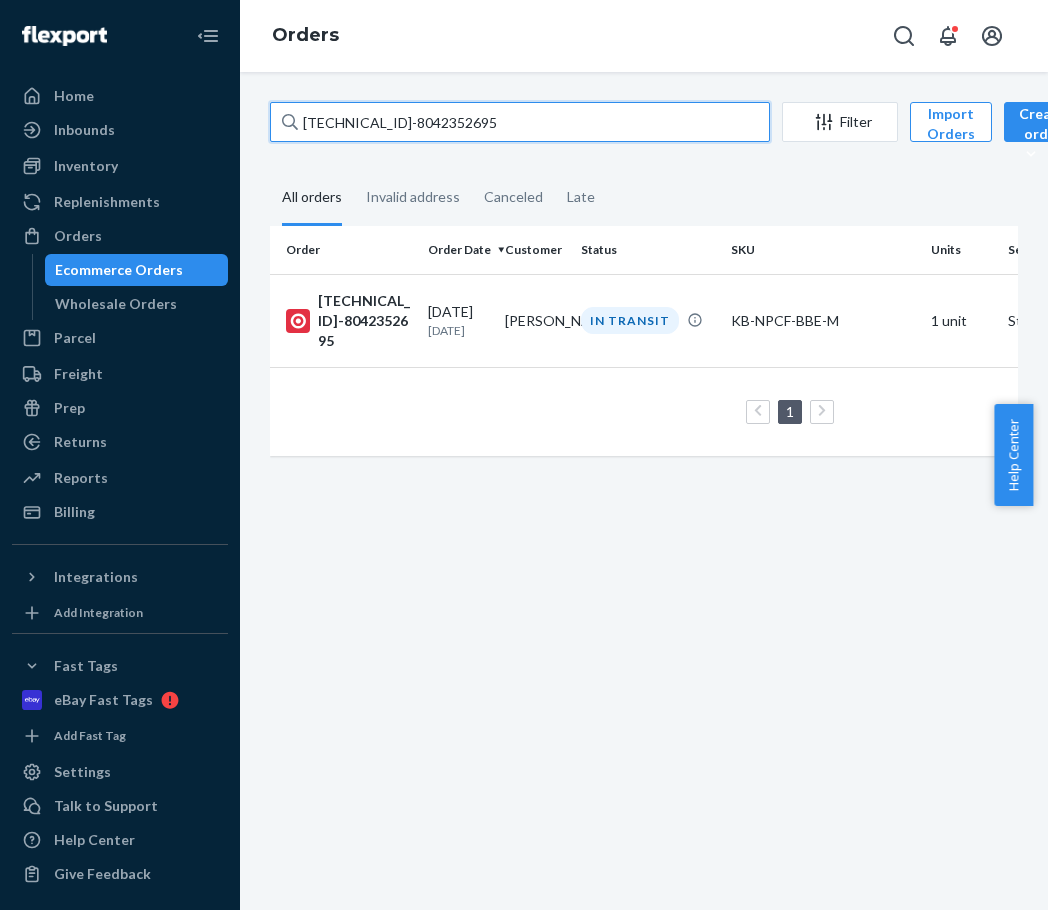 click on "[TECHNICAL_ID]-8042352695" at bounding box center (520, 122) 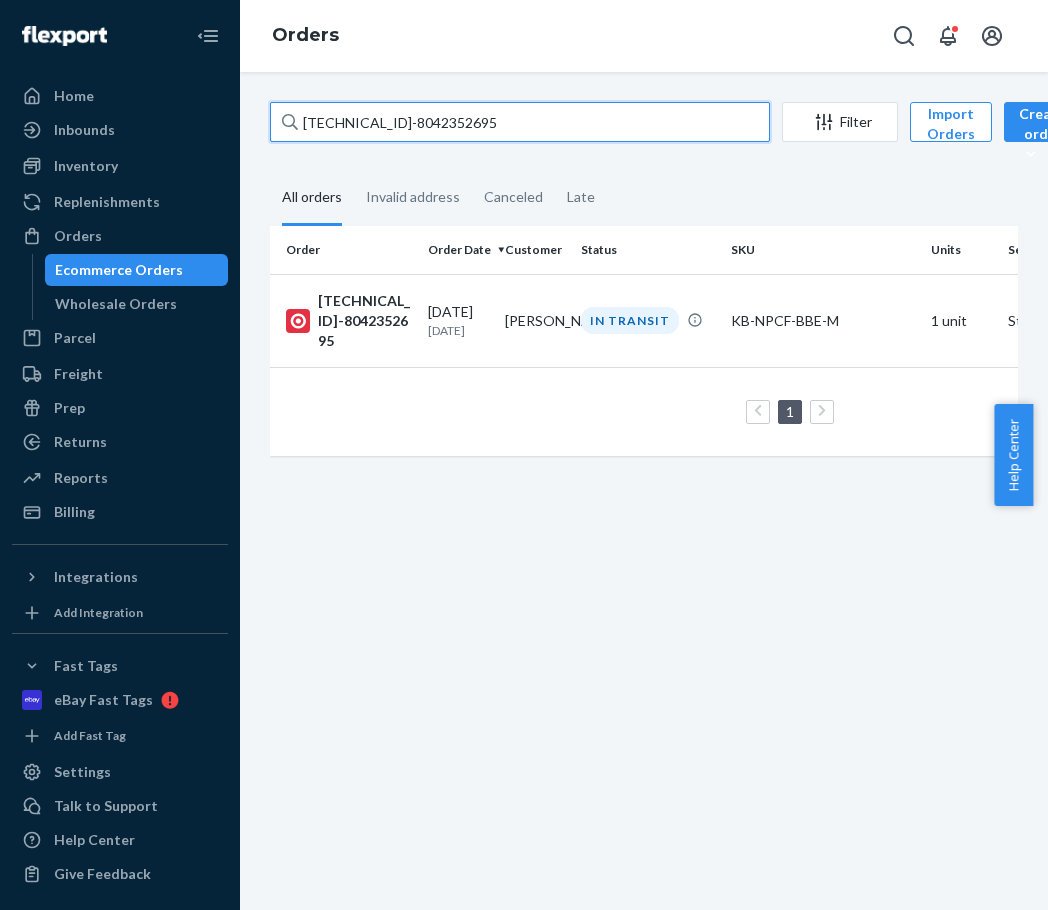 click on "[TECHNICAL_ID]-8042352695" at bounding box center (520, 122) 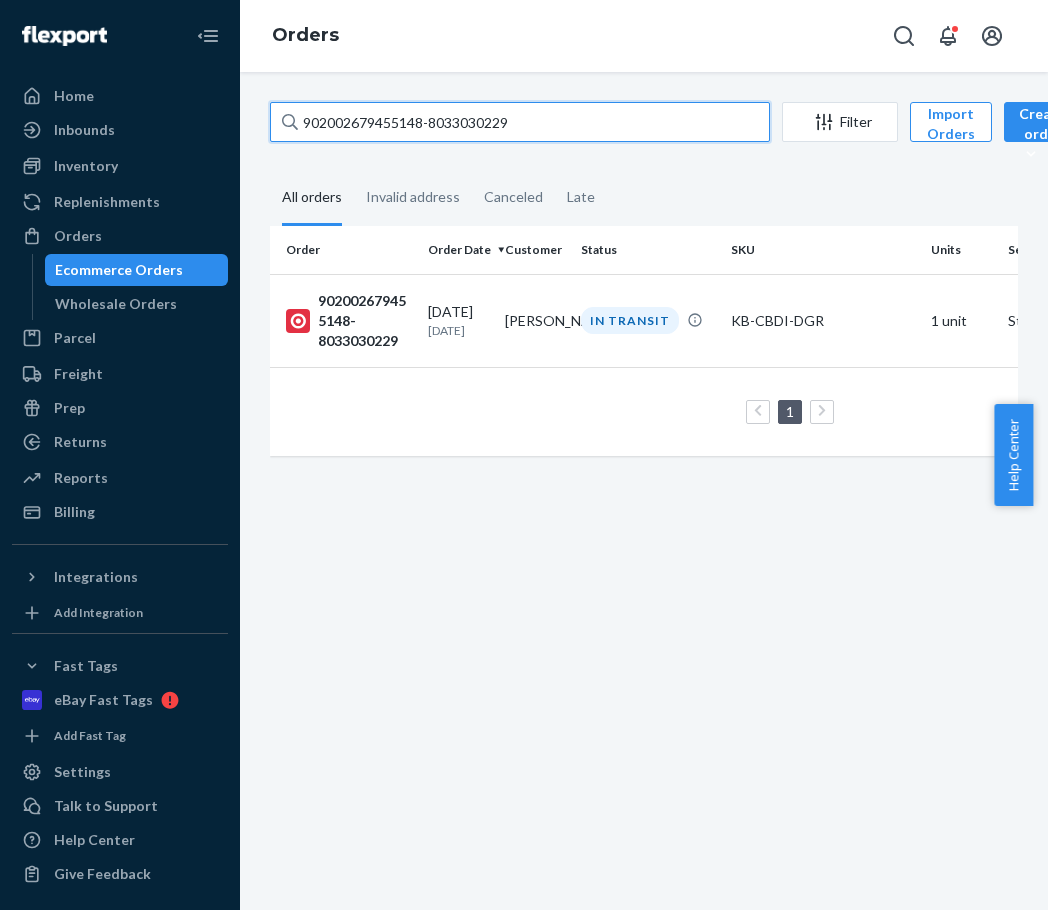 click on "902002679455148-8033030229" at bounding box center (520, 122) 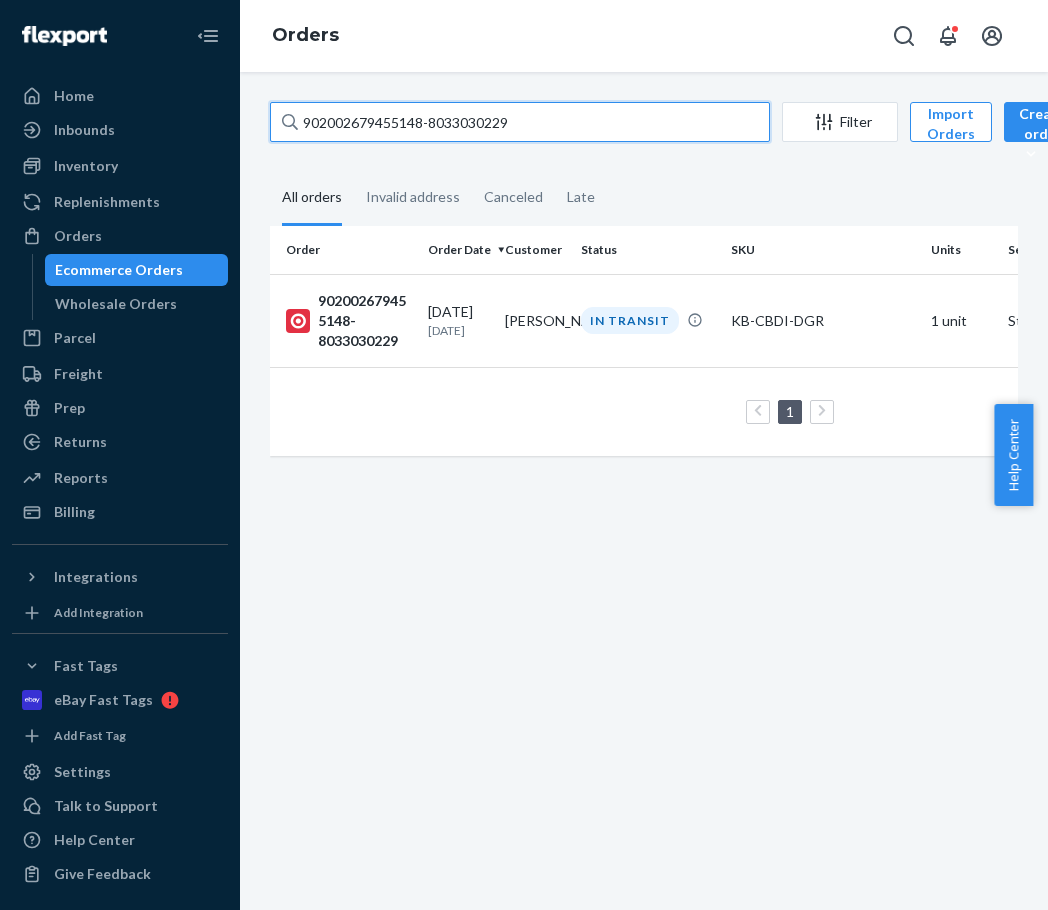 click on "902002679455148-8033030229" at bounding box center [520, 122] 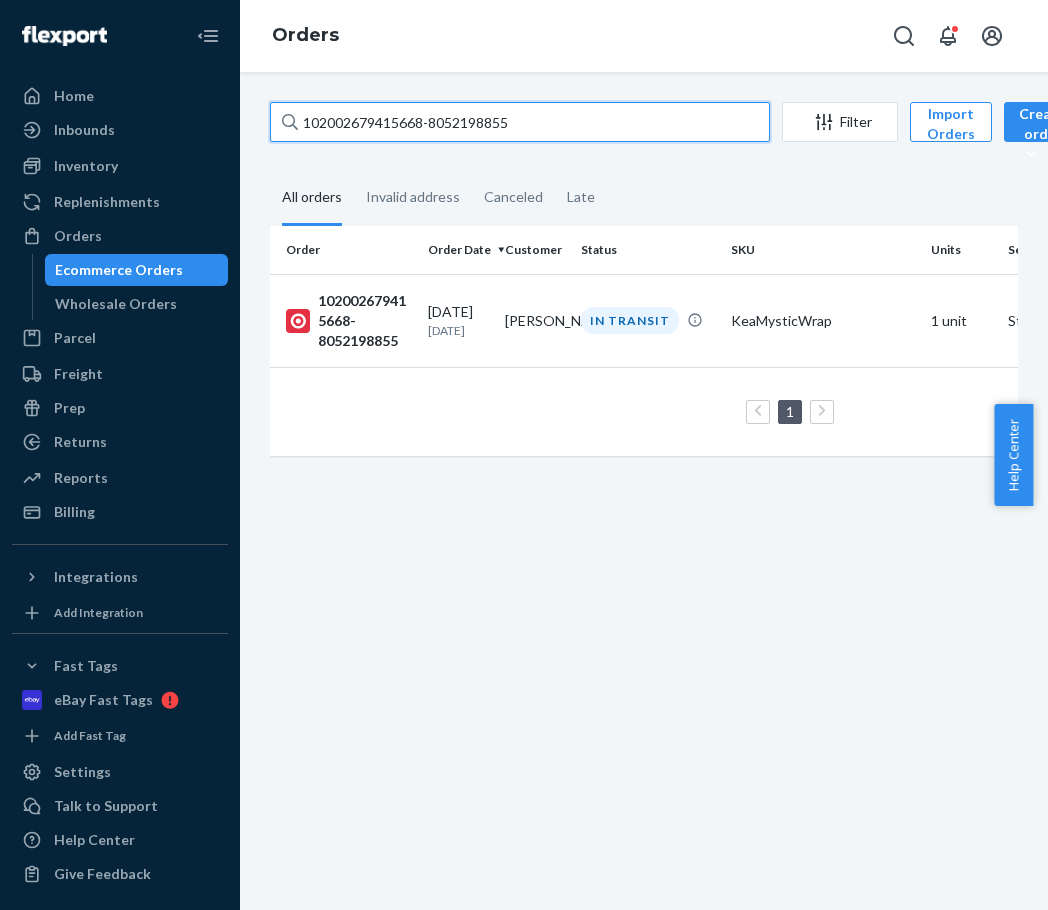 click on "102002679415668-8052198855" at bounding box center [520, 122] 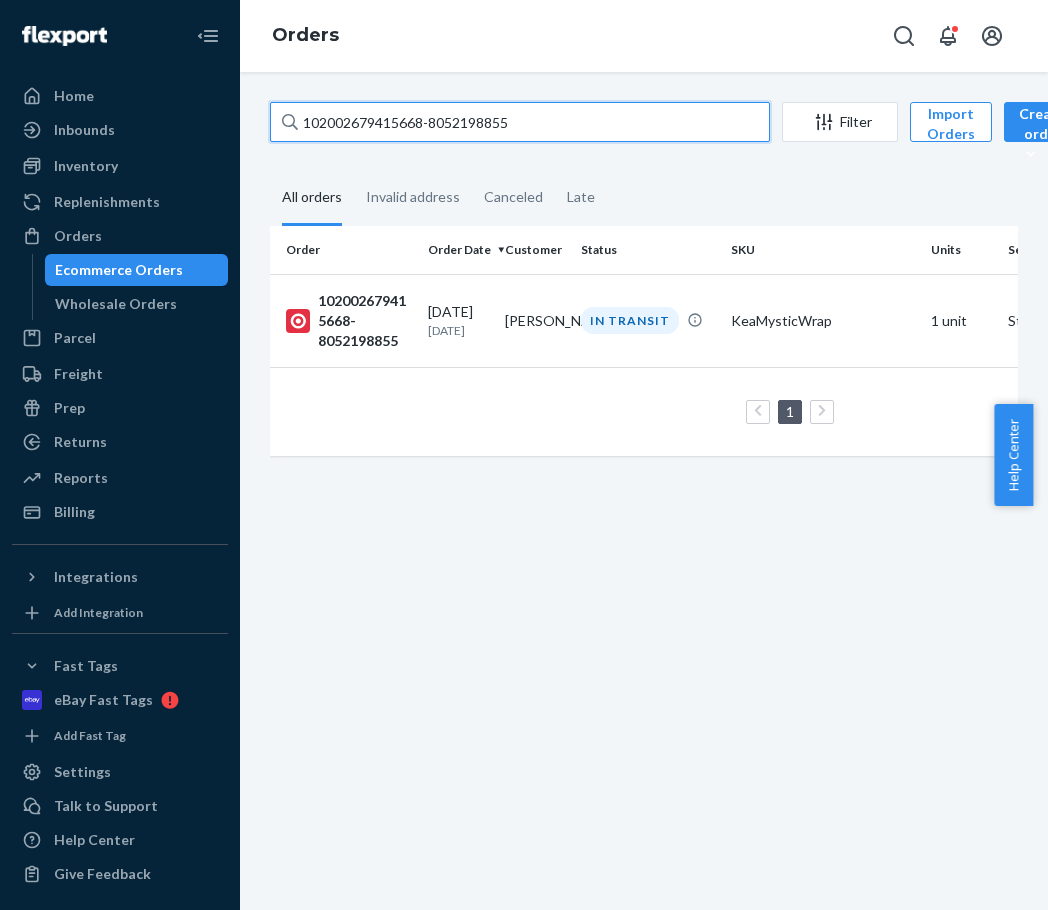 click on "102002679415668-8052198855" at bounding box center (520, 122) 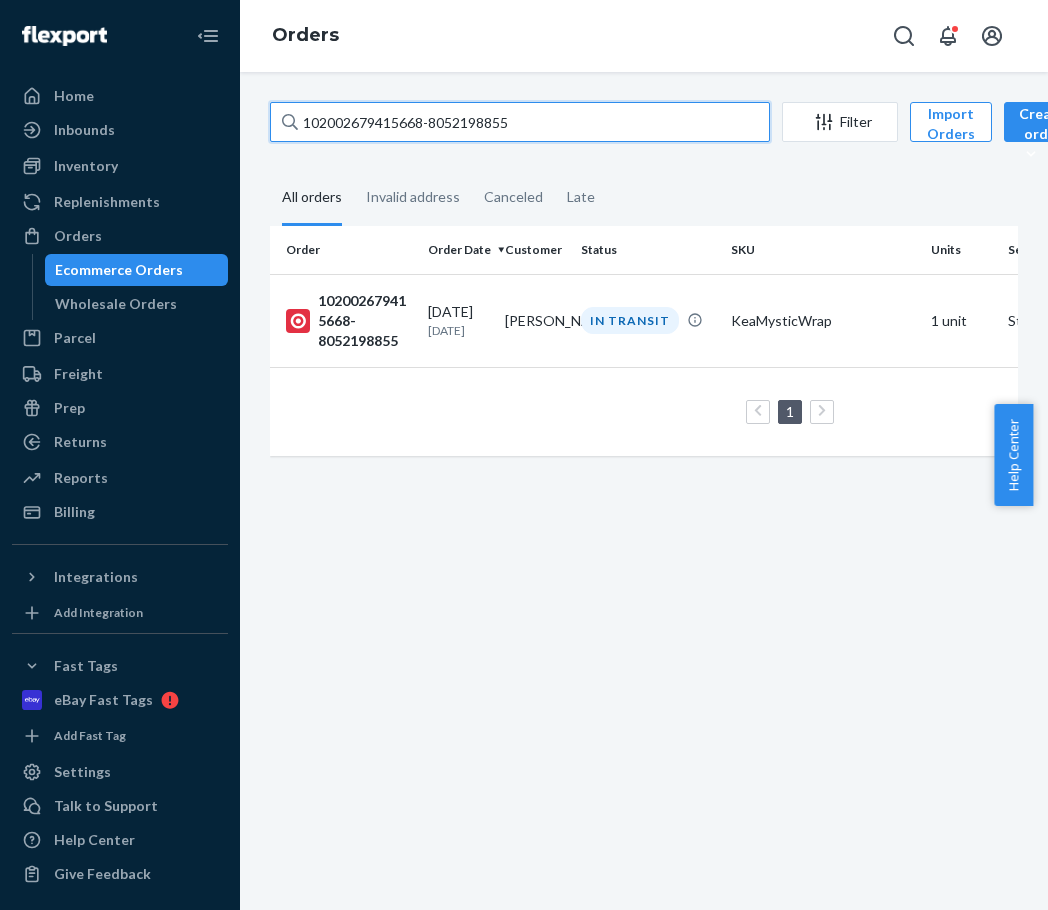 click on "102002679415668-8052198855" at bounding box center [520, 122] 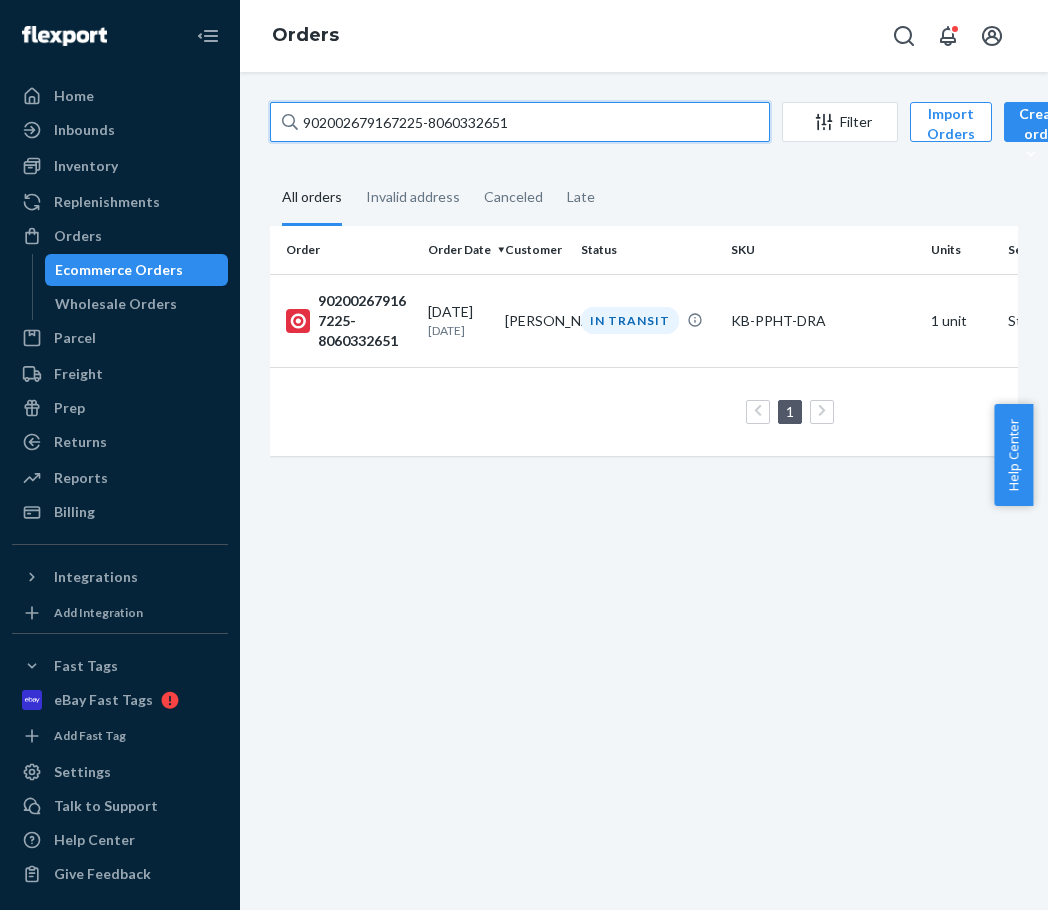 click on "902002679167225-8060332651" at bounding box center [520, 122] 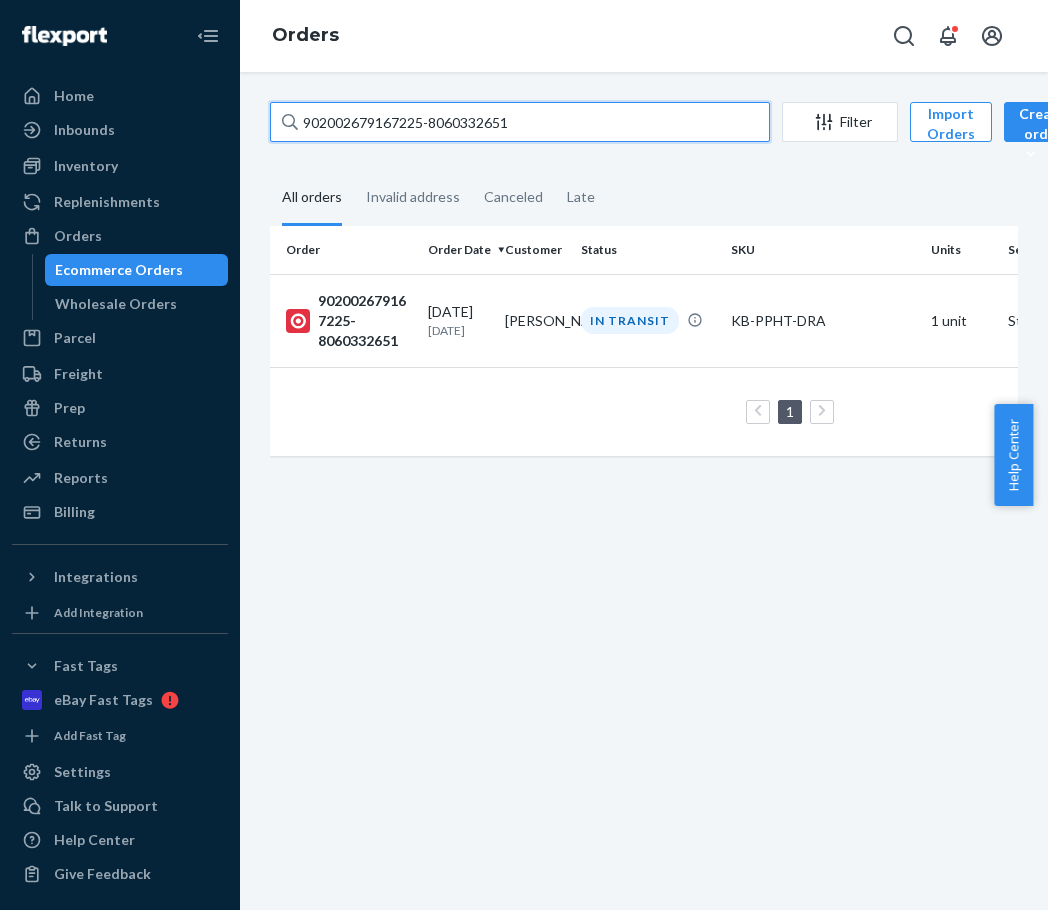 click on "902002679167225-8060332651" at bounding box center [520, 122] 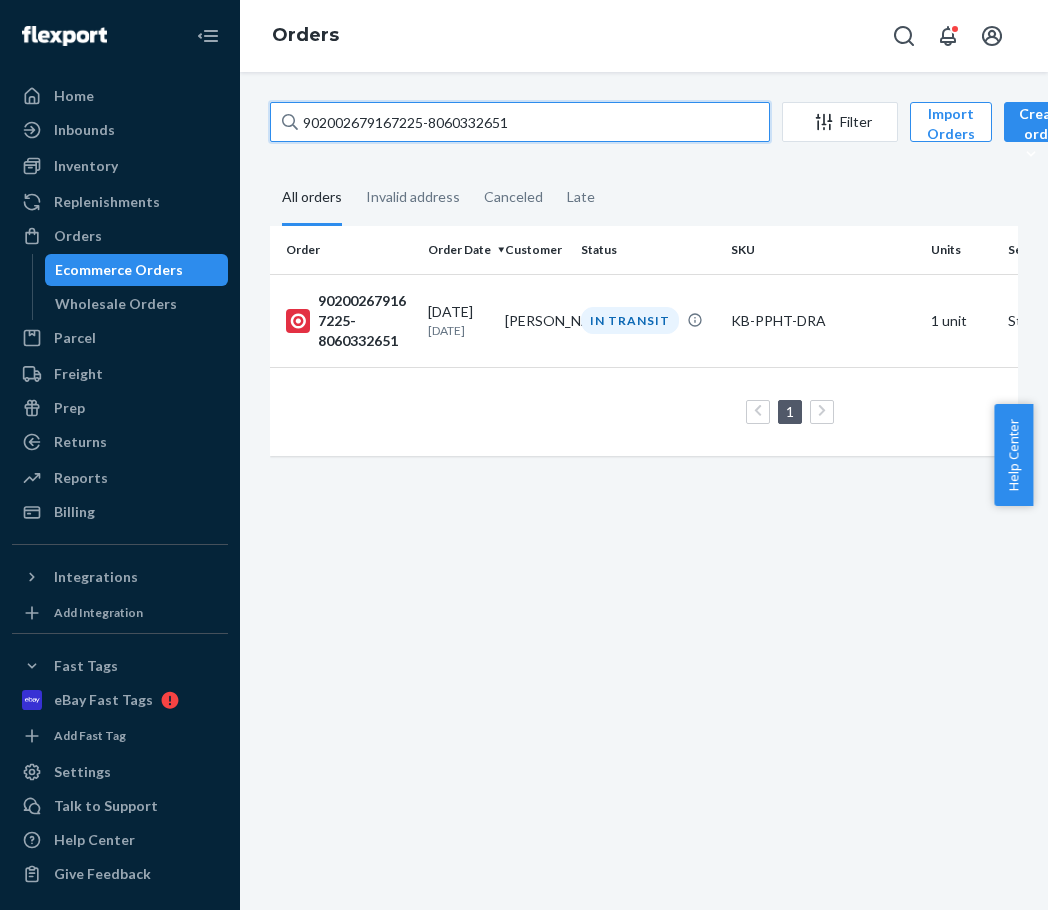 click on "902002679167225-8060332651" at bounding box center [520, 122] 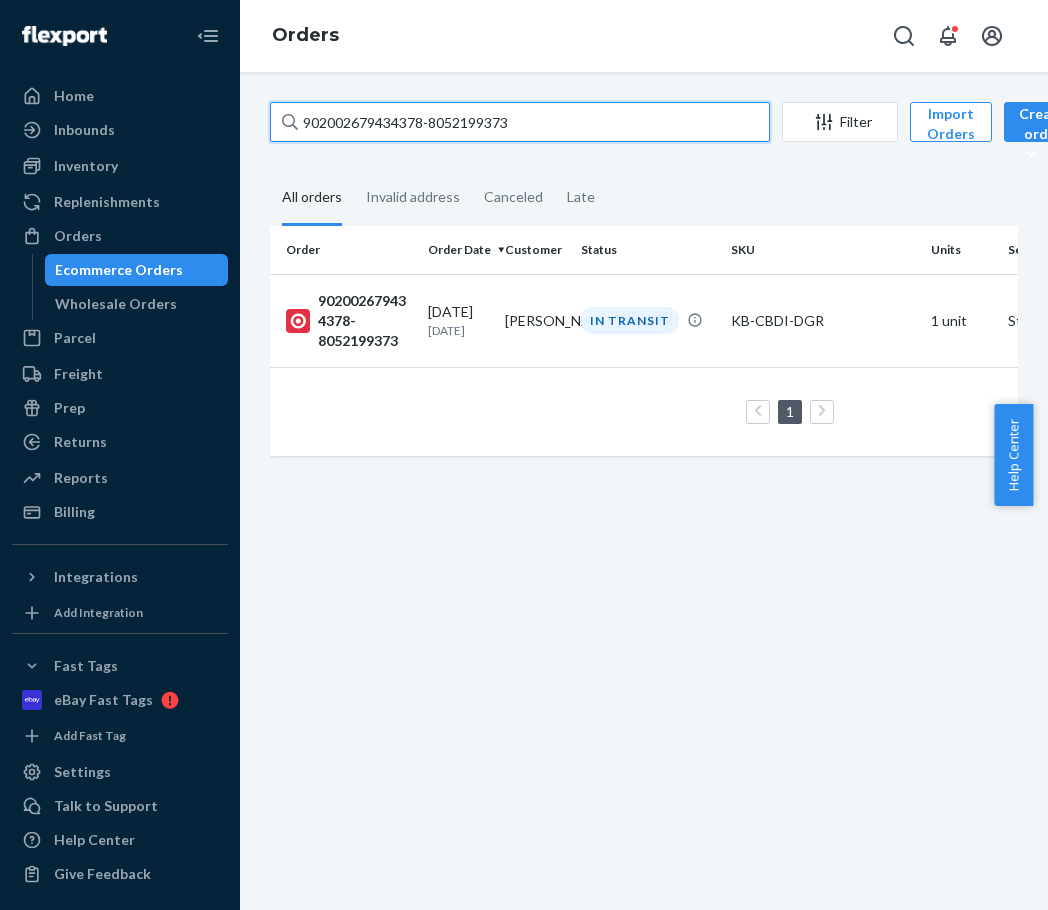 click on "902002679434378-8052199373" at bounding box center (520, 122) 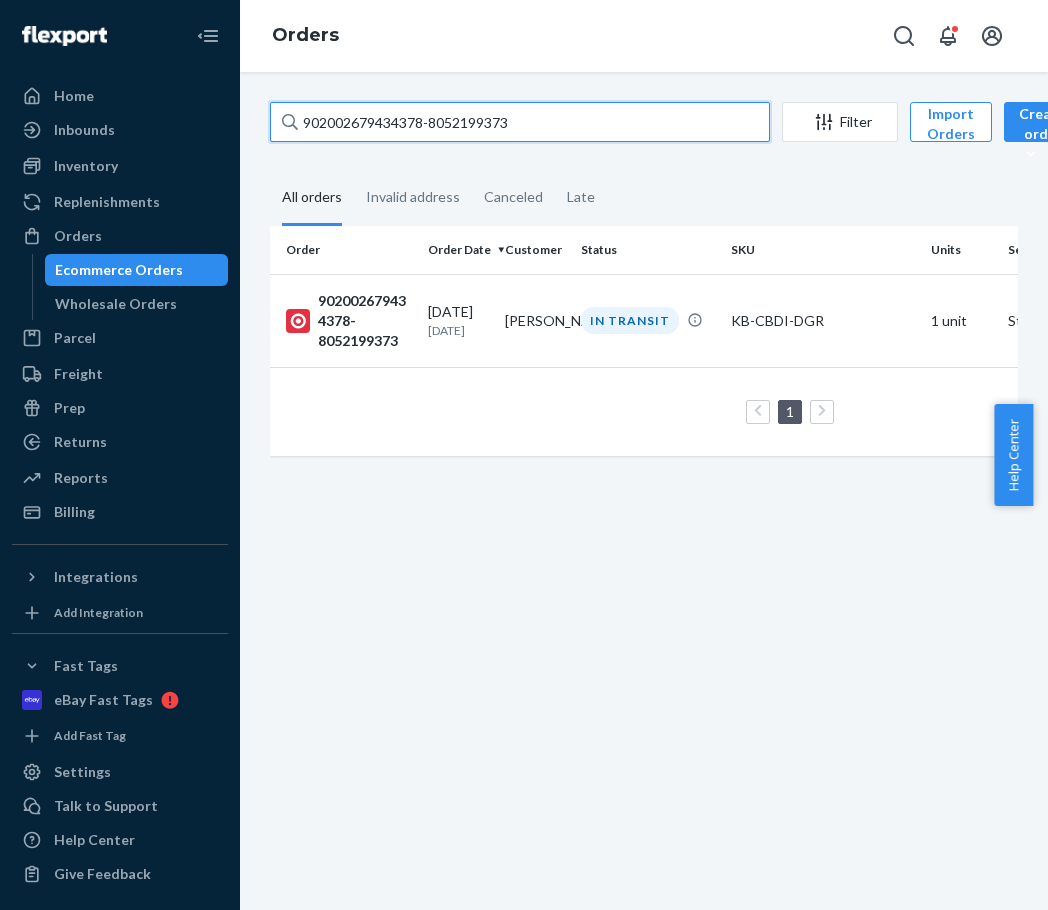 click on "902002679434378-8052199373" at bounding box center (520, 122) 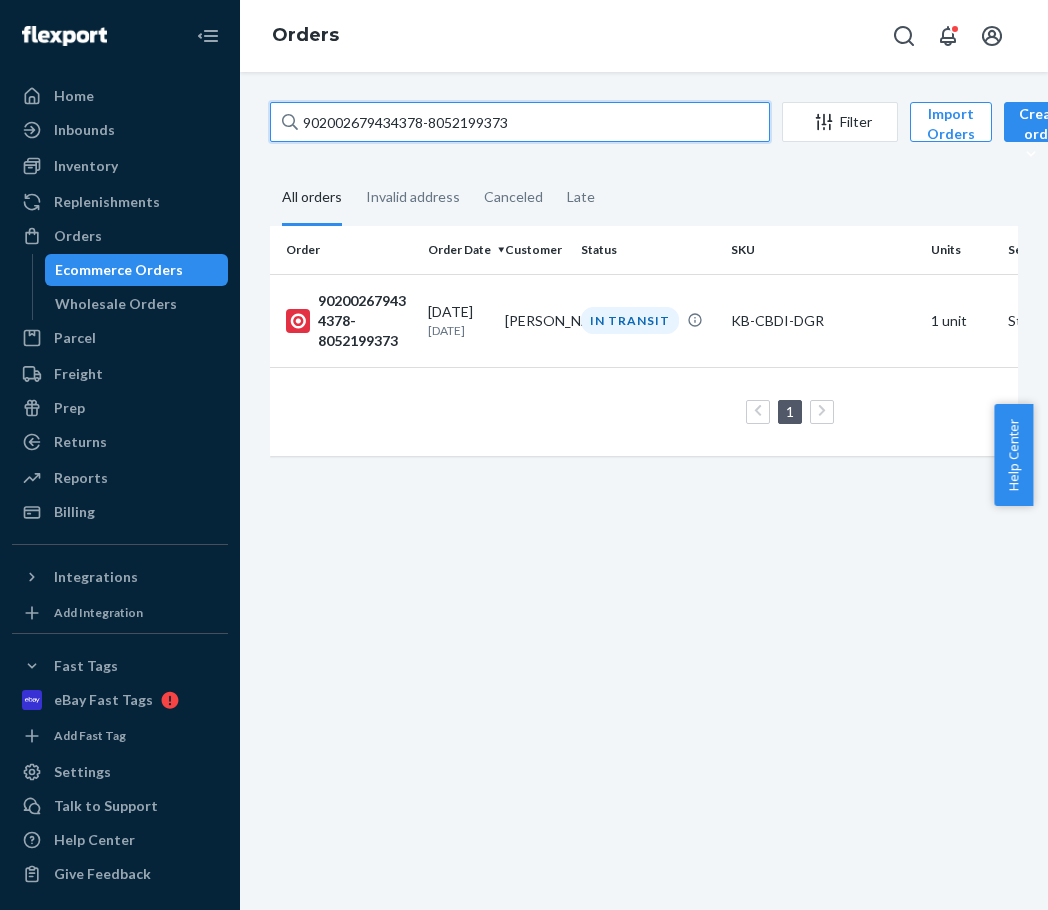 click on "902002679434378-8052199373" at bounding box center (520, 122) 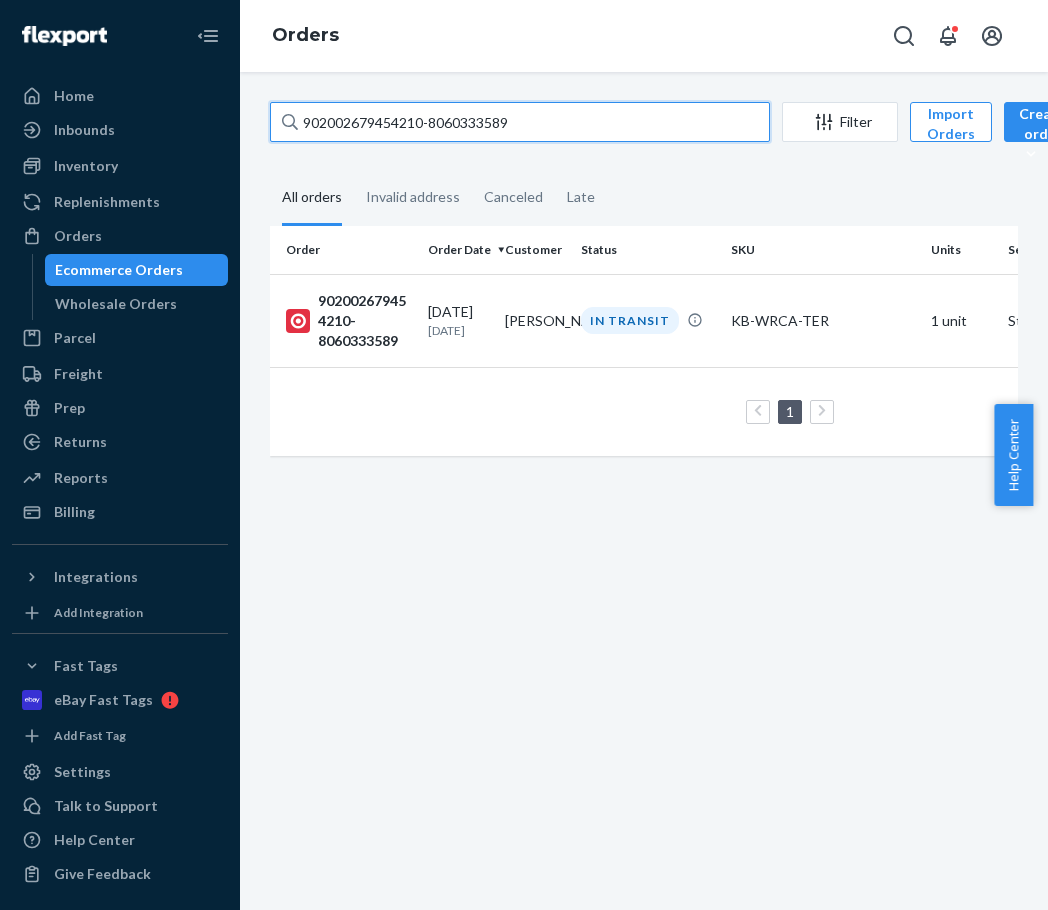 click on "902002679454210-8060333589" at bounding box center (520, 122) 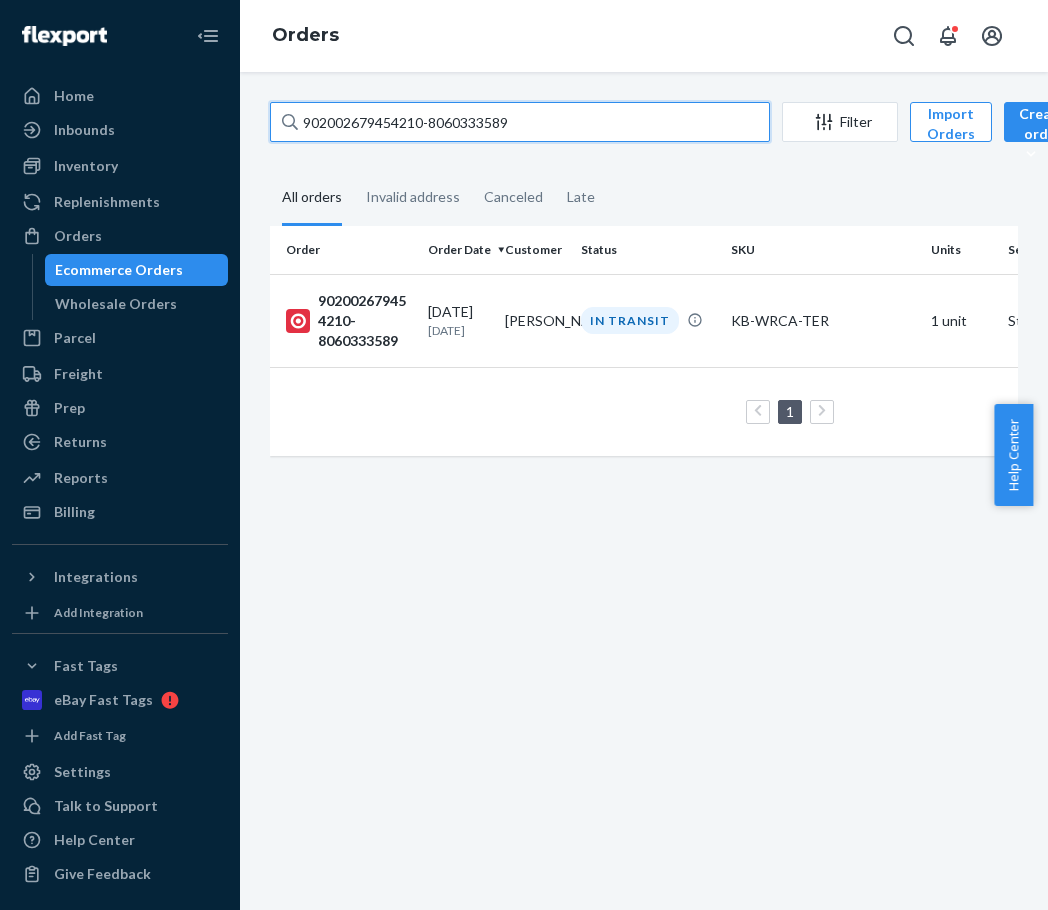 click on "902002679454210-8060333589" at bounding box center [520, 122] 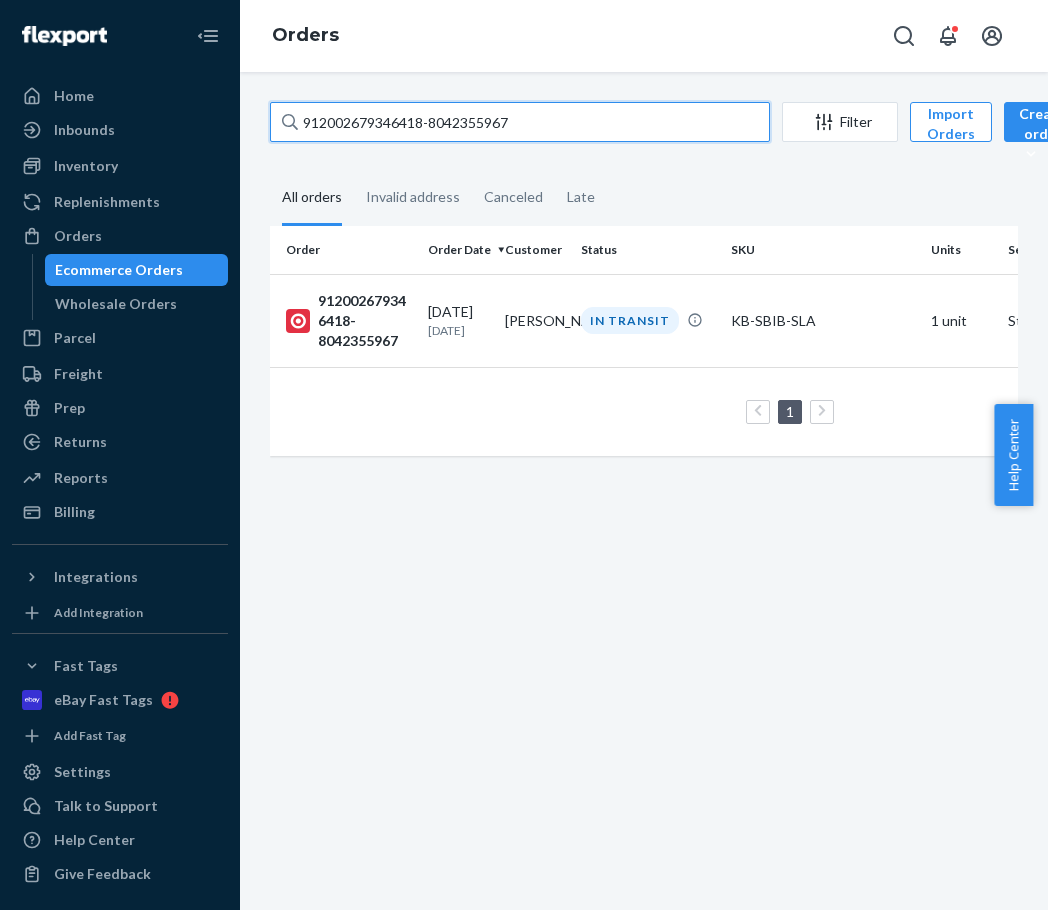 click on "912002679346418-8042355967" at bounding box center [520, 122] 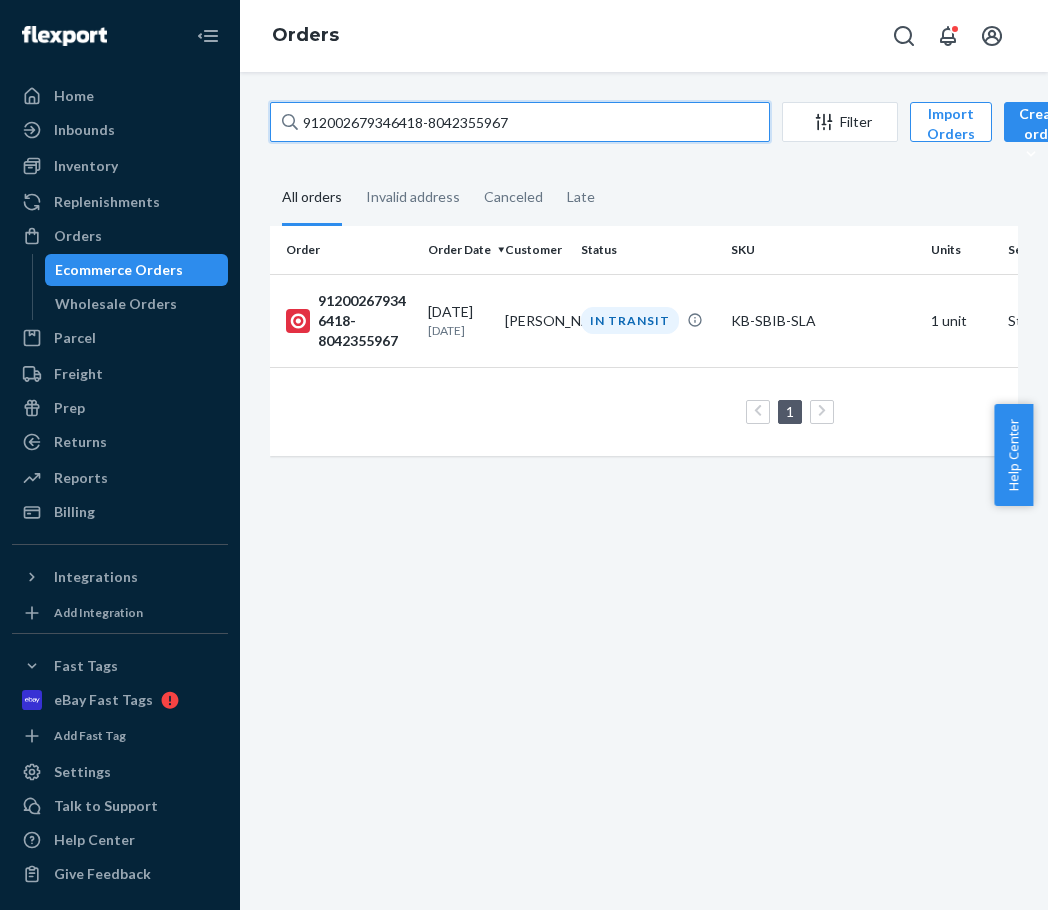 click on "912002679346418-8042355967" at bounding box center [520, 122] 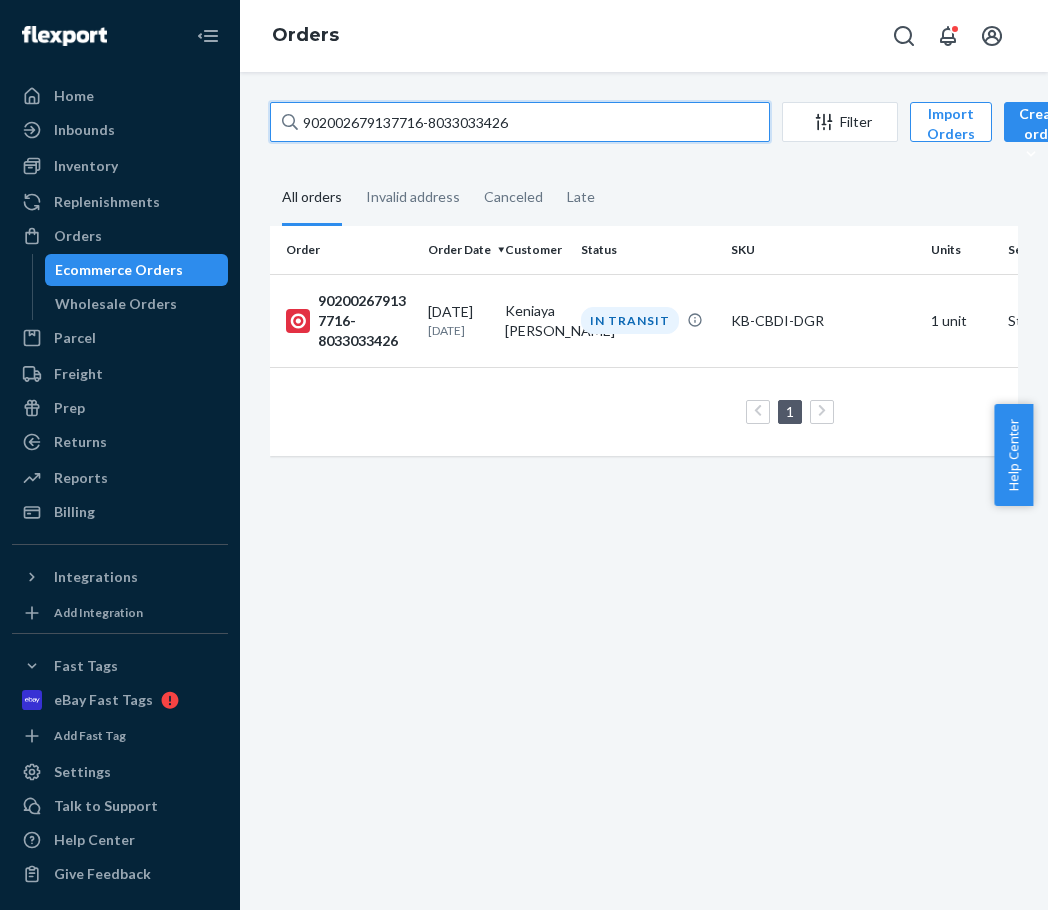 type on "902002679137716-8033033426" 